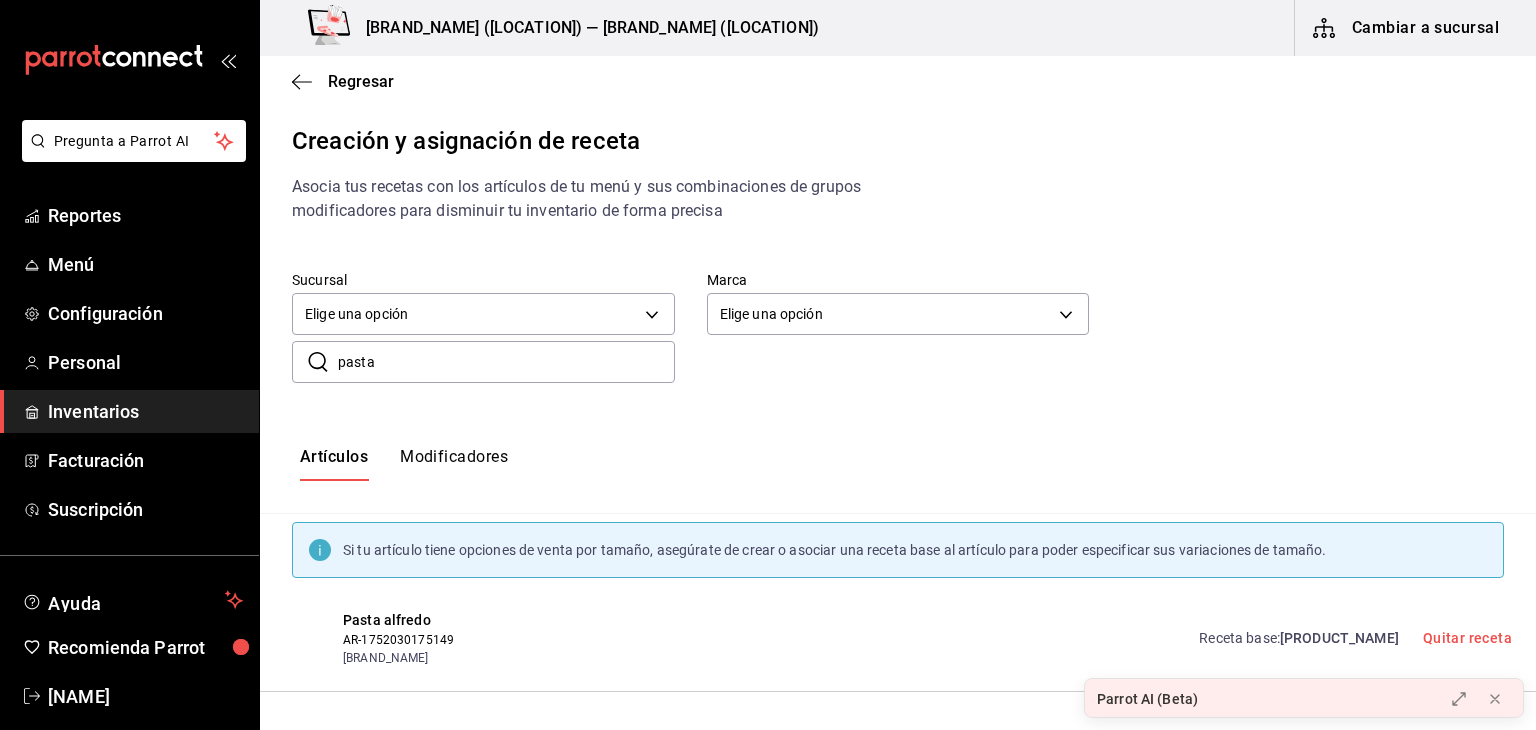 scroll, scrollTop: 0, scrollLeft: 0, axis: both 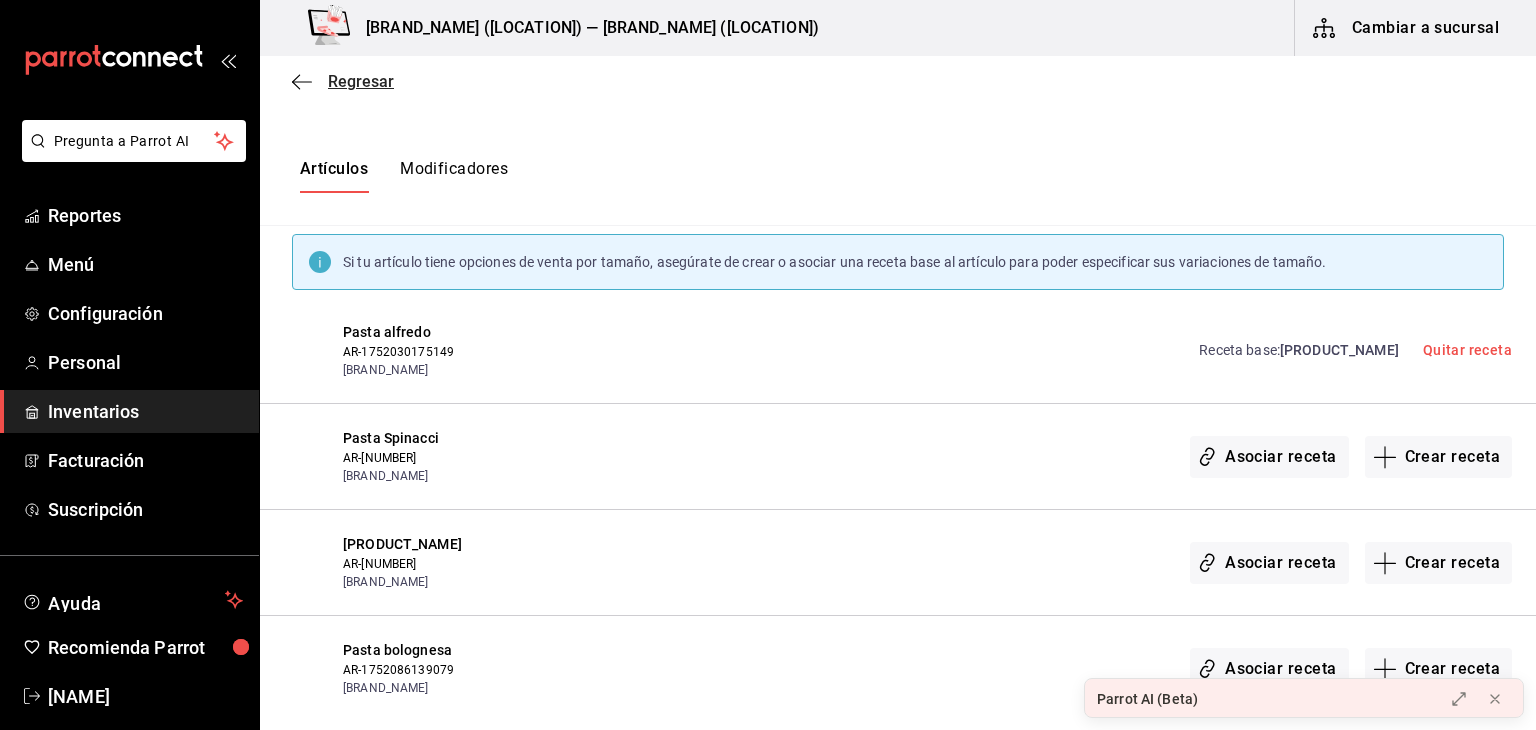 click 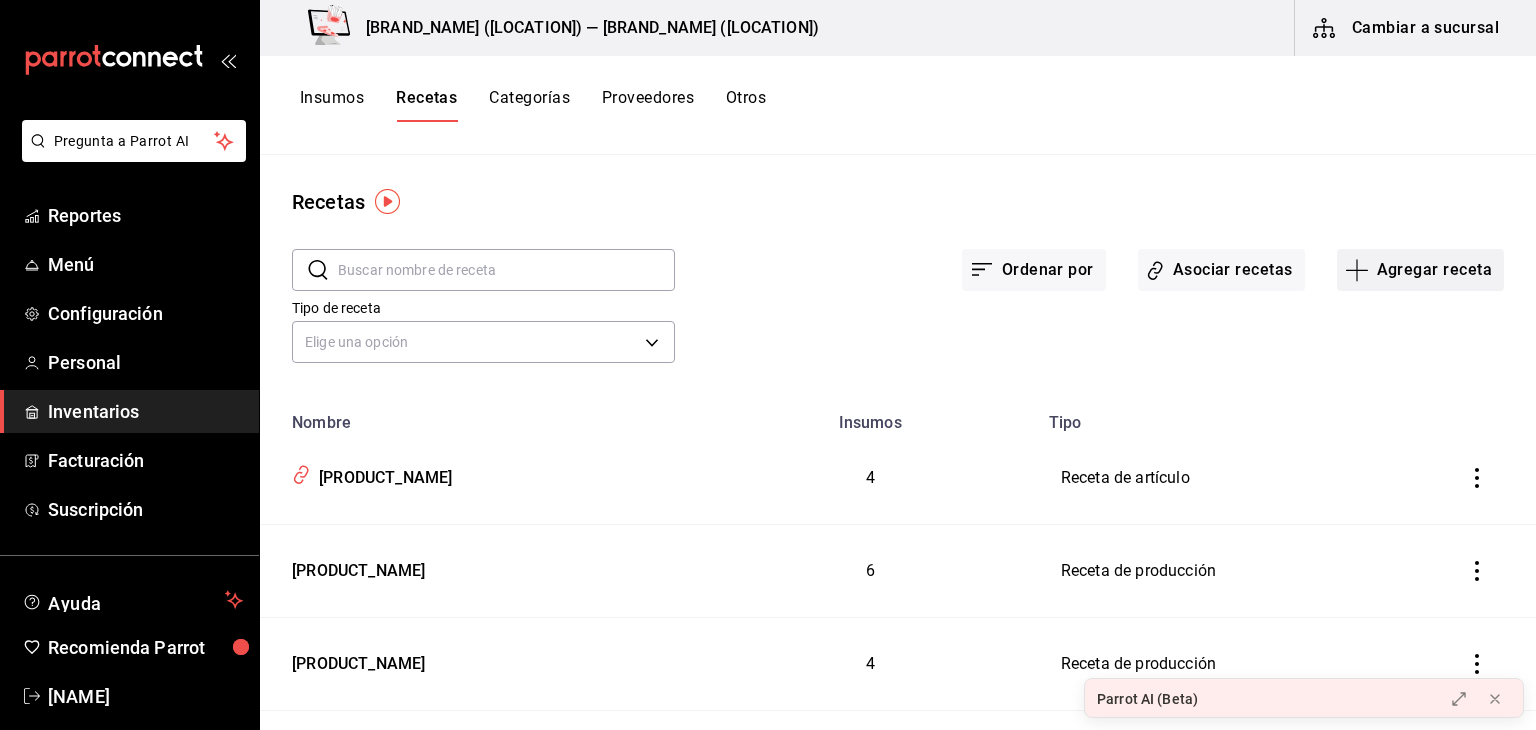 click 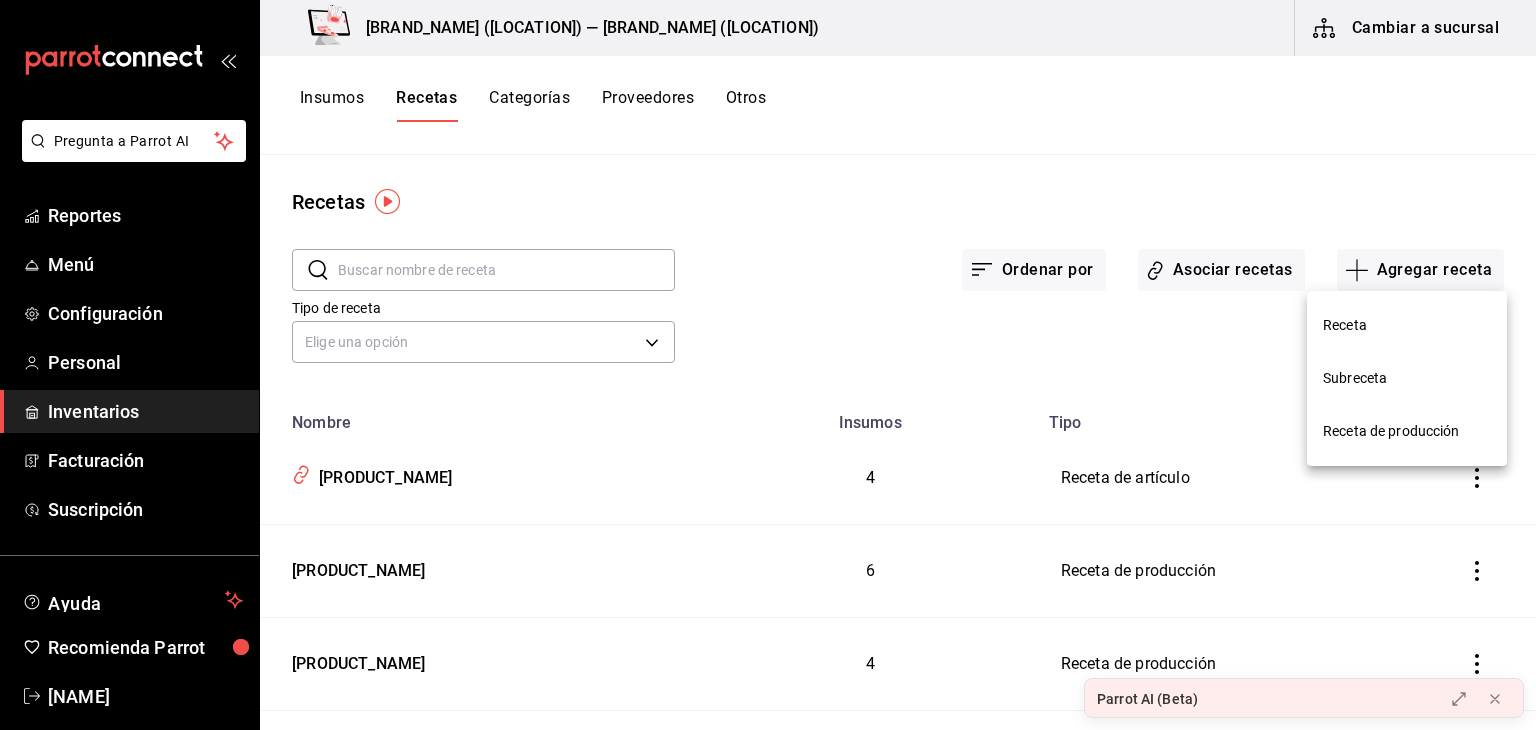 click on "Receta" at bounding box center (1407, 325) 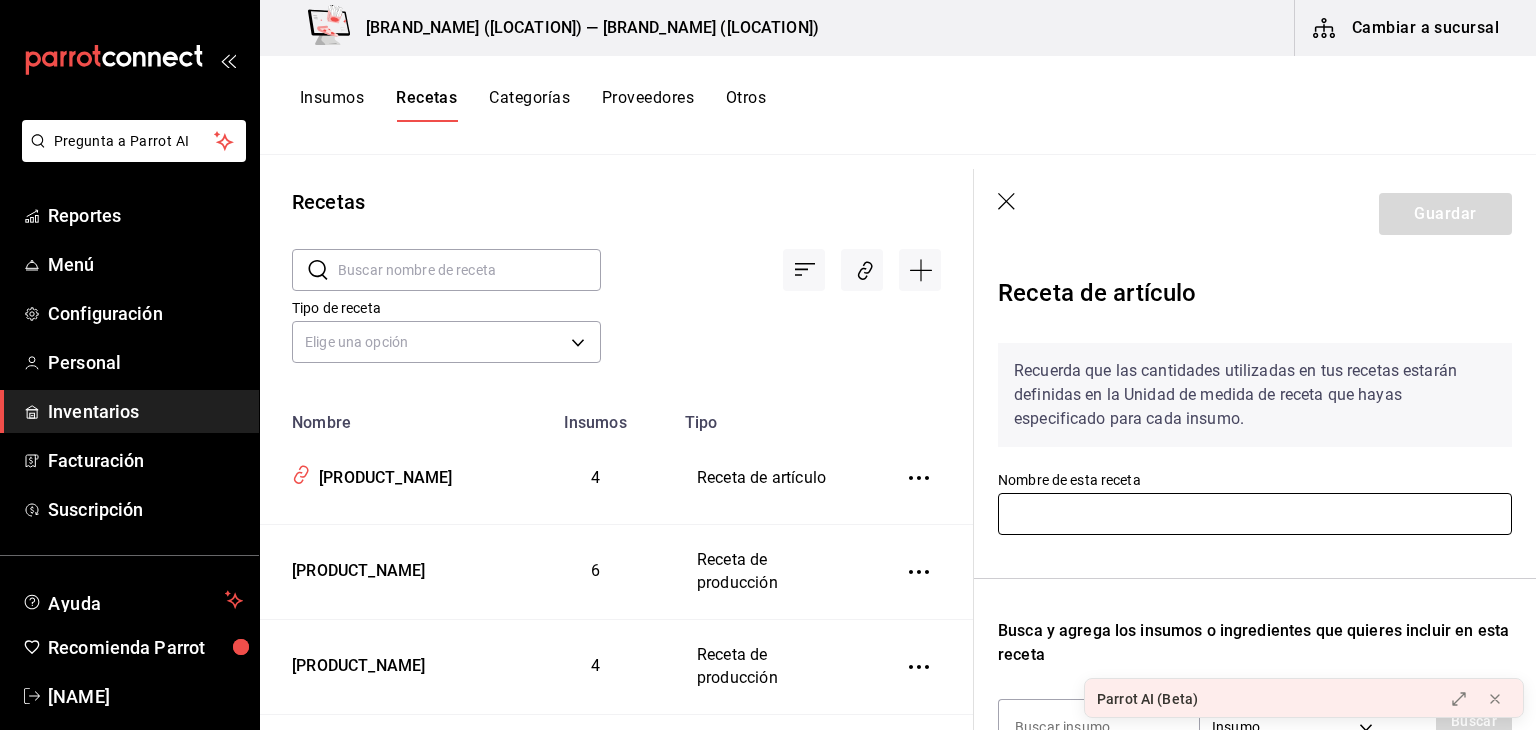 click at bounding box center [1255, 514] 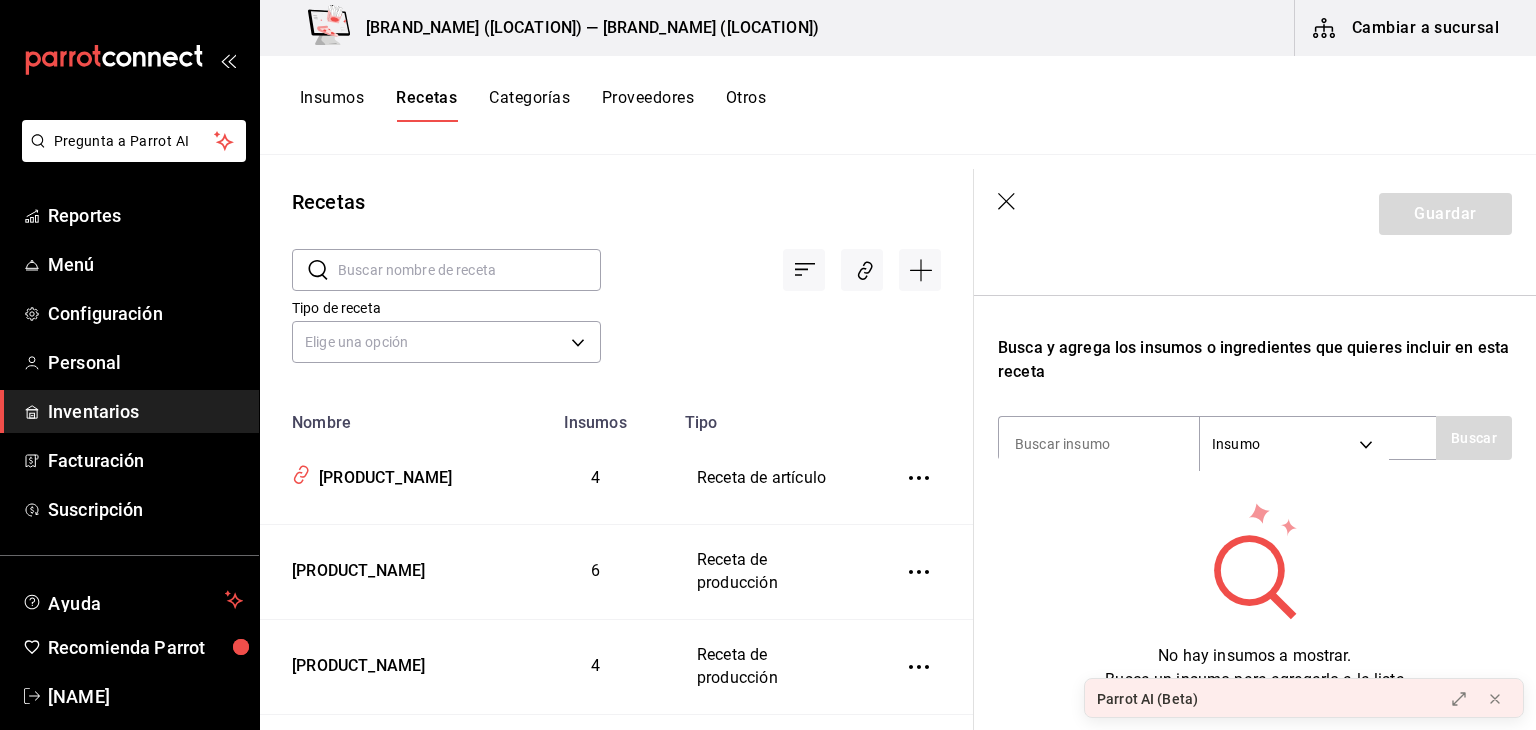scroll, scrollTop: 284, scrollLeft: 0, axis: vertical 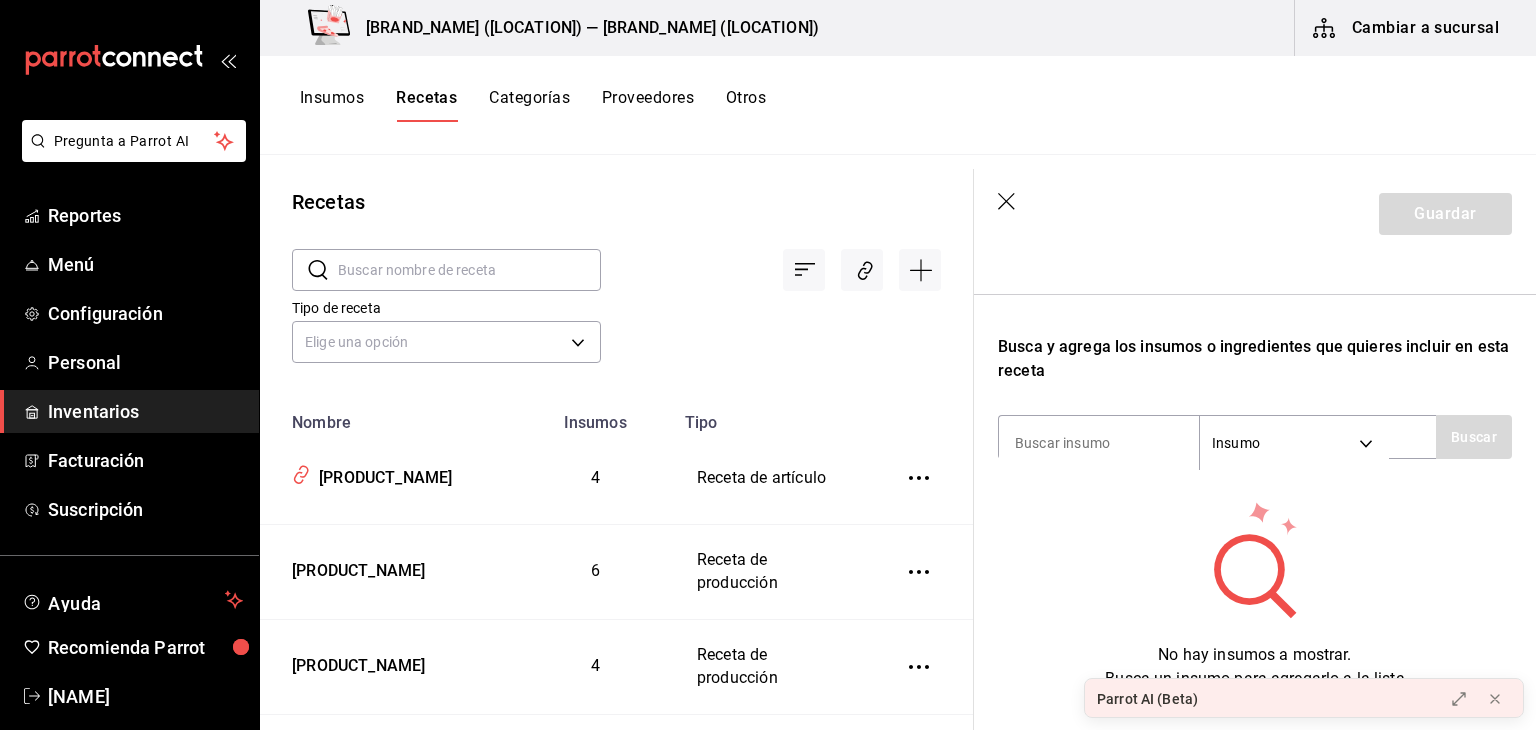 type on "PASTA SPINACCI" 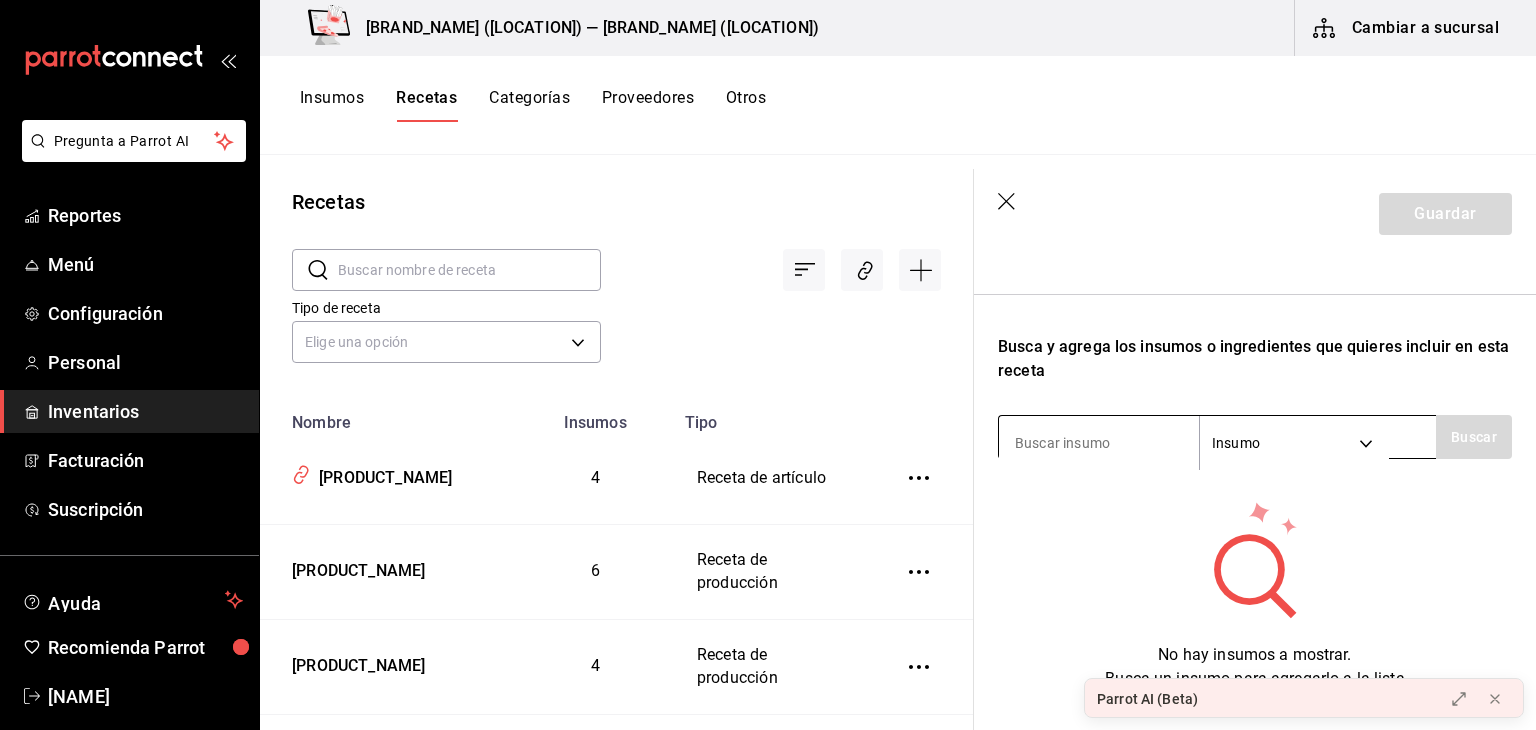 click at bounding box center (1099, 443) 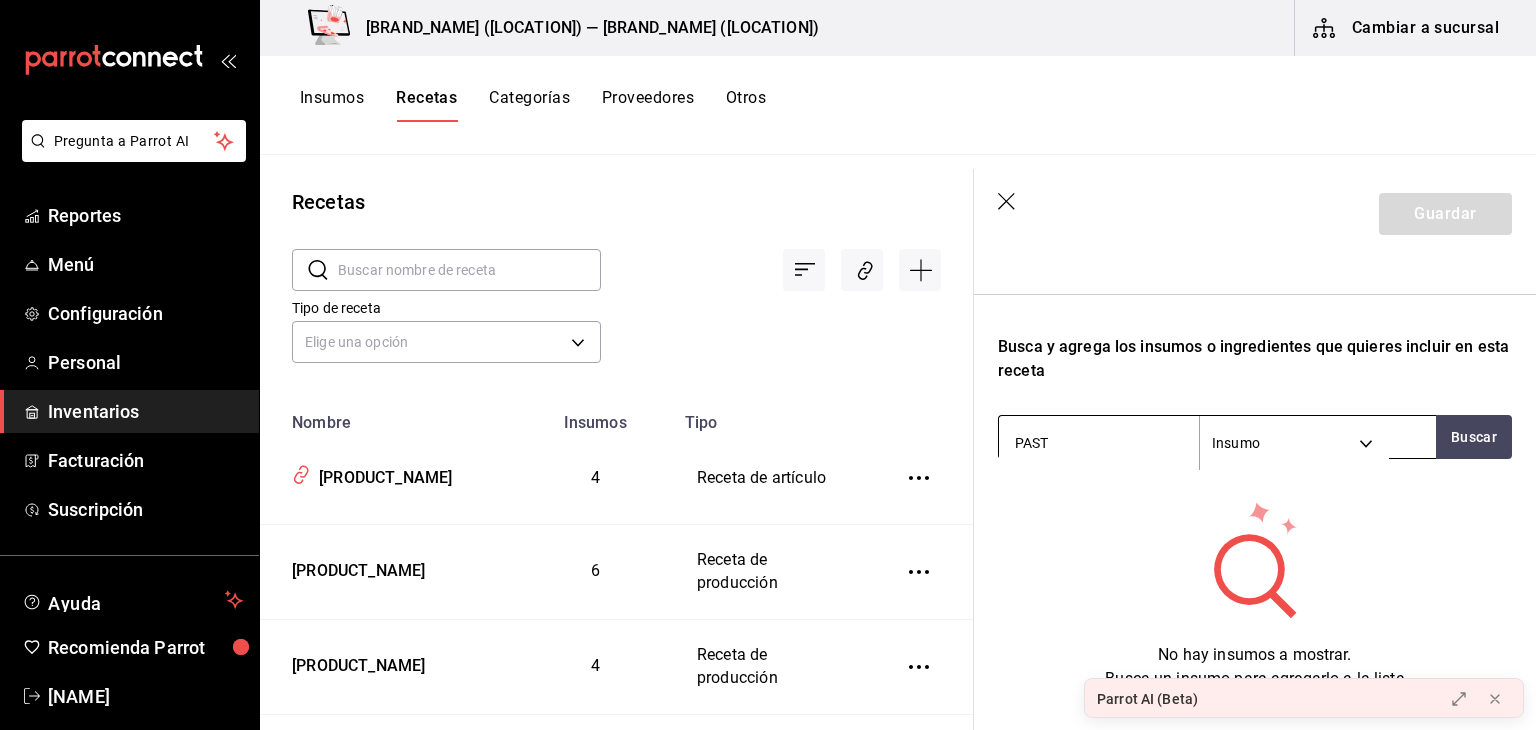 type on "PASTA" 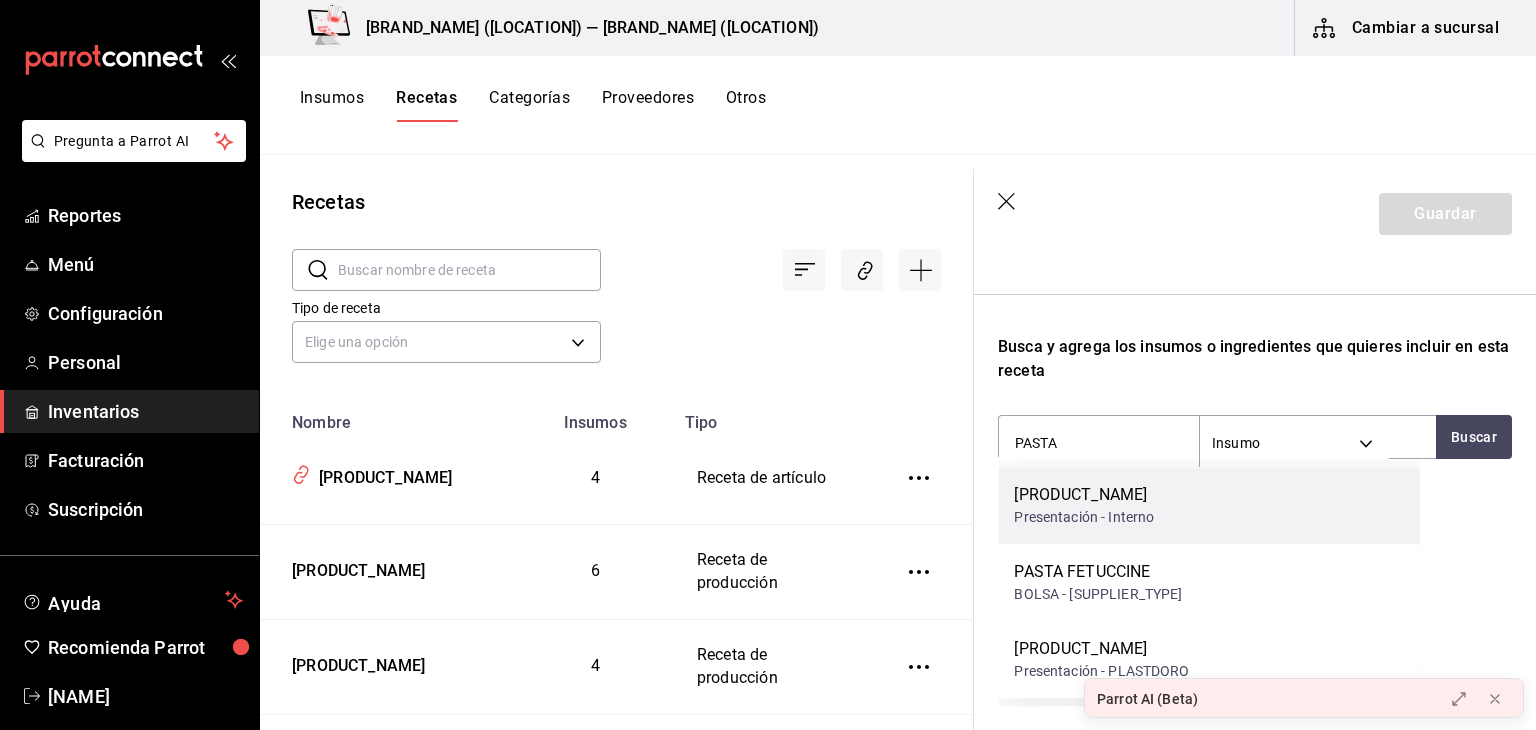 click on "Presentación - Interno" at bounding box center (1084, 517) 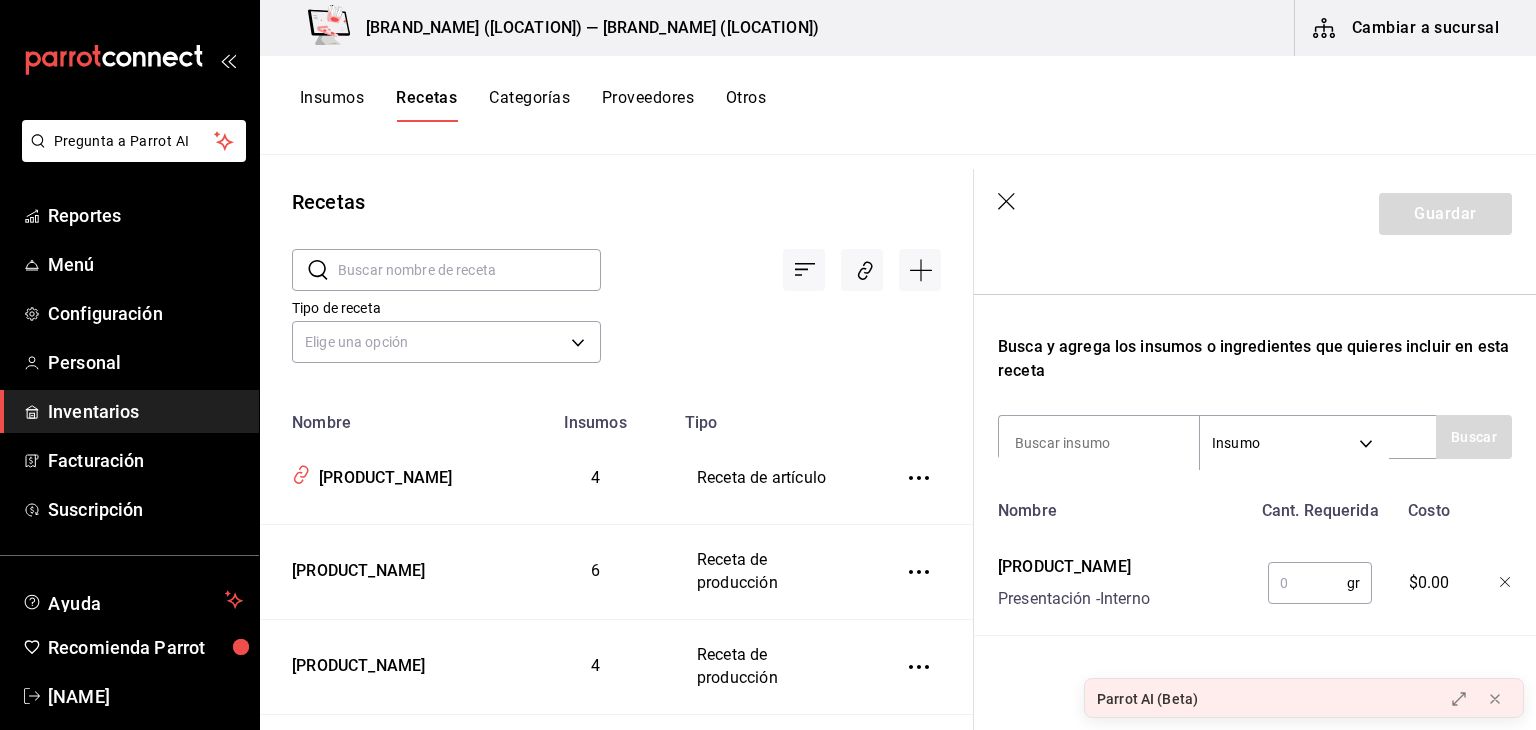 scroll, scrollTop: 309, scrollLeft: 0, axis: vertical 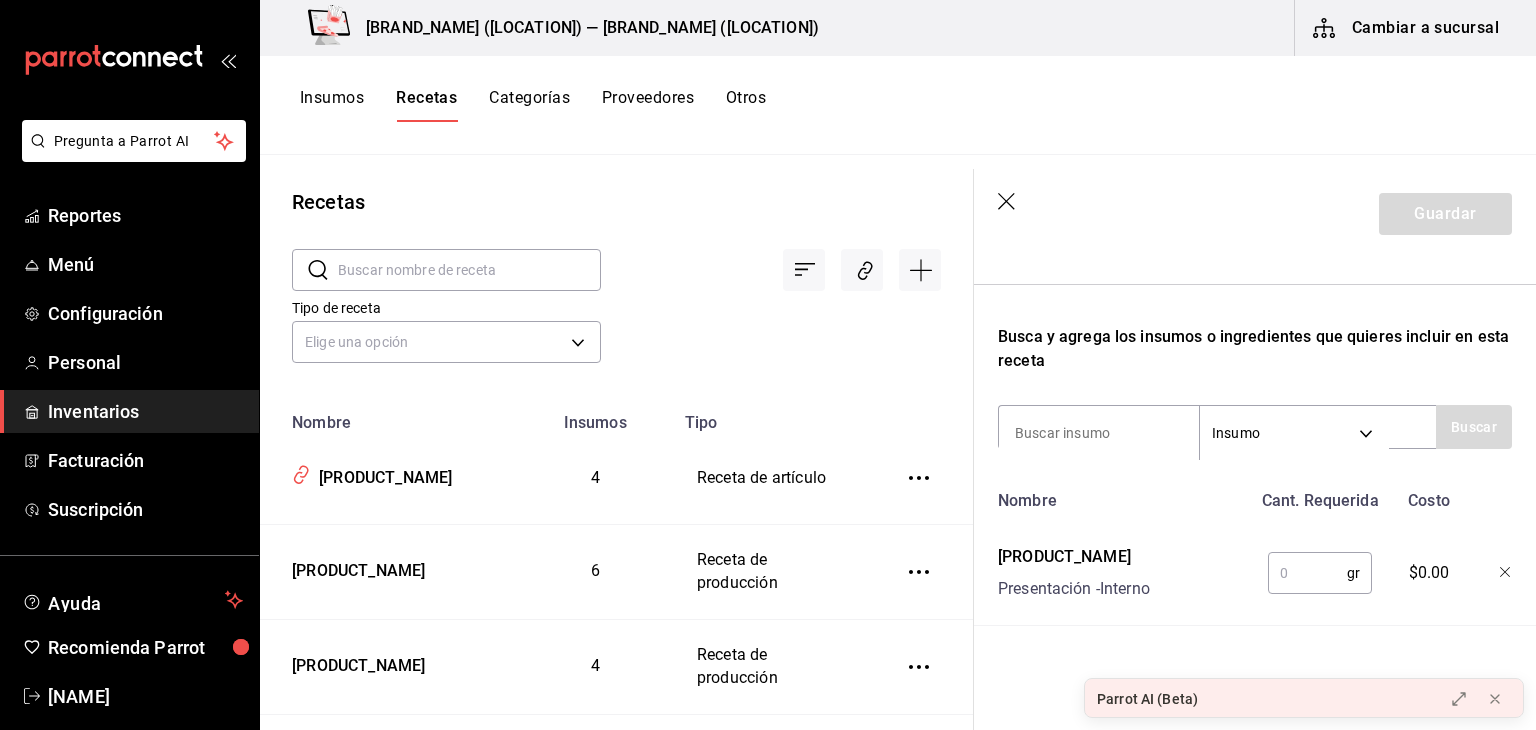 click at bounding box center (1307, 573) 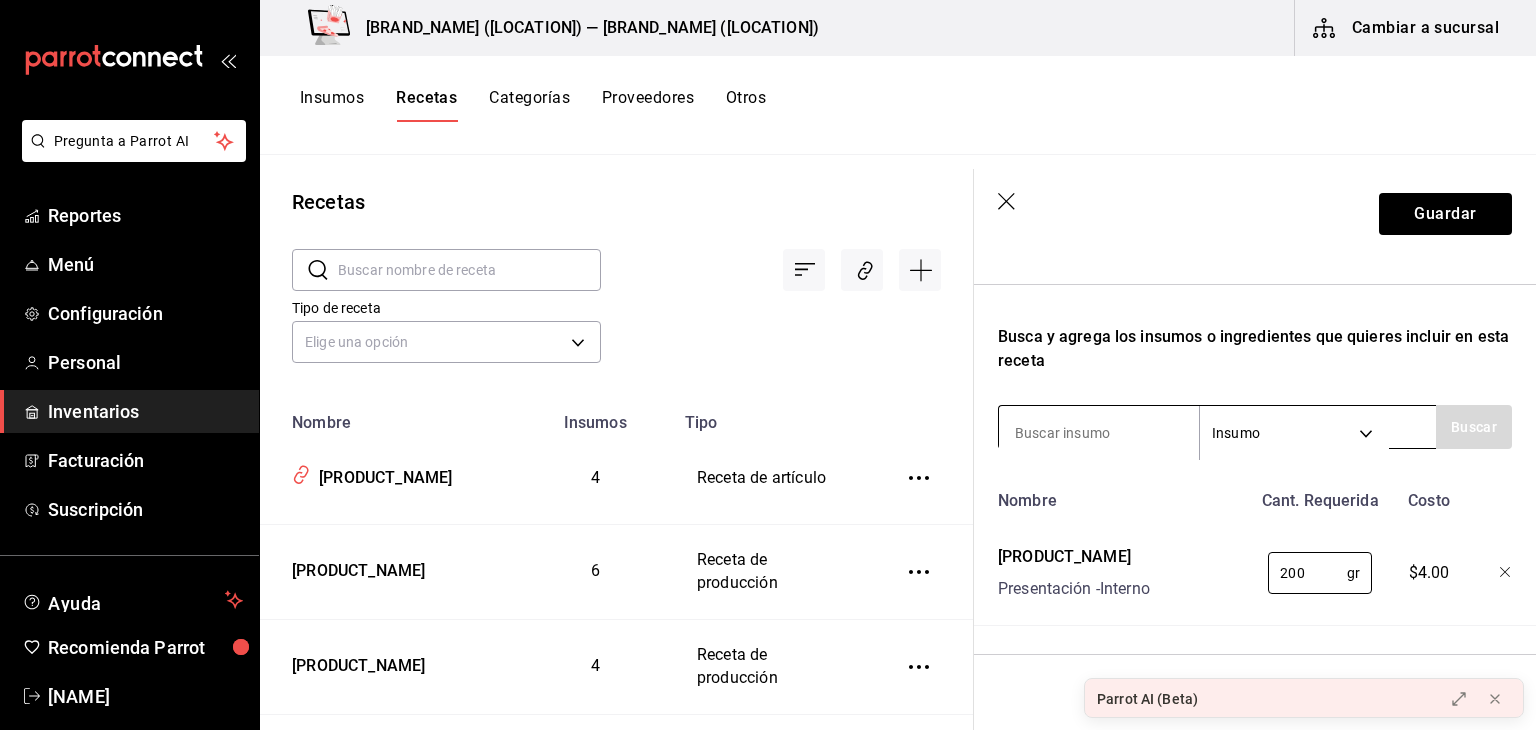 type on "200" 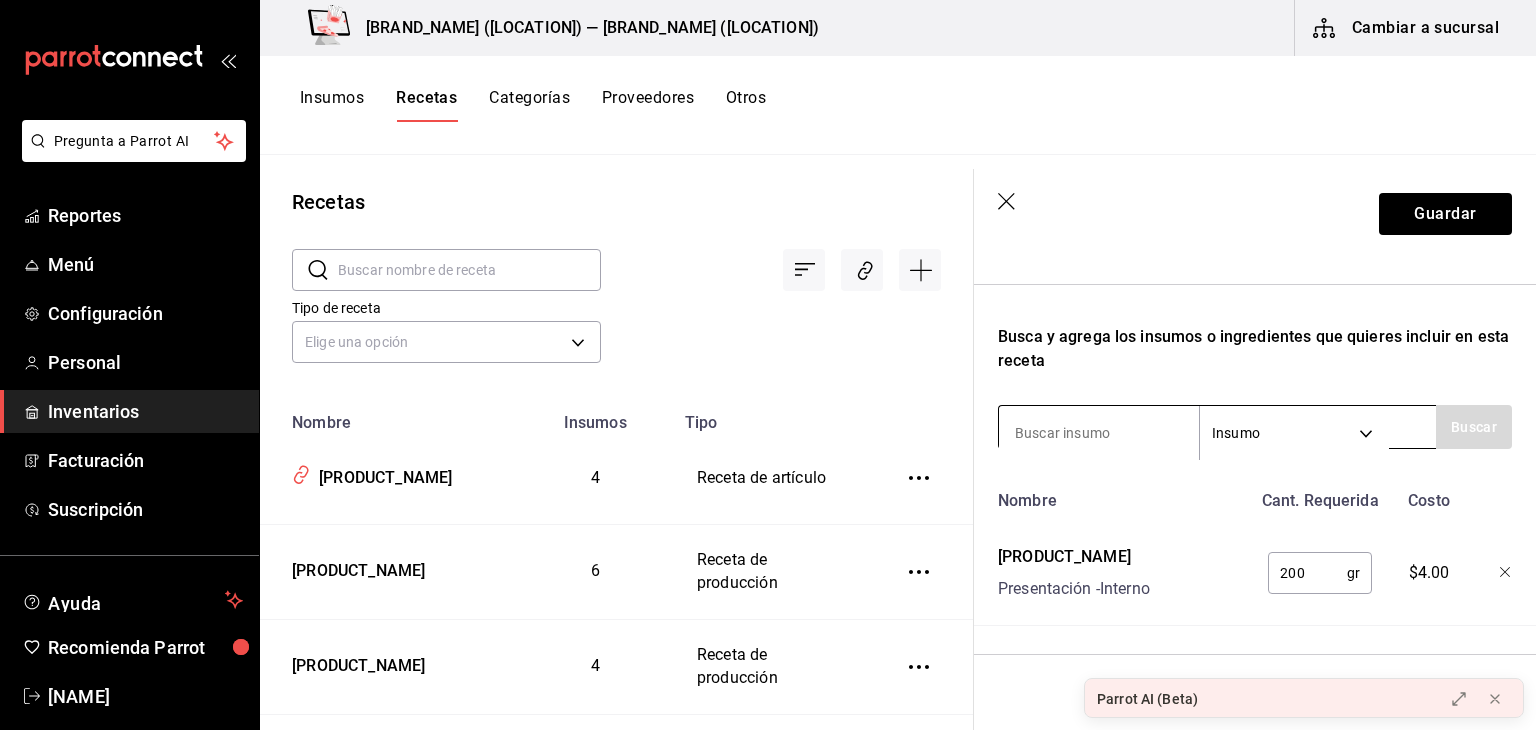 click at bounding box center (1099, 433) 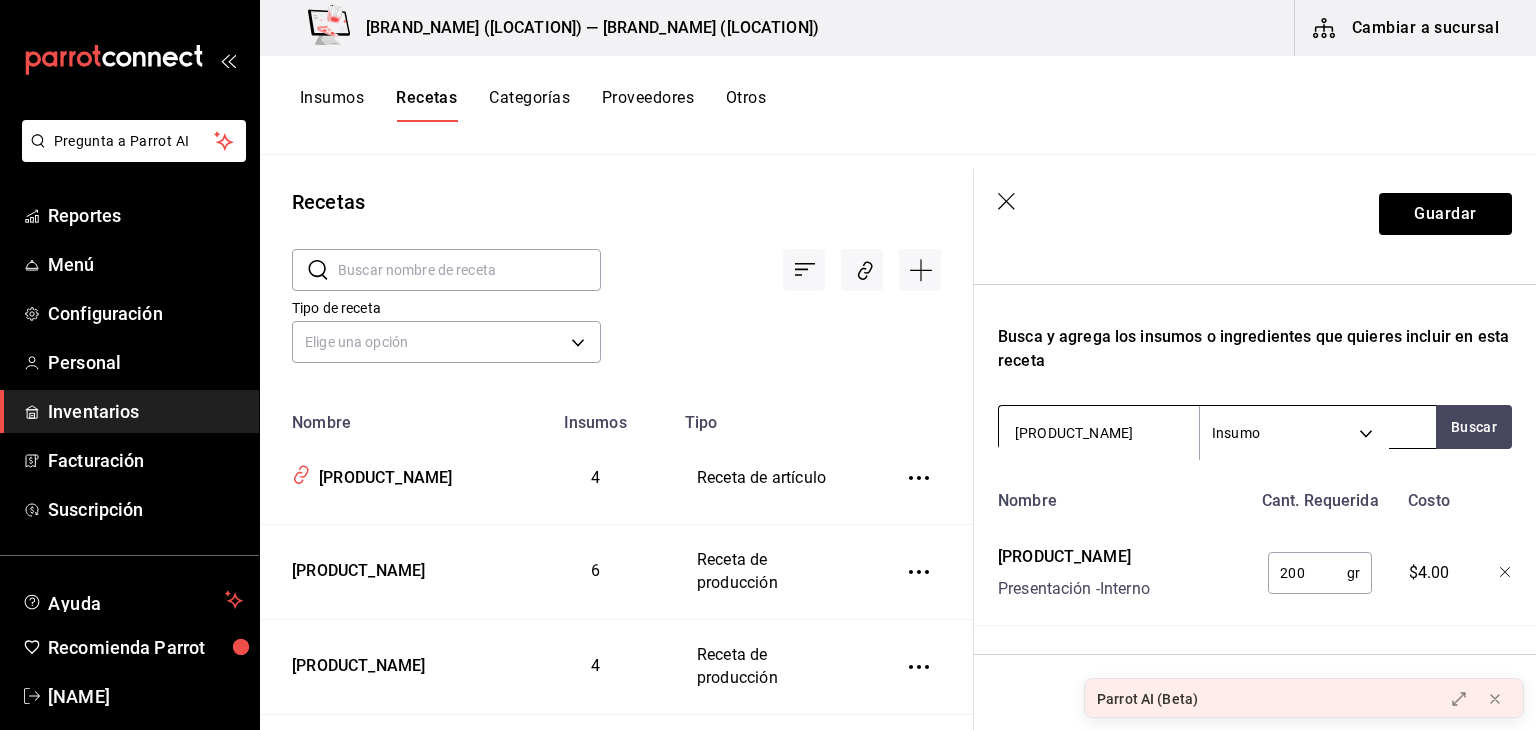 type on "[PRODUCT_NAME]" 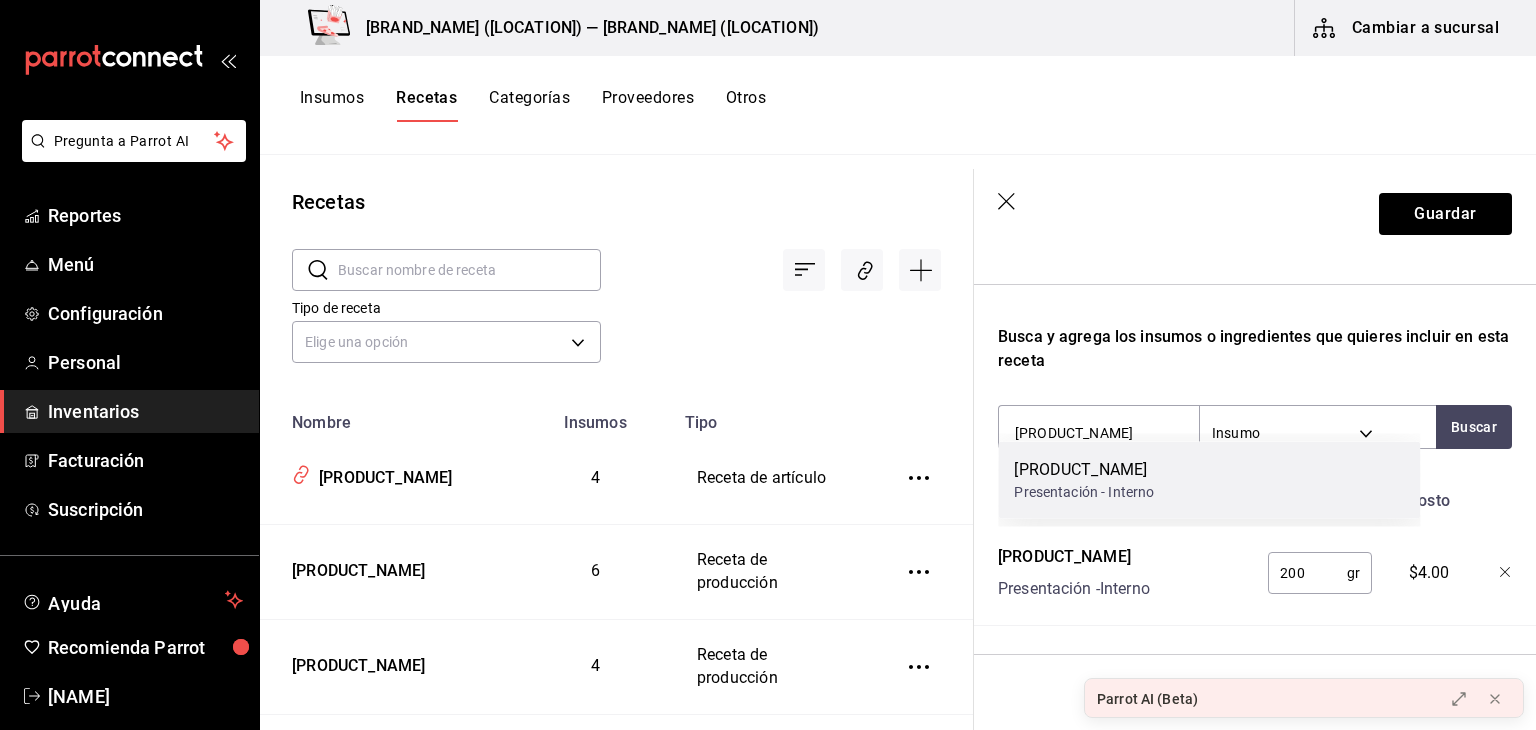 click on "[PRODUCT_NAME]" at bounding box center (1084, 470) 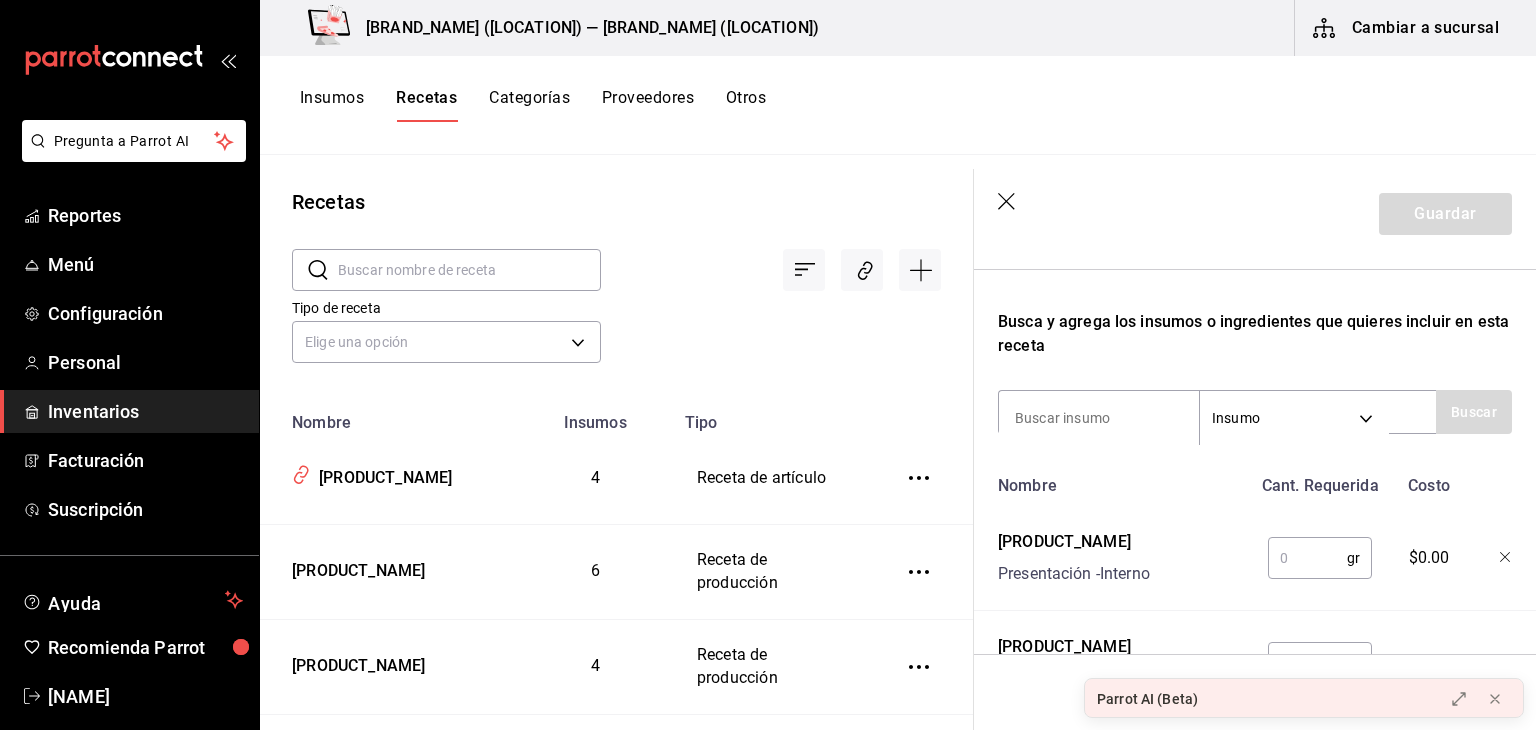 click at bounding box center (1307, 558) 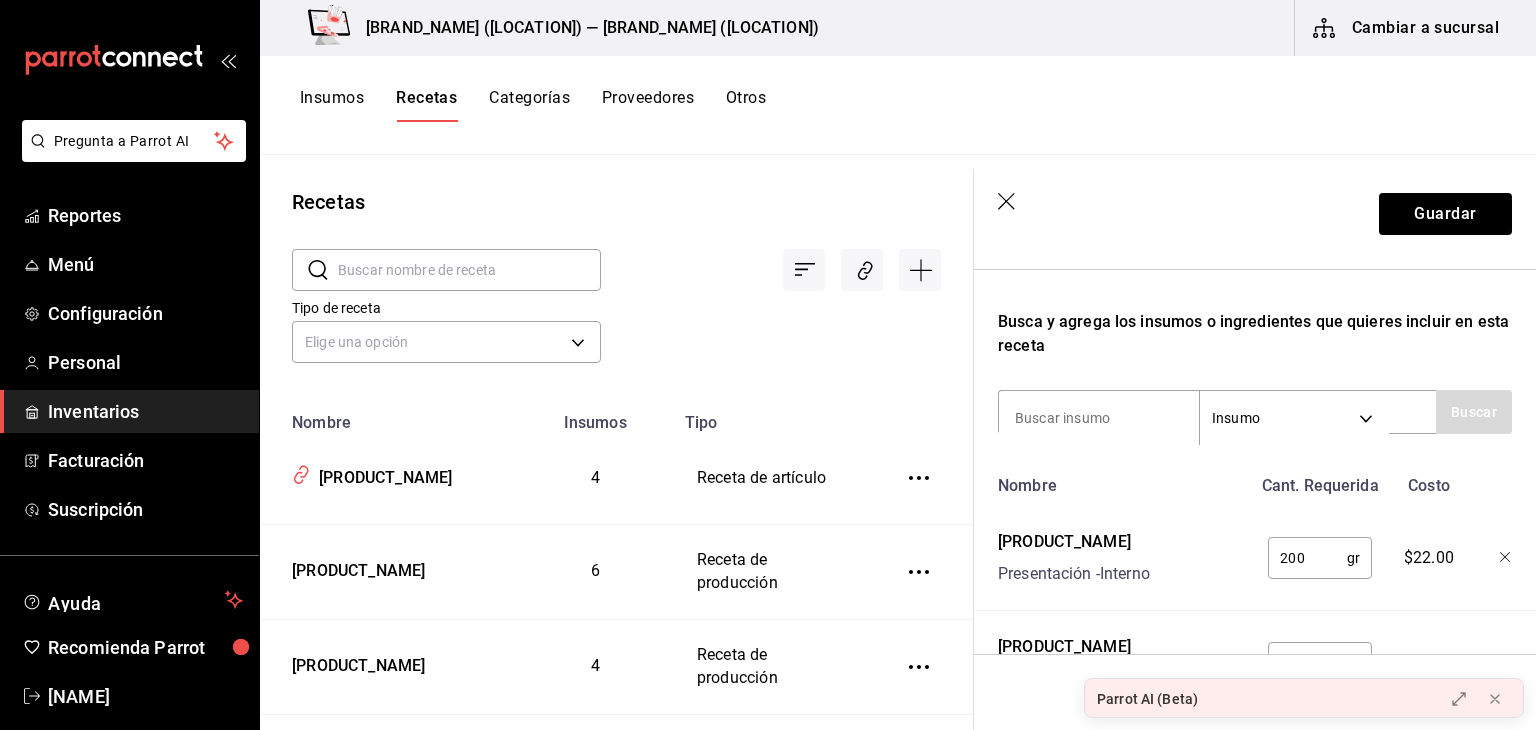 scroll, scrollTop: 414, scrollLeft: 0, axis: vertical 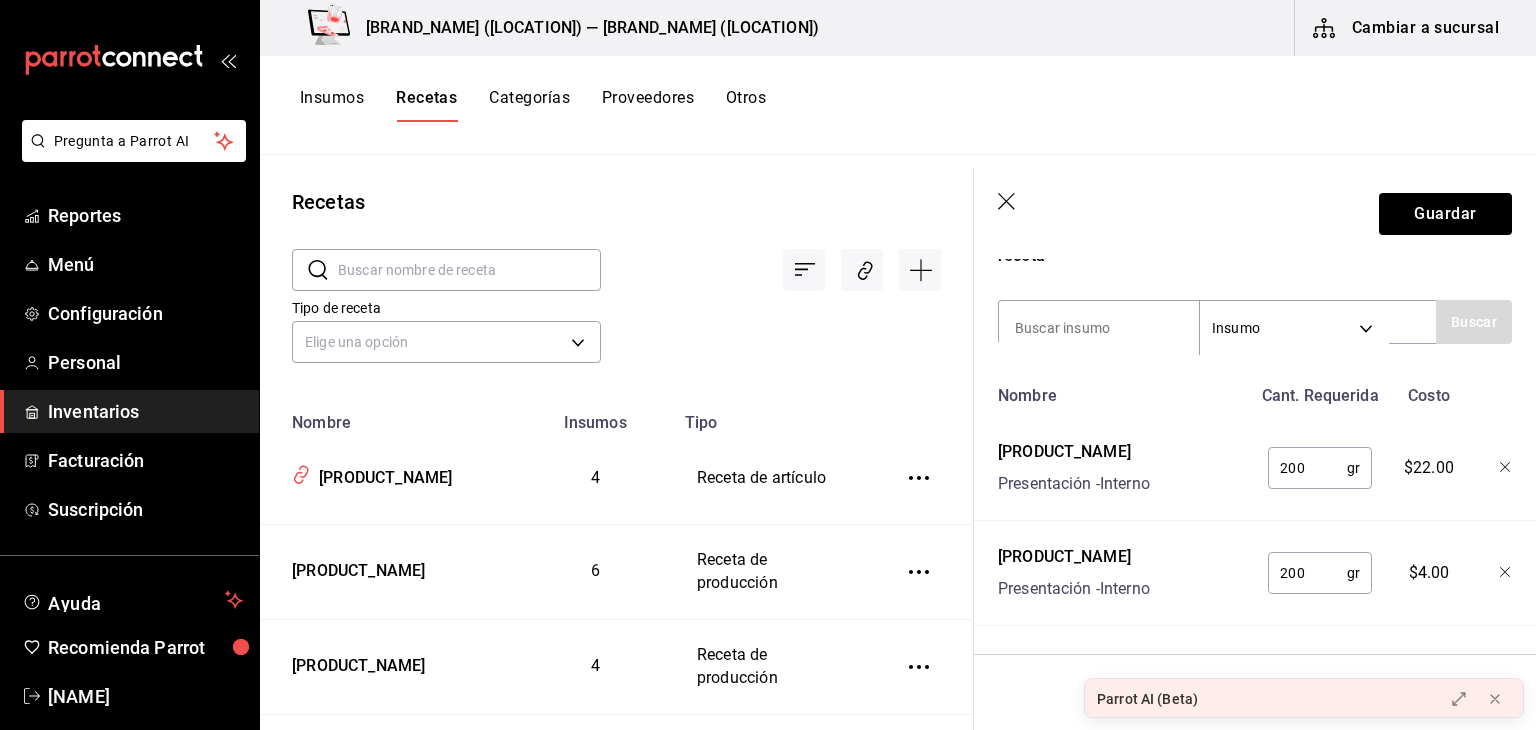 type on "200" 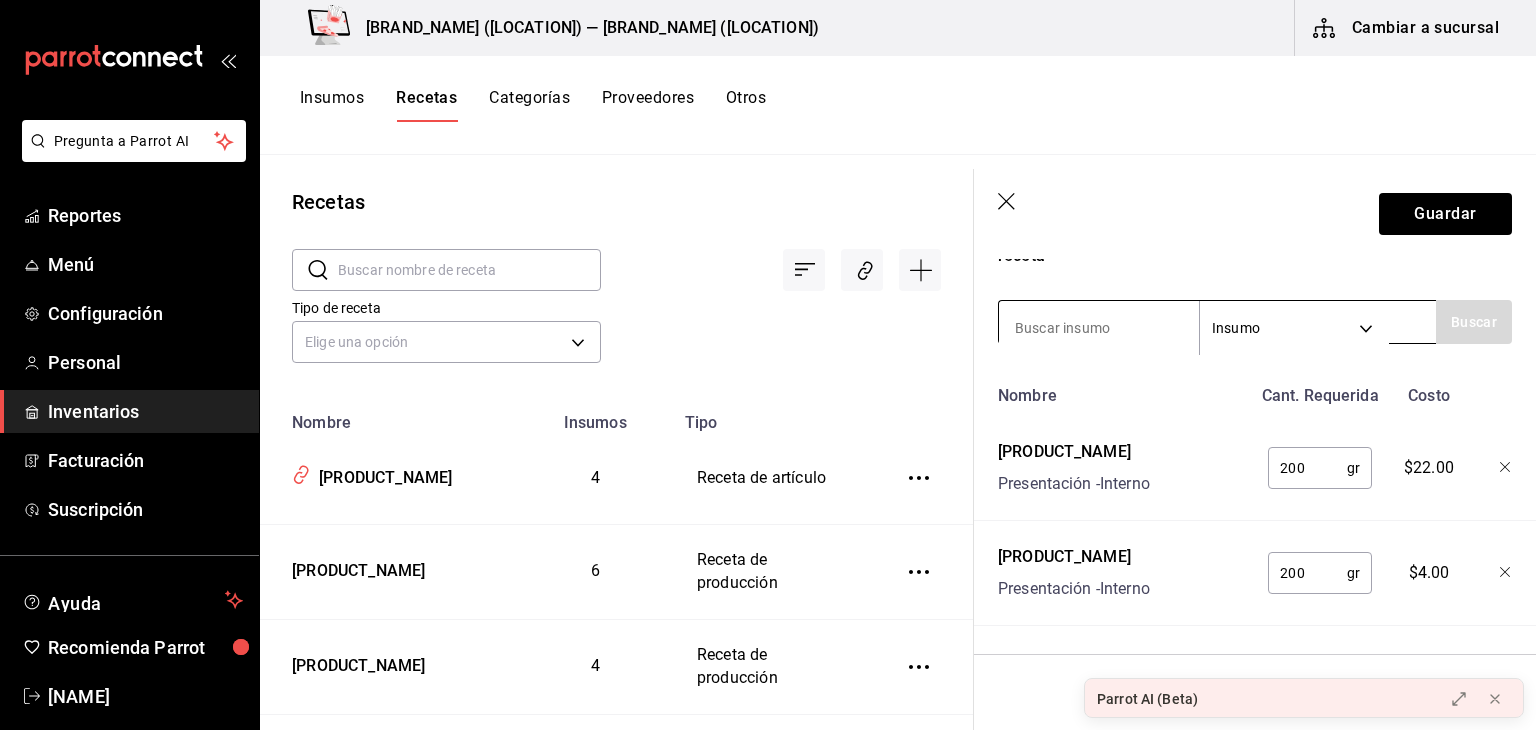 click at bounding box center [1099, 328] 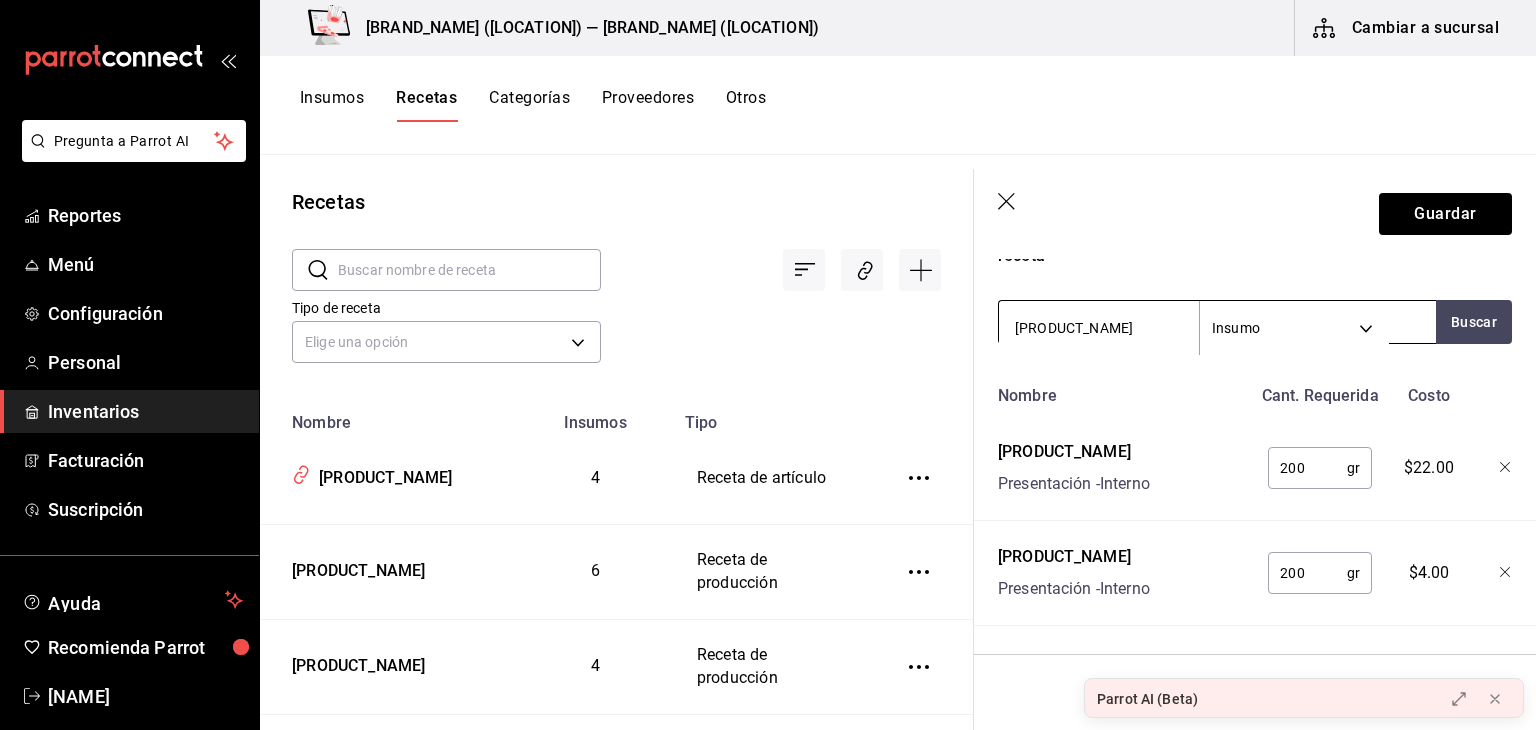 type on "[PRODUCT_NAME]" 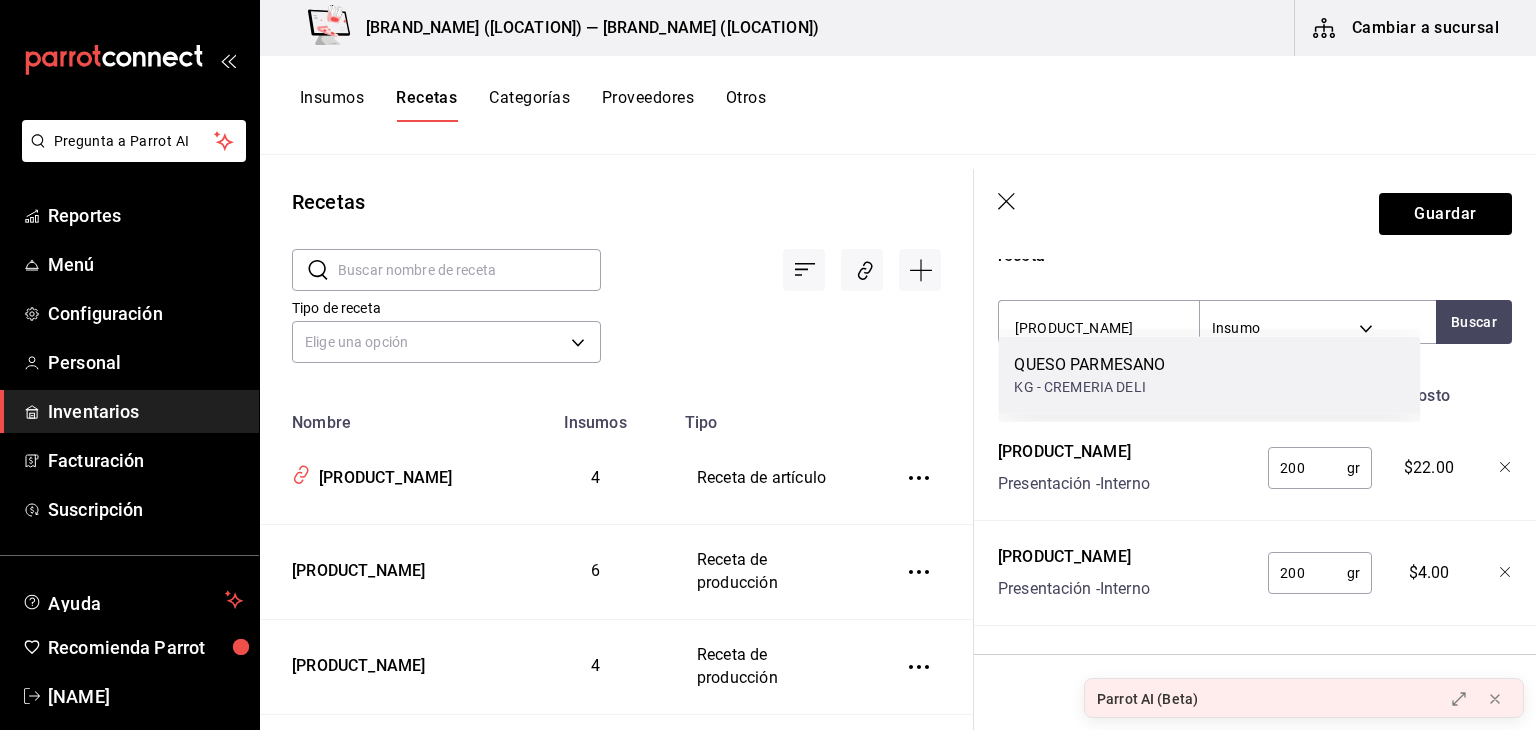 click on "QUESO PARMESANO" at bounding box center [1089, 365] 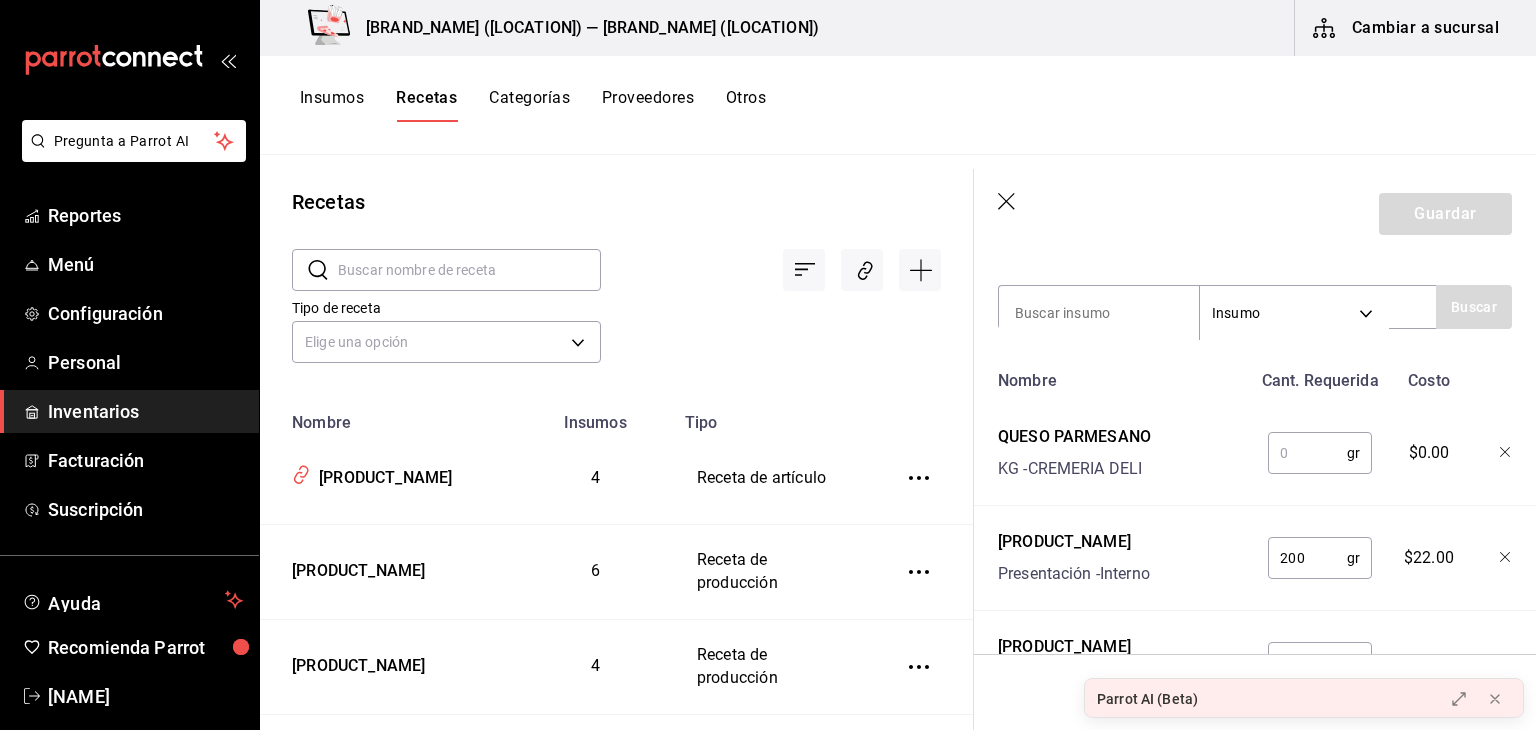 click at bounding box center (1307, 453) 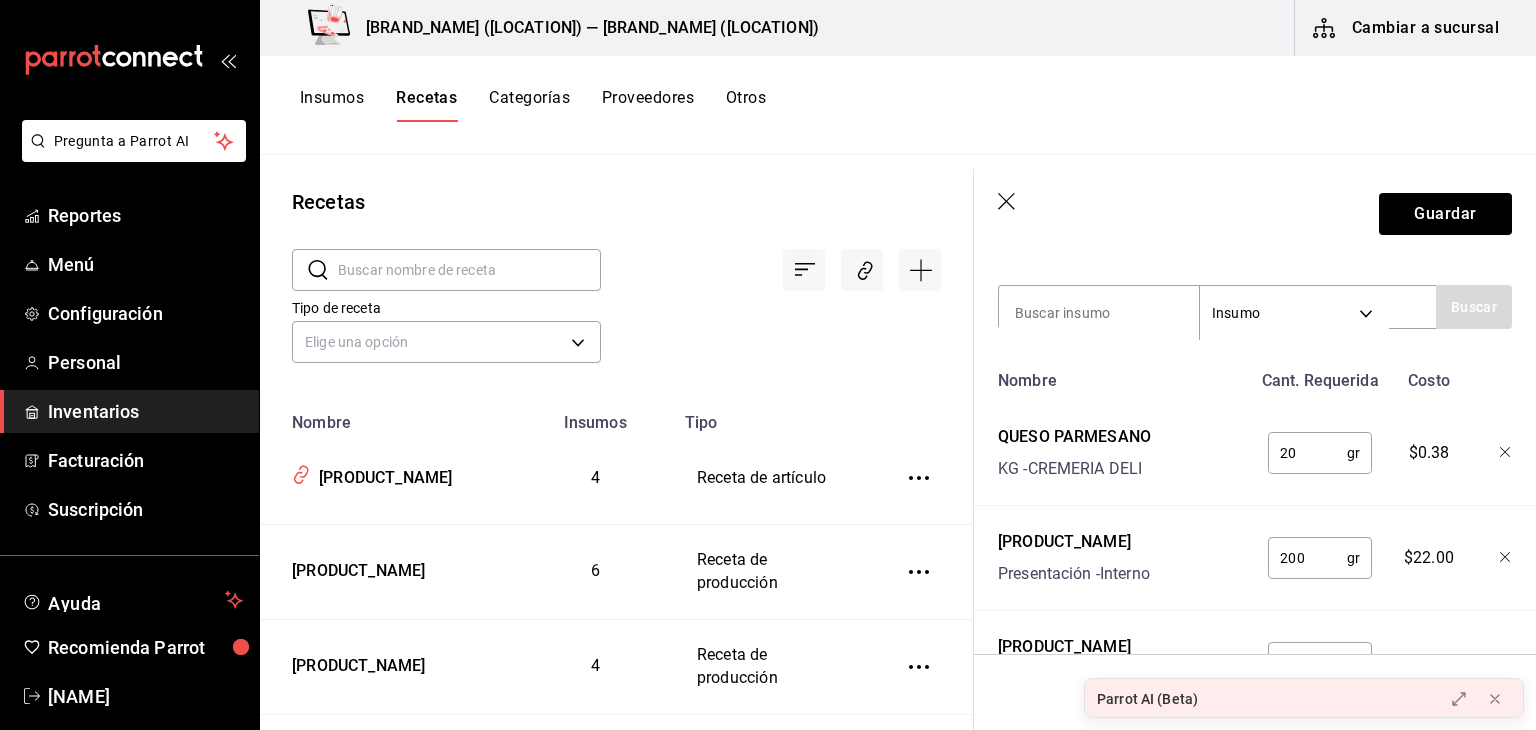type on "20" 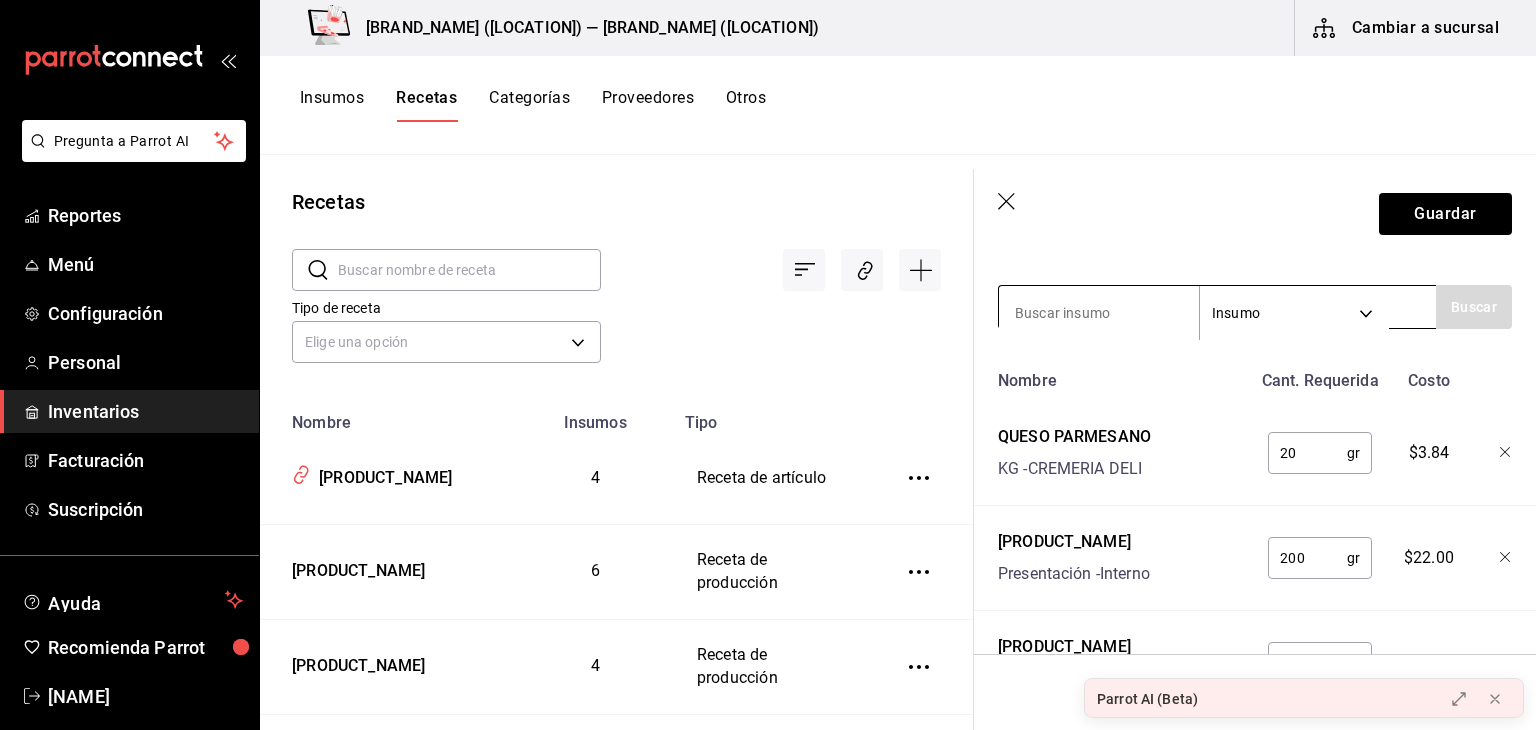 click at bounding box center [1099, 313] 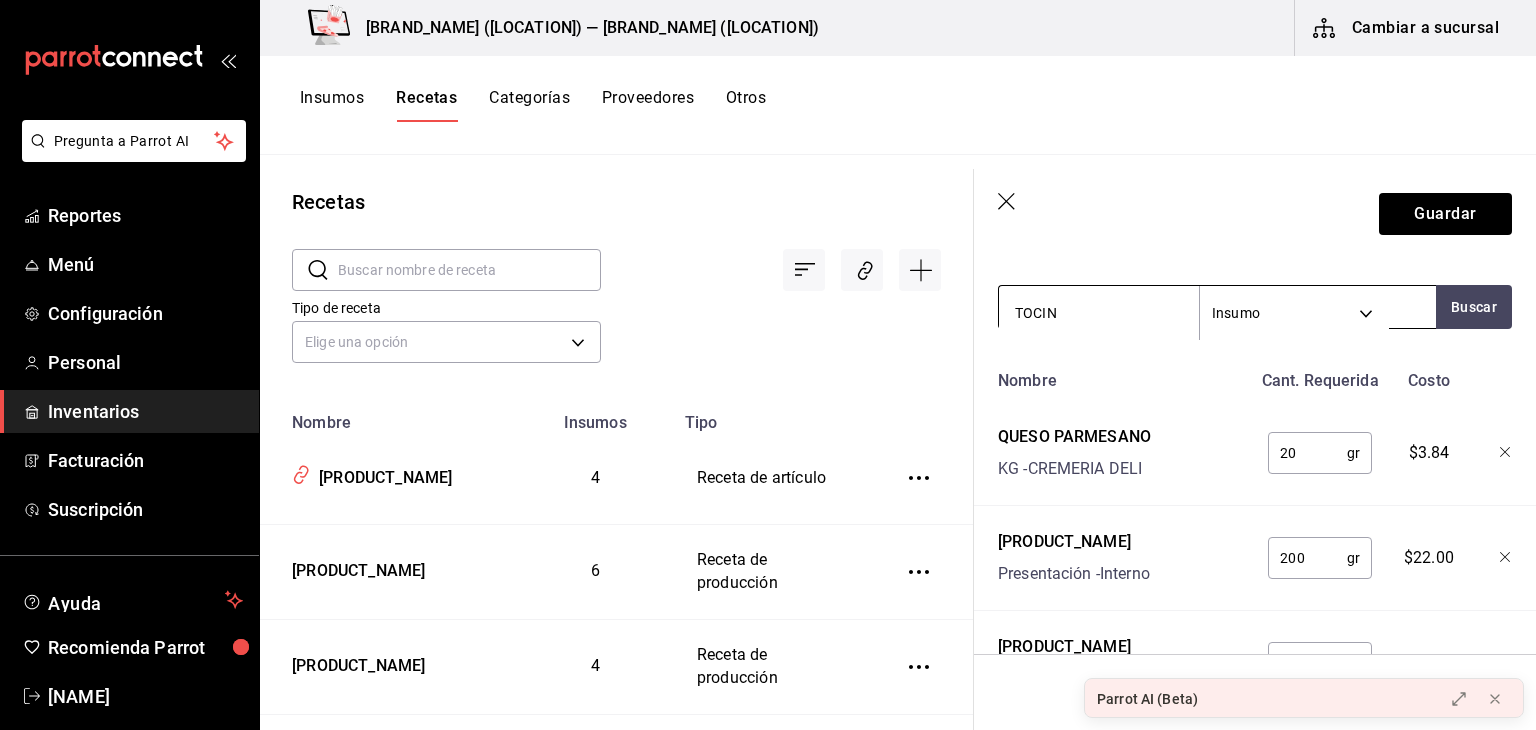 type on "TOCINO" 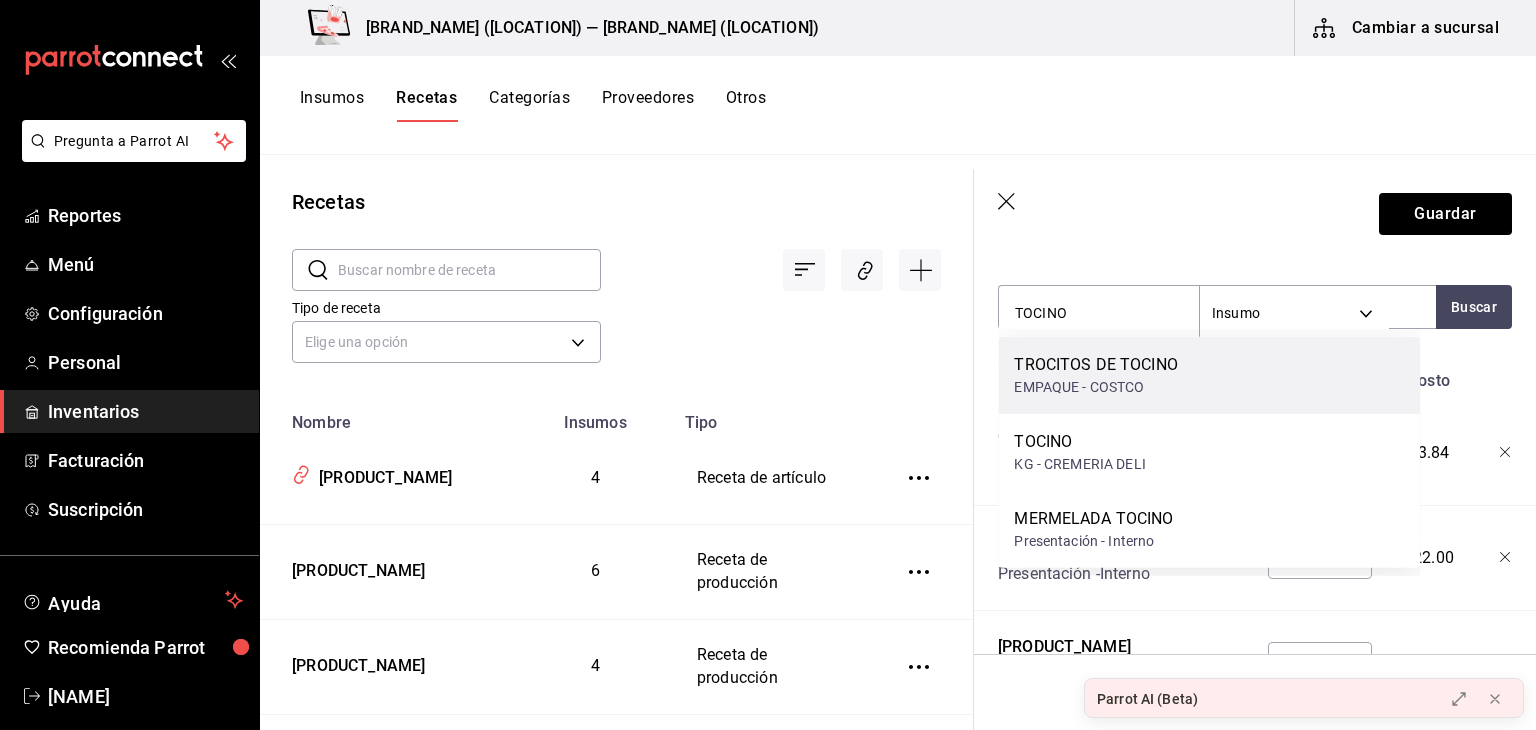 click on "EMPAQUE - COSTCO" at bounding box center [1095, 387] 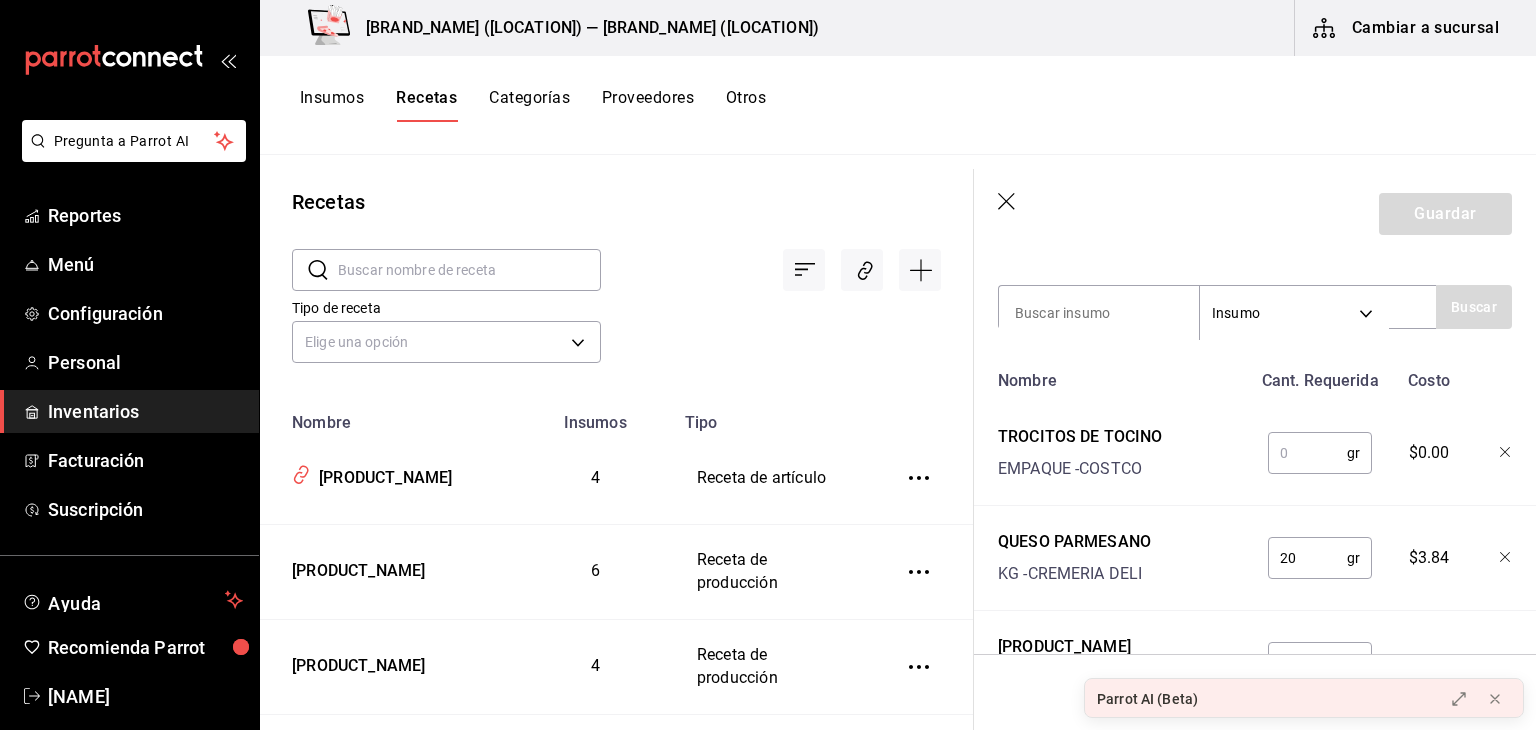 click at bounding box center (1307, 453) 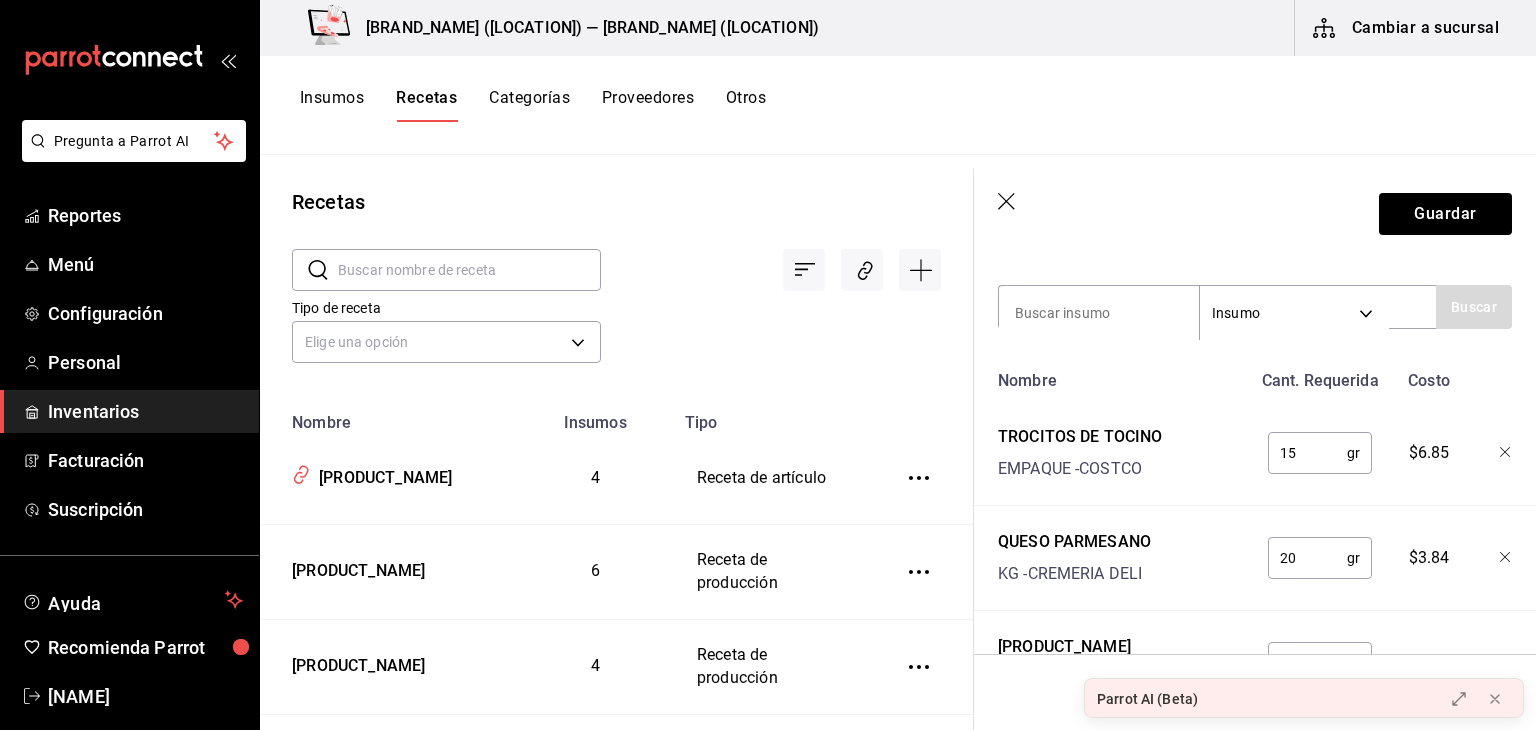 type on "15" 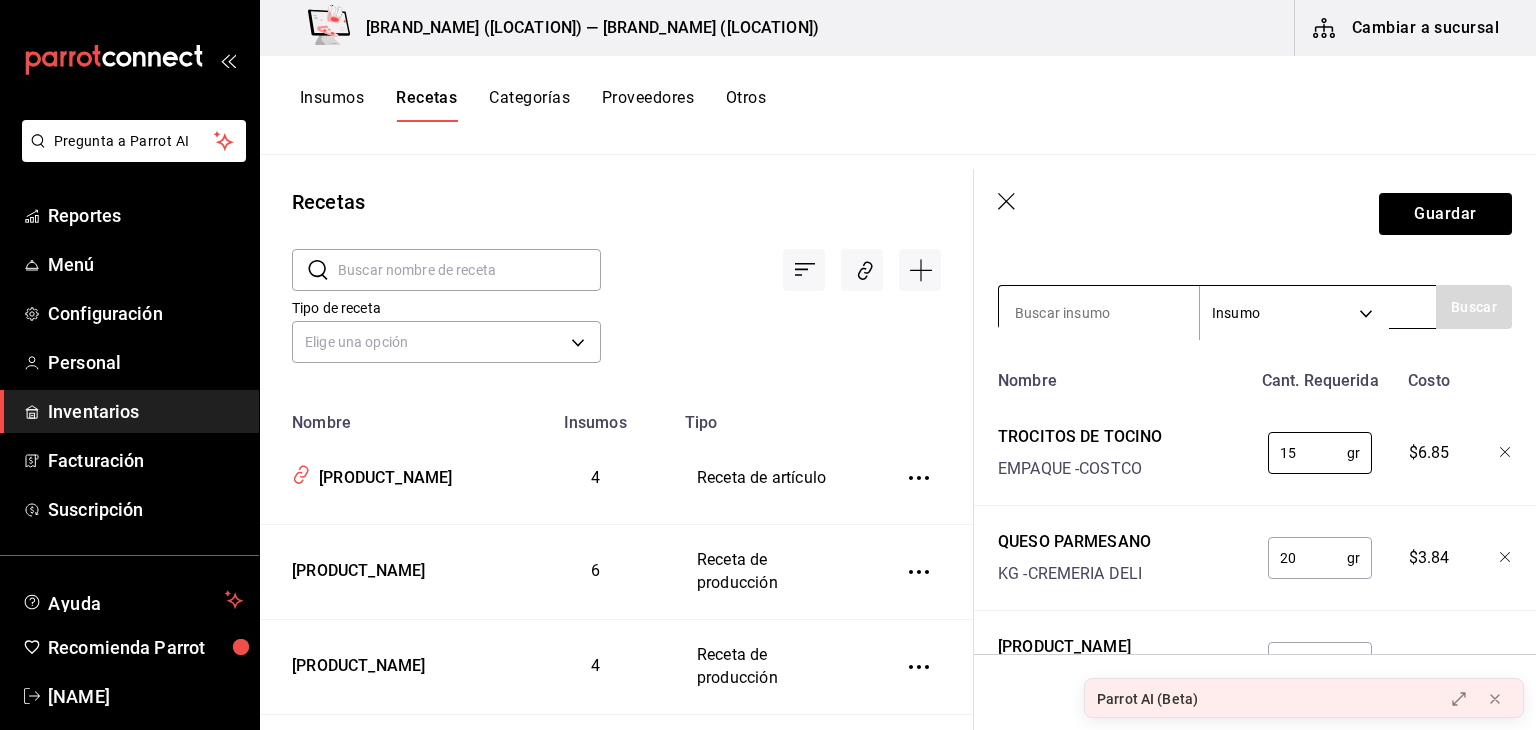 click at bounding box center [1099, 313] 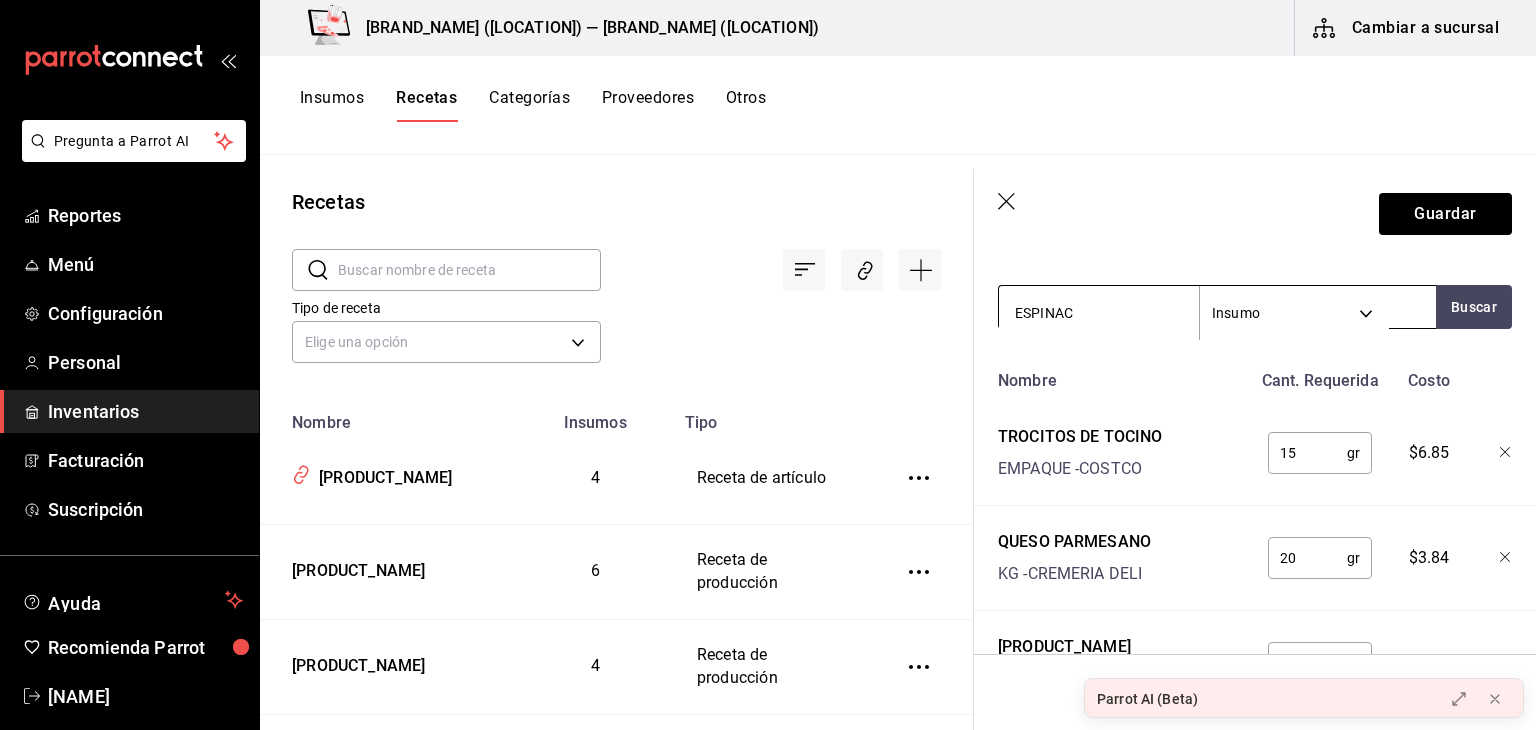 type on "ESPINACA" 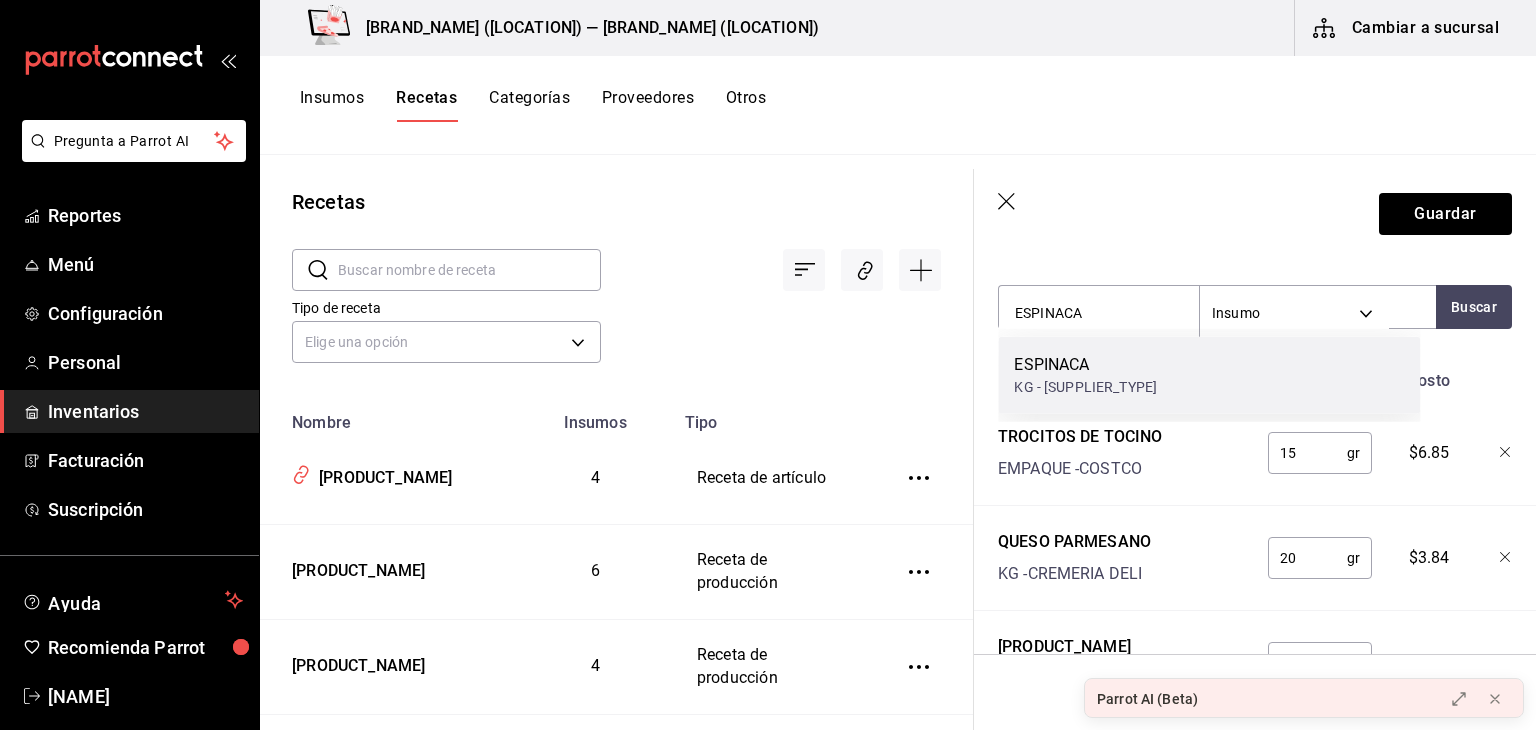click on "KG - [SUPPLIER_TYPE]" at bounding box center (1085, 387) 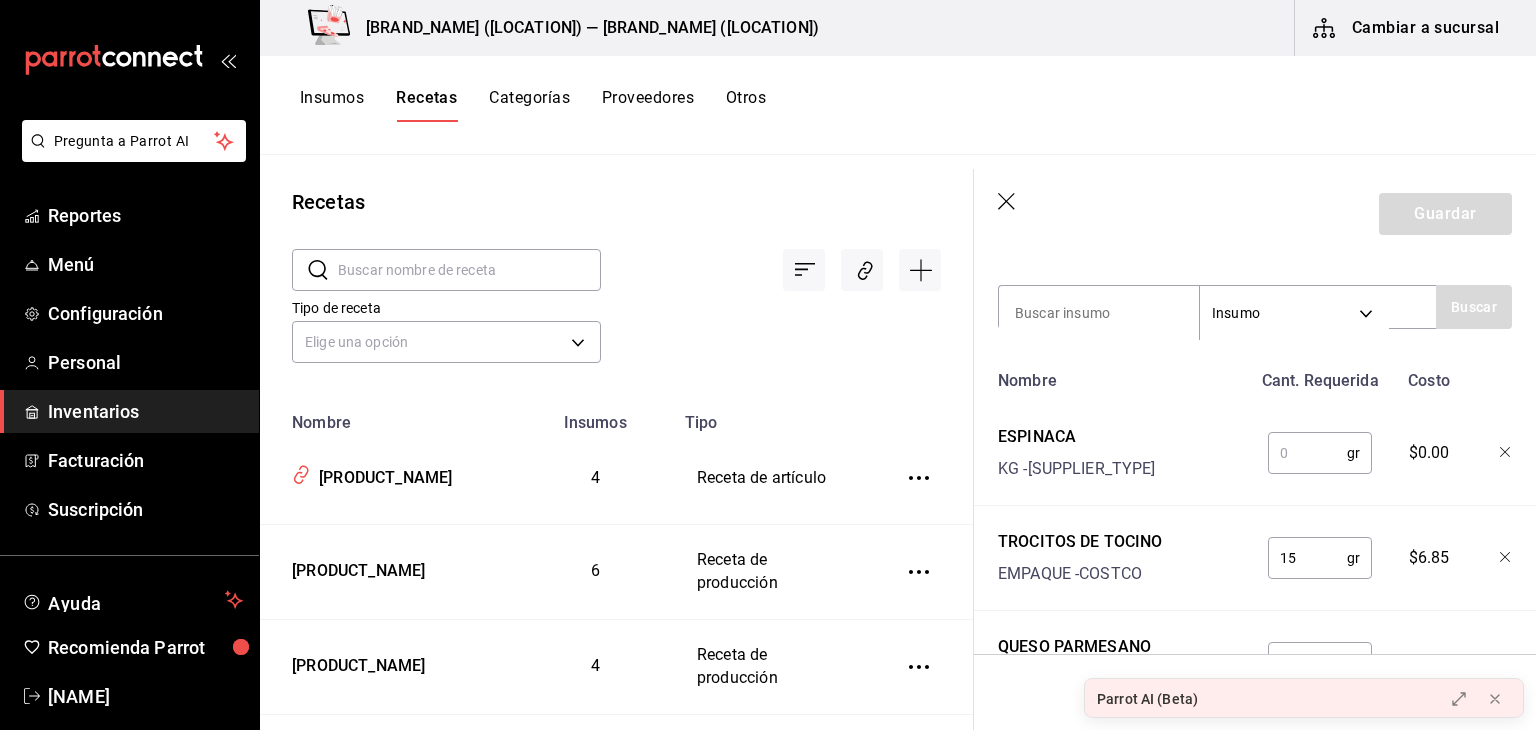 click at bounding box center (1307, 453) 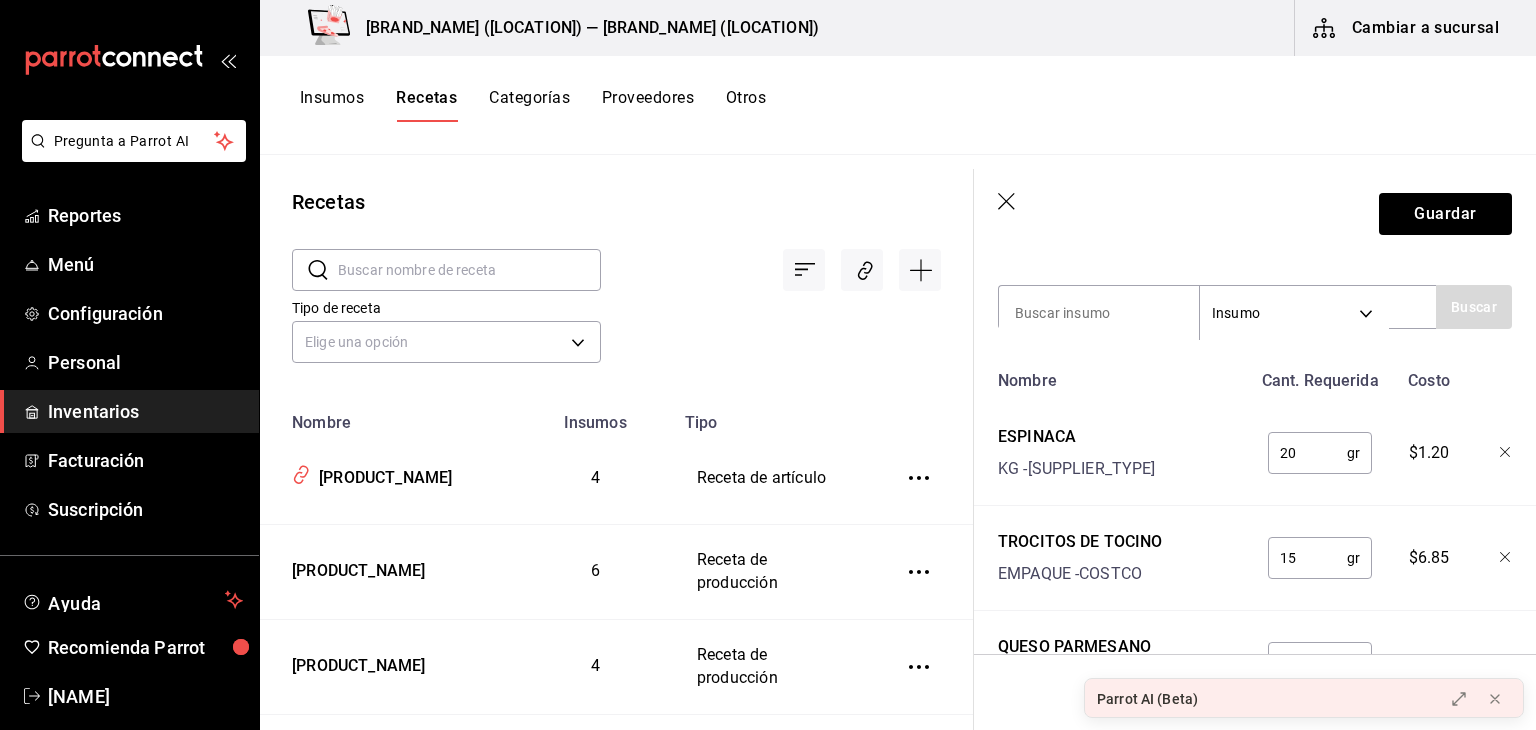 type on "20" 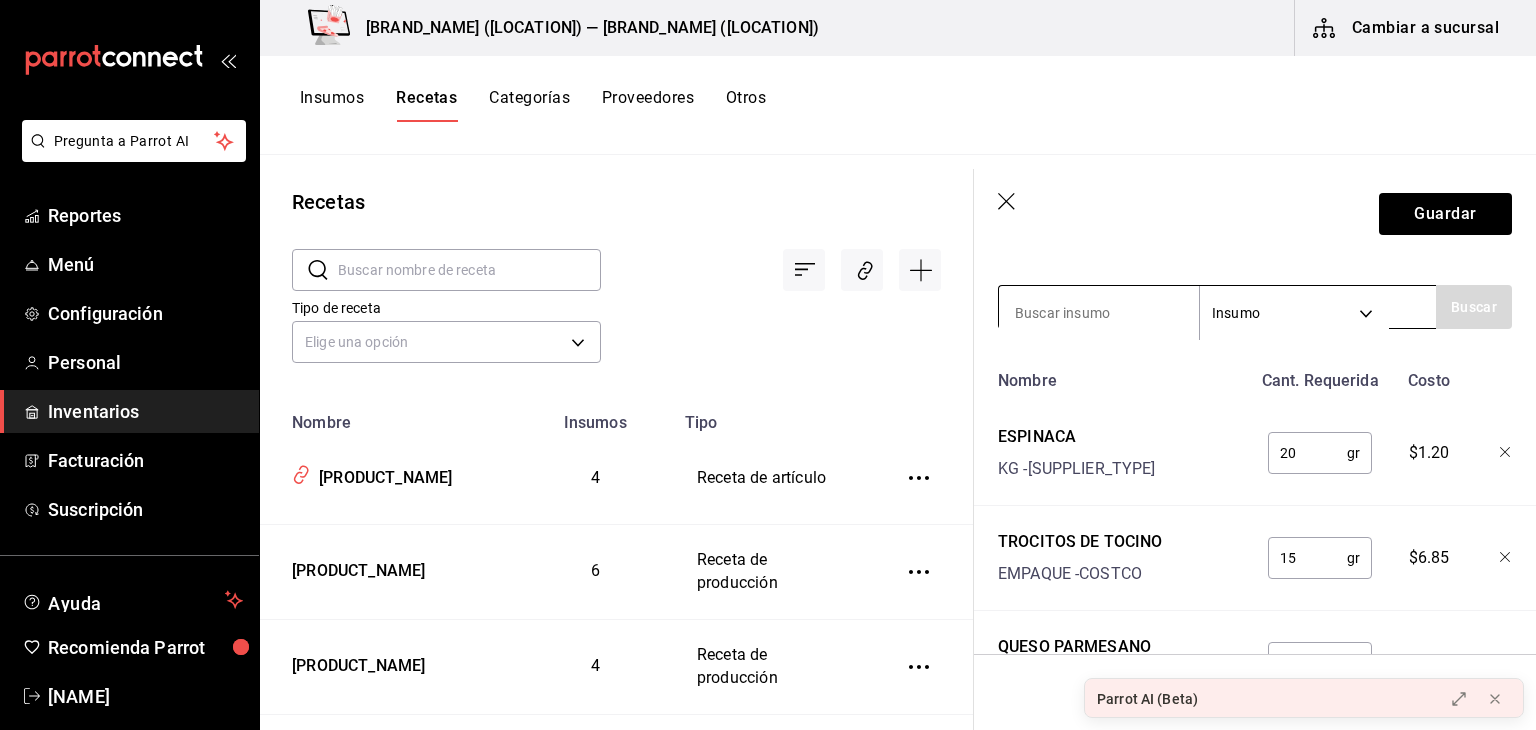 click at bounding box center (1099, 313) 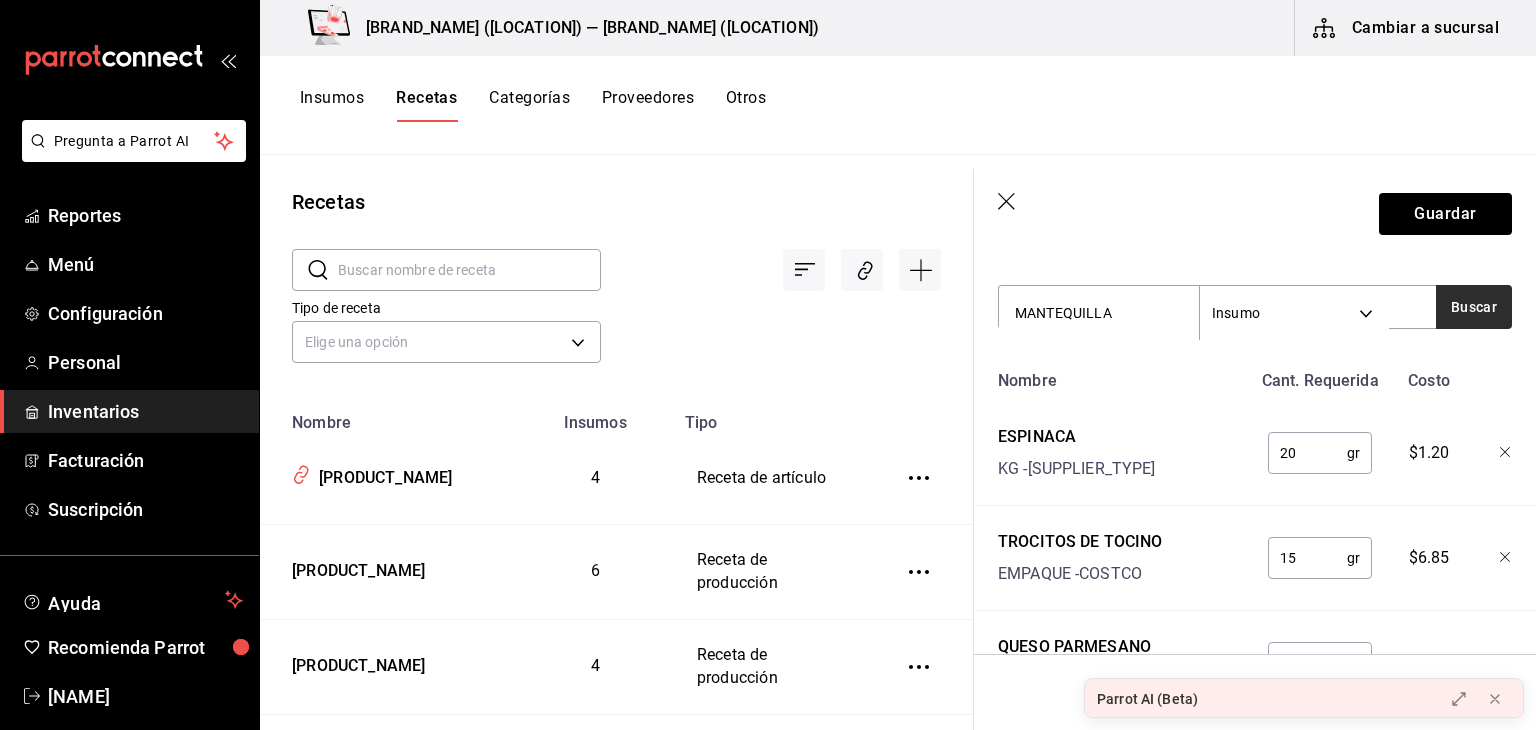 type on "MANTEQUILLA" 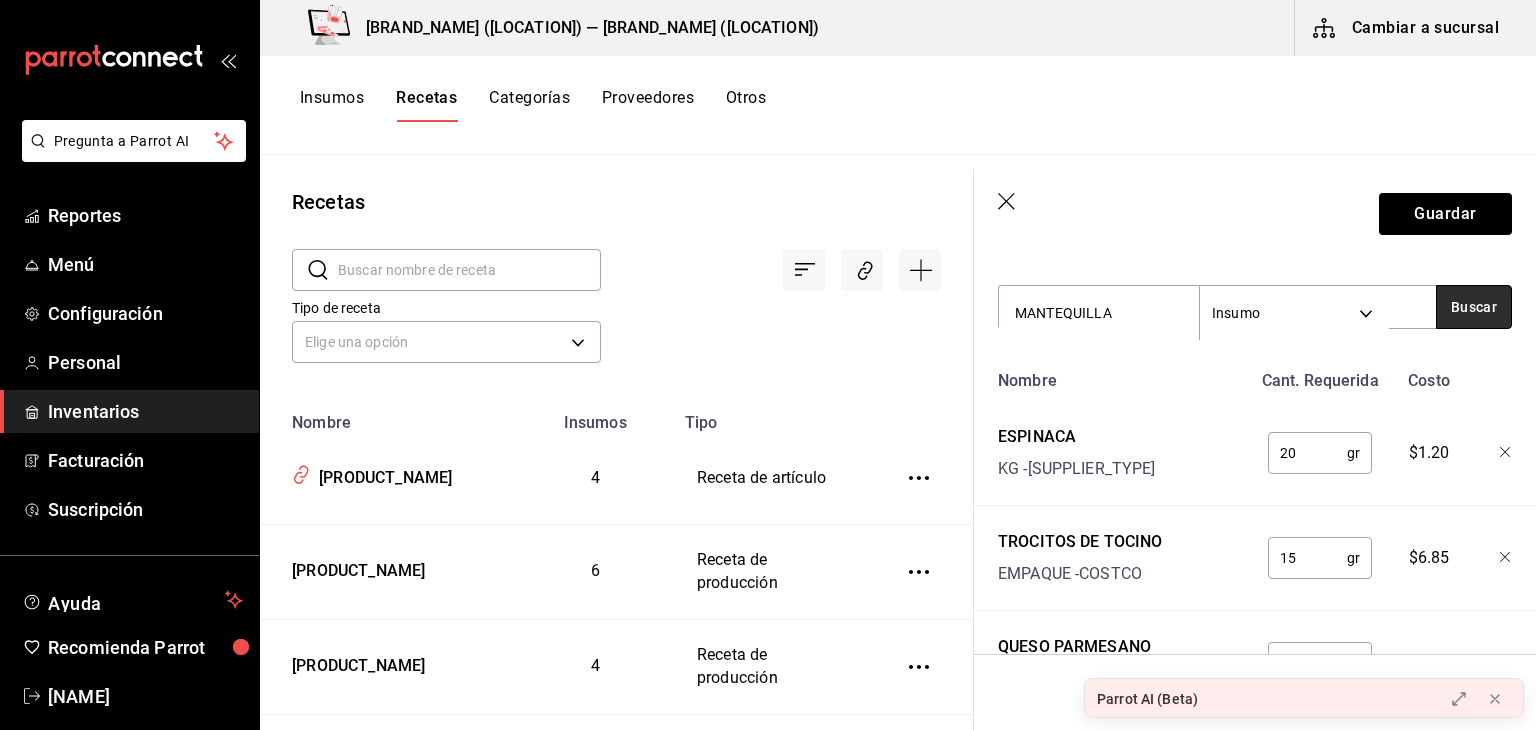click on "Buscar" at bounding box center (1474, 307) 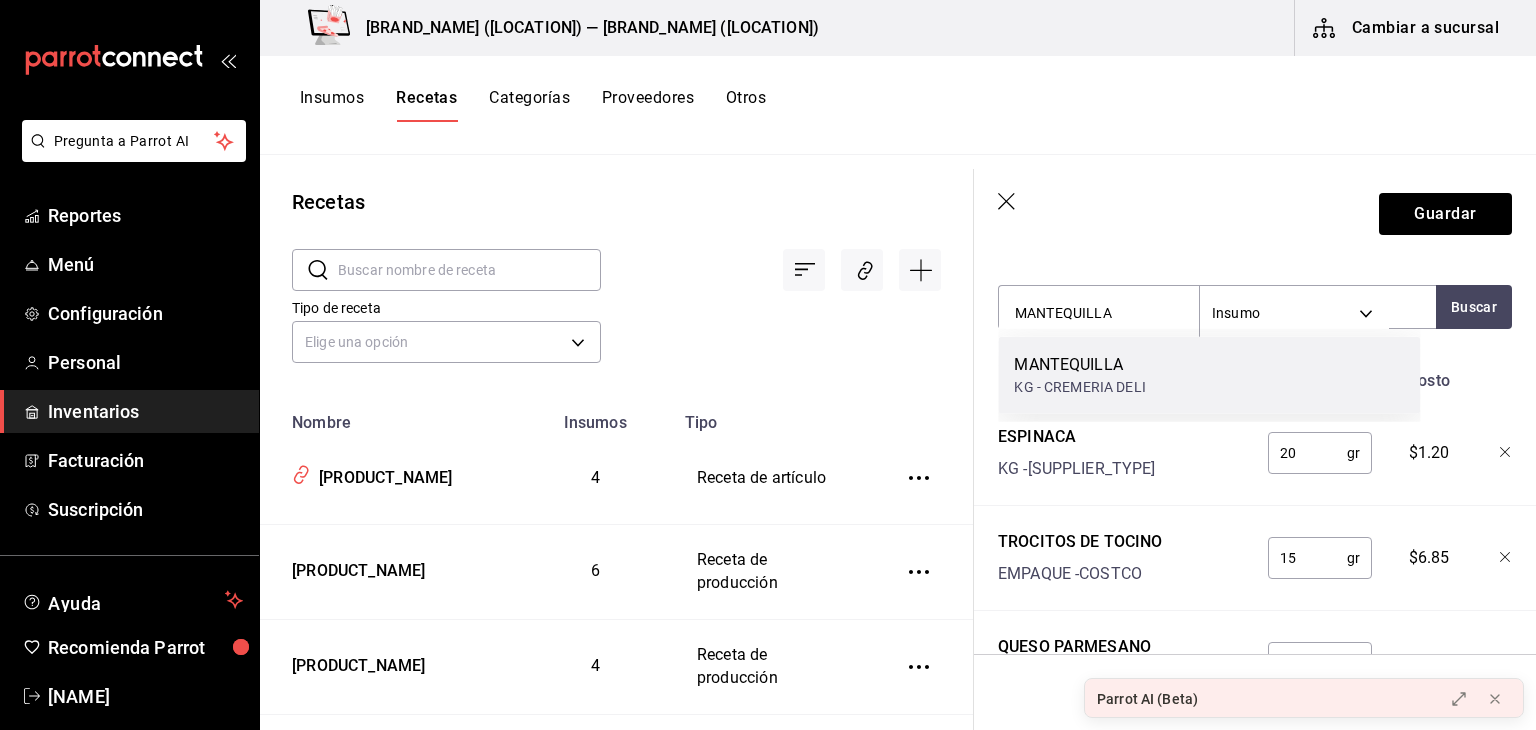 click on "MANTEQUILLA" at bounding box center (1079, 365) 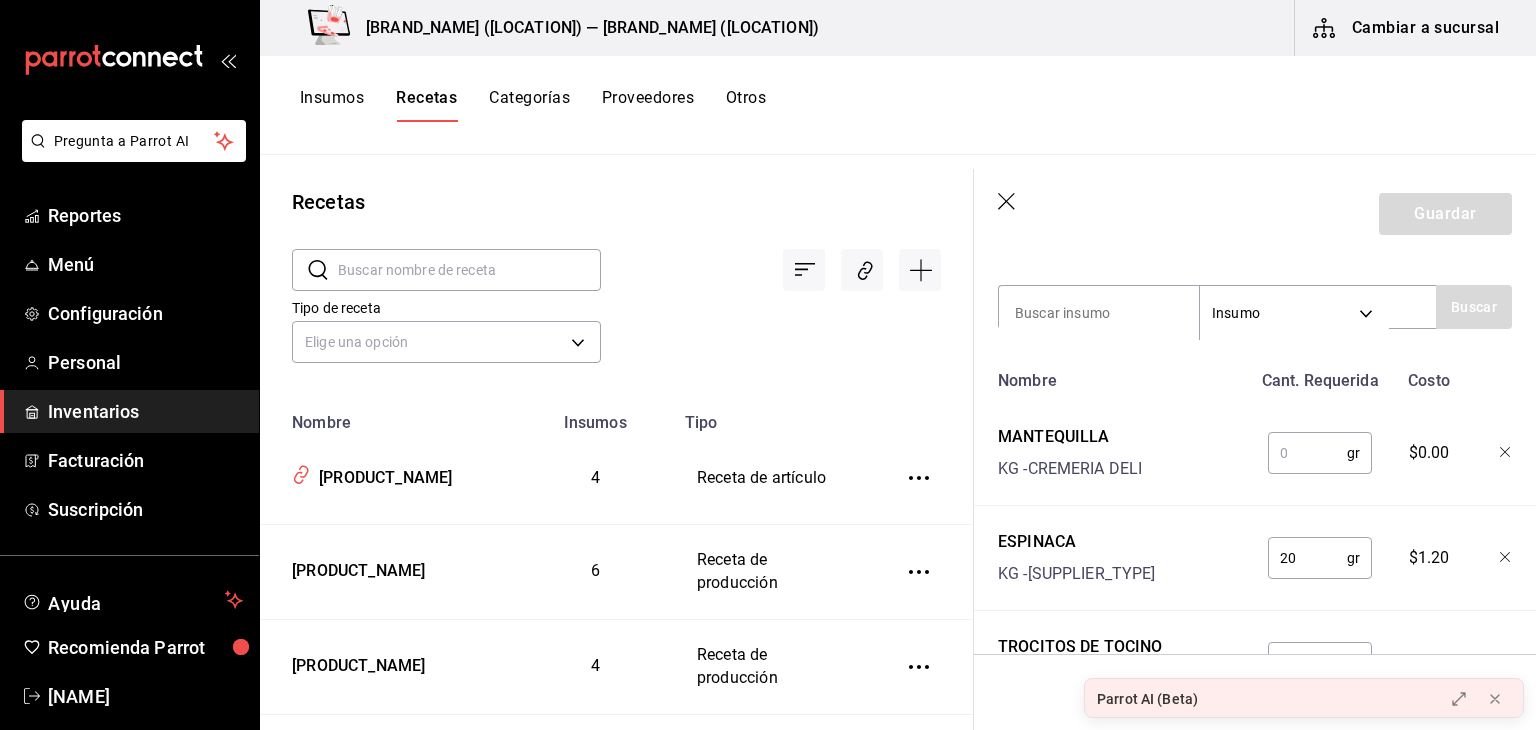 click at bounding box center (1307, 453) 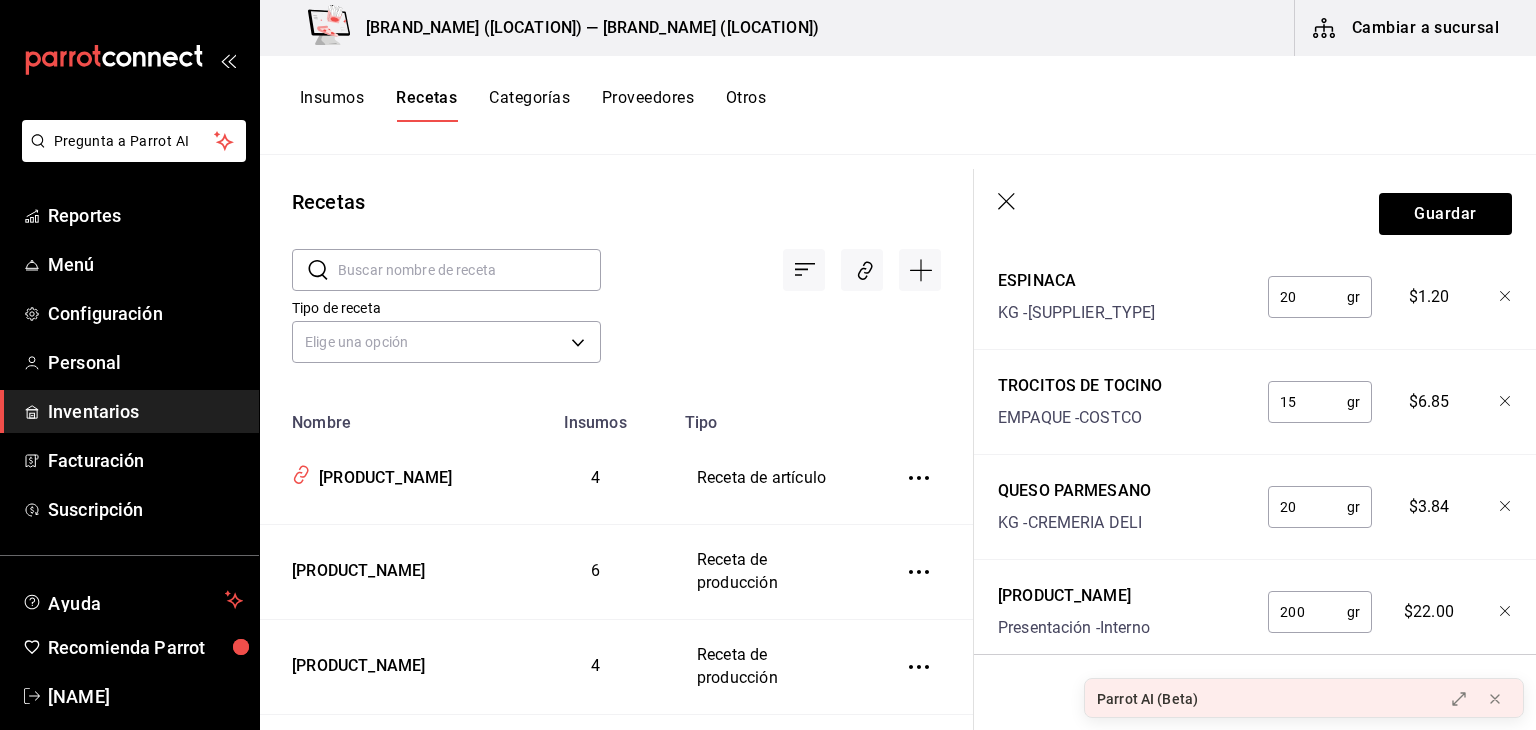 scroll, scrollTop: 834, scrollLeft: 0, axis: vertical 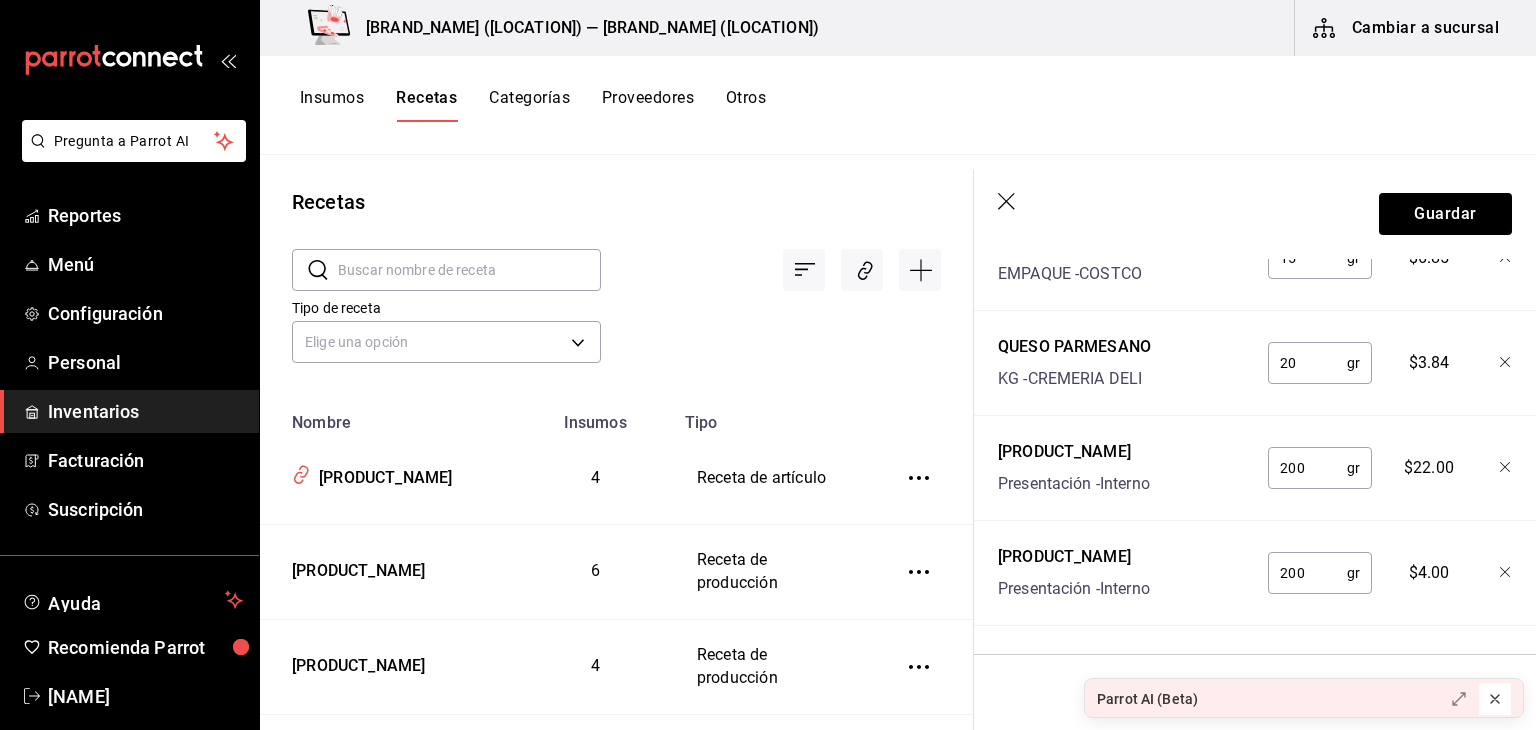 type on "5" 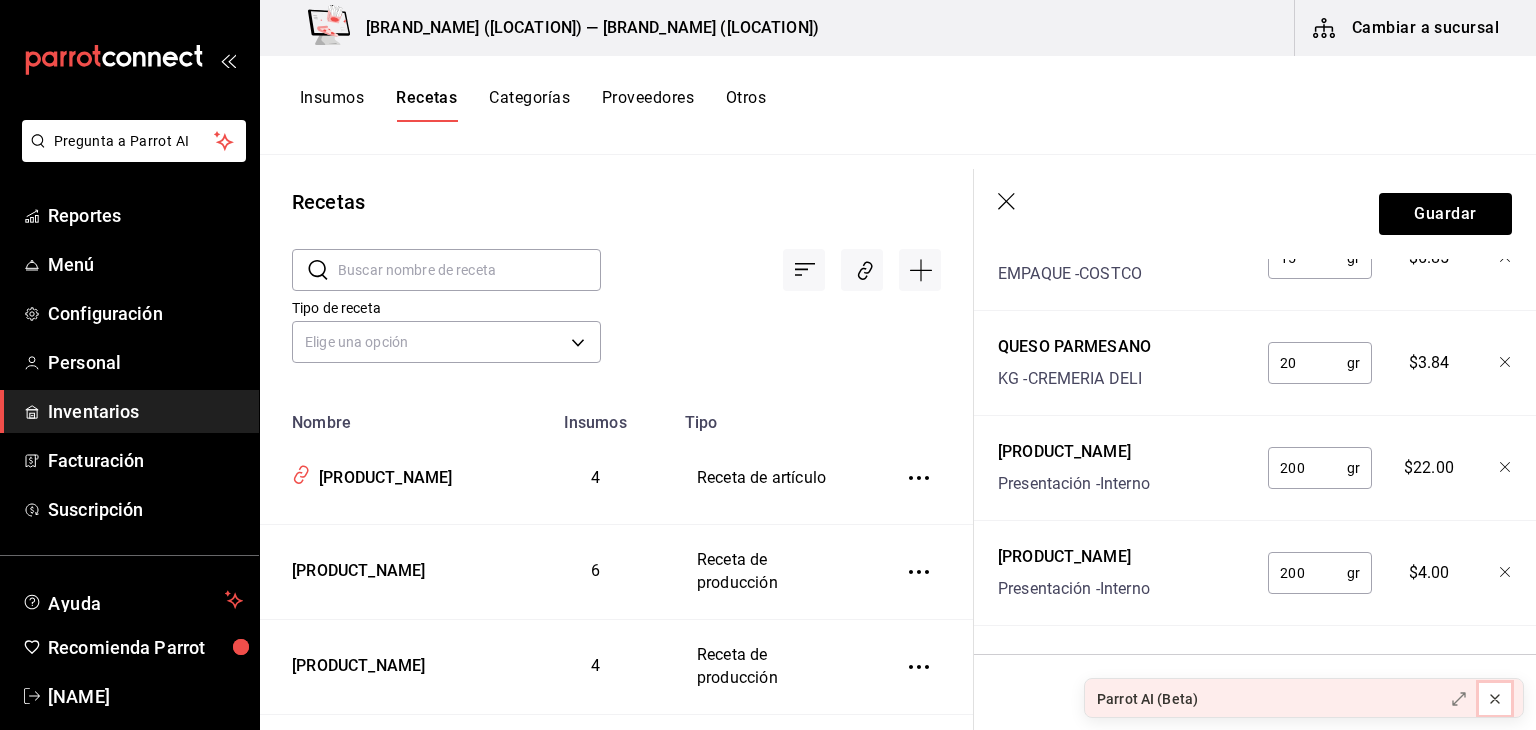 click at bounding box center [1495, 699] 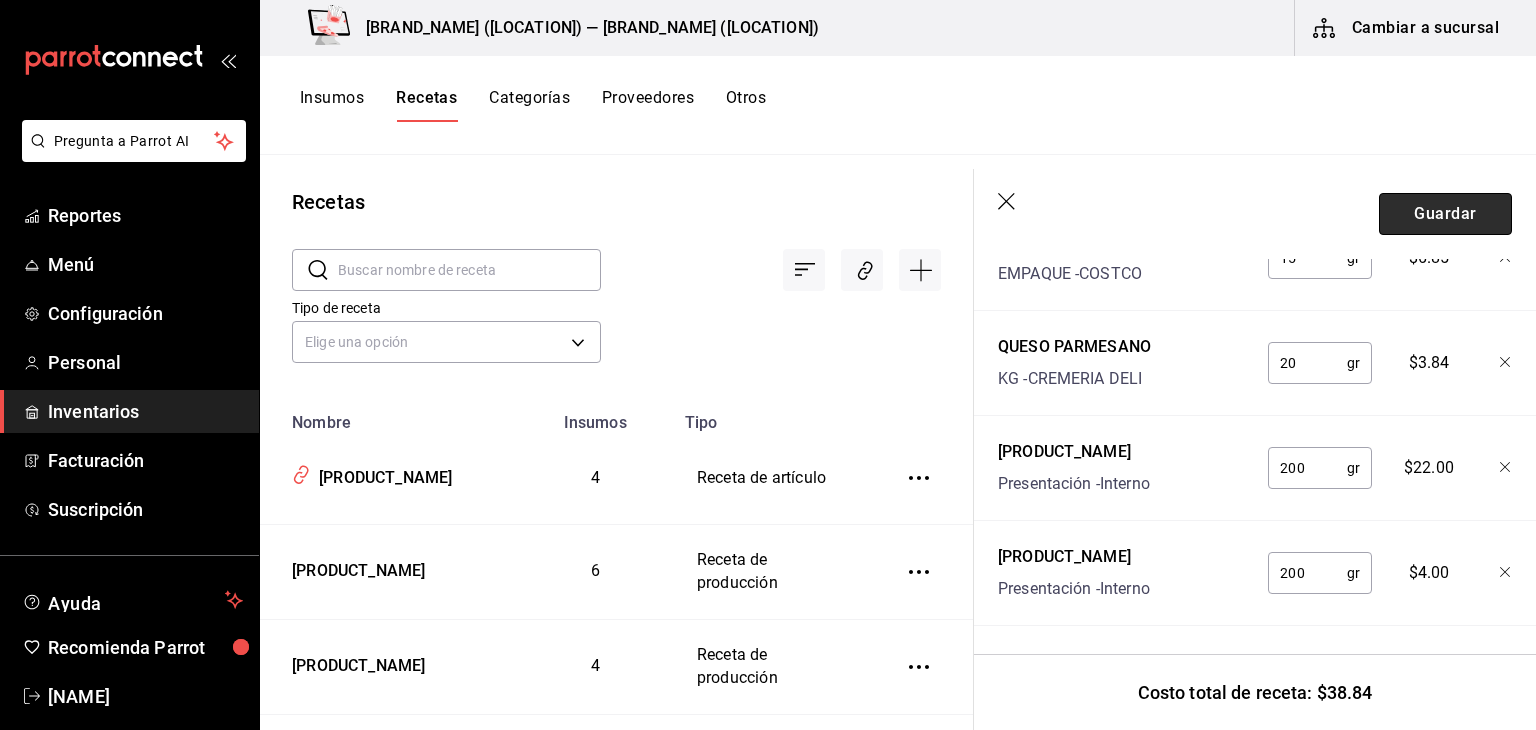click on "Guardar" at bounding box center [1445, 214] 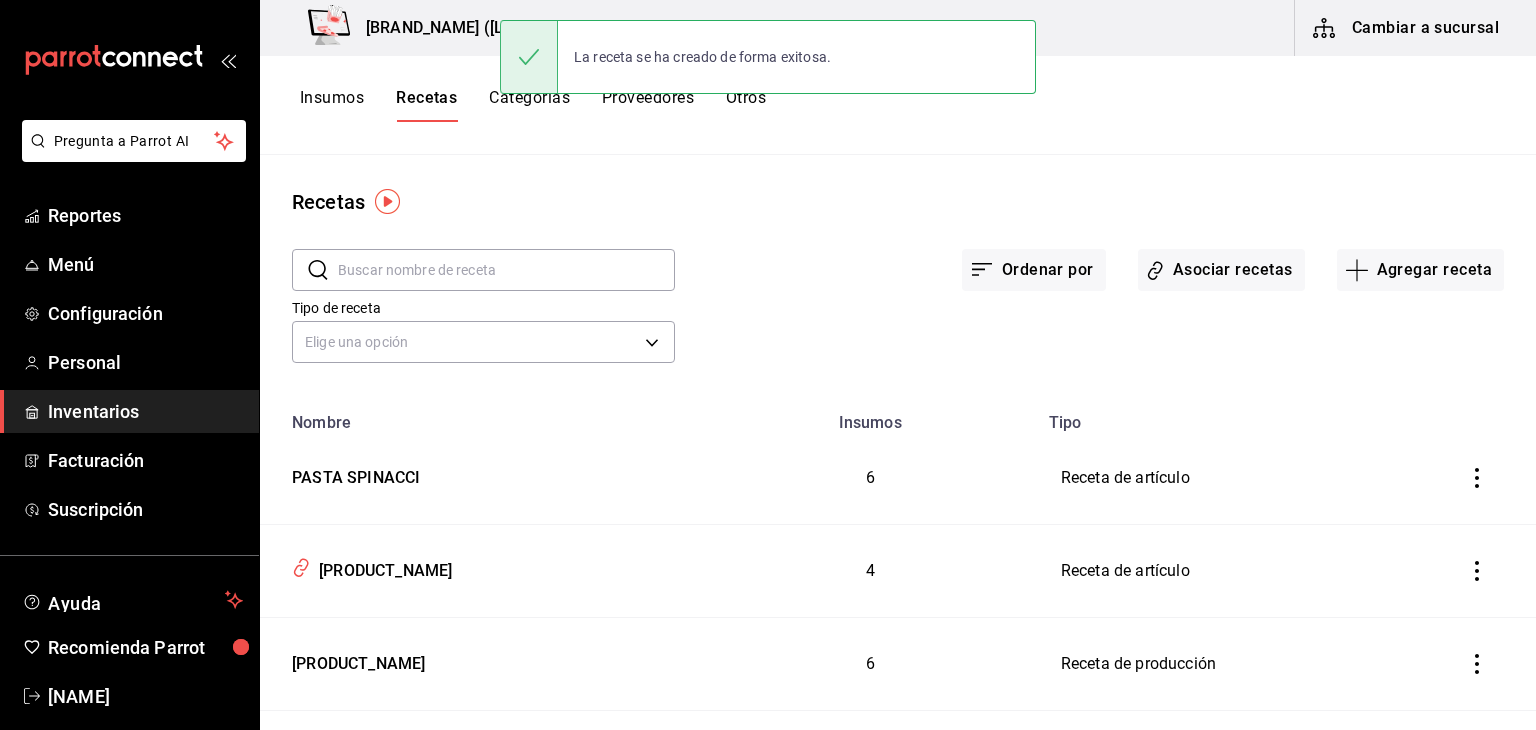 scroll, scrollTop: 0, scrollLeft: 0, axis: both 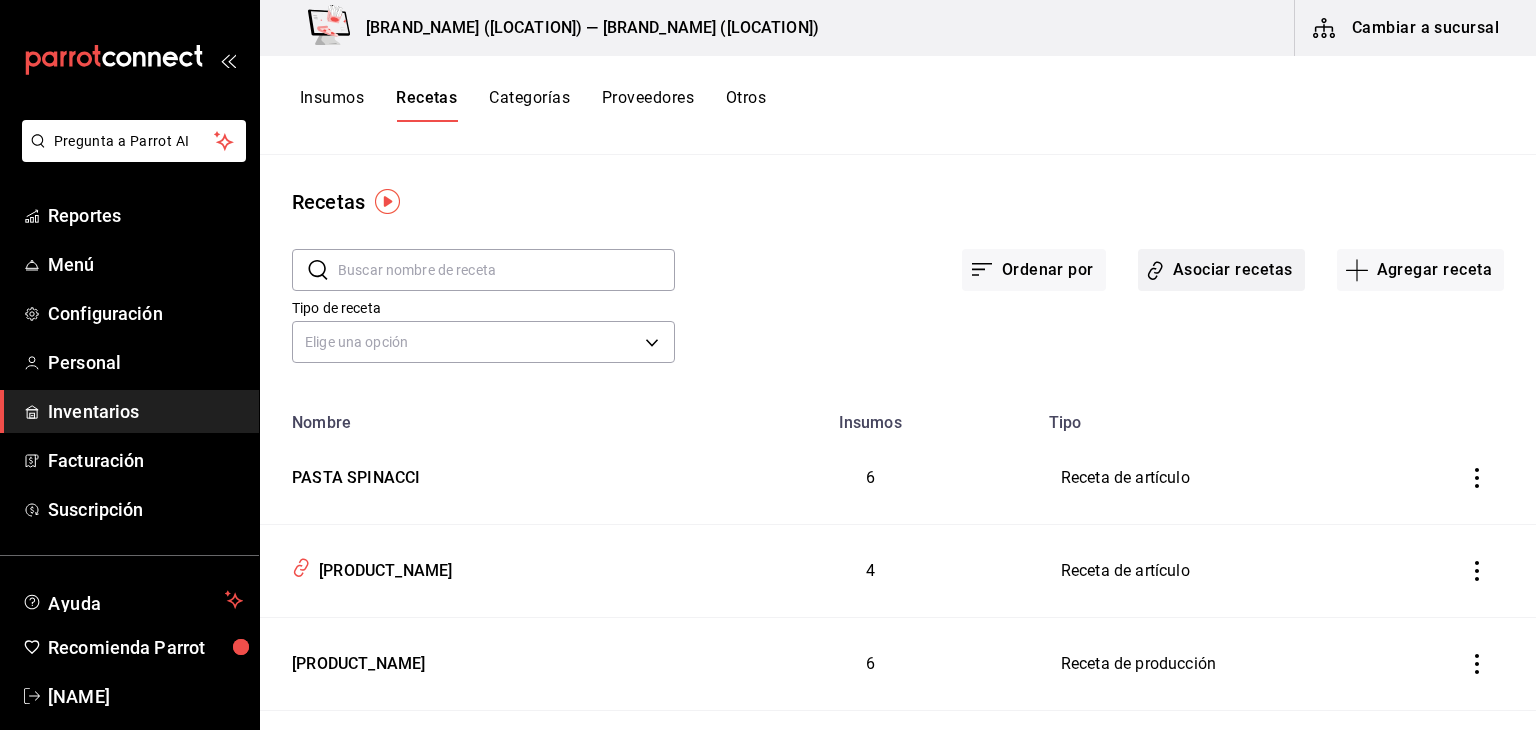 click on "Asociar recetas" at bounding box center (1221, 270) 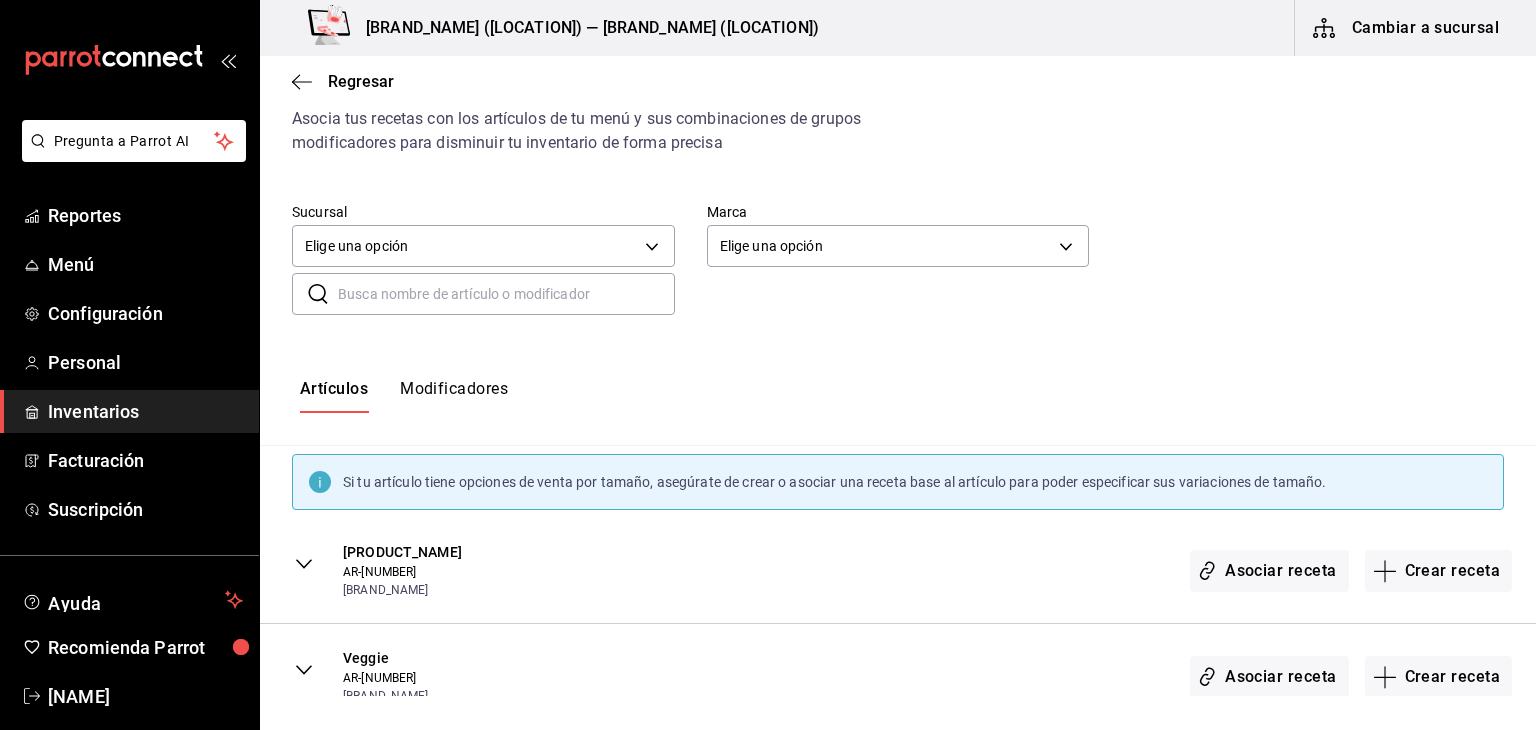 scroll, scrollTop: 24, scrollLeft: 0, axis: vertical 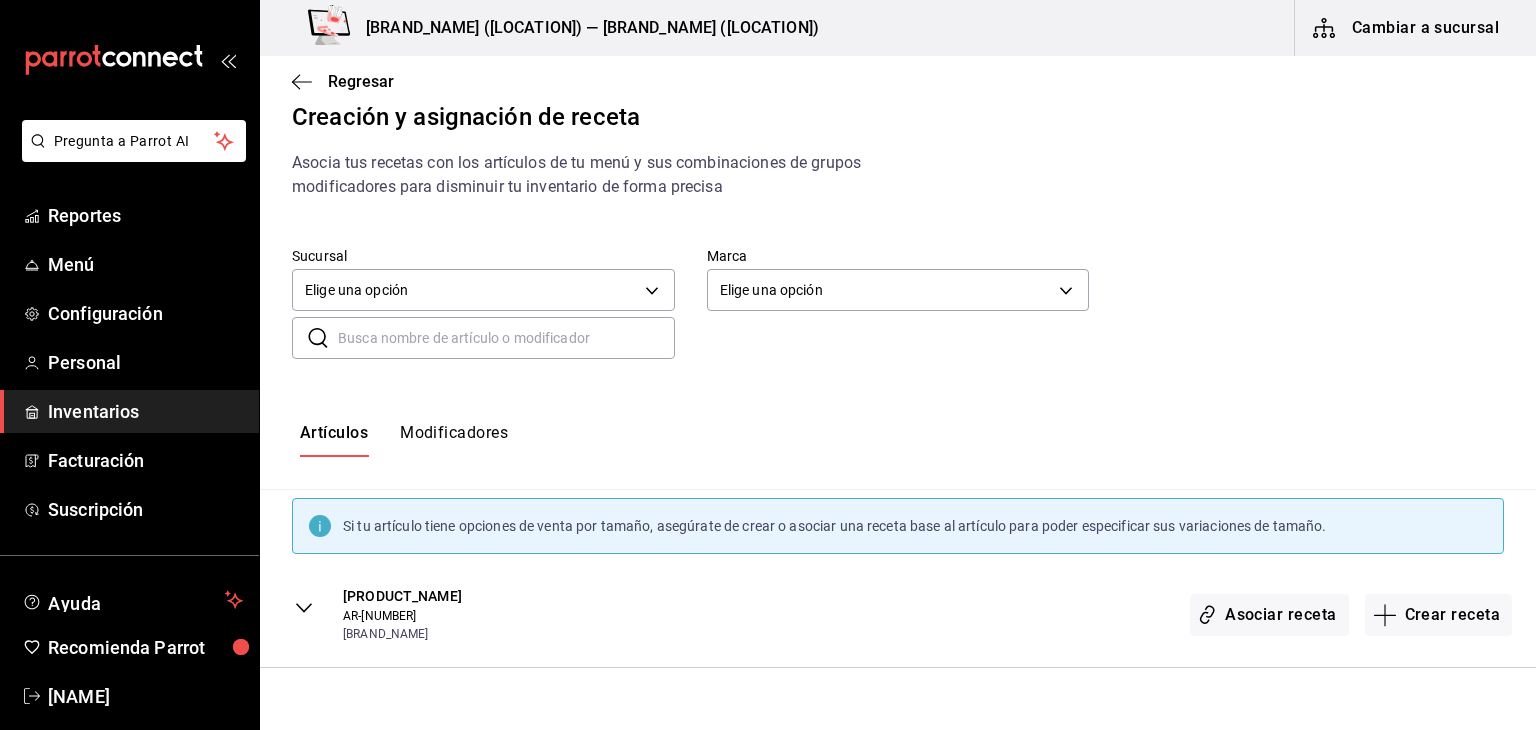 click on "Sucursal Elige una opción default Marca Elige una opción default ​ ​" at bounding box center (898, 303) 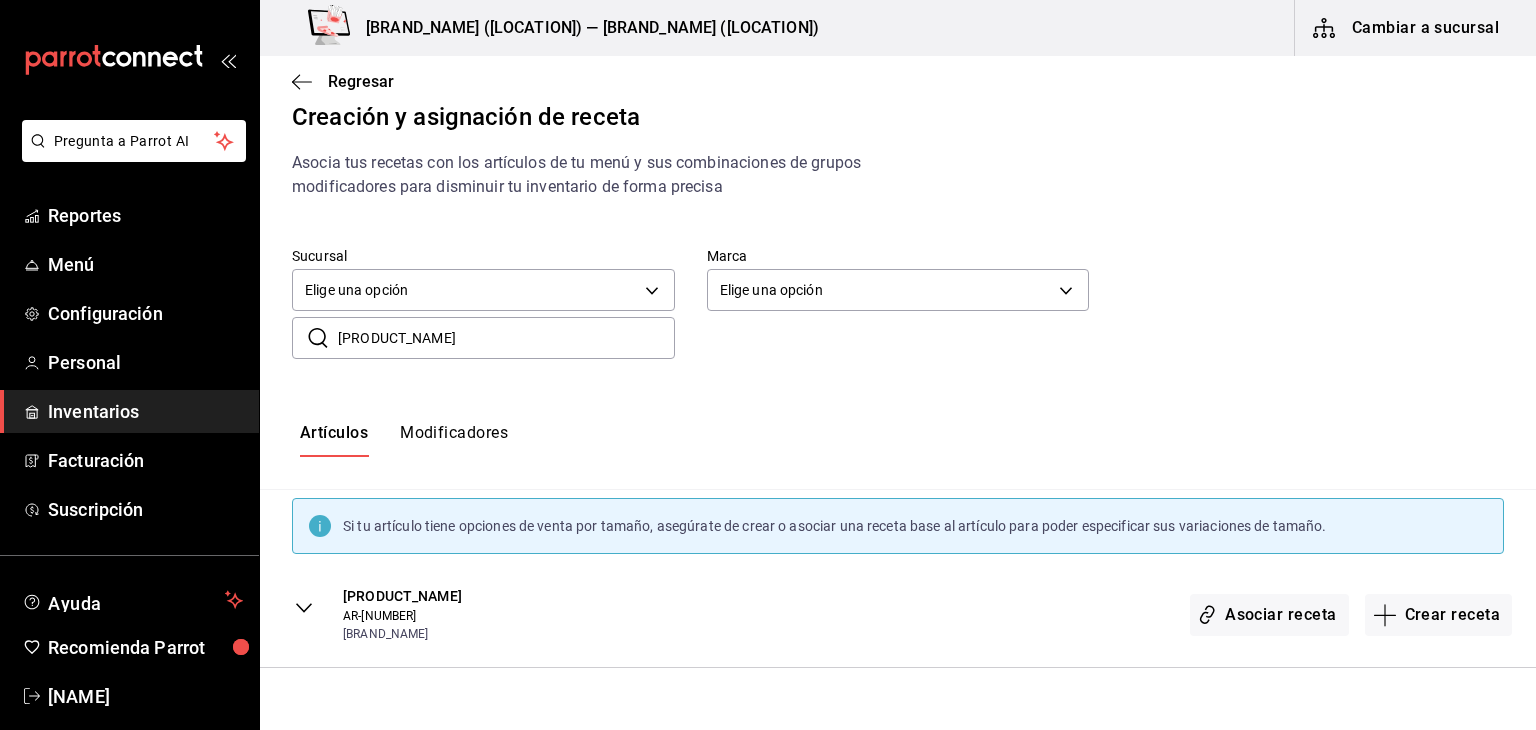 scroll, scrollTop: 0, scrollLeft: 0, axis: both 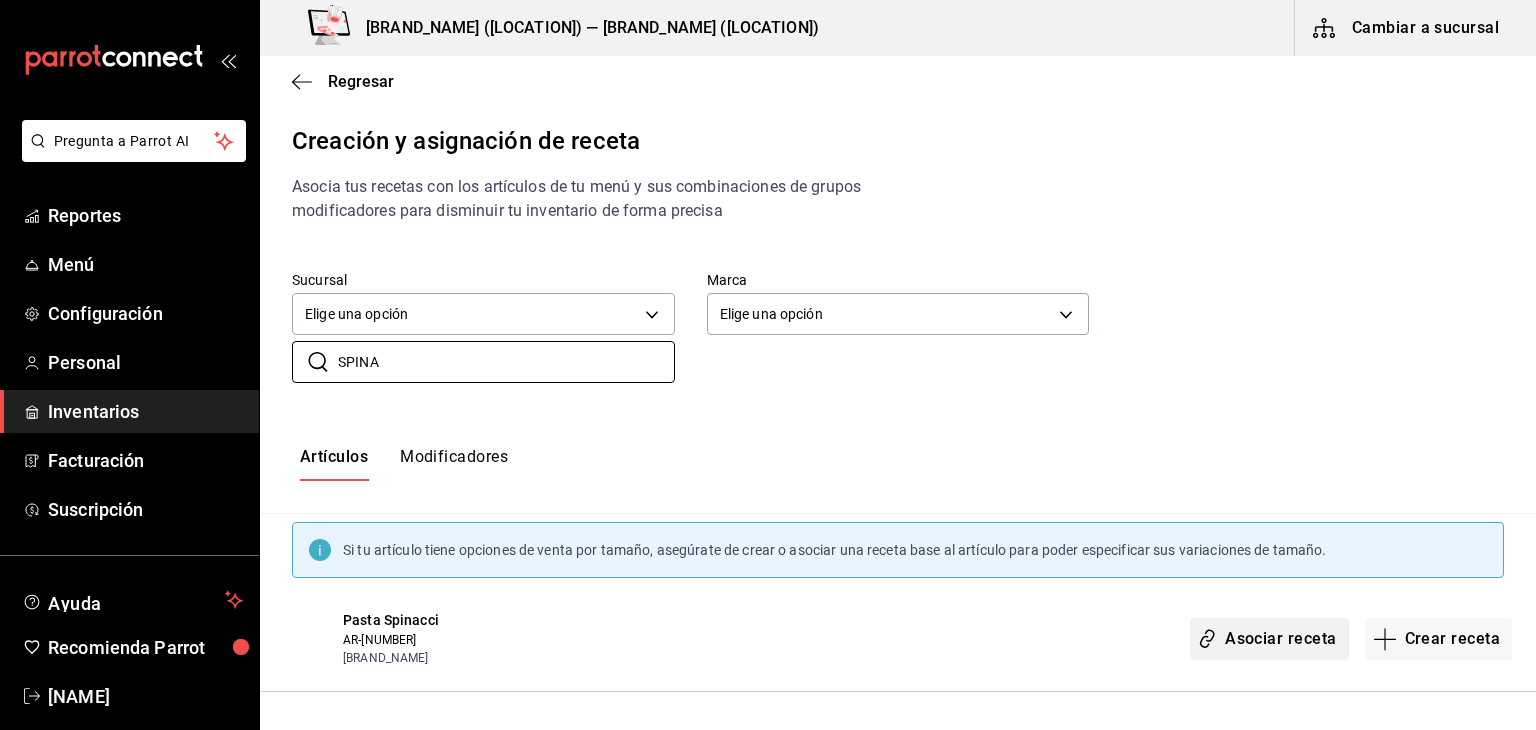 type on "SPINA" 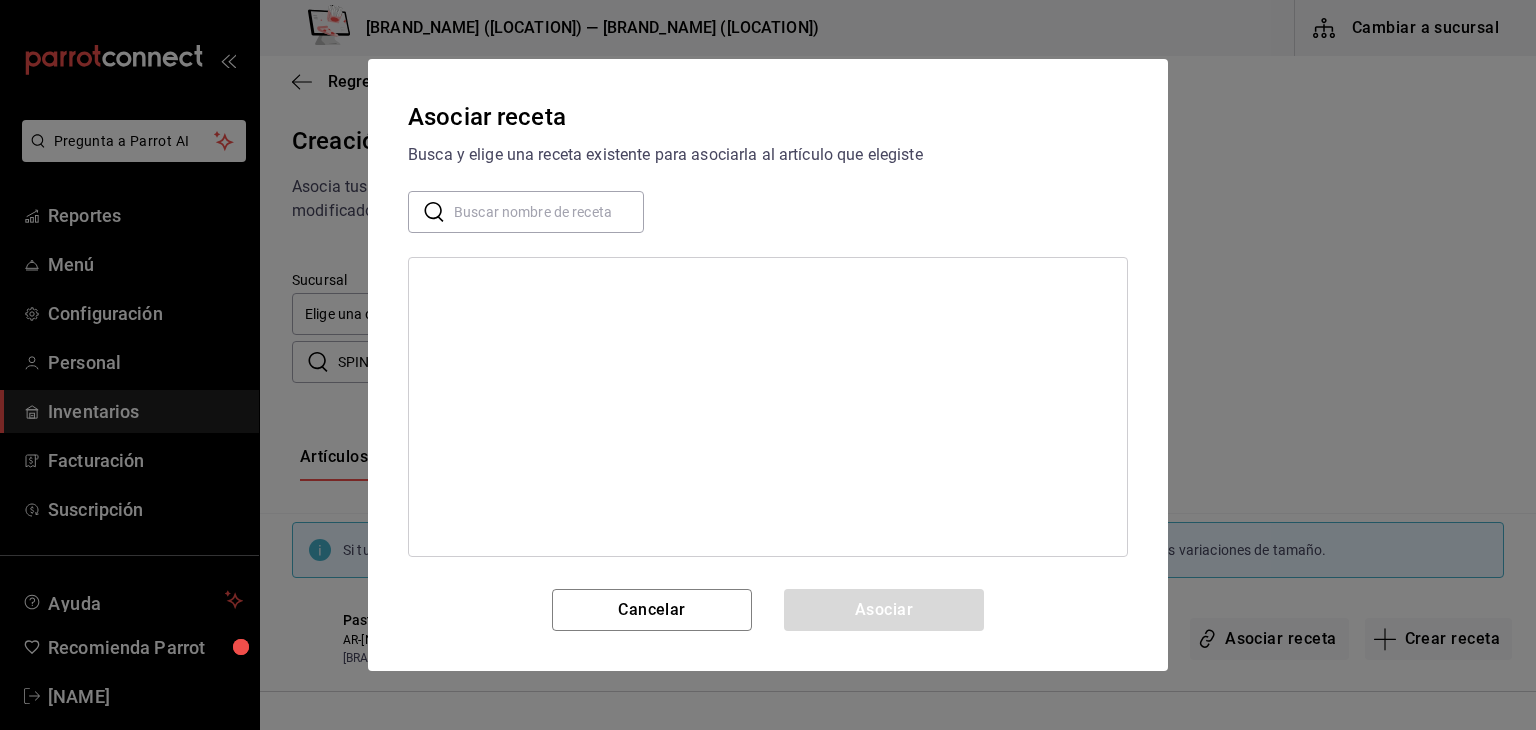 click at bounding box center [549, 212] 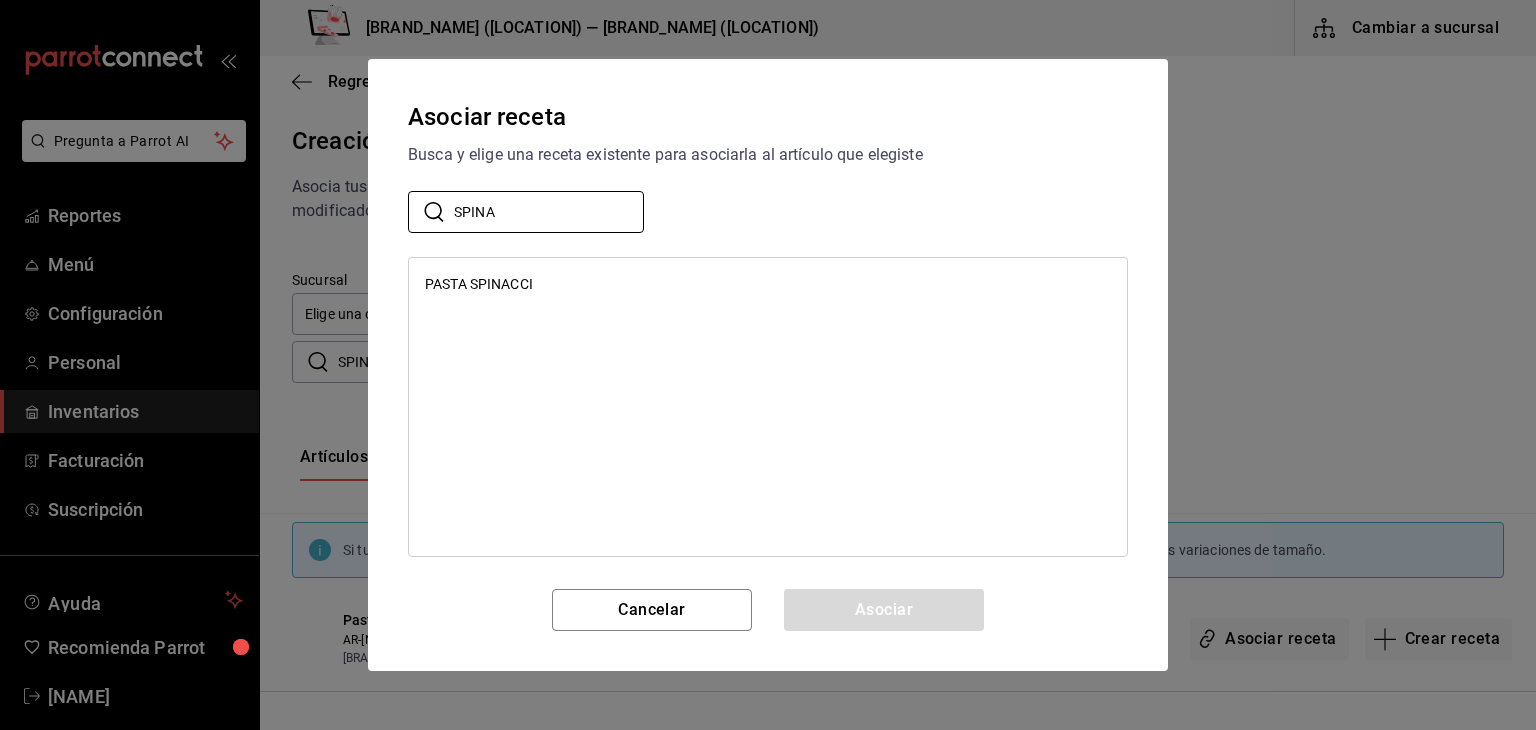 type on "SPINA" 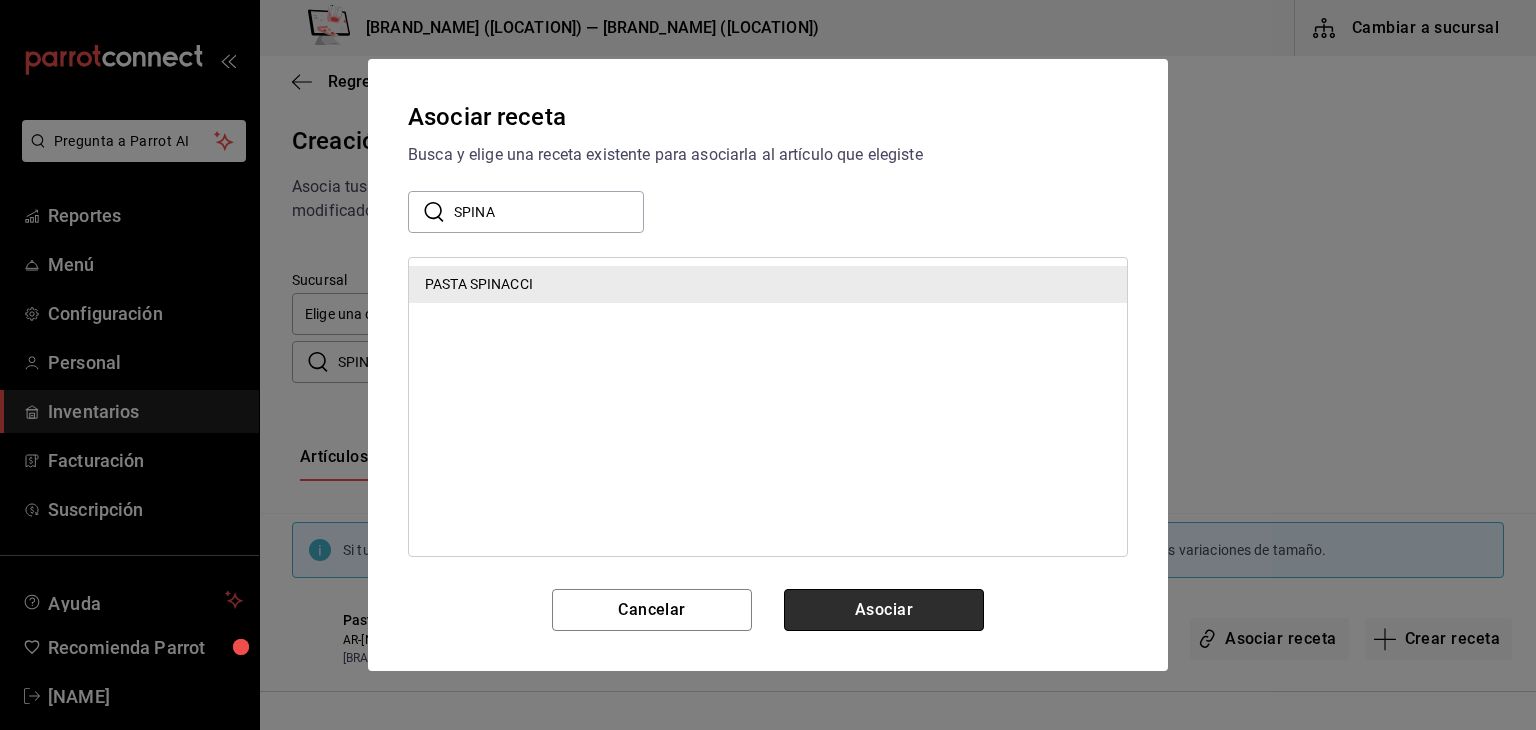 click on "Asociar" at bounding box center [884, 610] 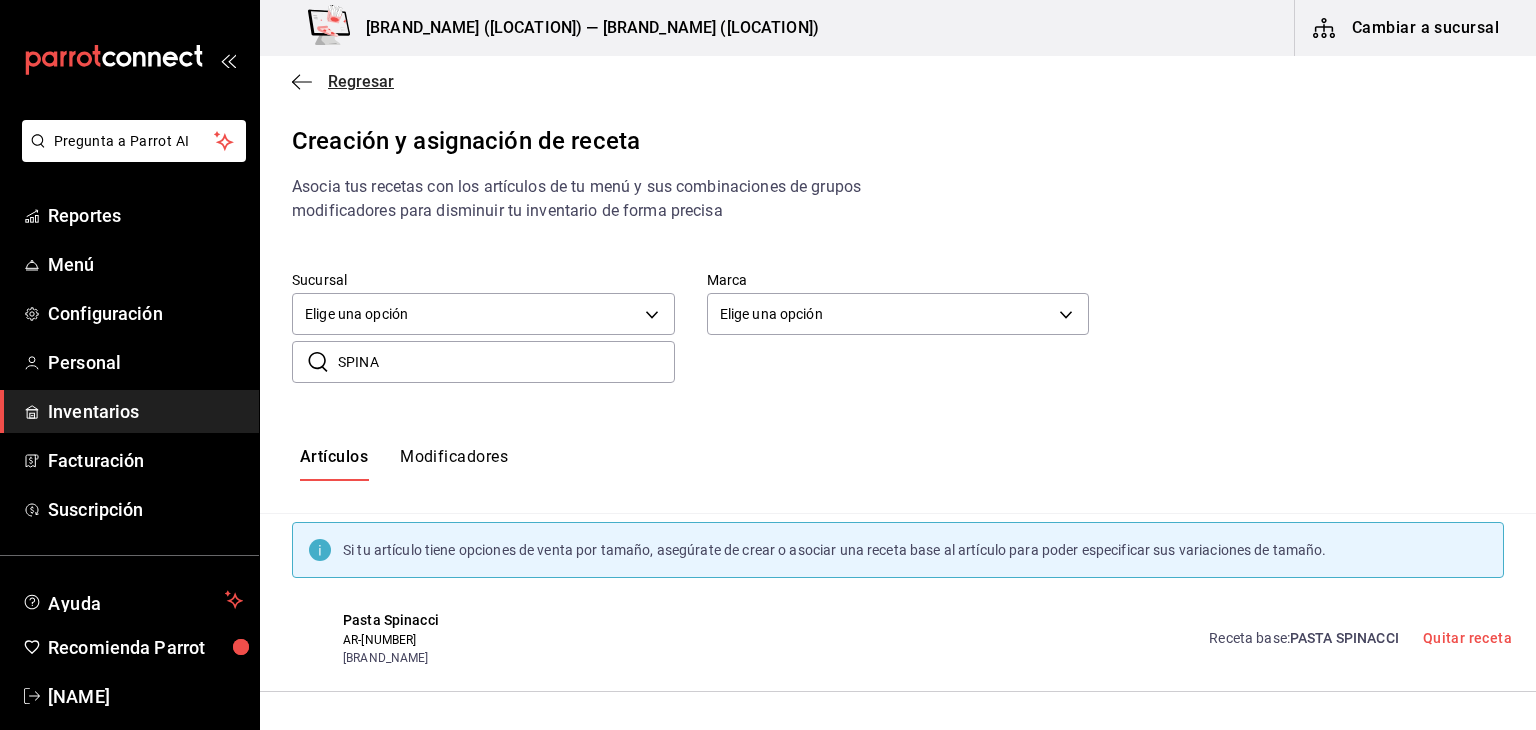 click on "Regresar" at bounding box center [361, 81] 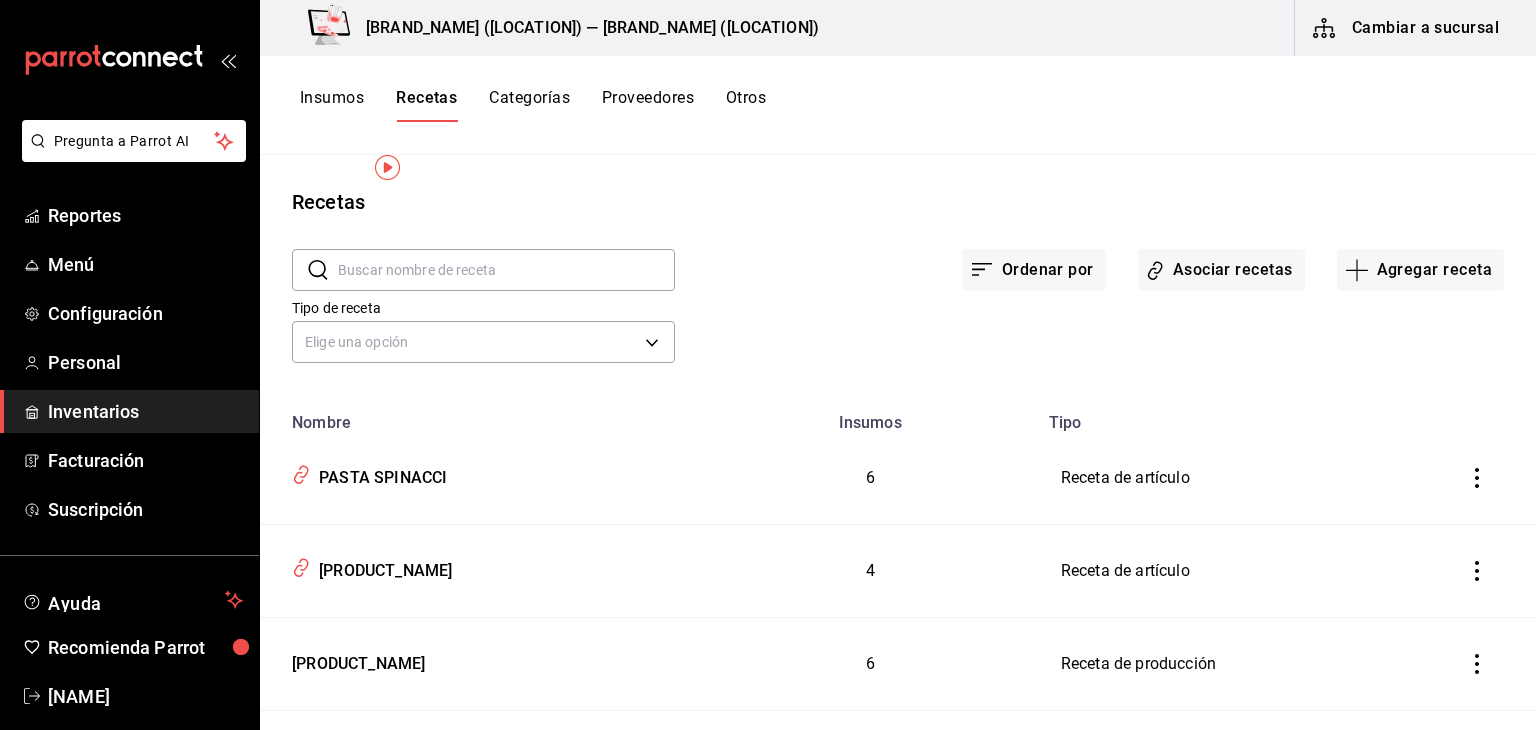 scroll, scrollTop: 35, scrollLeft: 0, axis: vertical 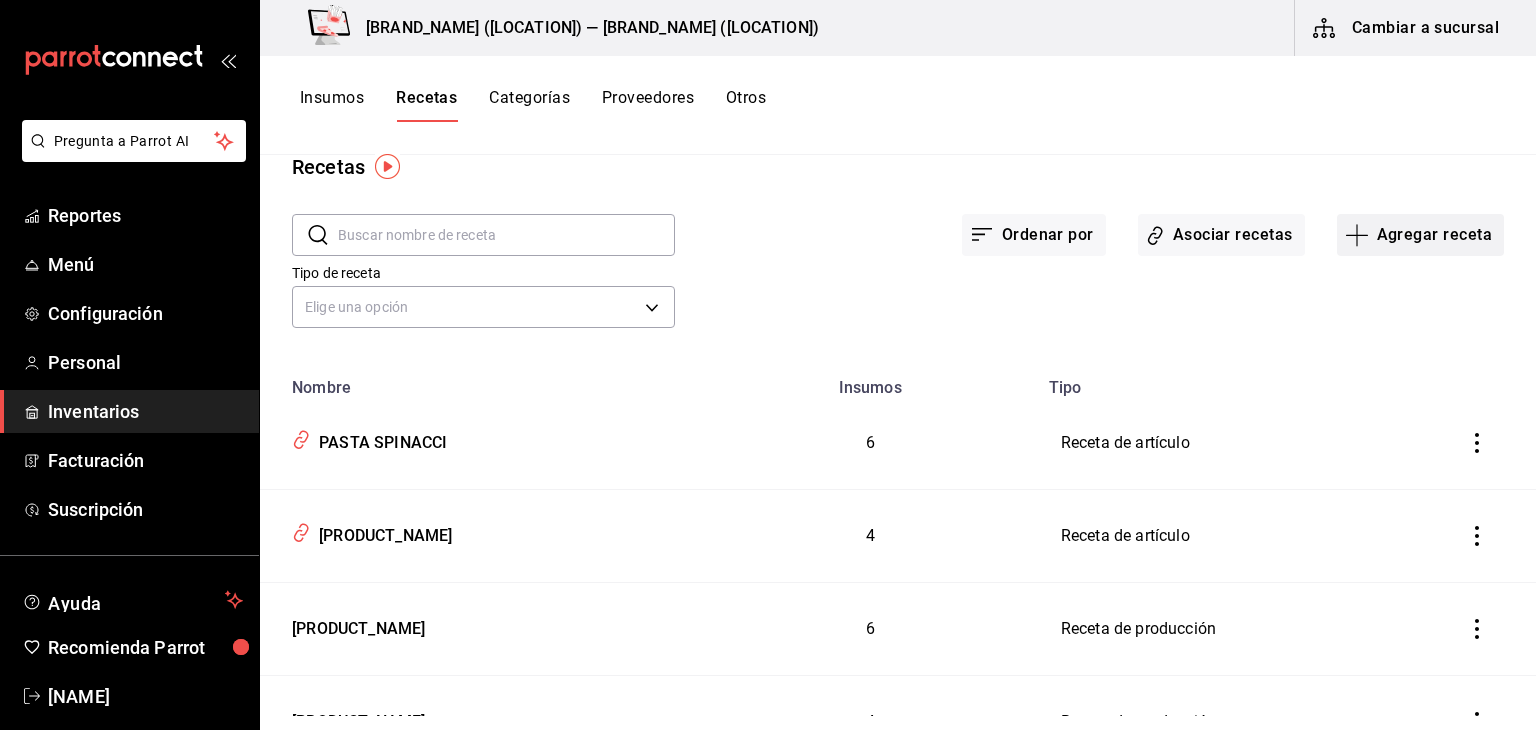 click on "Agregar receta" at bounding box center [1420, 235] 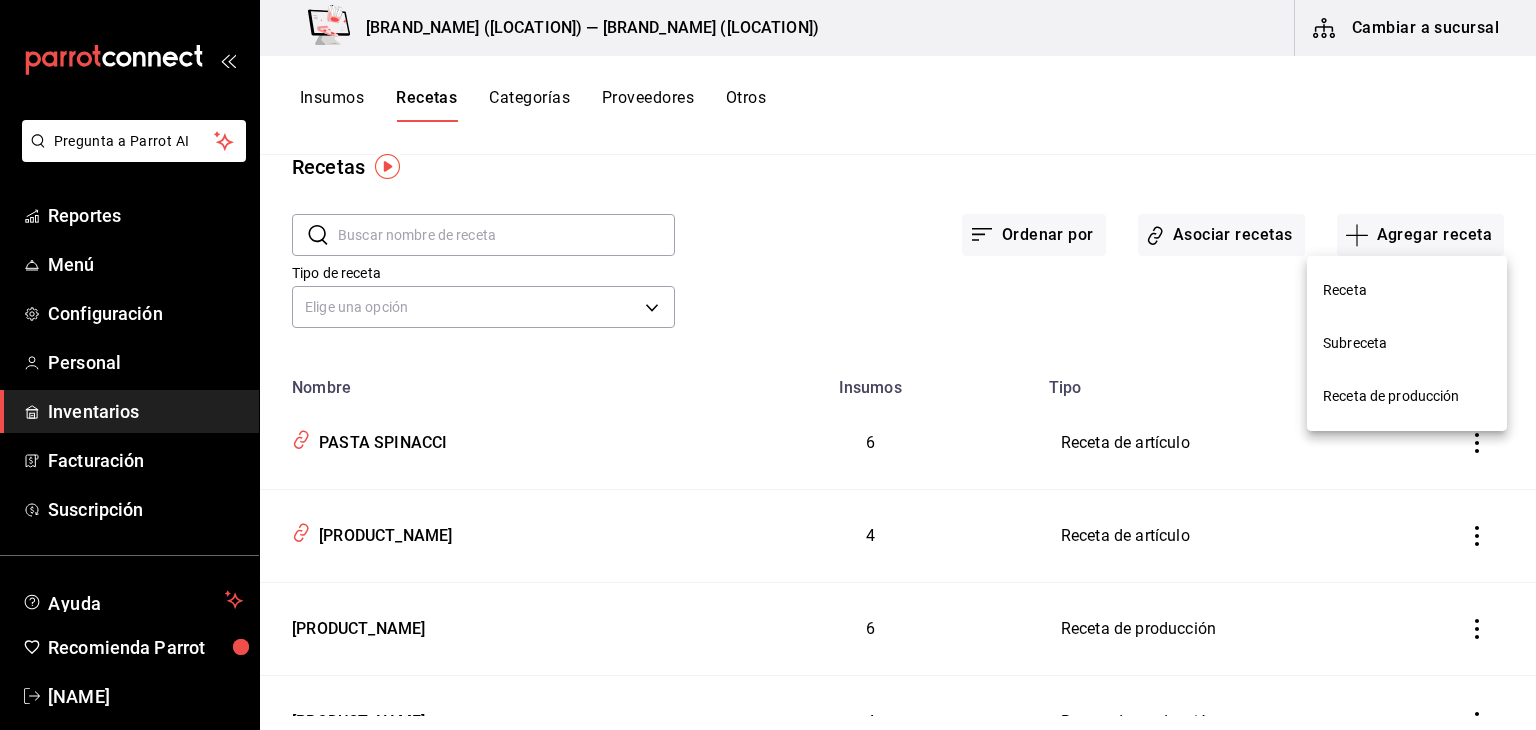 click on "Receta" at bounding box center (1407, 290) 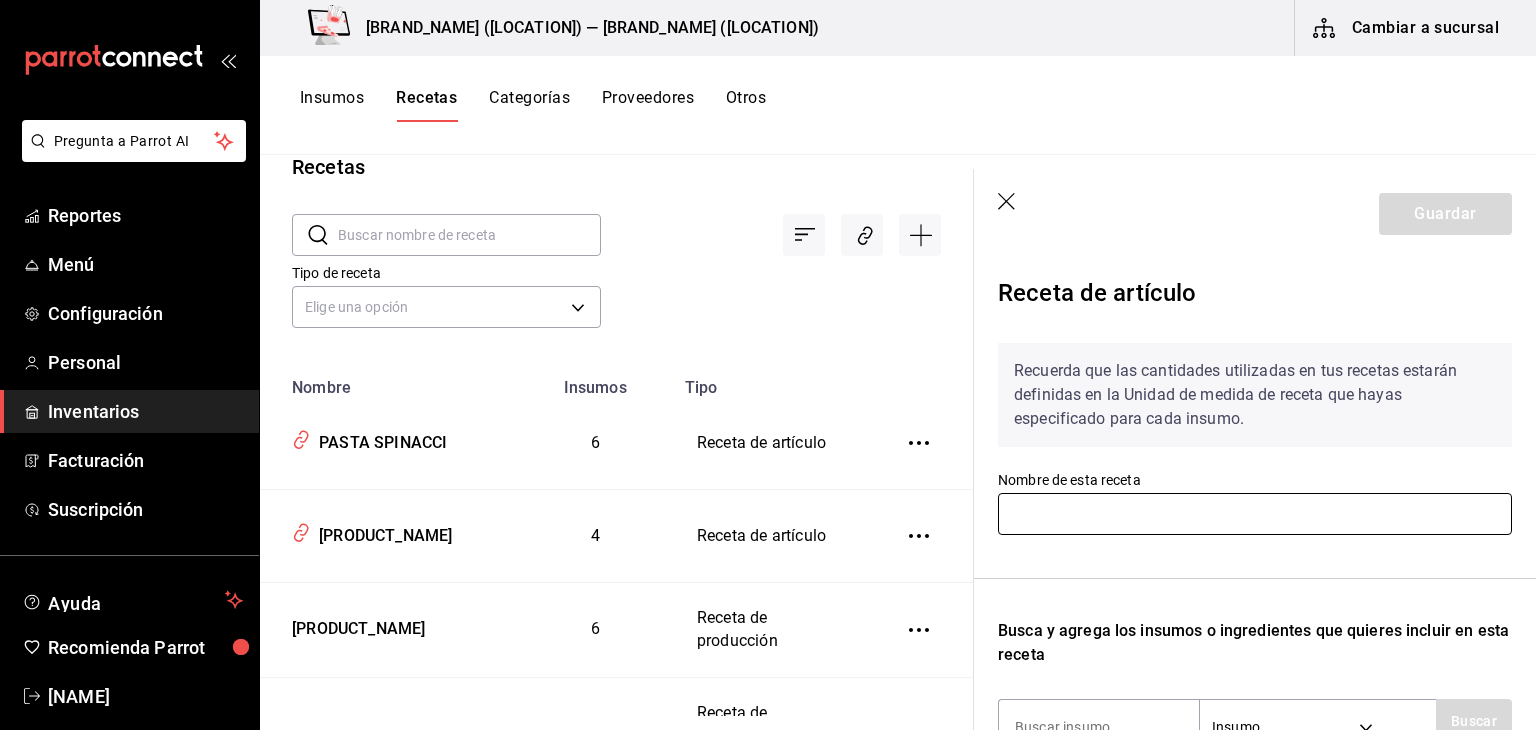 click at bounding box center [1255, 514] 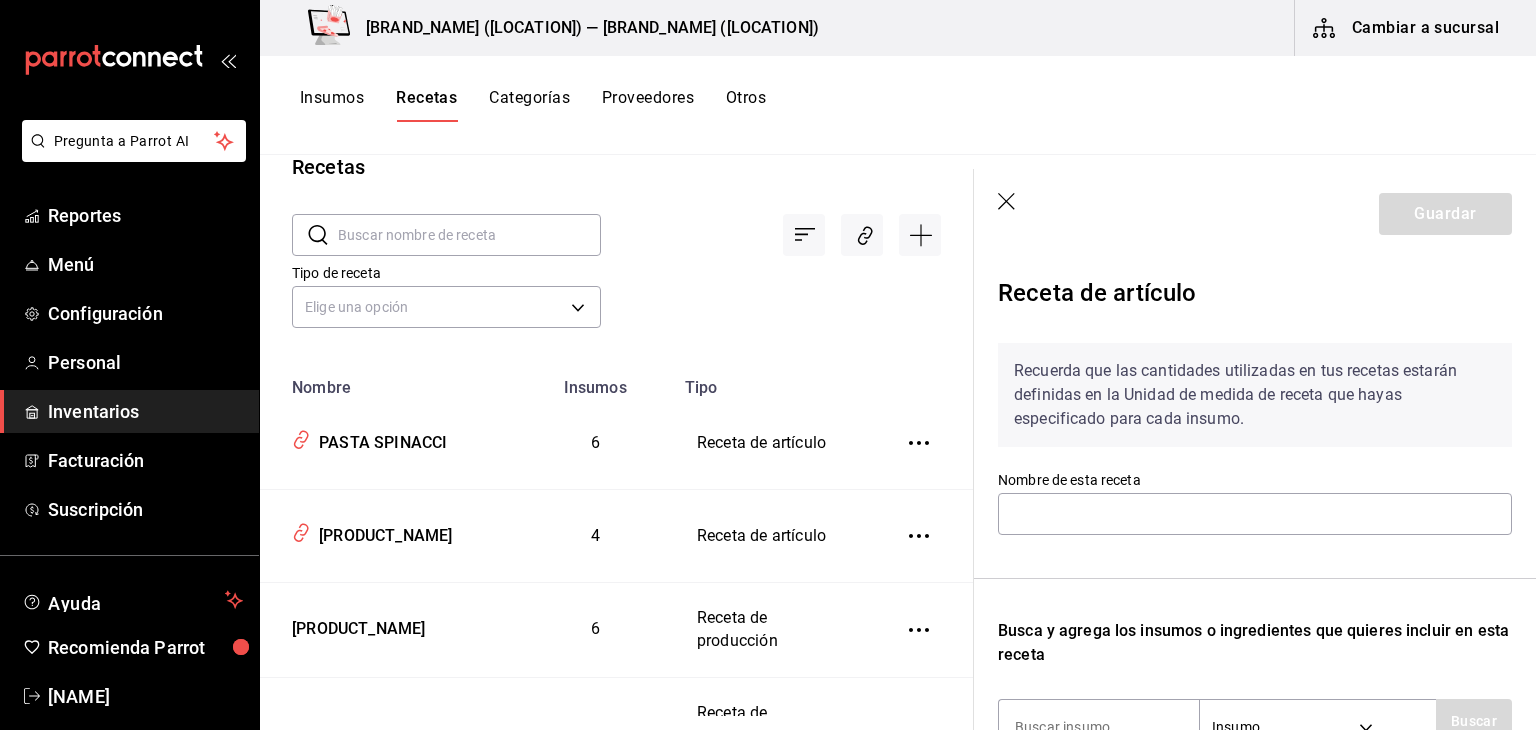 click 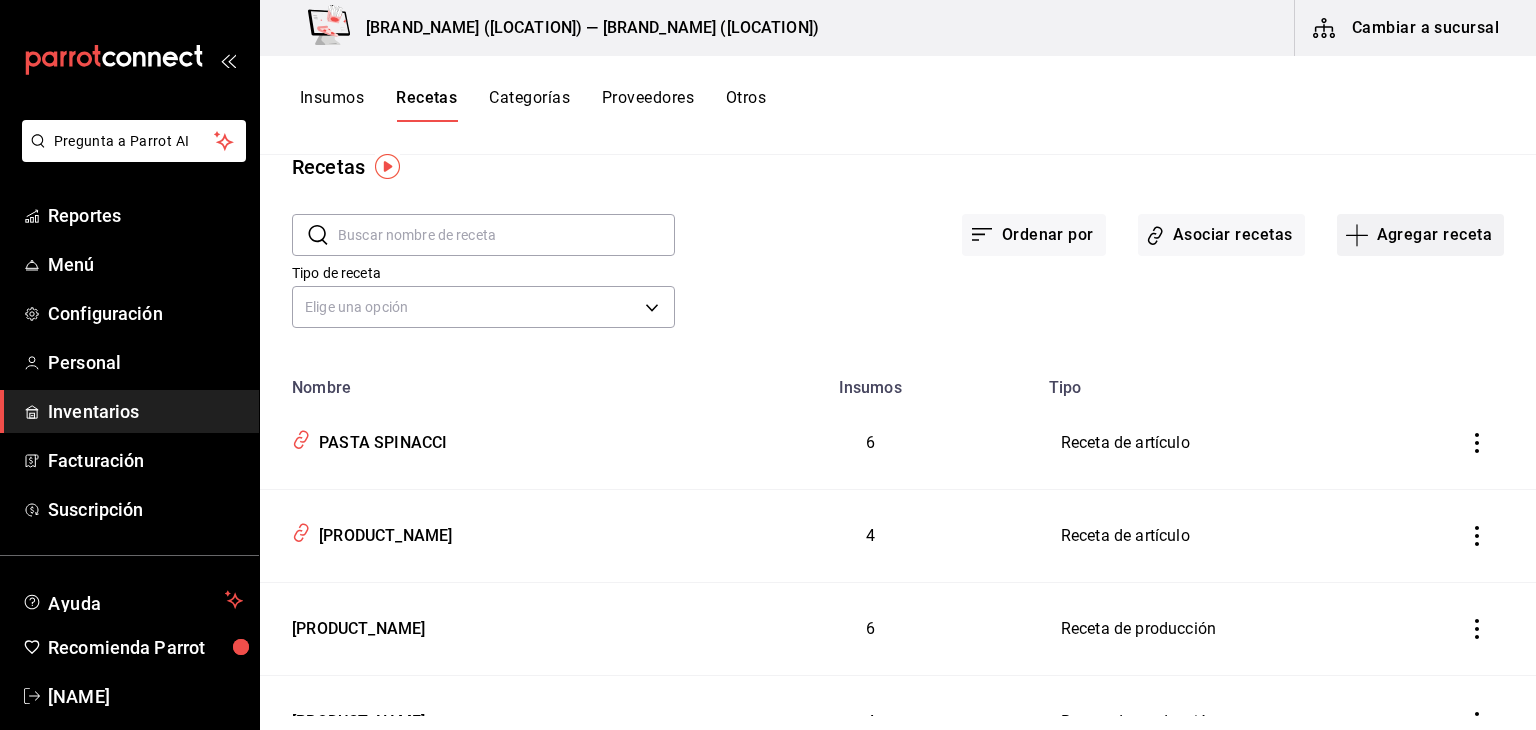 click on "Agregar receta" at bounding box center [1420, 235] 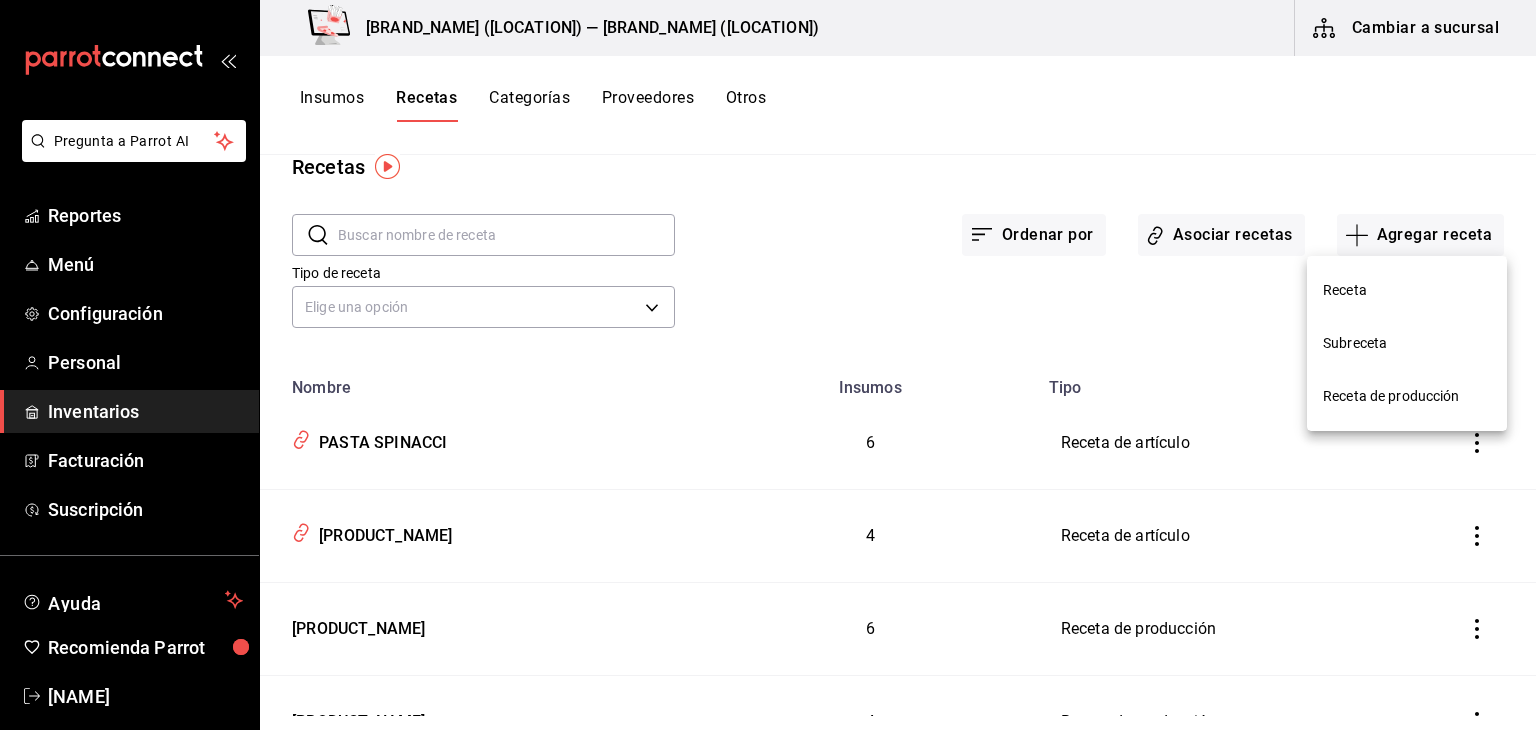 click on "Receta" at bounding box center [1407, 290] 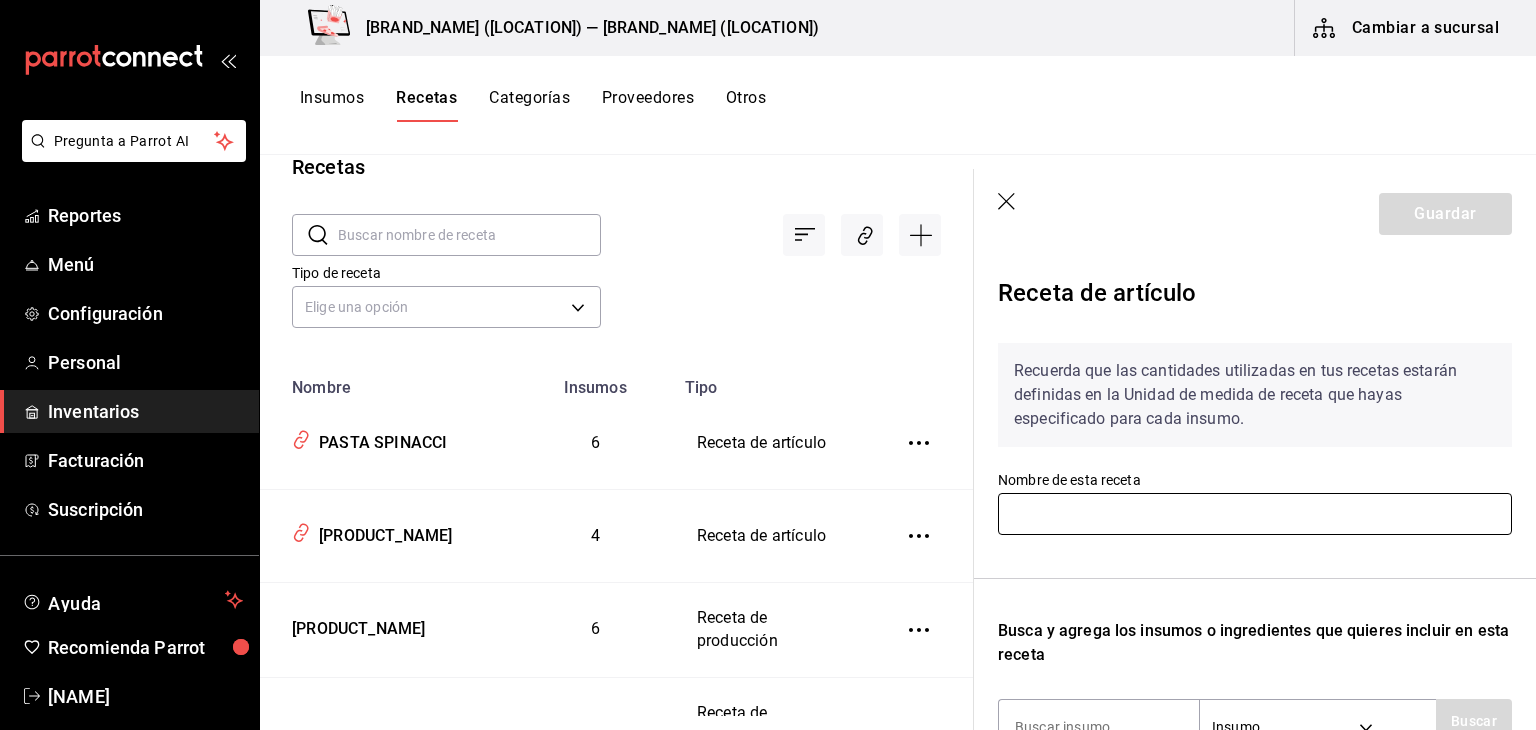 click at bounding box center (1255, 514) 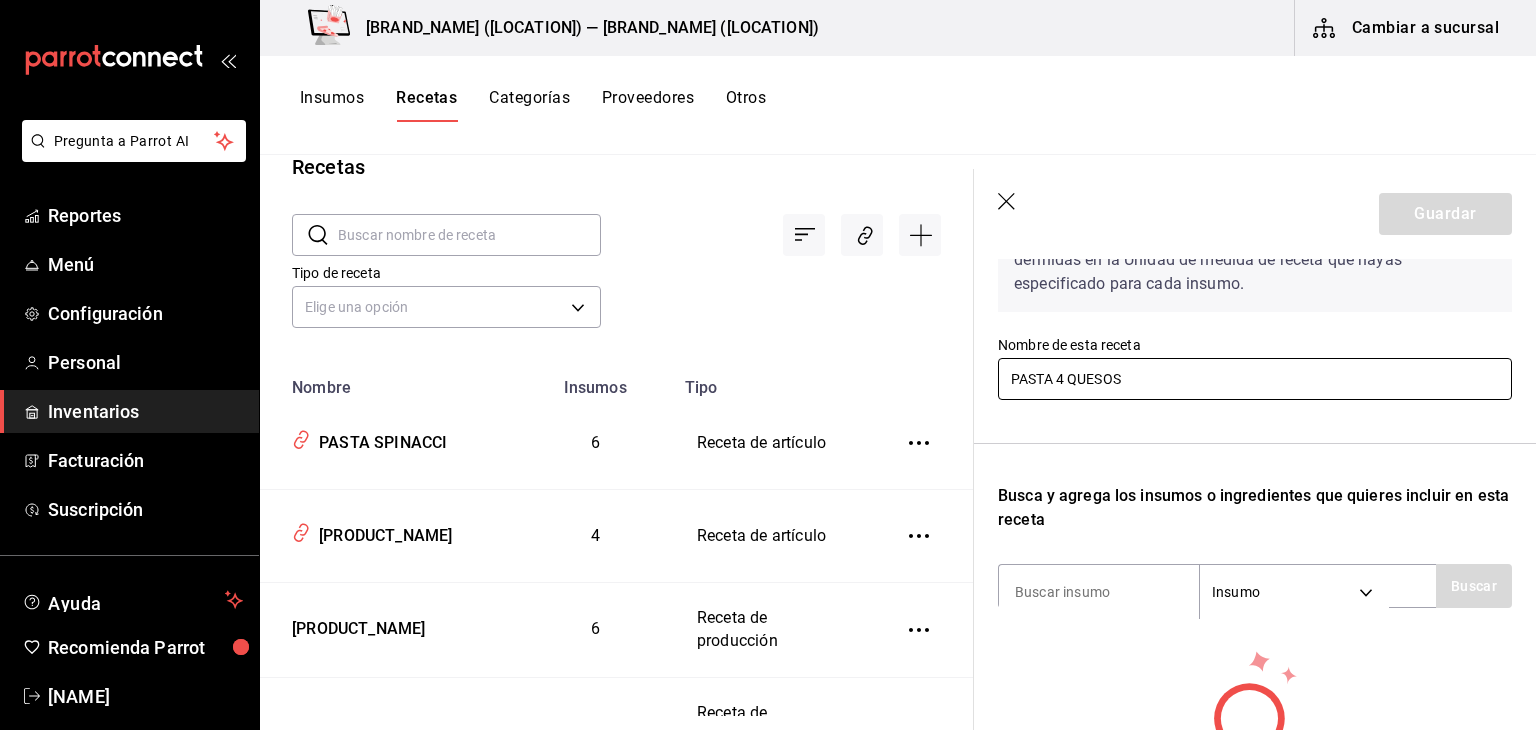 scroll, scrollTop: 144, scrollLeft: 0, axis: vertical 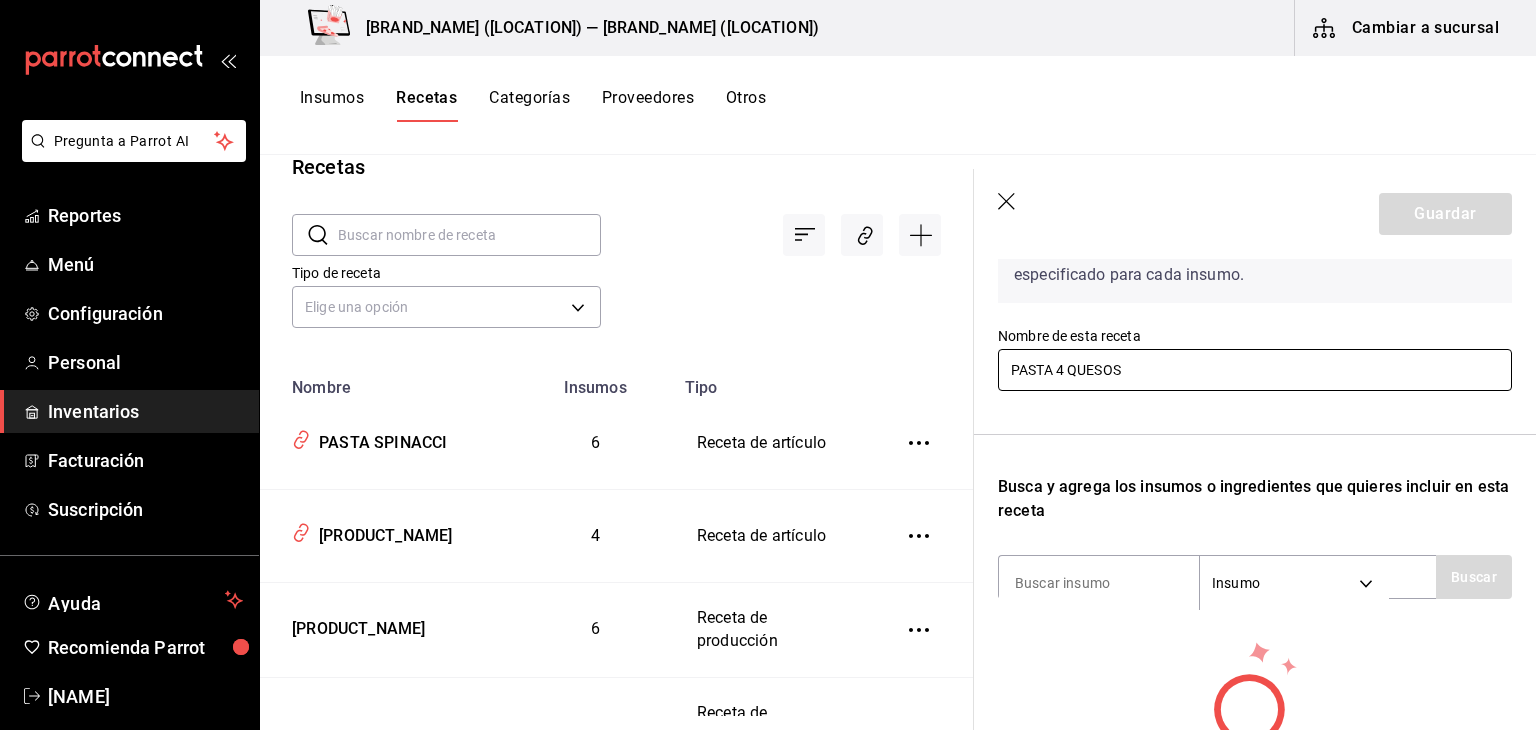 type on "PASTA 4 QUESOS" 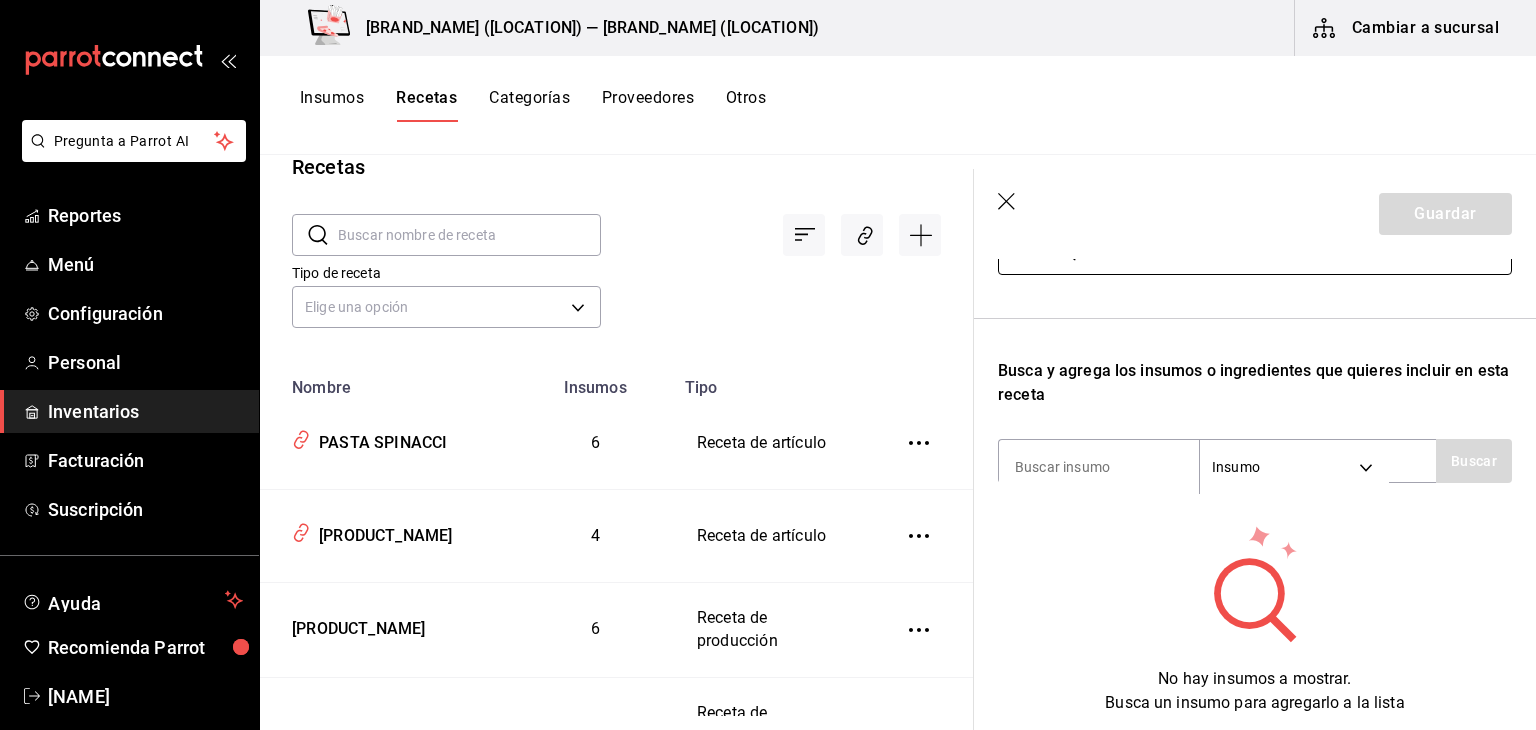 scroll, scrollTop: 264, scrollLeft: 0, axis: vertical 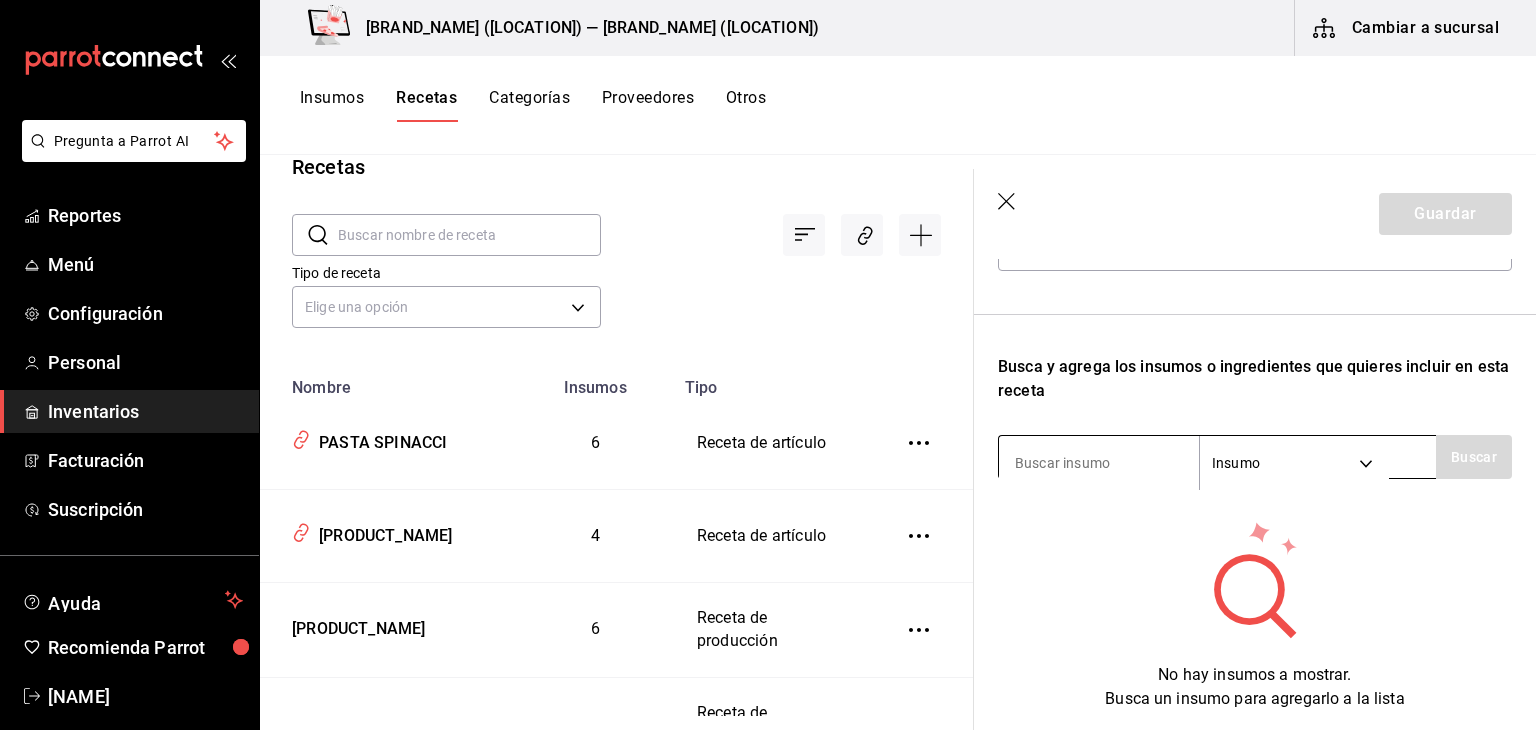 click at bounding box center [1099, 463] 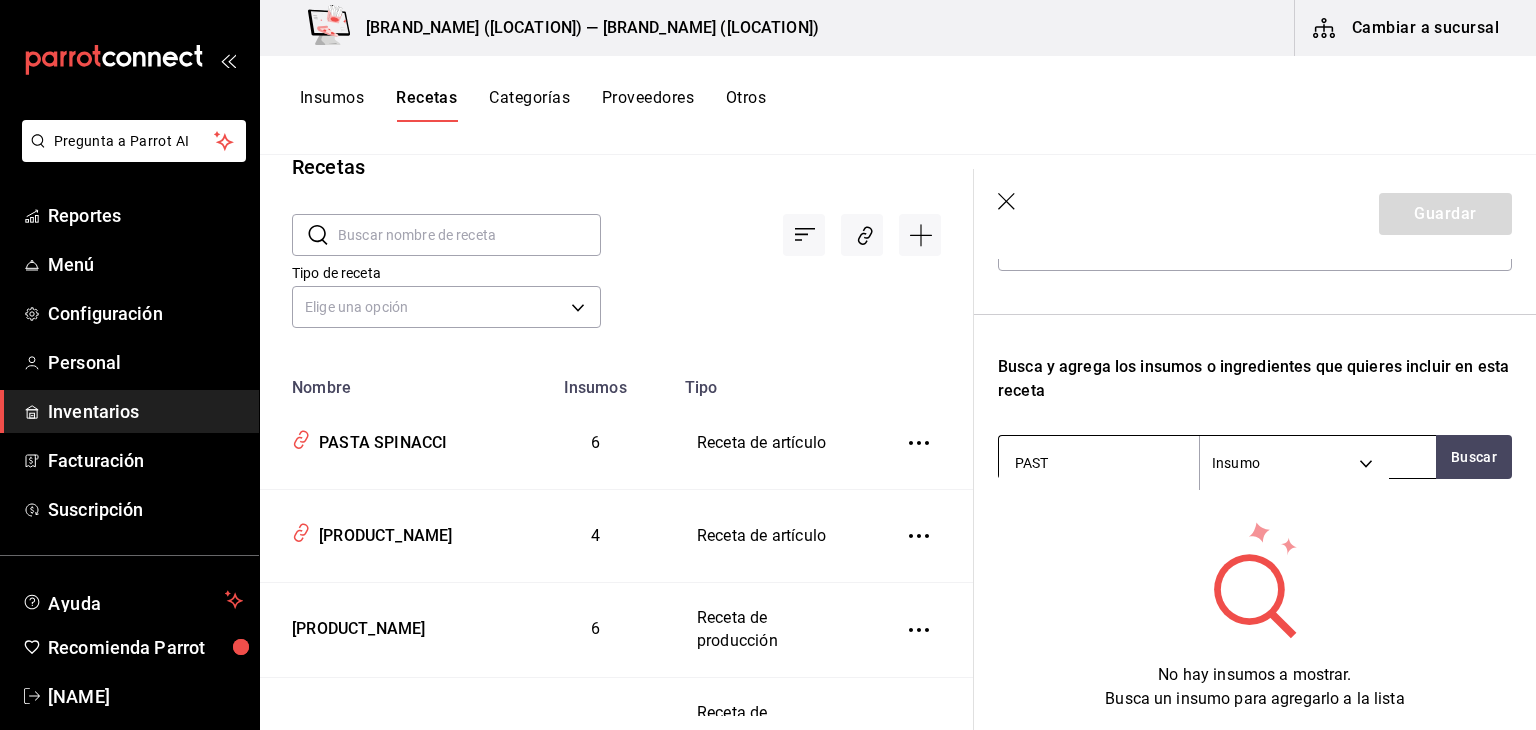 type on "PASTA" 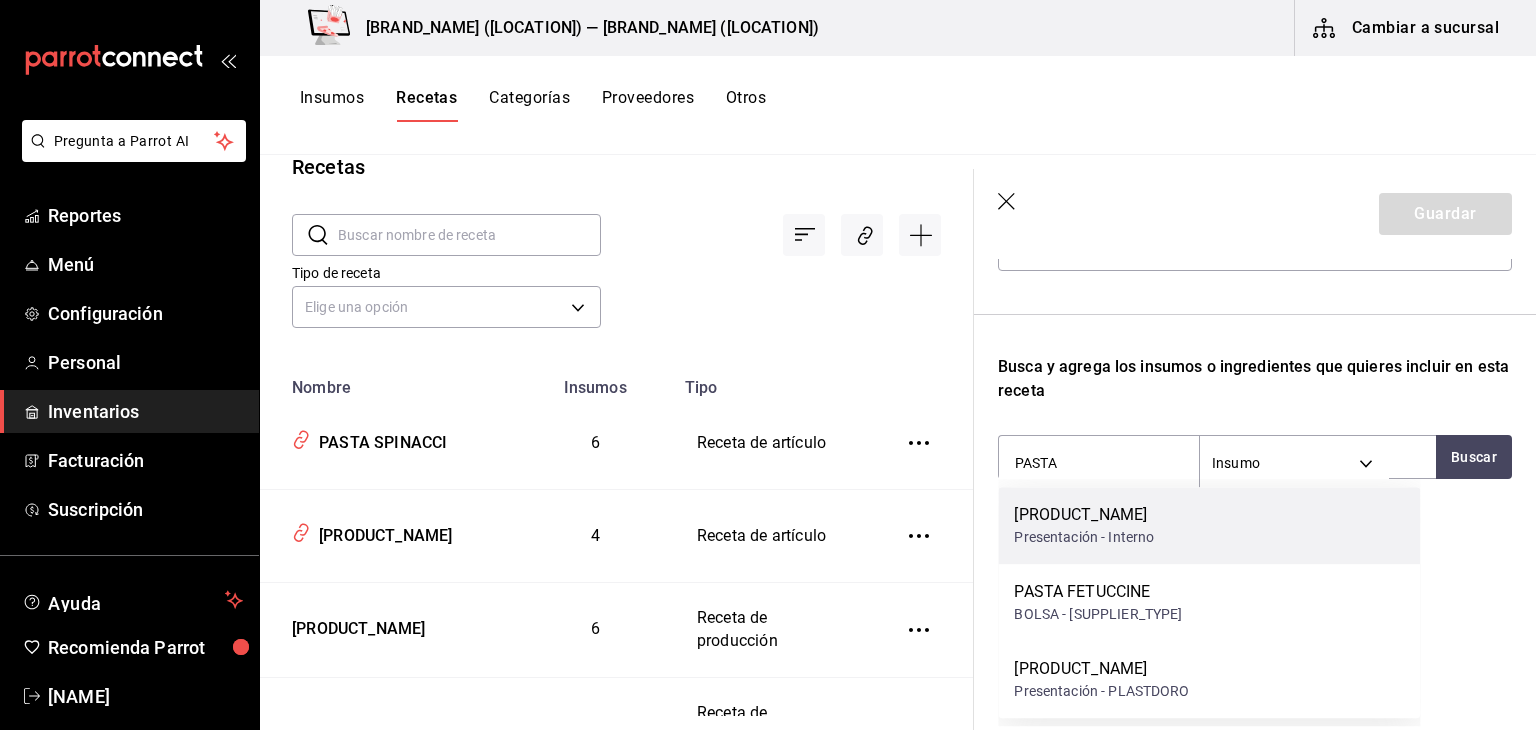click on "[PRODUCT_NAME]" at bounding box center [1084, 515] 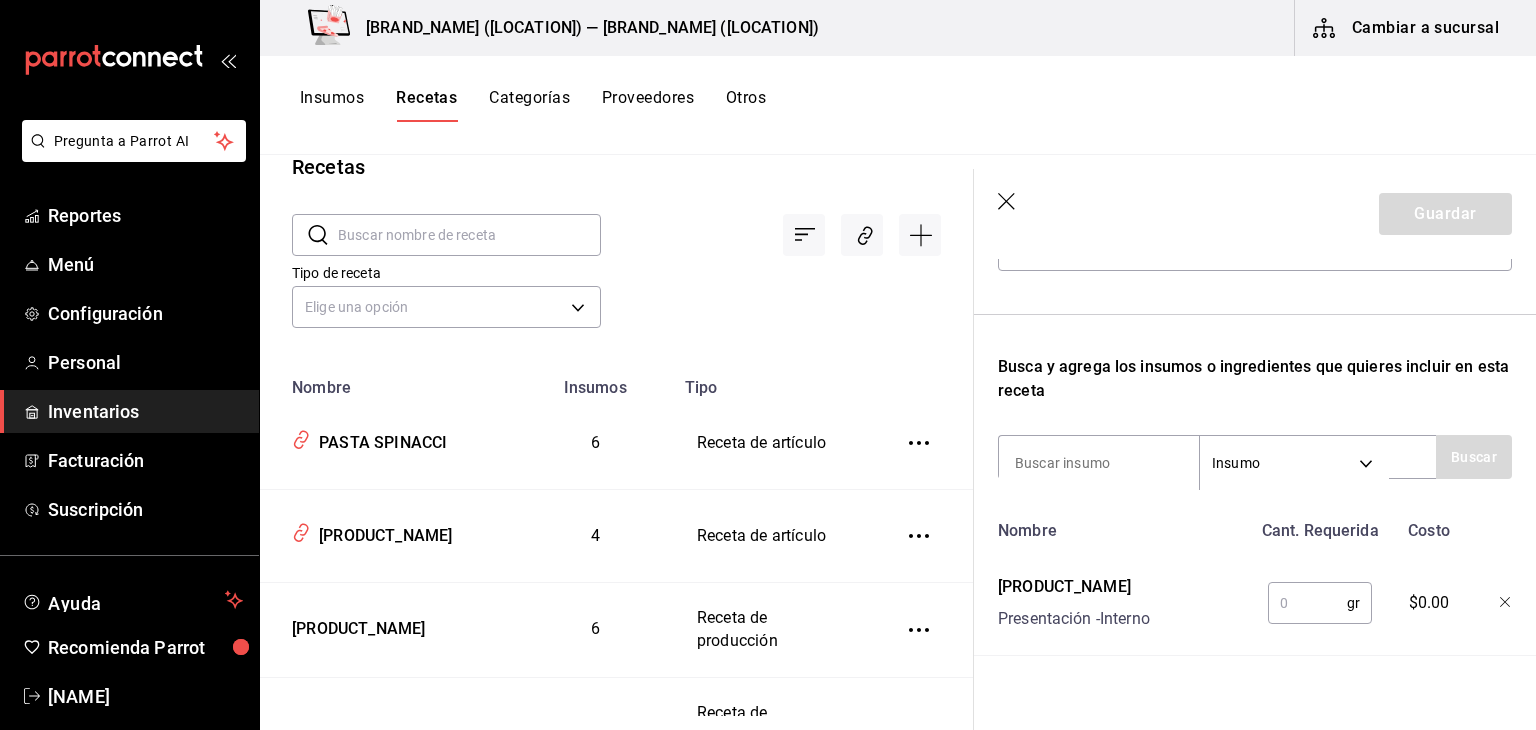 click at bounding box center (1307, 603) 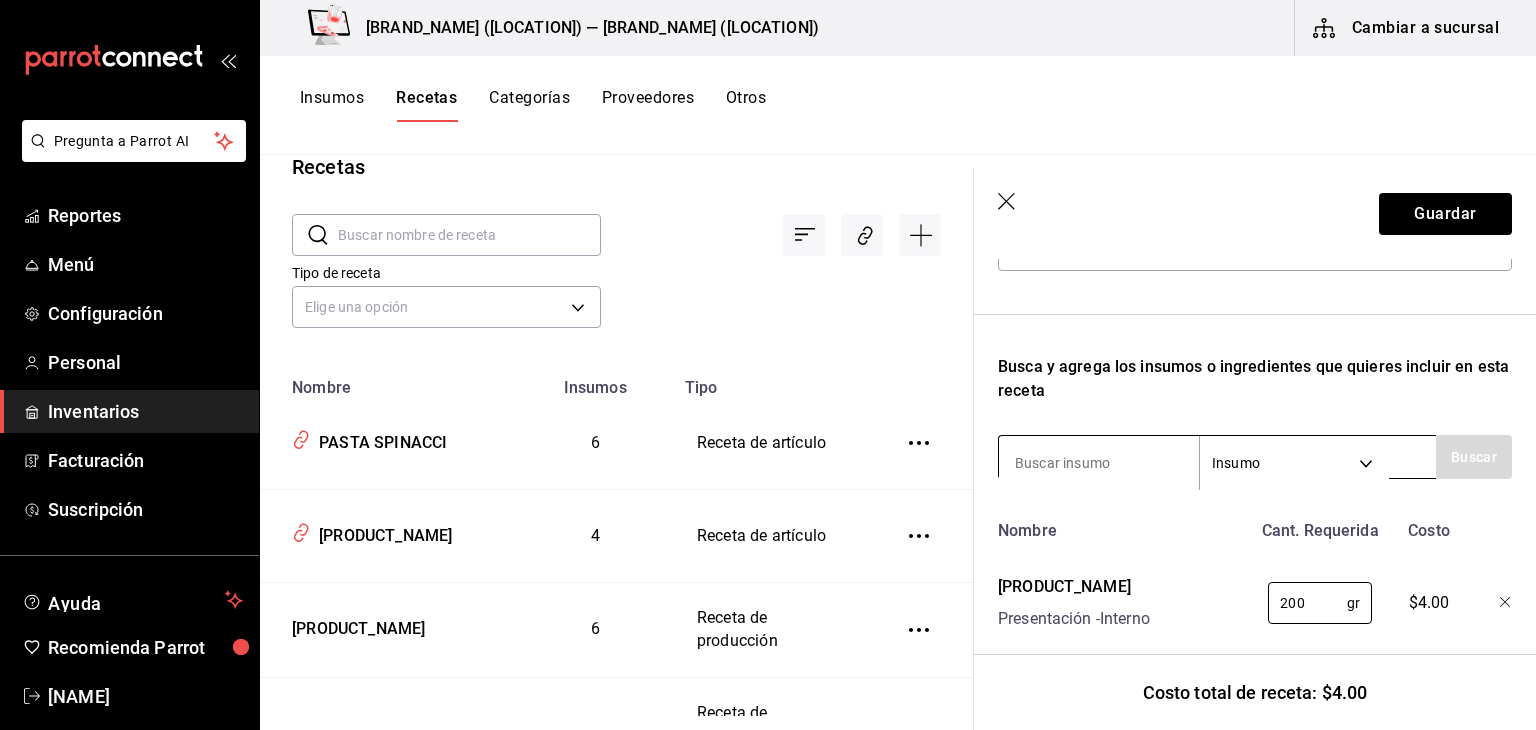type on "200" 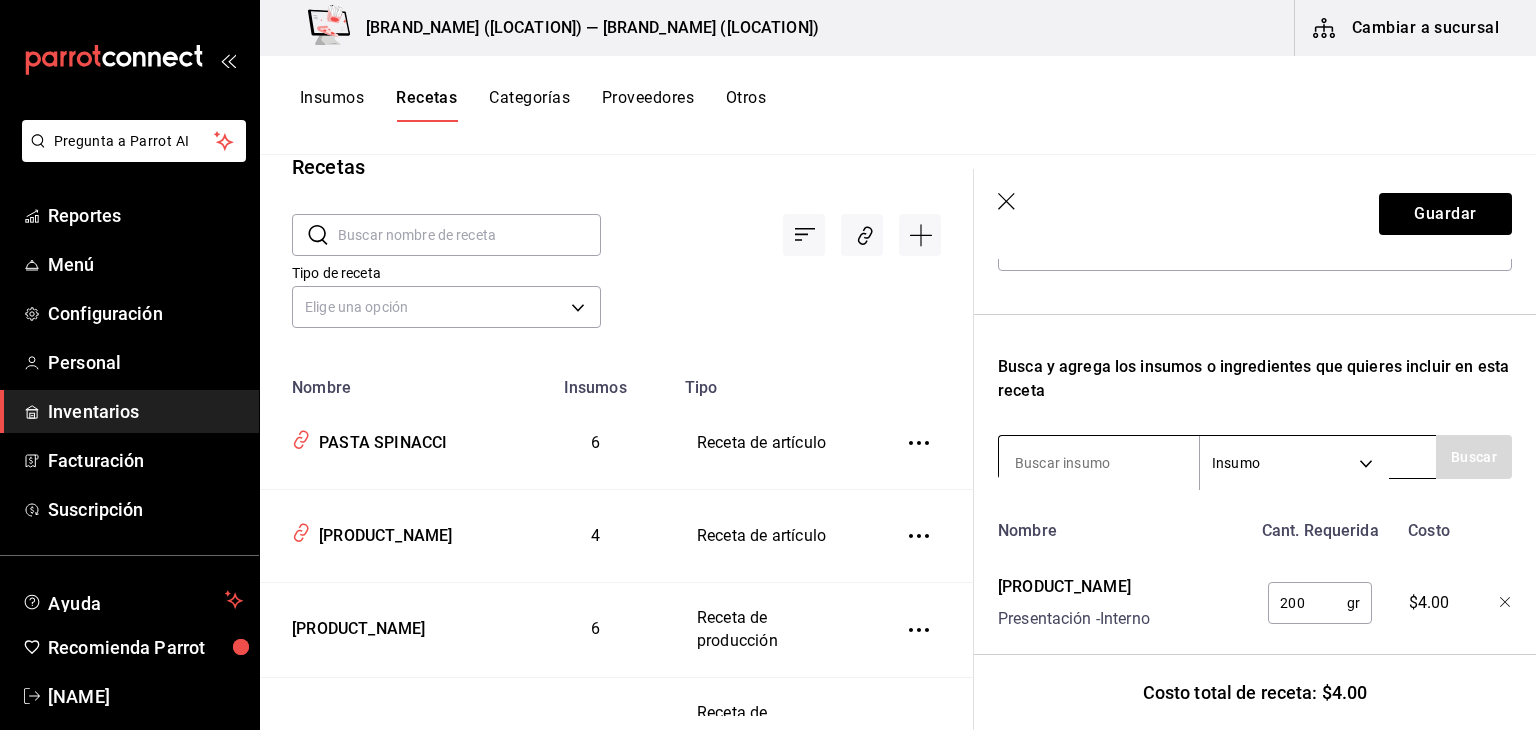 click at bounding box center [1099, 463] 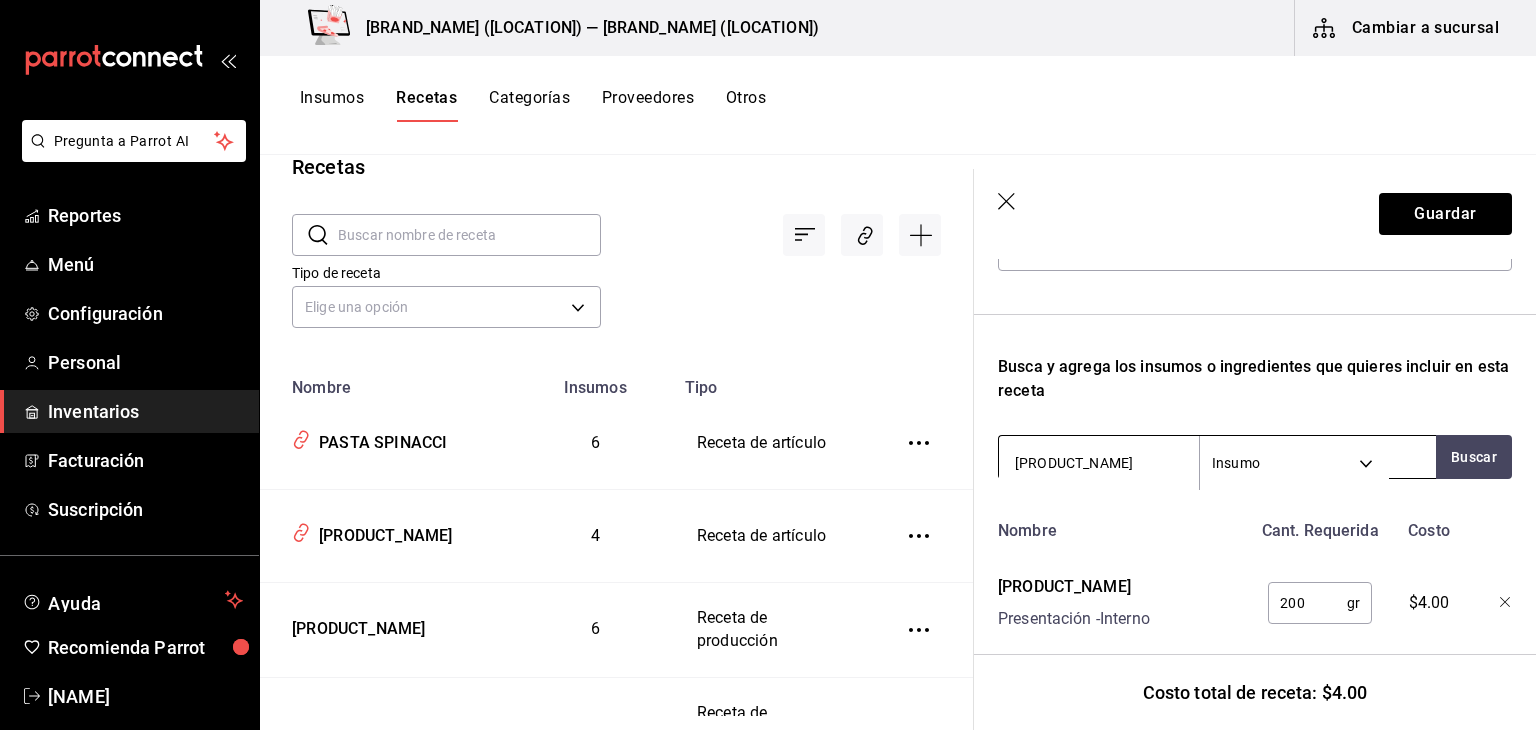 type on "4 QUESOS" 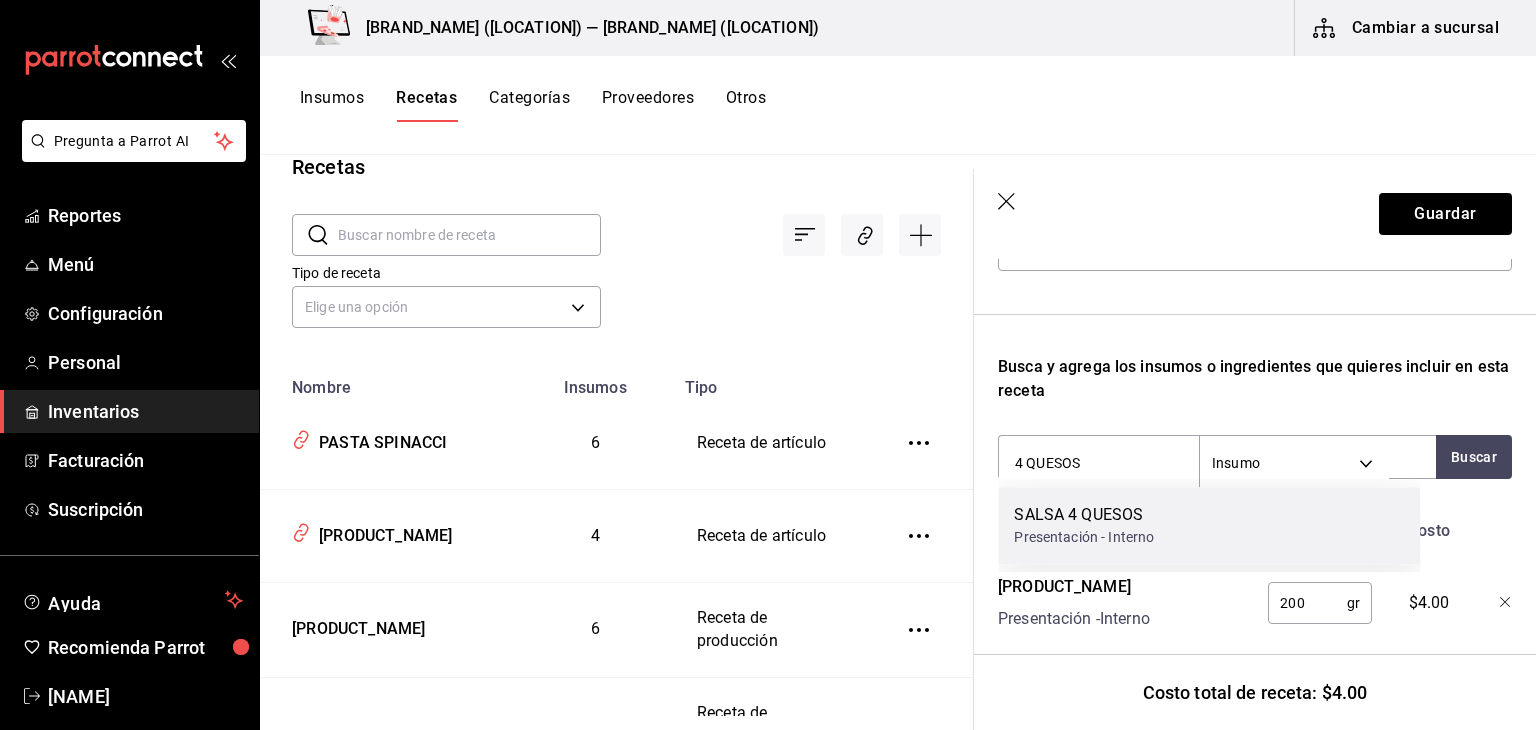 click on "SALSA 4 QUESOS" at bounding box center (1084, 515) 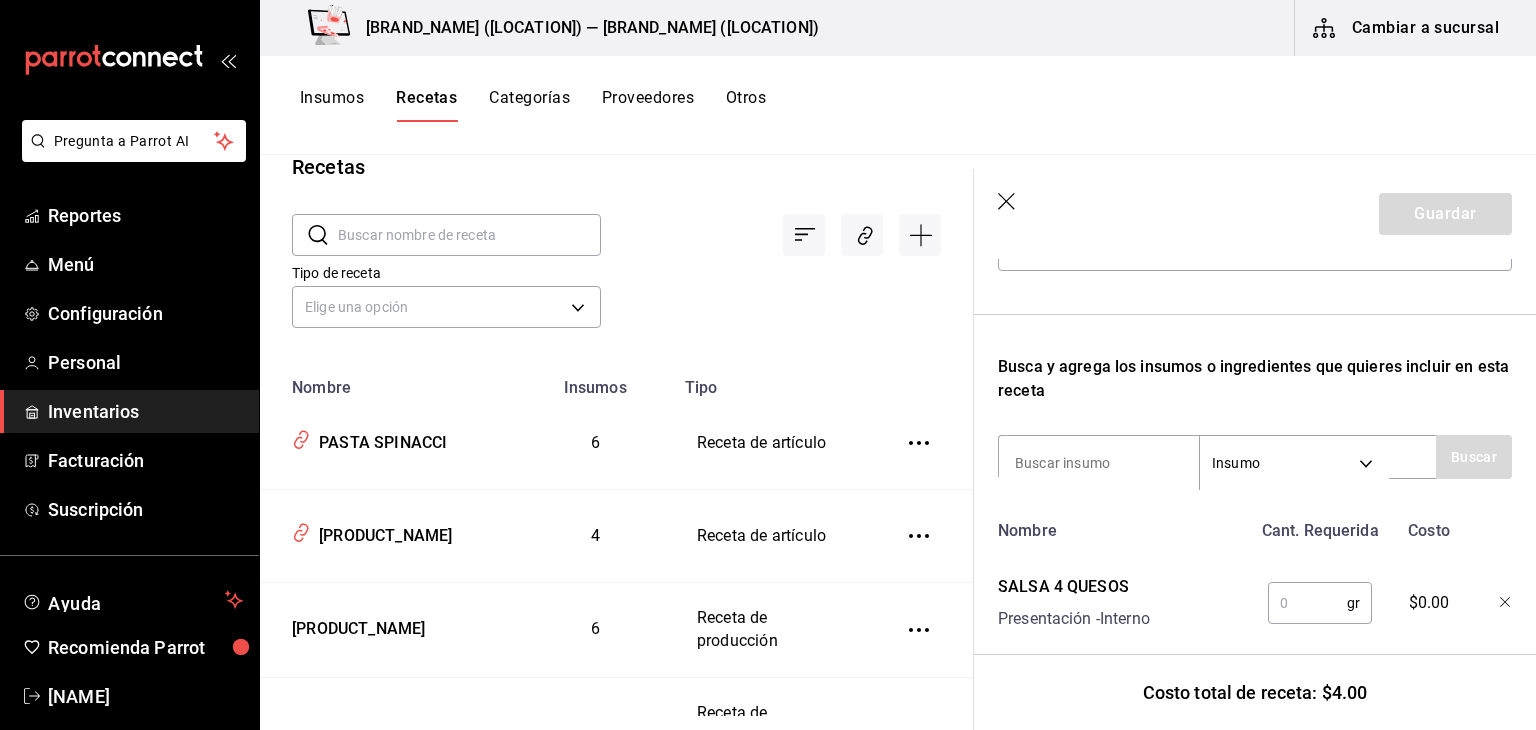 click at bounding box center (1307, 603) 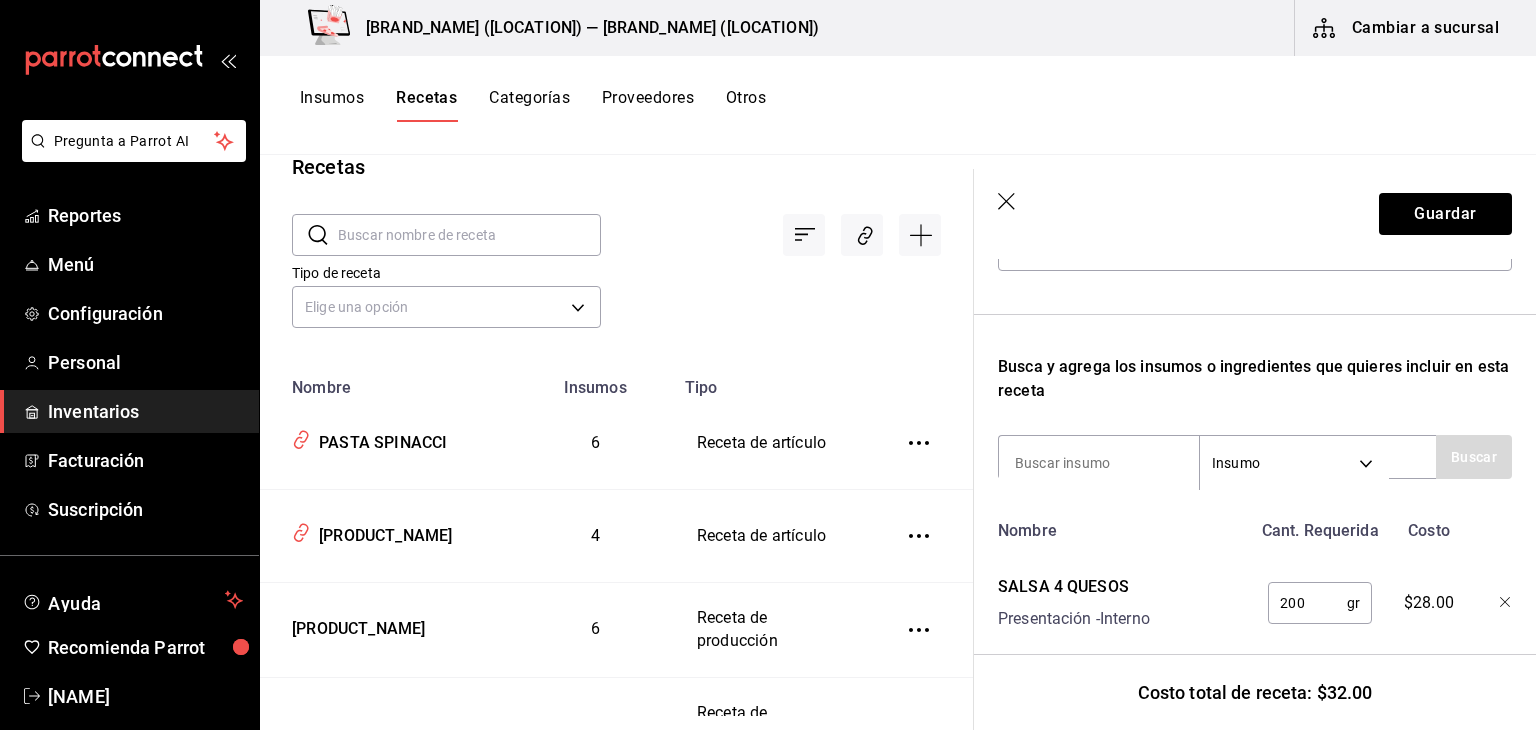 scroll, scrollTop: 414, scrollLeft: 0, axis: vertical 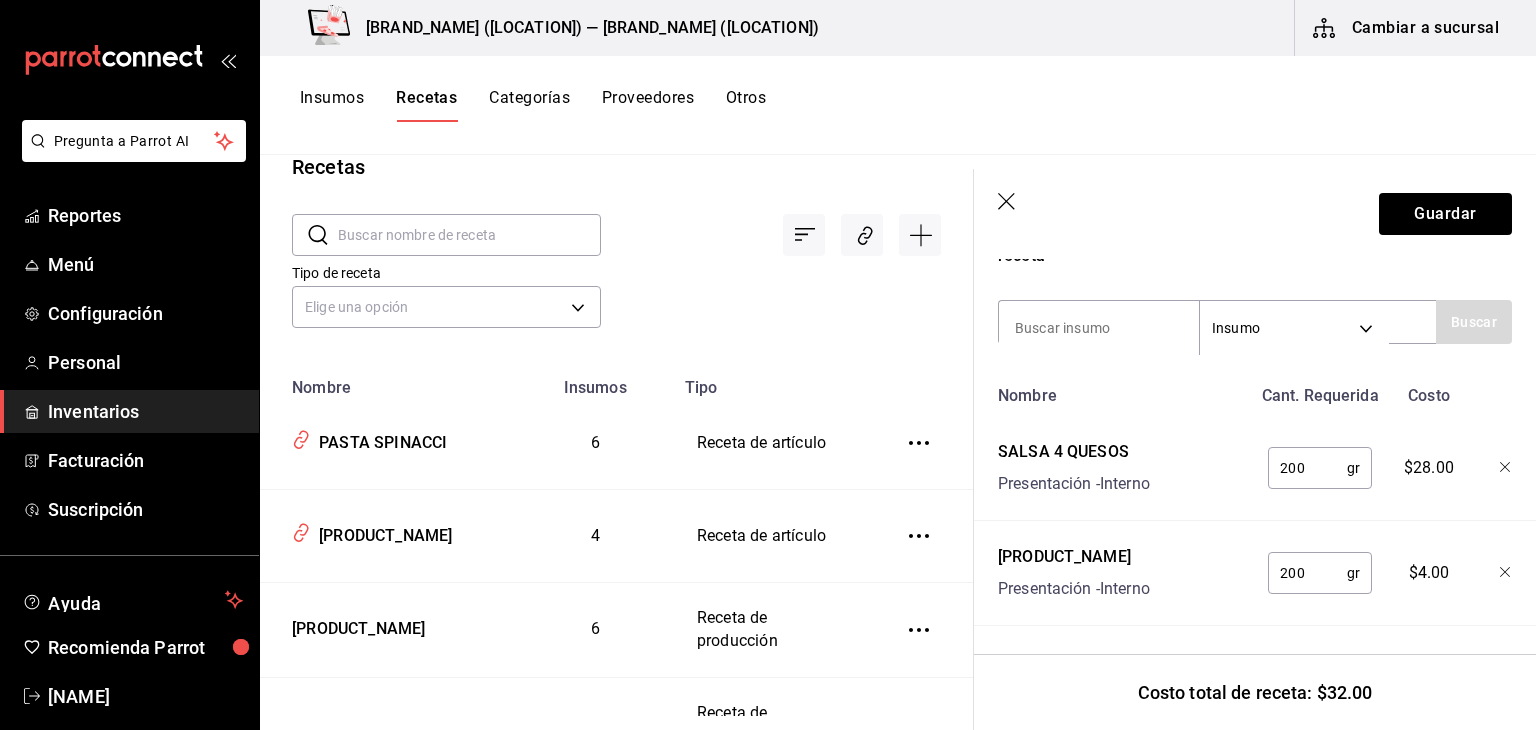 type on "200" 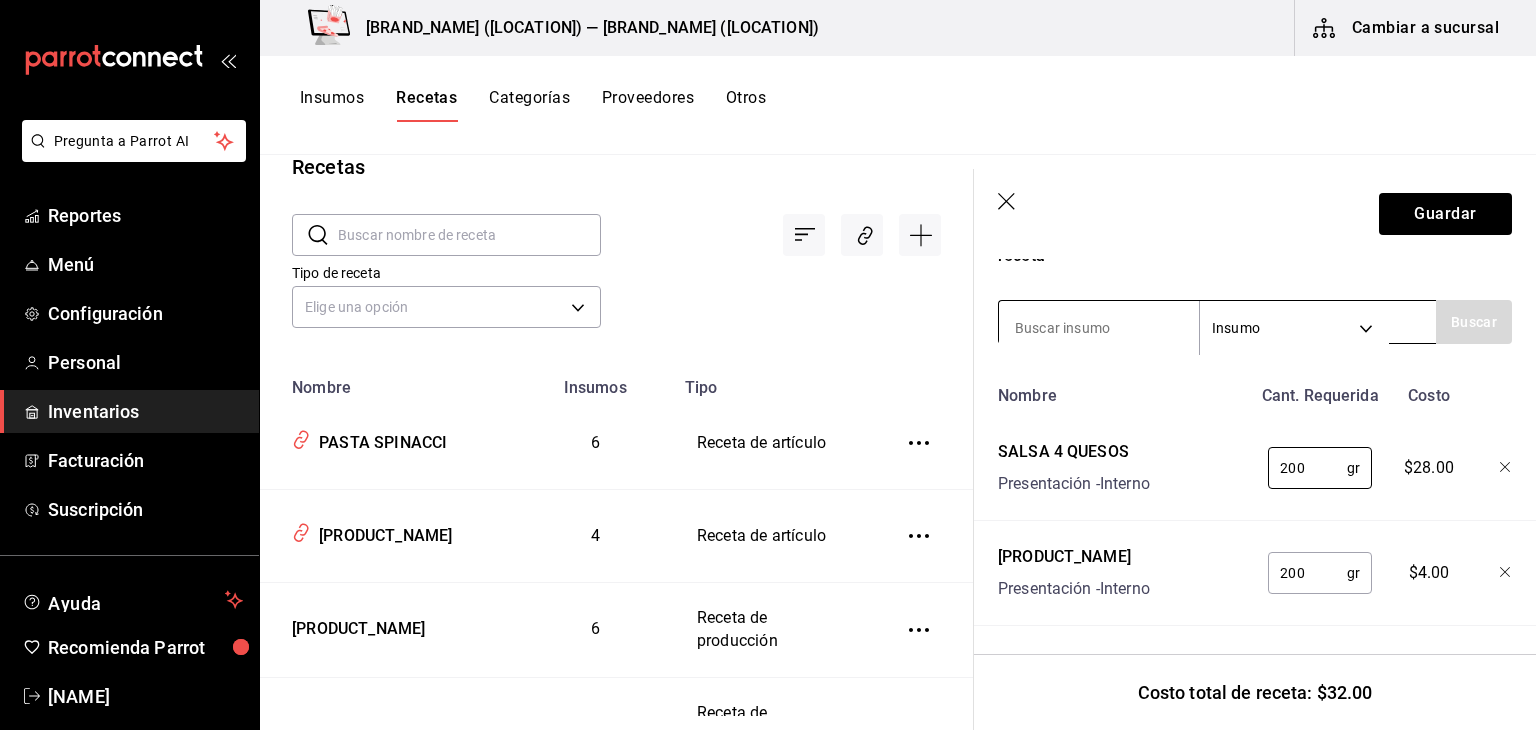 click at bounding box center [1099, 328] 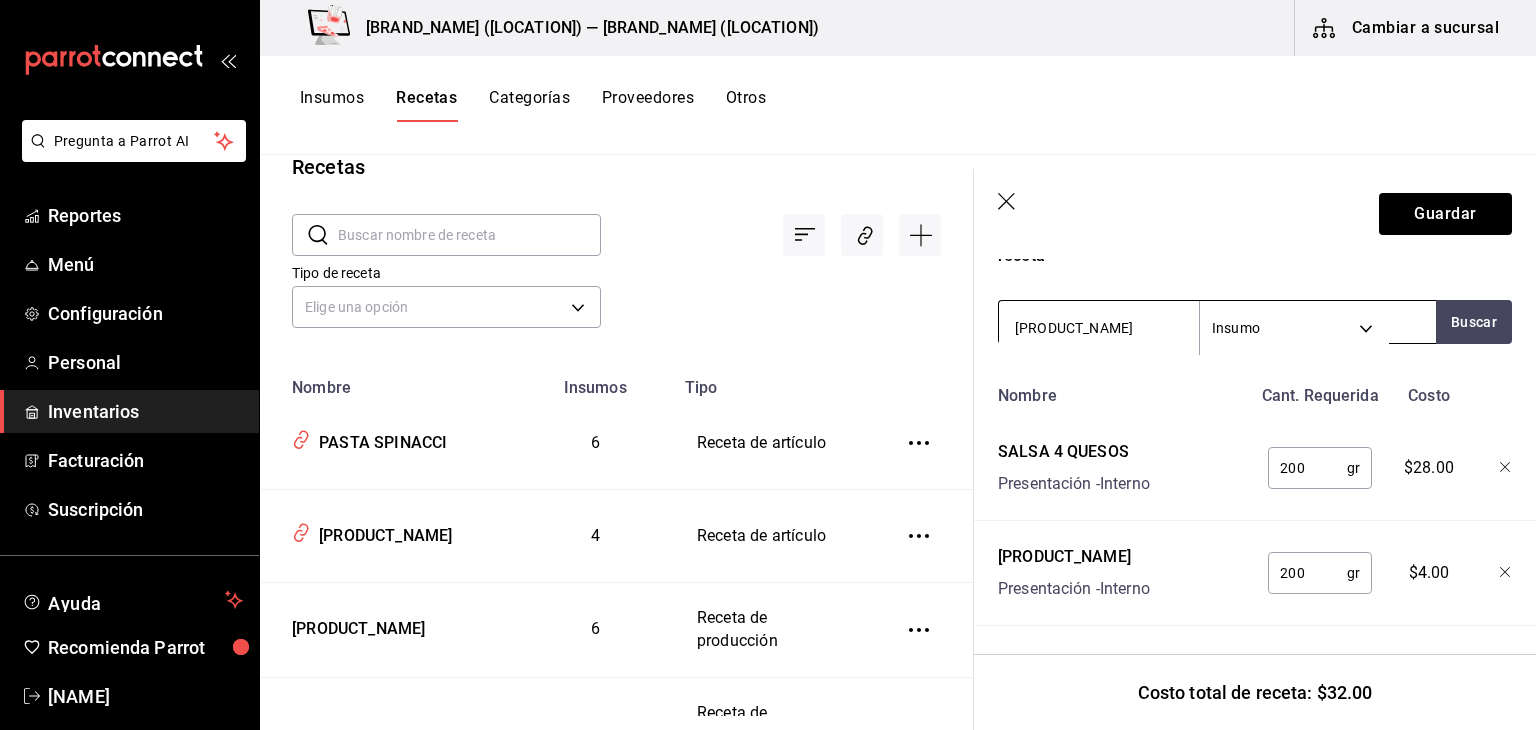 type on "[PRODUCT_NAME]" 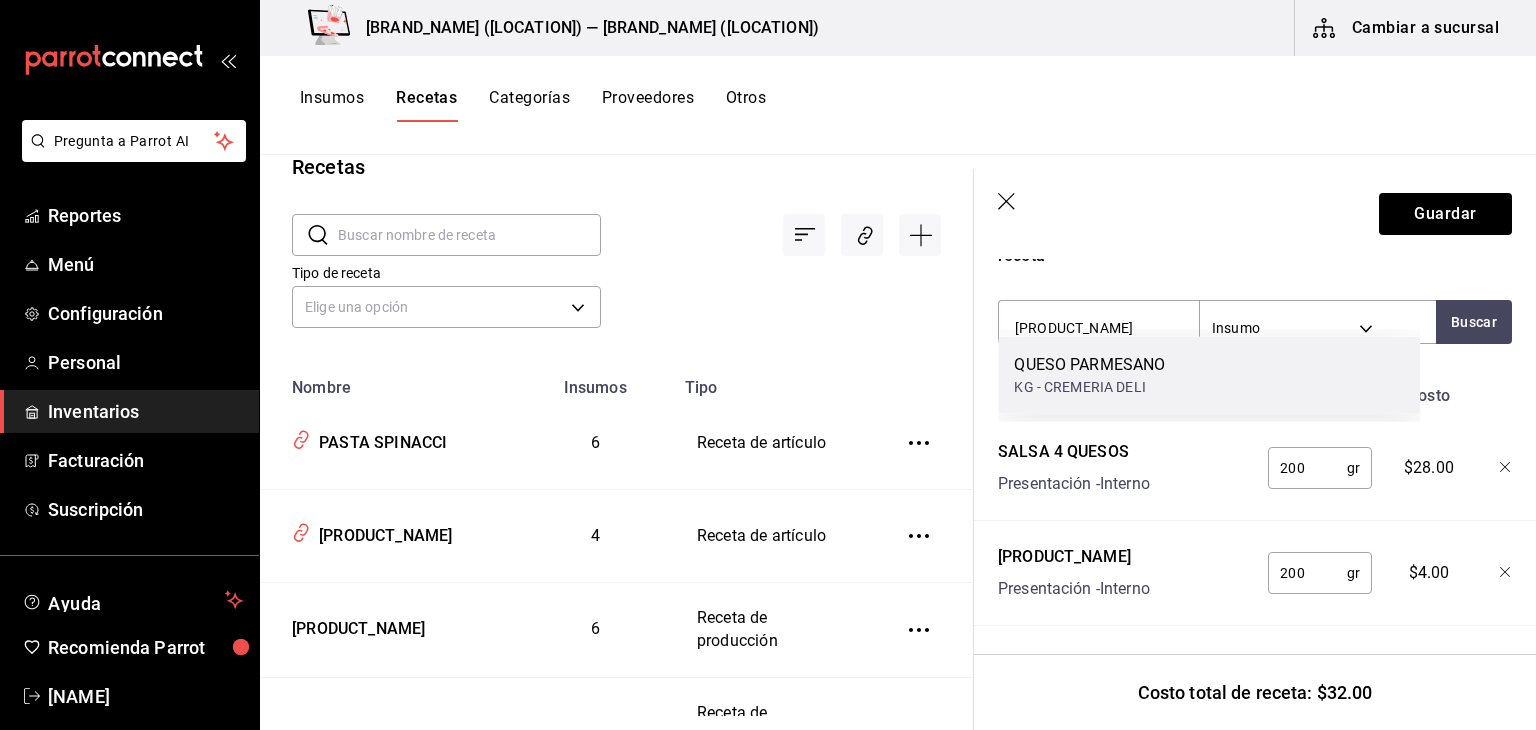 click on "QUESO PARMESANO KG - CREMERIA DELI" at bounding box center [1209, 375] 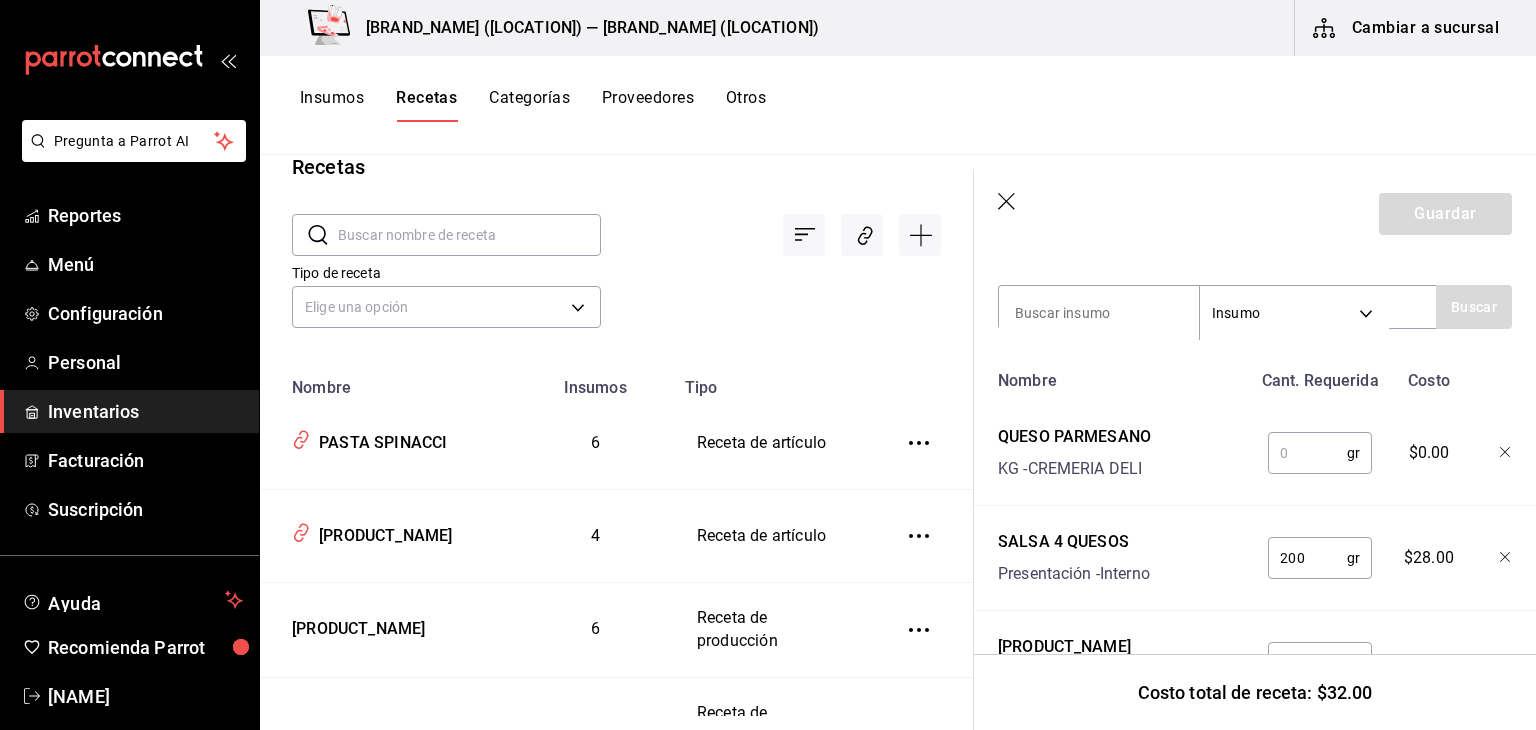 click at bounding box center [1307, 453] 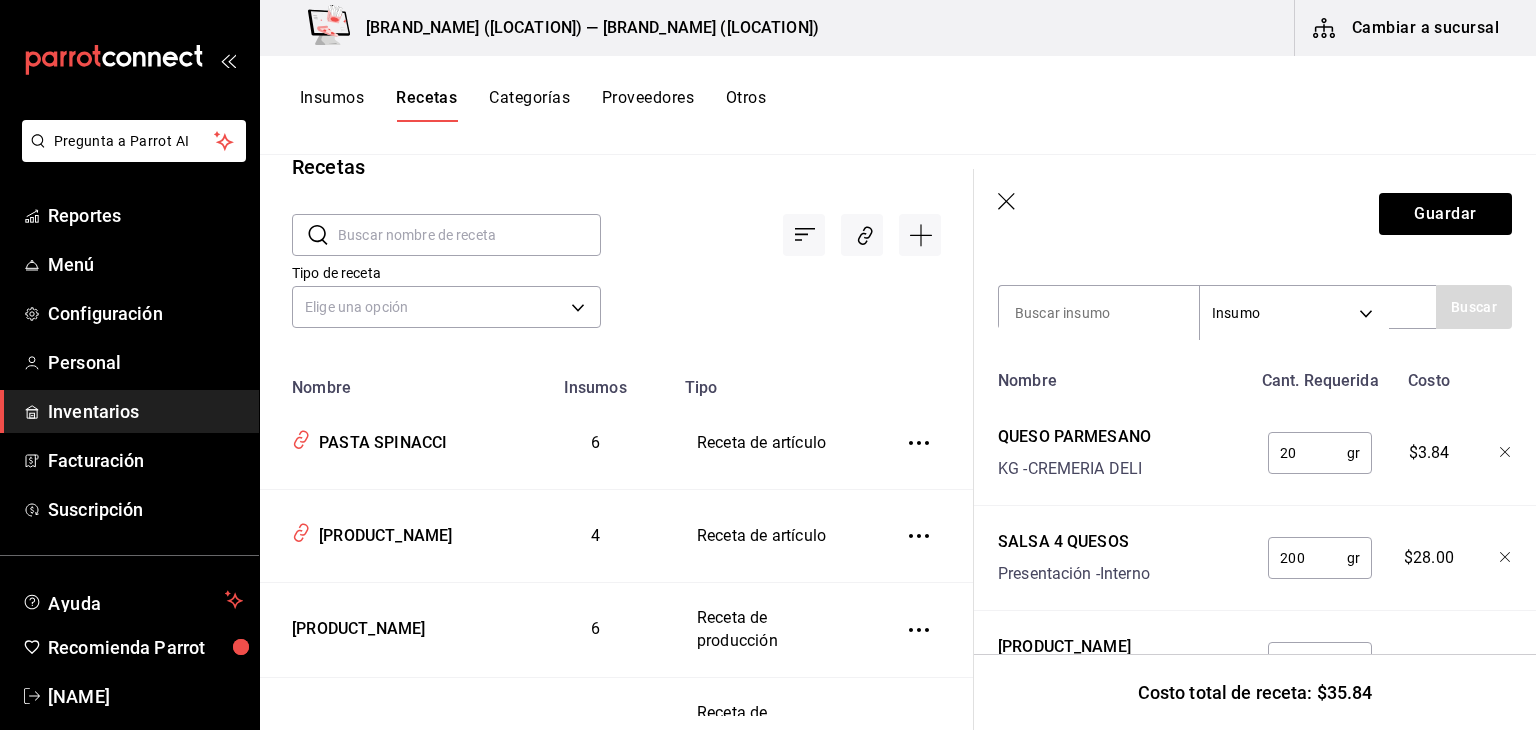 type on "20" 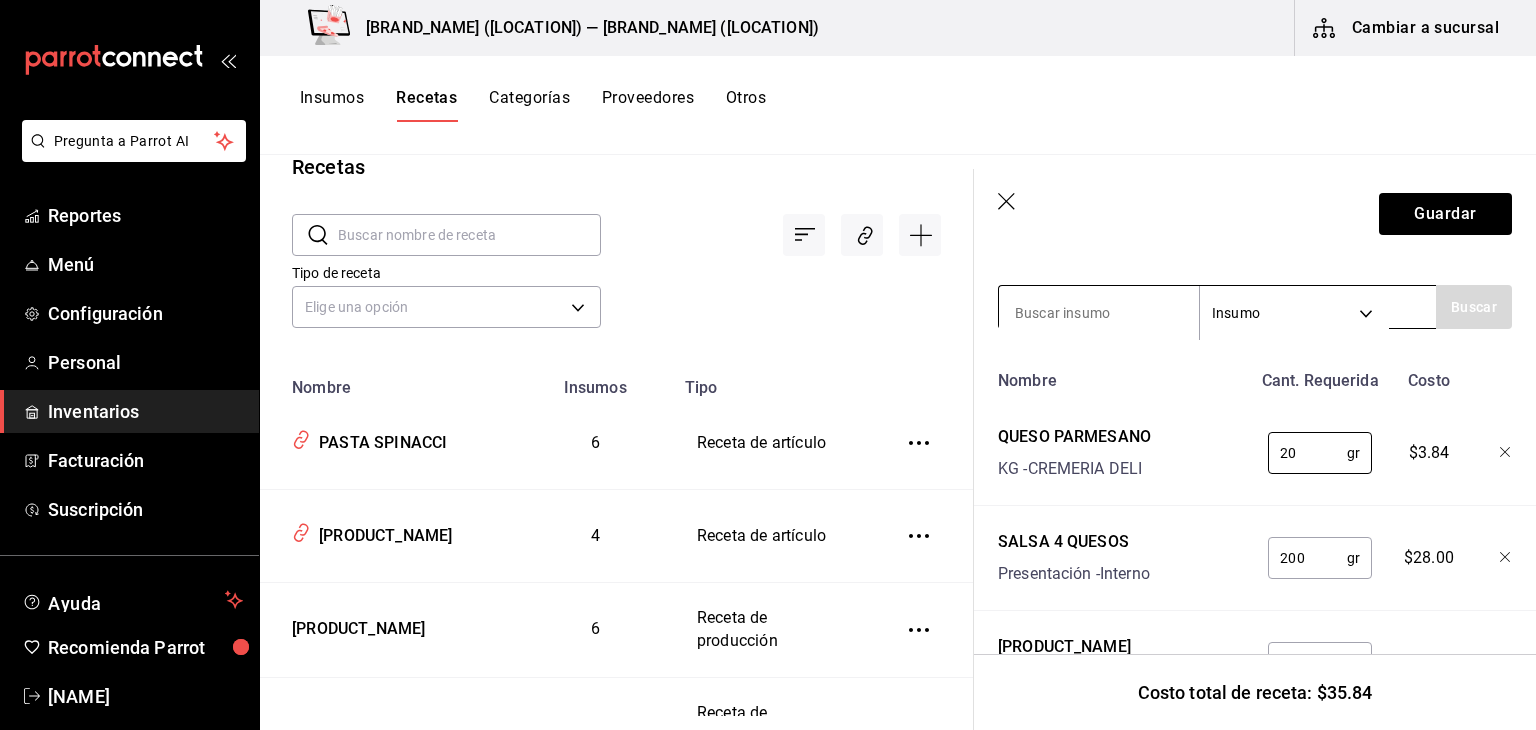 click at bounding box center [1099, 313] 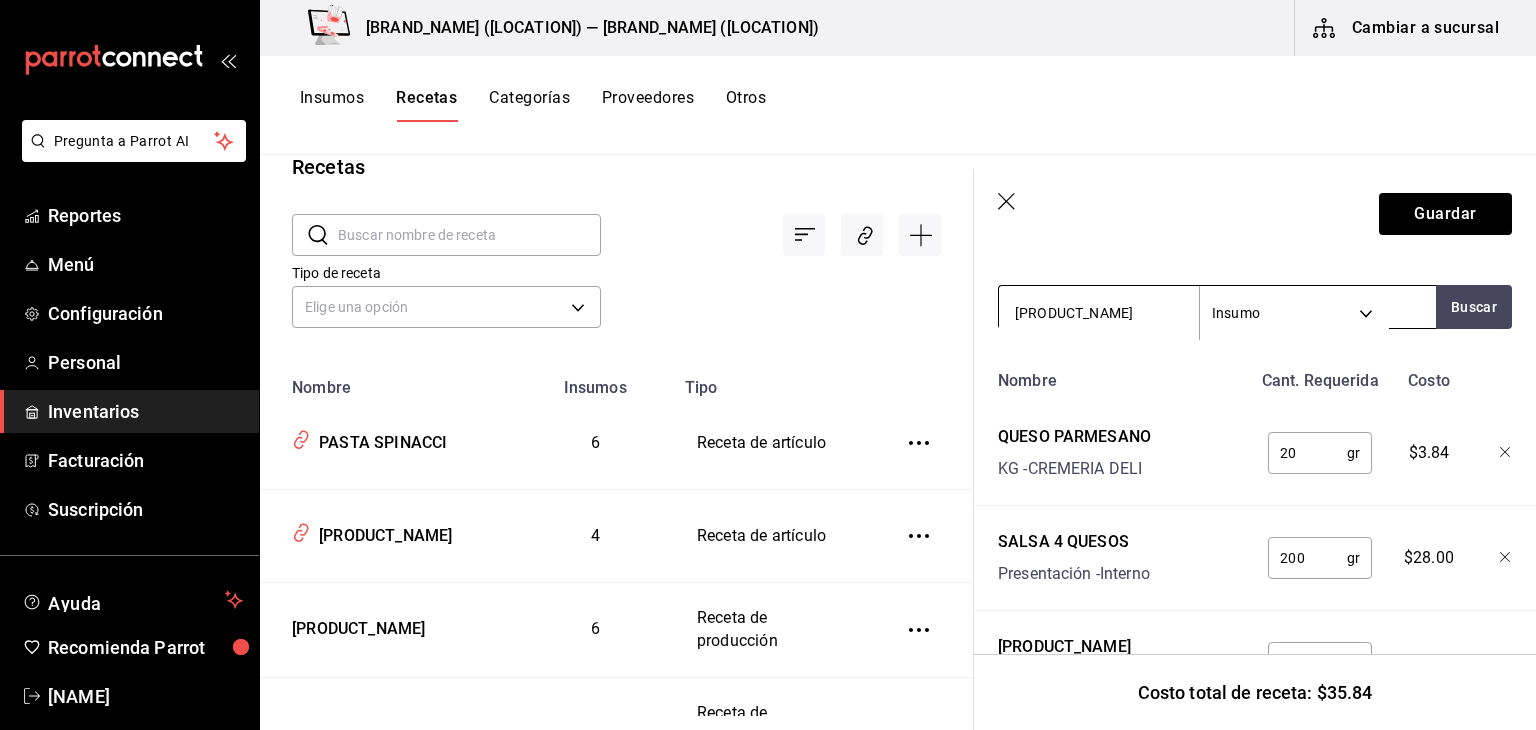 type on "MANTEQUILLA" 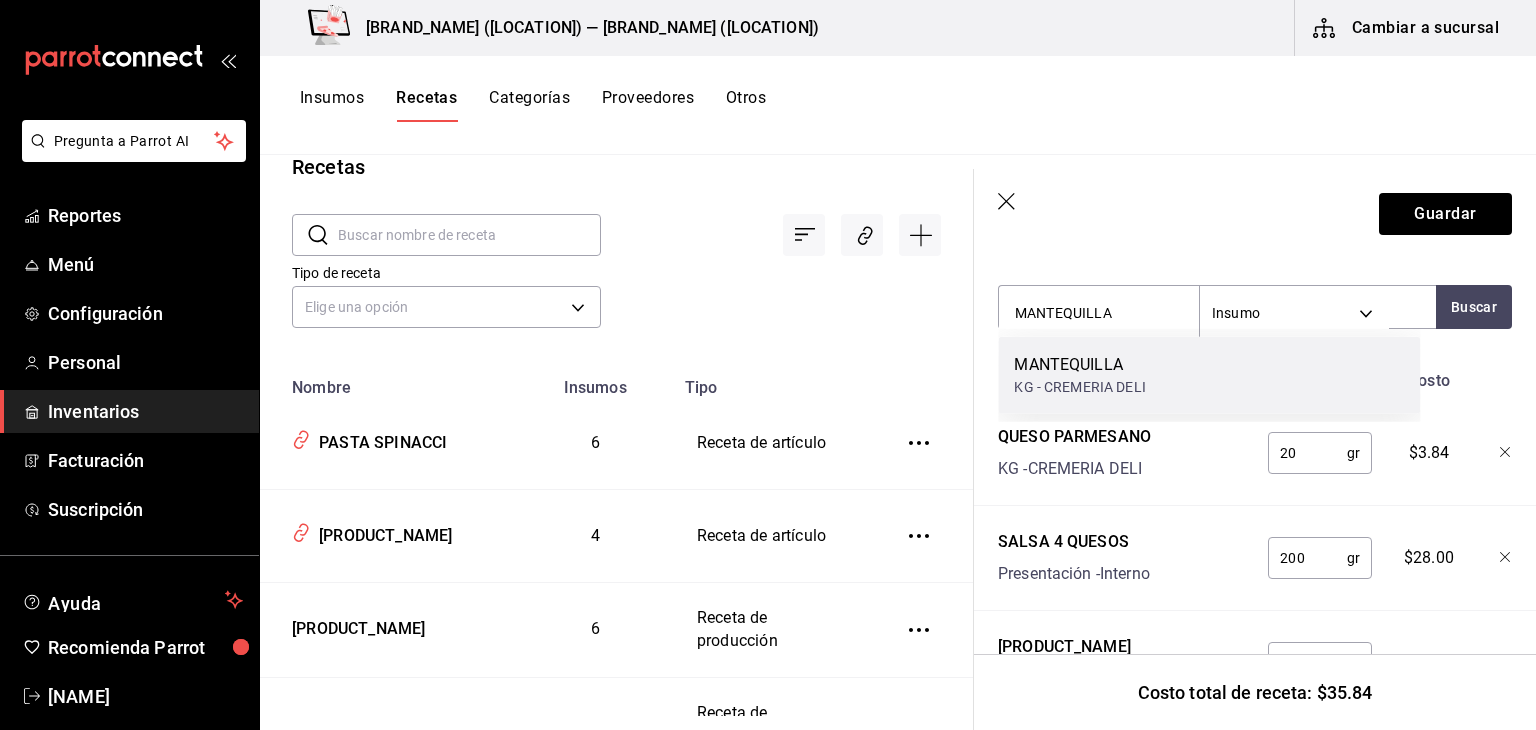 click on "MANTEQUILLA" at bounding box center [1079, 365] 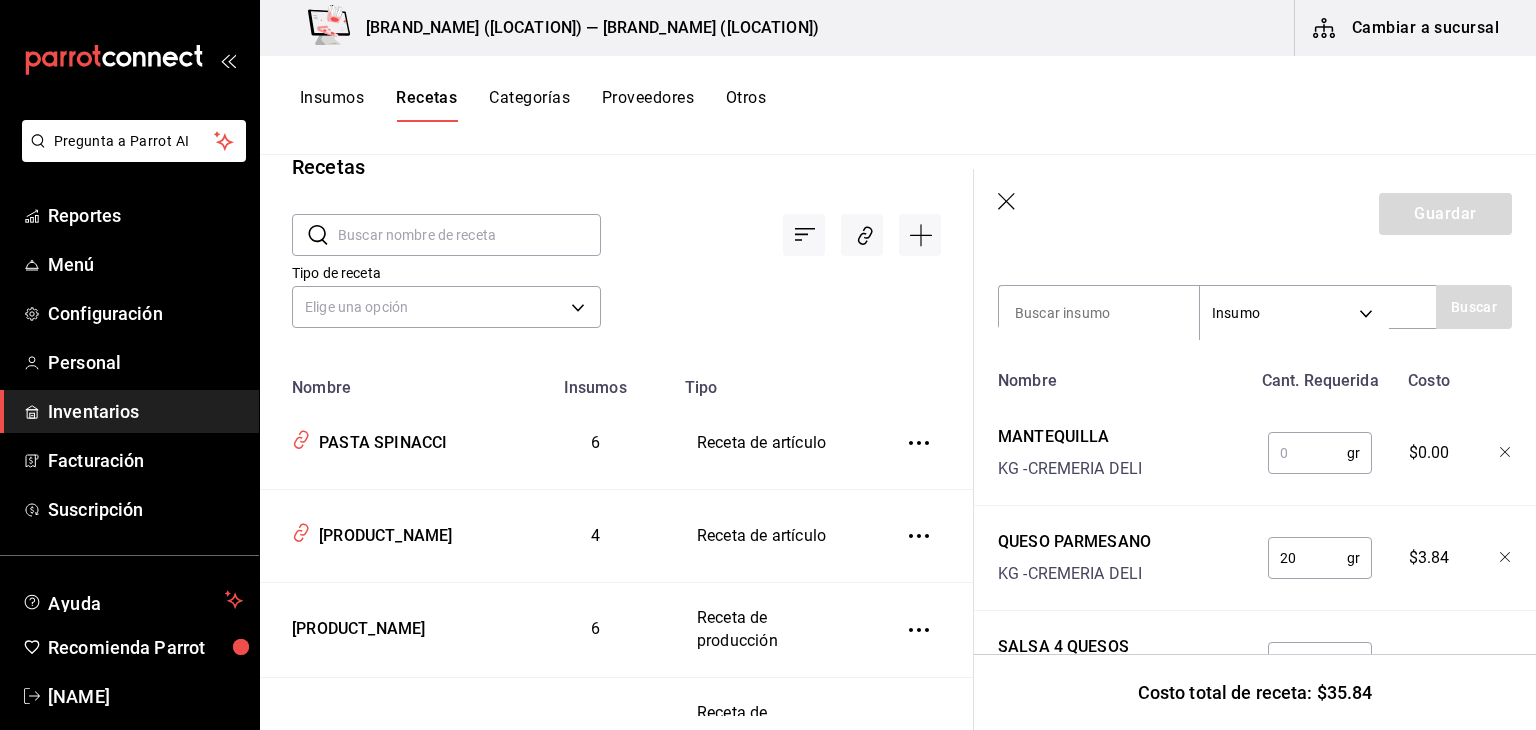 click at bounding box center [1307, 453] 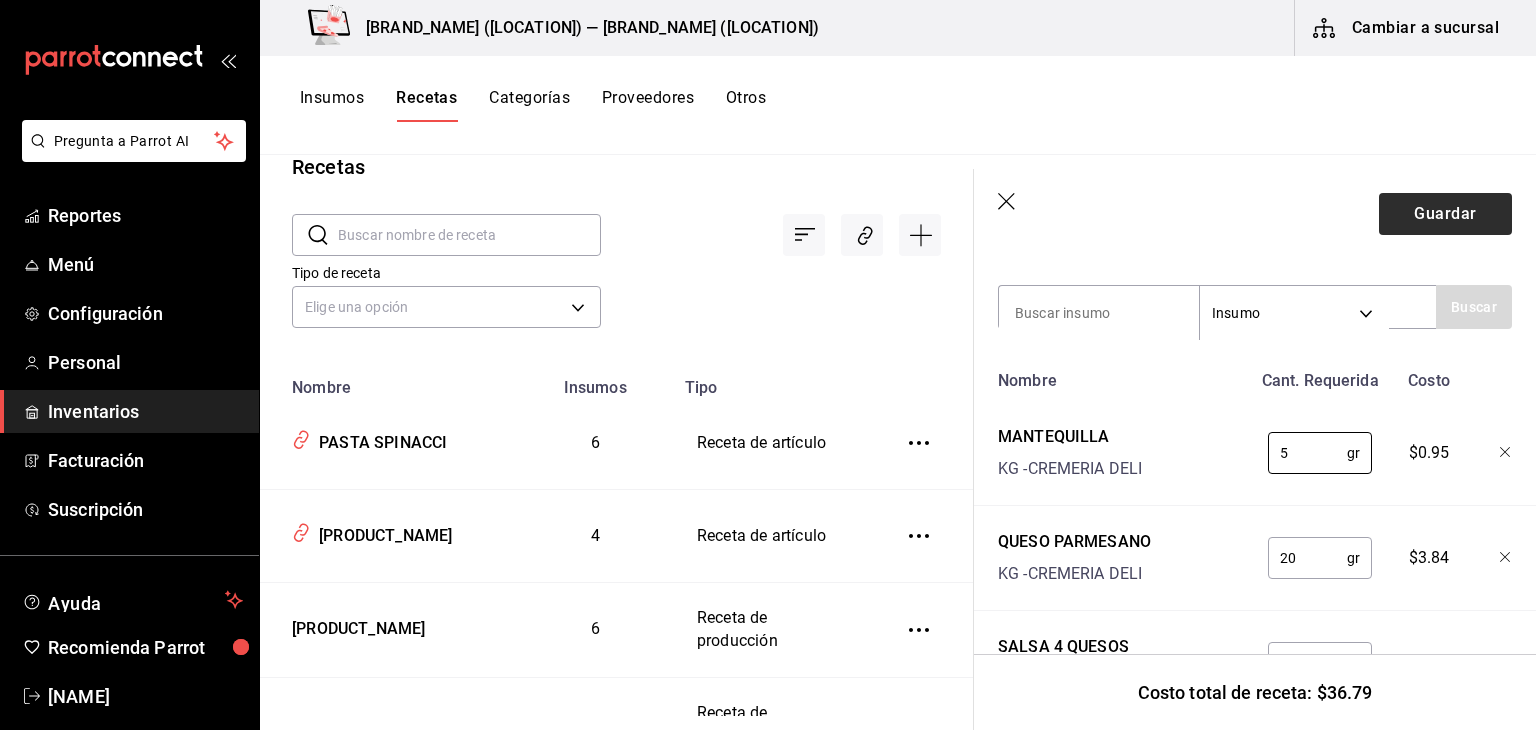 type on "5" 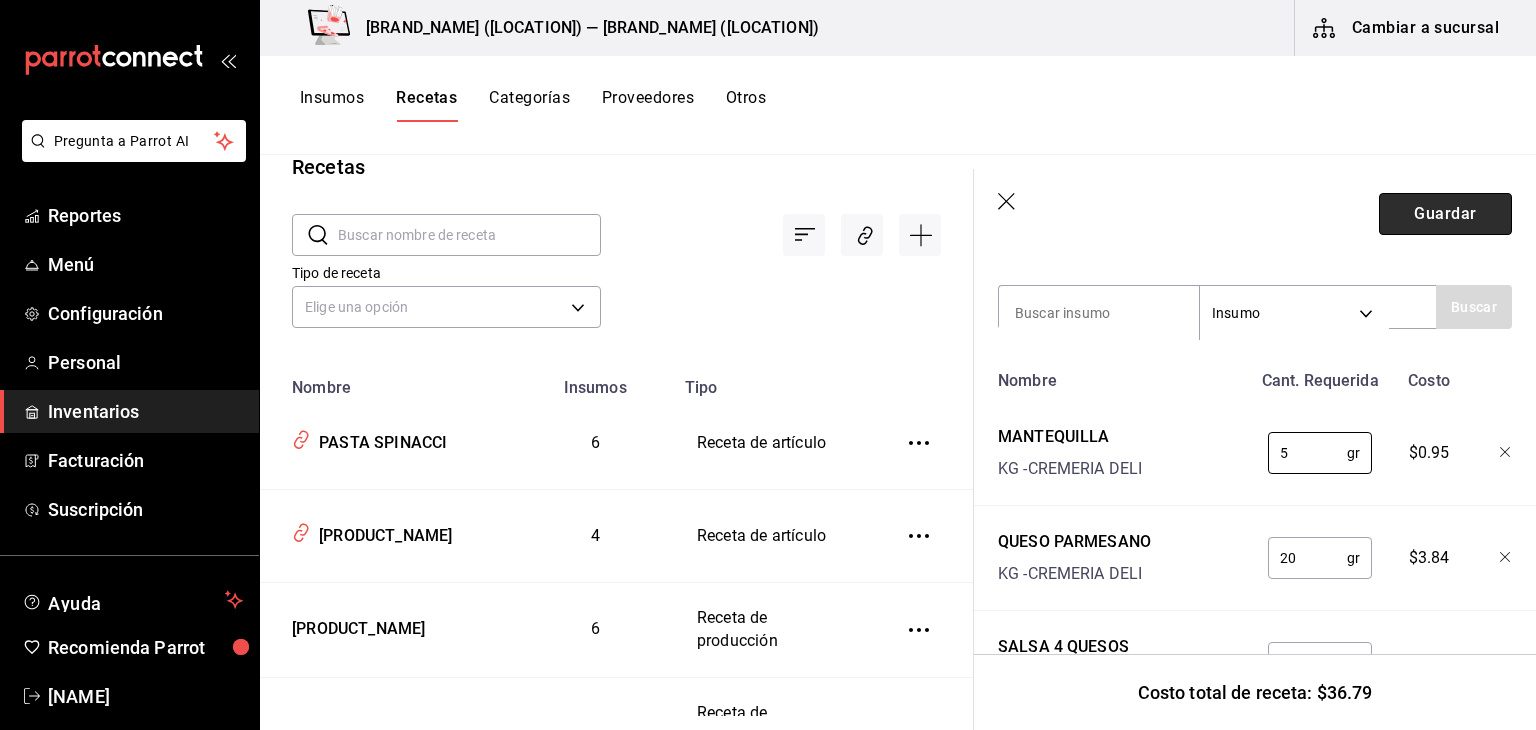click on "Guardar" at bounding box center [1445, 214] 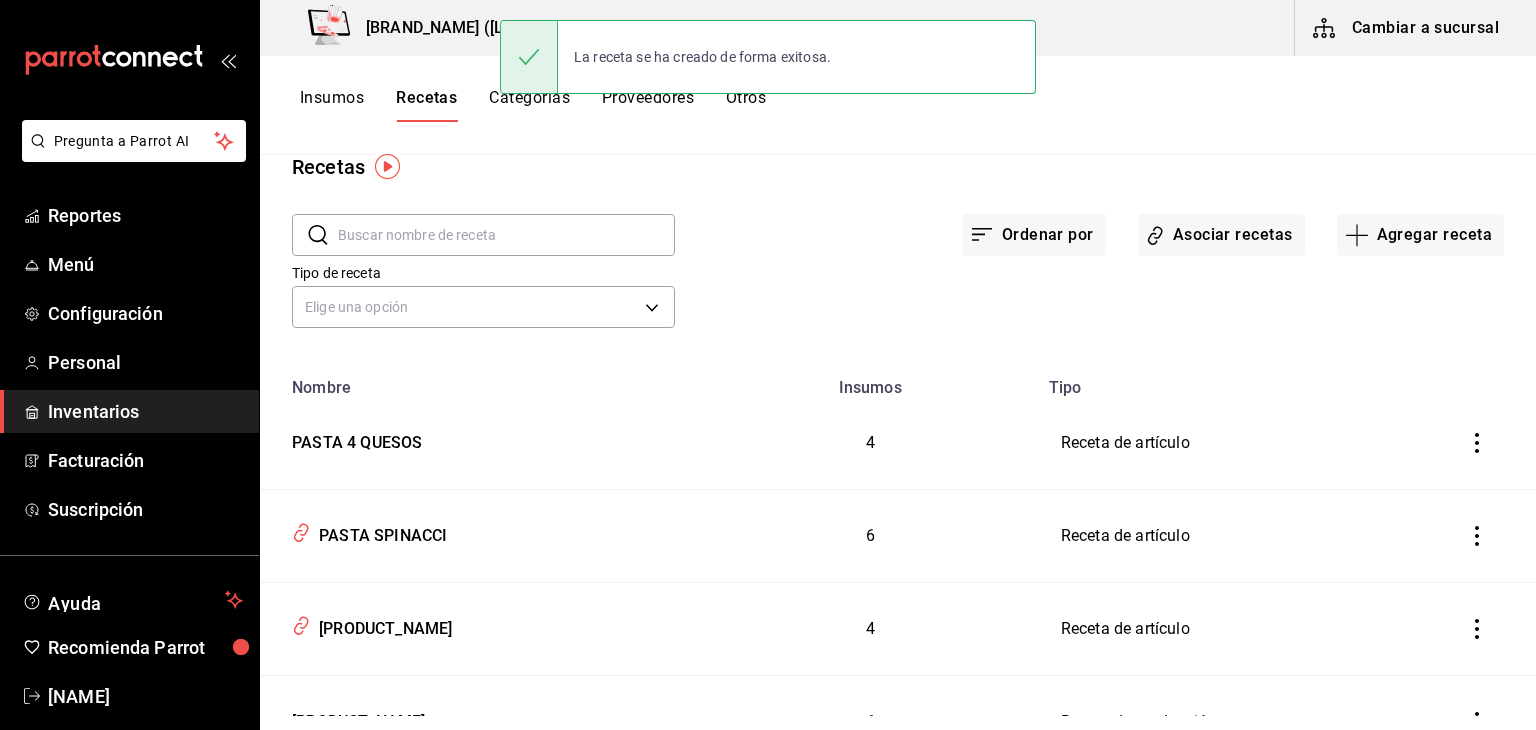 scroll, scrollTop: 0, scrollLeft: 0, axis: both 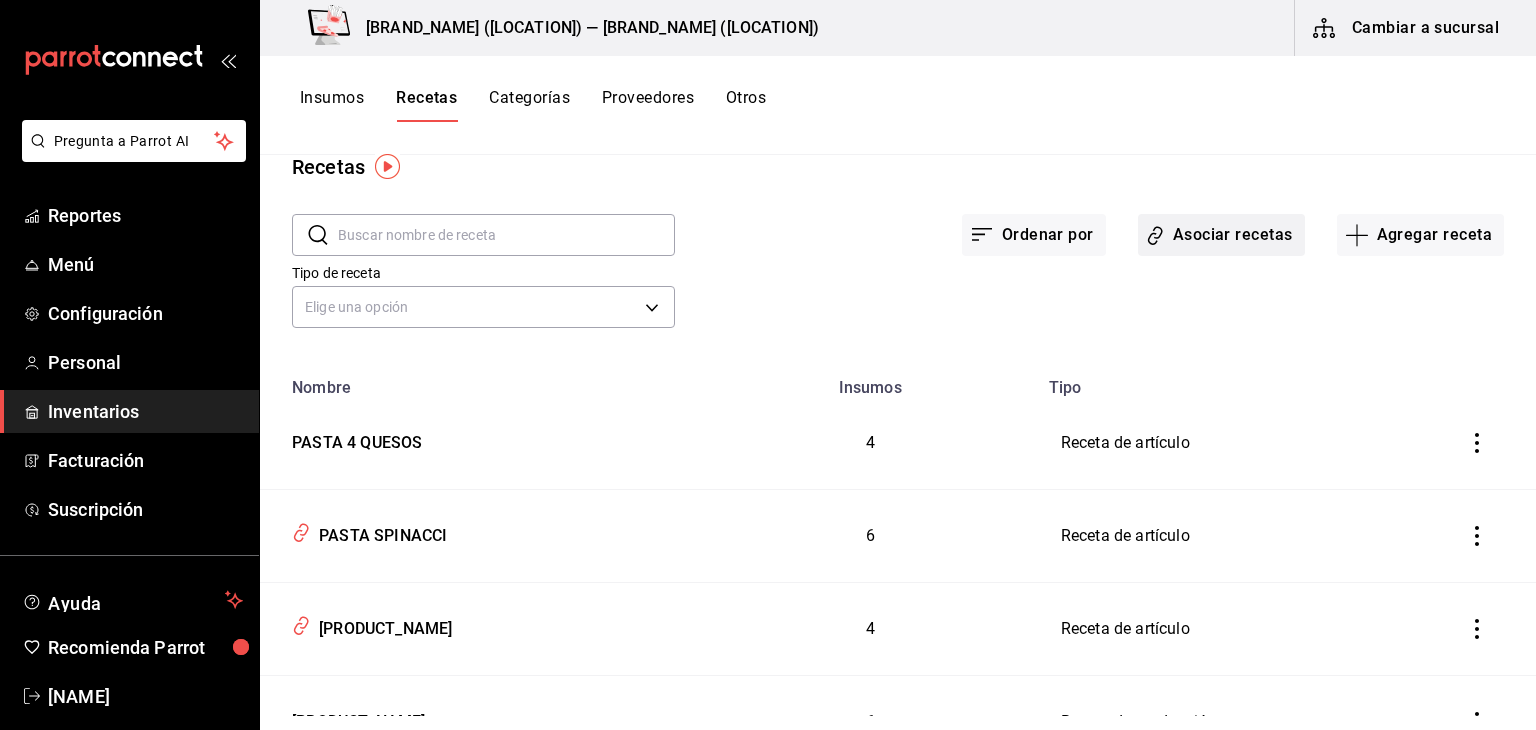 click on "Asociar recetas" at bounding box center (1221, 235) 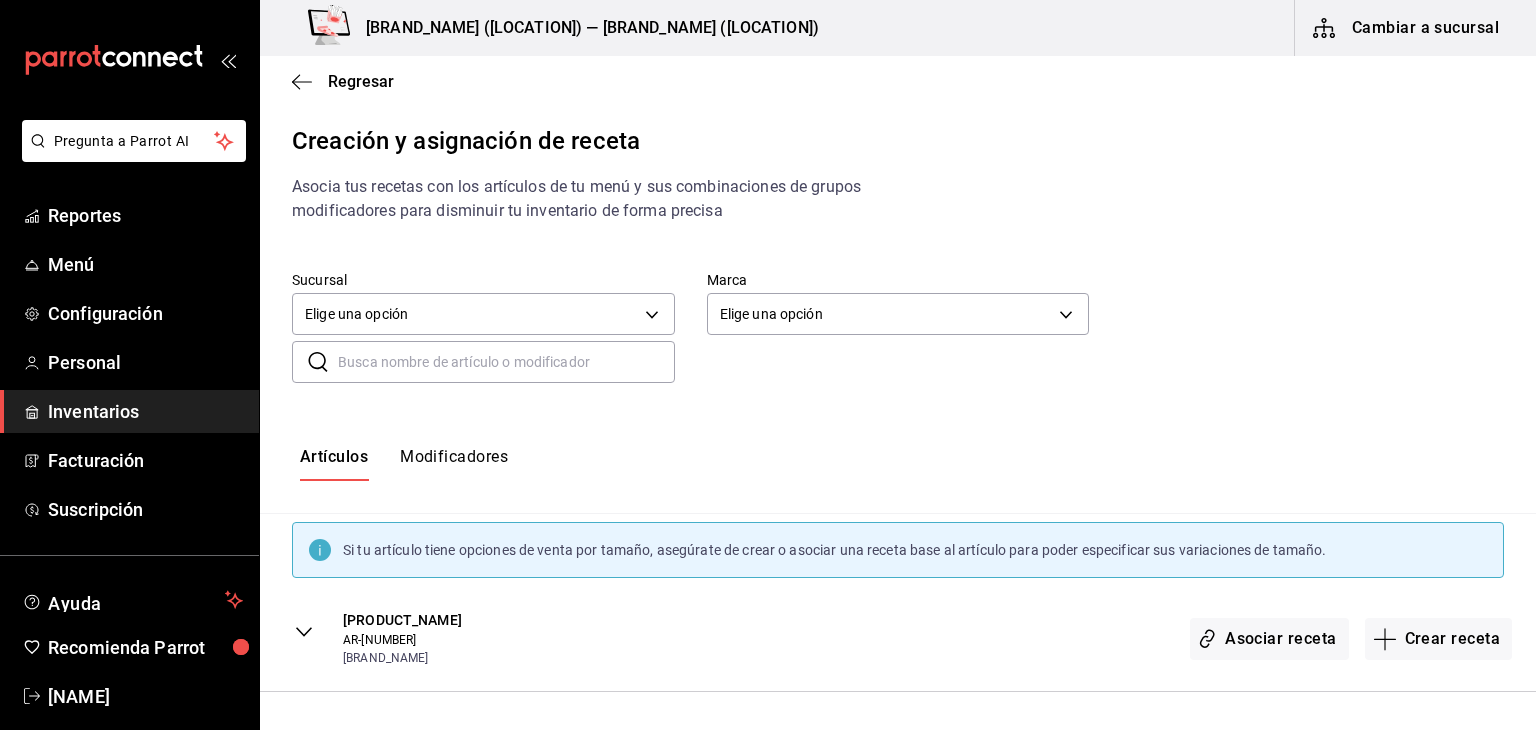 click at bounding box center [506, 362] 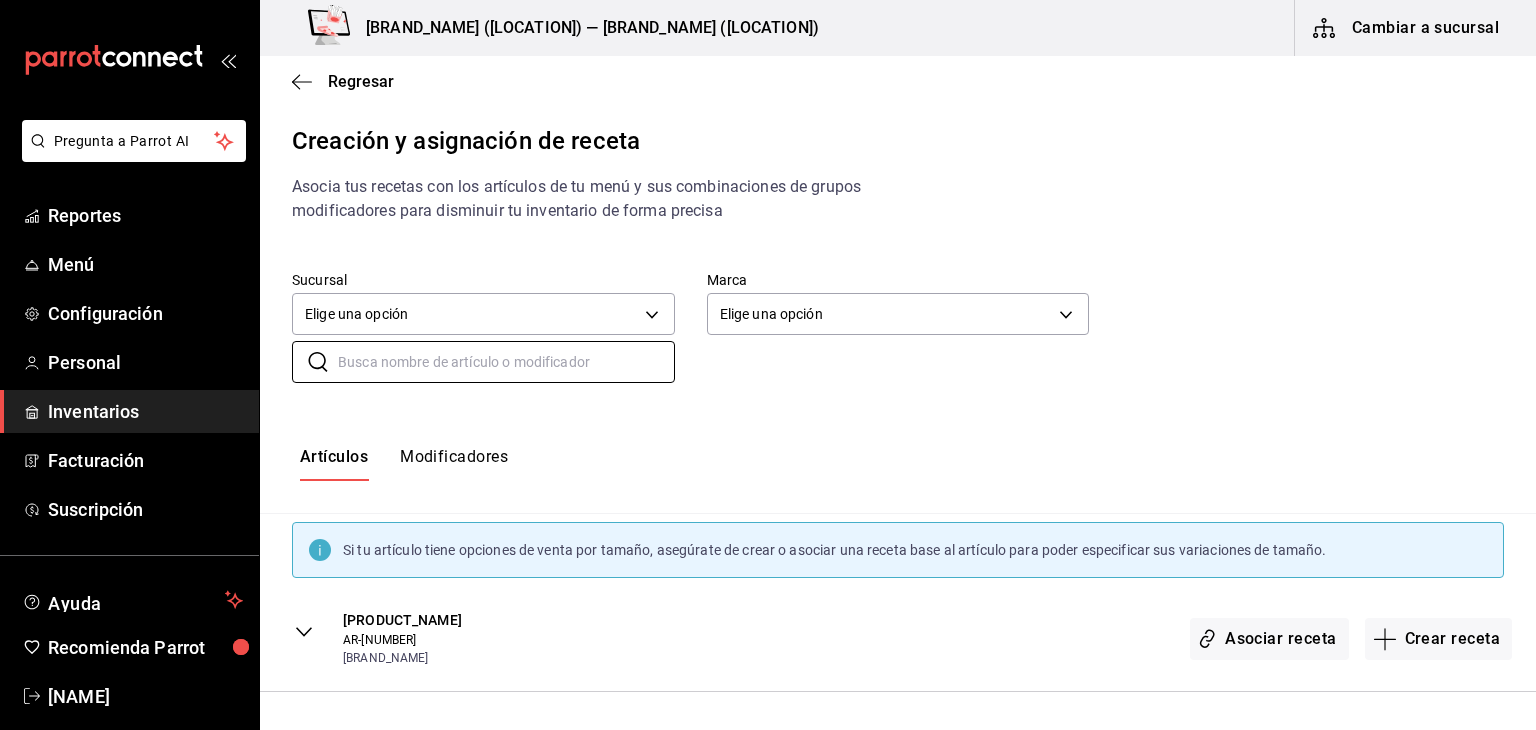 click on "Asocia tus recetas con los artículos de tu menú y sus combinaciones de grupos modificadores para disminuir tu inventario de forma precisa" at bounding box center (622, 199) 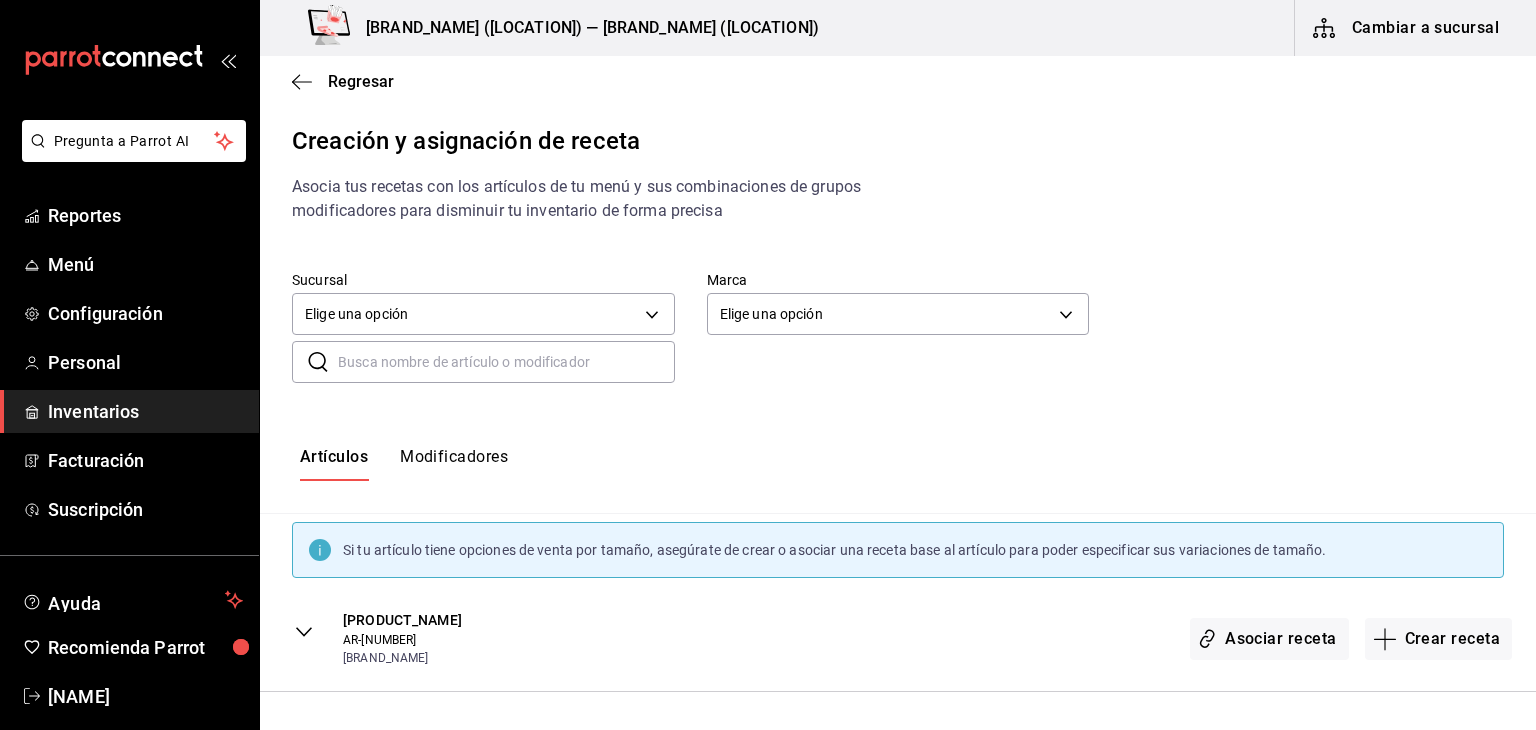 click at bounding box center [506, 362] 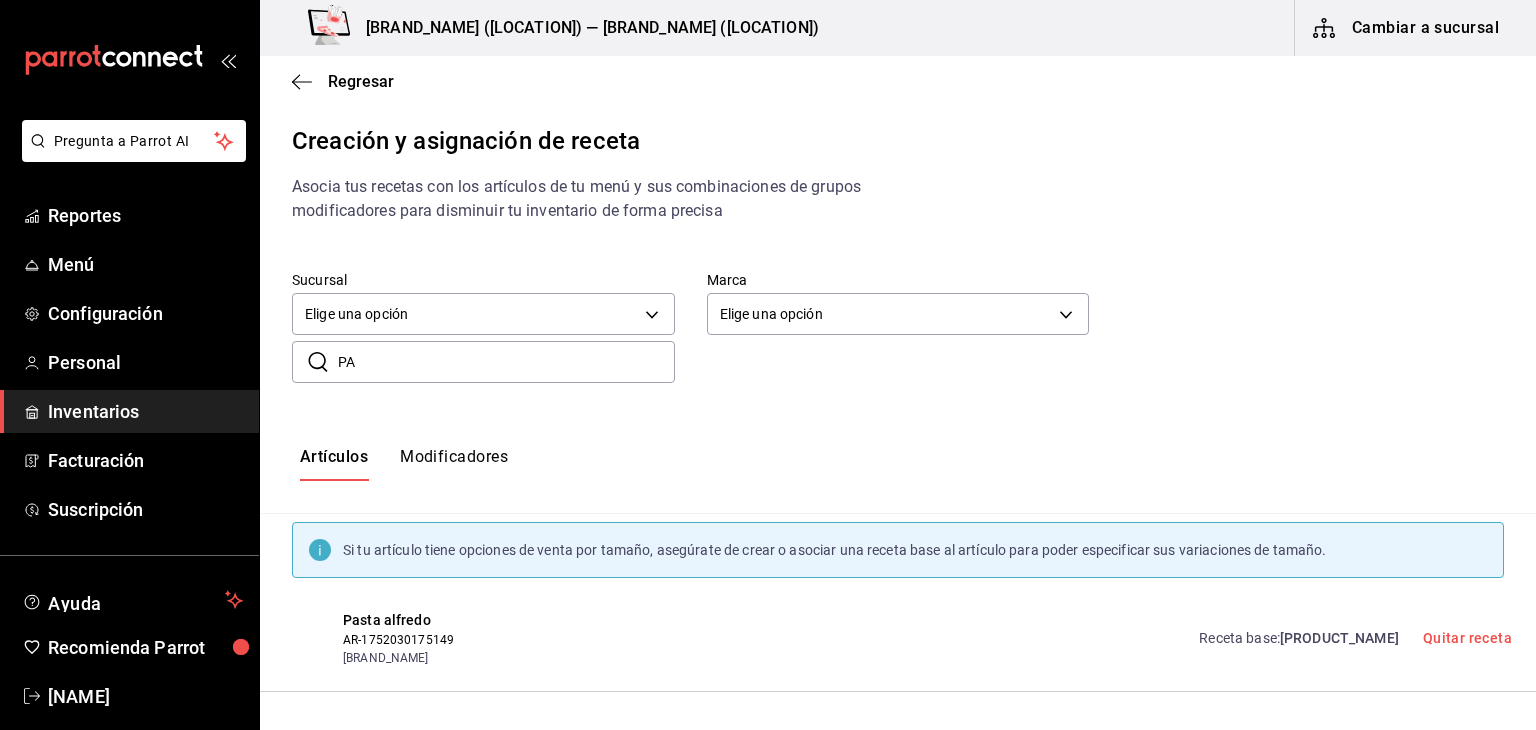 type on "P" 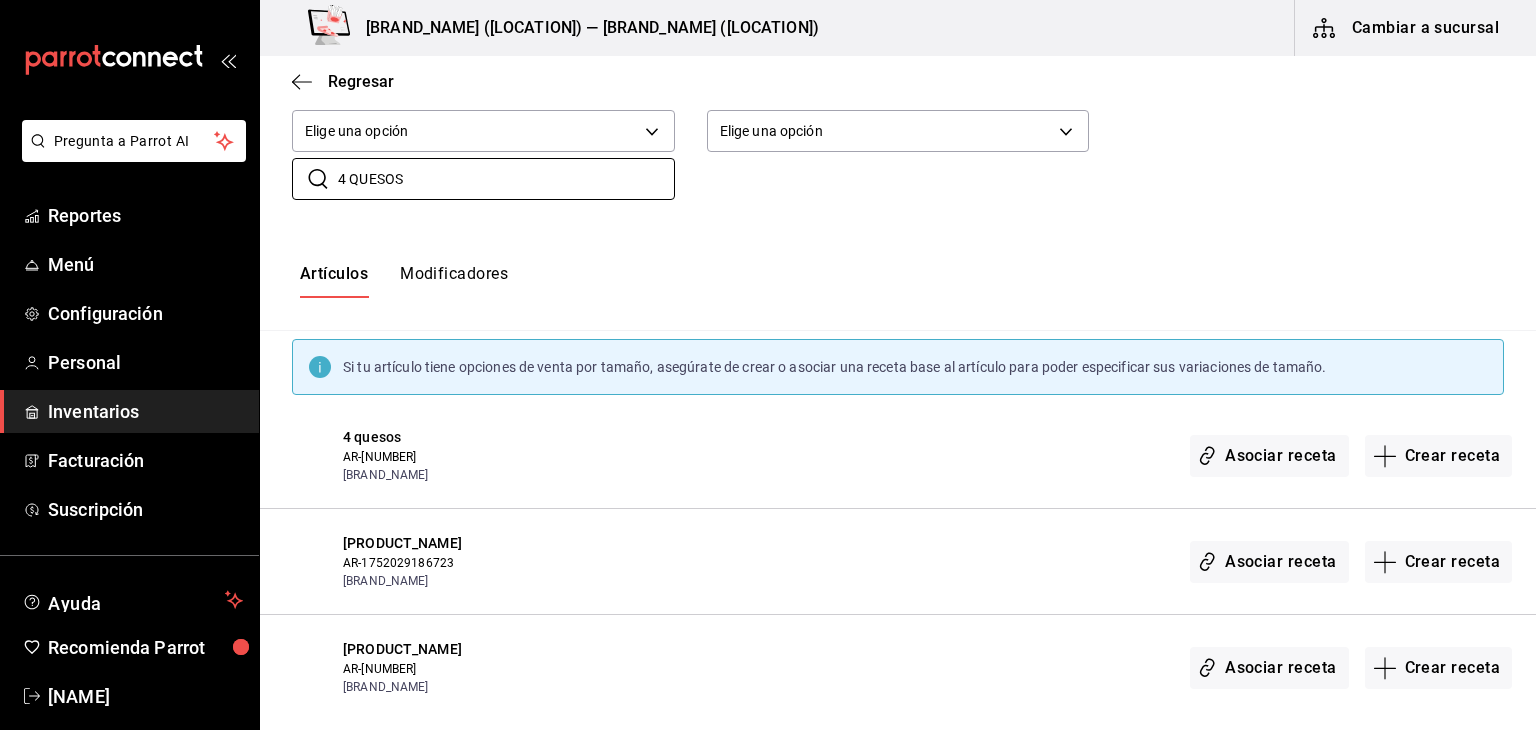 scroll, scrollTop: 207, scrollLeft: 0, axis: vertical 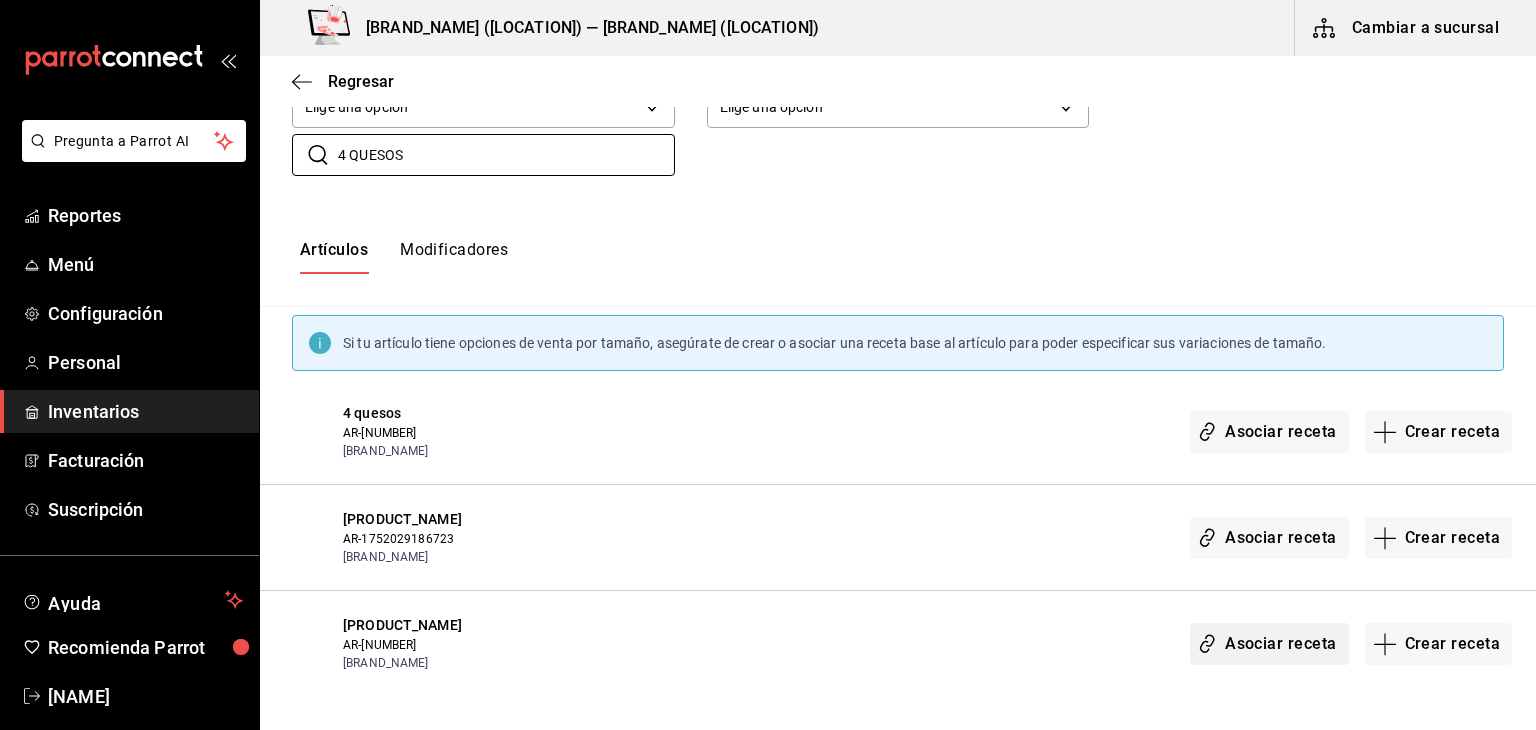 type on "4 QUESOS" 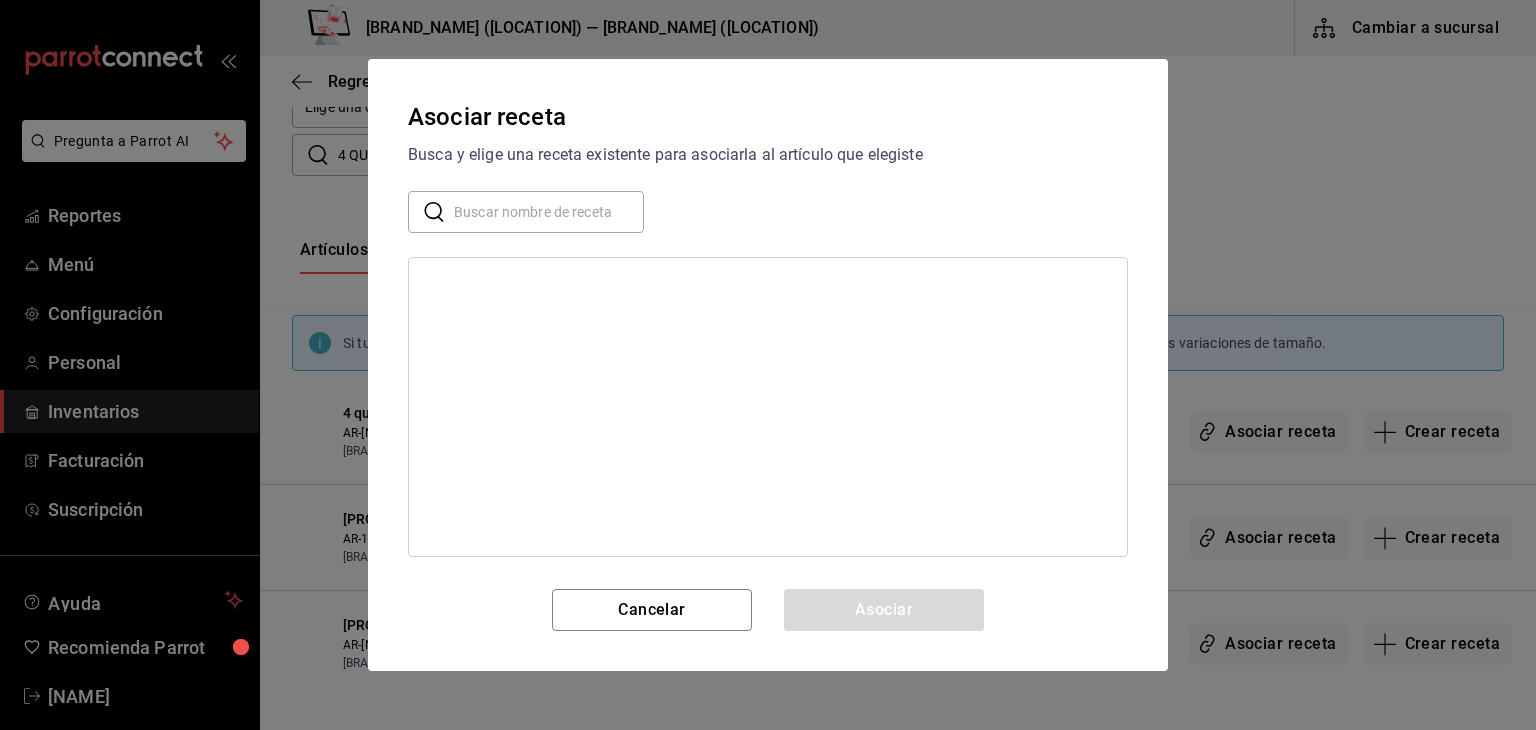 click at bounding box center [549, 212] 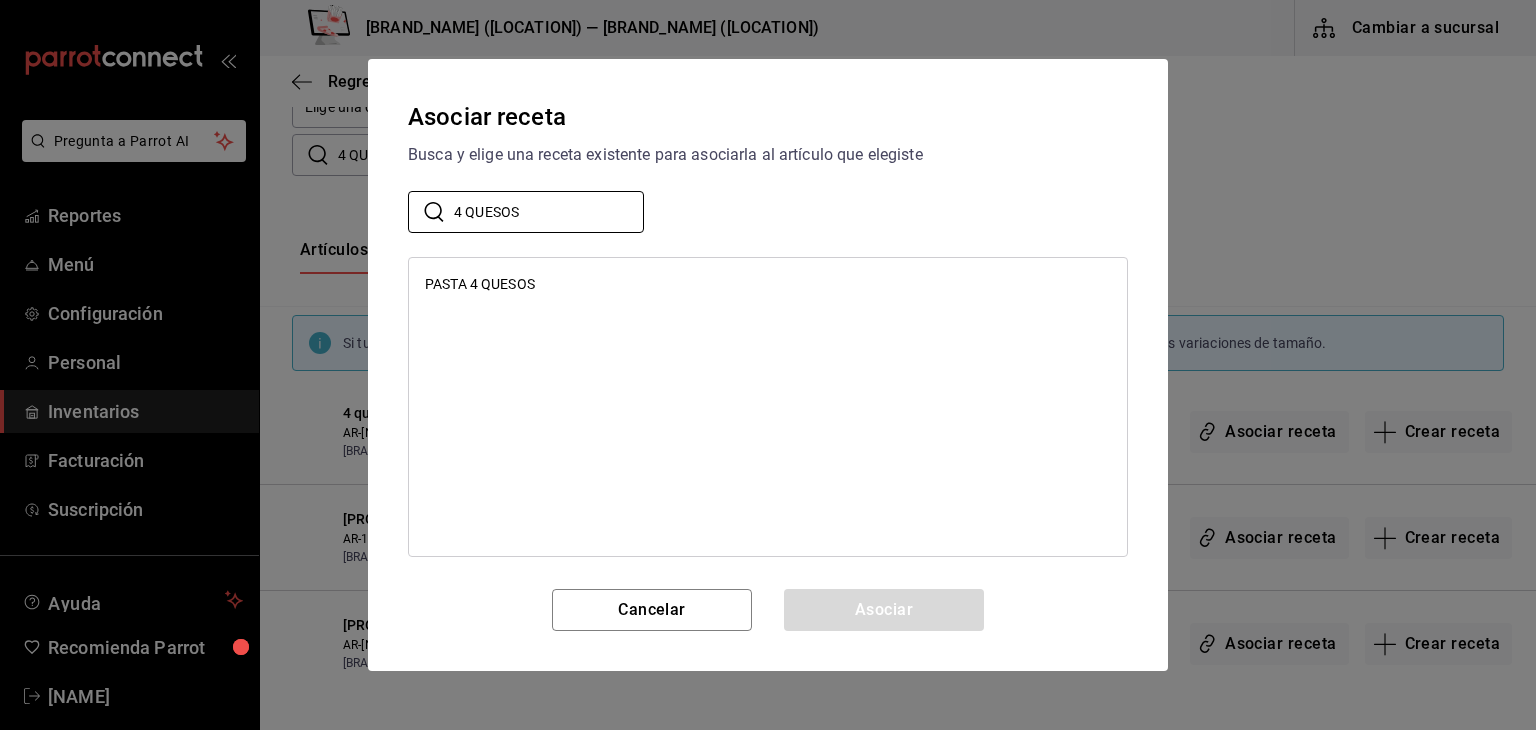 type on "4 QUESOS" 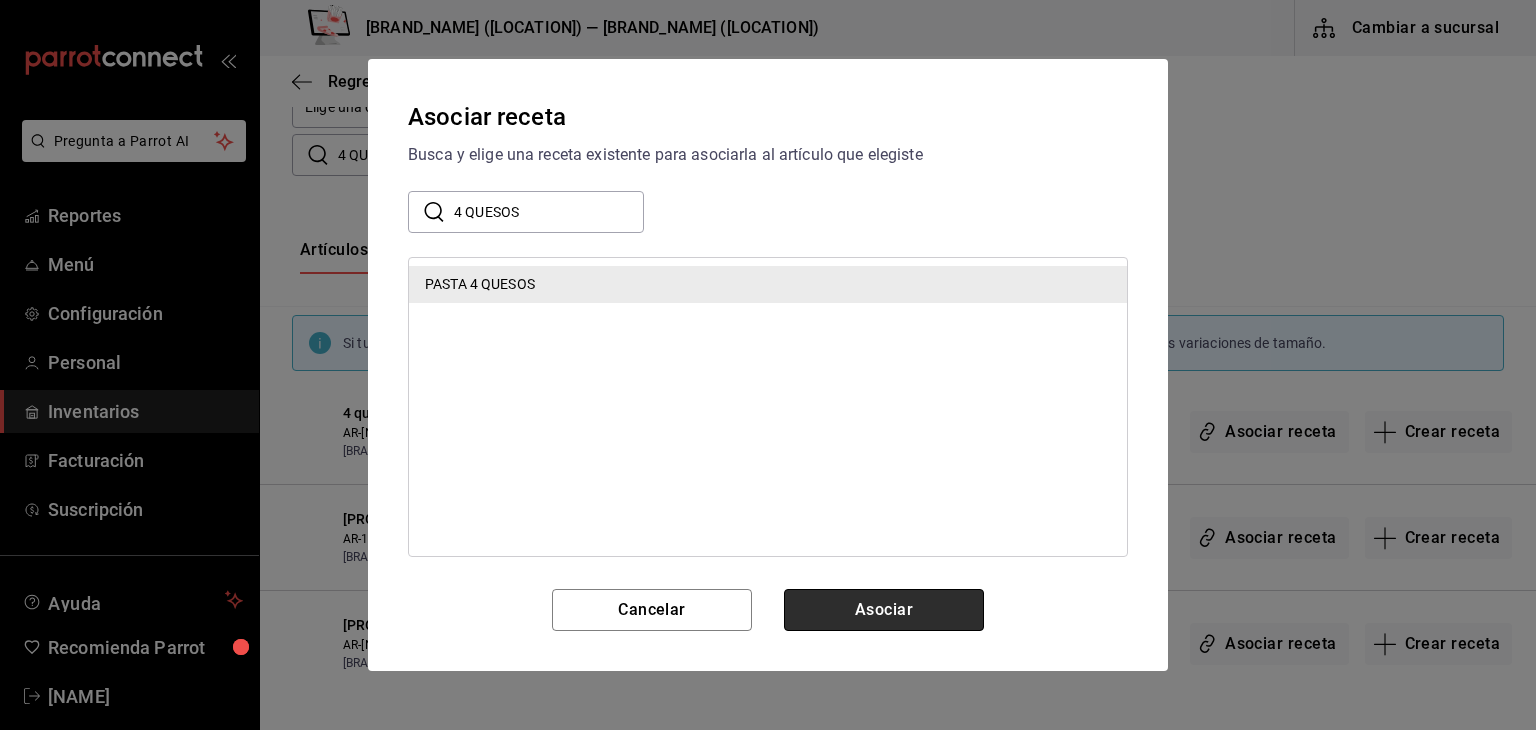 click on "Asociar" at bounding box center [884, 610] 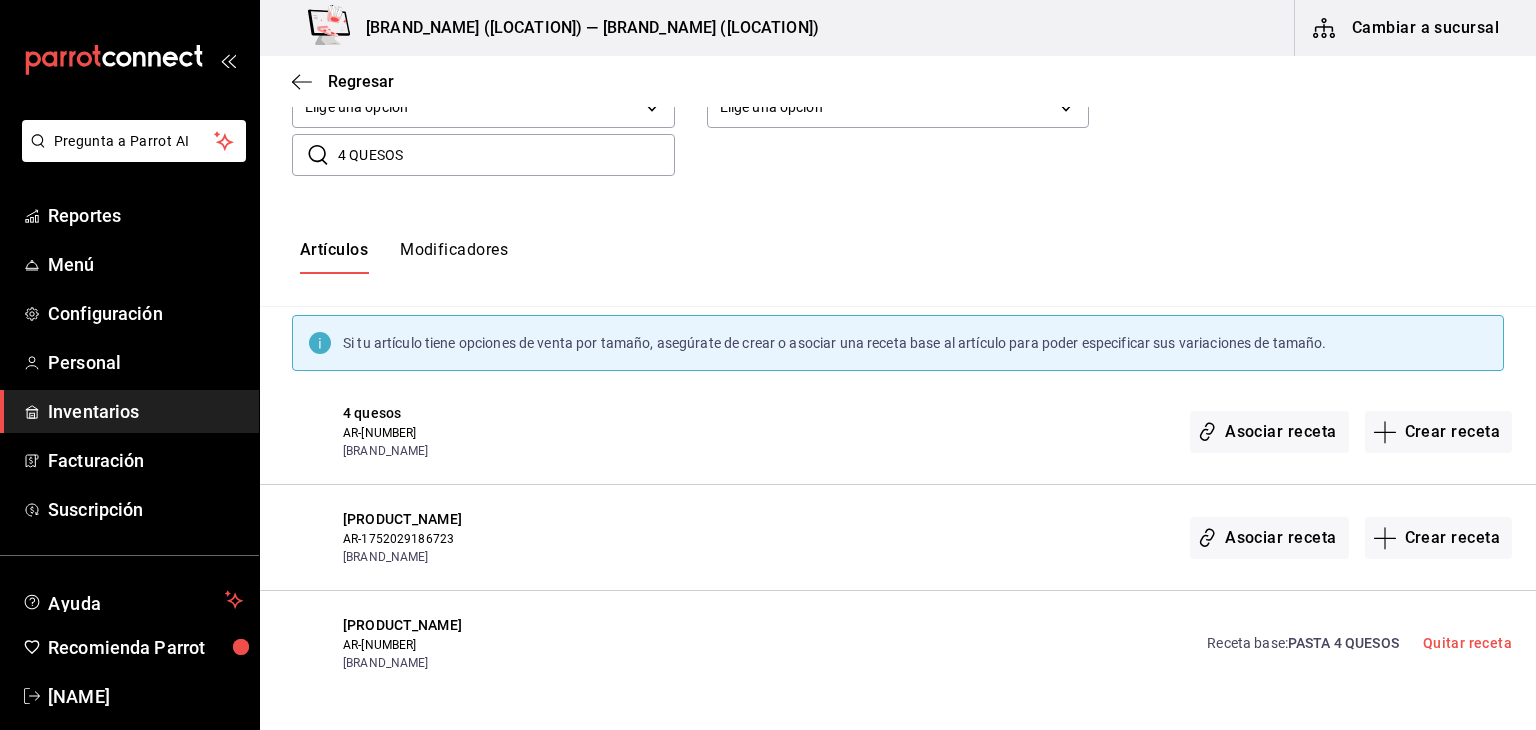 scroll, scrollTop: 0, scrollLeft: 0, axis: both 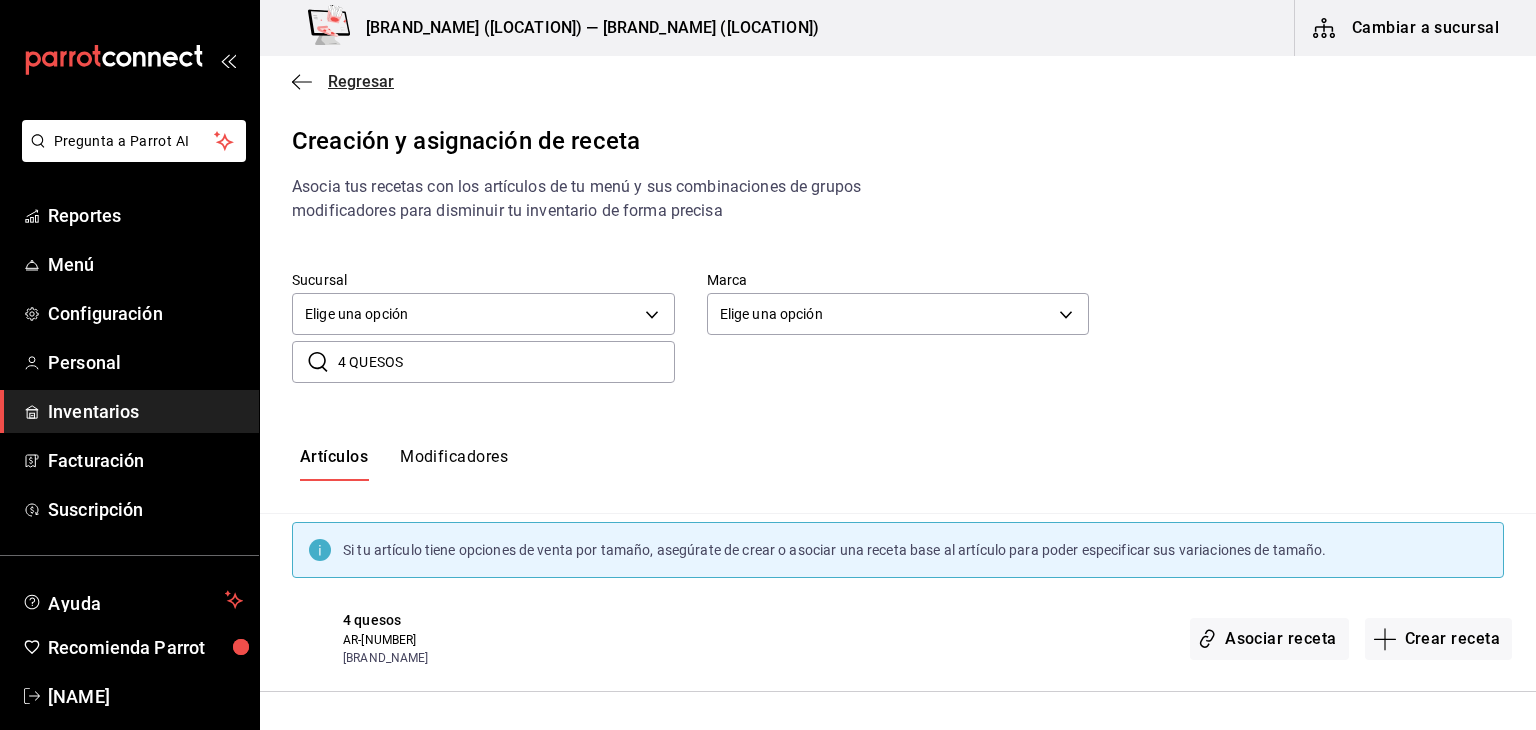 click on "Regresar" at bounding box center (361, 81) 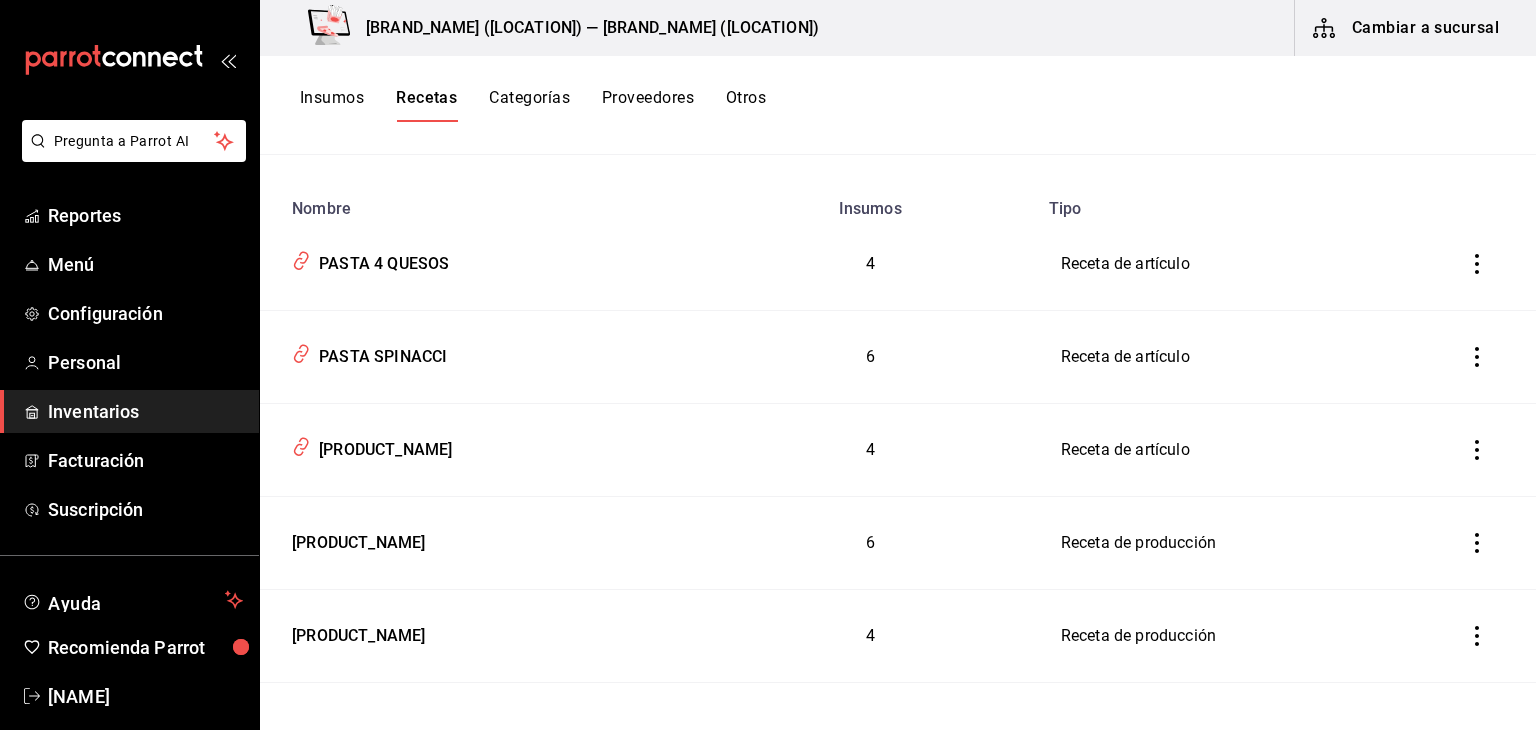 scroll, scrollTop: 0, scrollLeft: 0, axis: both 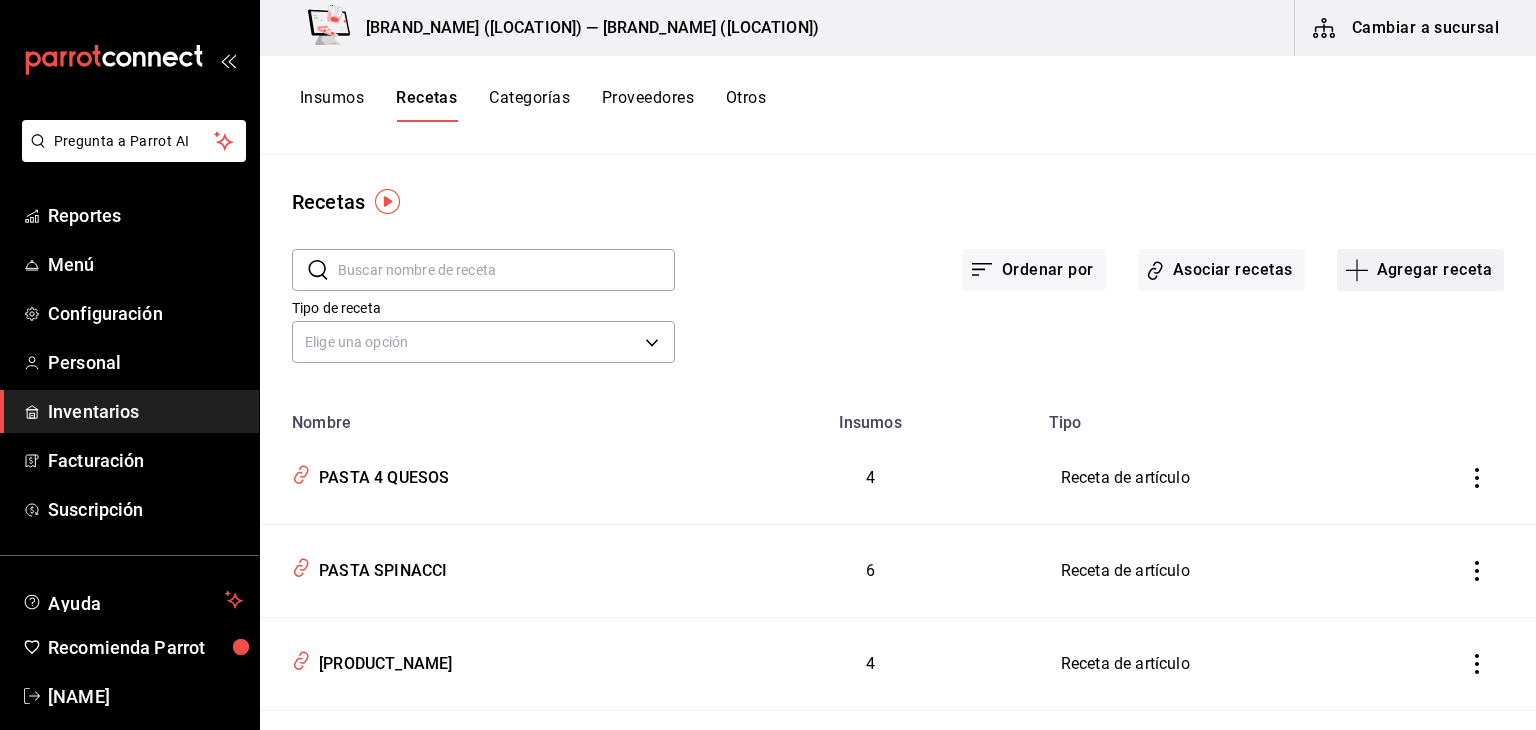 click on "Agregar receta" at bounding box center (1420, 270) 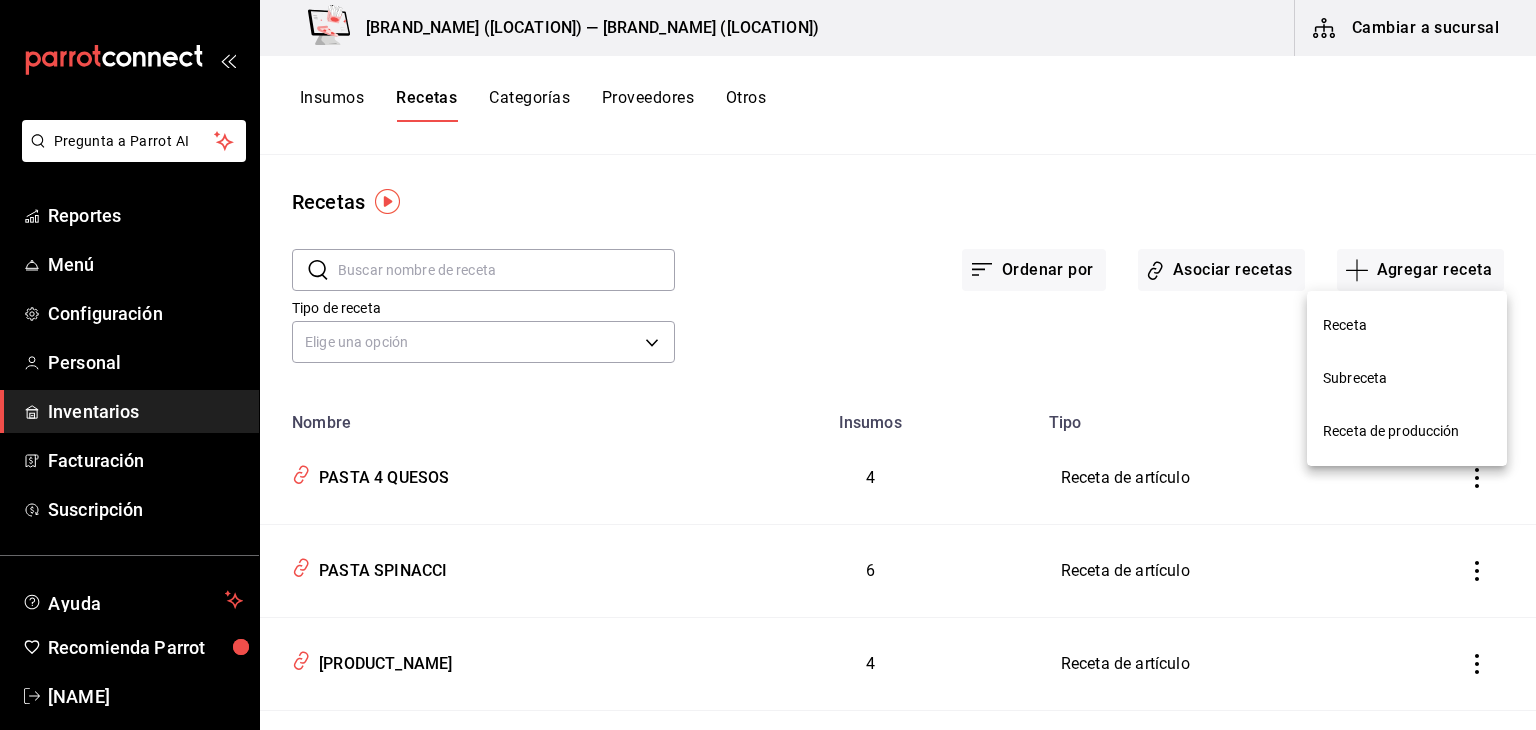 click on "Receta" at bounding box center (1407, 325) 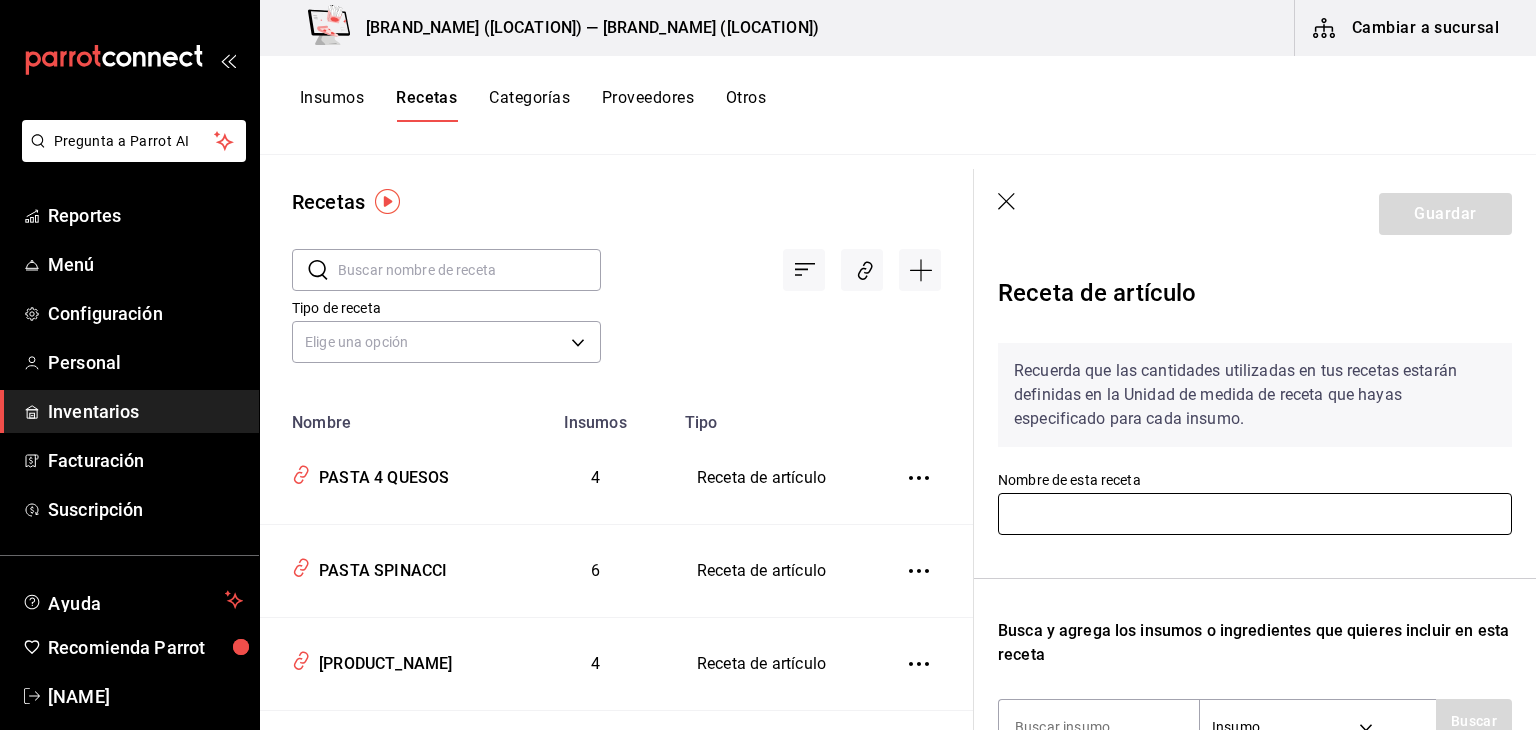 click at bounding box center (1255, 514) 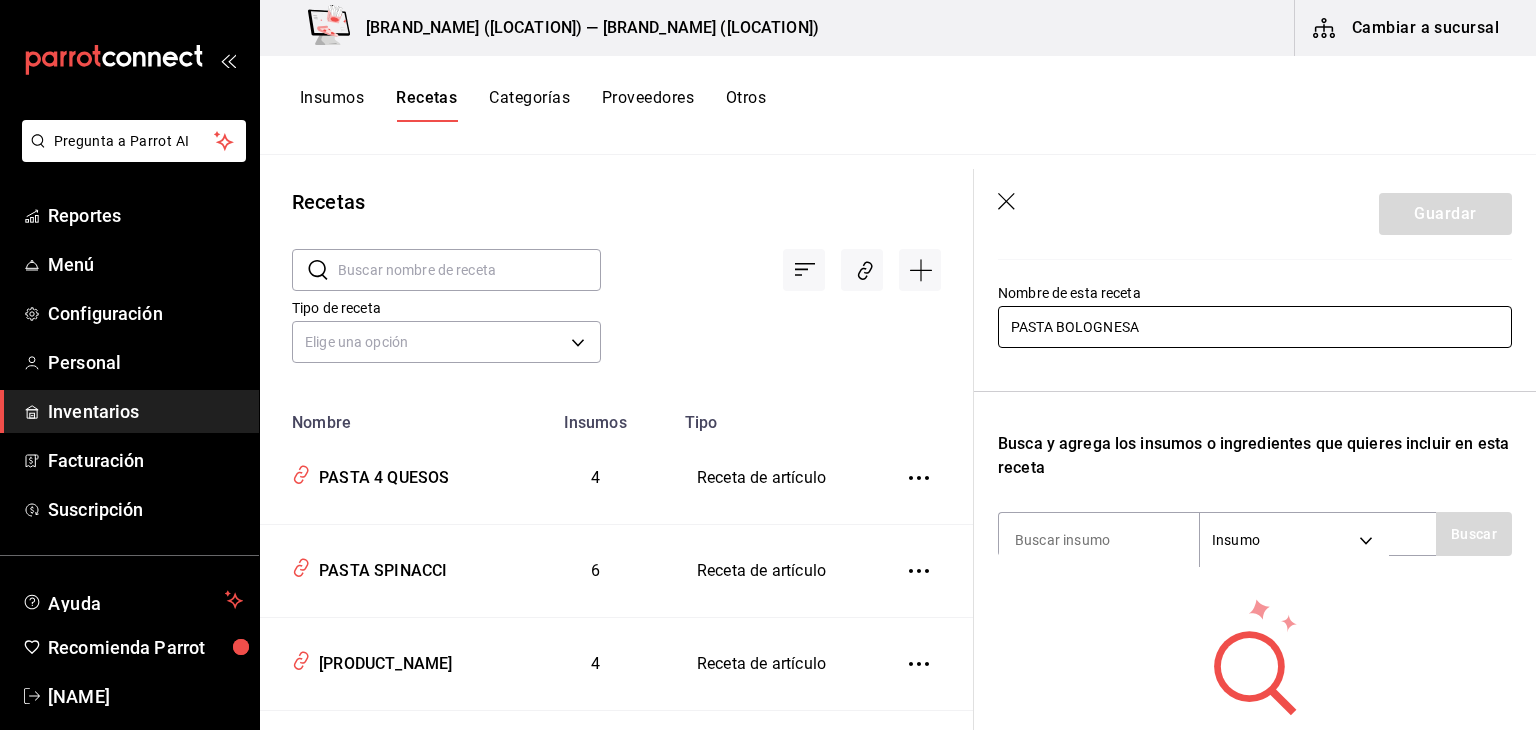 scroll, scrollTop: 220, scrollLeft: 0, axis: vertical 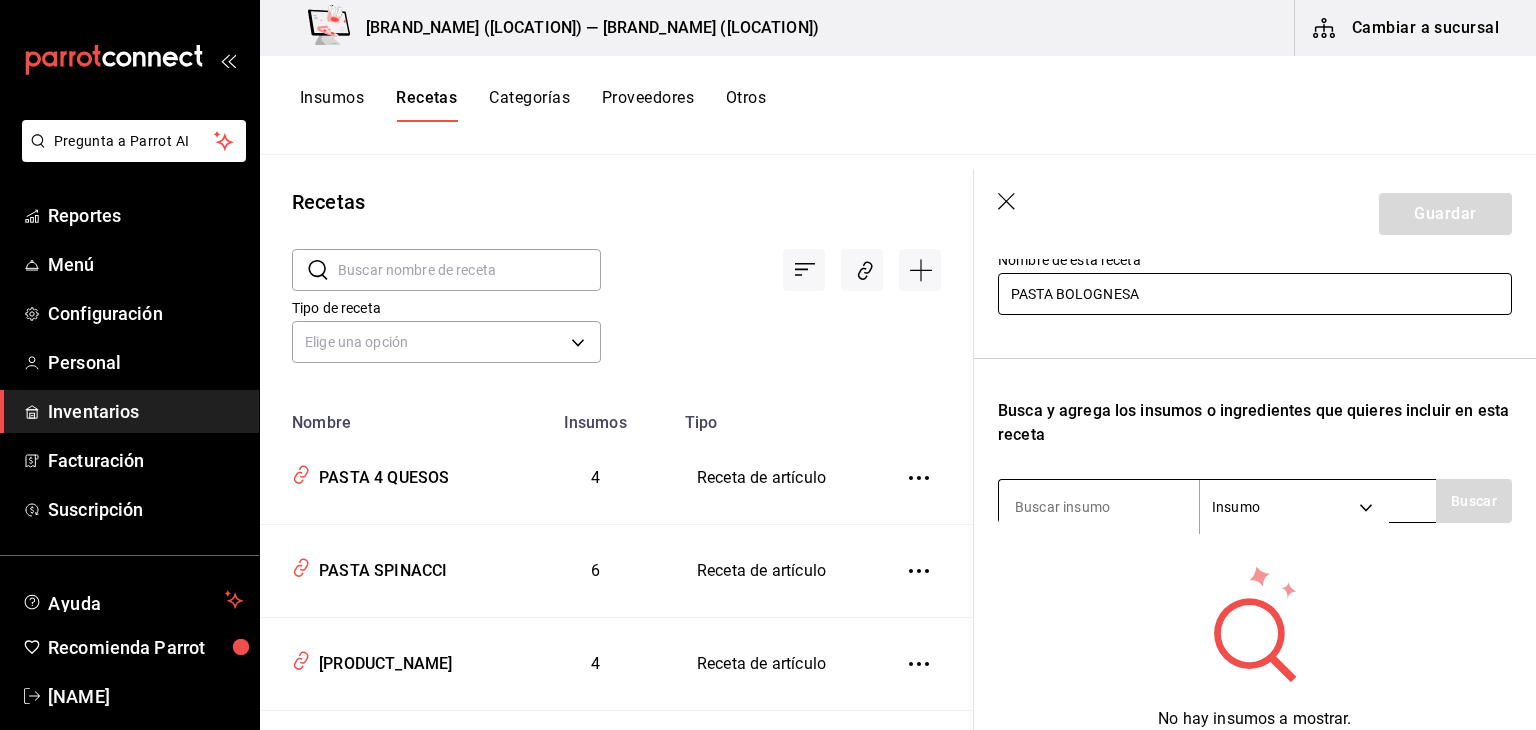 type on "PASTA BOLOGNESA" 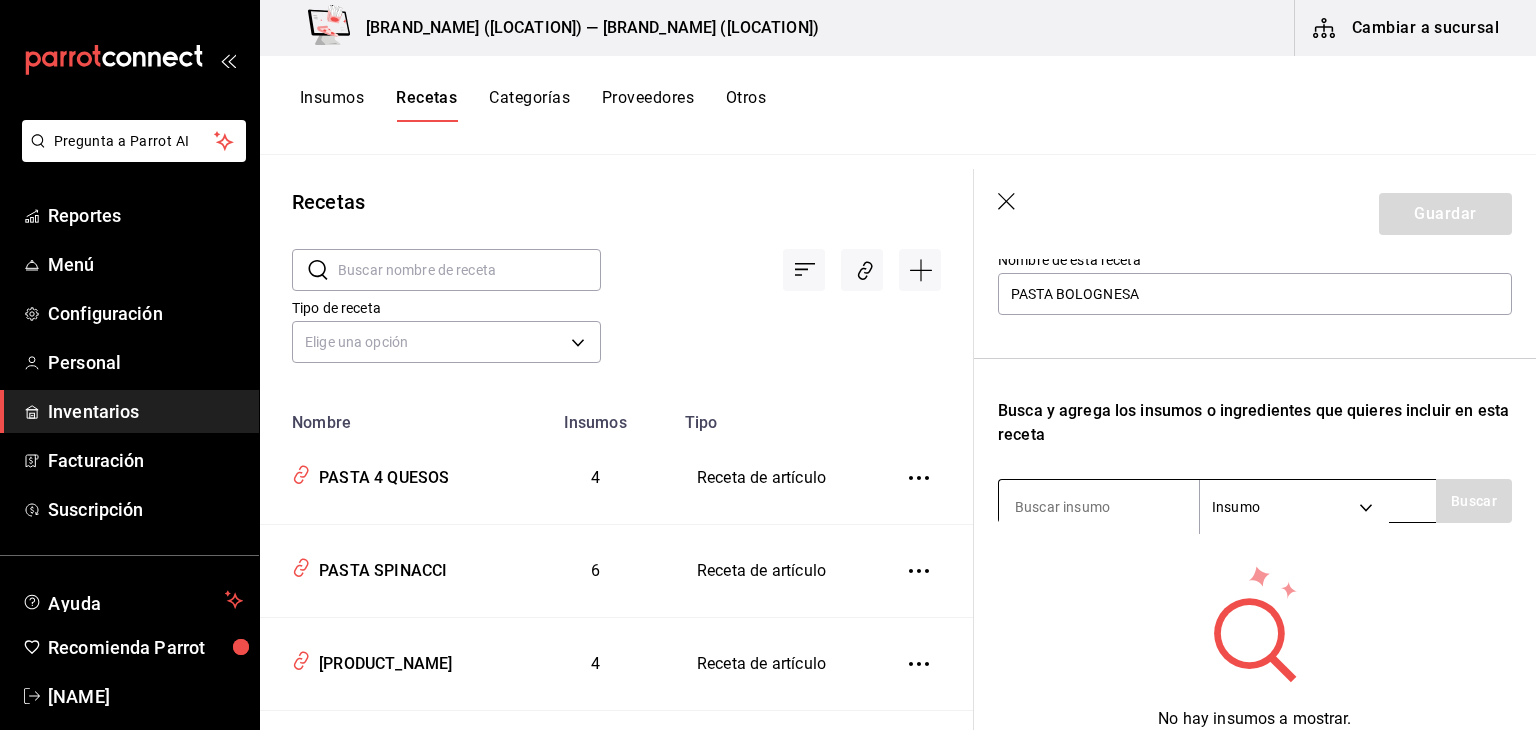 click at bounding box center [1099, 507] 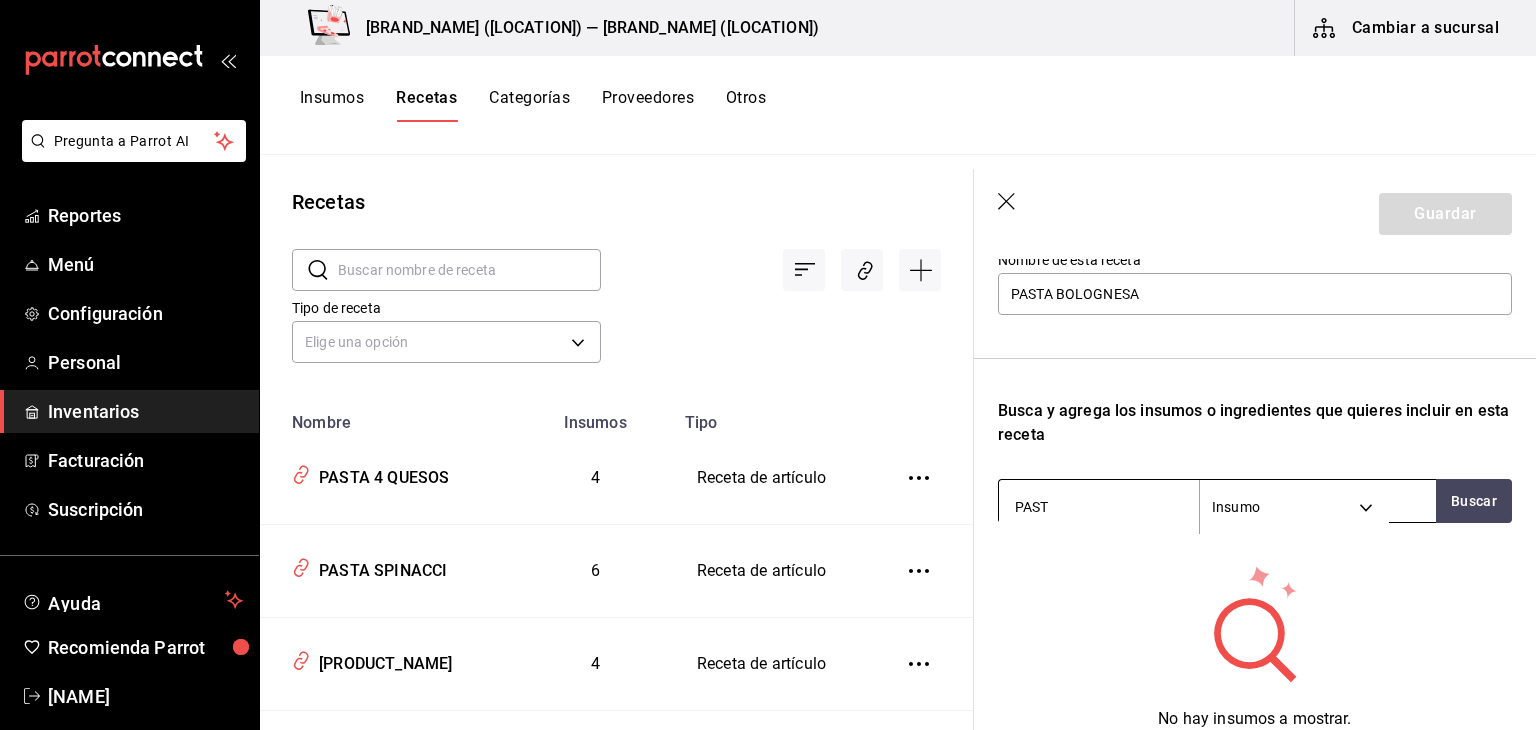 type on "PASTA" 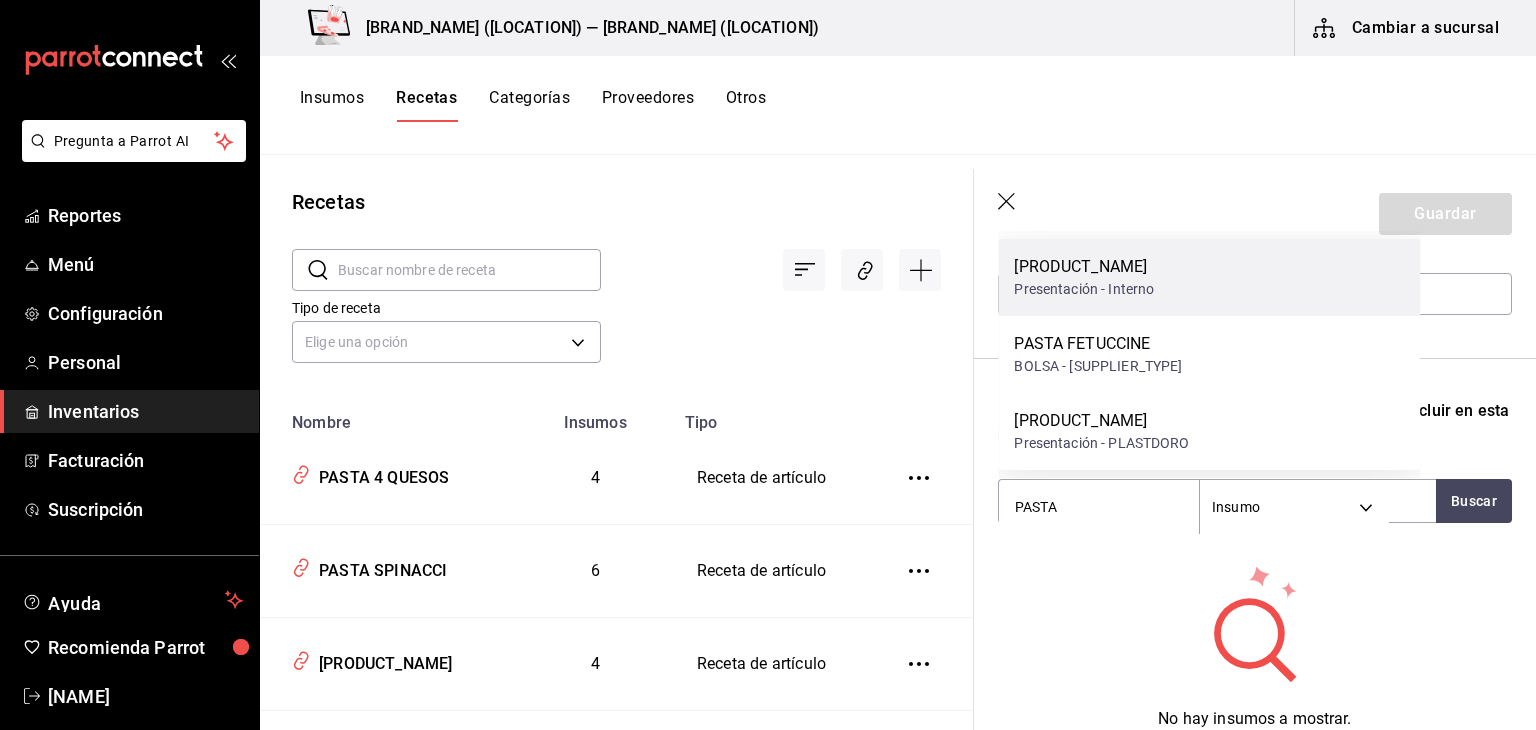 click on "Presentación - Interno" at bounding box center [1084, 289] 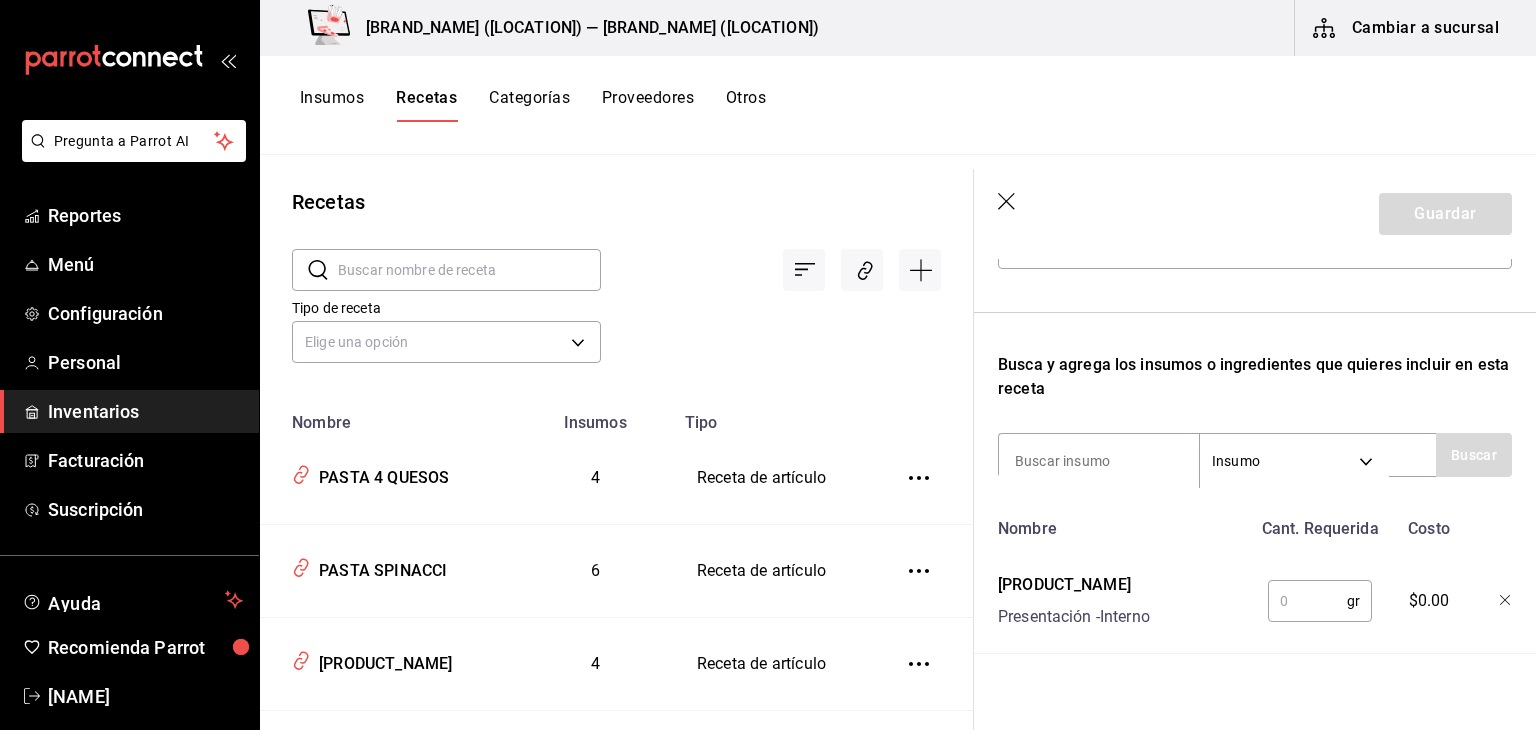 scroll, scrollTop: 268, scrollLeft: 0, axis: vertical 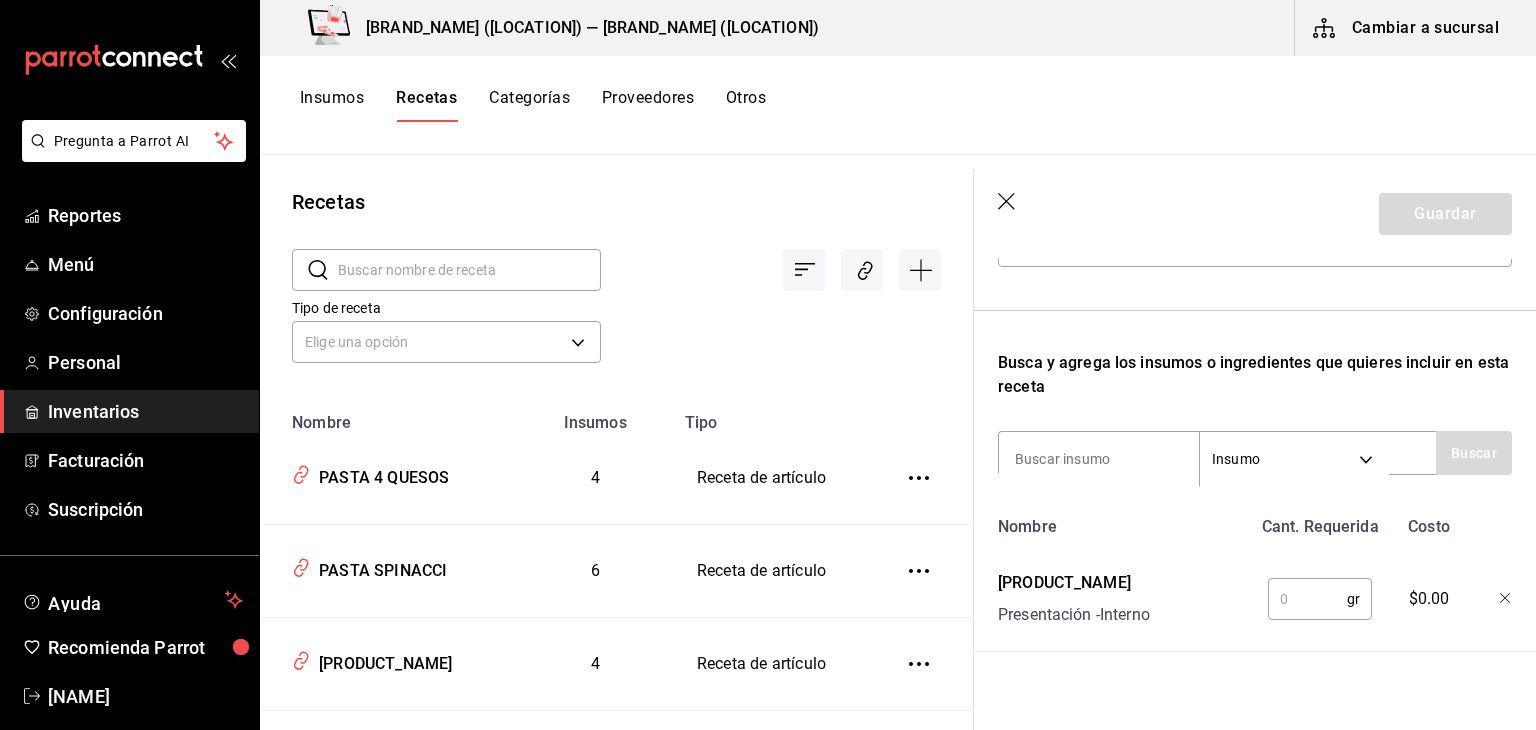 click at bounding box center [1307, 599] 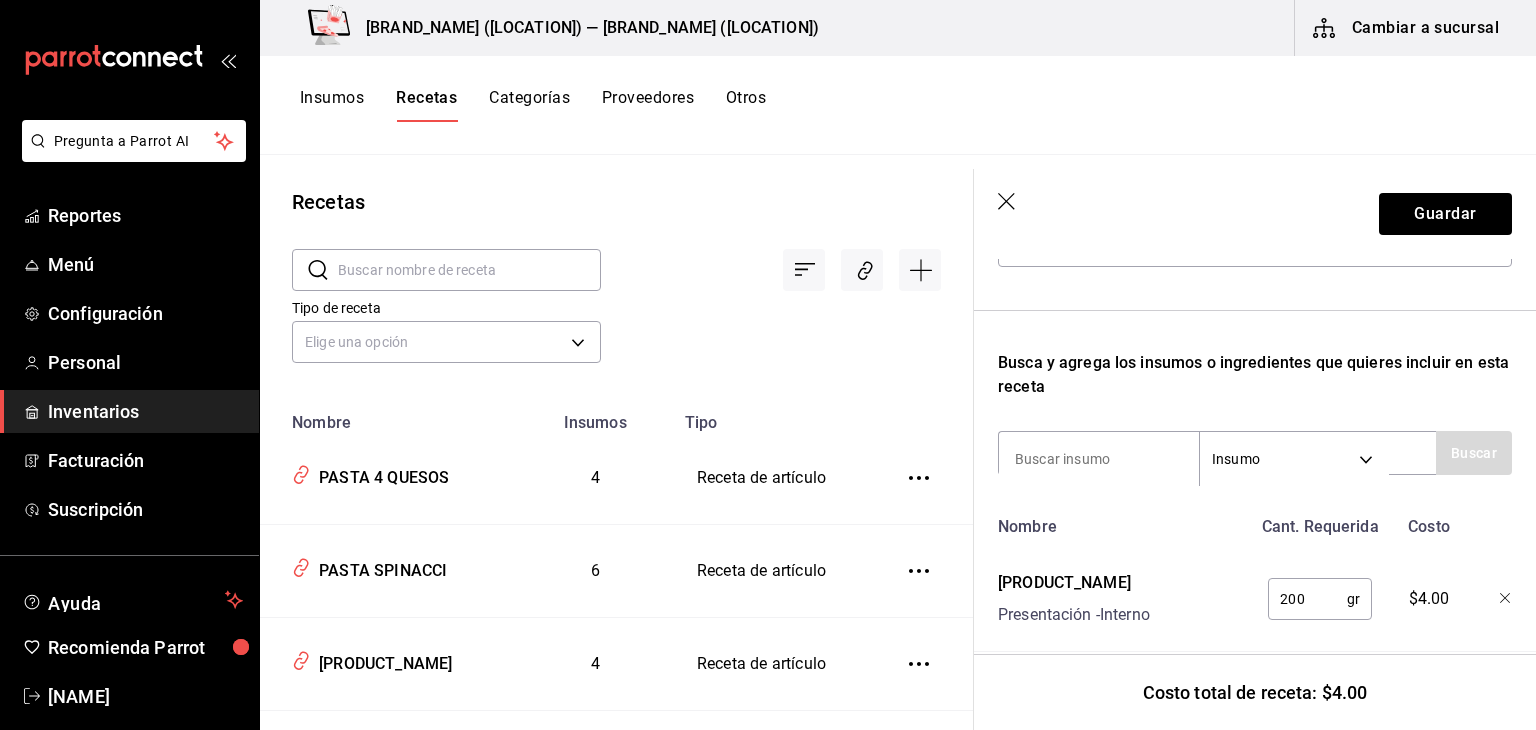 scroll, scrollTop: 309, scrollLeft: 0, axis: vertical 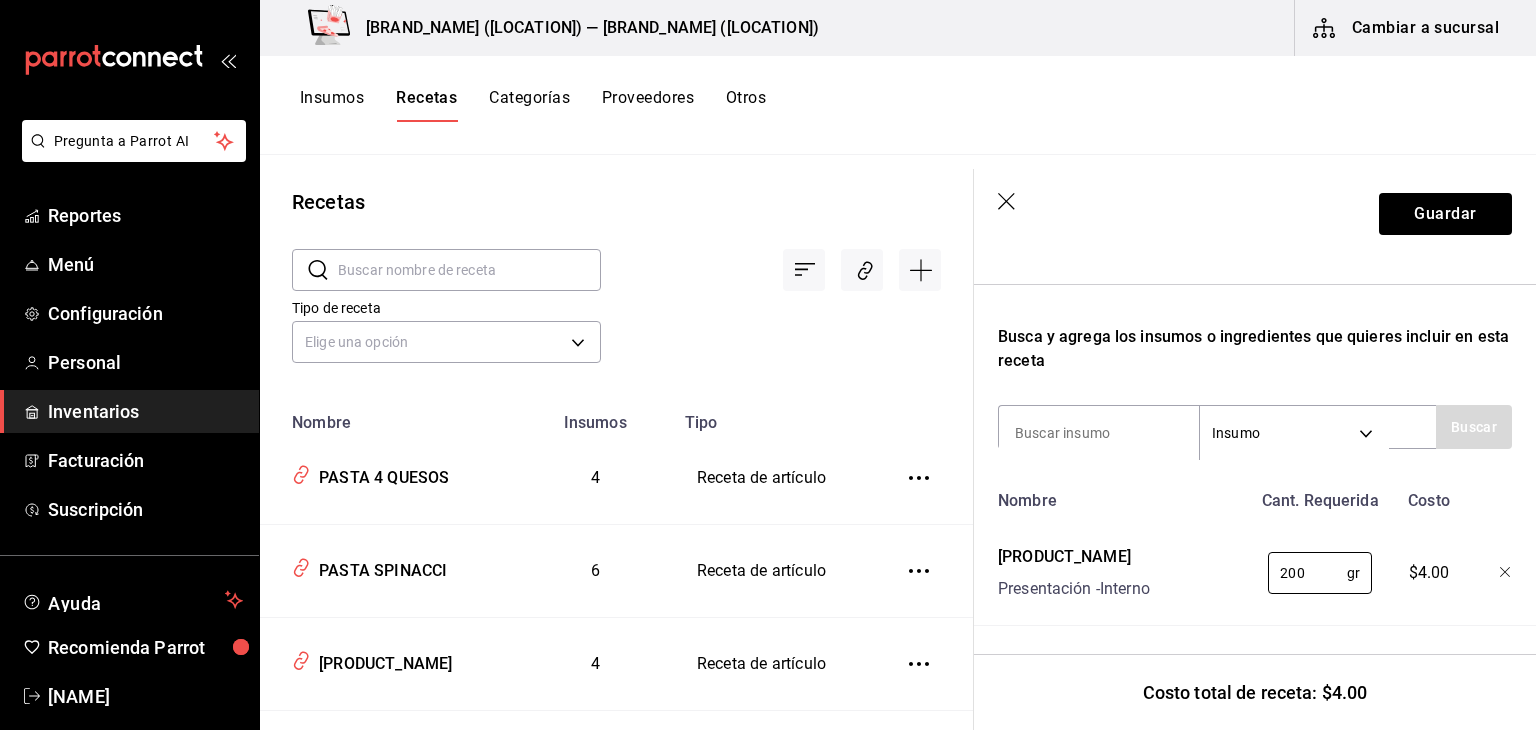 type on "200" 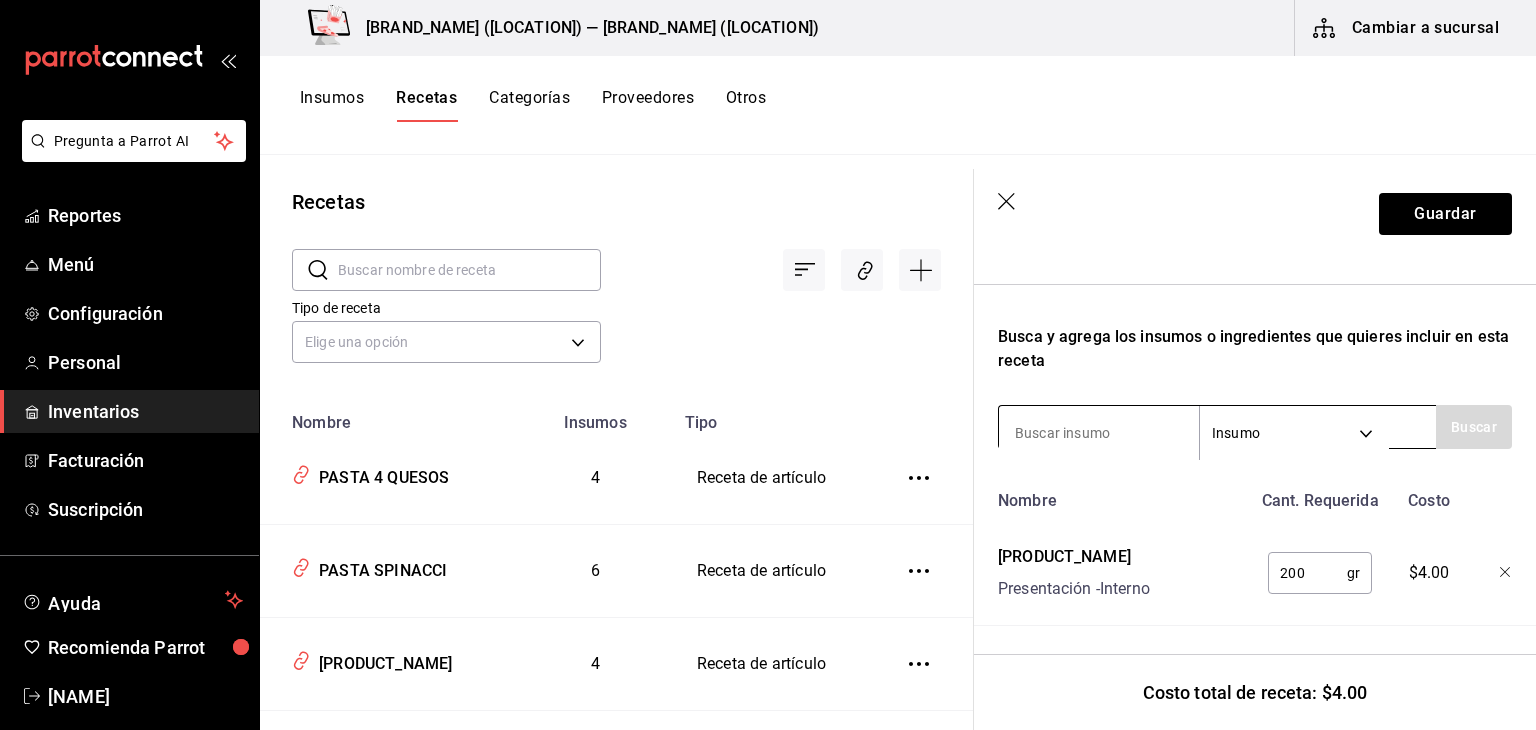 click at bounding box center [1099, 433] 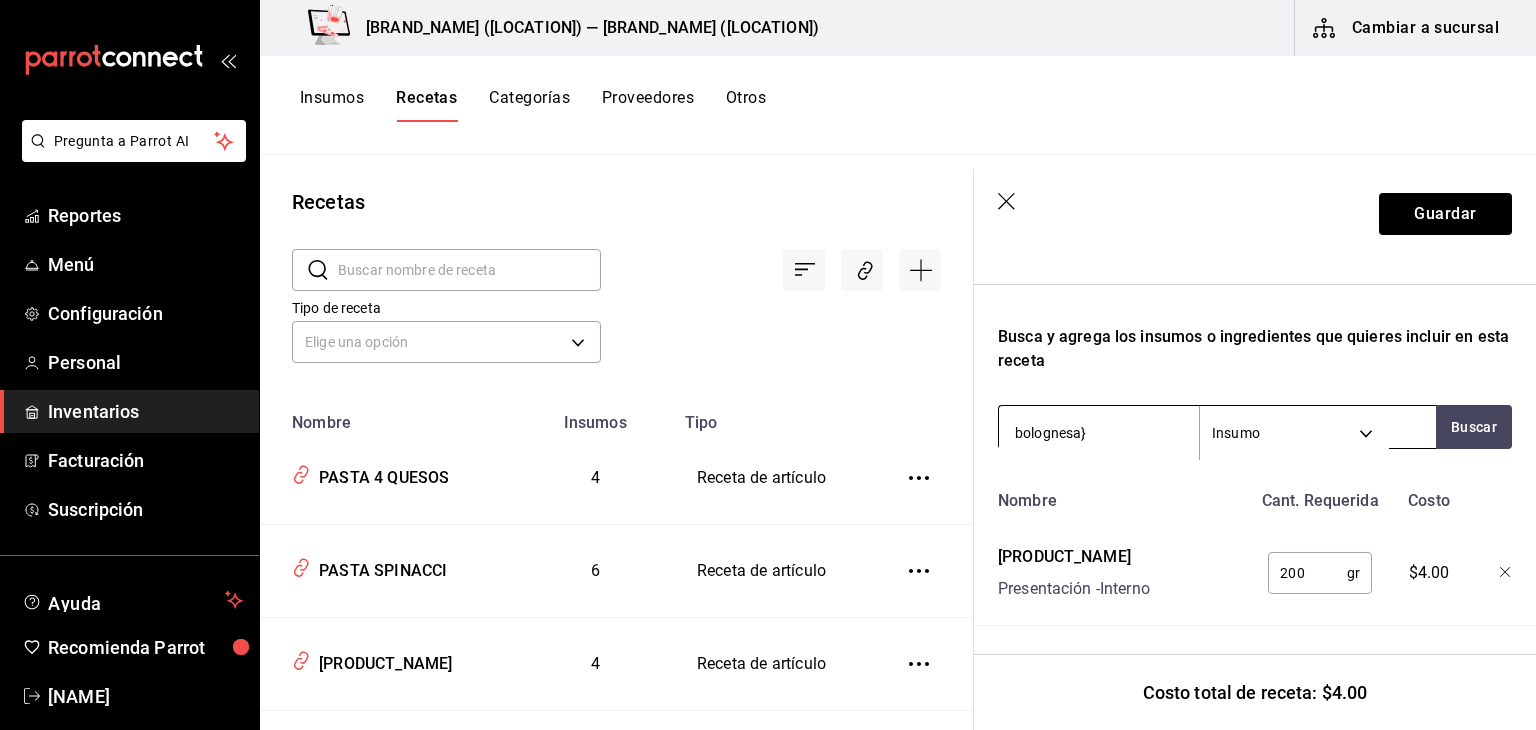 type on "[PRODUCT_NAME]" 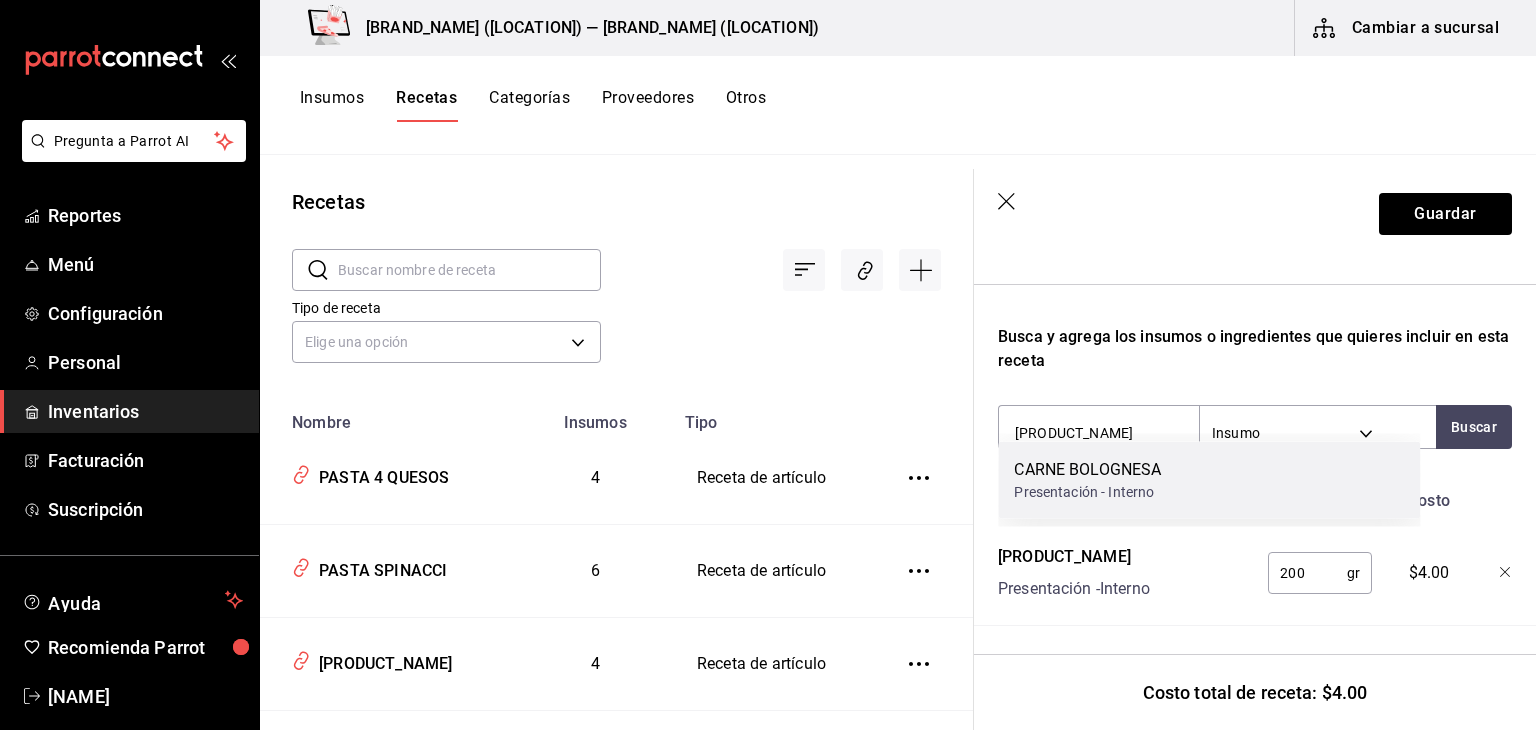 click on "Presentación - Interno" at bounding box center (1087, 492) 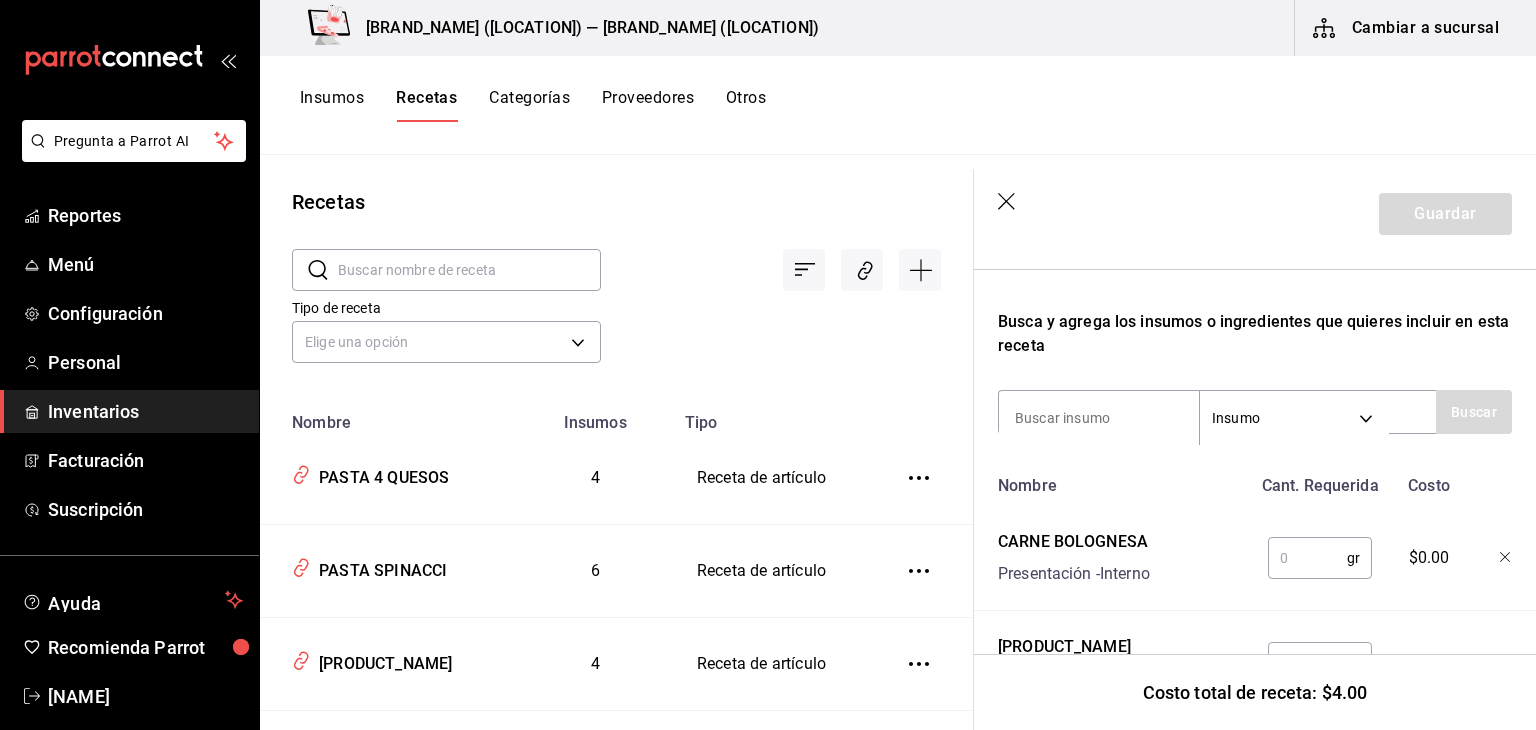 click at bounding box center [1307, 558] 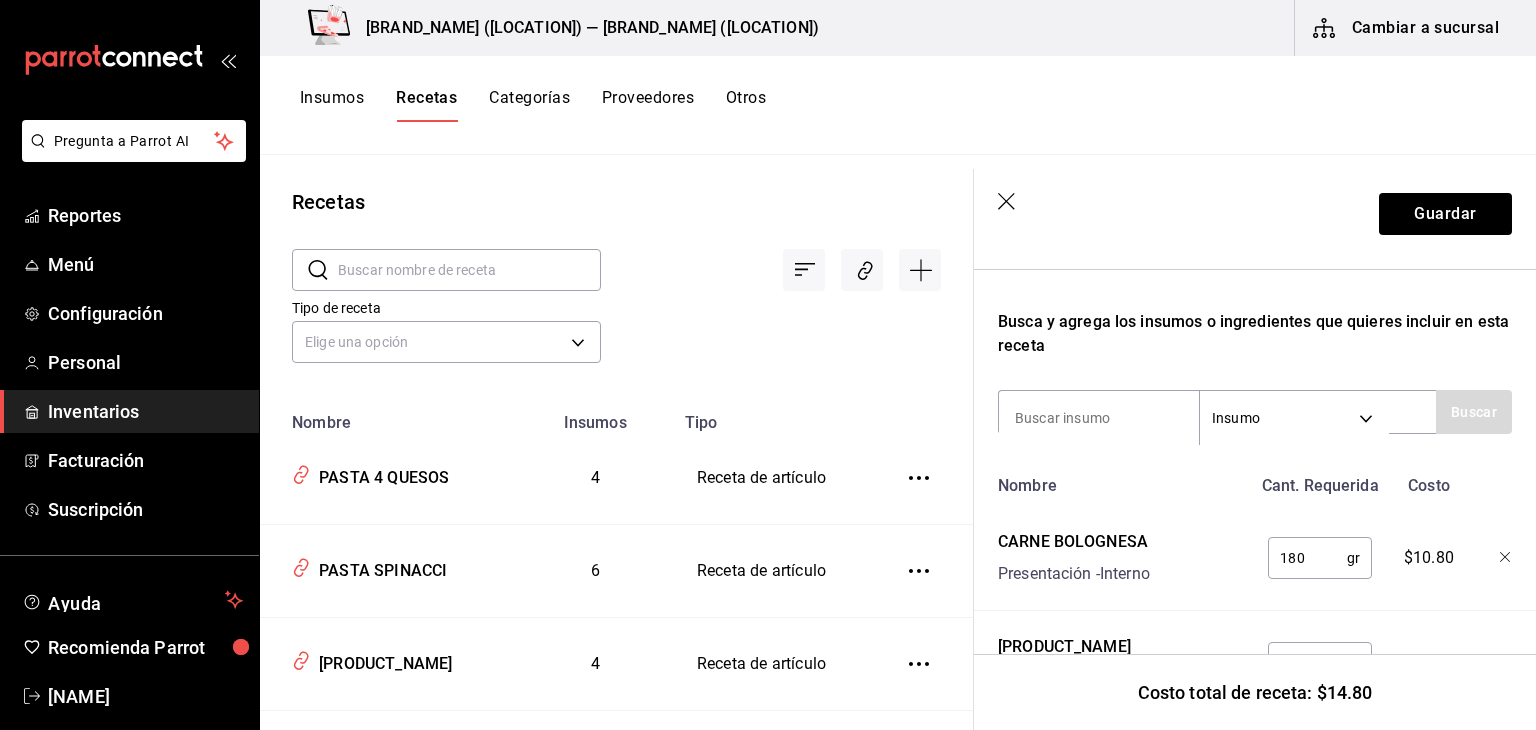 type on "180" 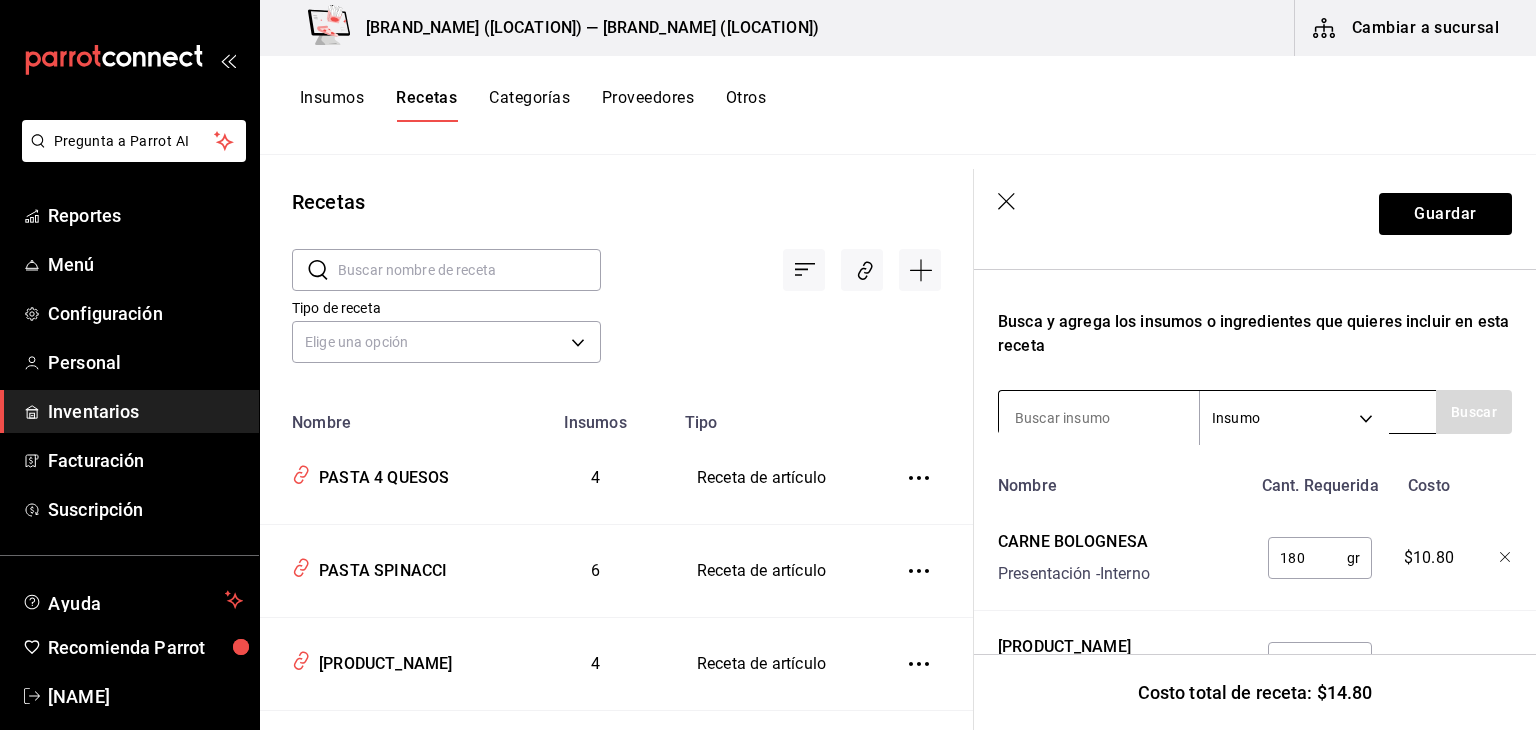click at bounding box center (1099, 418) 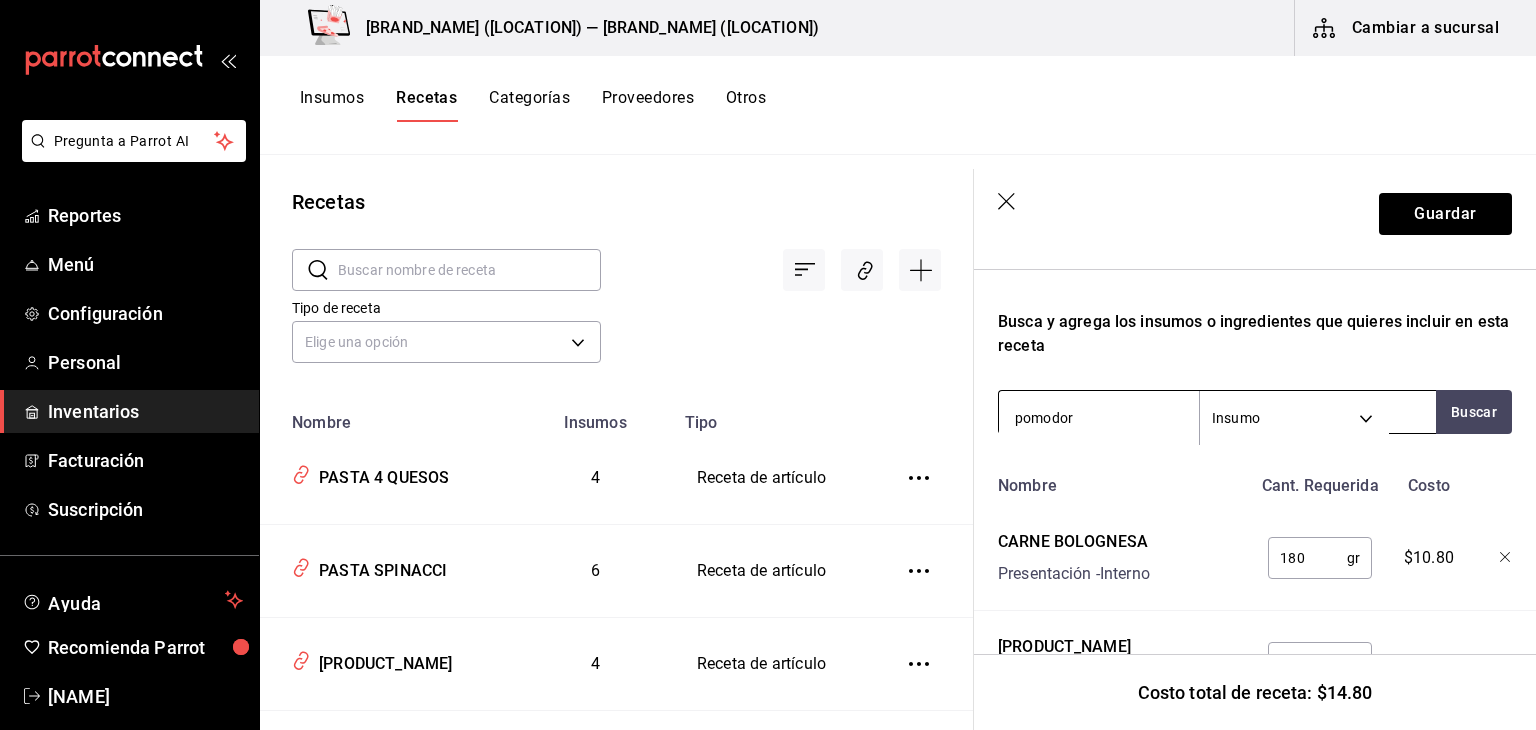 type on "pomodoro" 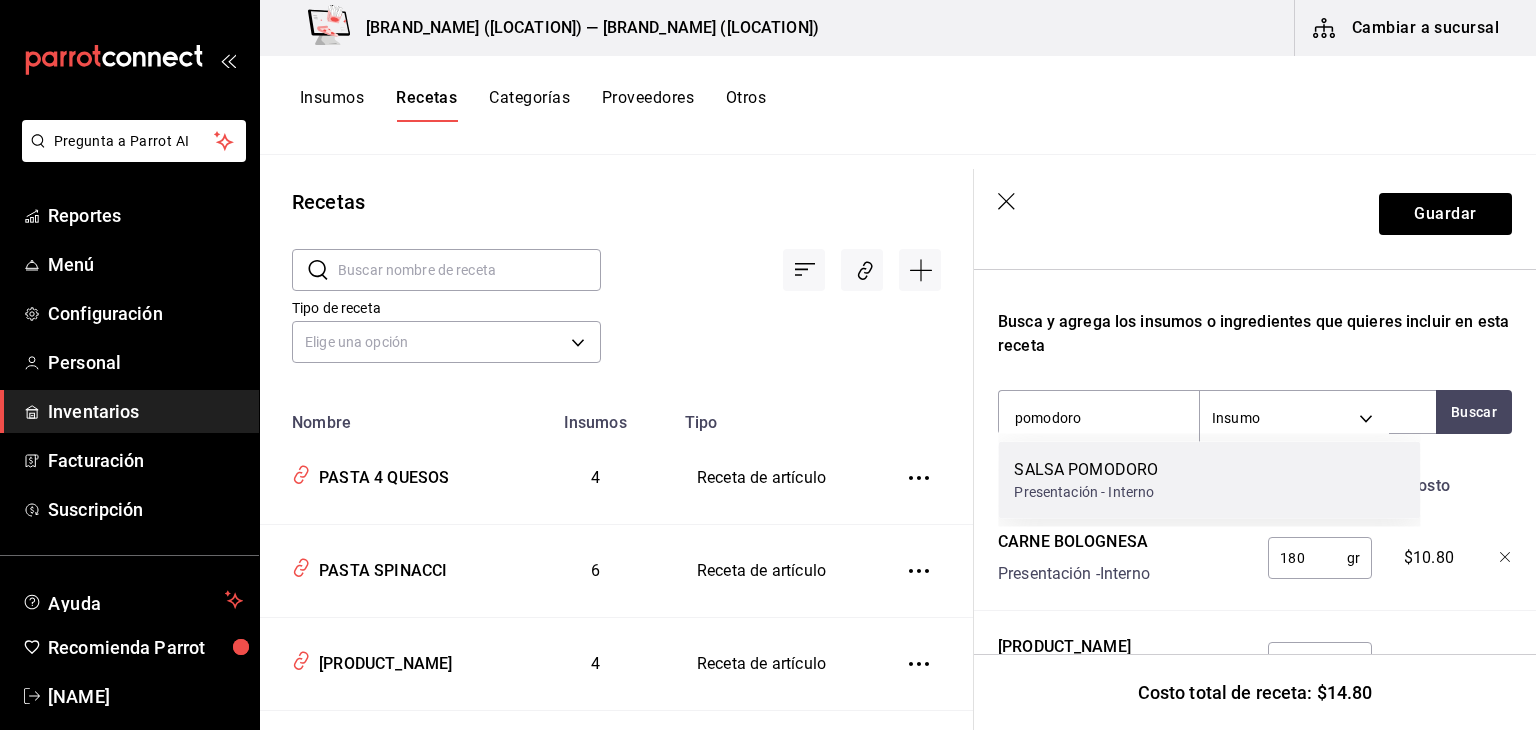 click on "[PRODUCT_NAME] Presentación - [SUPPLIER_TYPE]" at bounding box center (1209, 480) 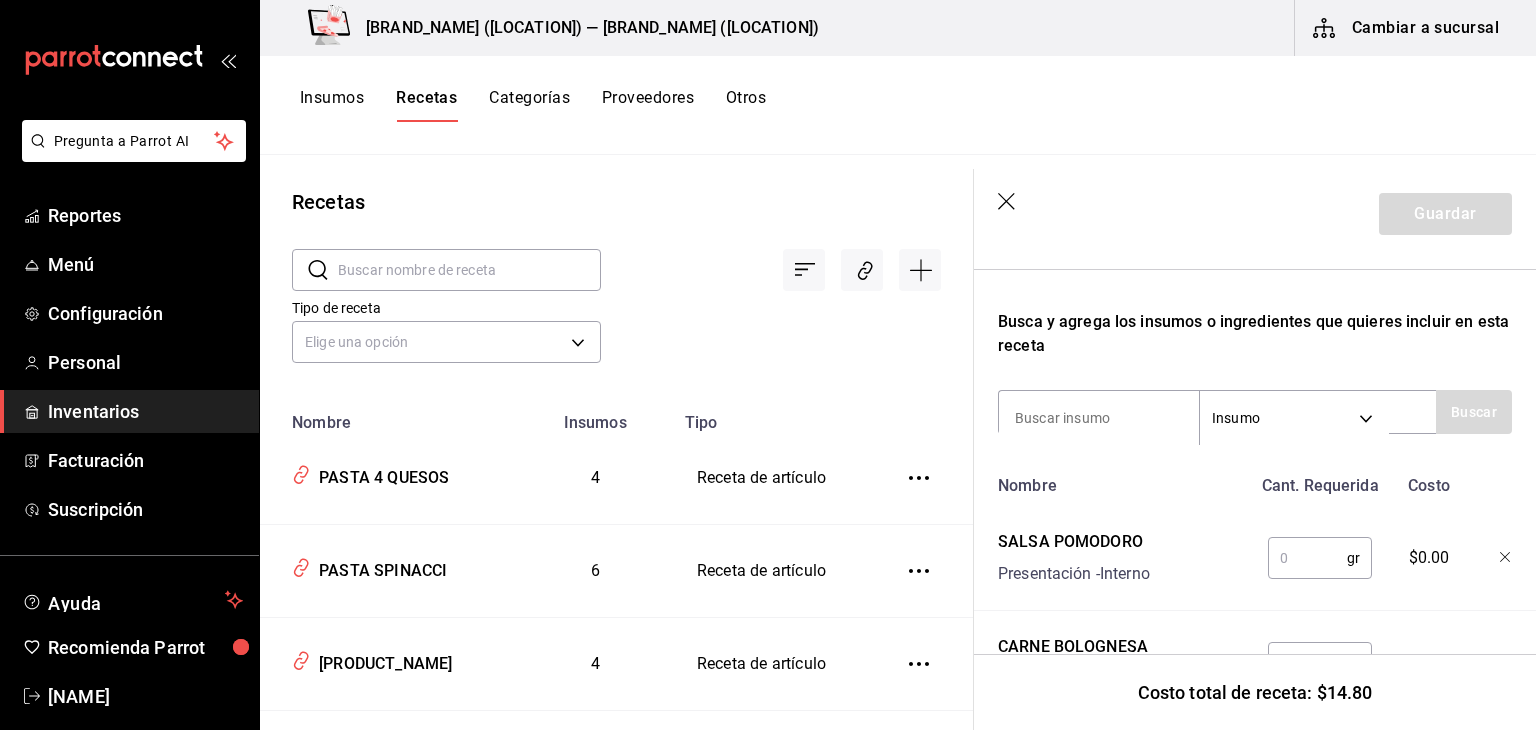 click at bounding box center (1307, 558) 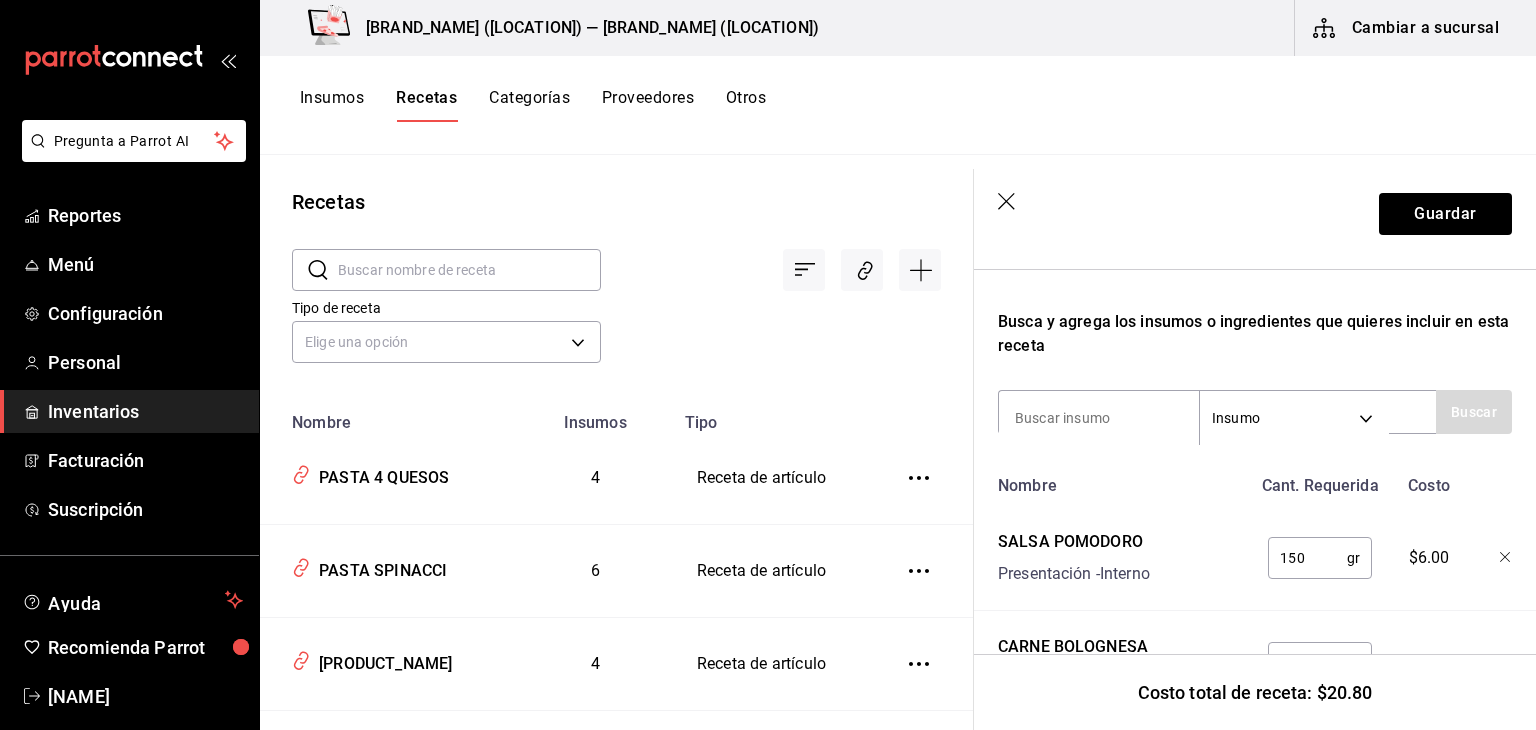 type on "150" 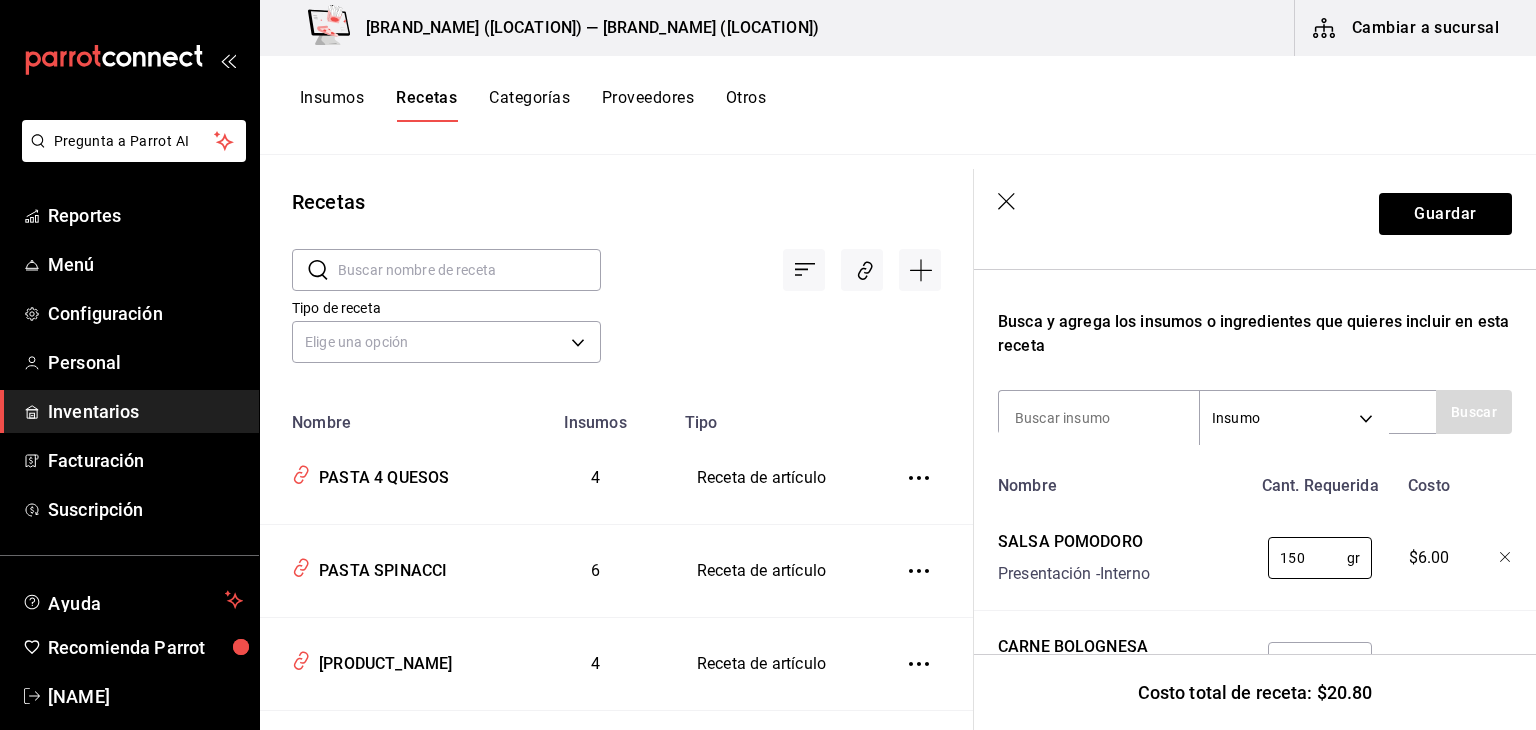 scroll, scrollTop: 519, scrollLeft: 0, axis: vertical 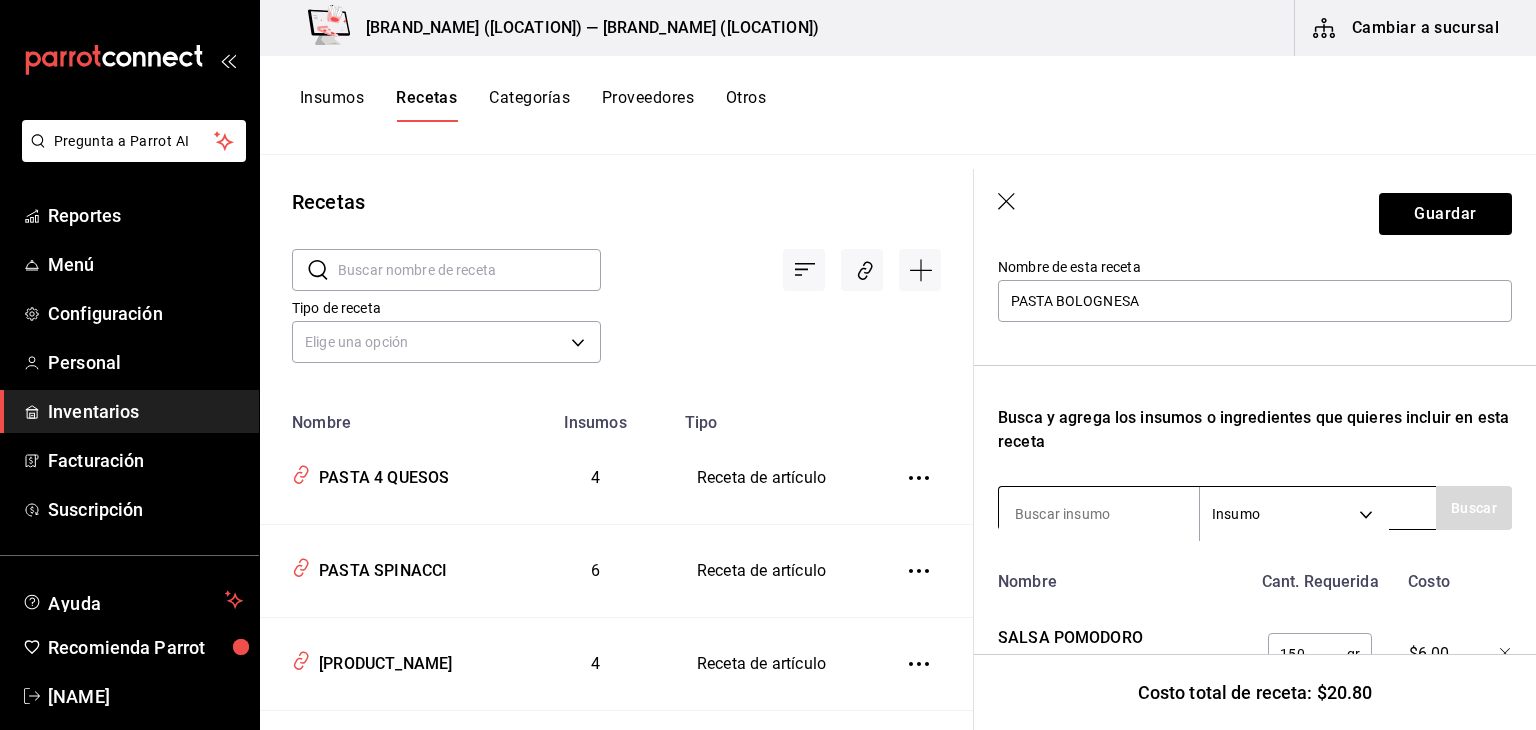 click at bounding box center (1099, 514) 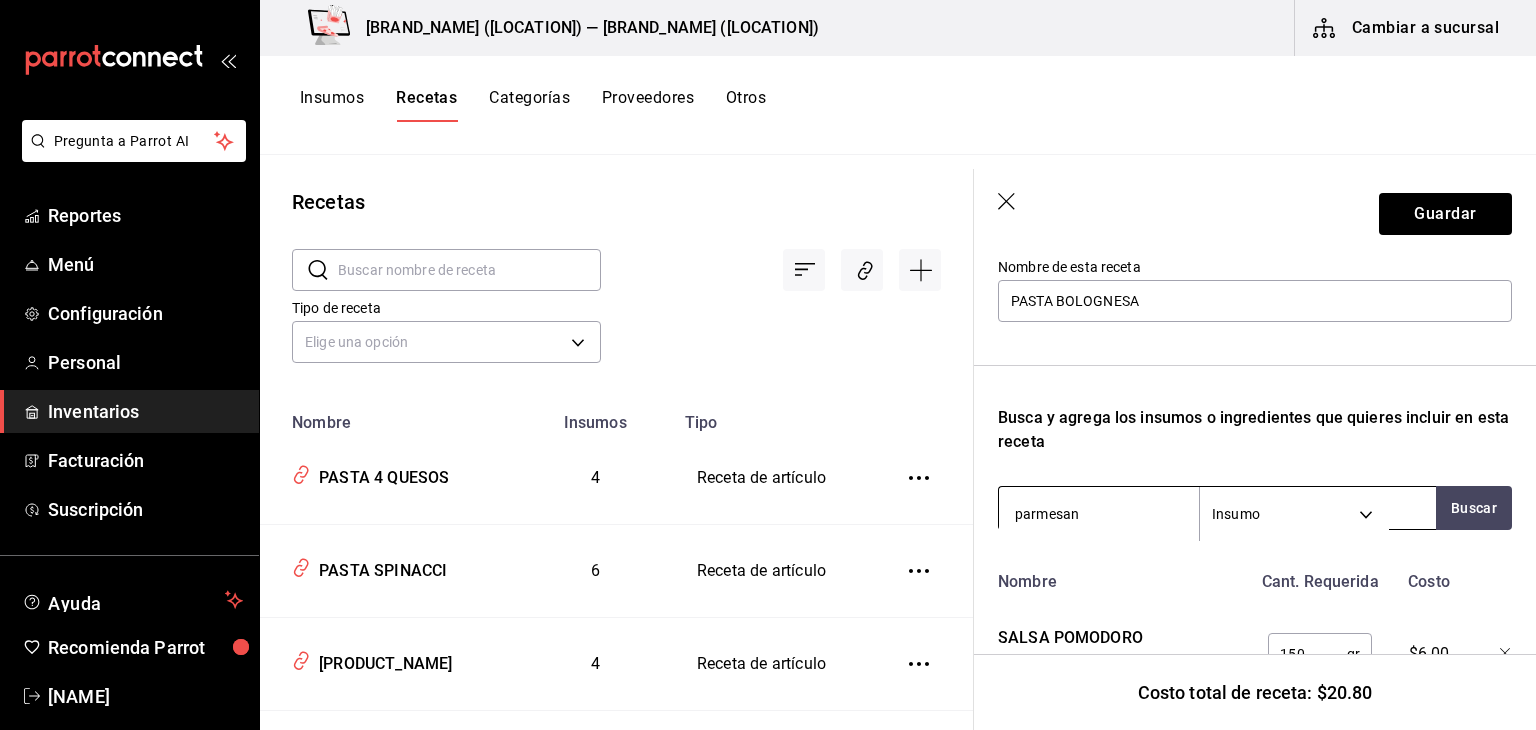 type on "parmesano" 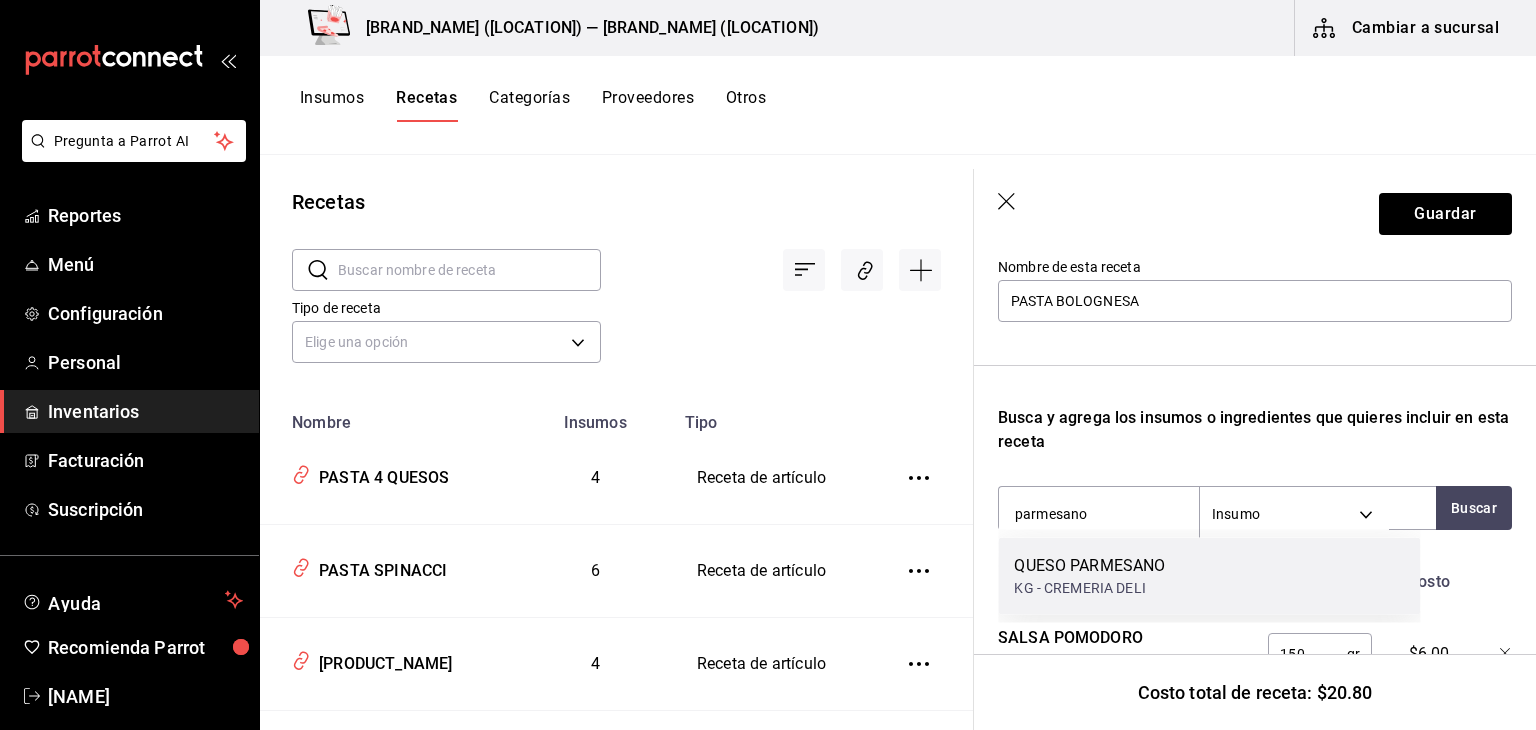 click on "KG - CREMERIA DELI" at bounding box center (1089, 588) 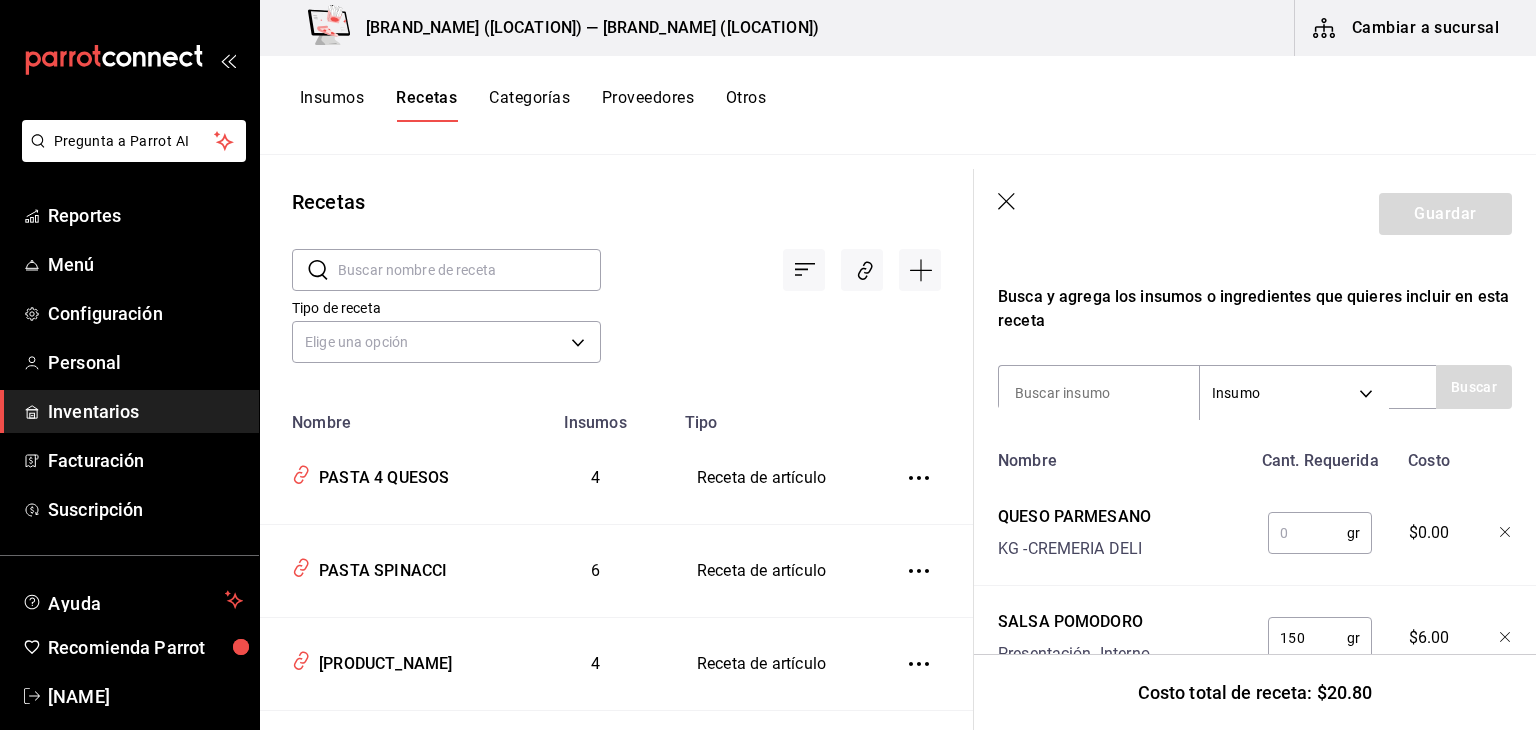 scroll, scrollTop: 361, scrollLeft: 0, axis: vertical 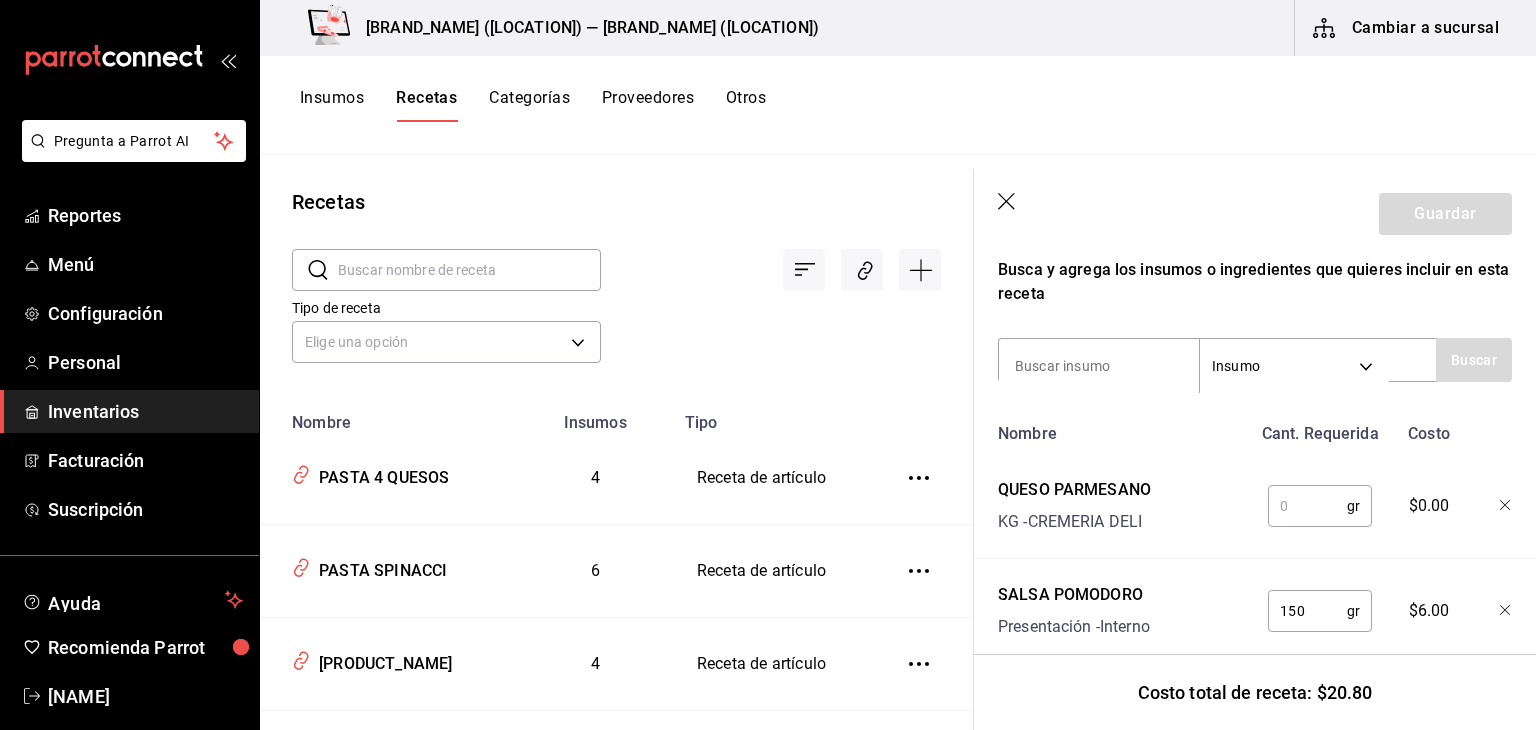 click at bounding box center (1307, 506) 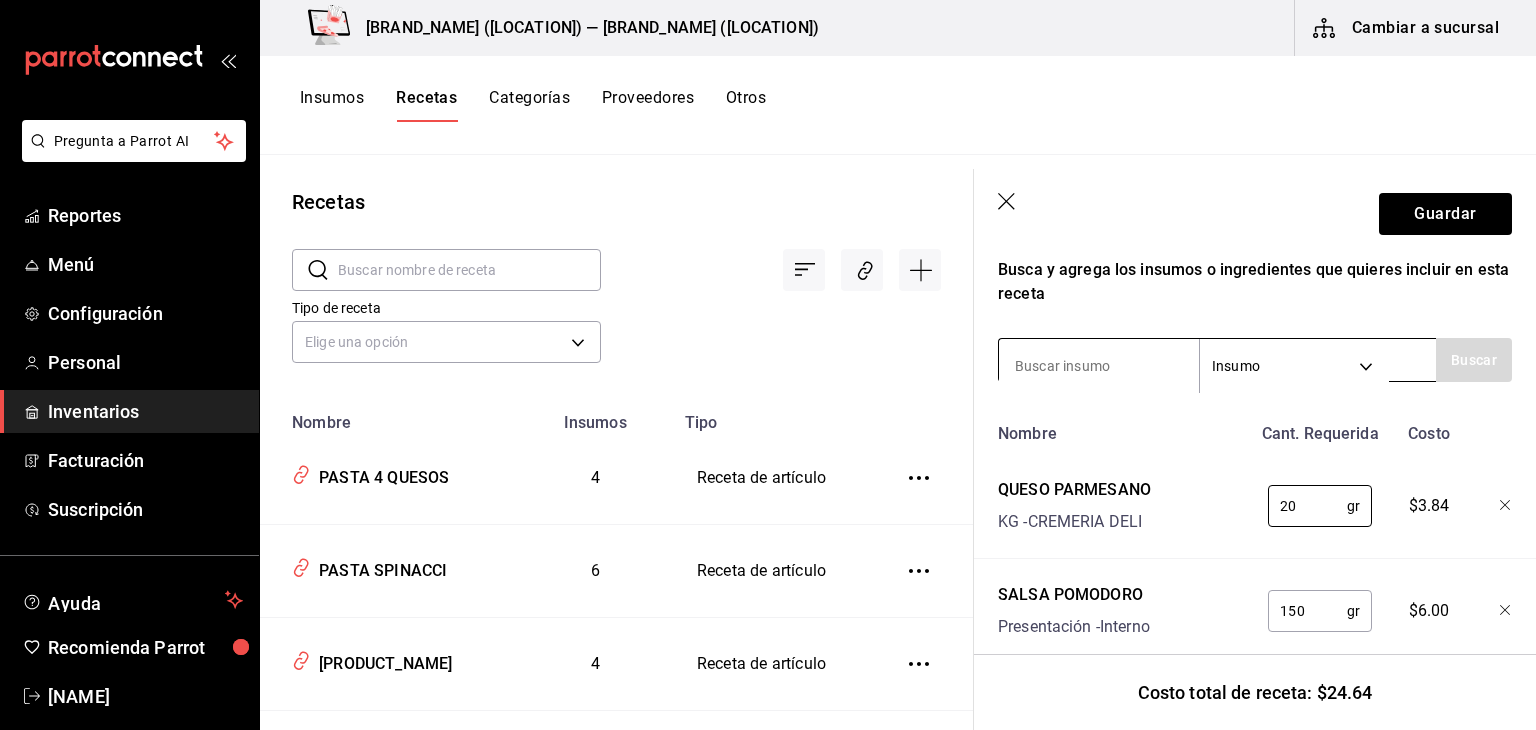 type on "20" 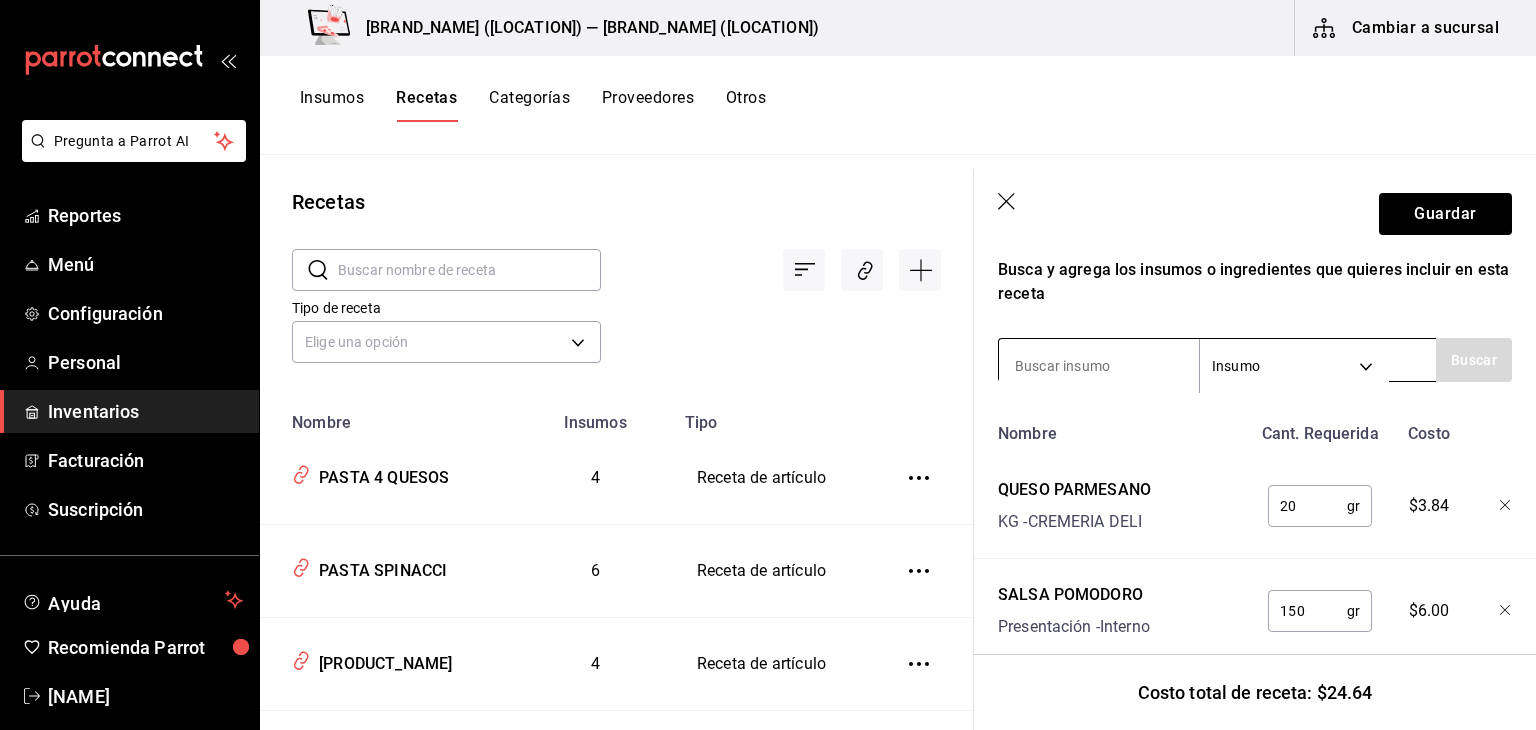 click at bounding box center [1099, 366] 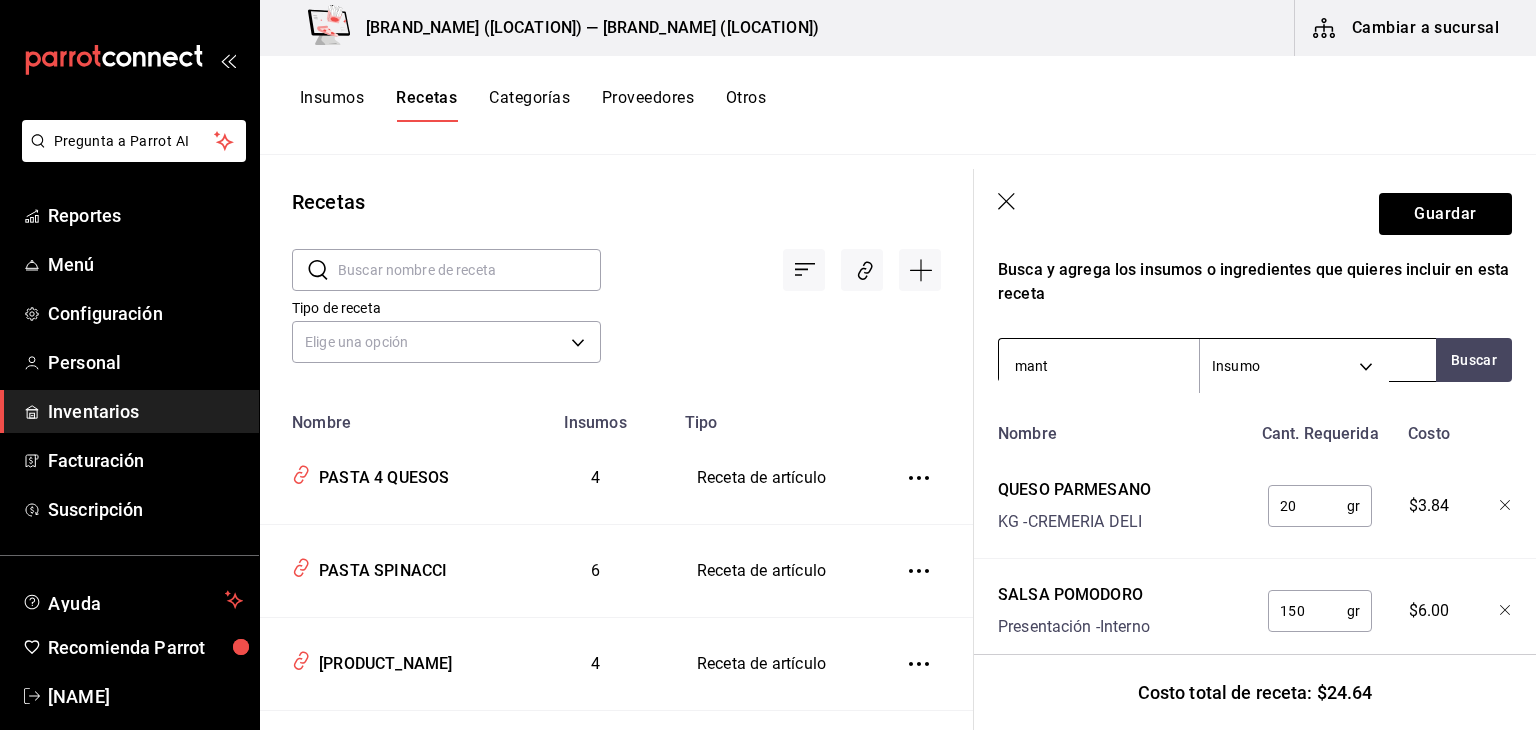 type on "mante" 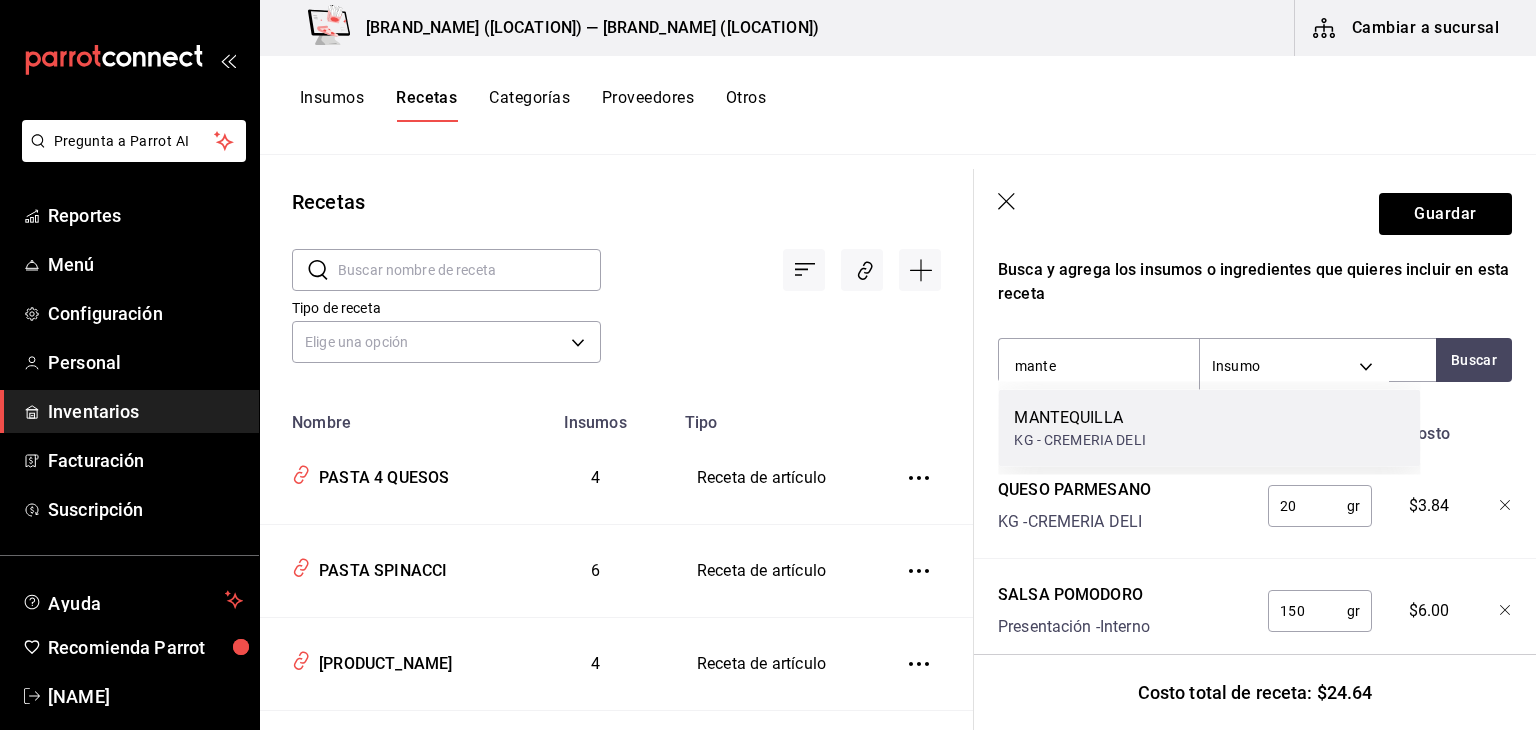 click on "MANTEQUILLA" at bounding box center [1079, 418] 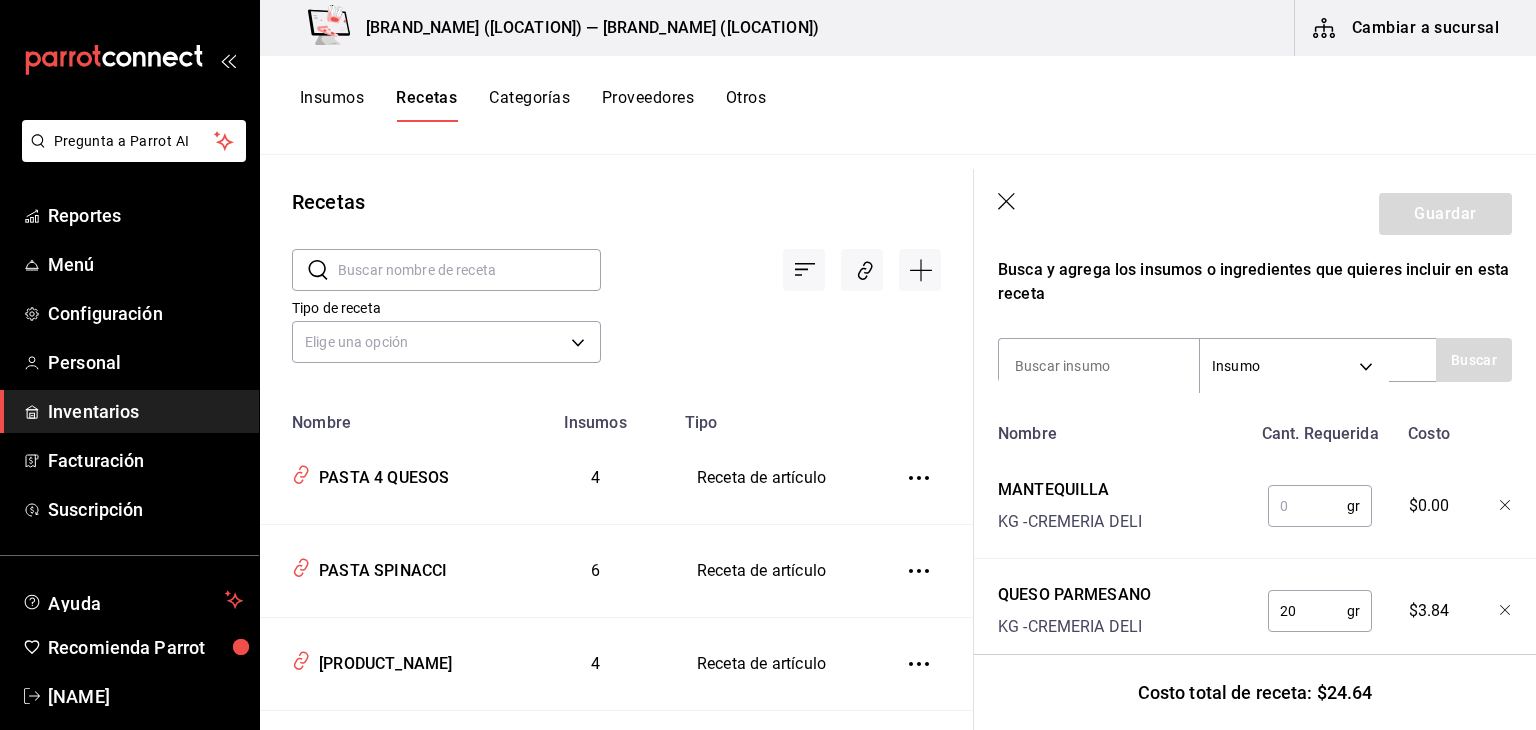 click at bounding box center (1307, 506) 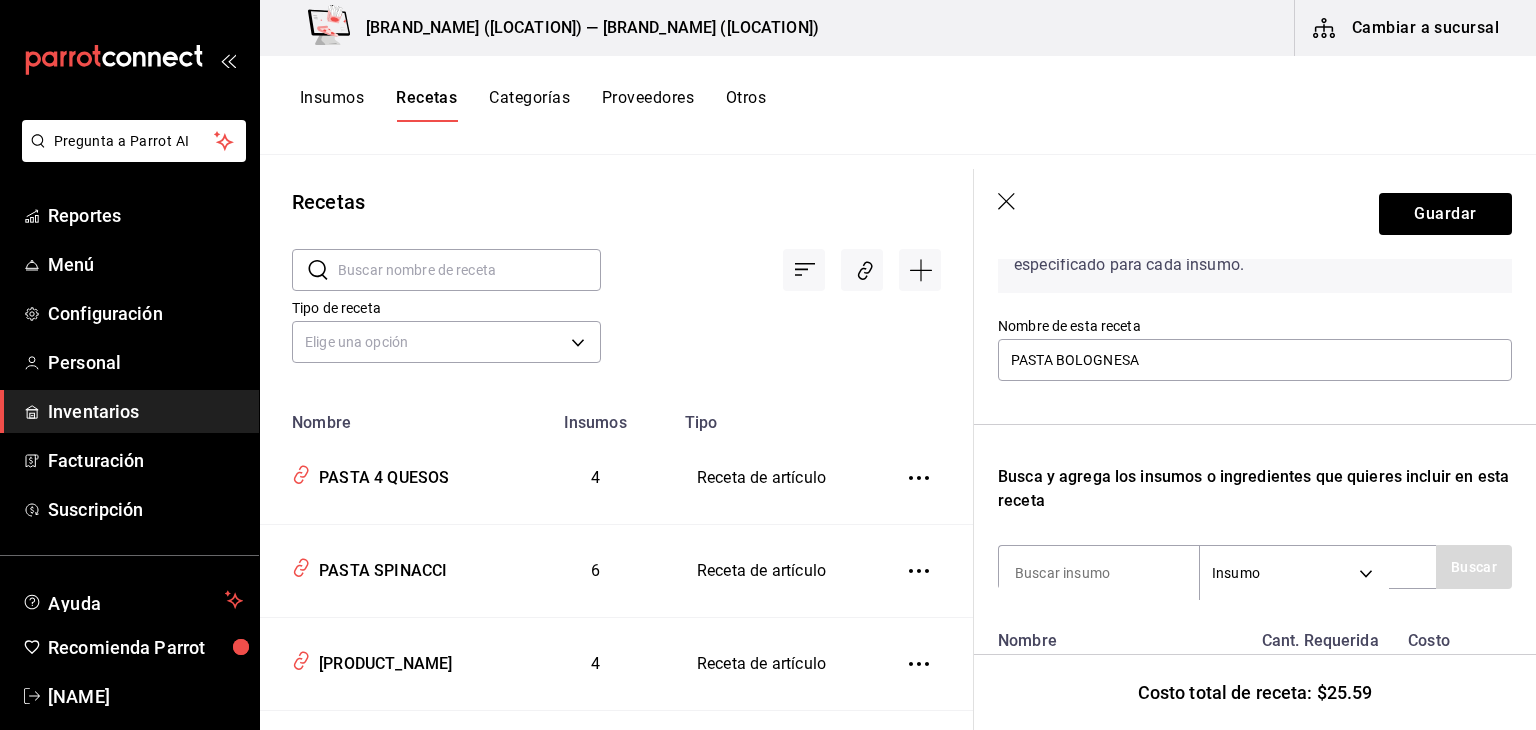 scroll, scrollTop: 142, scrollLeft: 0, axis: vertical 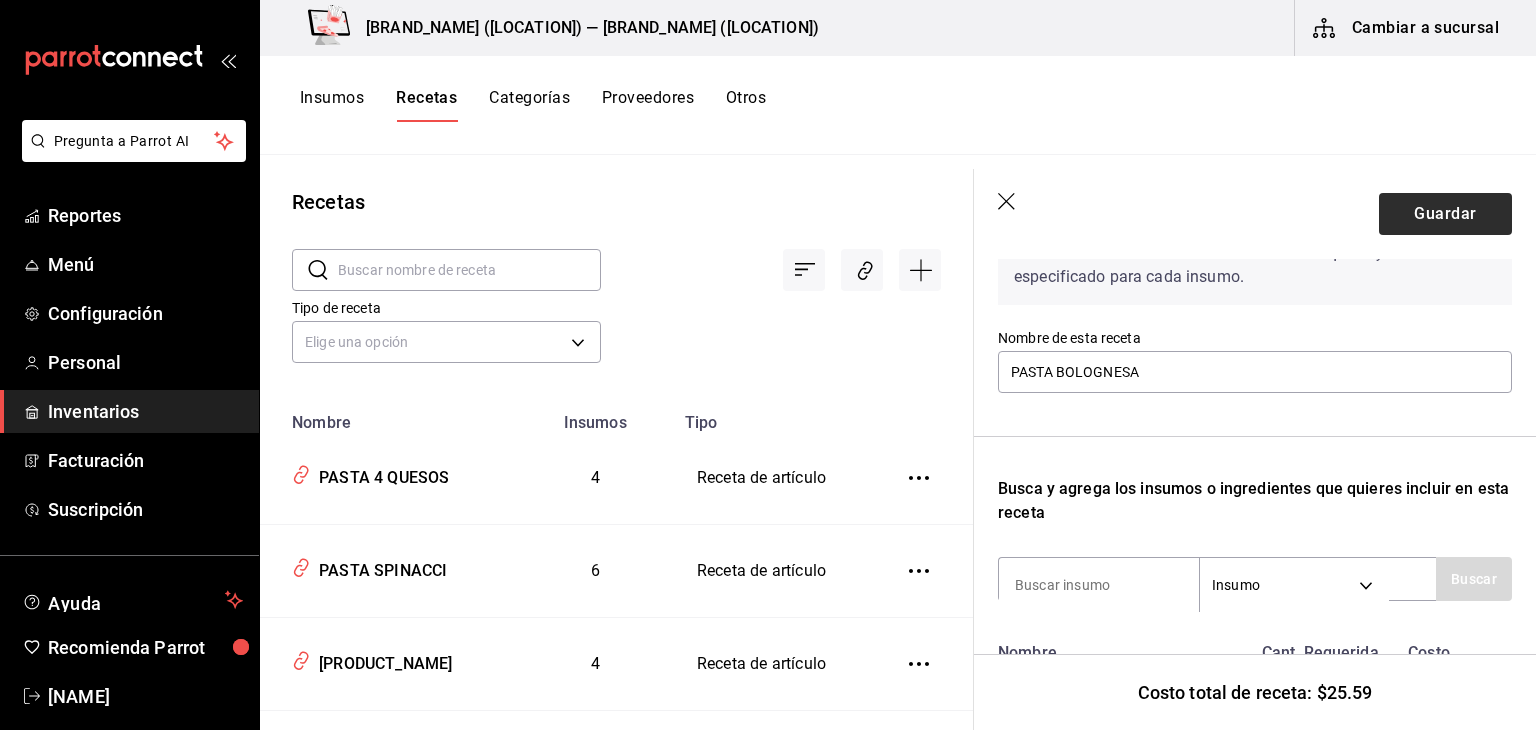 type on "5" 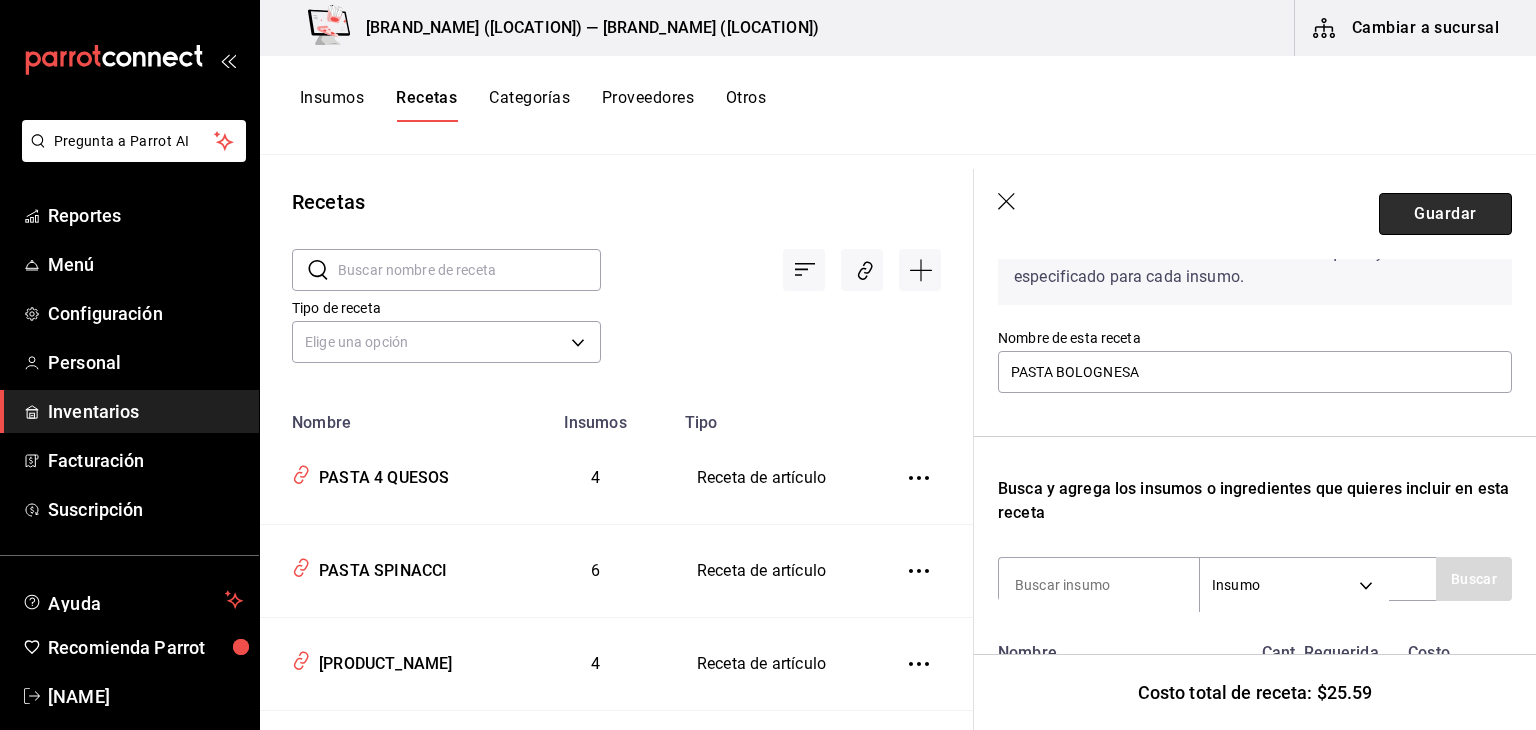 click on "Guardar" at bounding box center (1445, 214) 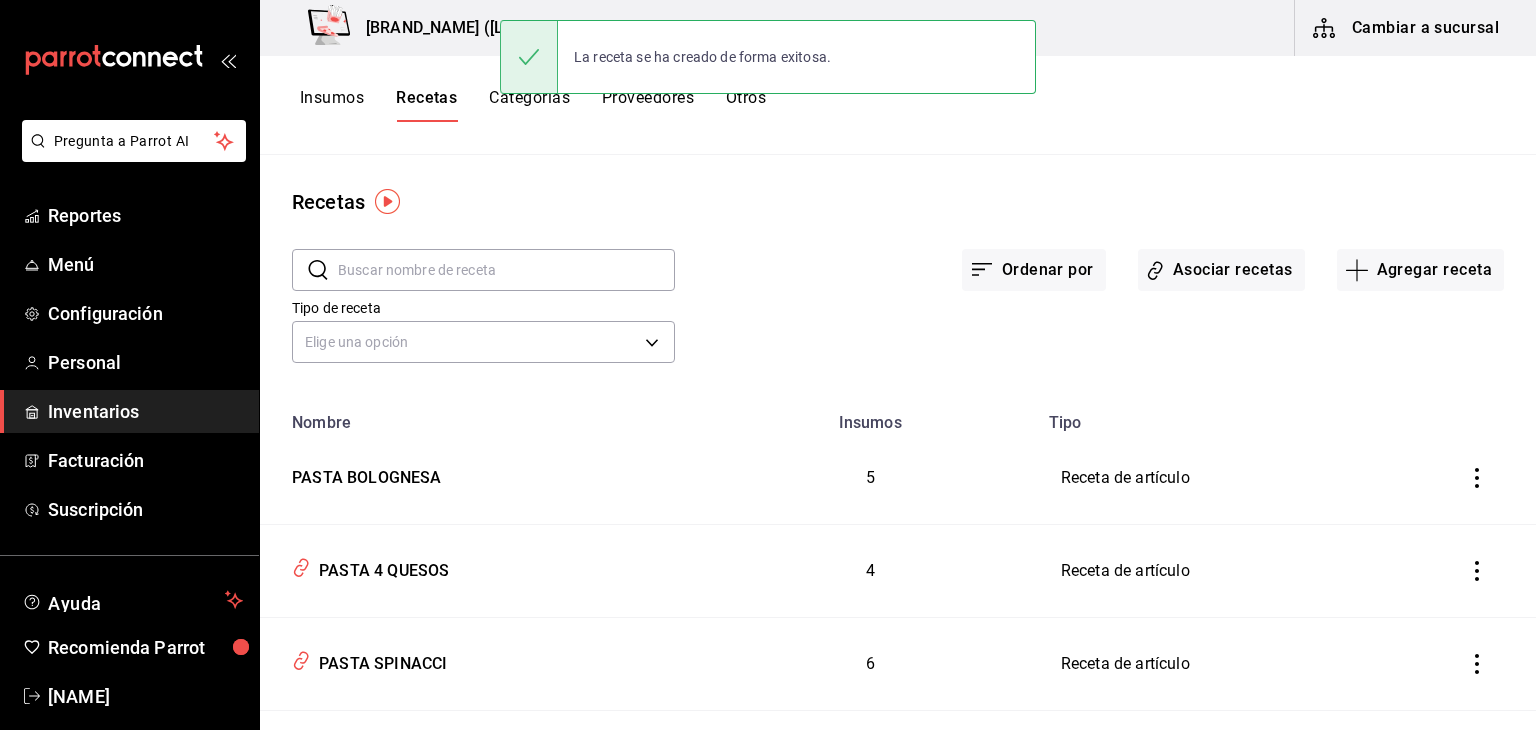 scroll, scrollTop: 0, scrollLeft: 0, axis: both 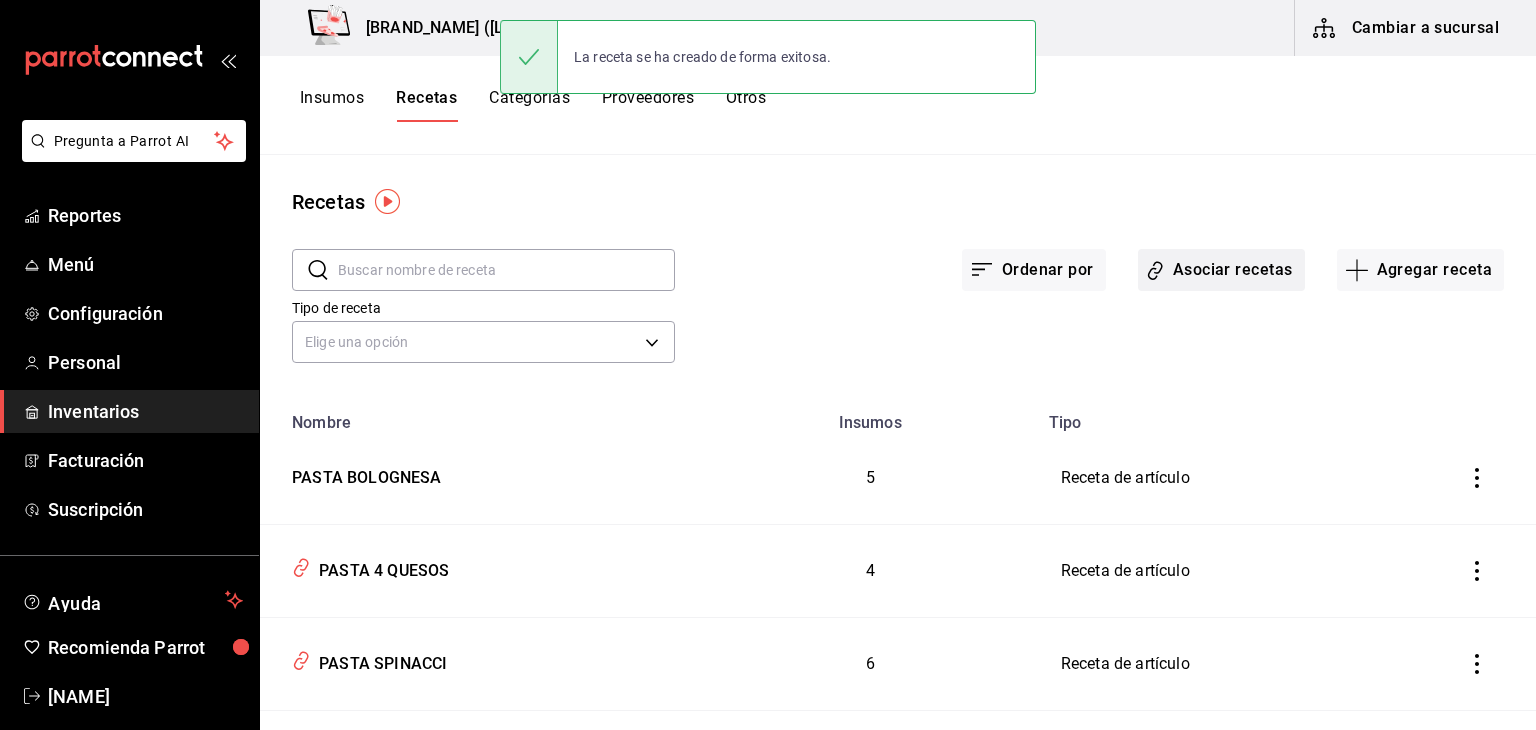 click on "Asociar recetas" at bounding box center [1221, 270] 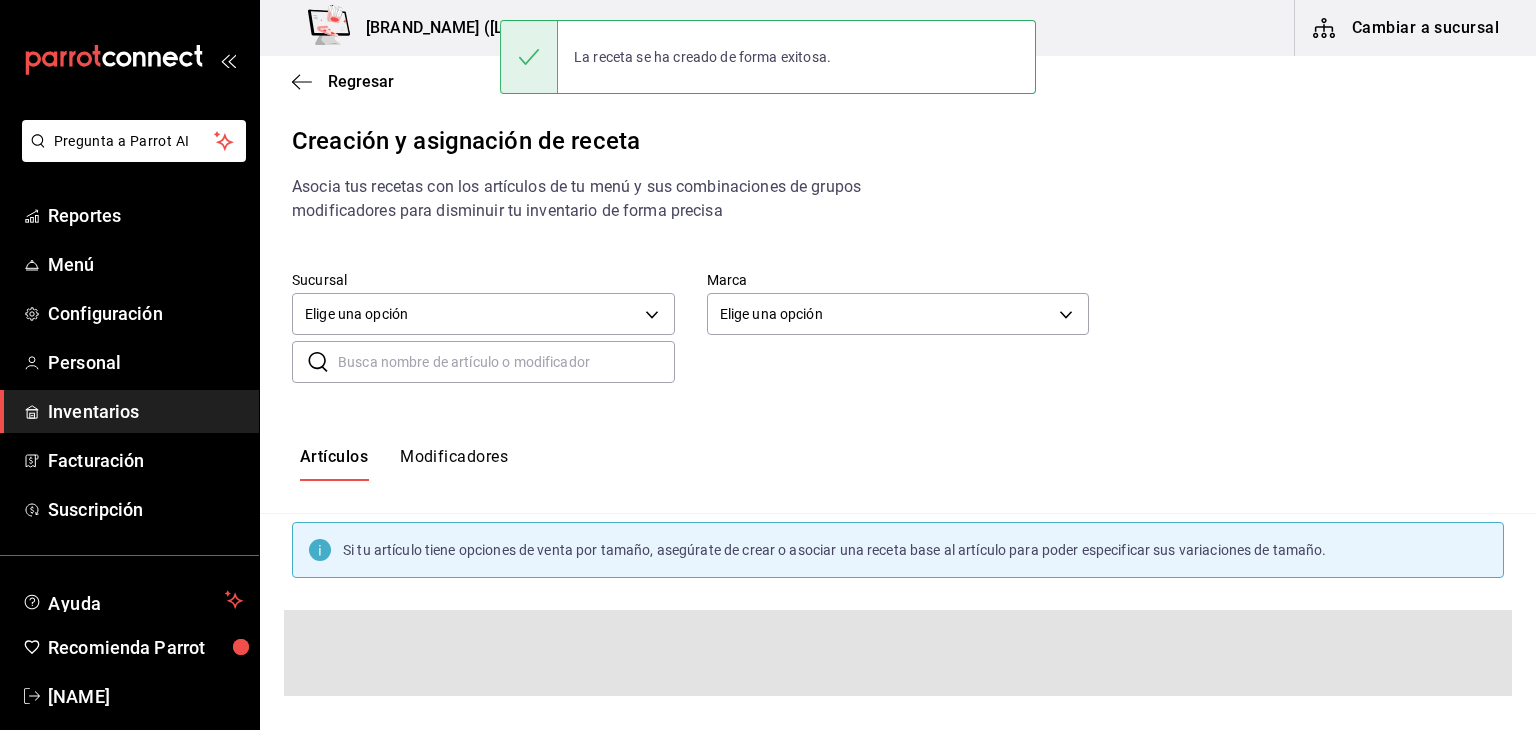 click at bounding box center [506, 362] 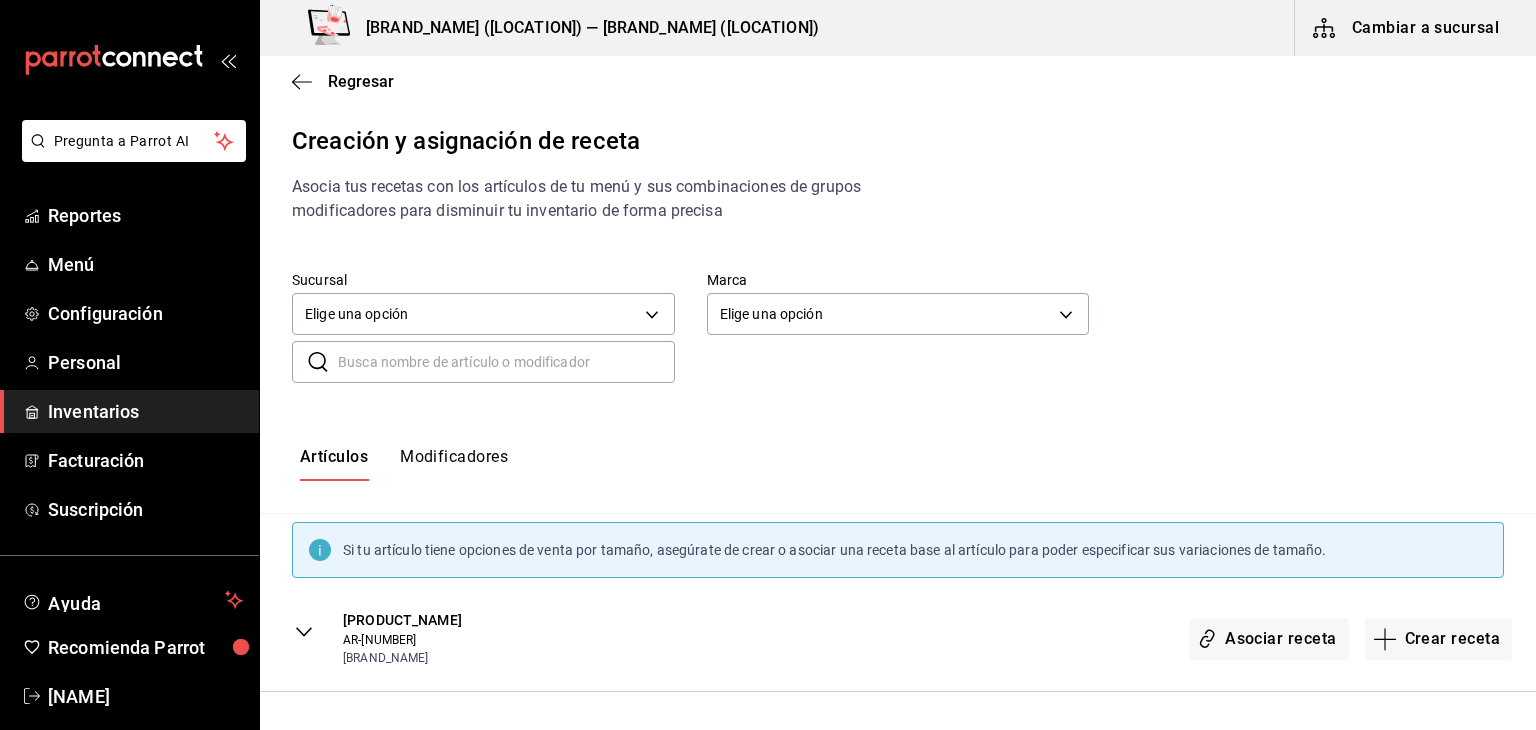 click at bounding box center [506, 362] 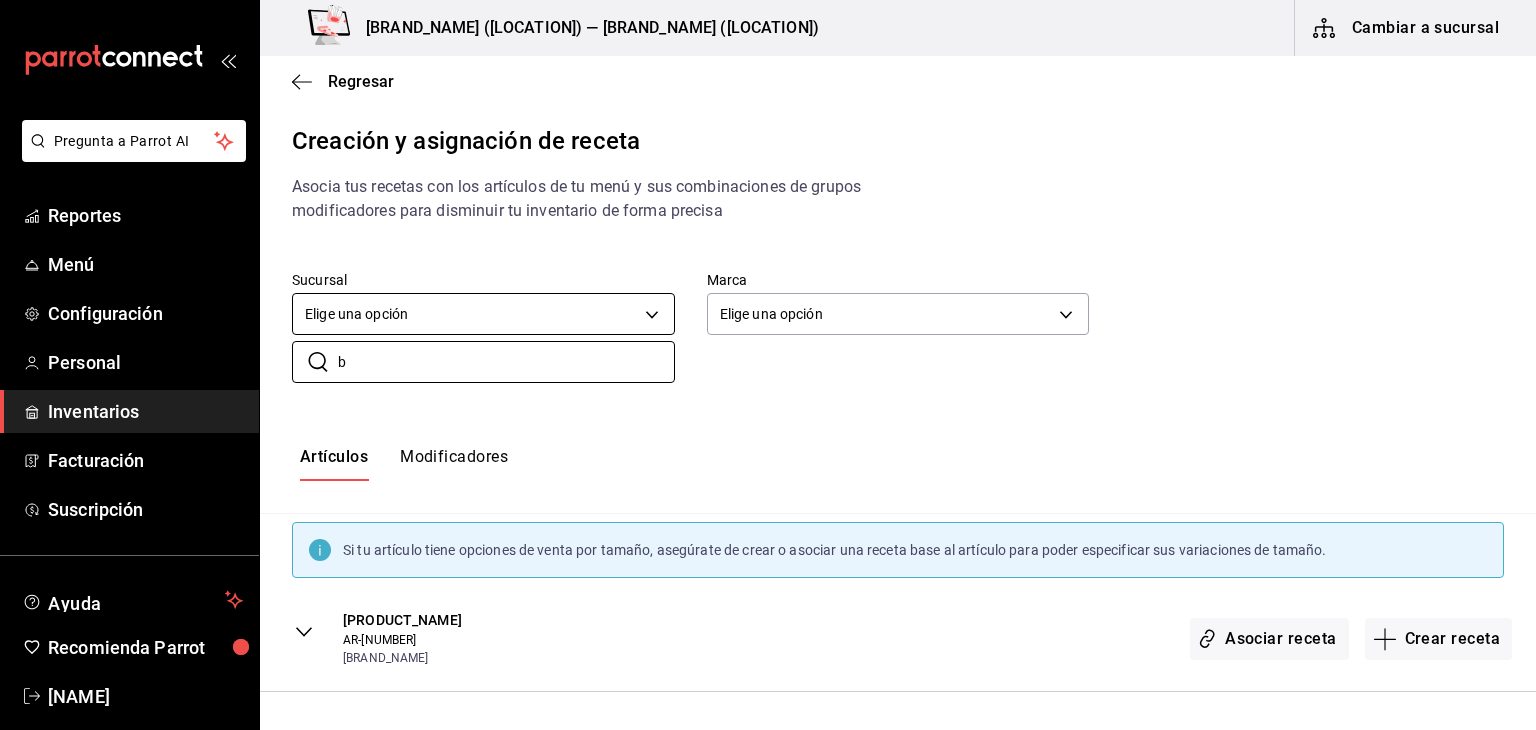 drag, startPoint x: 483, startPoint y: 349, endPoint x: 469, endPoint y: 313, distance: 38.626415 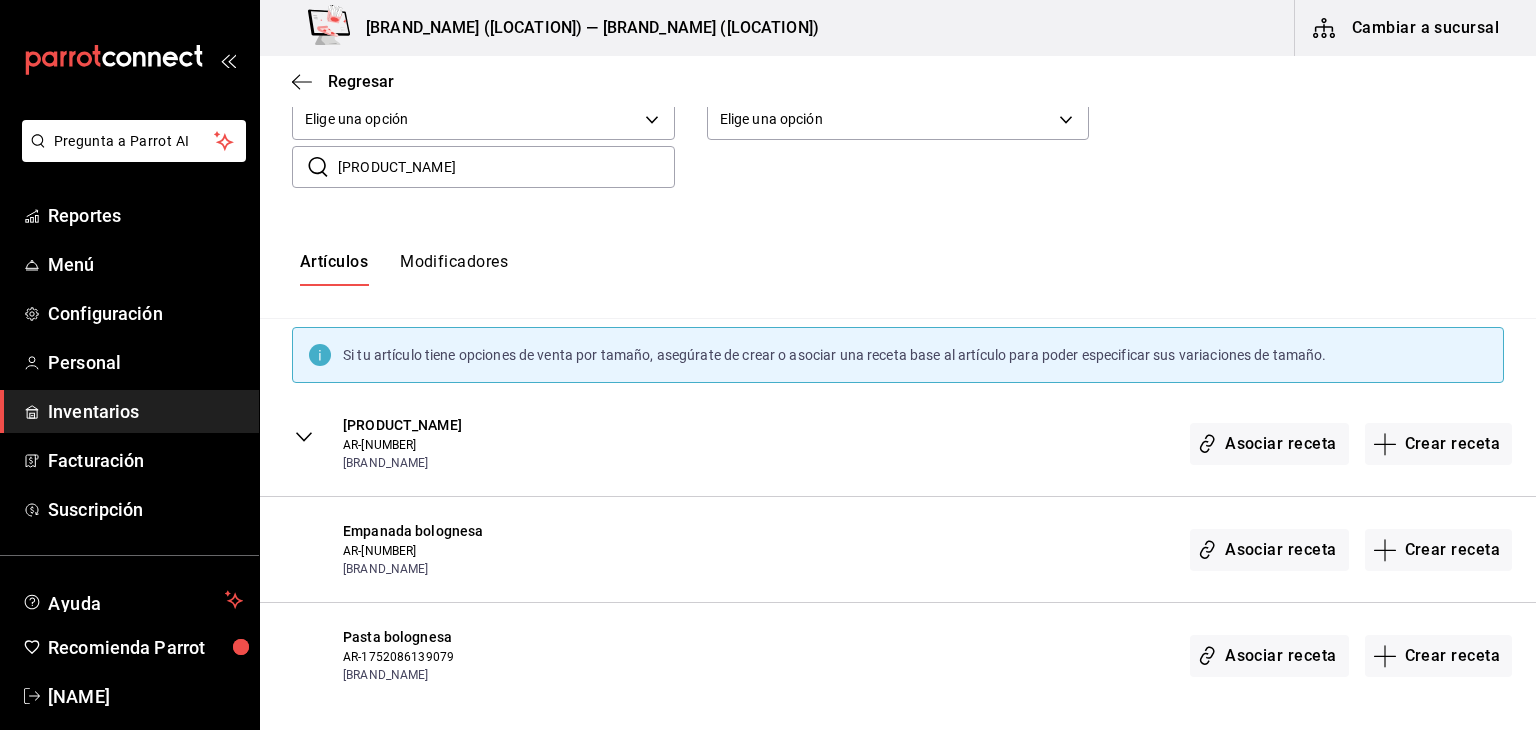 scroll, scrollTop: 207, scrollLeft: 0, axis: vertical 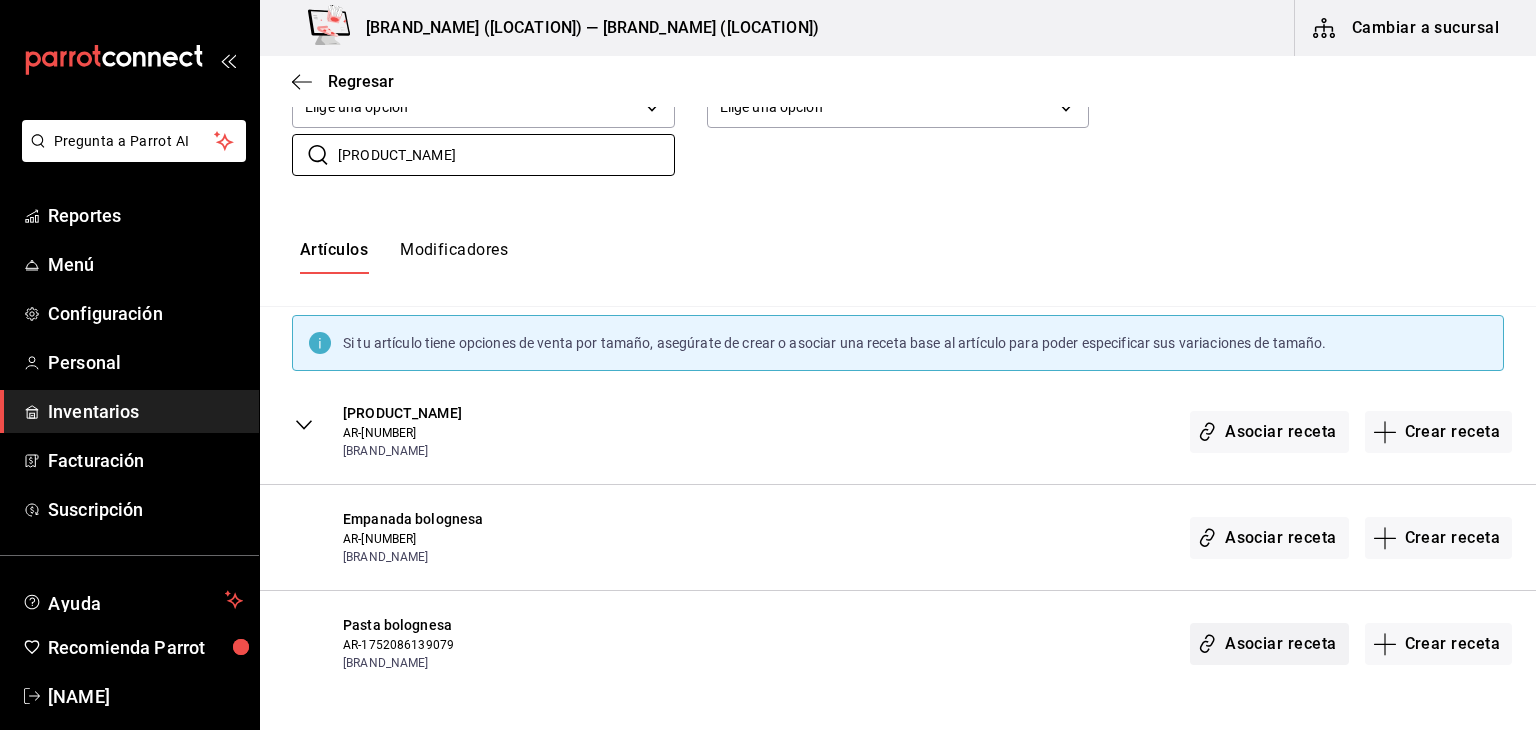 type on "[PRODUCT_NAME]" 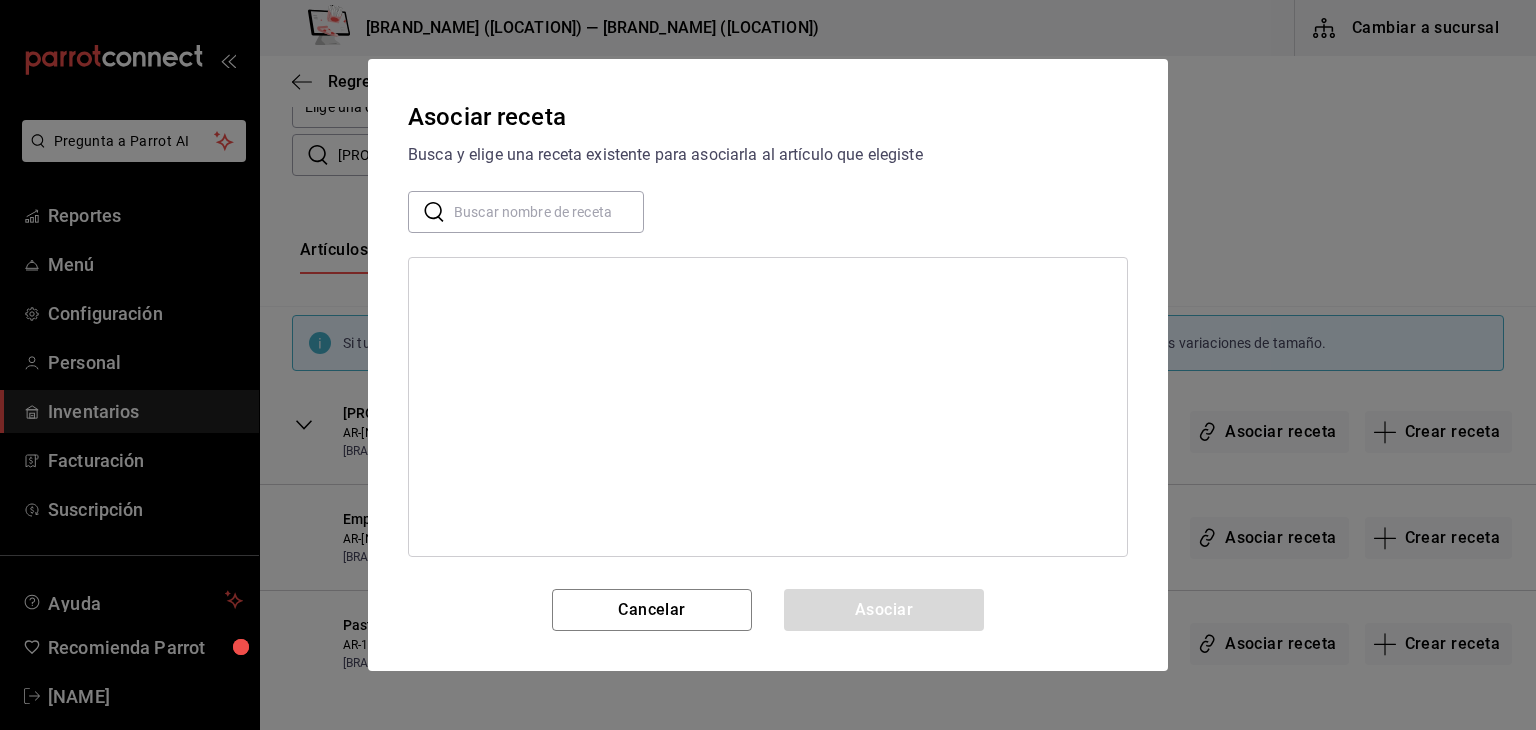 click at bounding box center [549, 212] 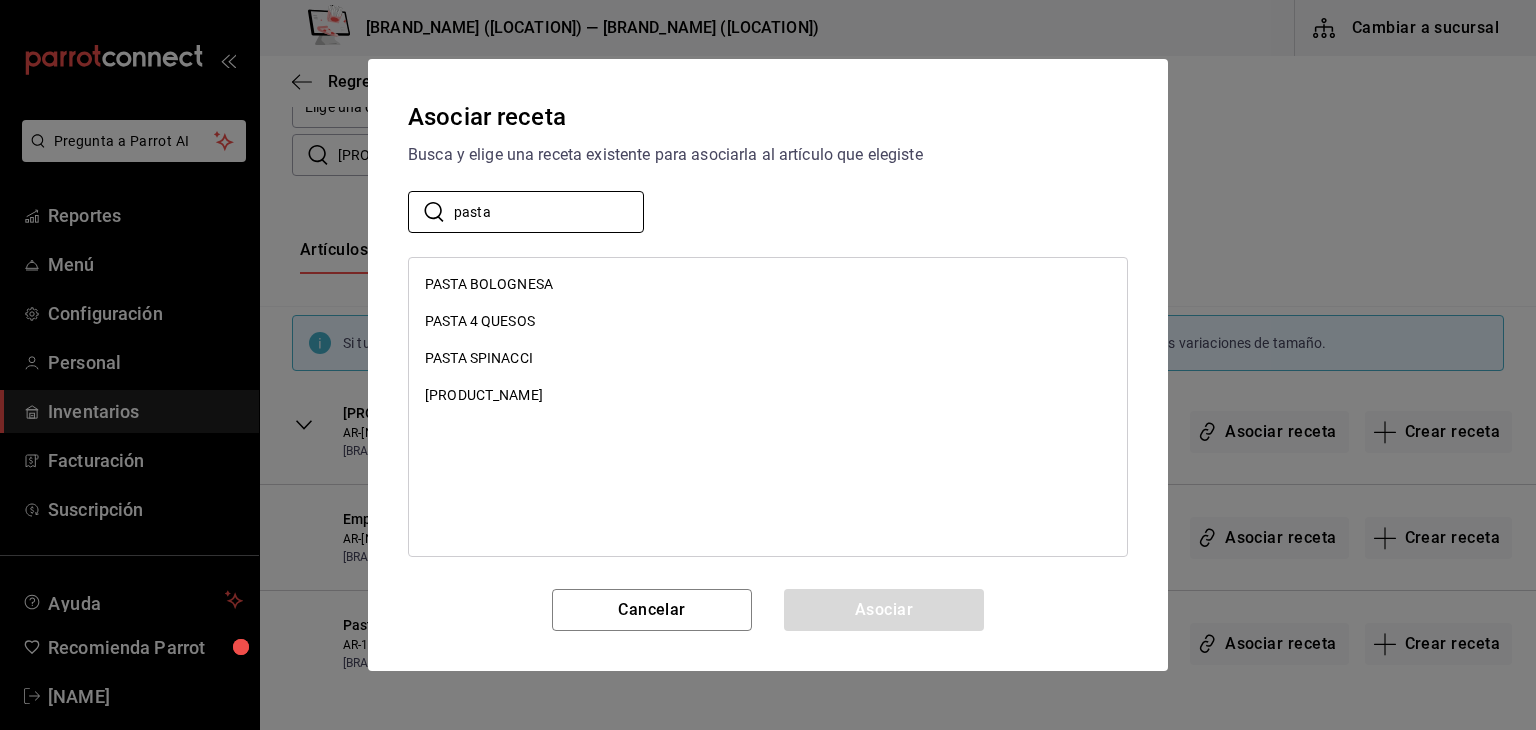 type on "pasta" 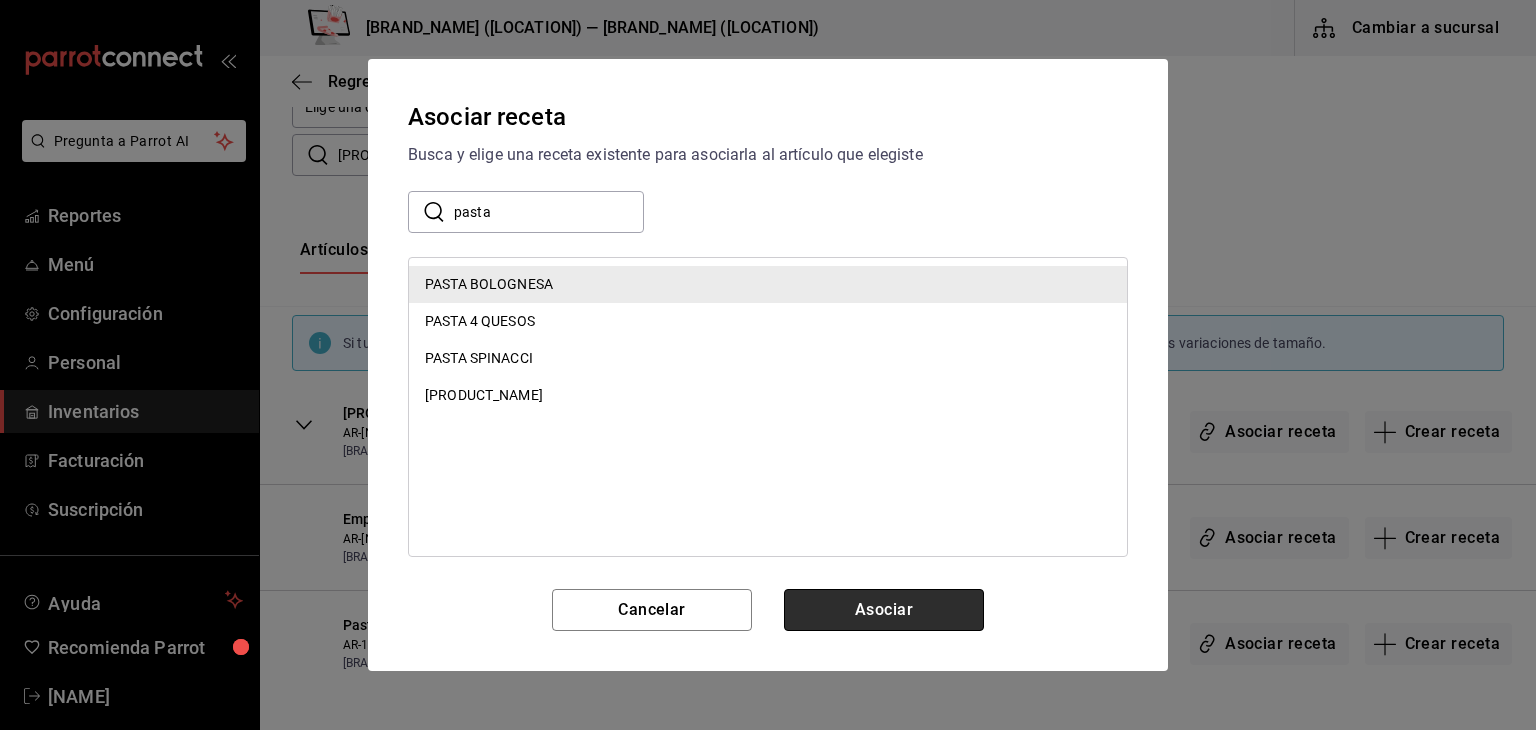 click on "Asociar" at bounding box center (884, 610) 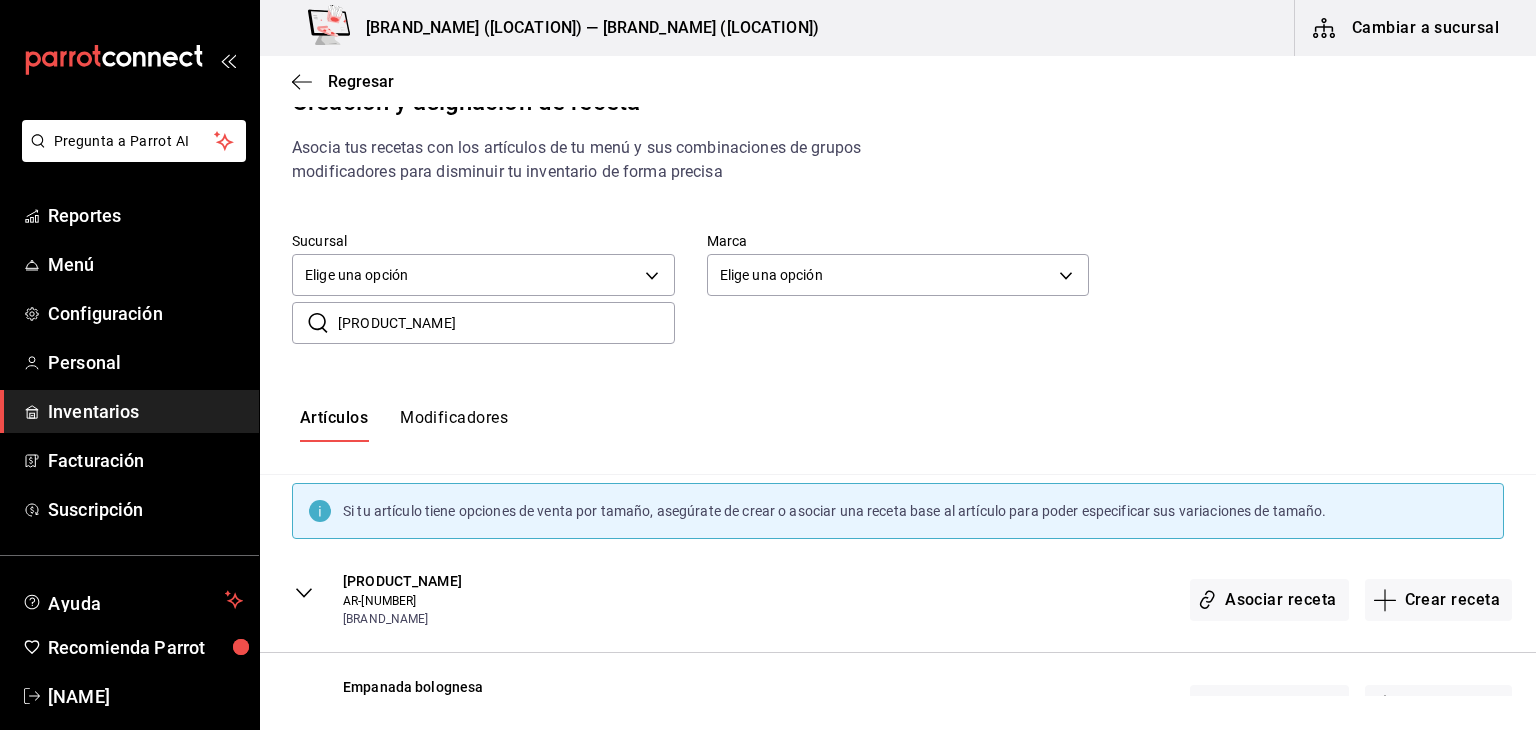 scroll, scrollTop: 0, scrollLeft: 0, axis: both 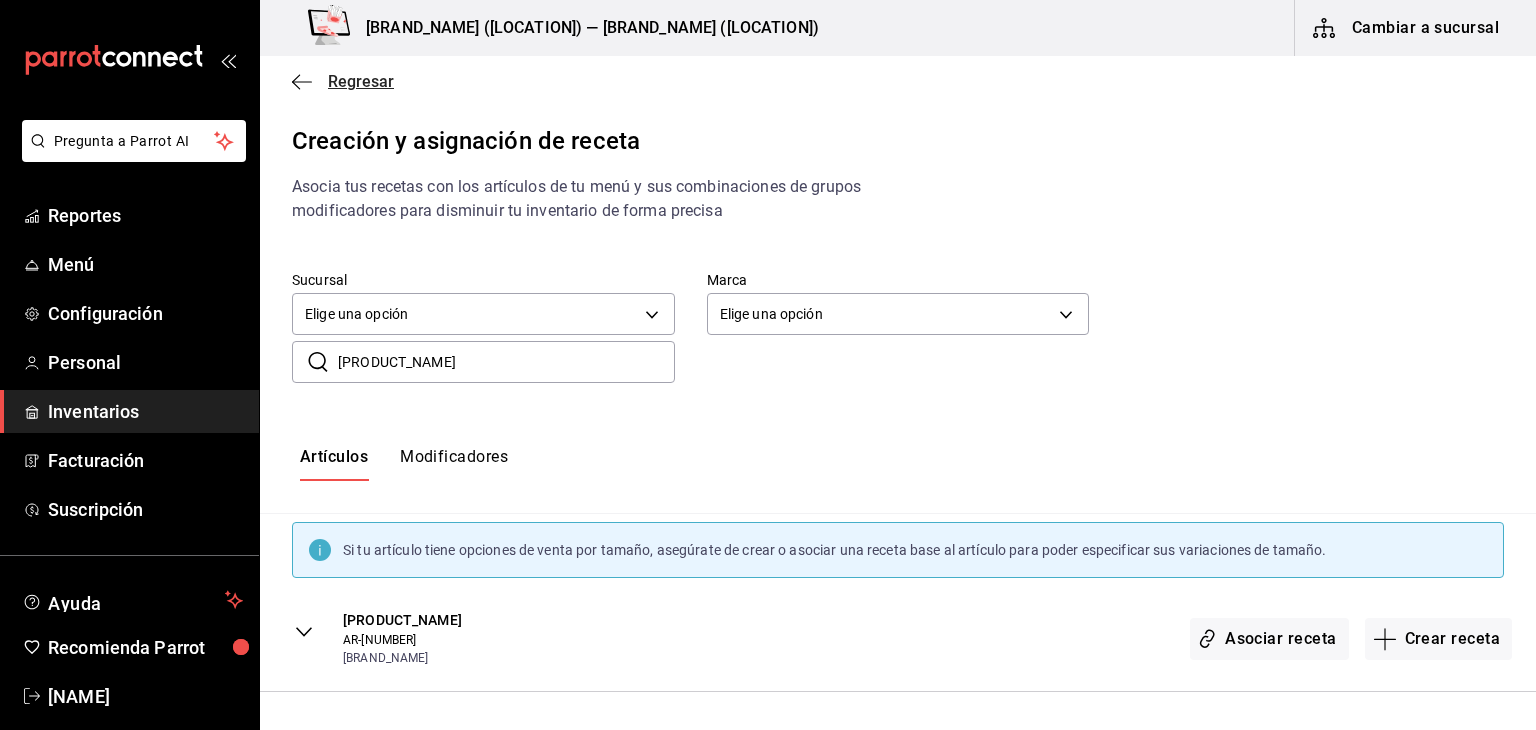 click 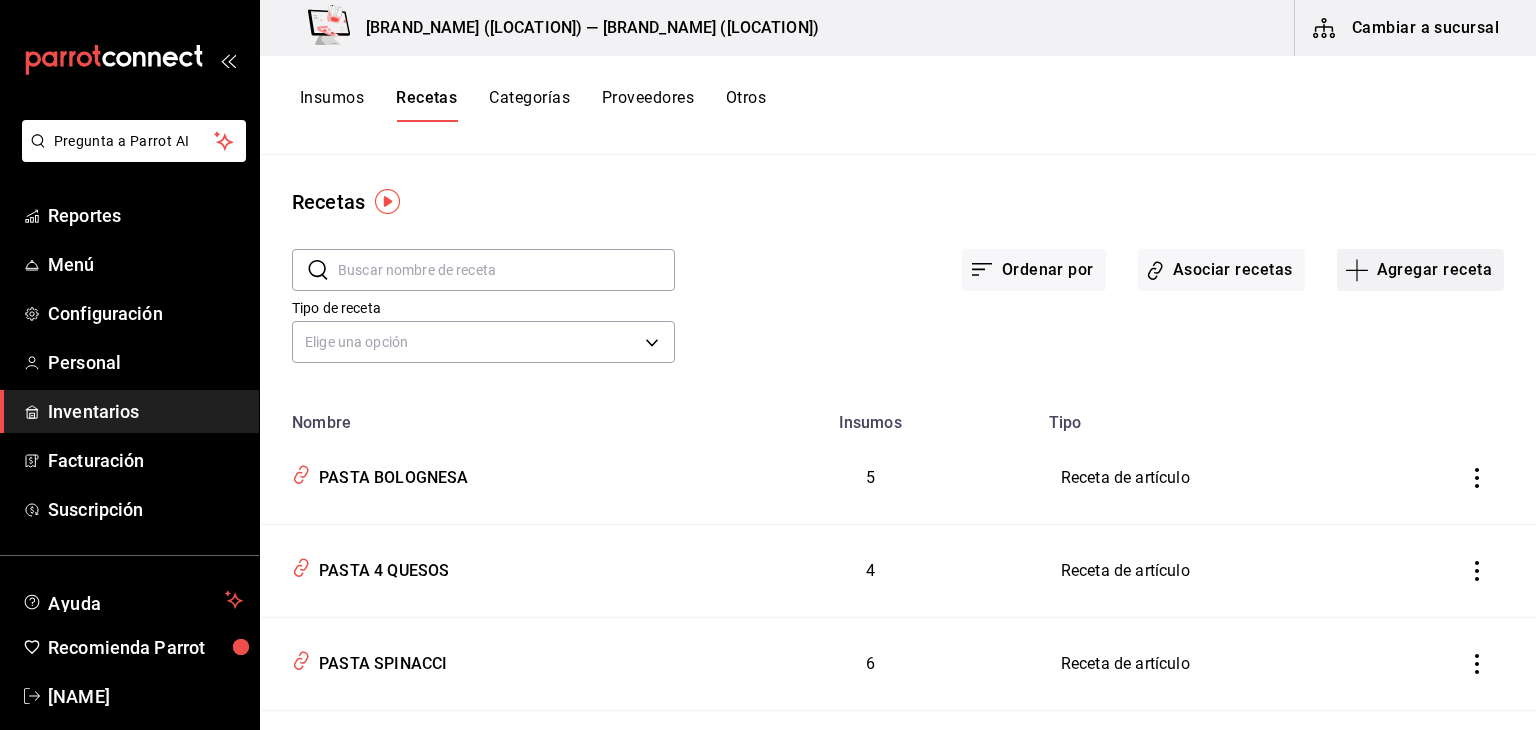 click on "Agregar receta" at bounding box center [1420, 270] 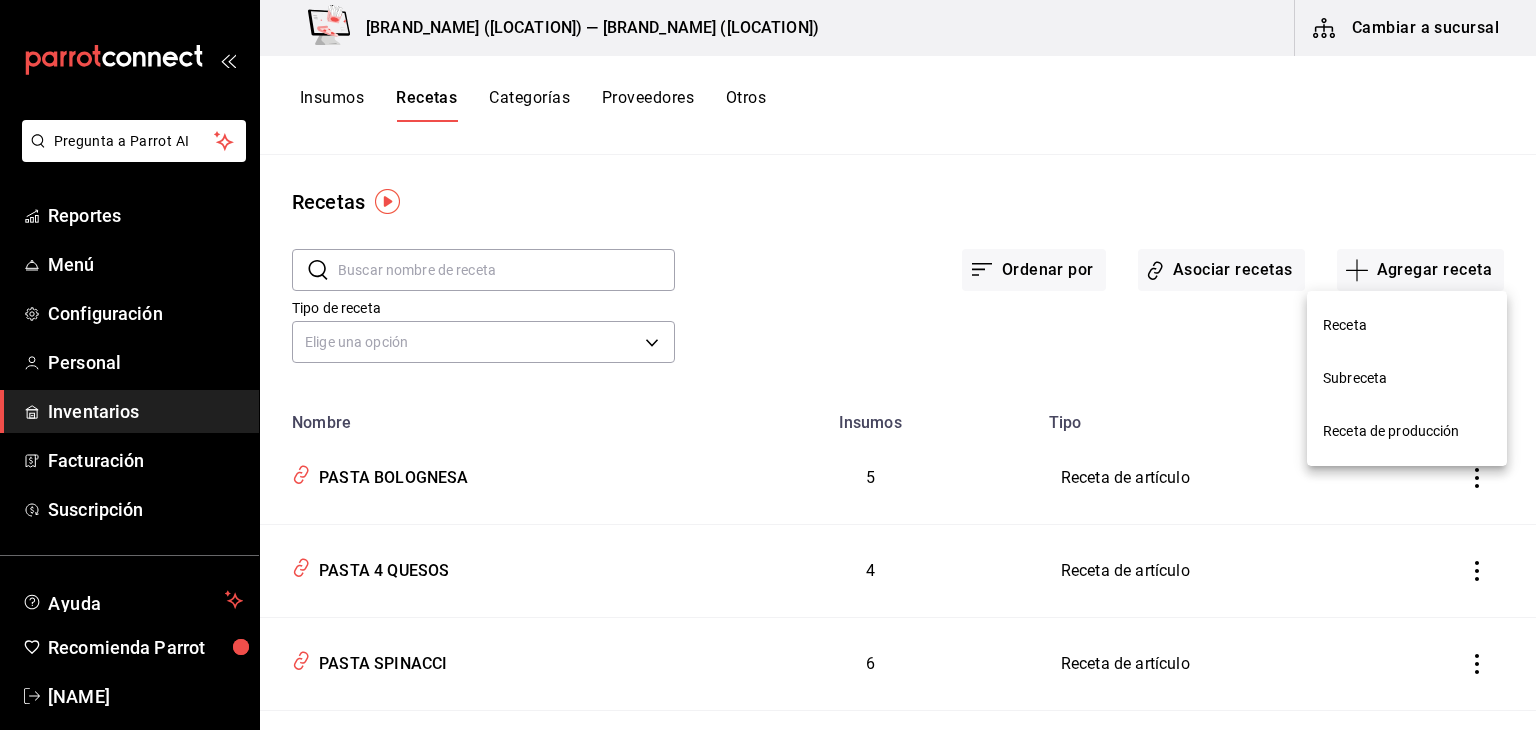 click on "Receta" at bounding box center [1407, 325] 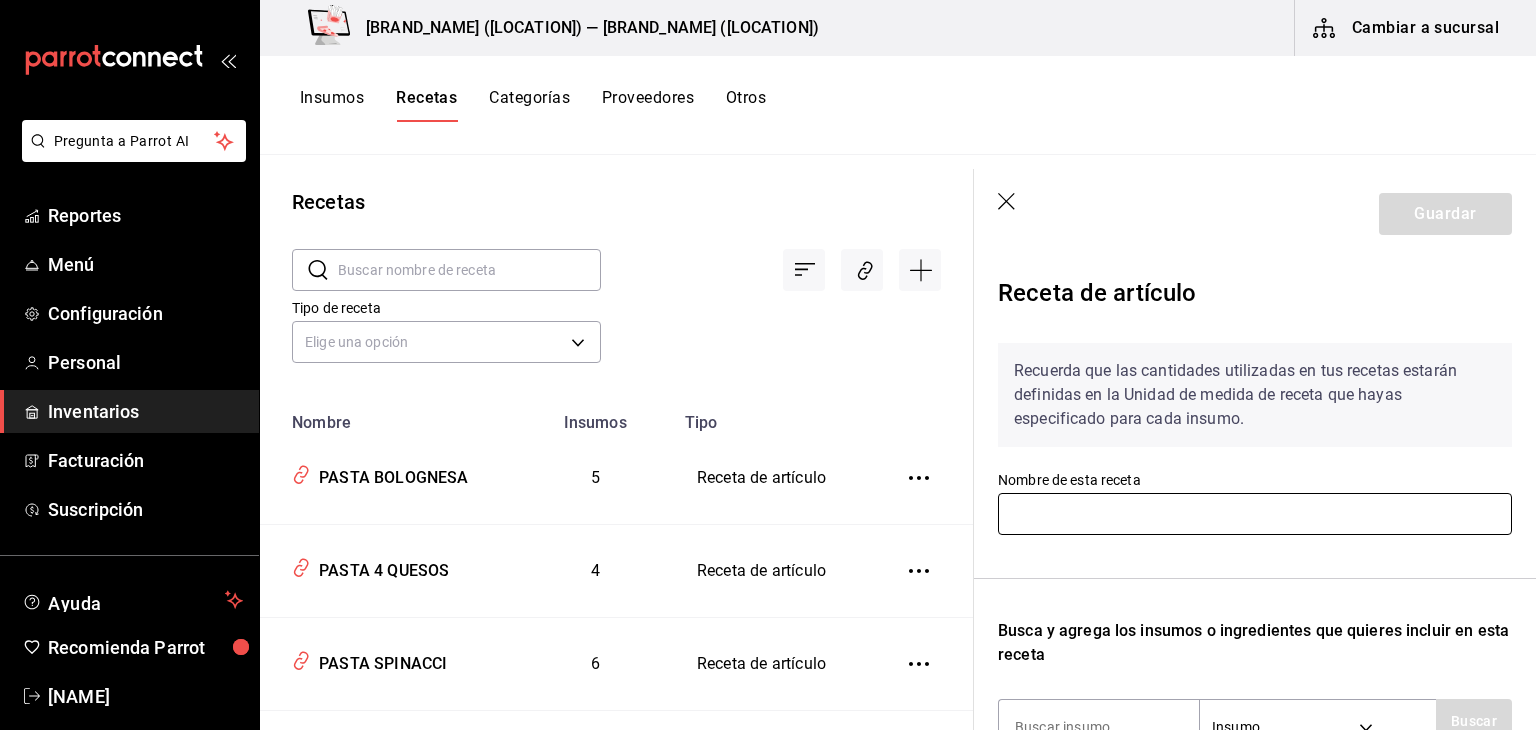 click at bounding box center [1255, 514] 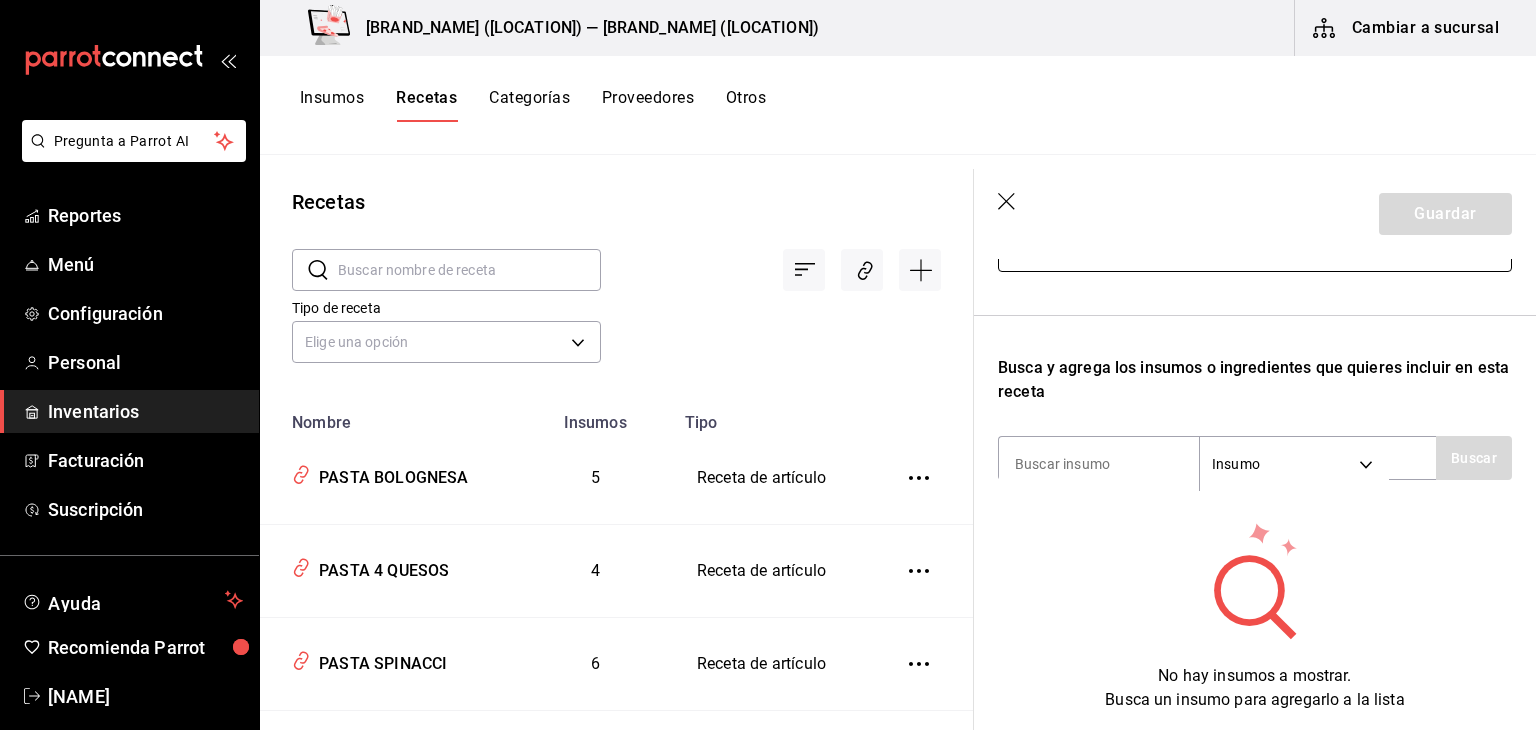 scroll, scrollTop: 264, scrollLeft: 0, axis: vertical 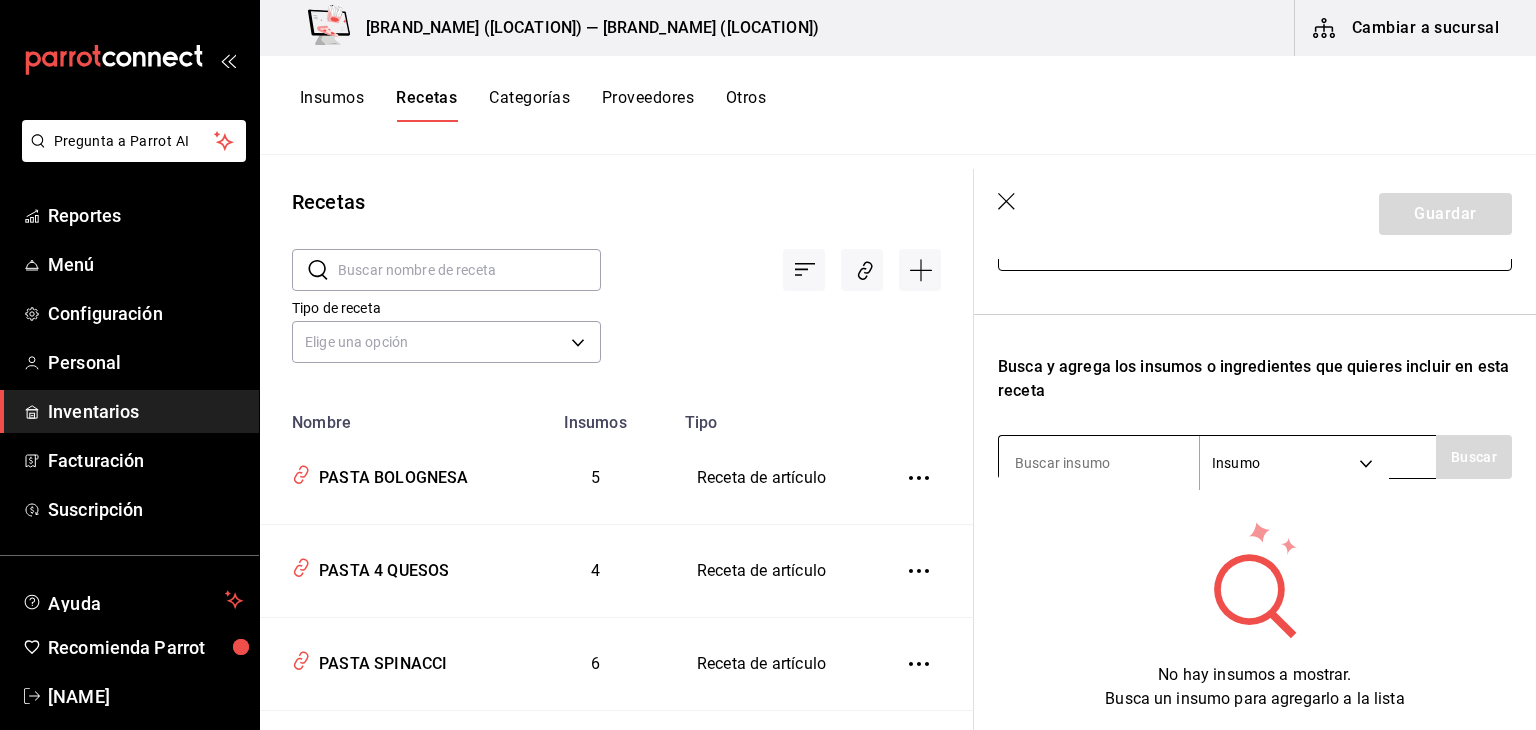type on "[PRODUCT_NAME]" 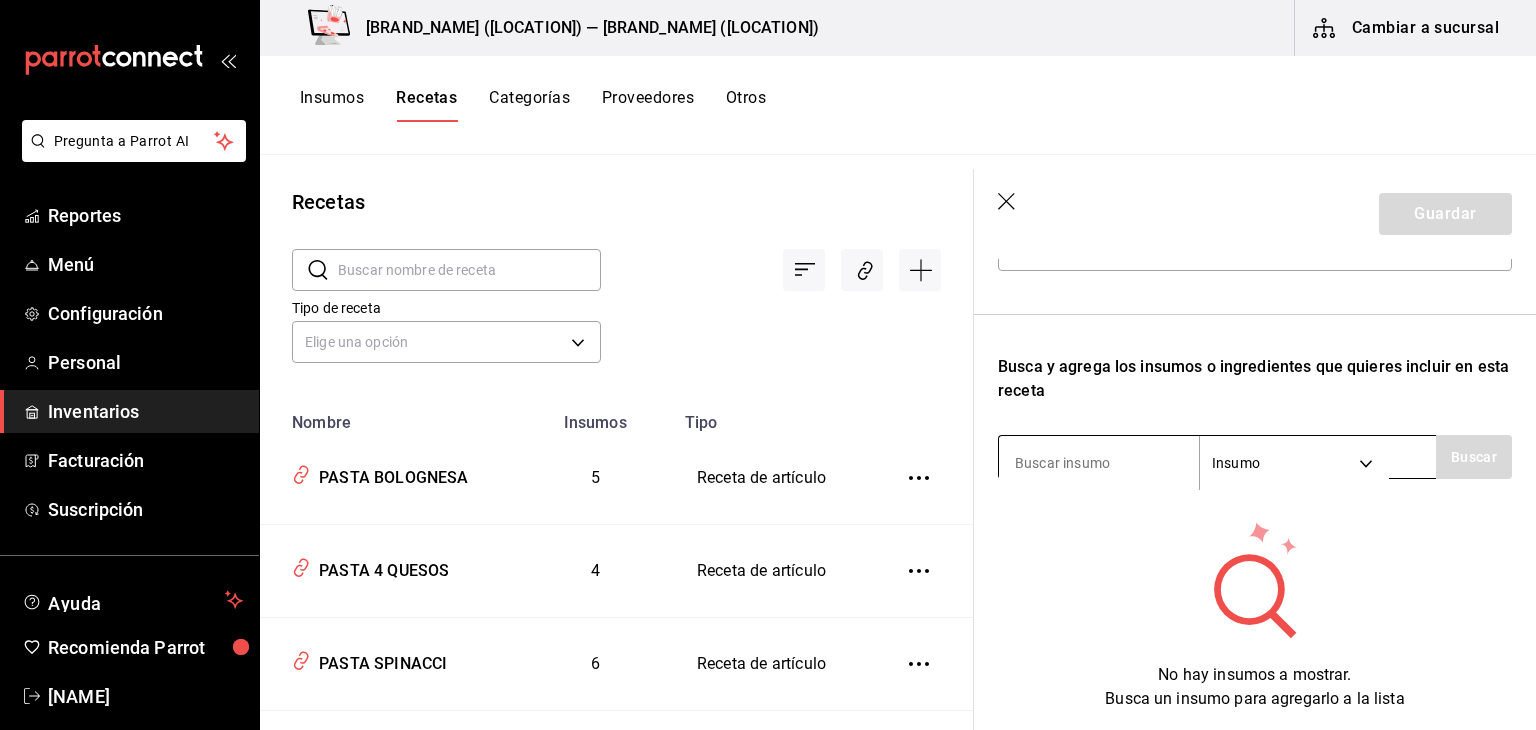 click at bounding box center (1099, 463) 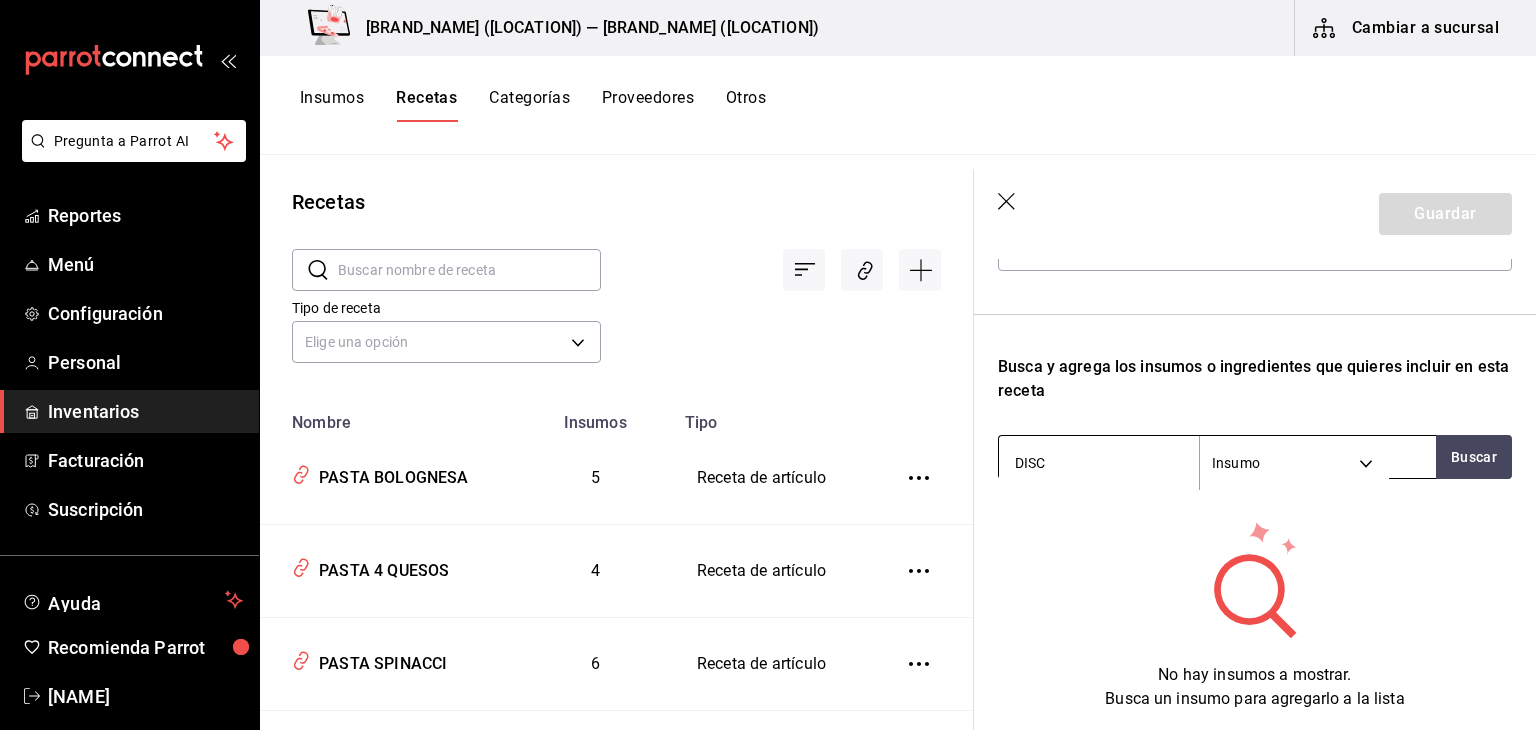 type on "[PRODUCT_NAME]" 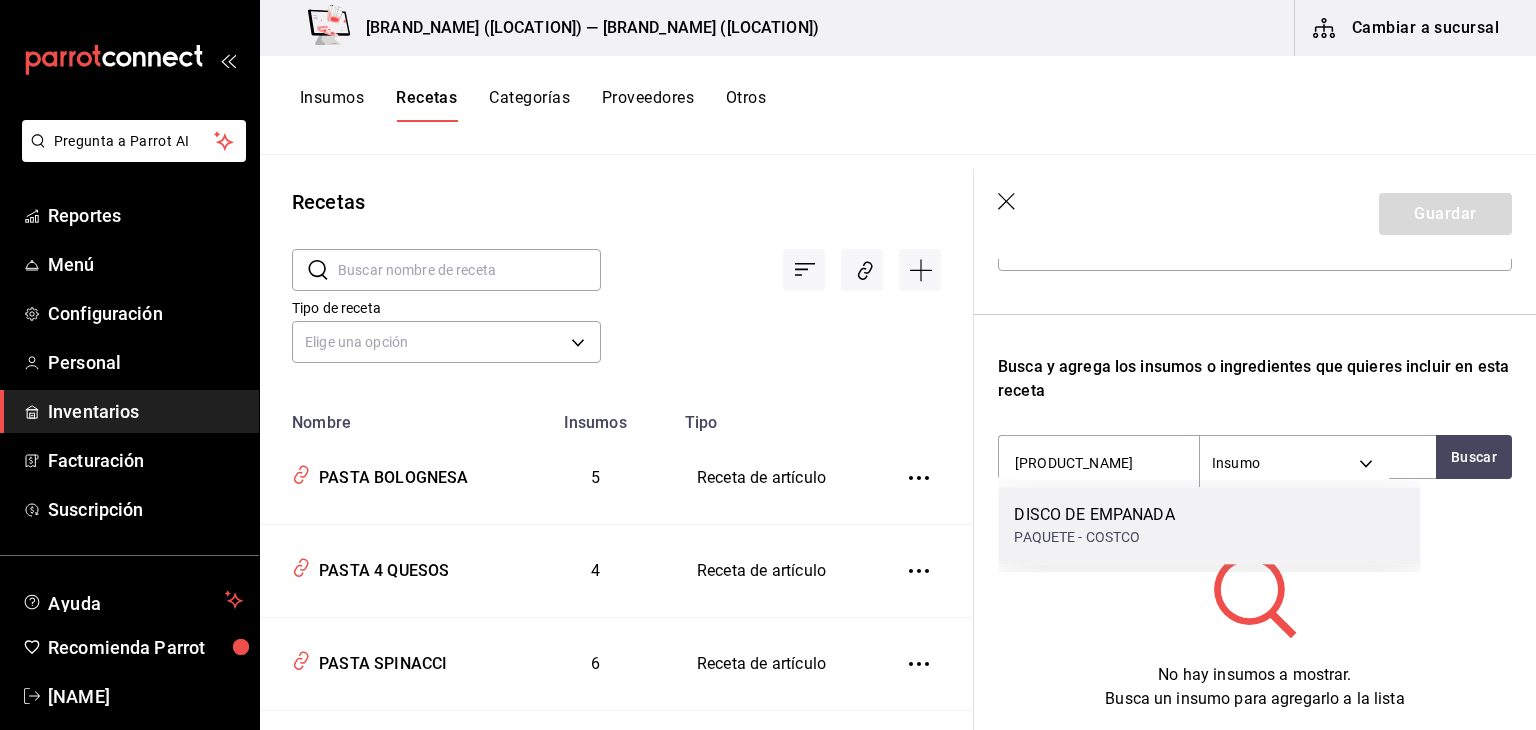 click on "DISCO DE EMPANADA" at bounding box center (1094, 515) 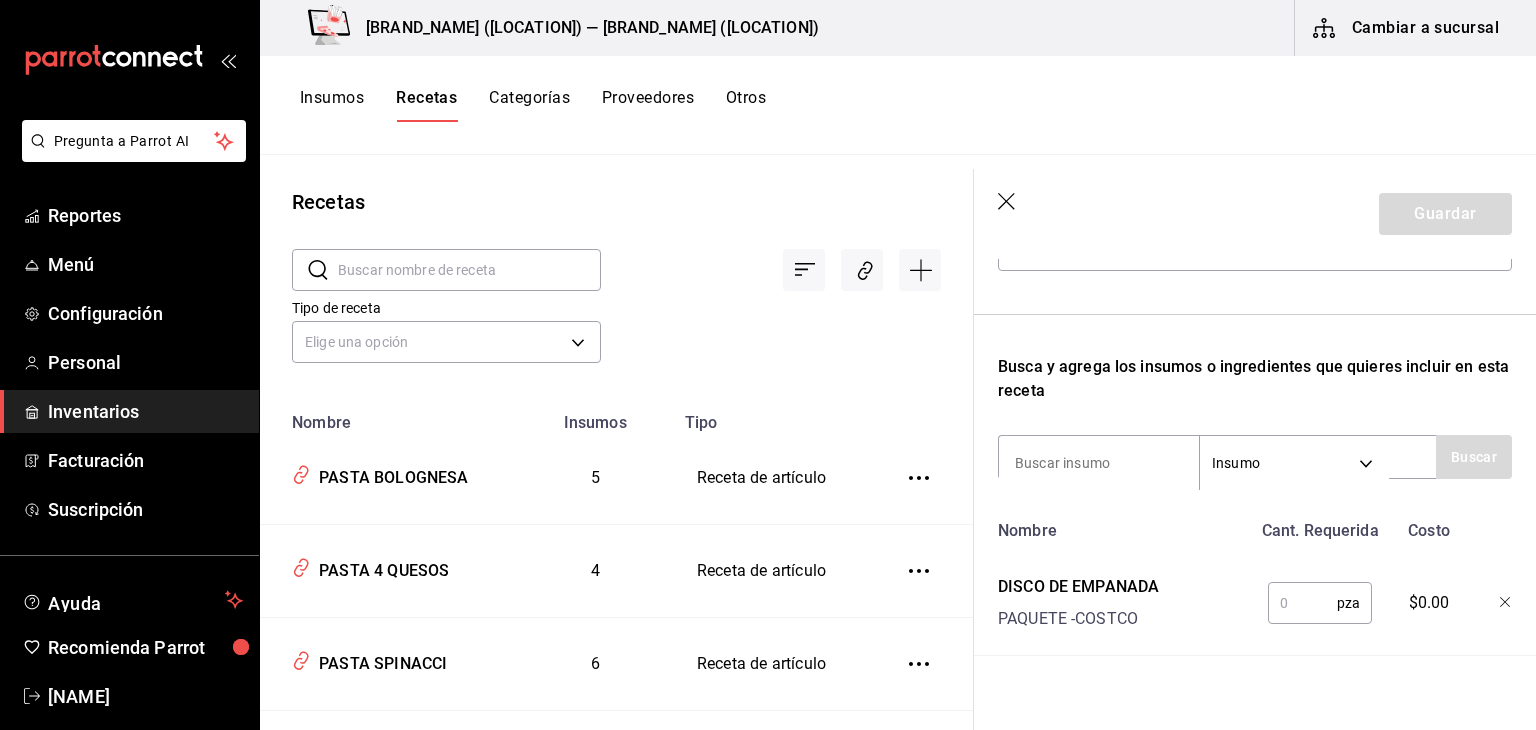 click at bounding box center (1302, 603) 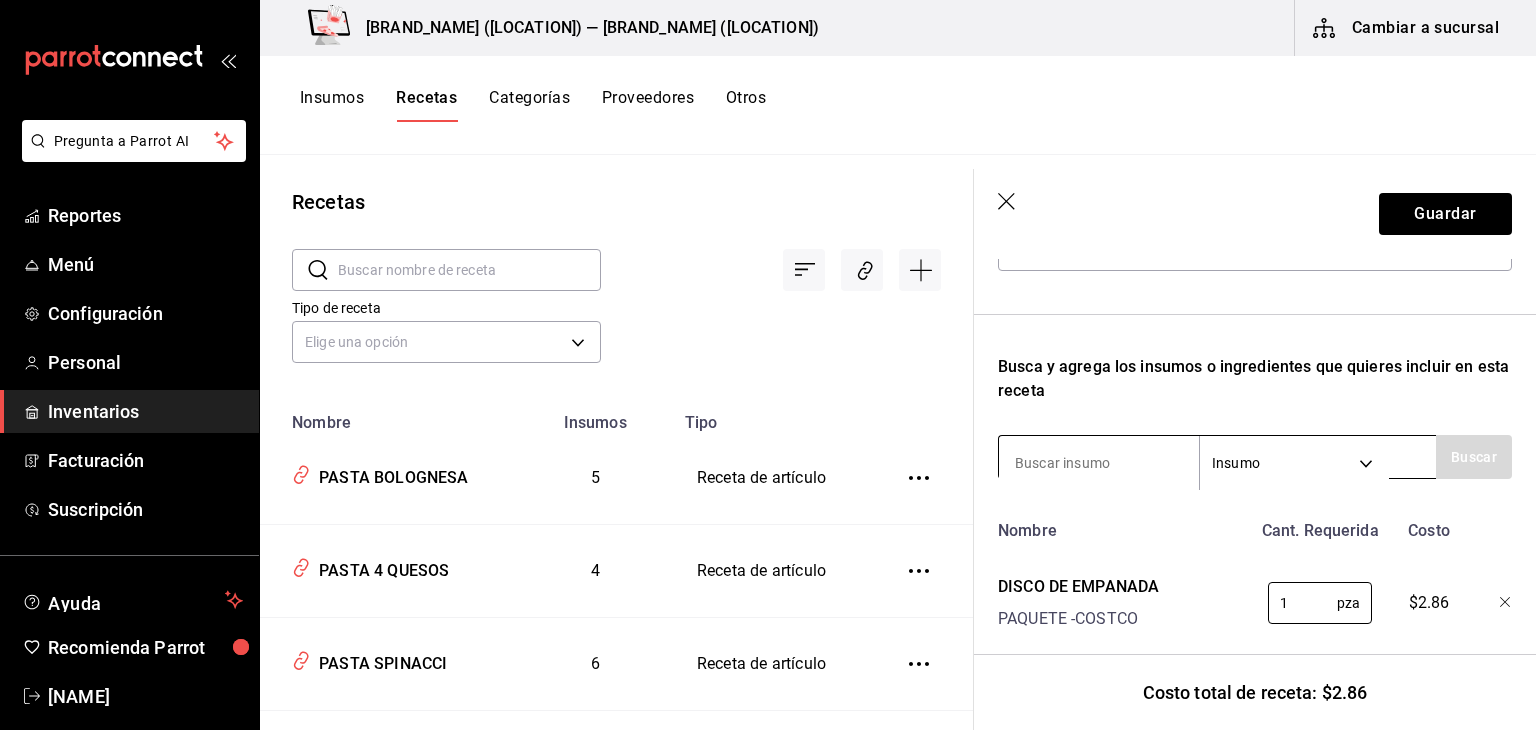 type on "1" 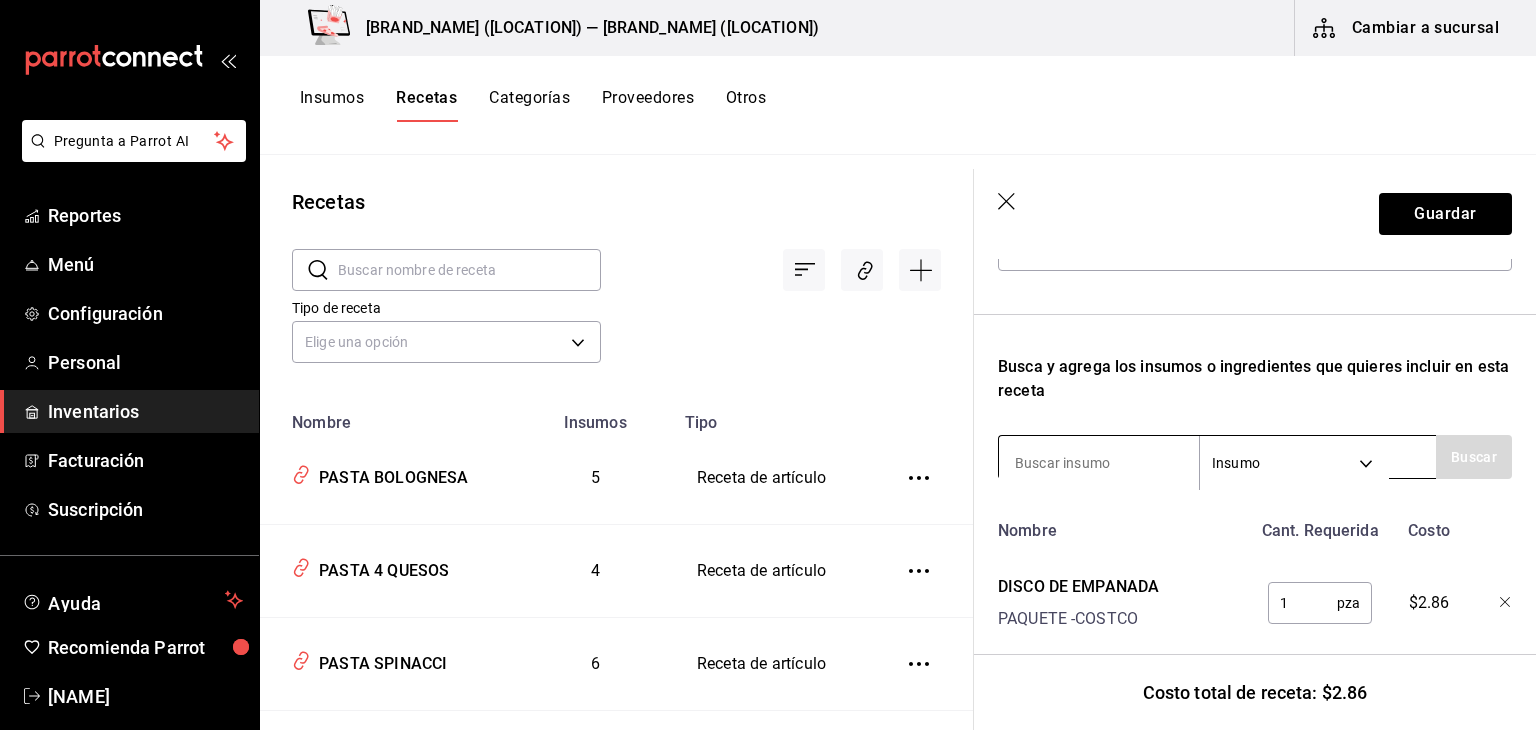 click at bounding box center [1099, 463] 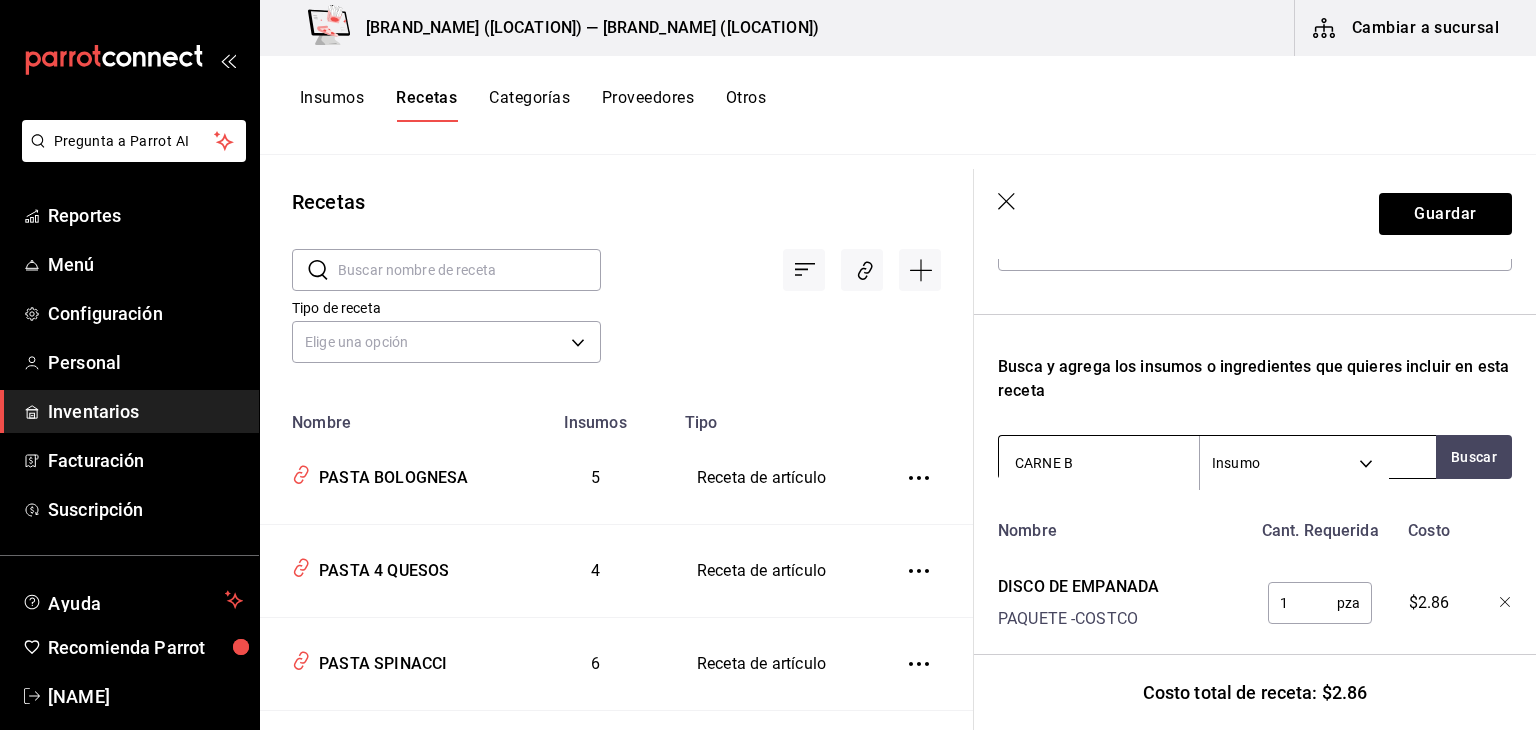 type on "[PRODUCT_NAME]" 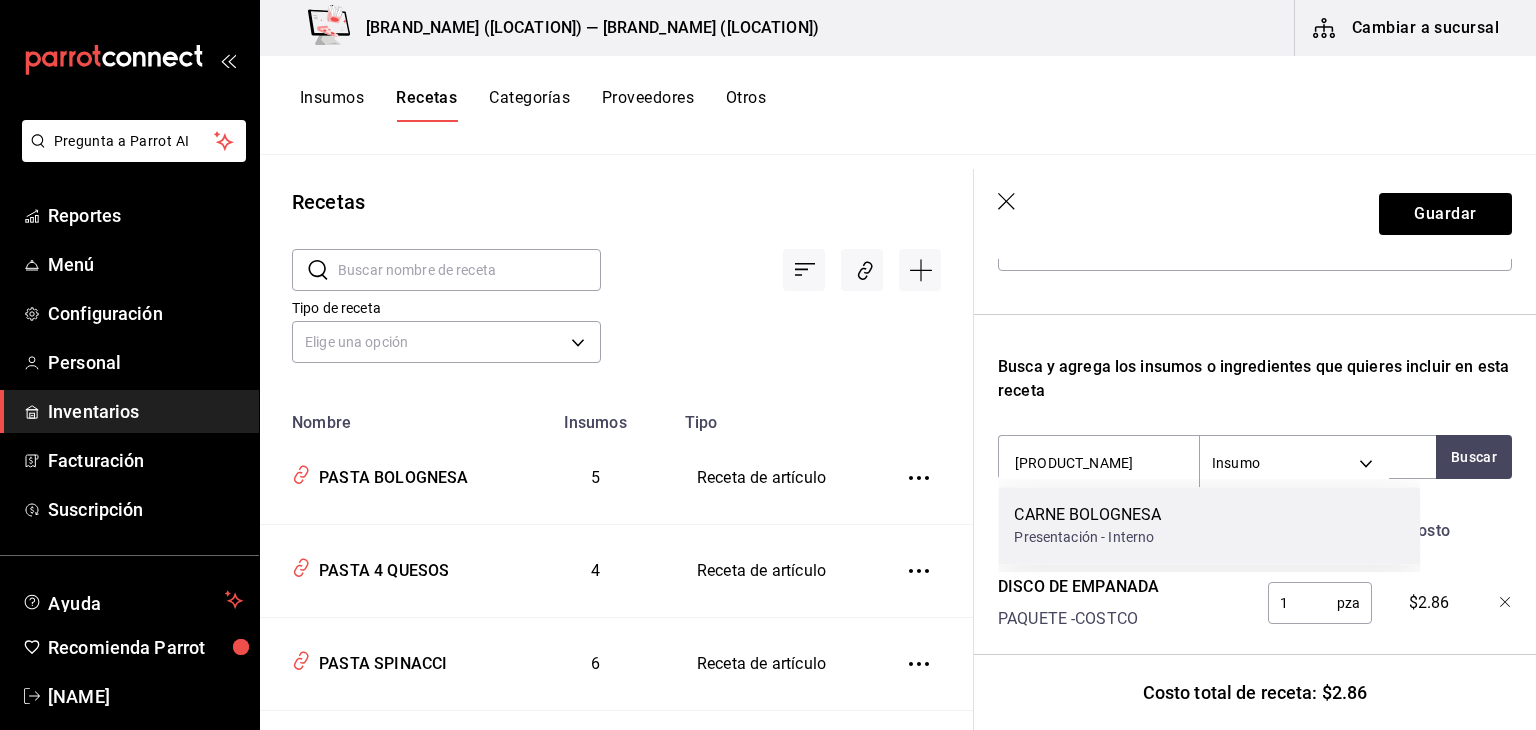 click on "CARNE BOLOGNESA" at bounding box center [1087, 515] 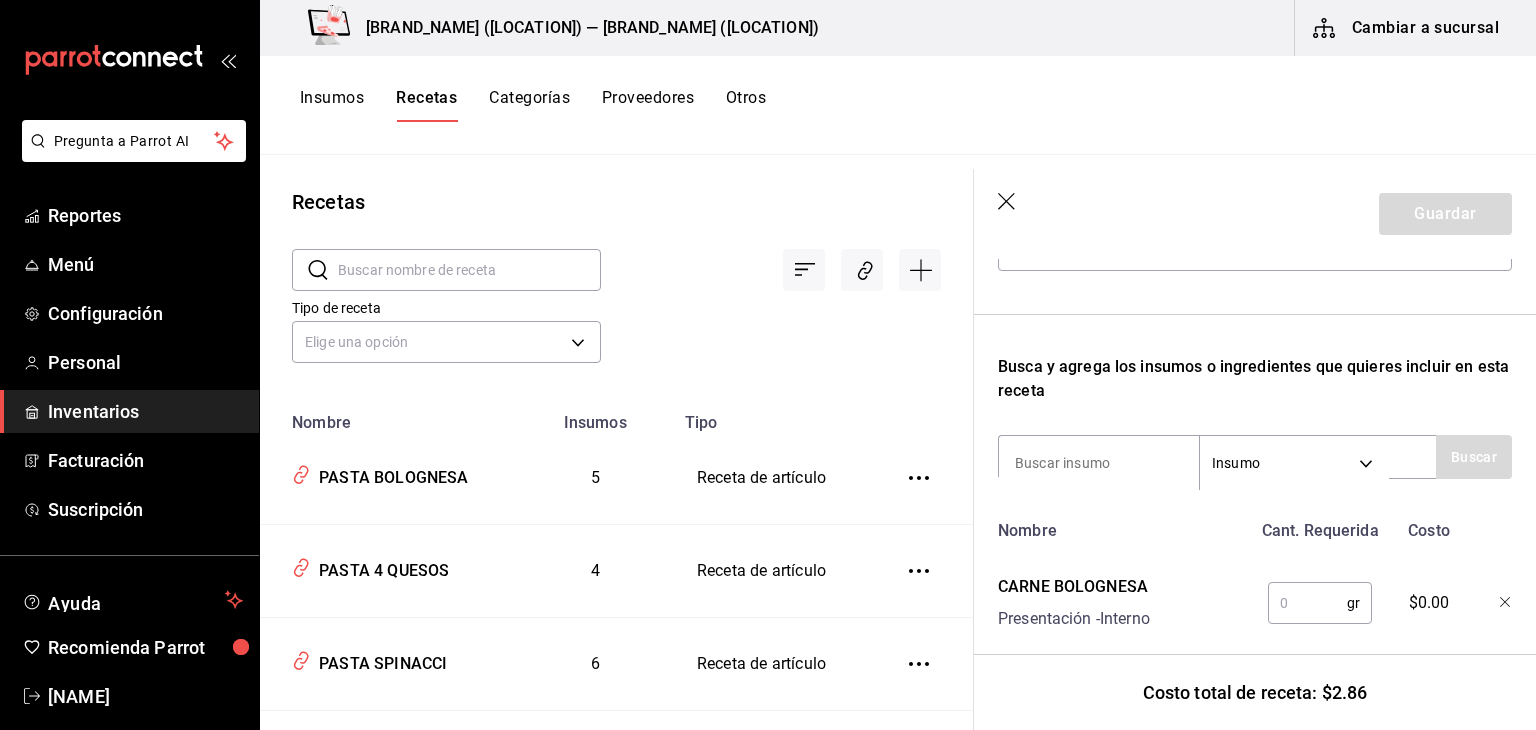 click at bounding box center [1307, 603] 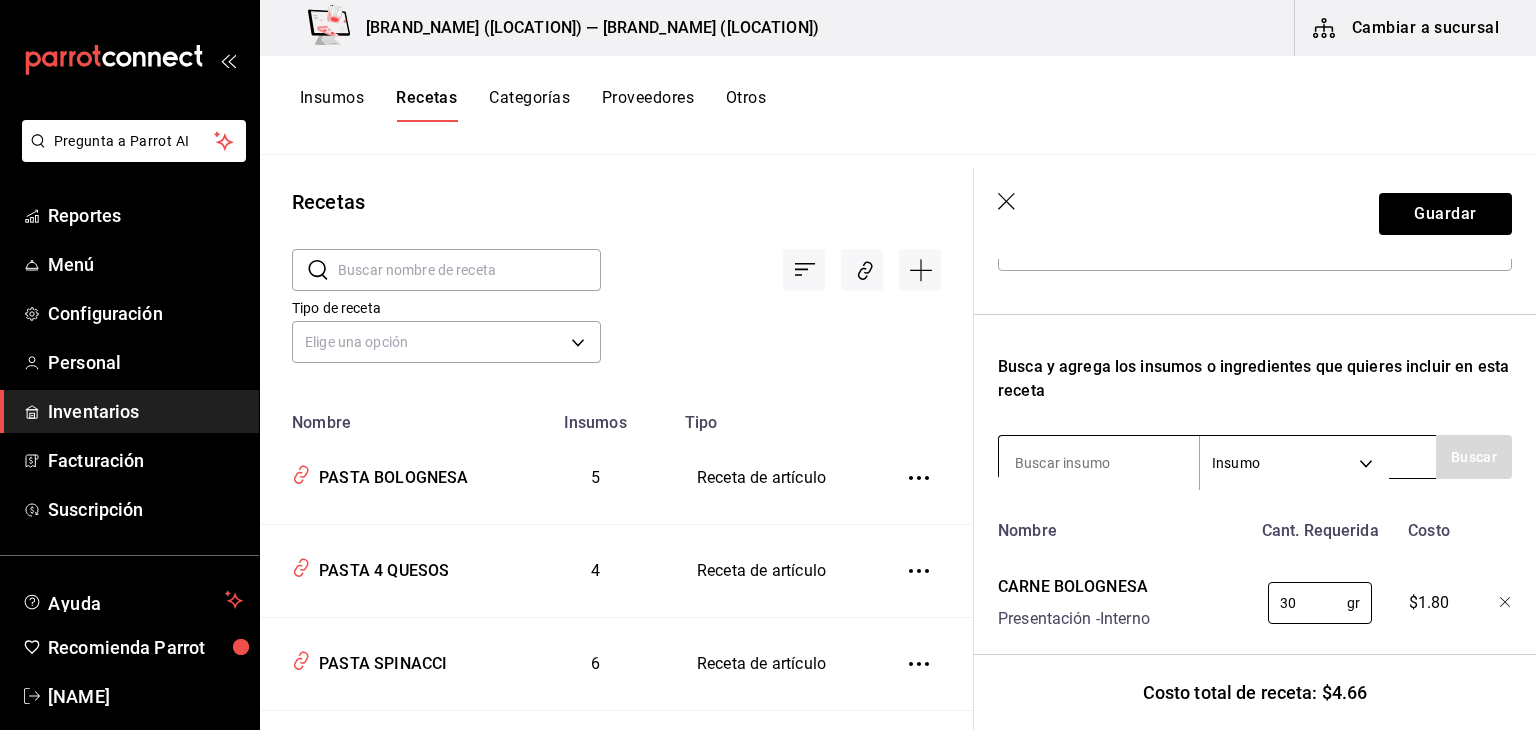 type on "30" 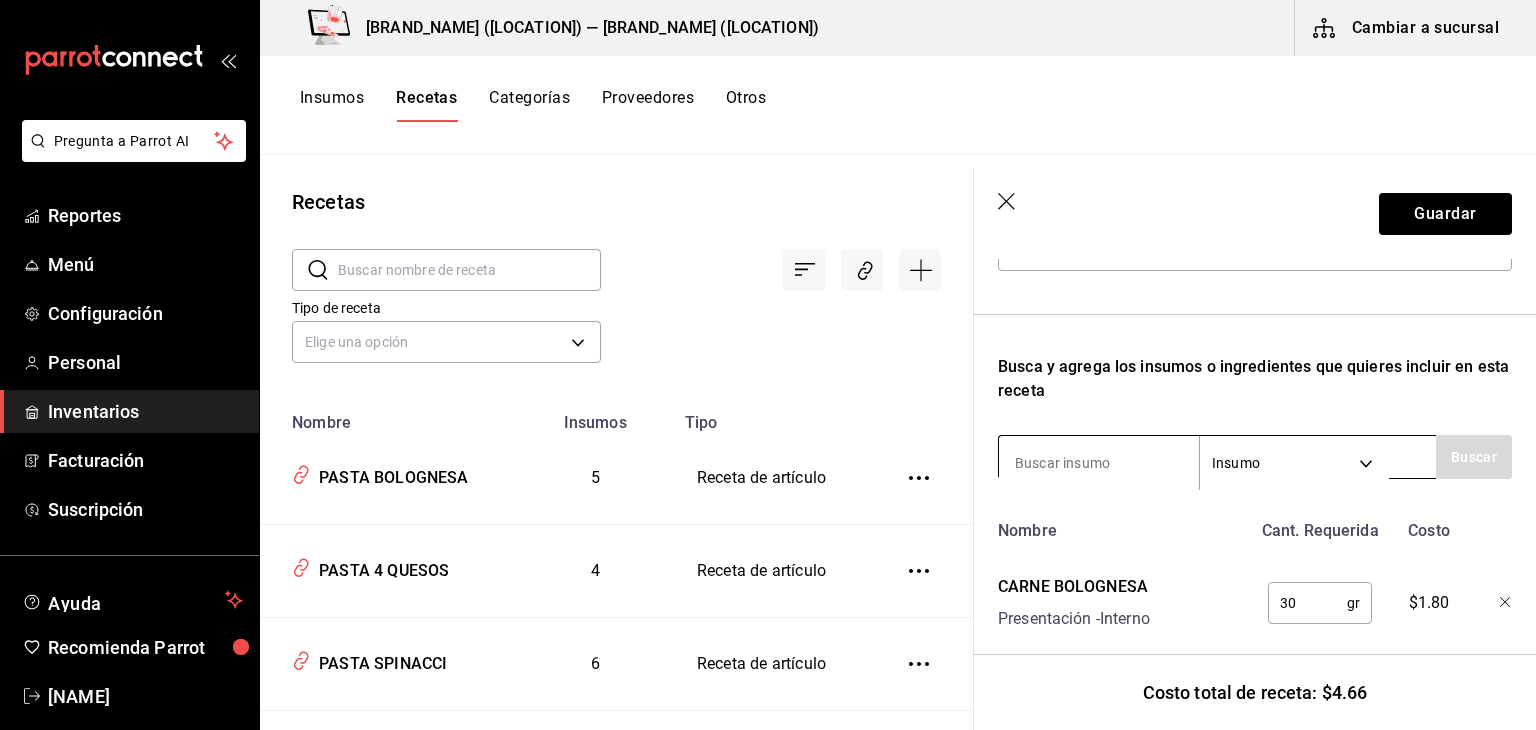 click at bounding box center (1099, 463) 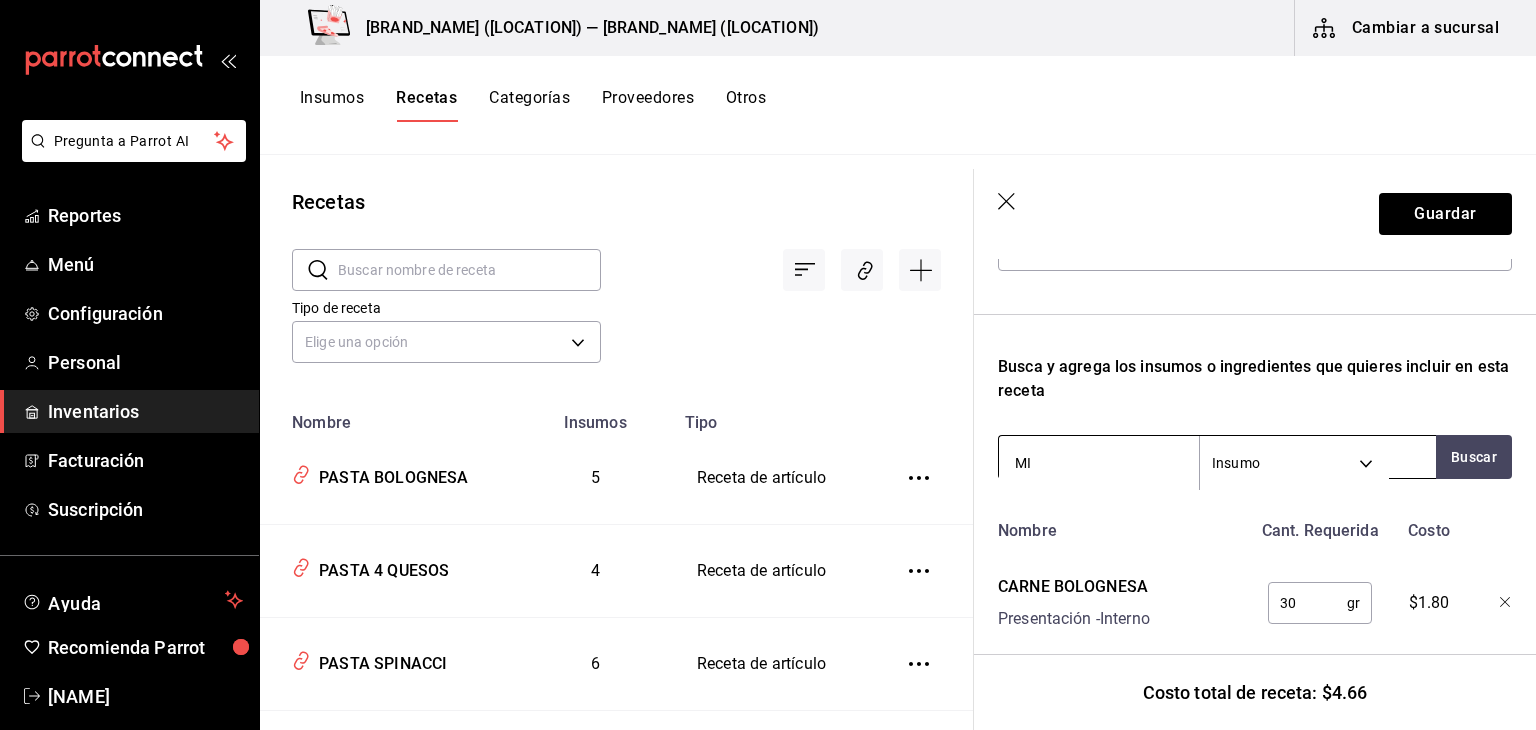 type on "MIX" 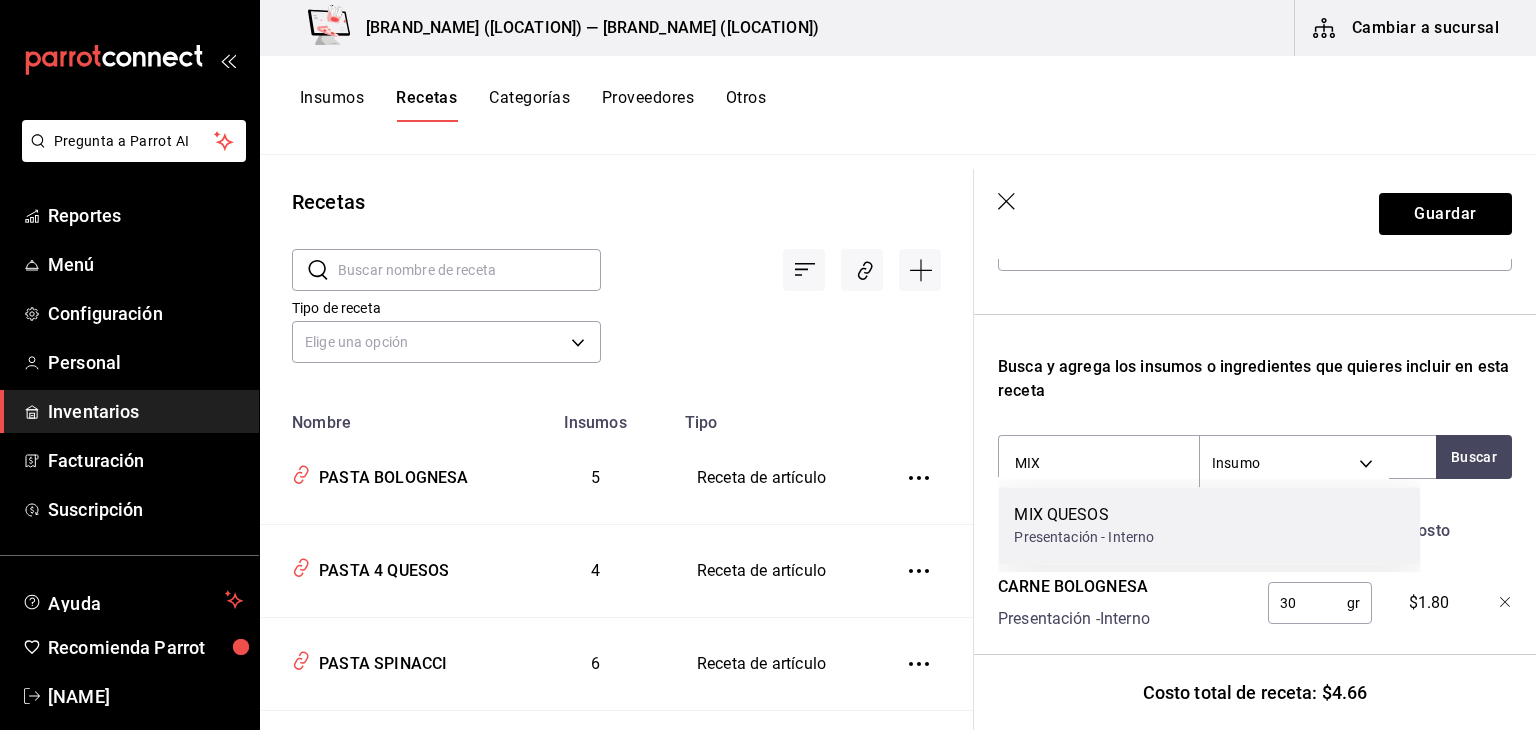 click on "MIX QUESOS" at bounding box center (1084, 515) 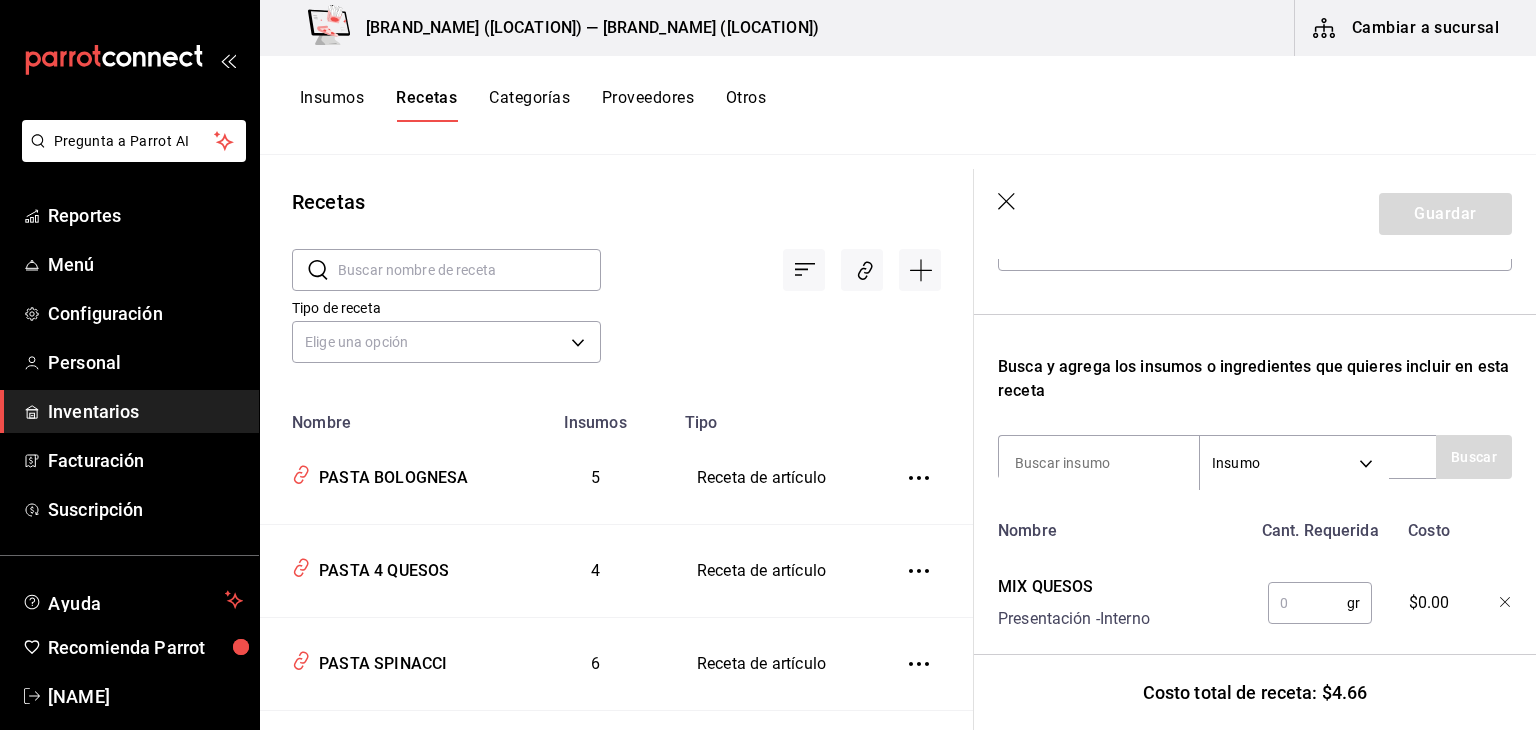 click at bounding box center [1307, 603] 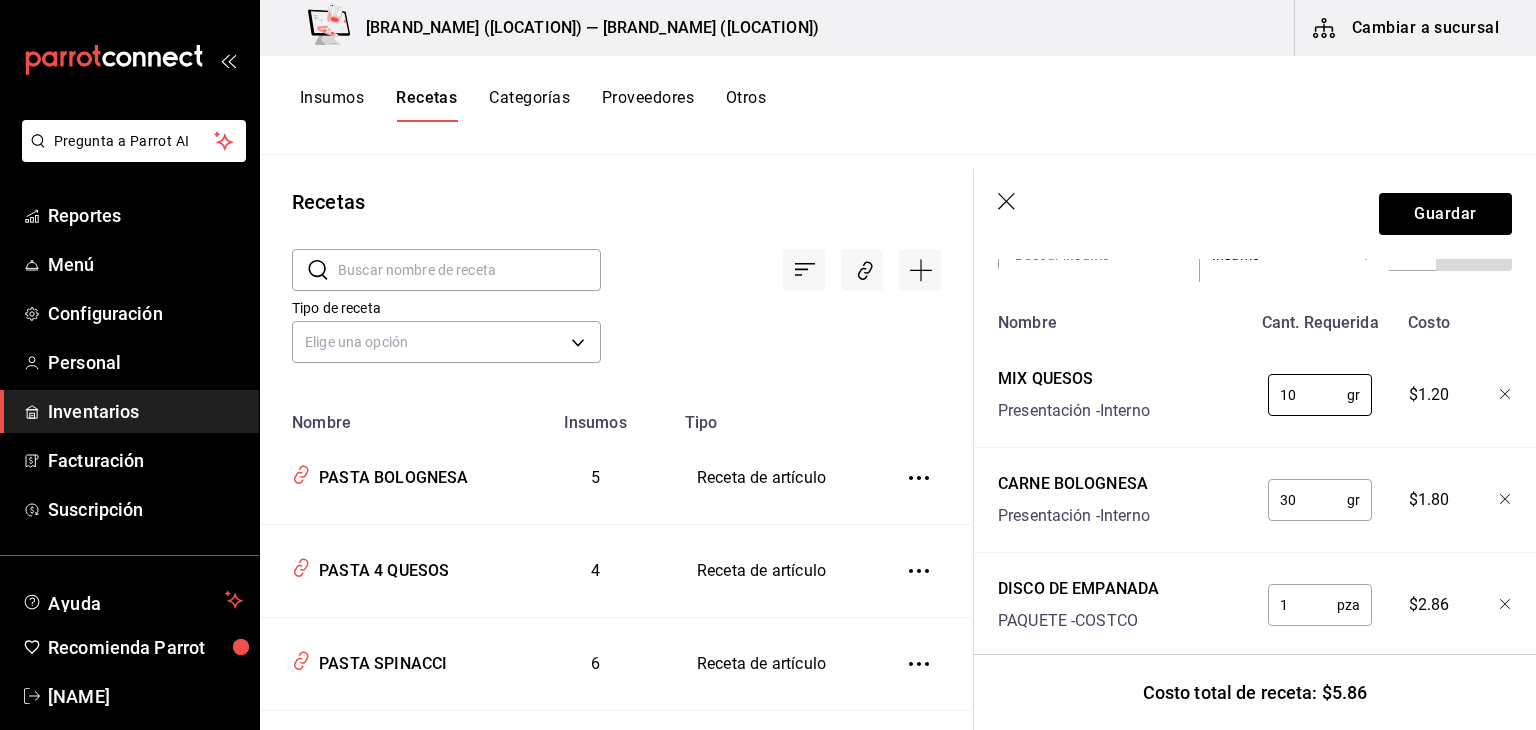 scroll, scrollTop: 459, scrollLeft: 0, axis: vertical 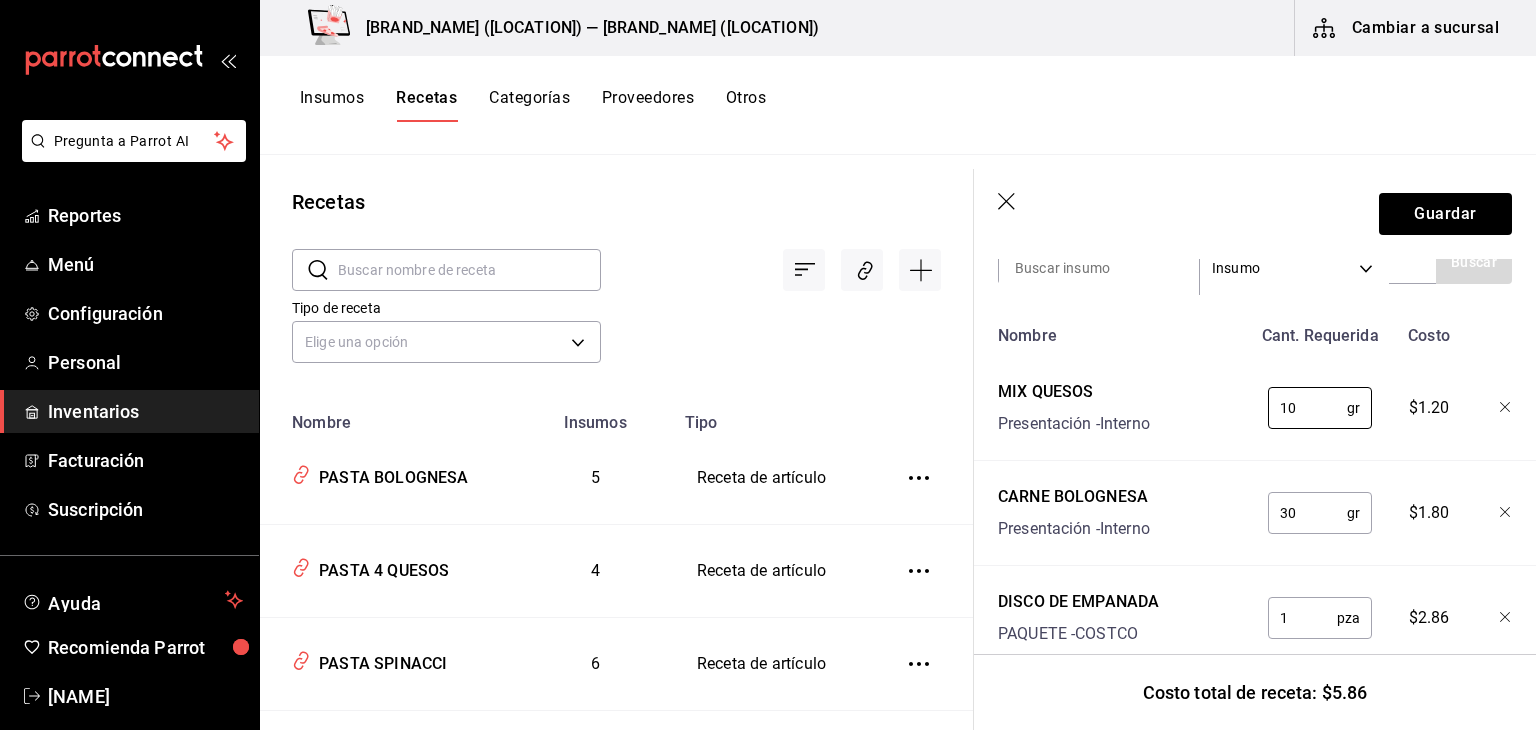 type on "10" 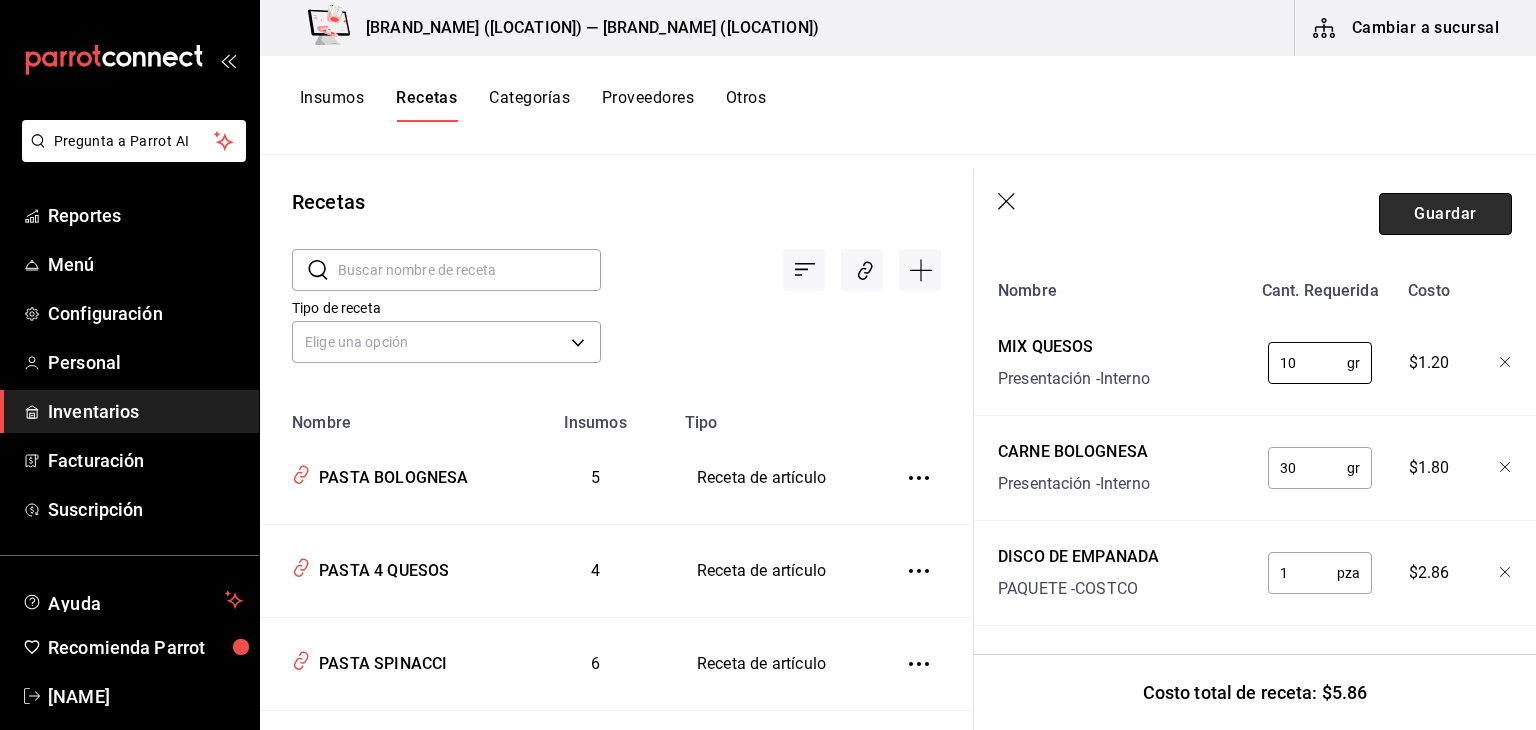 click on "Guardar" at bounding box center [1445, 214] 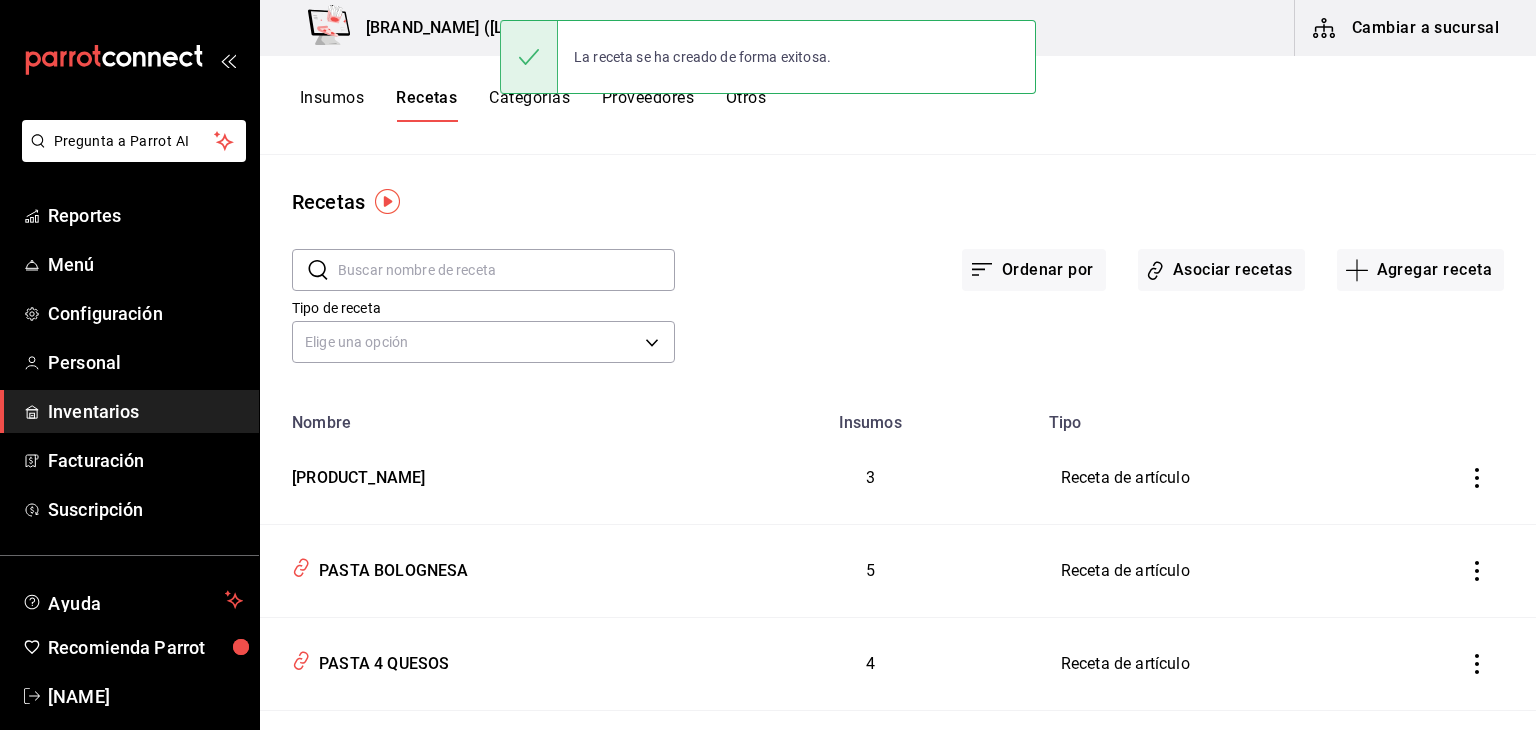 scroll, scrollTop: 0, scrollLeft: 0, axis: both 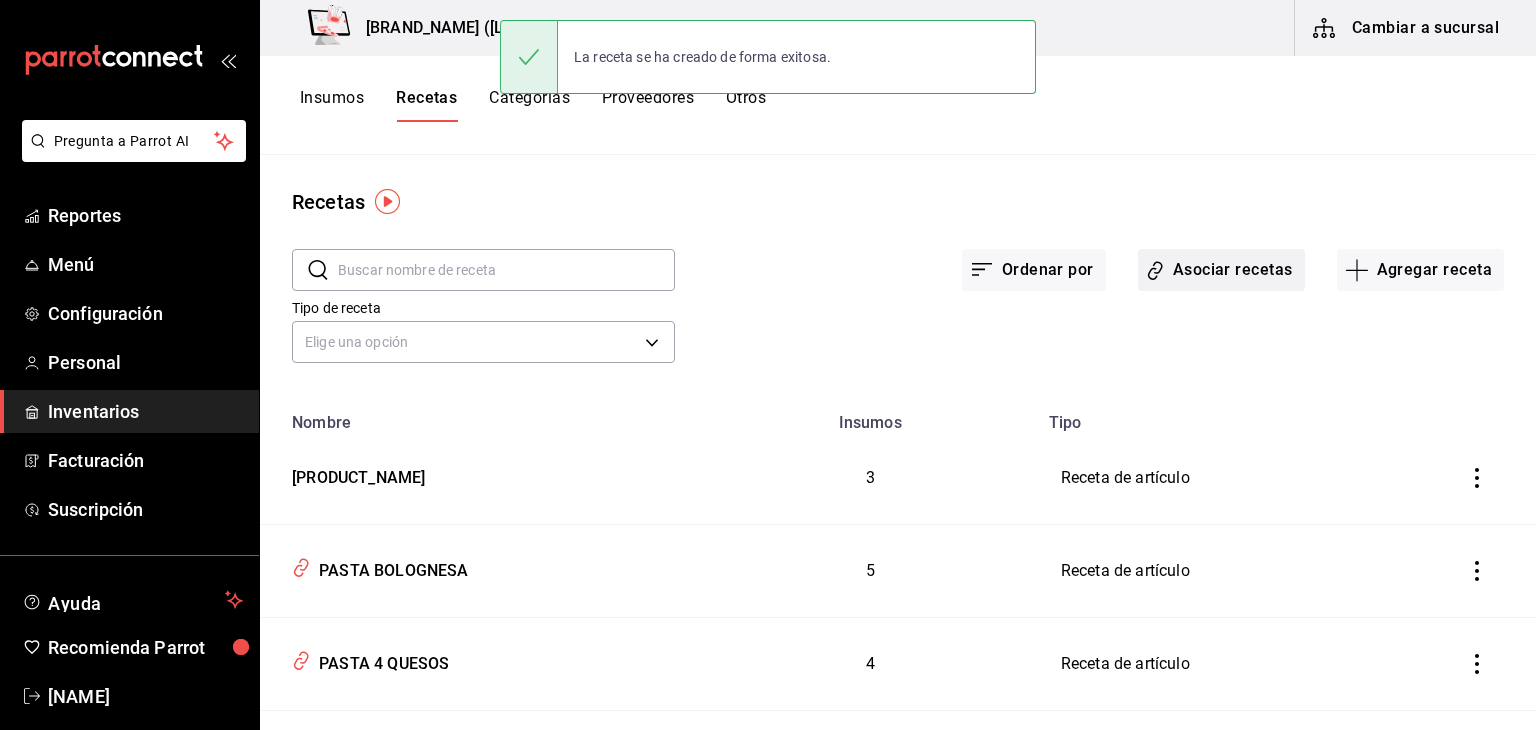 click on "Asociar recetas" at bounding box center (1221, 270) 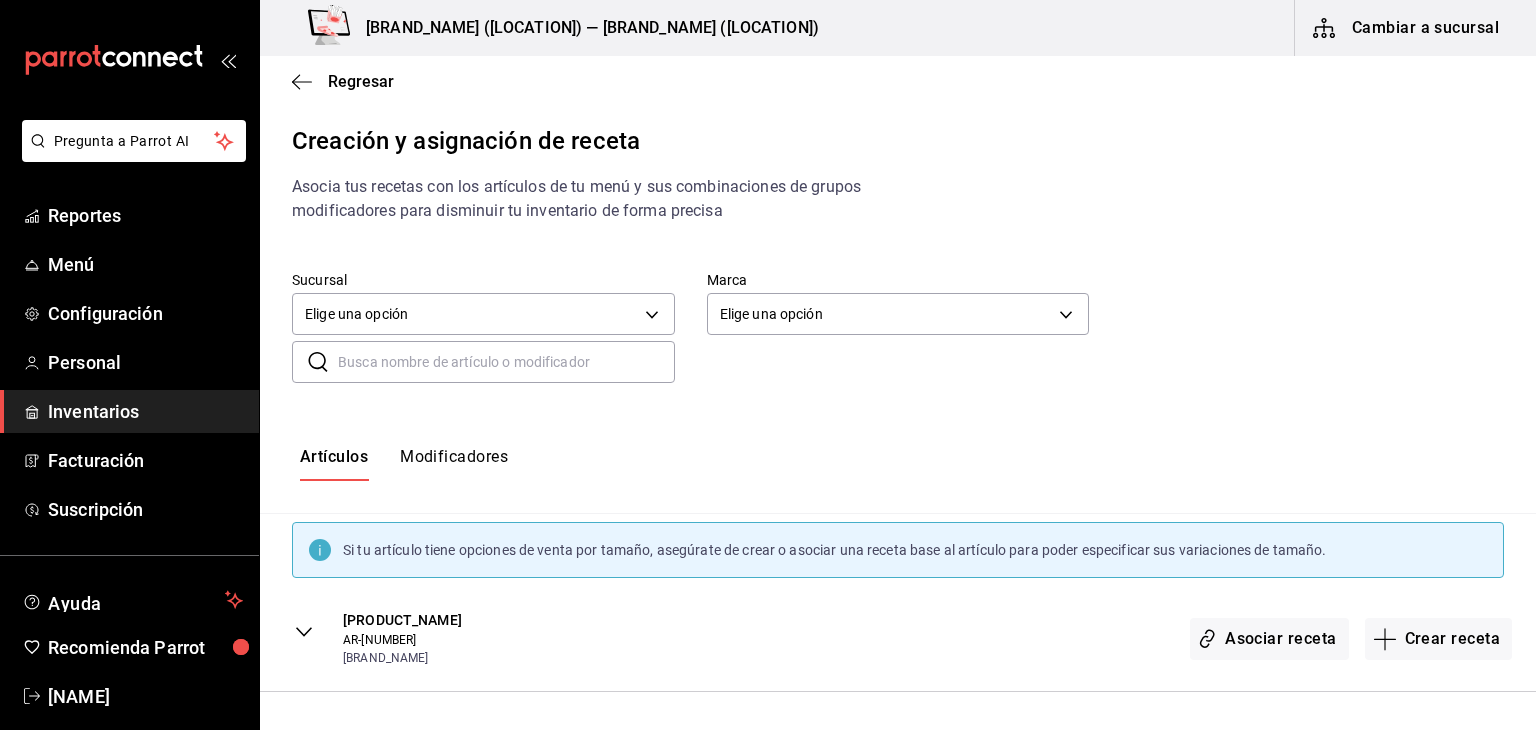 click at bounding box center (506, 362) 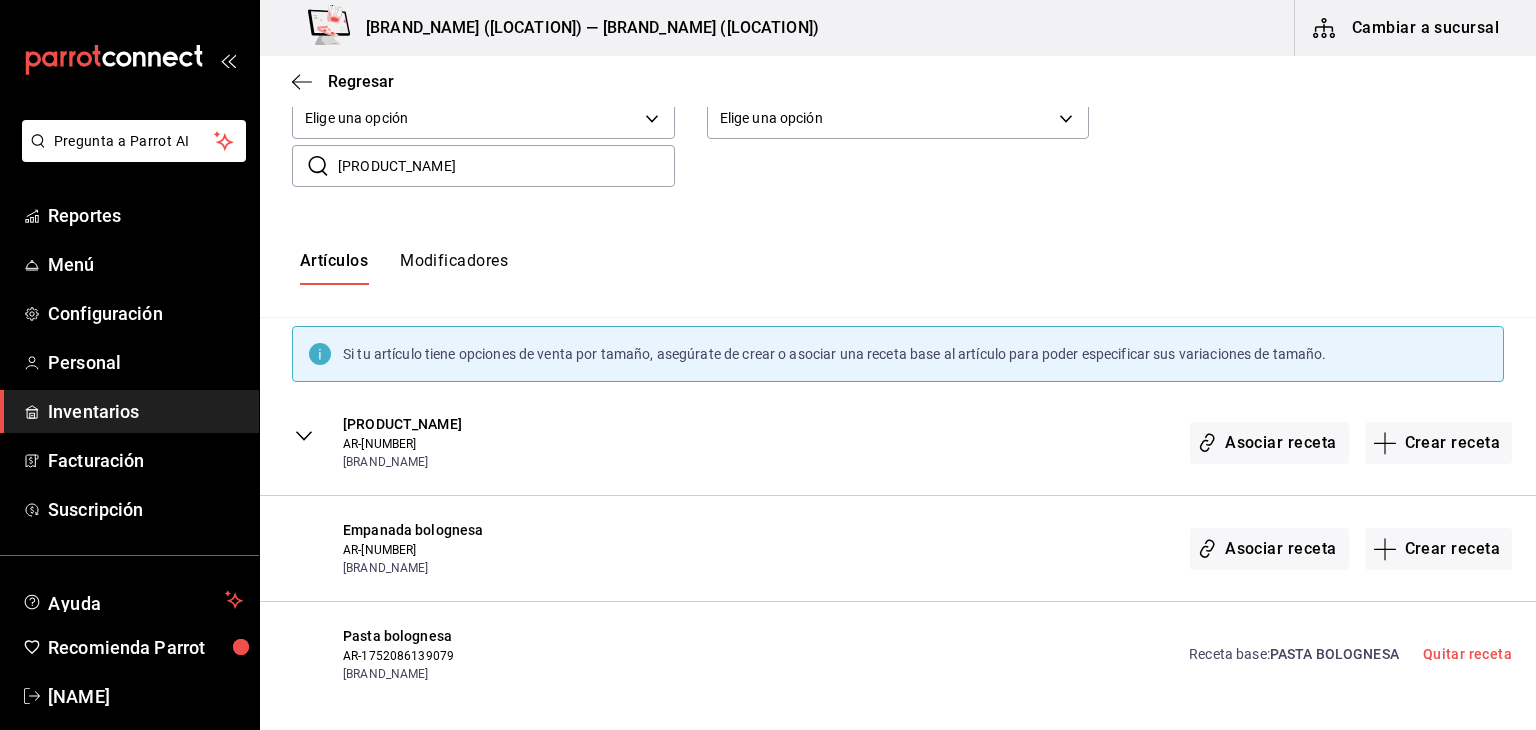 scroll, scrollTop: 207, scrollLeft: 0, axis: vertical 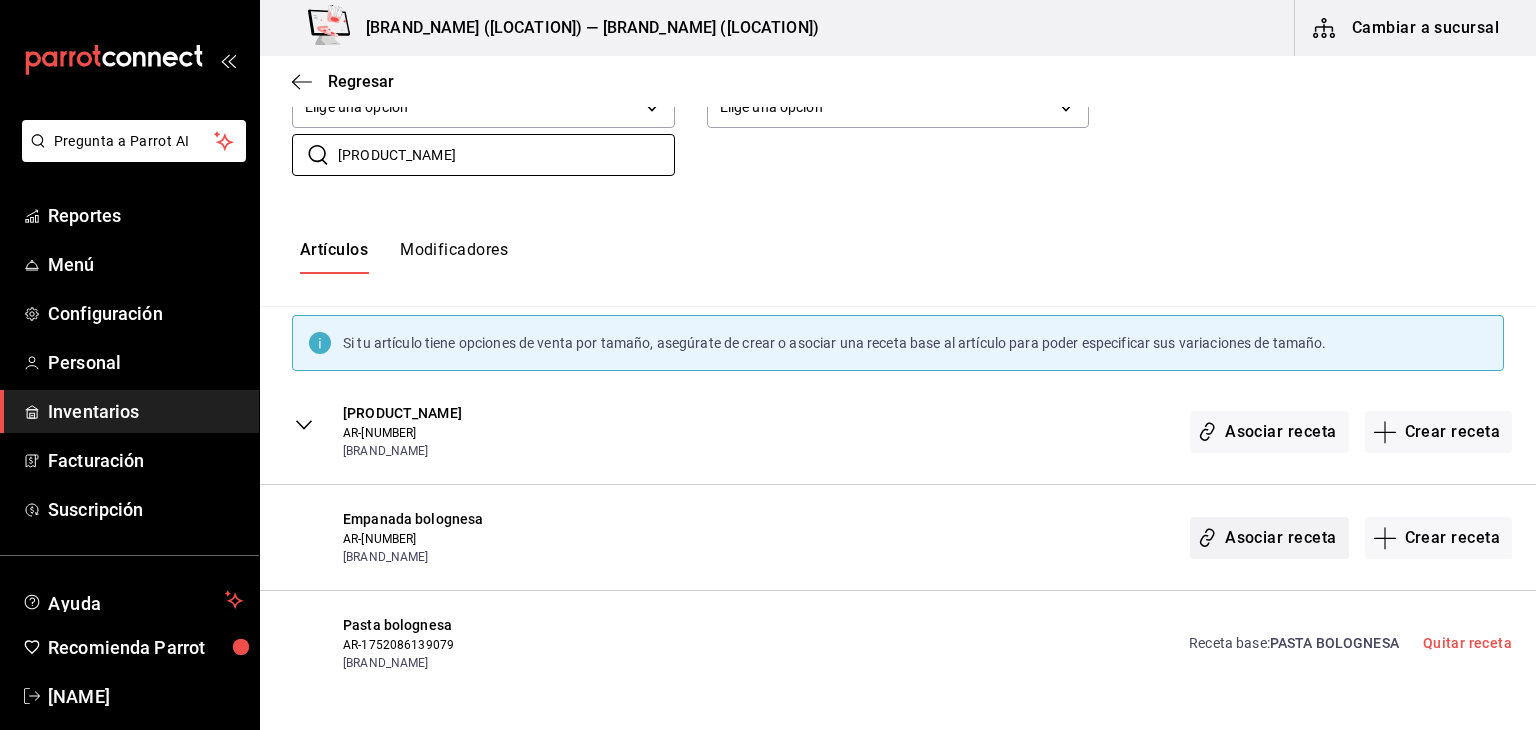 type on "[PRODUCT_NAME]" 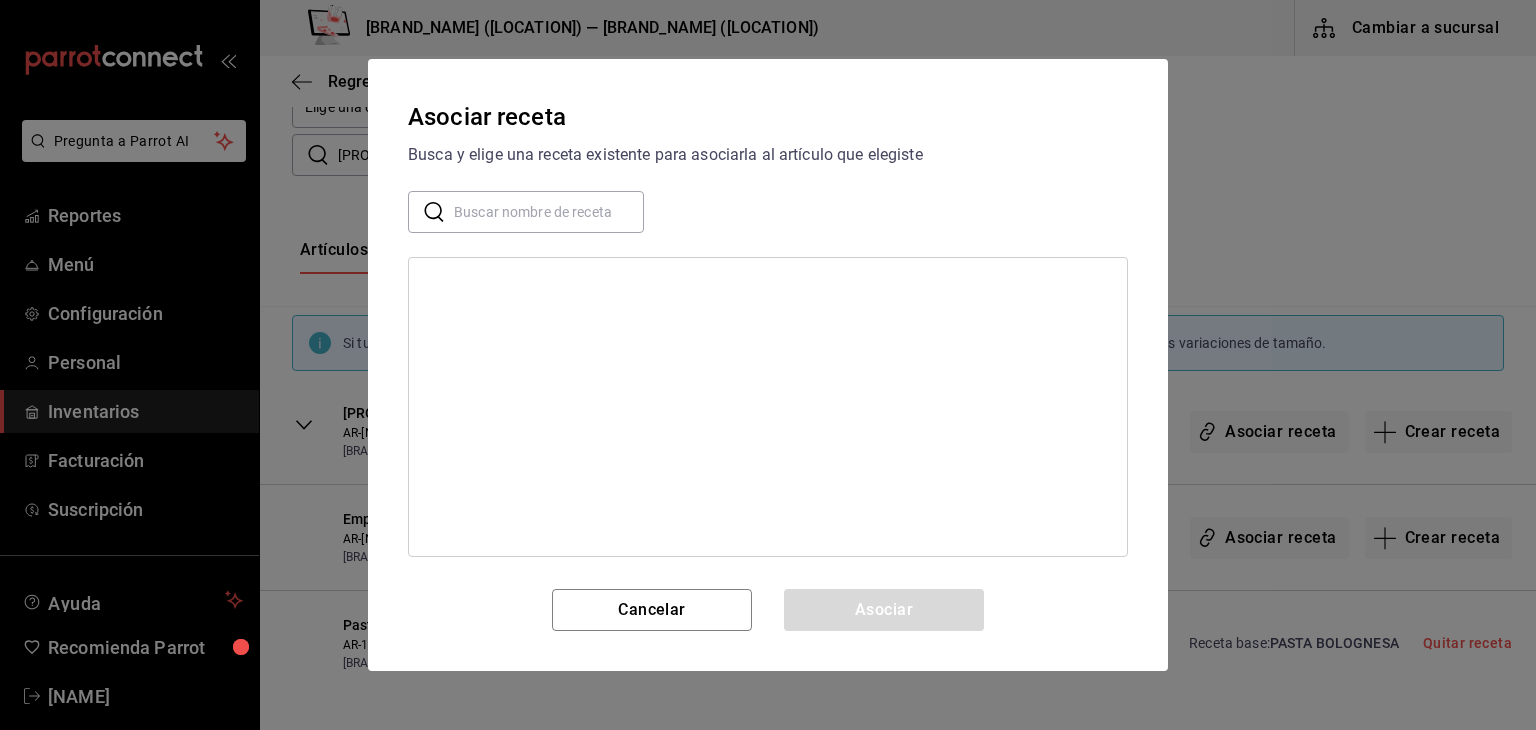 click at bounding box center (549, 212) 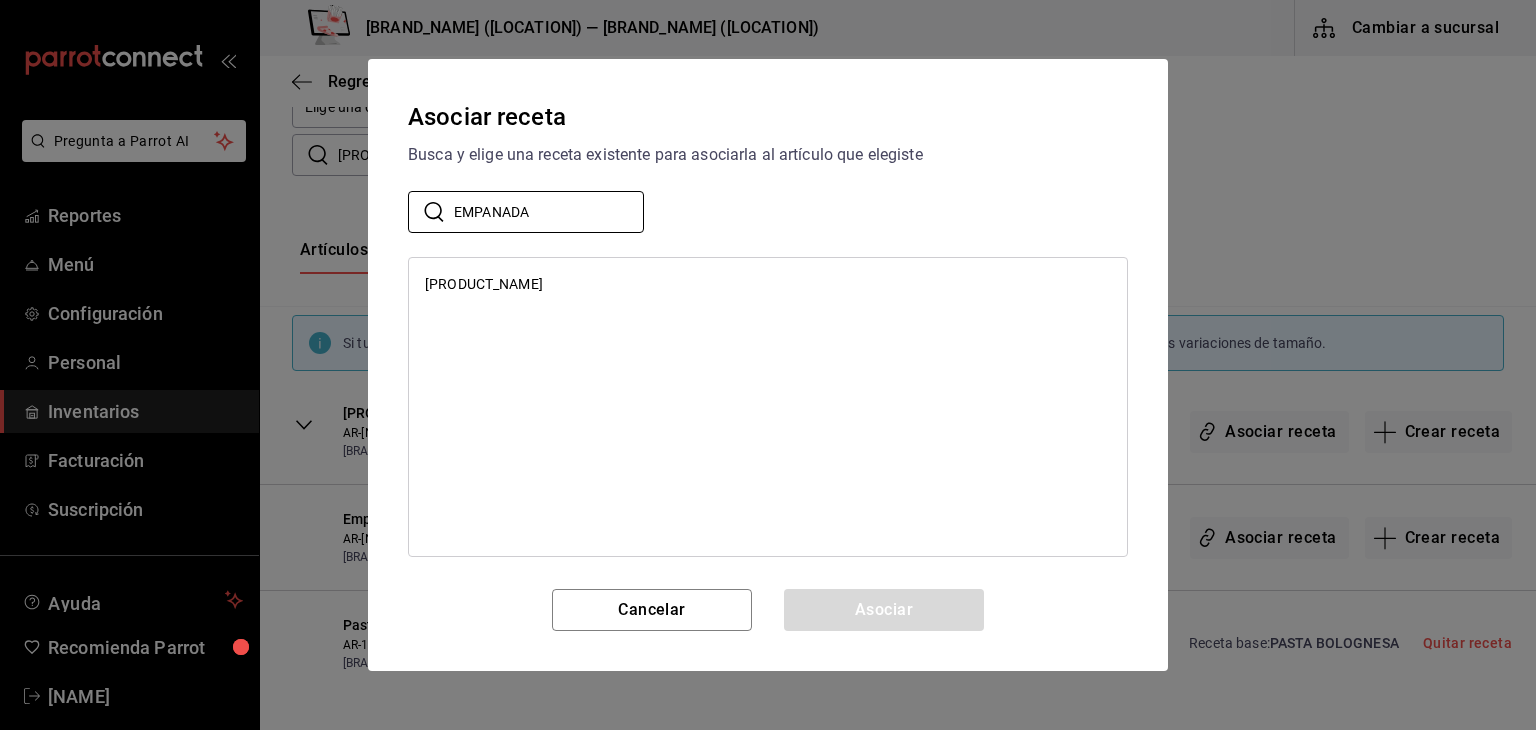 type on "EMPANADA" 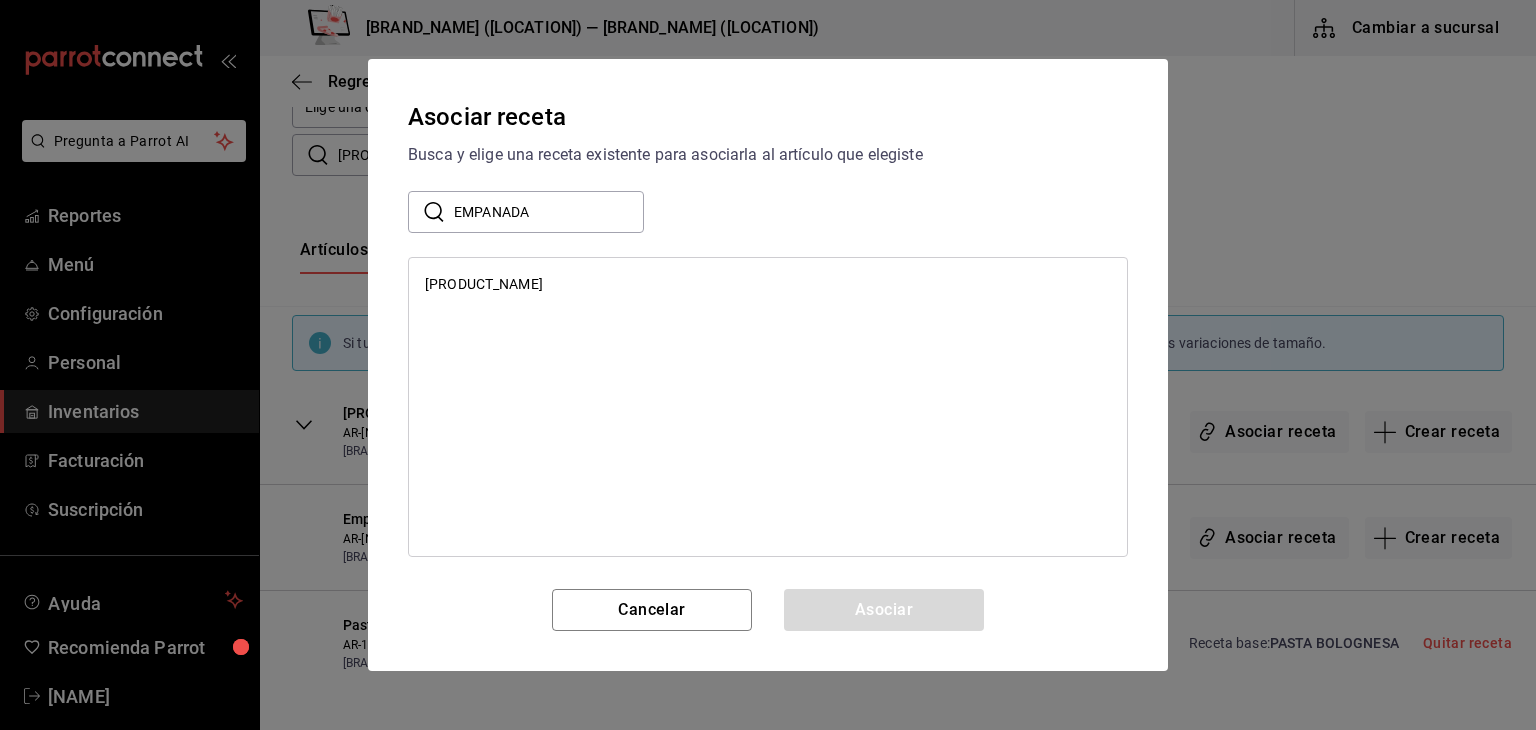 click on "[PRODUCT_NAME]" at bounding box center (484, 284) 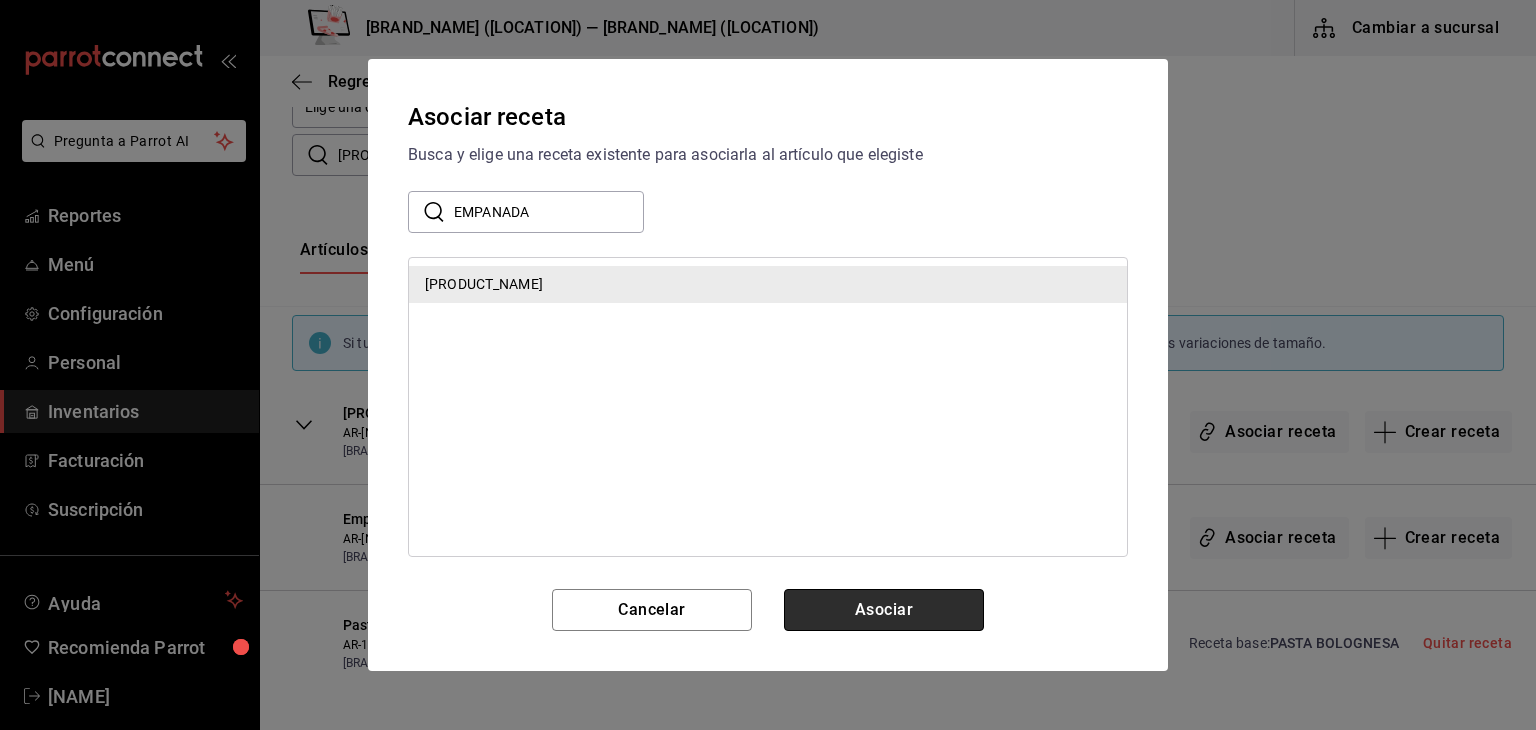 click on "Asociar" at bounding box center (884, 610) 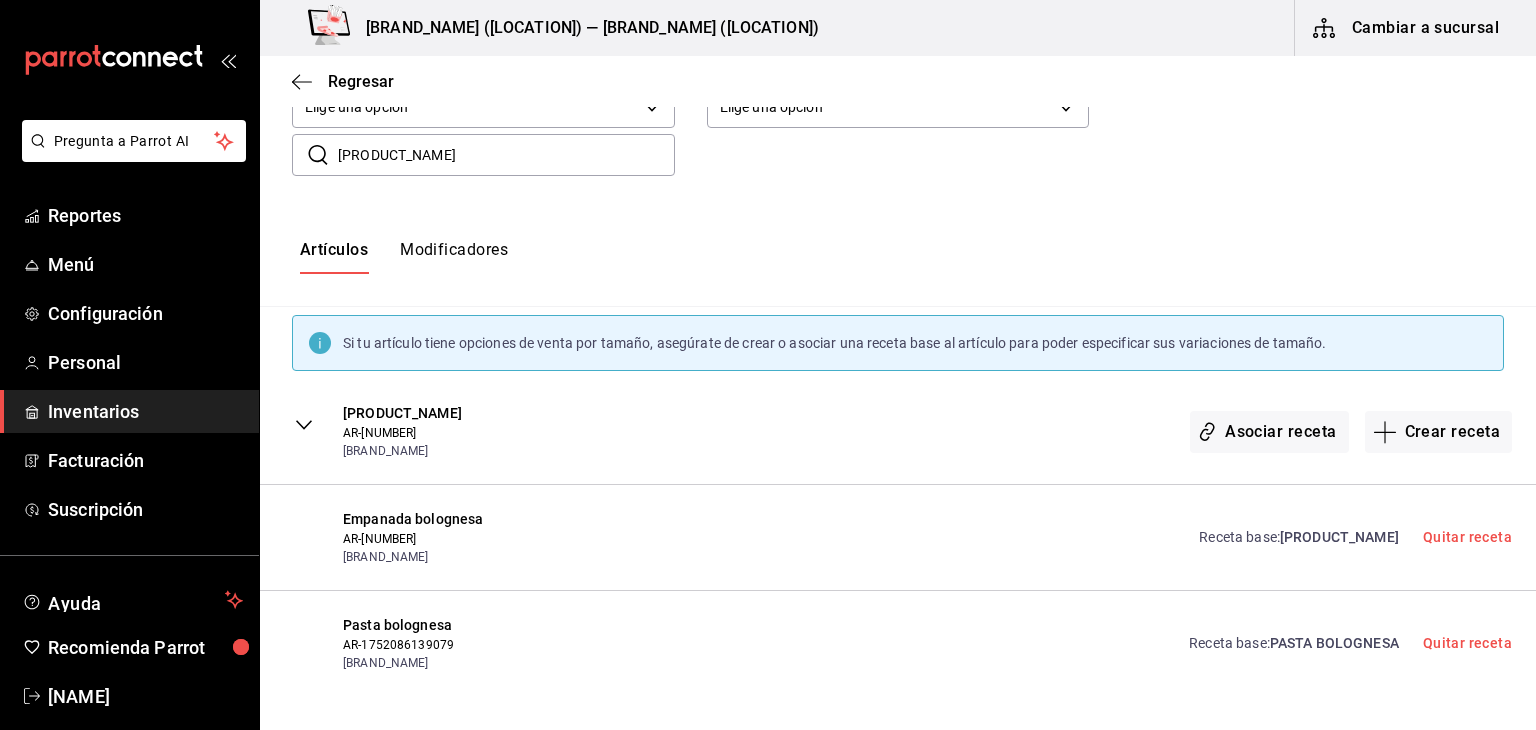 scroll, scrollTop: 0, scrollLeft: 0, axis: both 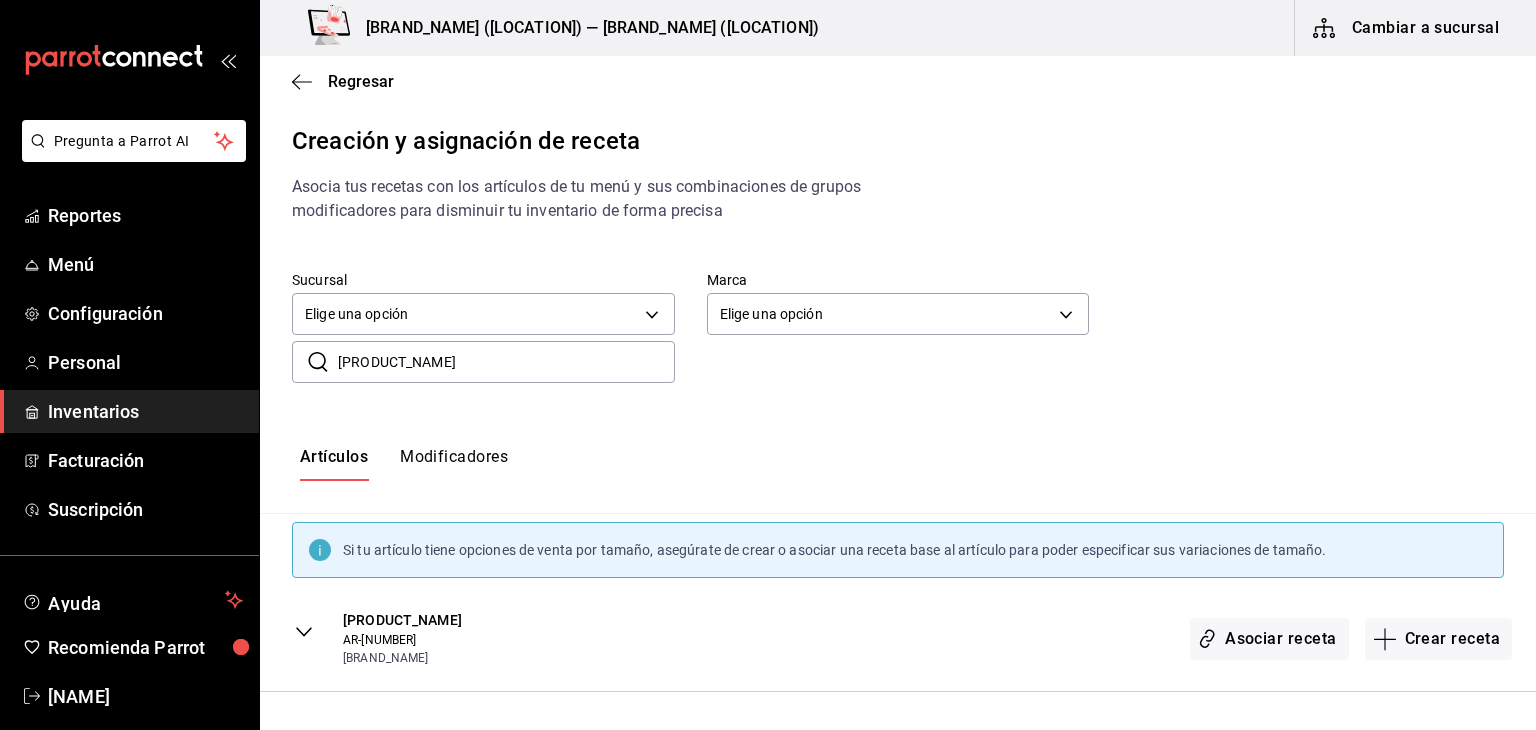 click on "Regresar" at bounding box center [898, 81] 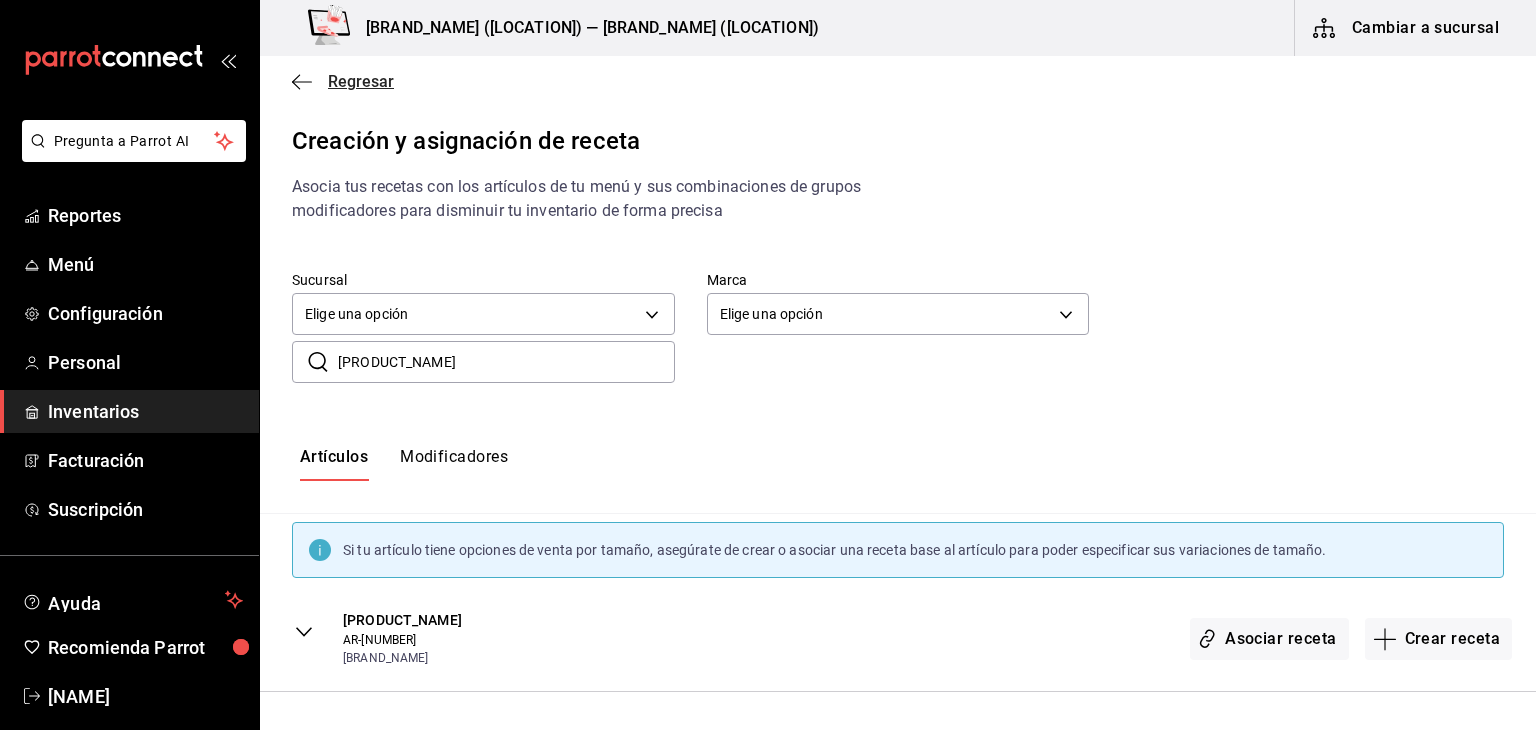 click 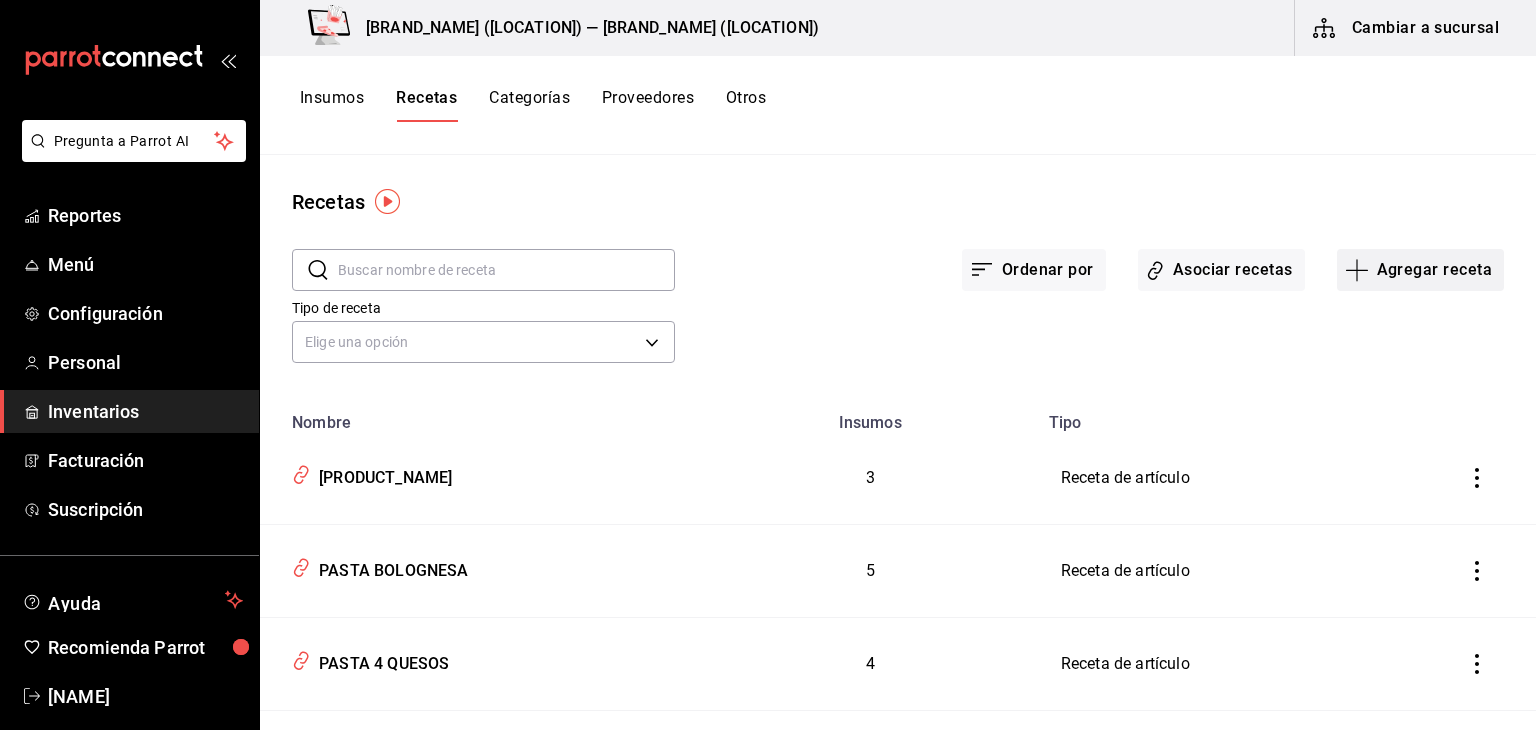 click on "Agregar receta" at bounding box center (1420, 270) 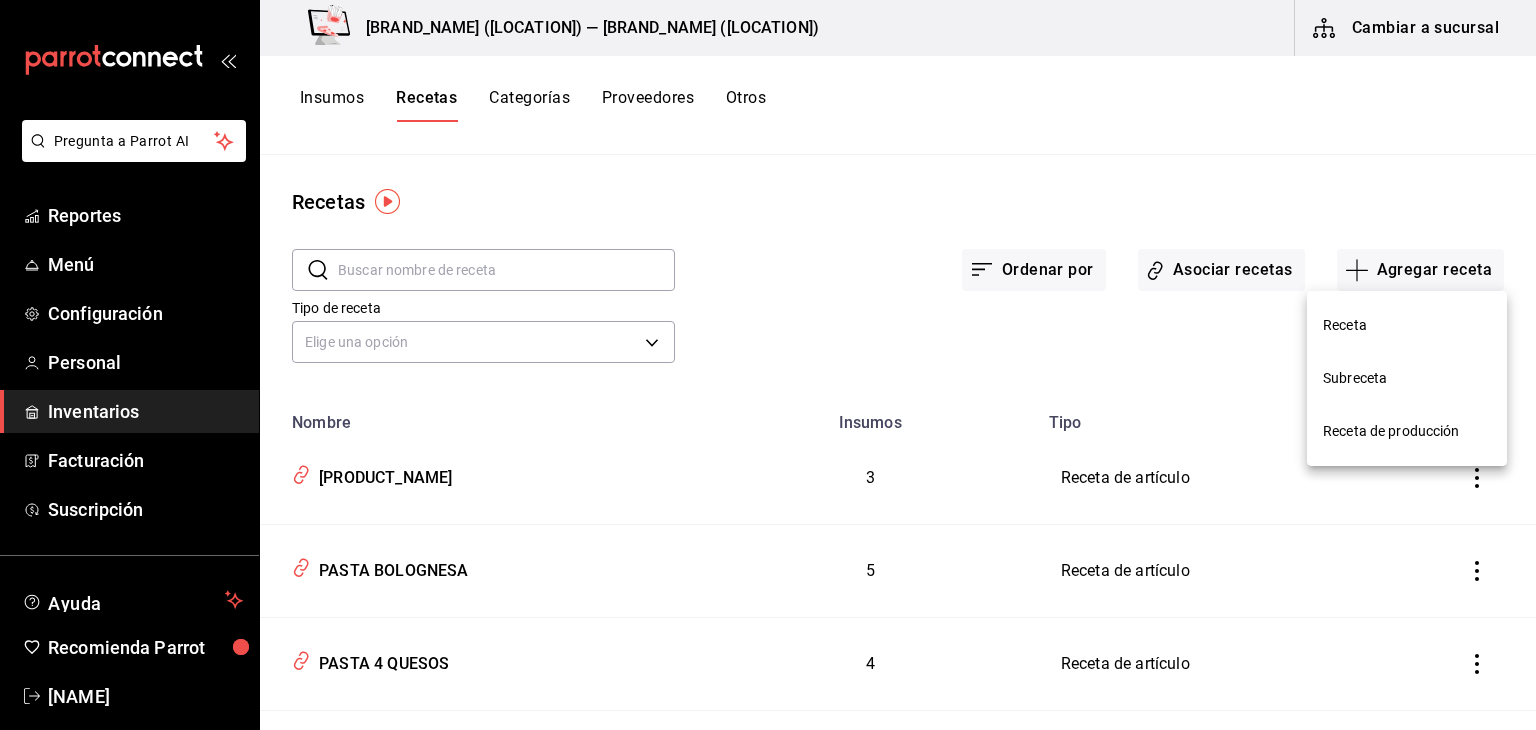 click on "Receta" at bounding box center (1407, 325) 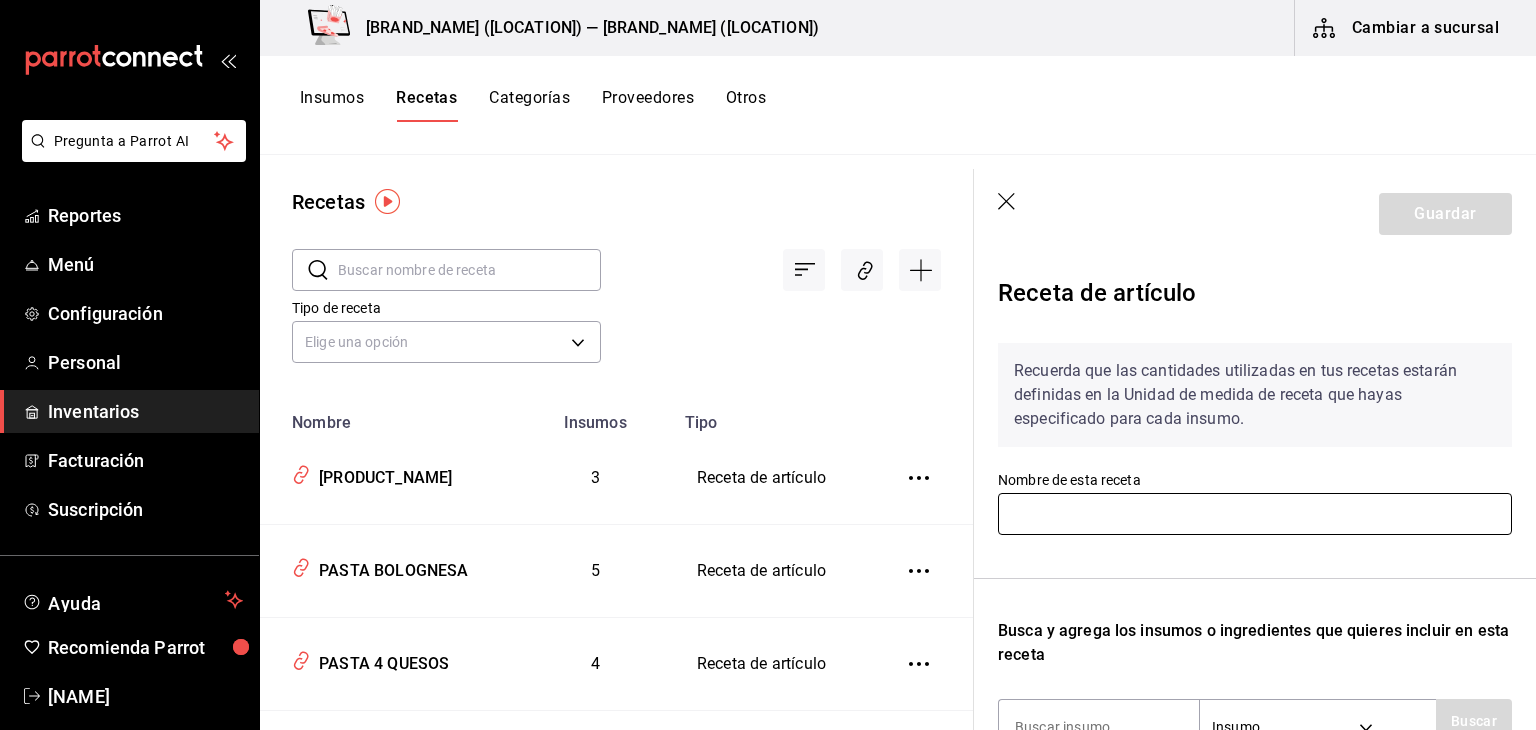 click at bounding box center (1255, 514) 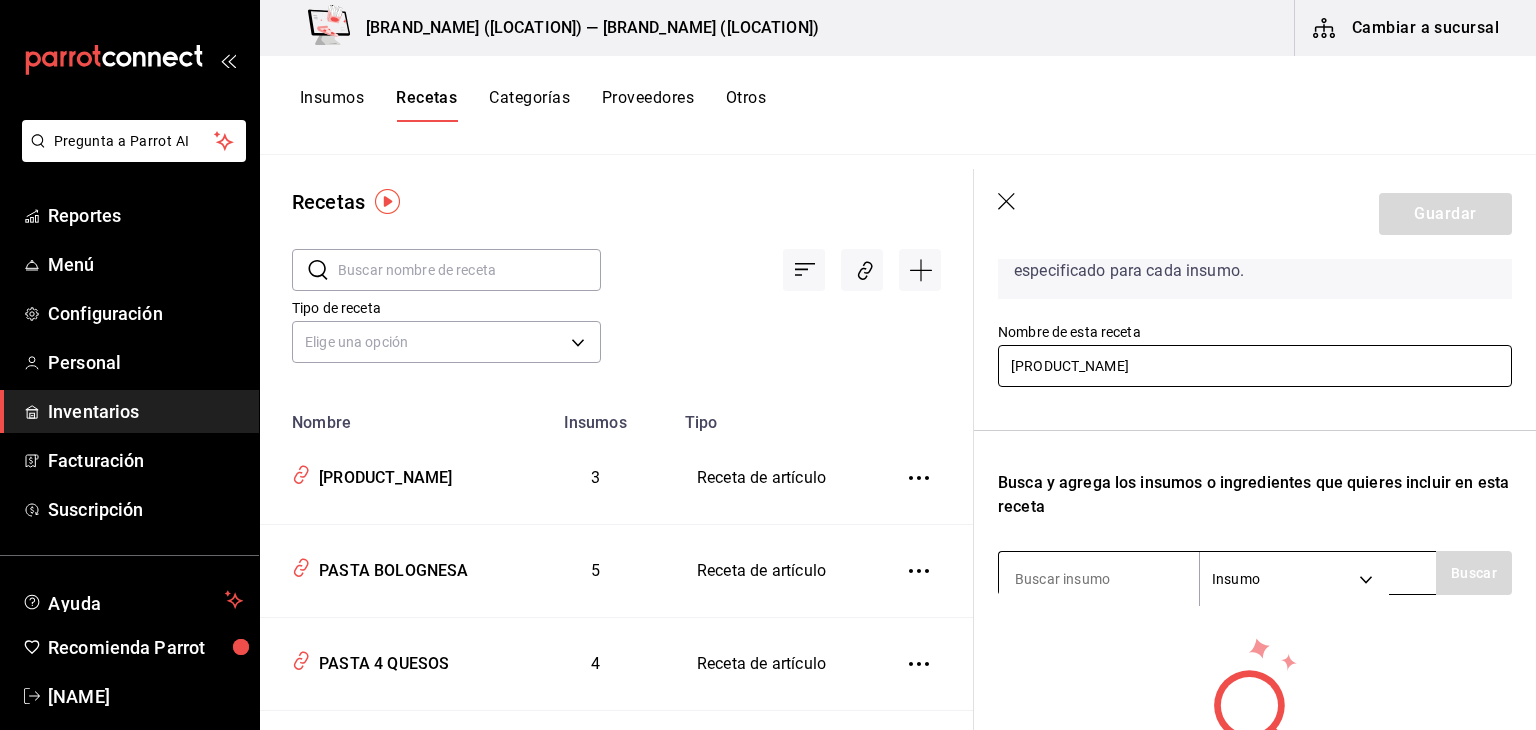 scroll, scrollTop: 216, scrollLeft: 0, axis: vertical 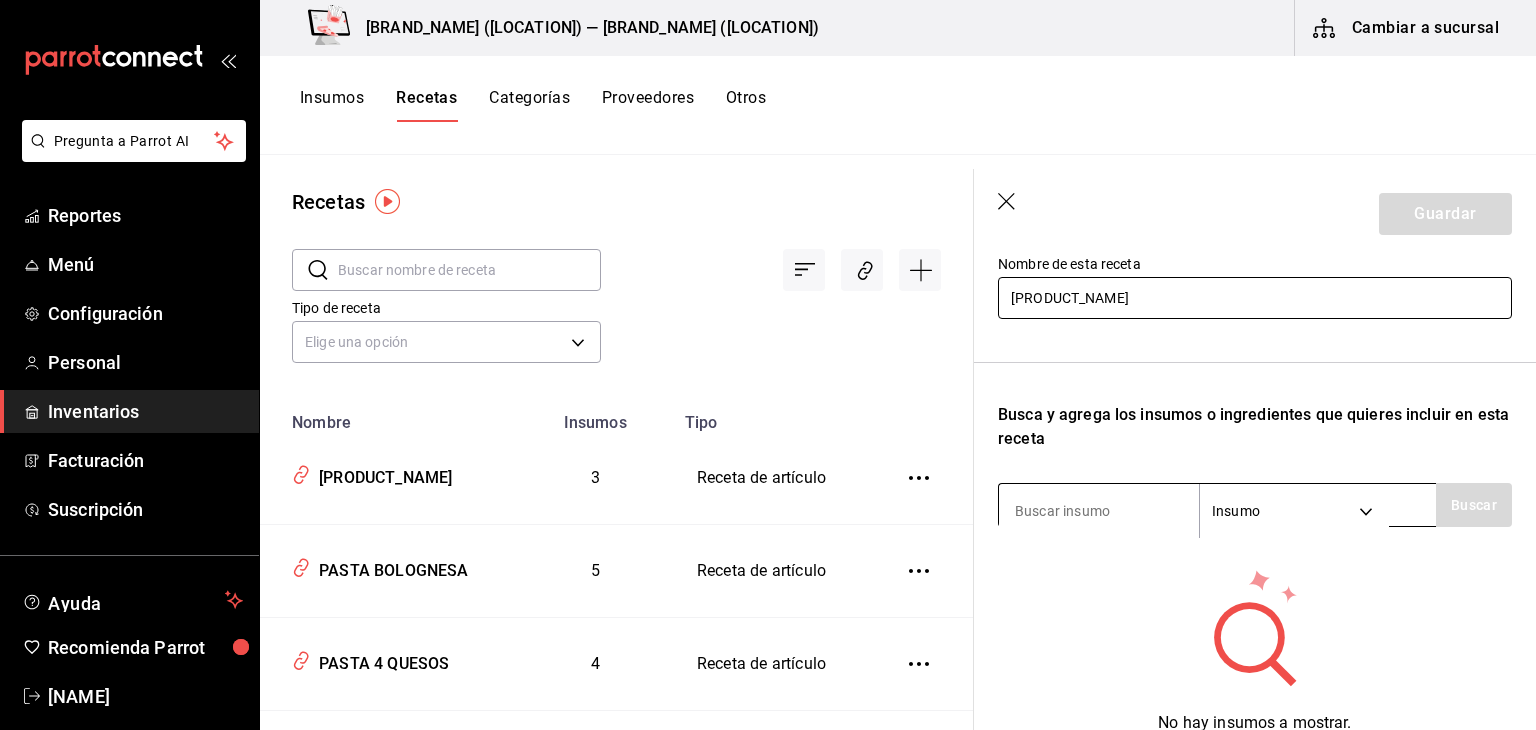 type on "[PRODUCT_NAME]" 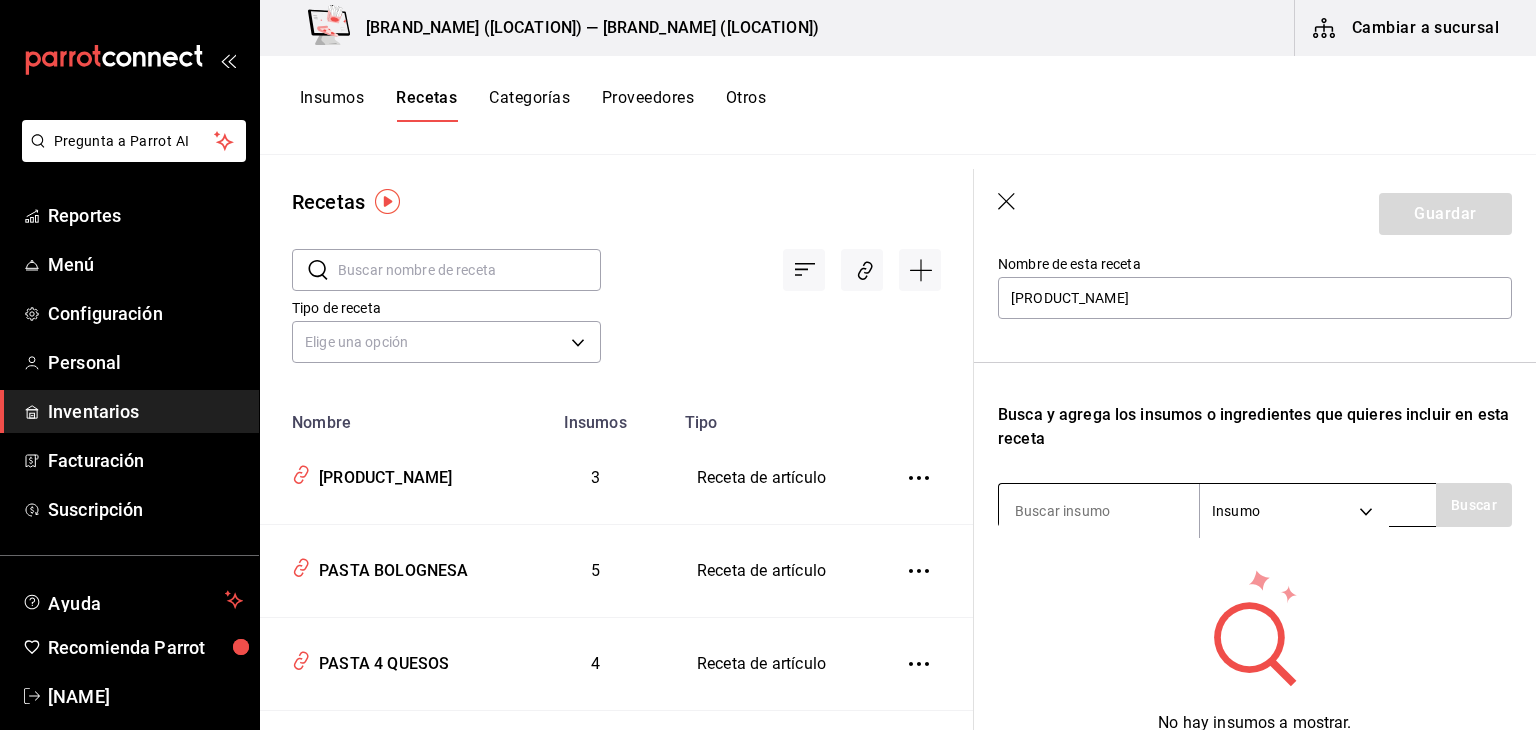 click at bounding box center [1099, 511] 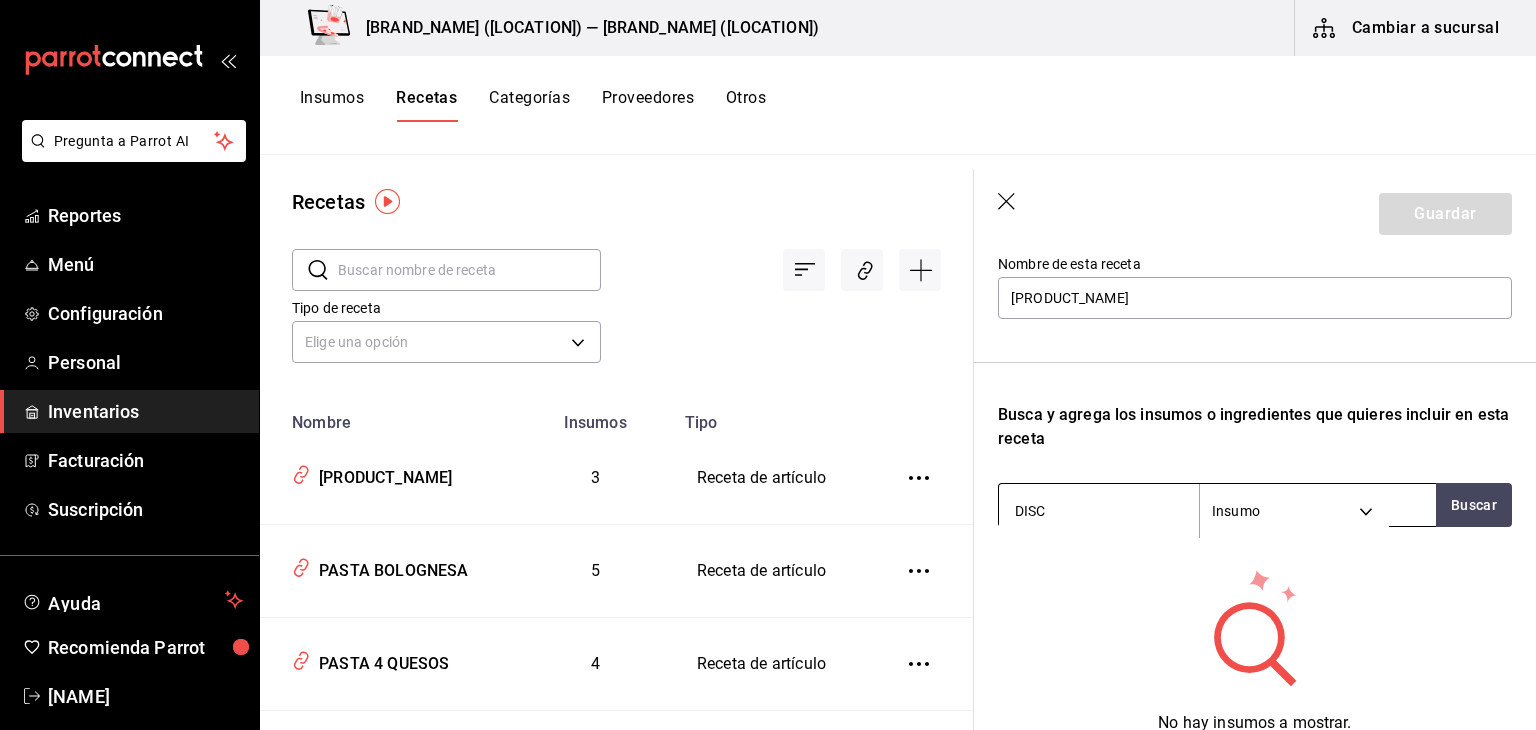type on "[PRODUCT_NAME]" 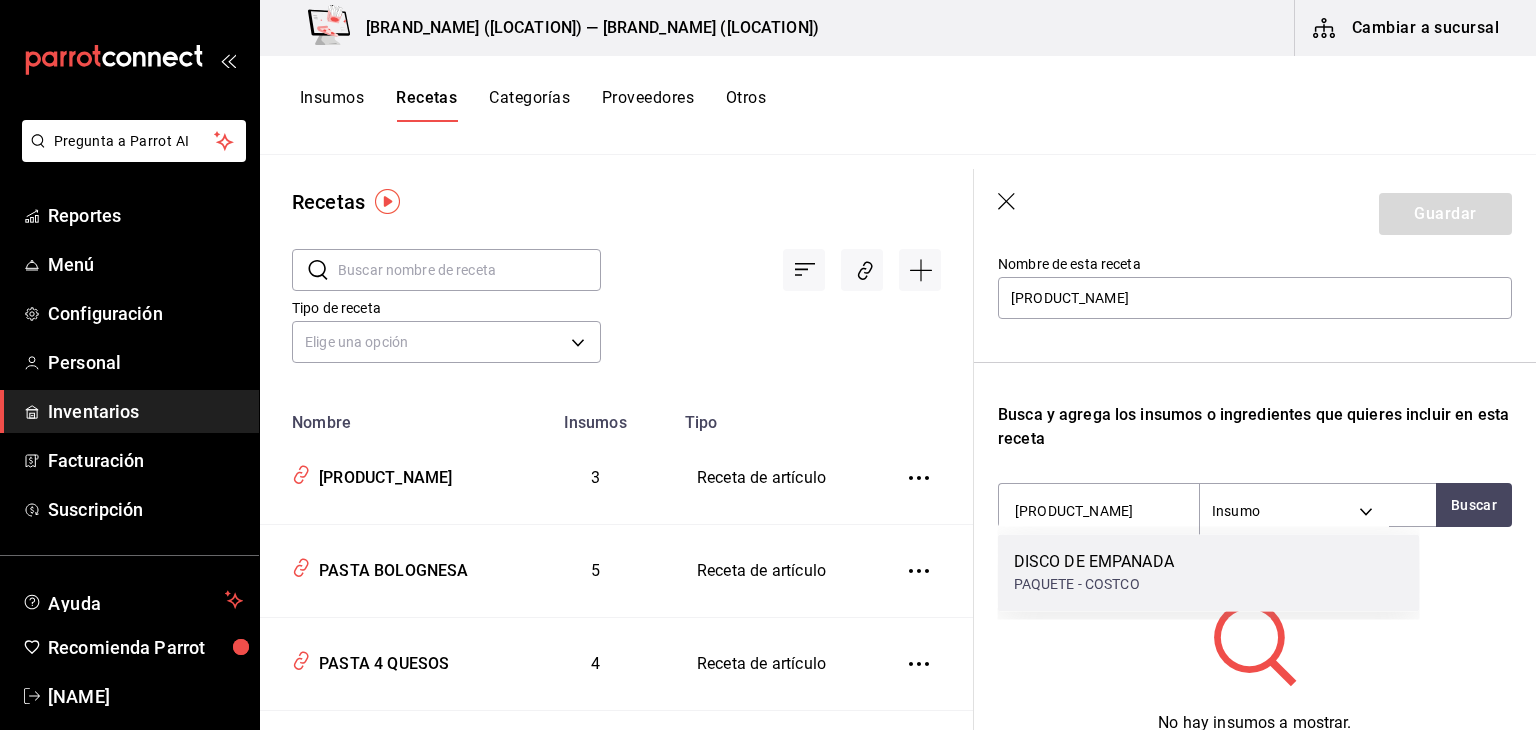 click on "[PRODUCT_NAME] [SUPPLIER_TYPE]" at bounding box center (1209, 572) 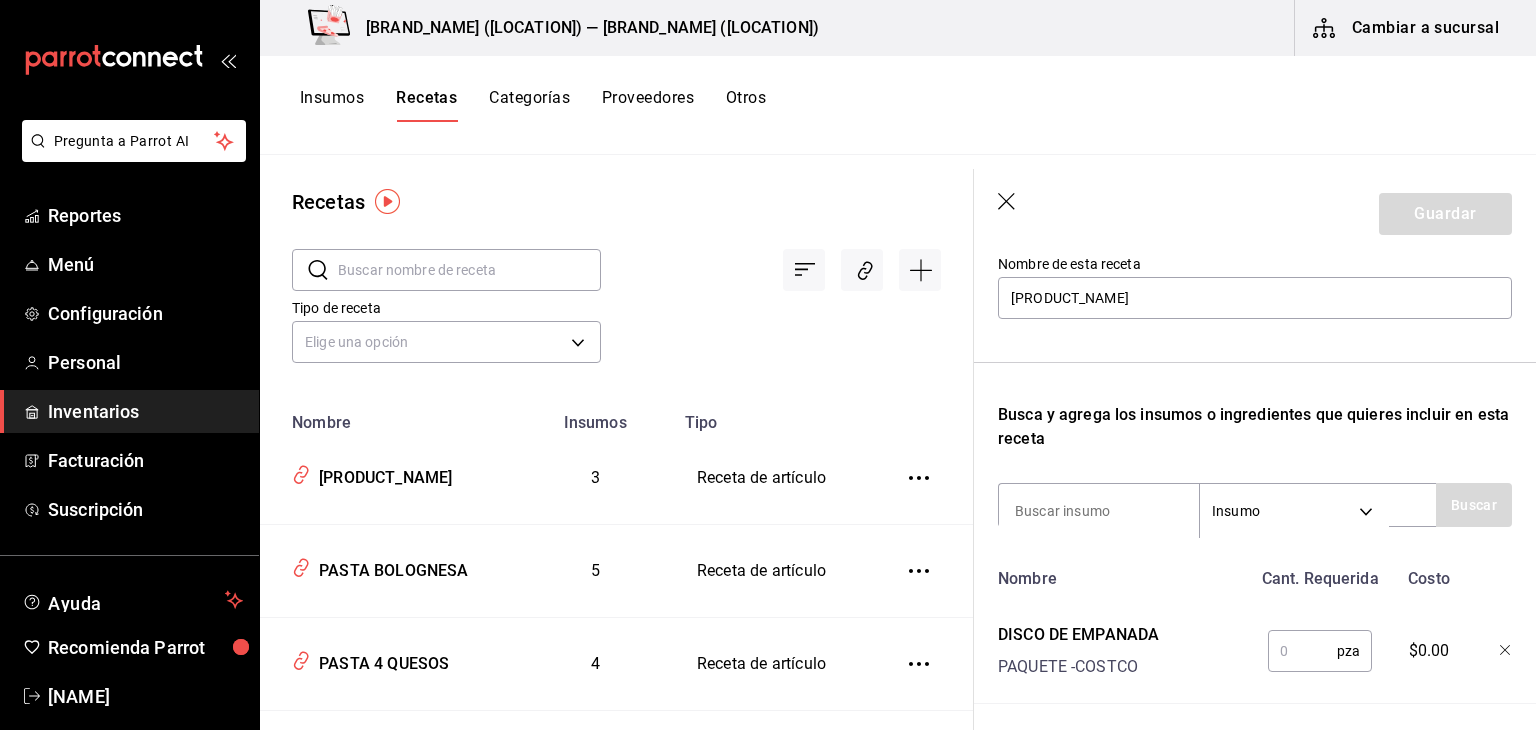 scroll, scrollTop: 238, scrollLeft: 0, axis: vertical 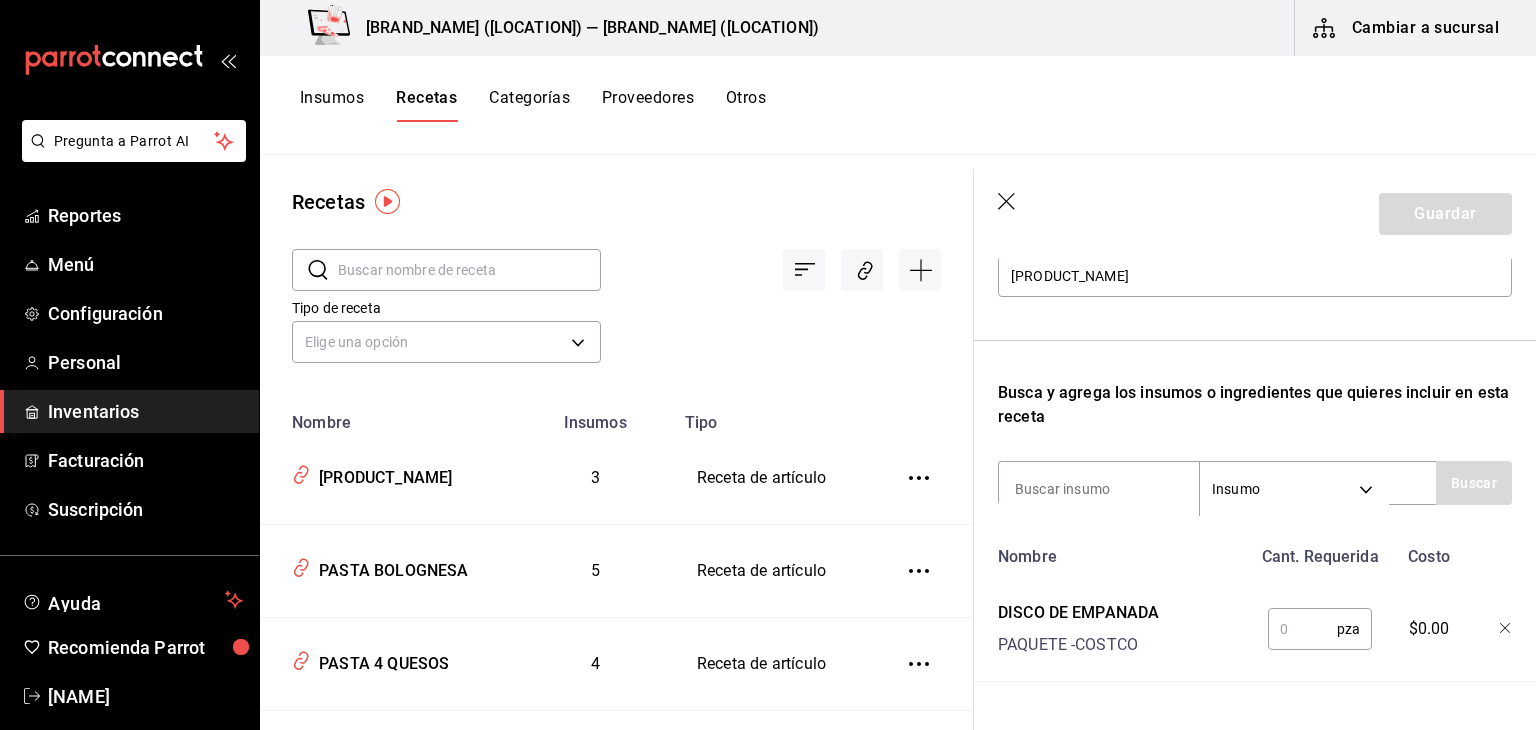 click at bounding box center [1302, 629] 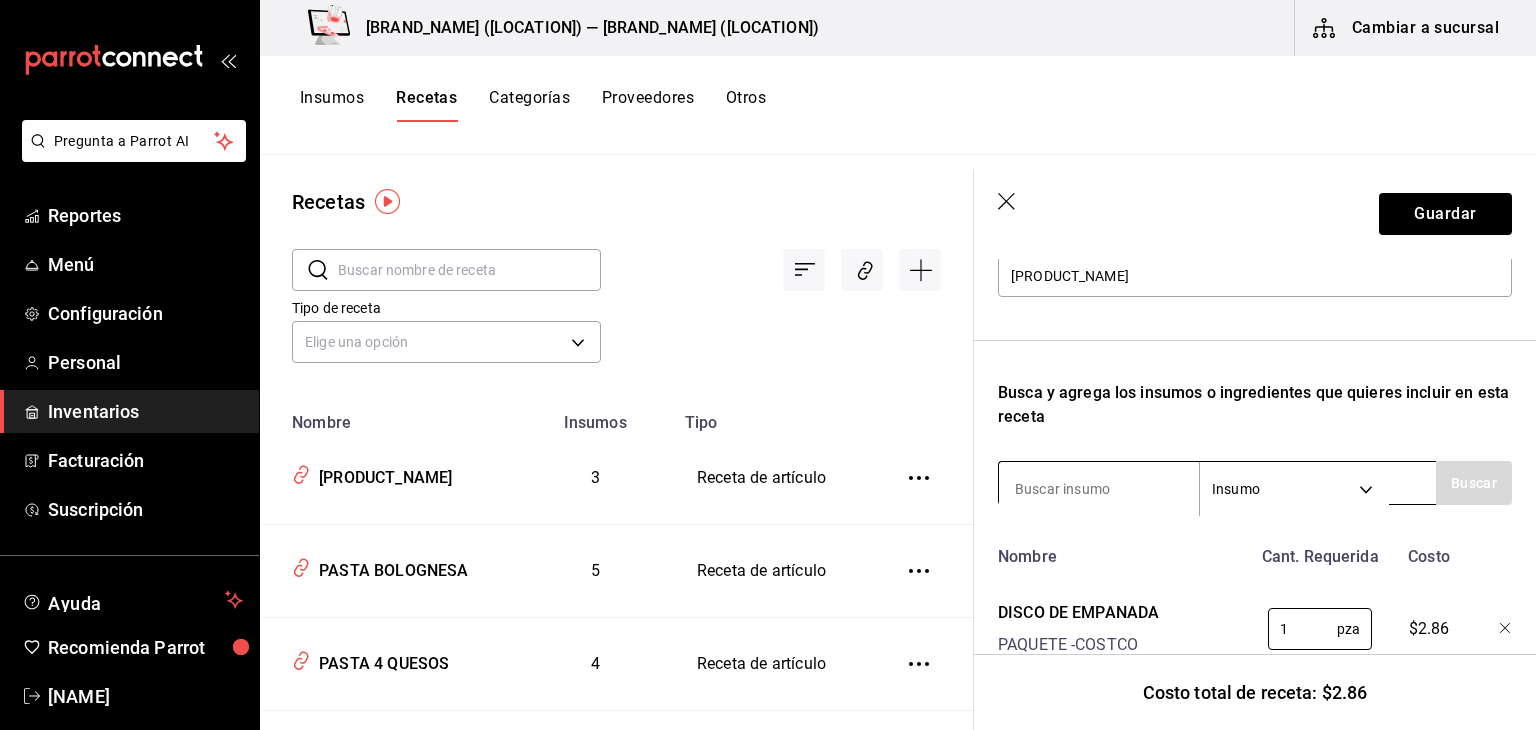 type on "1" 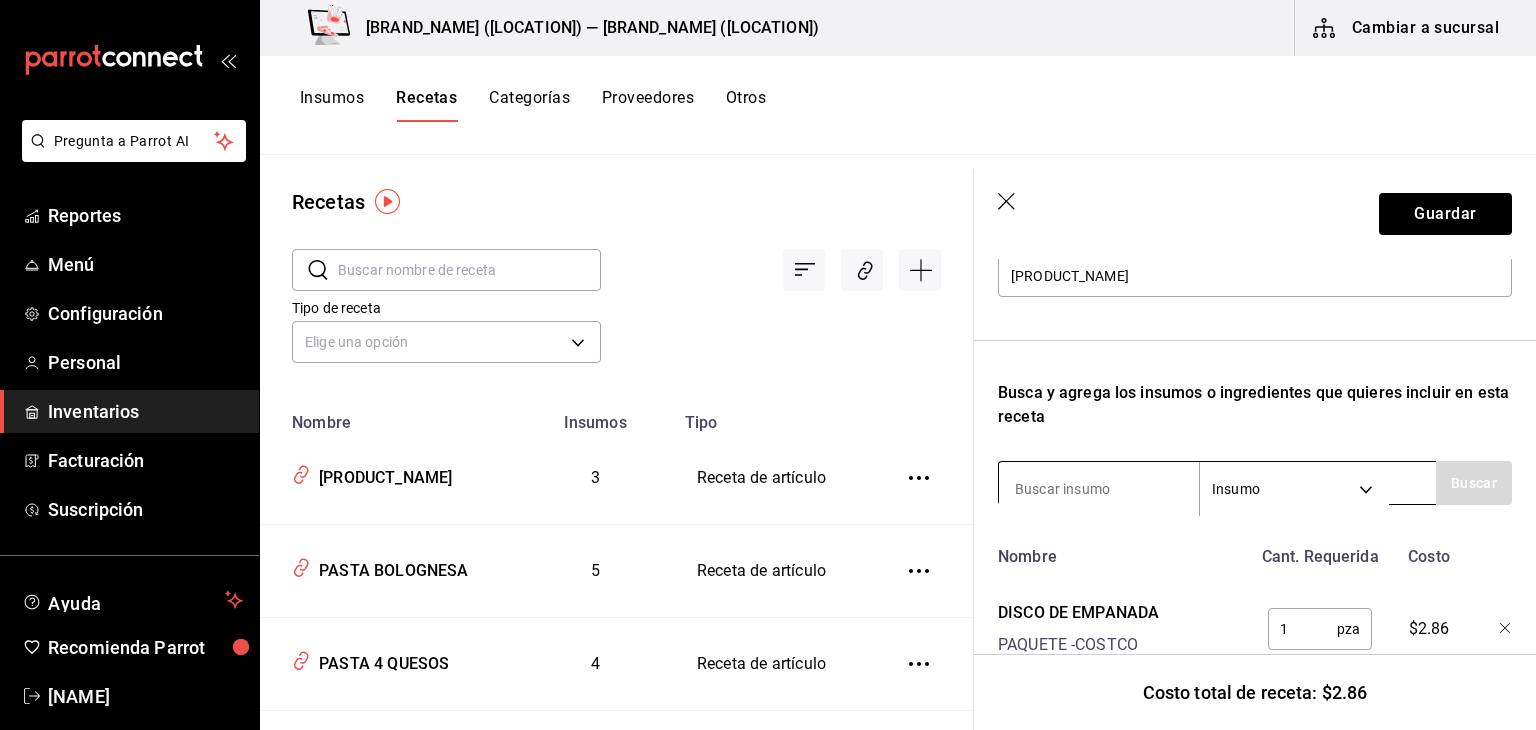 click at bounding box center (1099, 489) 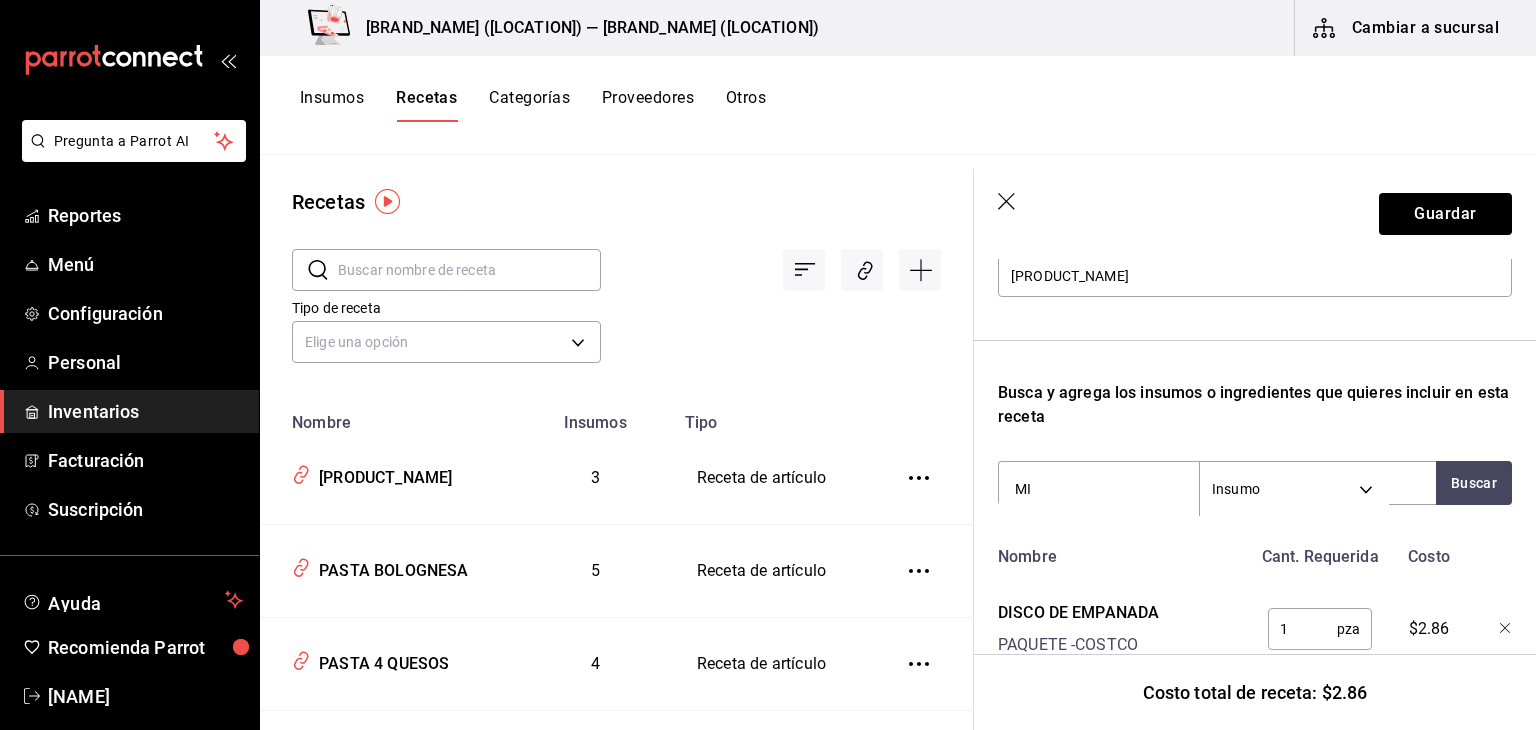 type on "MIX" 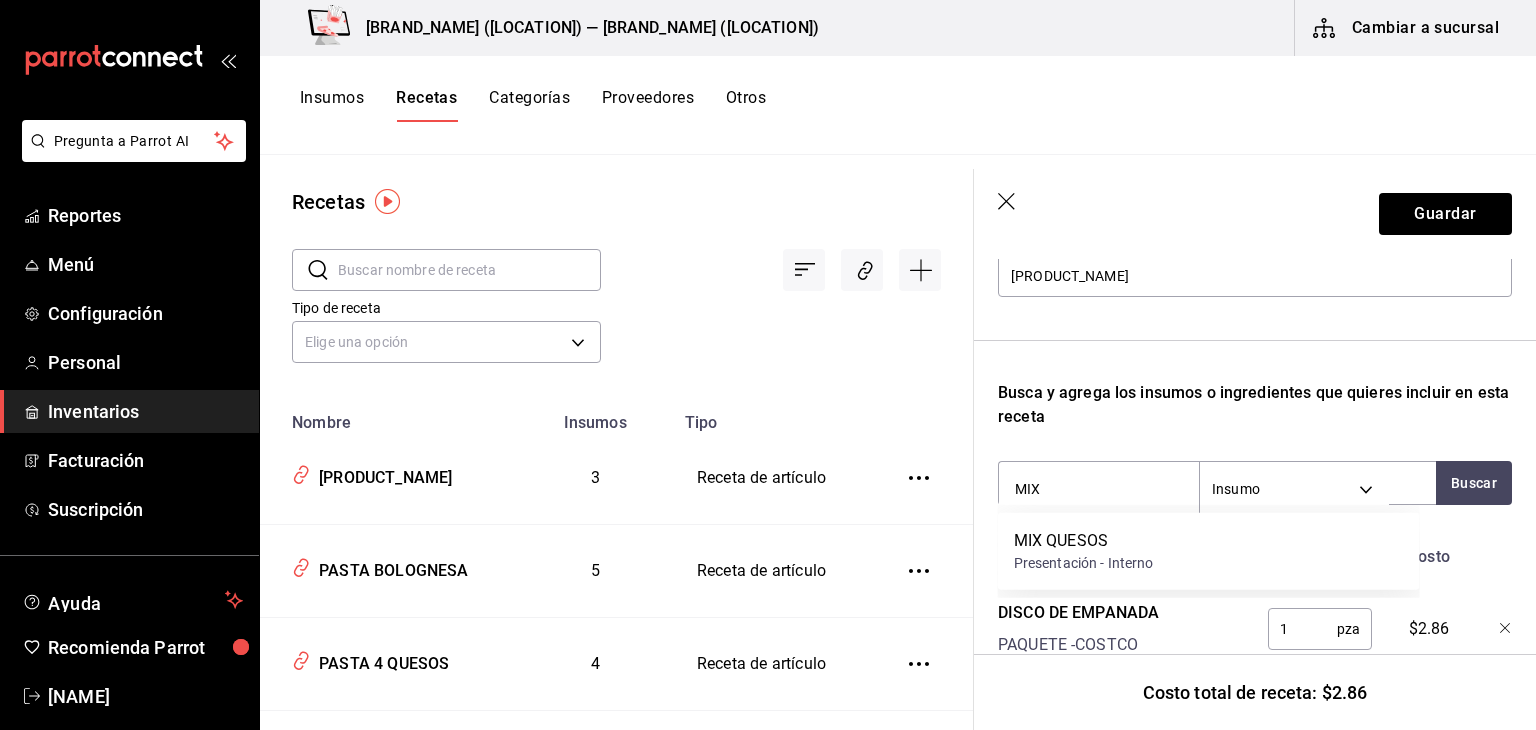 click on "MIX QUESOS" at bounding box center [1084, 541] 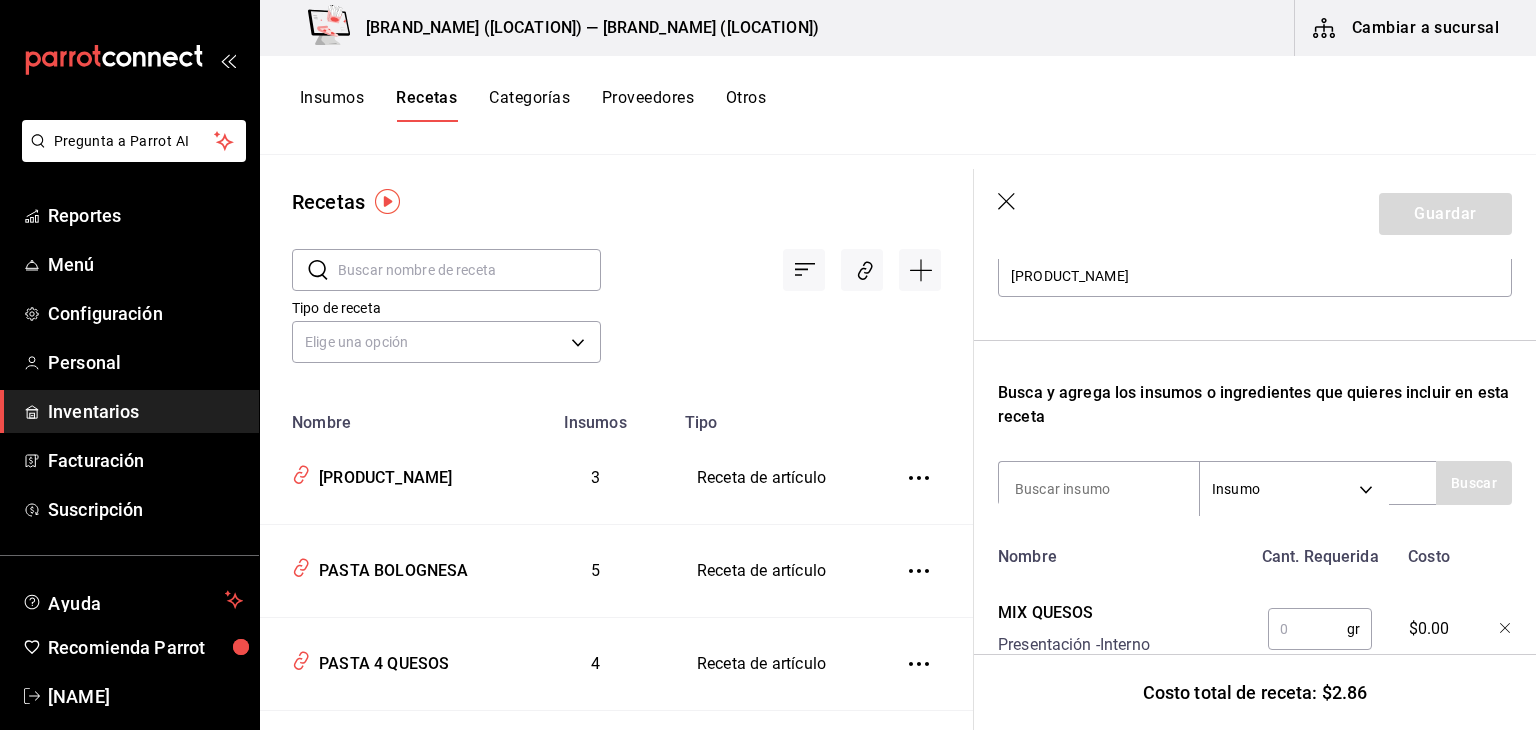 click at bounding box center [1307, 629] 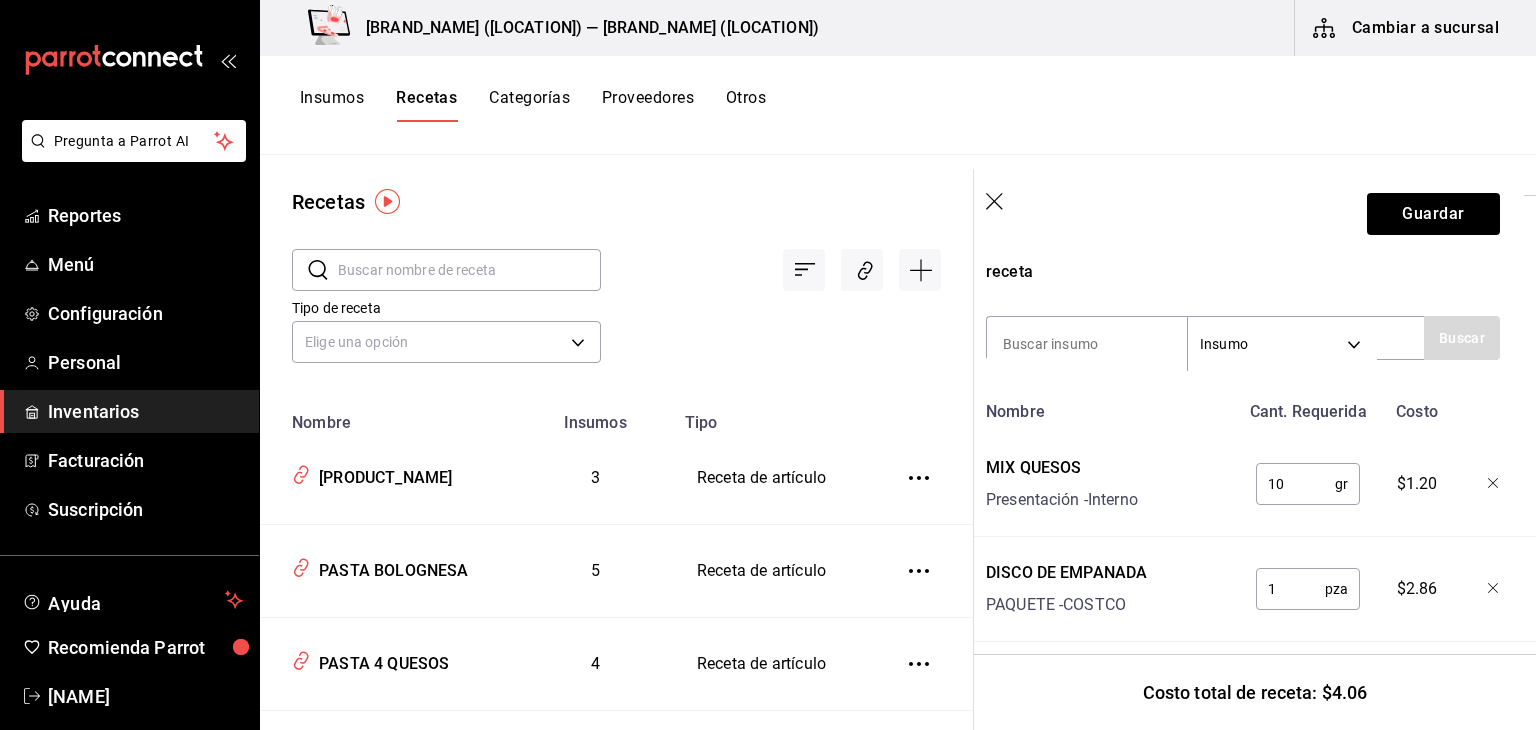 scroll, scrollTop: 388, scrollLeft: 12, axis: both 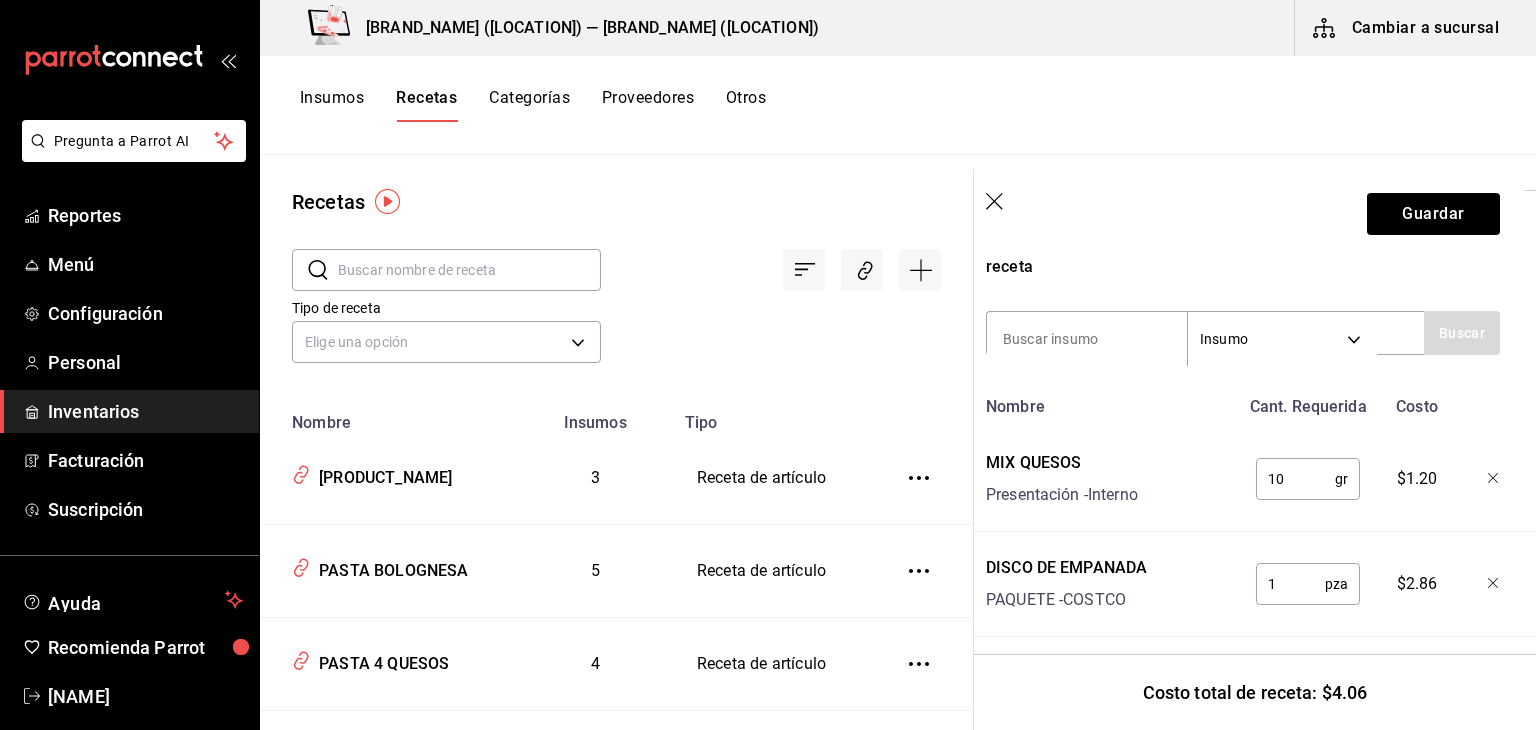 type on "10" 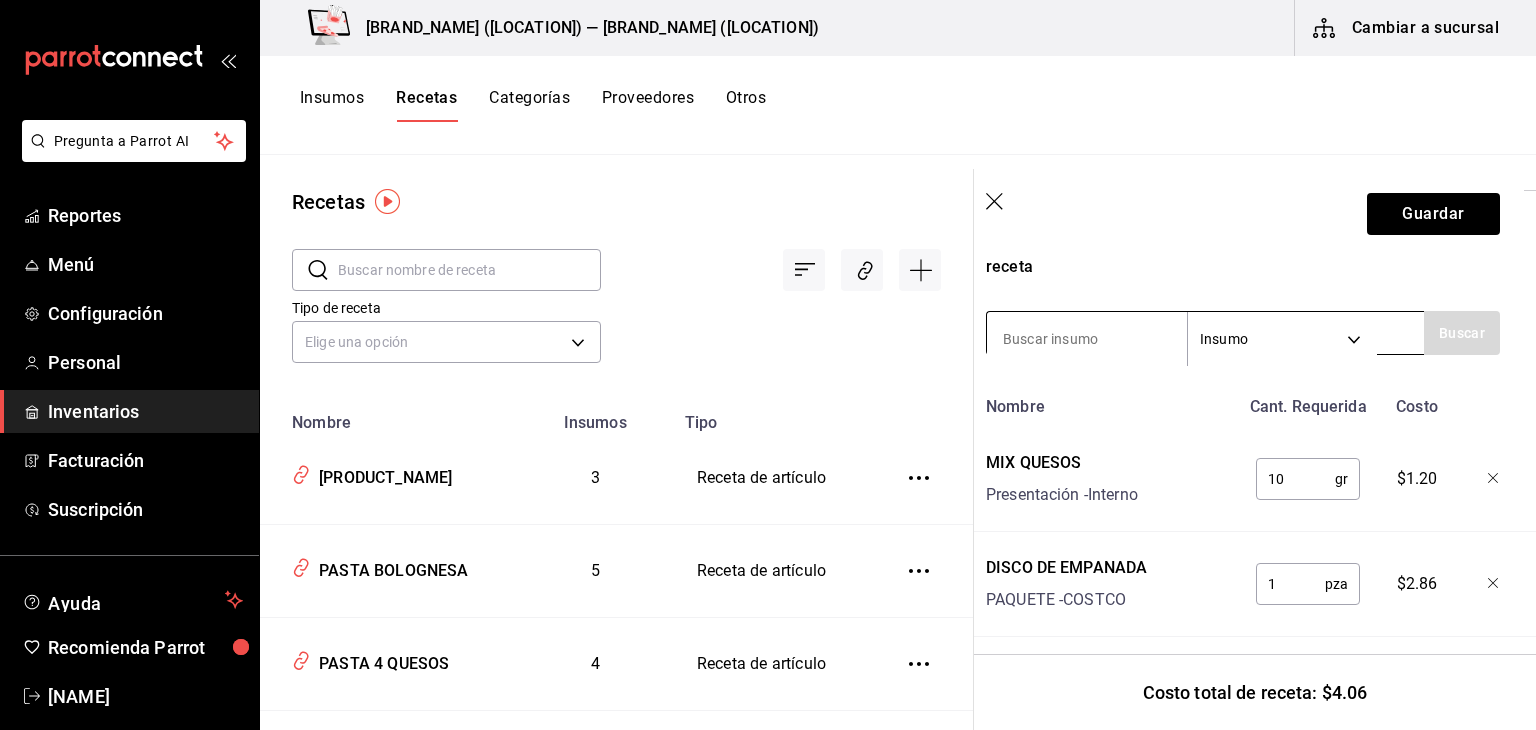 click at bounding box center [1087, 339] 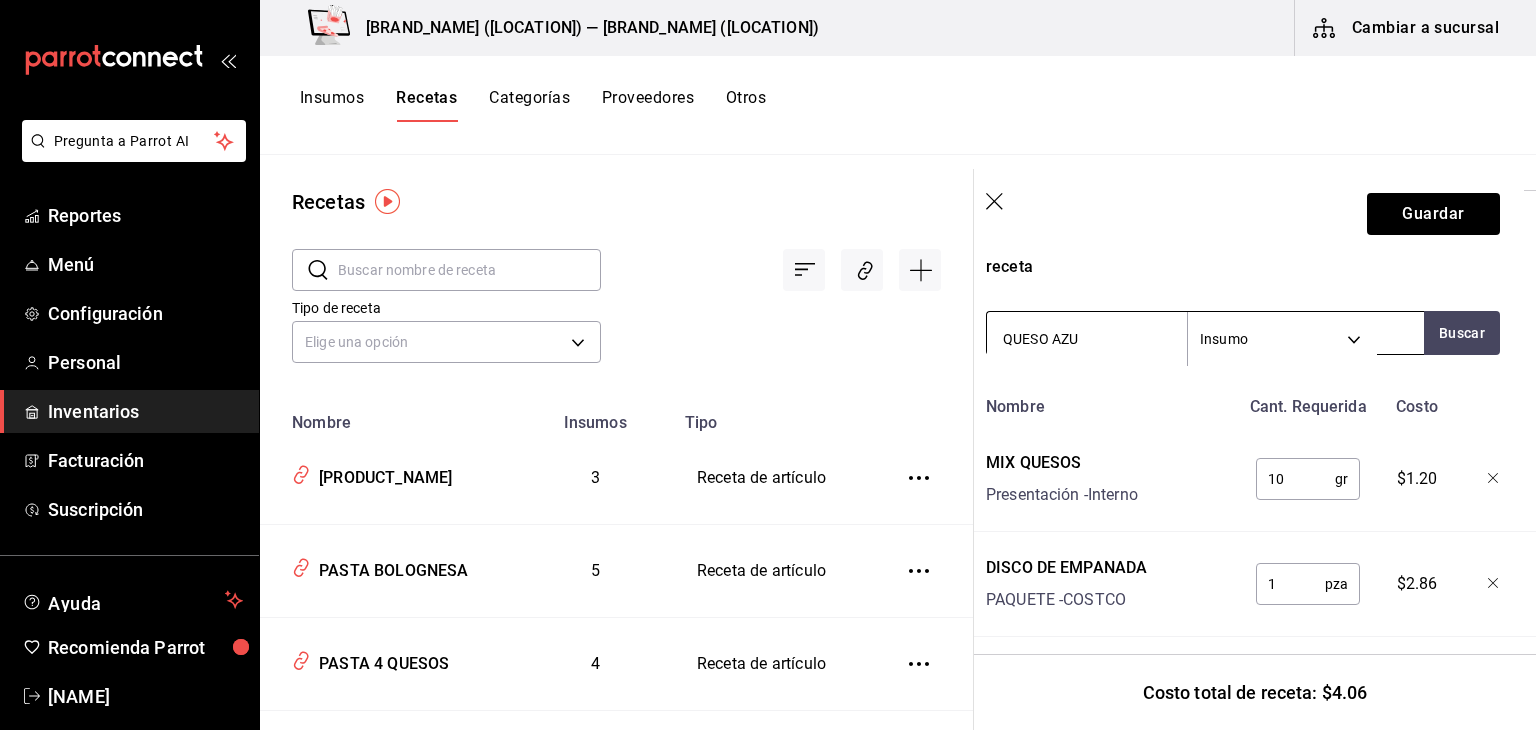 type on "[PRODUCT_NAME]" 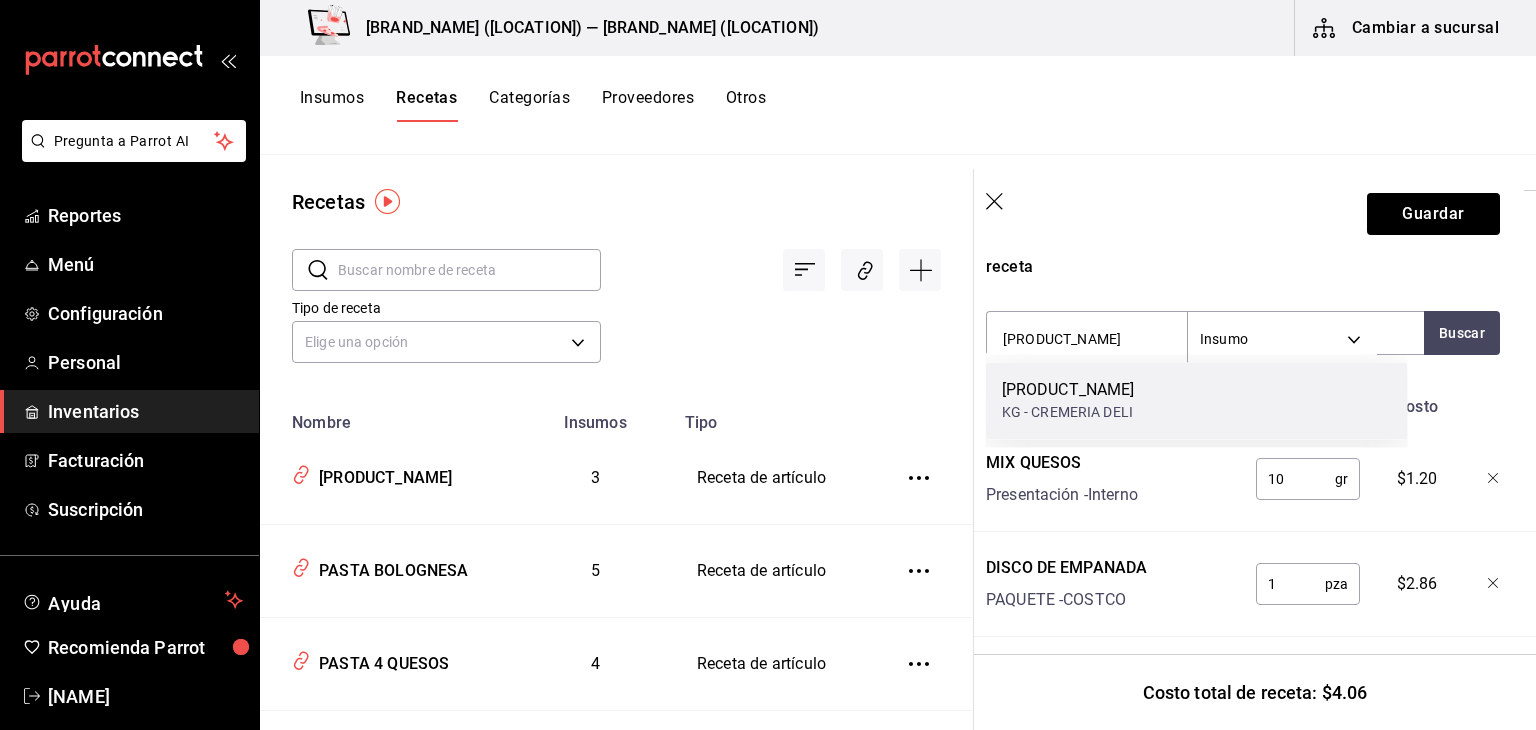 click on "[PRODUCT_NAME] KG - [SUPPLIER_TYPE]" at bounding box center [1197, 400] 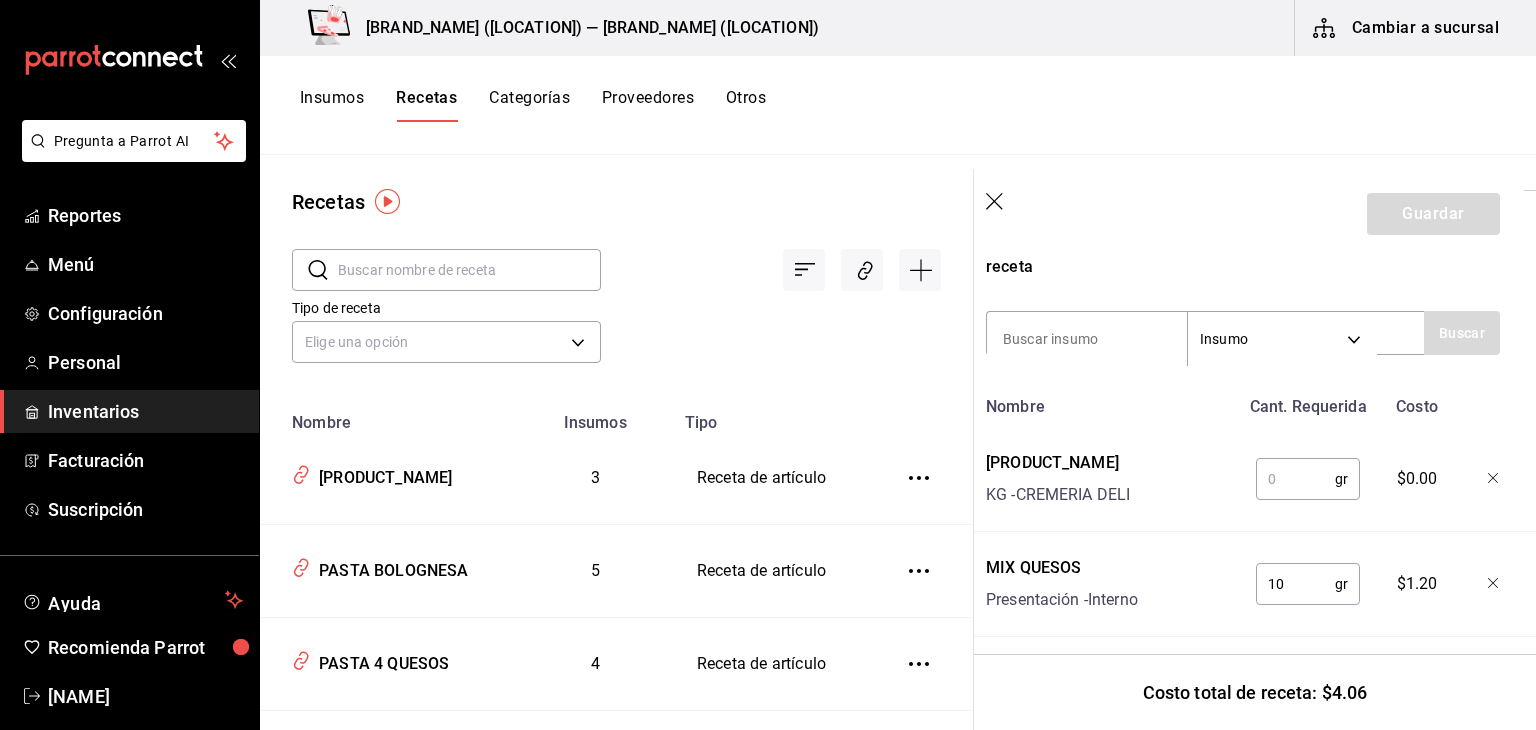 click at bounding box center [1295, 479] 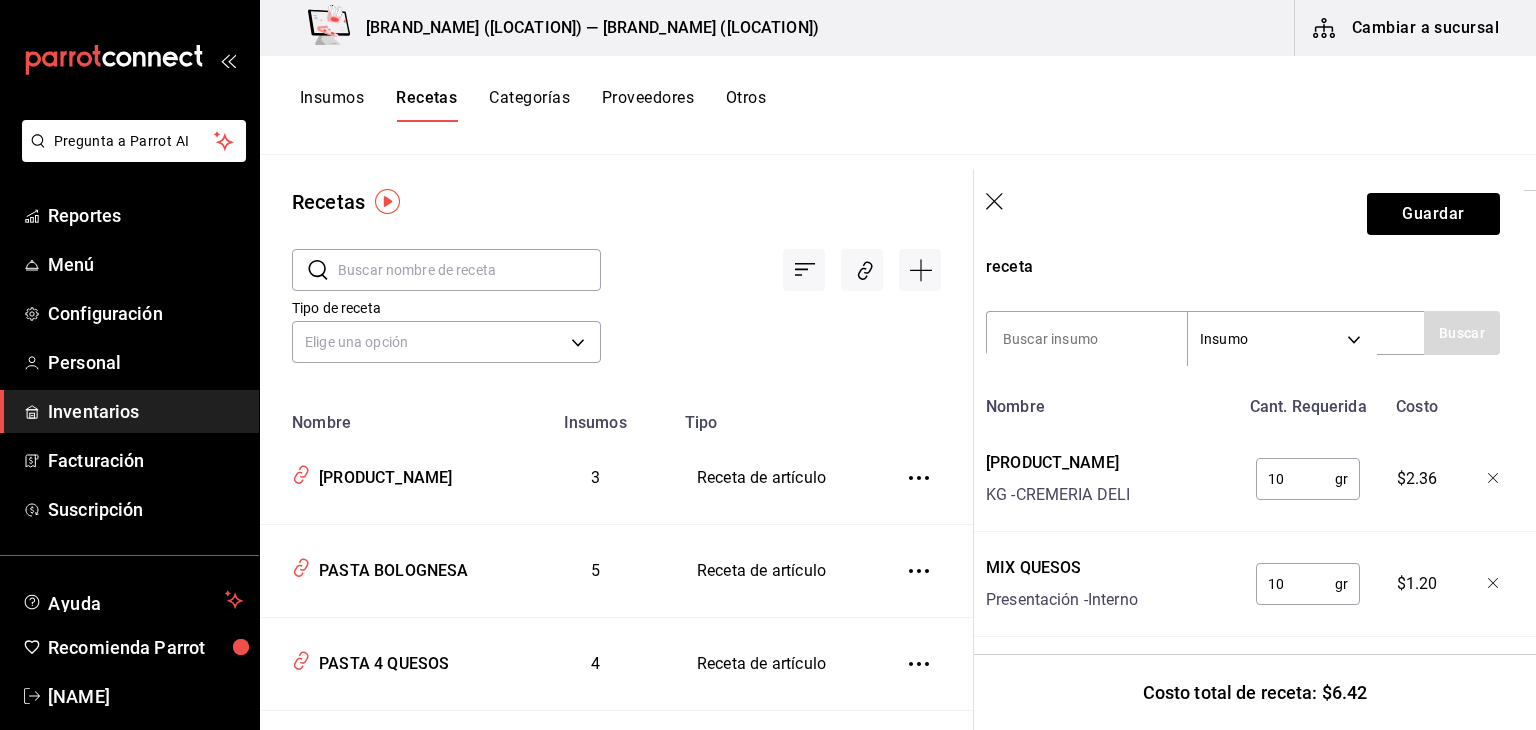 type on "10" 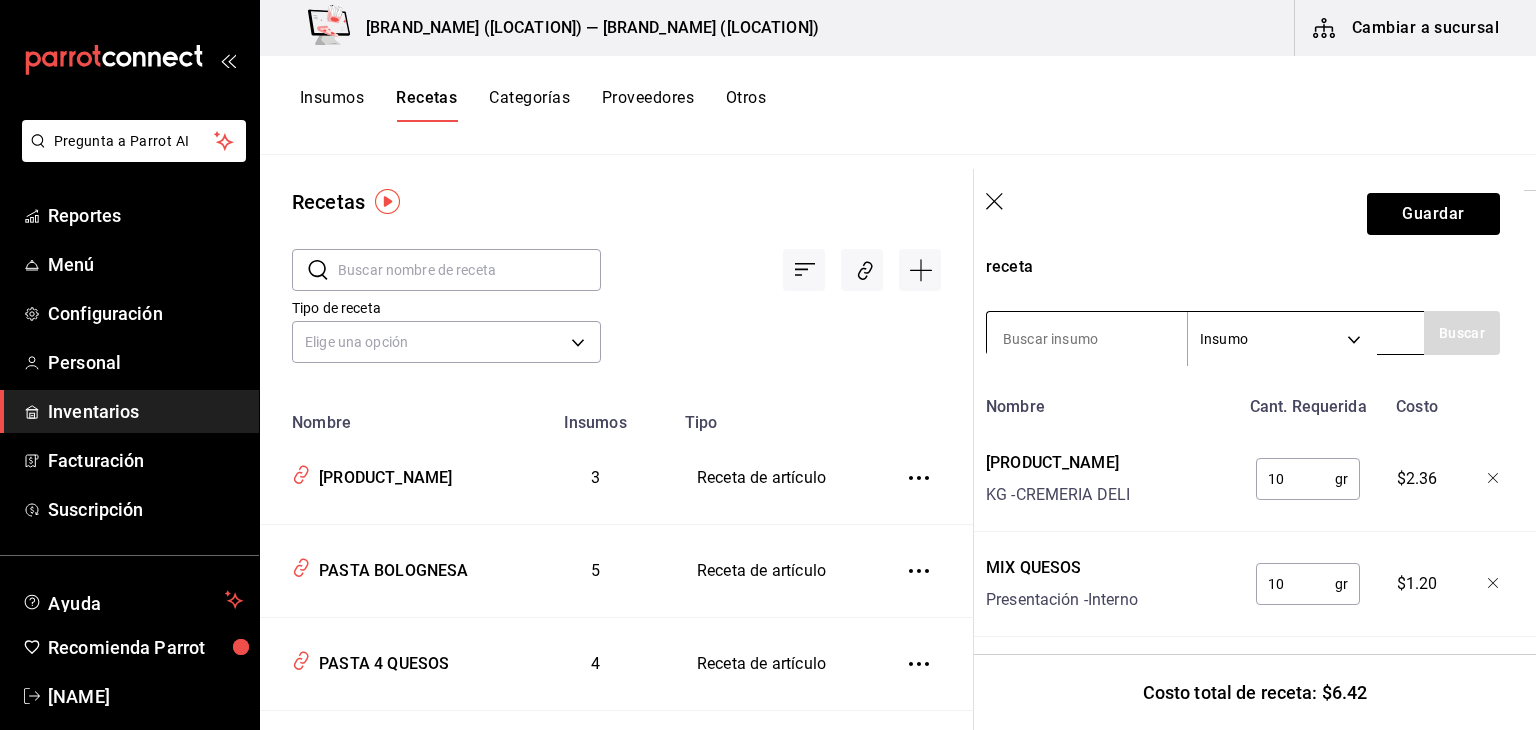 click at bounding box center [1087, 339] 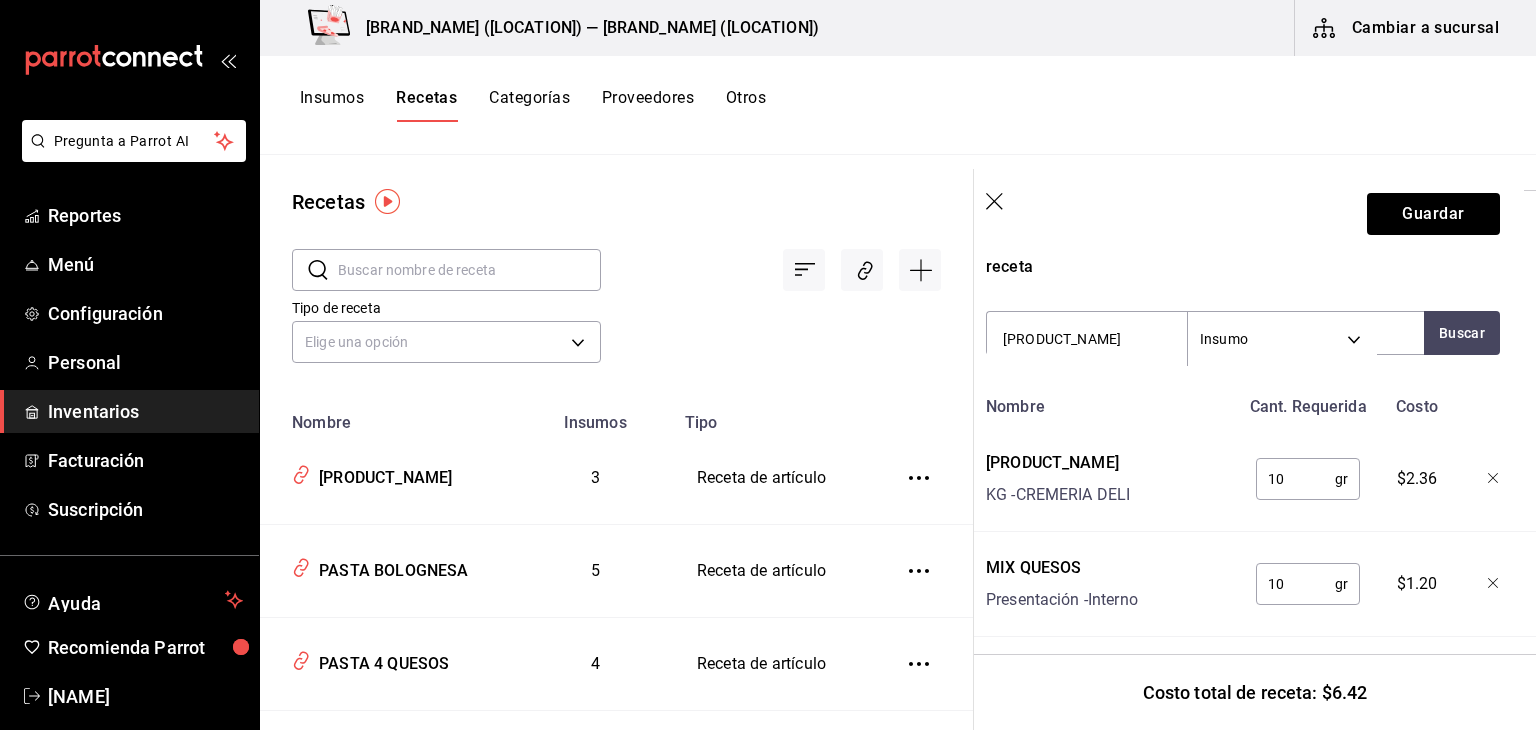 drag, startPoint x: 1051, startPoint y: 339, endPoint x: 1101, endPoint y: 357, distance: 53.14132 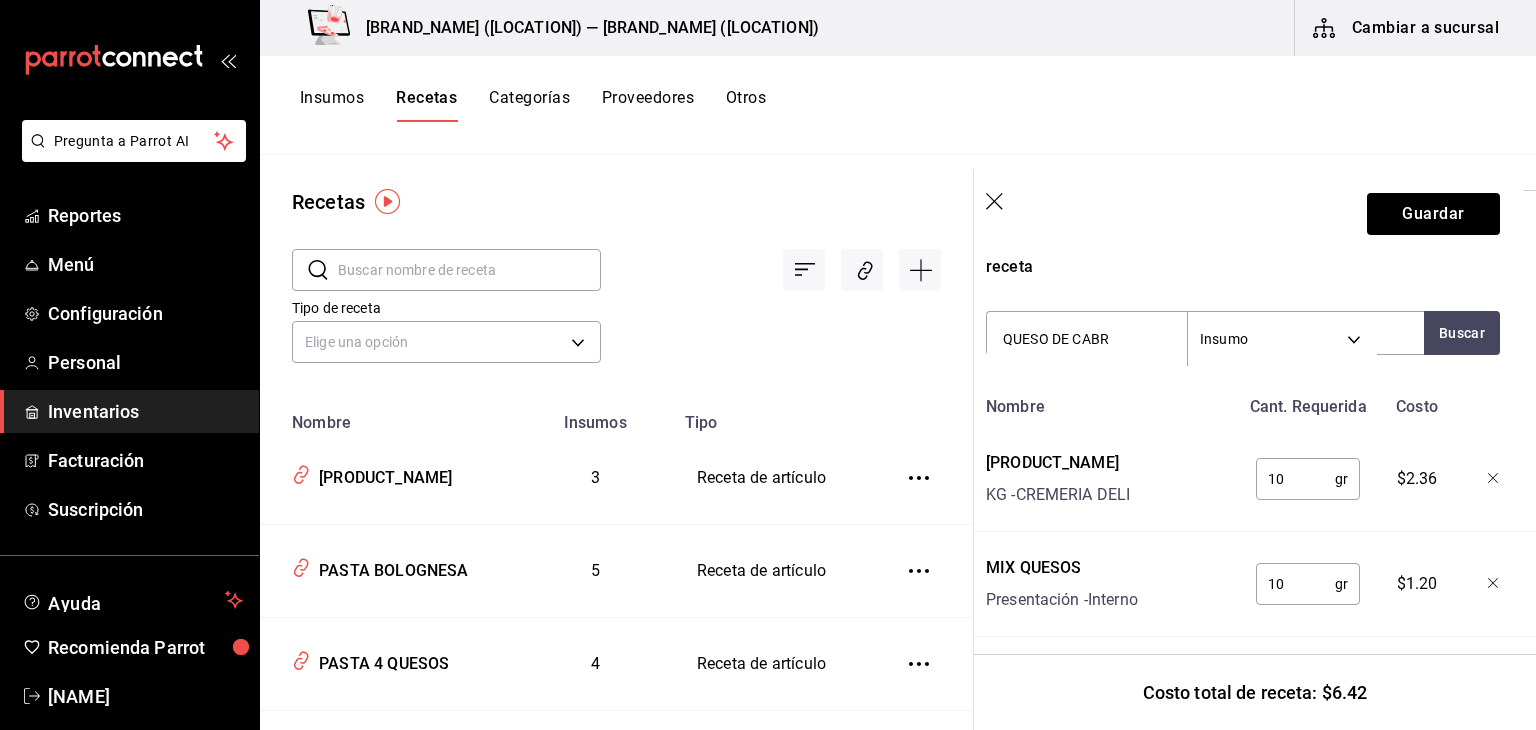 type on "QUESO DE CABRA" 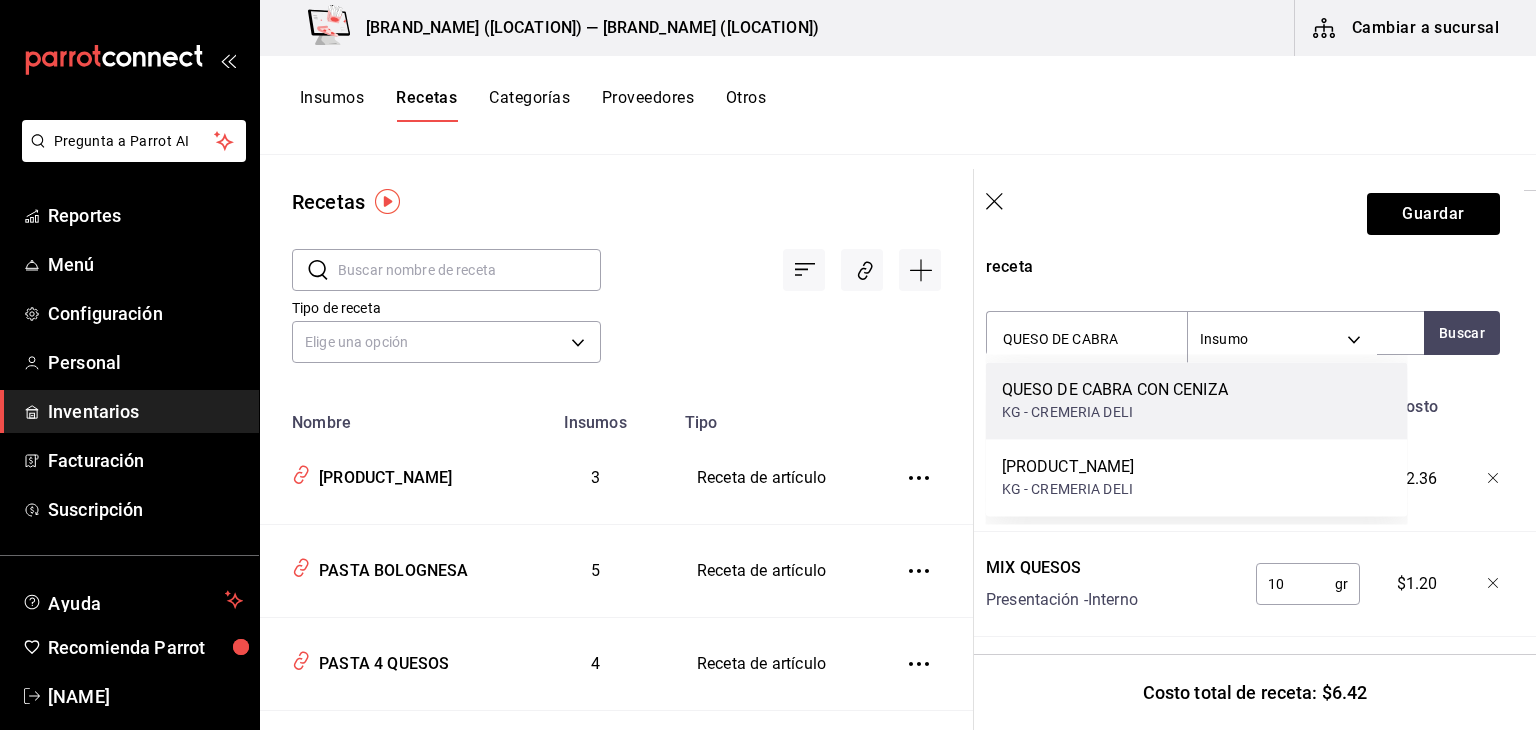 click on "KG - CREMERIA DELI" at bounding box center (1115, 412) 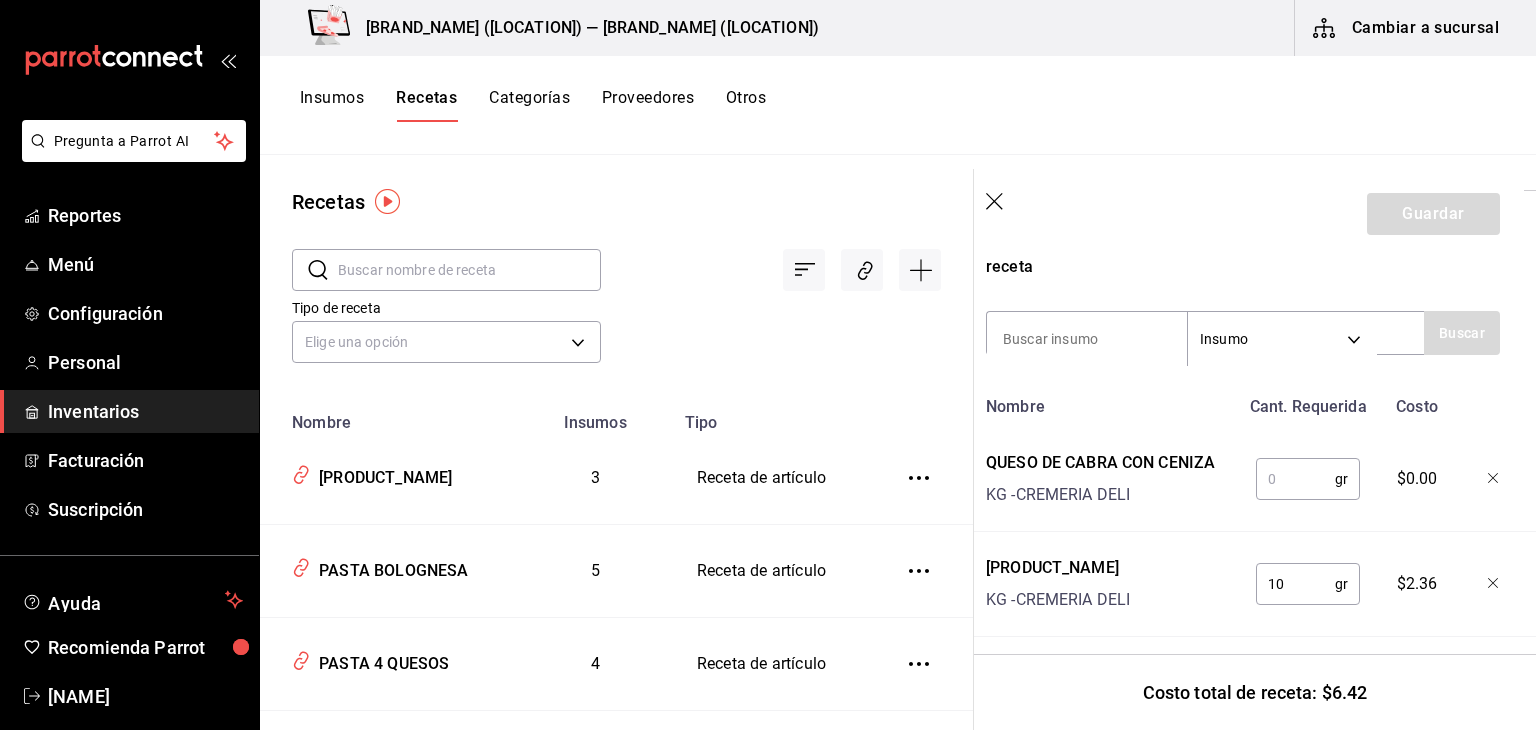 click at bounding box center [1295, 479] 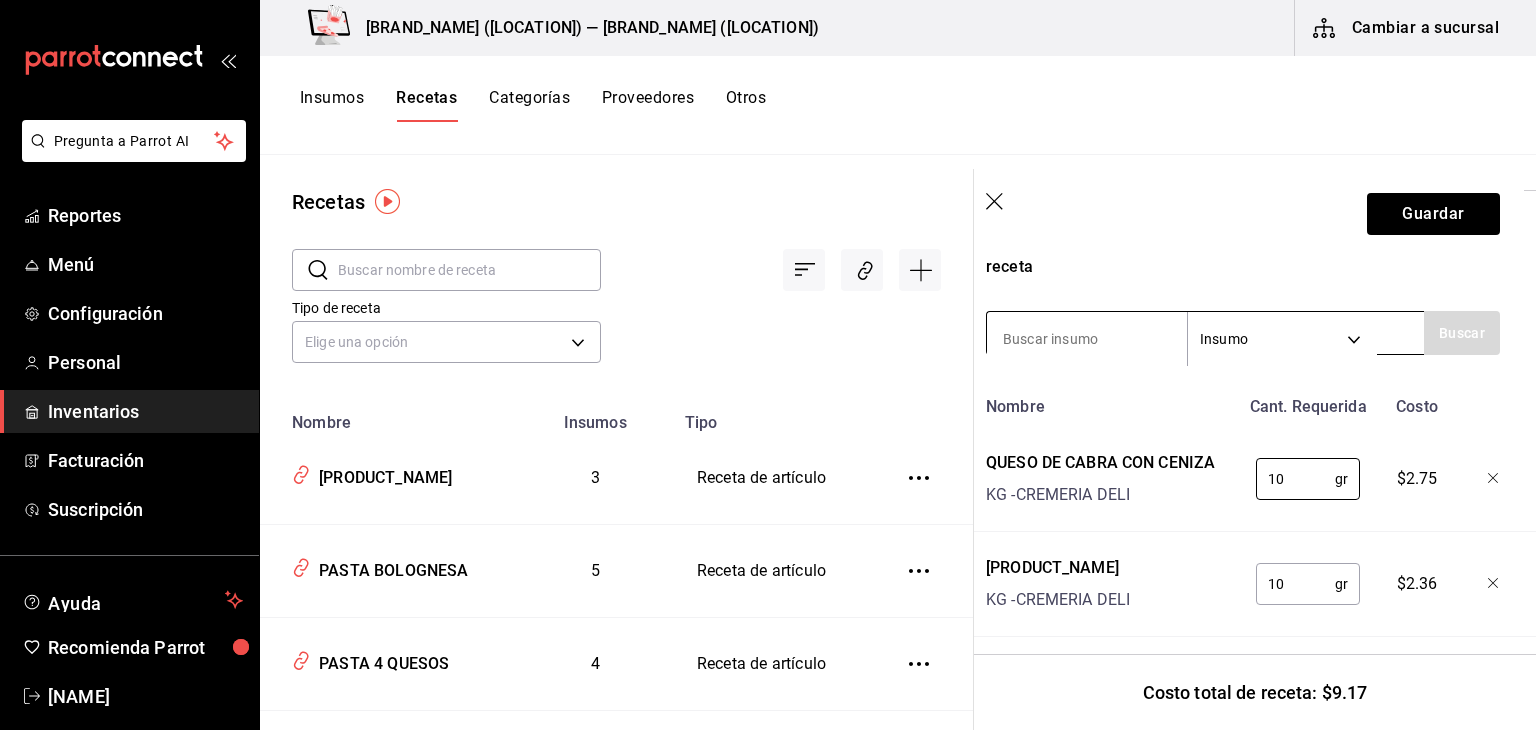type on "10" 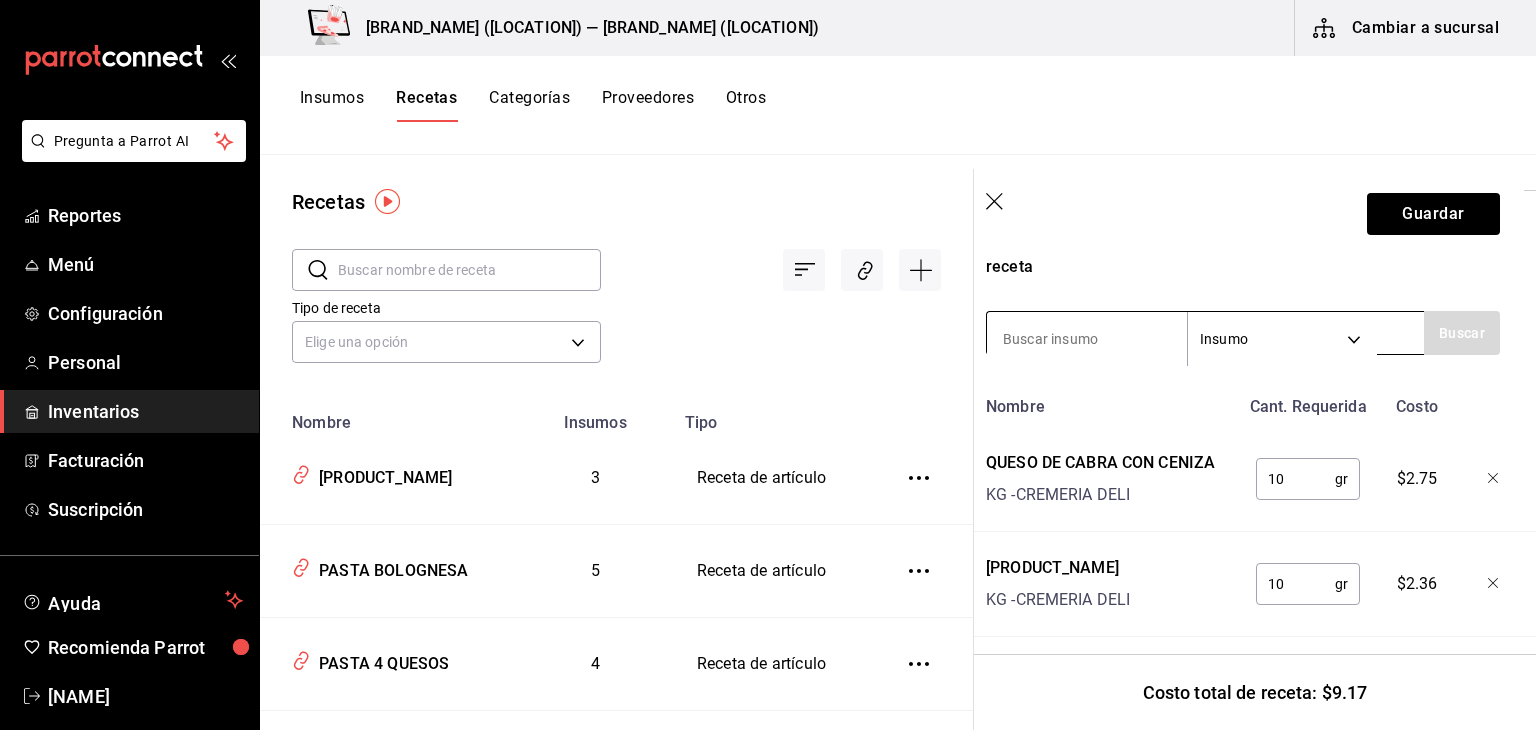 click at bounding box center [1087, 339] 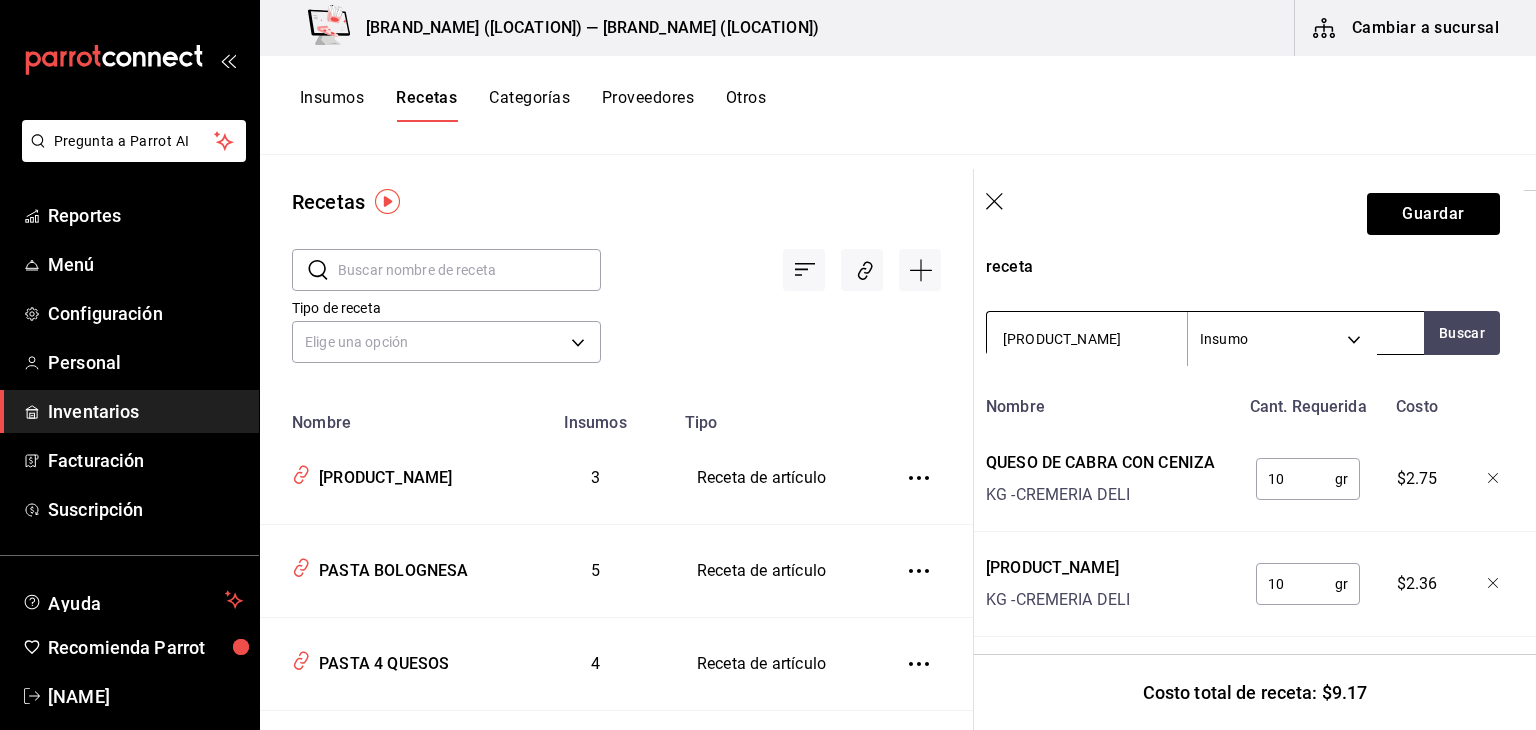 type on "[PRODUCT_NAME]" 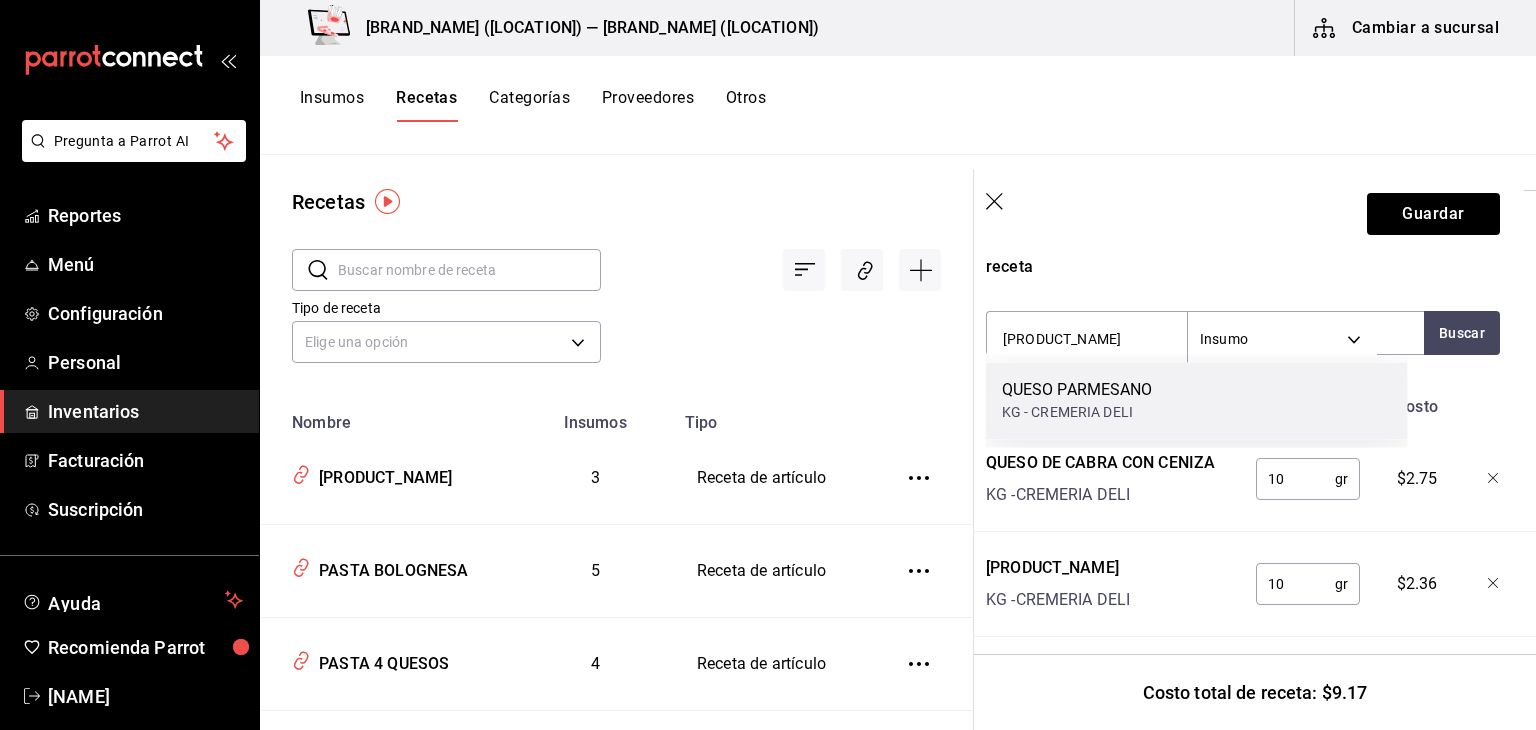 click on "QUESO PARMESANO KG - CREMERIA DELI" at bounding box center [1197, 400] 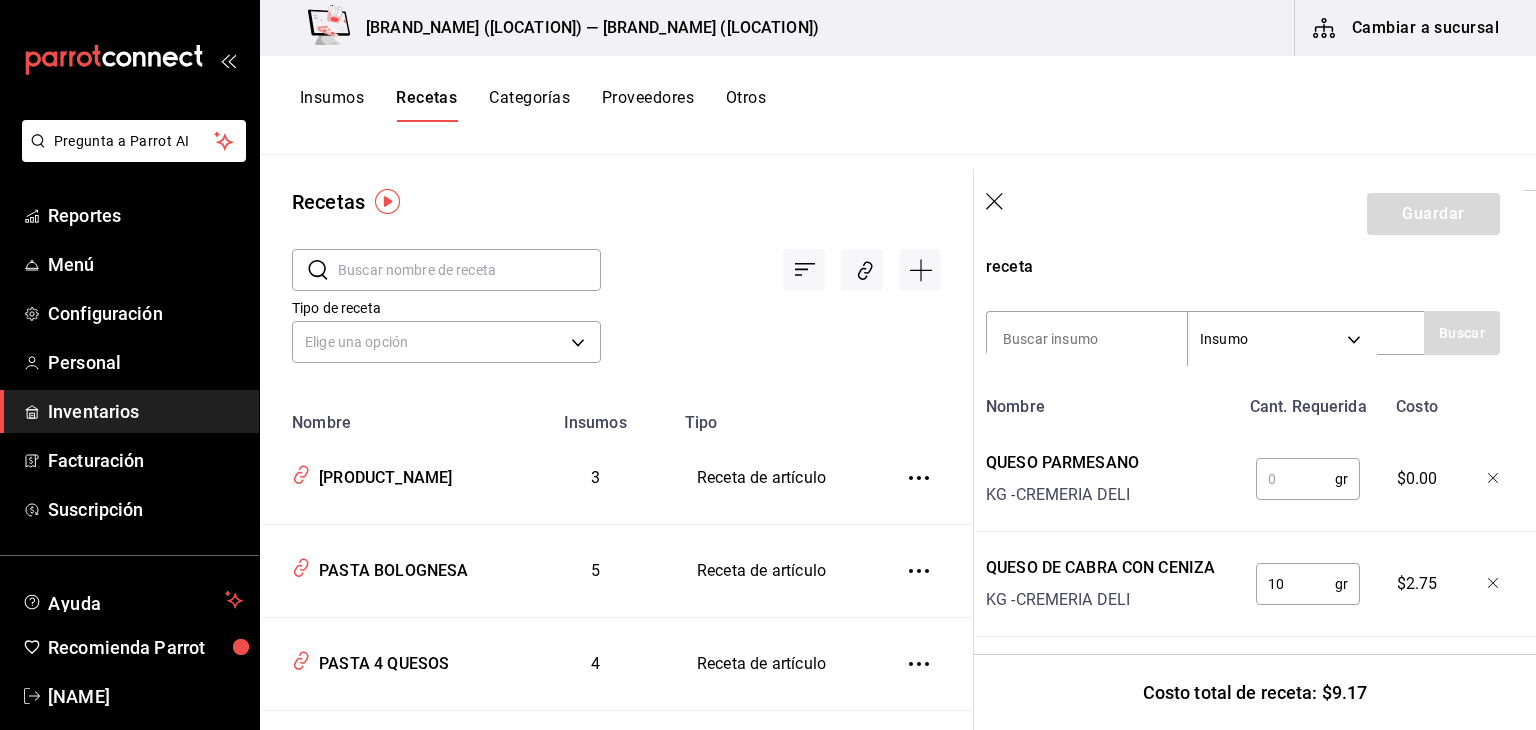 click at bounding box center [1295, 479] 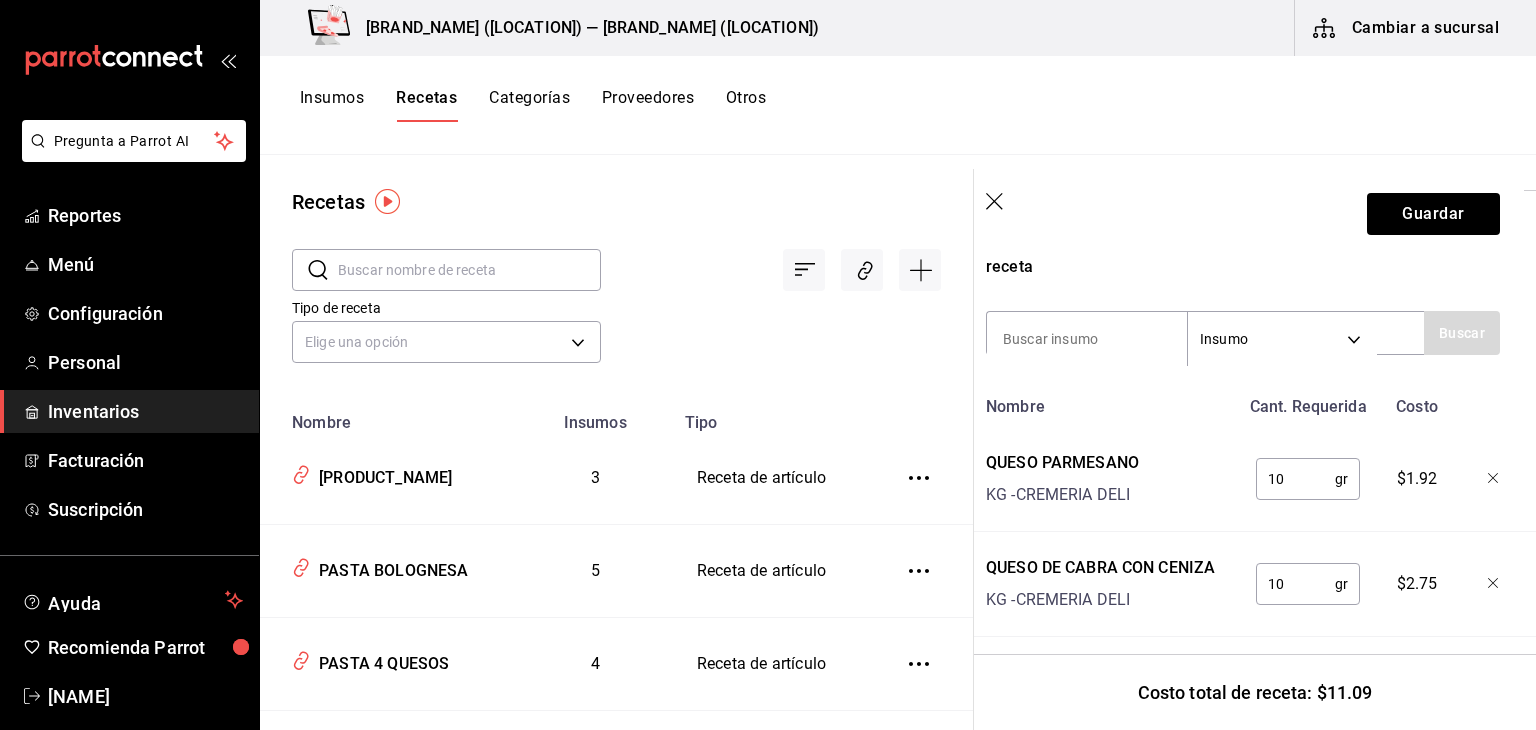 type on "10" 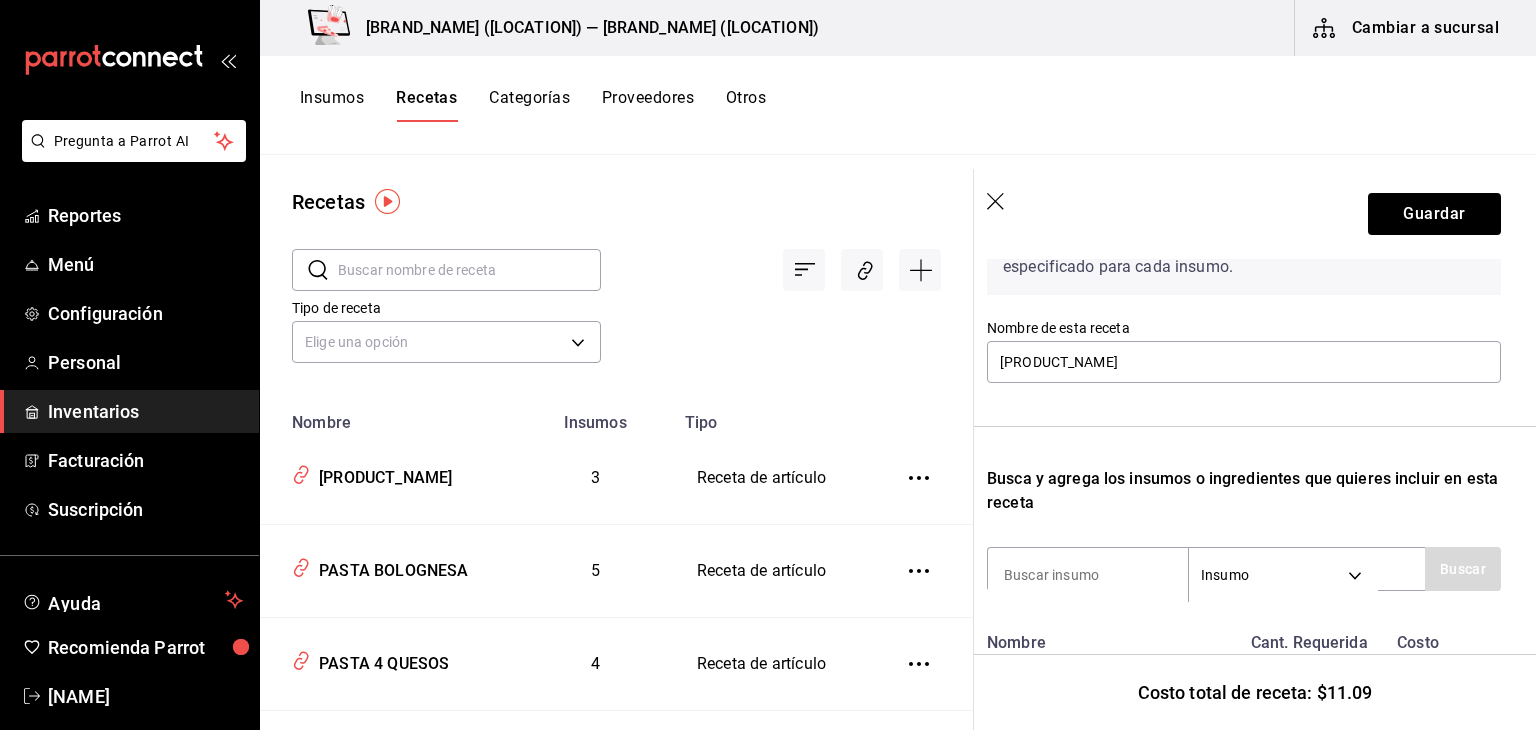 scroll, scrollTop: 0, scrollLeft: 0, axis: both 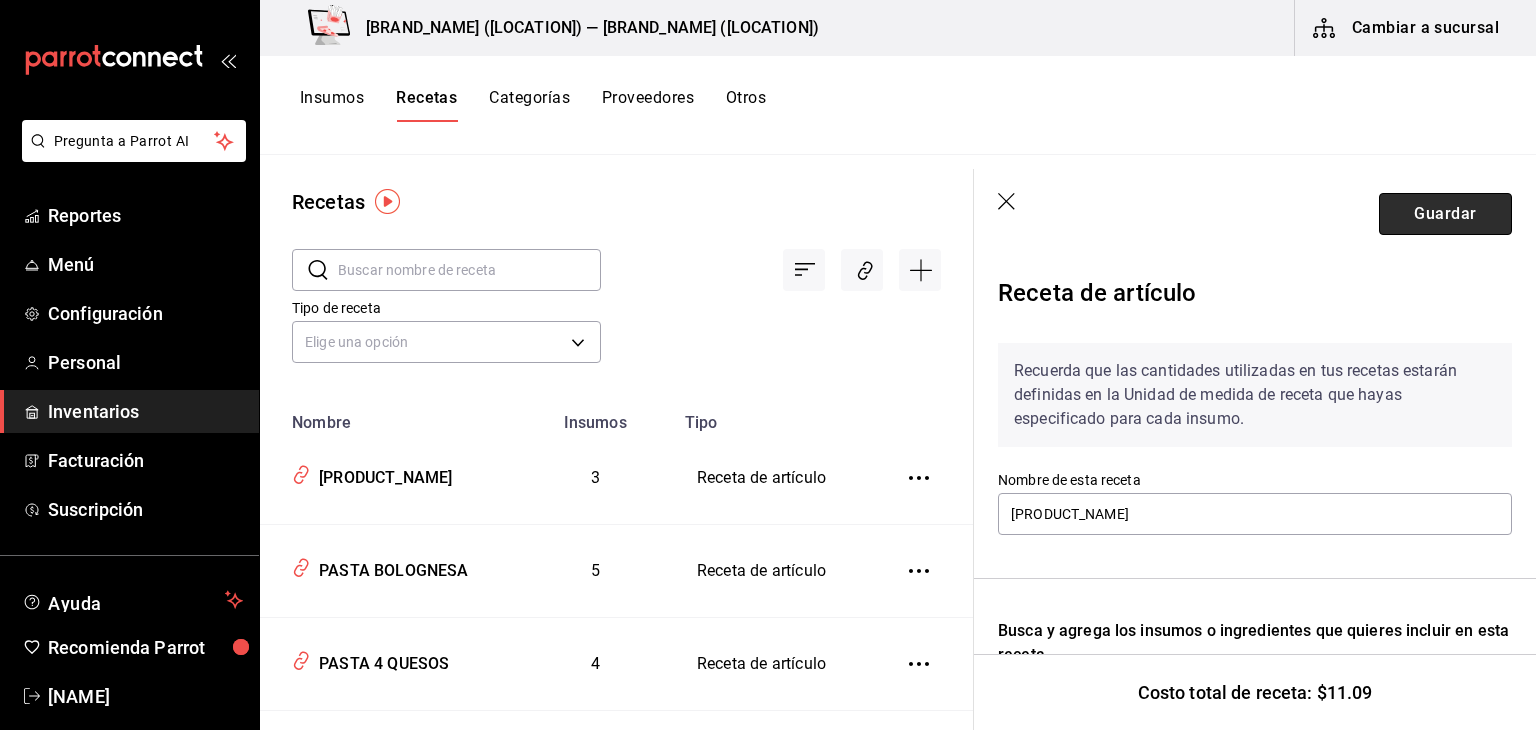 click on "Guardar" at bounding box center [1445, 214] 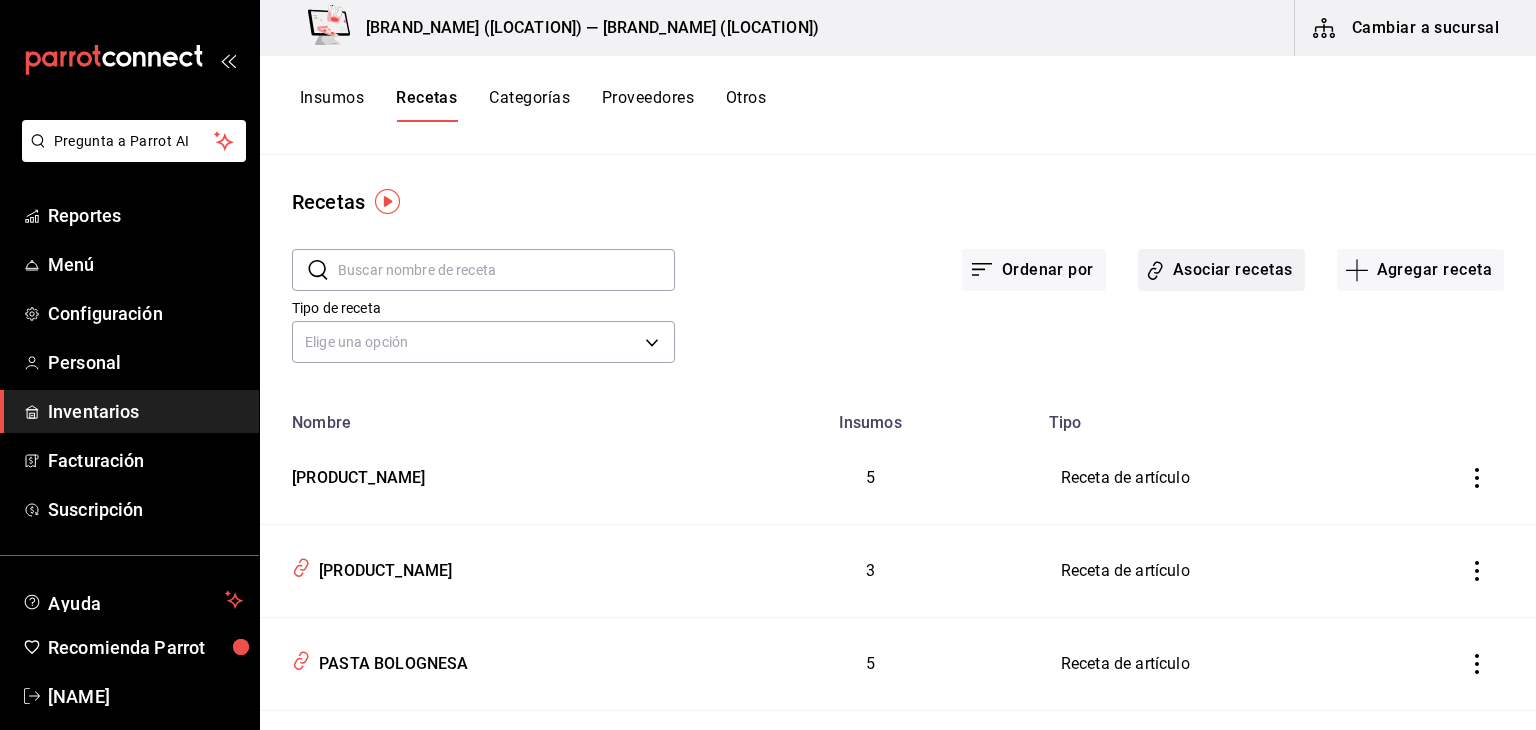 click on "Asociar recetas" at bounding box center (1221, 270) 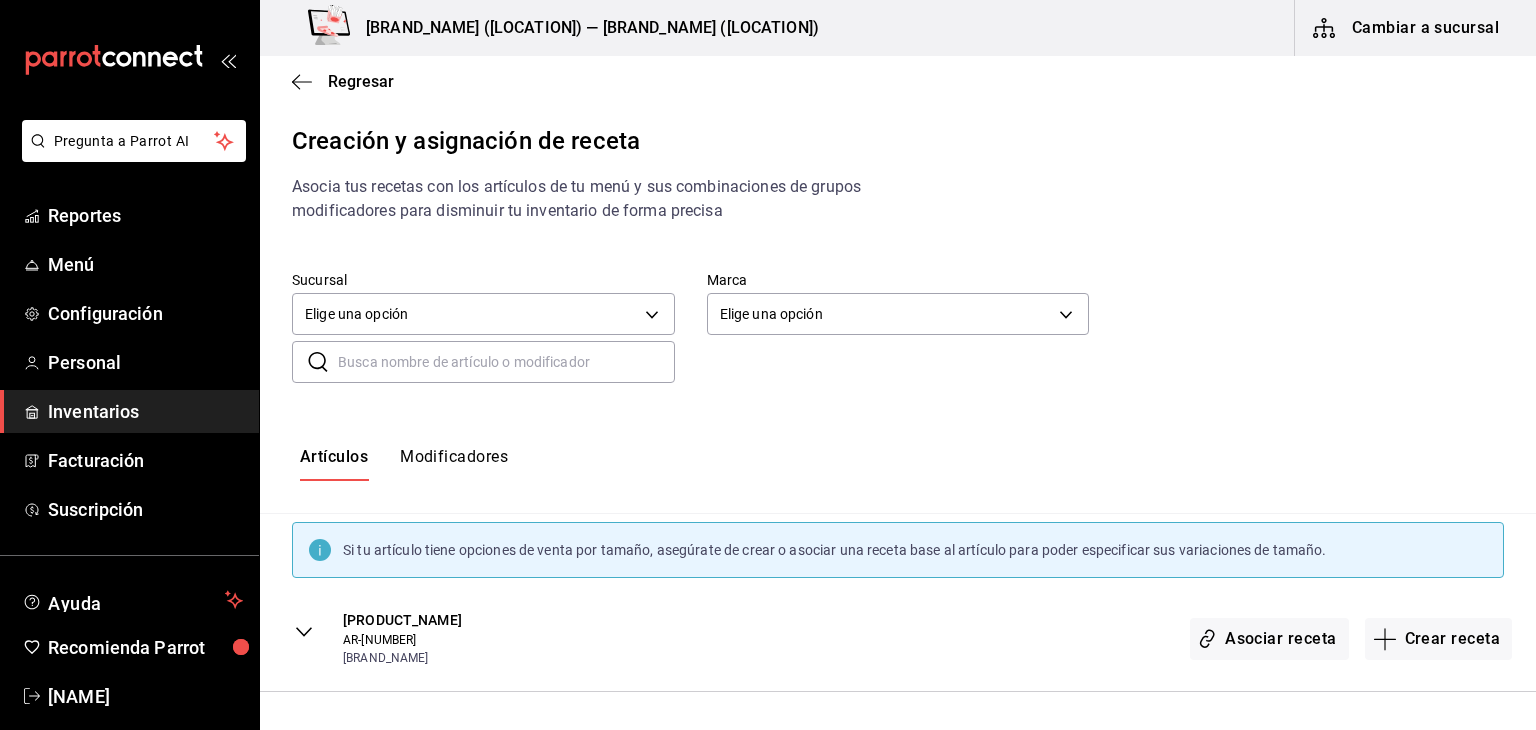 click at bounding box center [506, 362] 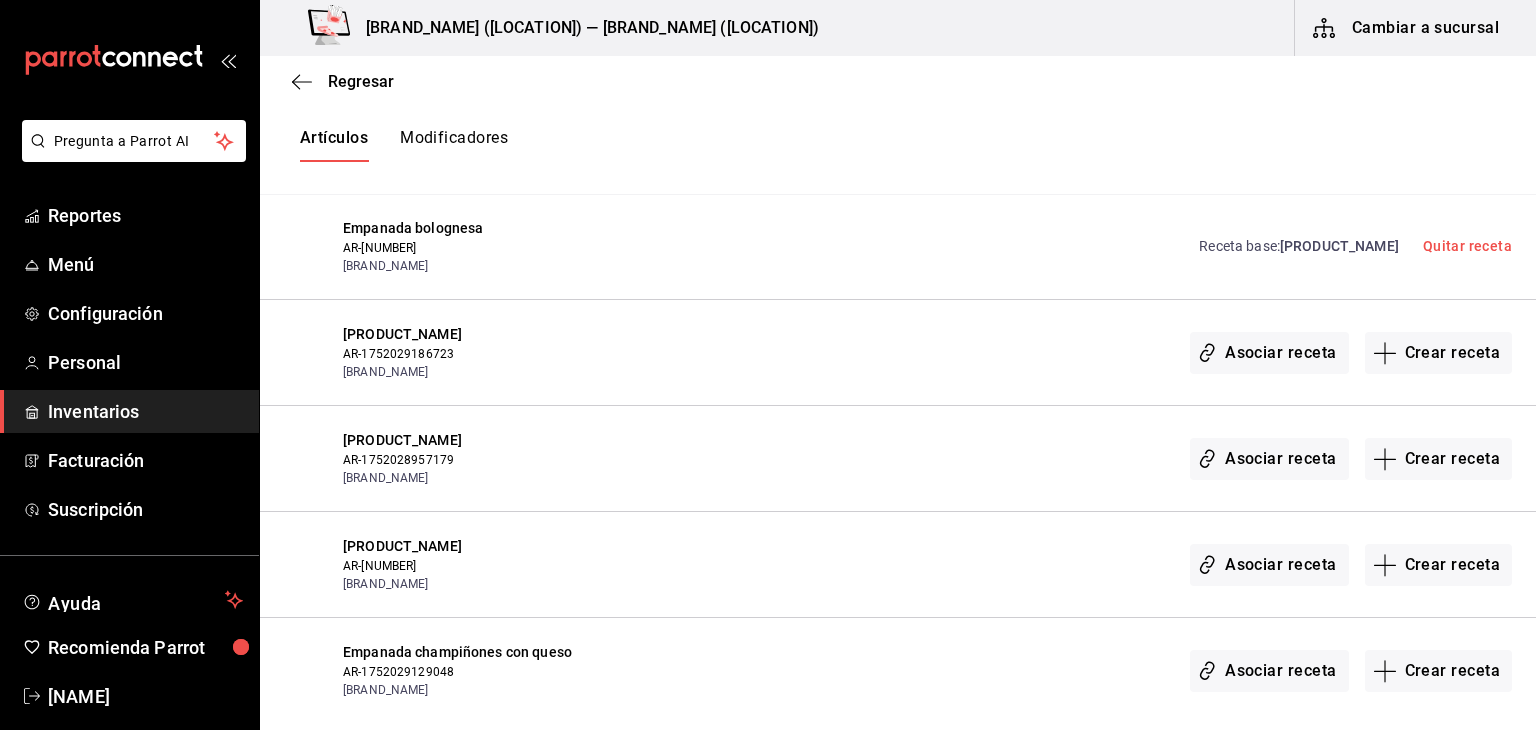 scroll, scrollTop: 416, scrollLeft: 0, axis: vertical 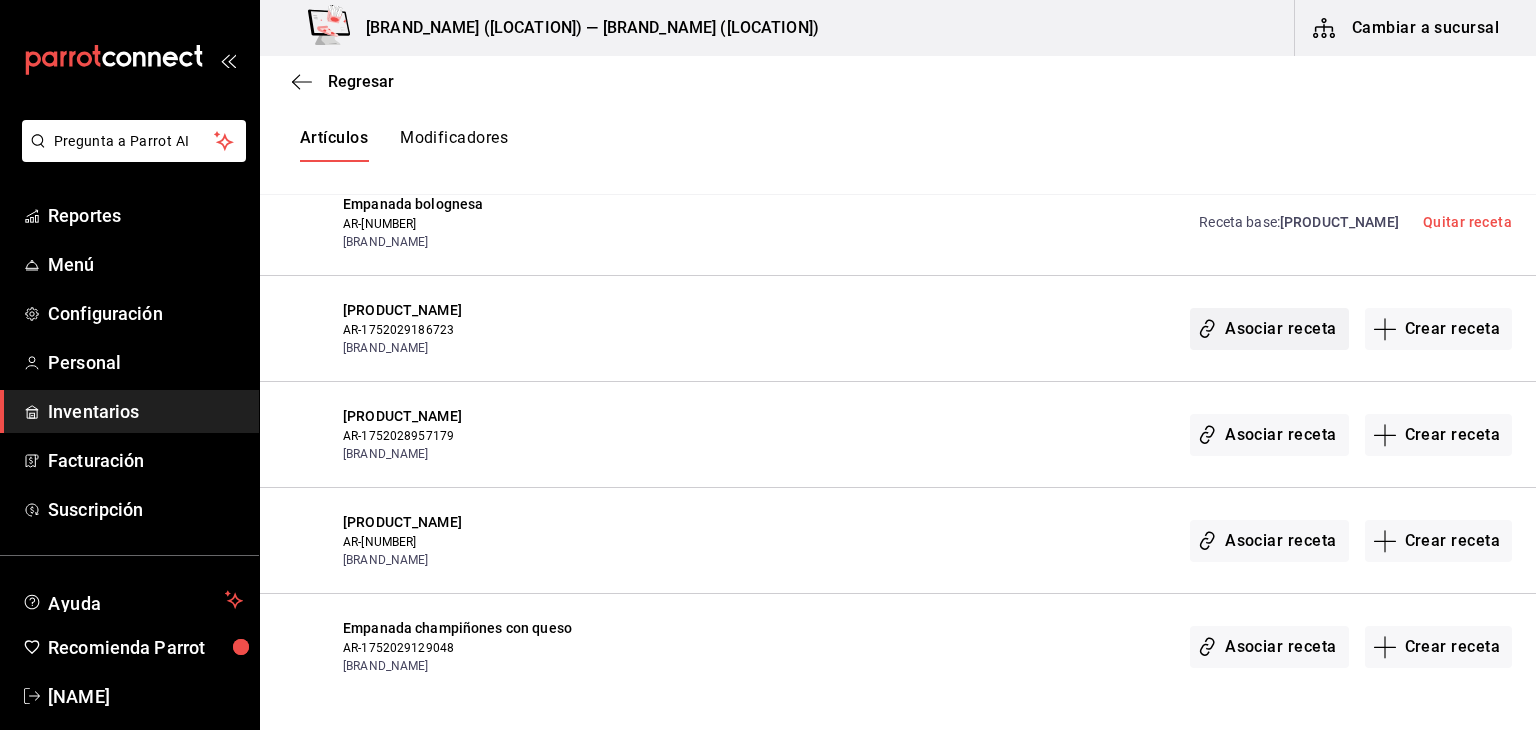 type on "EMPANADA" 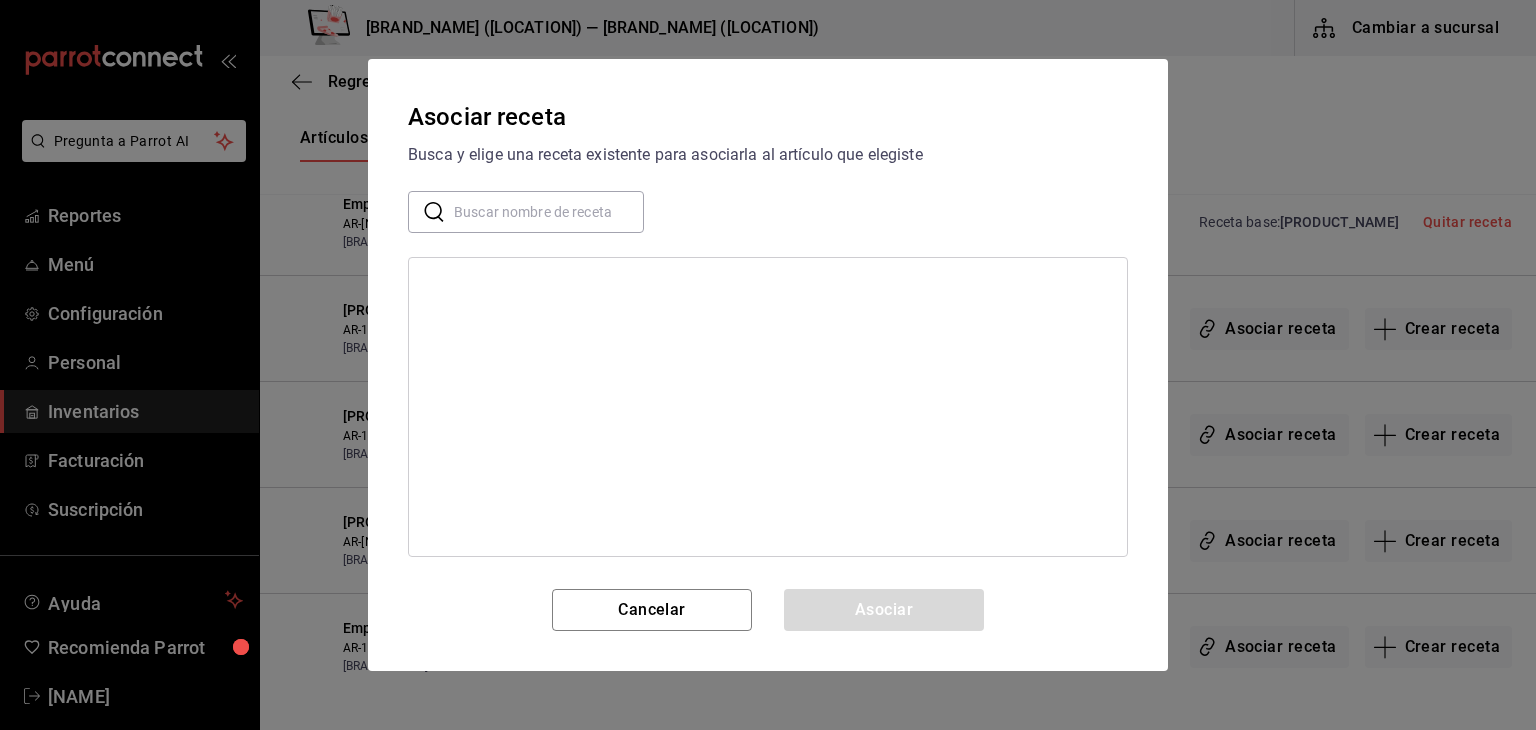 click at bounding box center (549, 212) 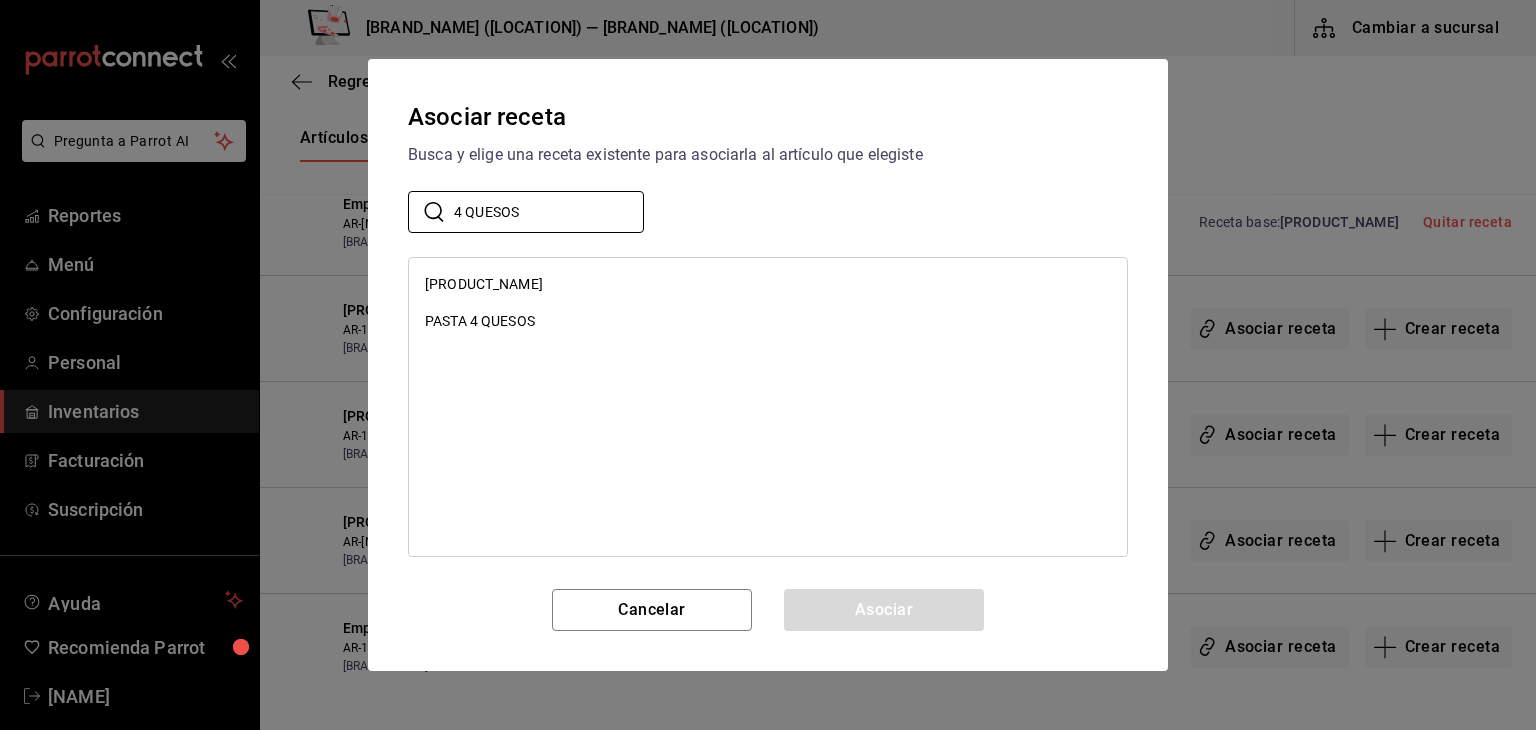 type on "4 QUESOS" 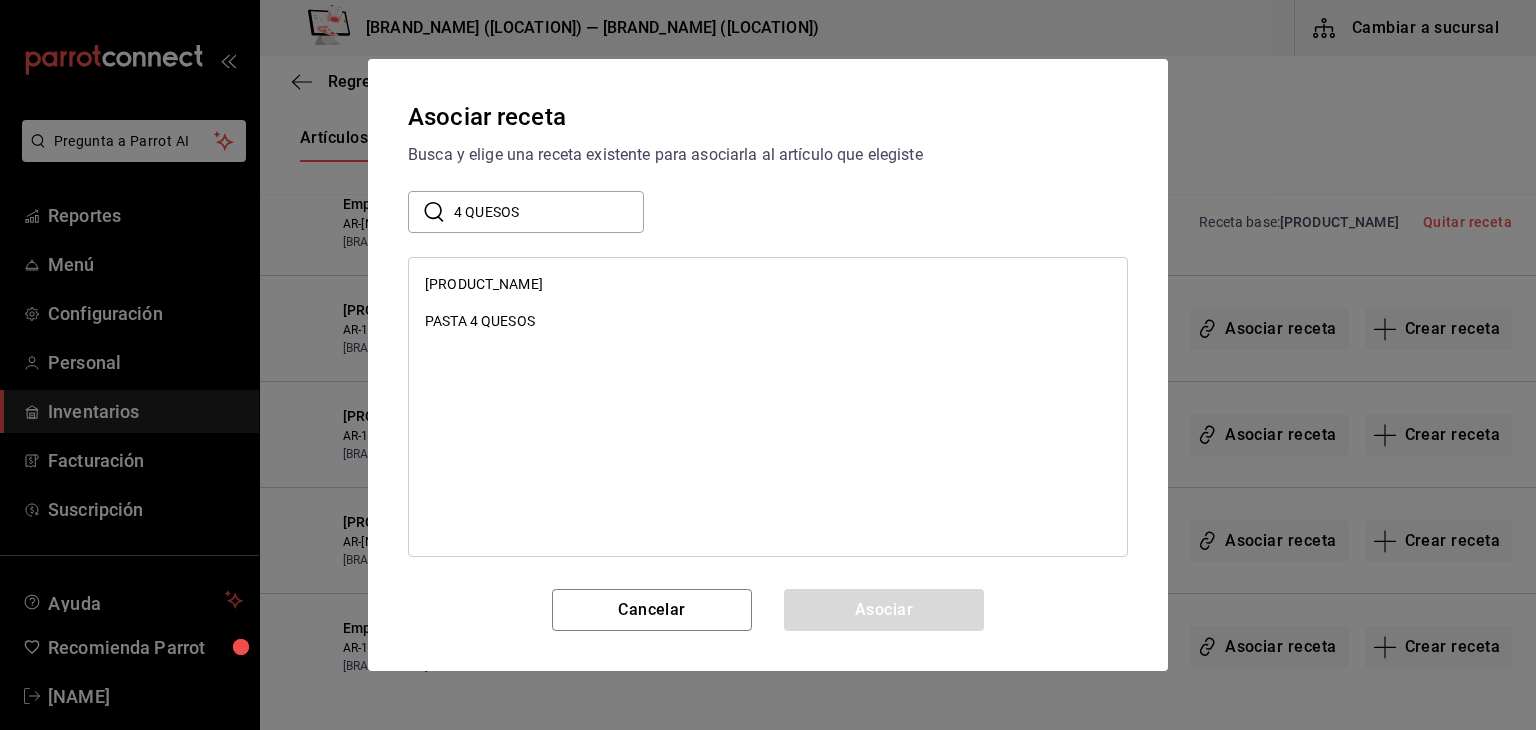 click on "[PRODUCT_NAME]" at bounding box center [484, 284] 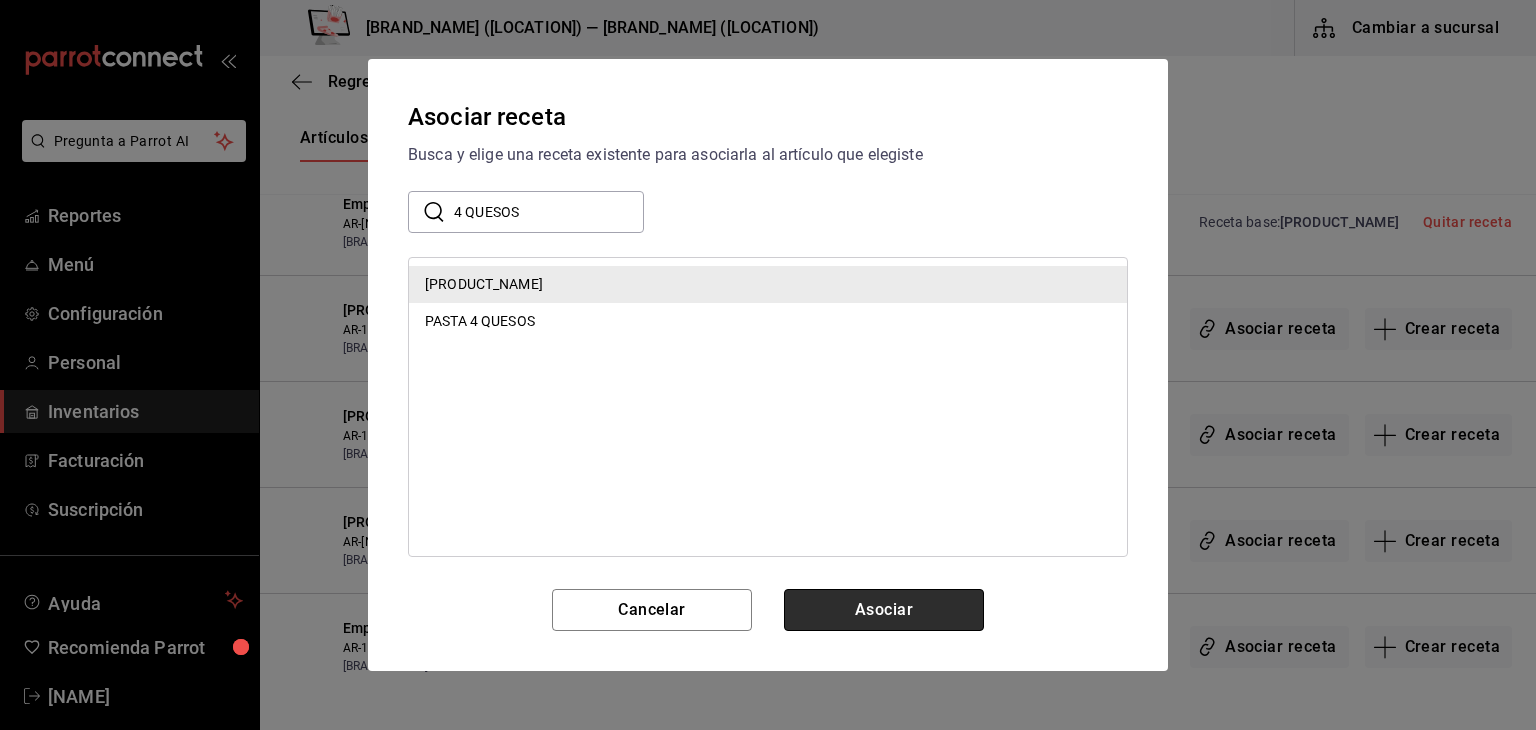 click on "Asociar" at bounding box center (884, 610) 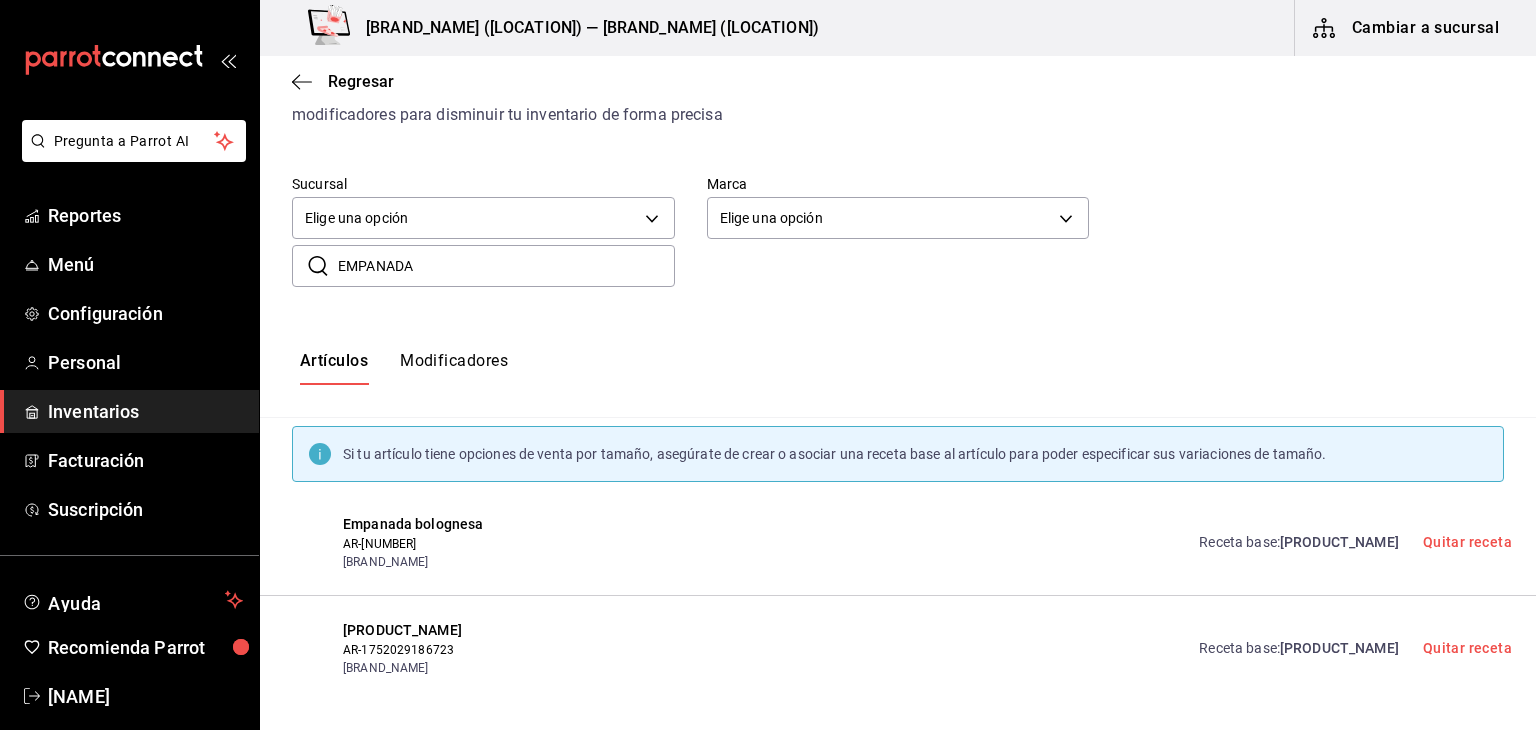 scroll, scrollTop: 79, scrollLeft: 0, axis: vertical 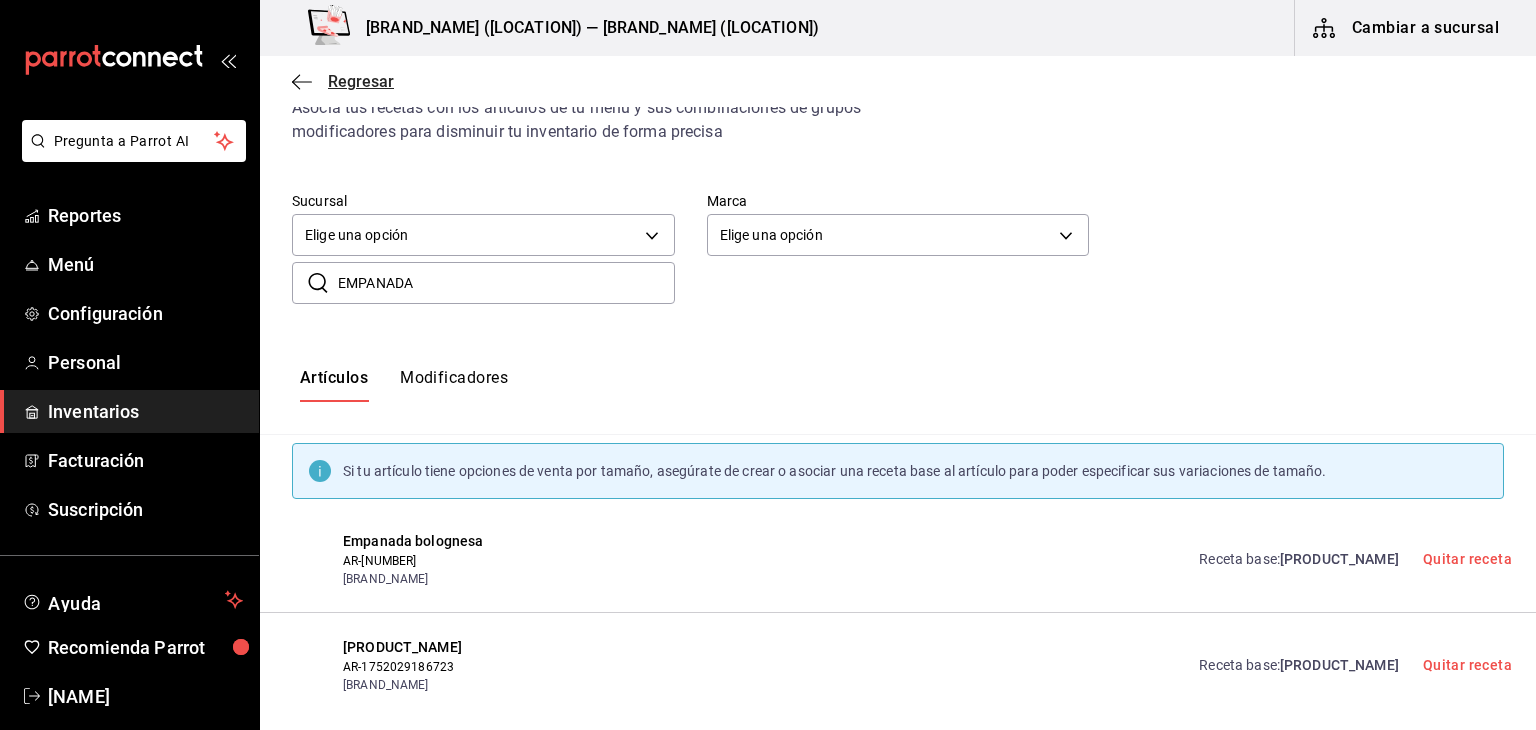 click on "Regresar" at bounding box center [343, 81] 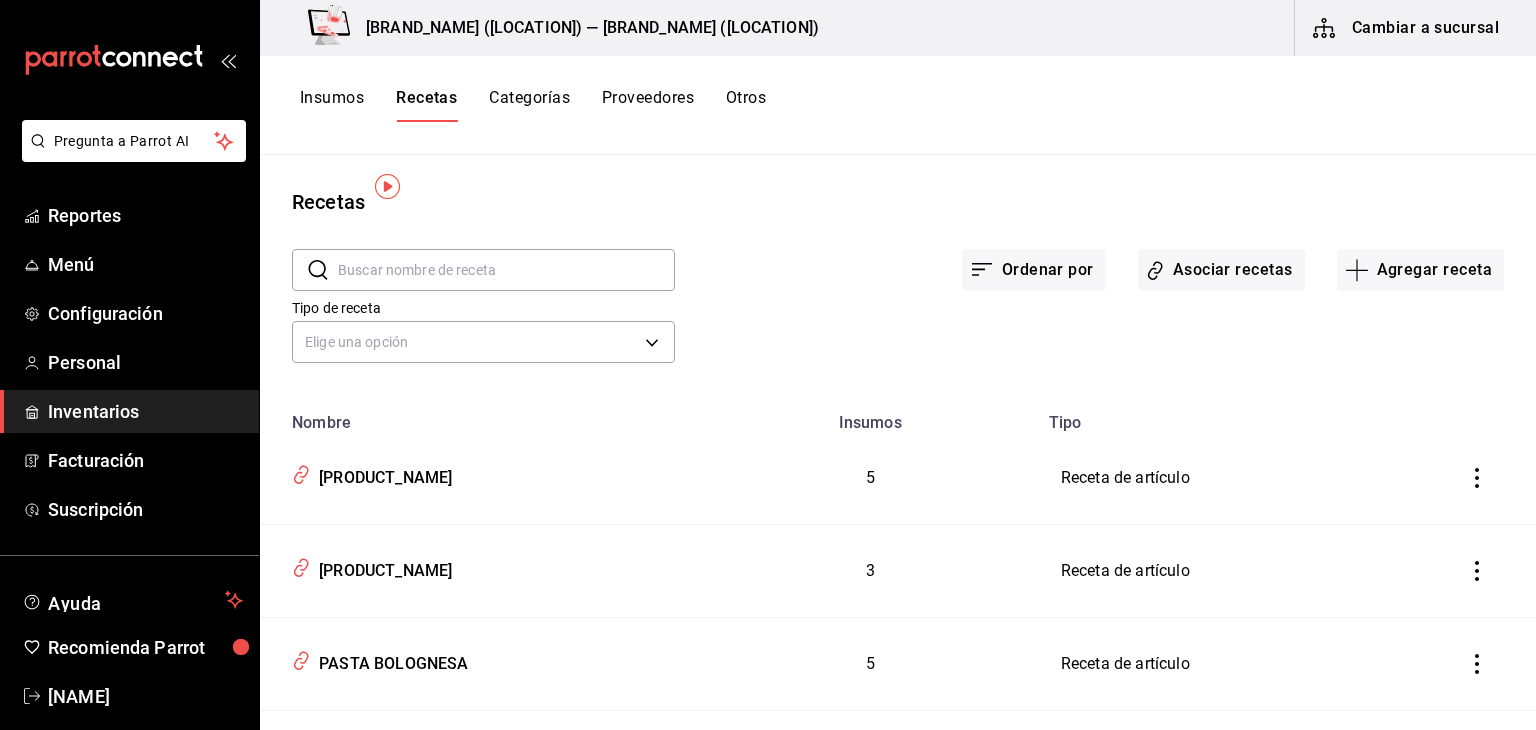 scroll, scrollTop: 56, scrollLeft: 0, axis: vertical 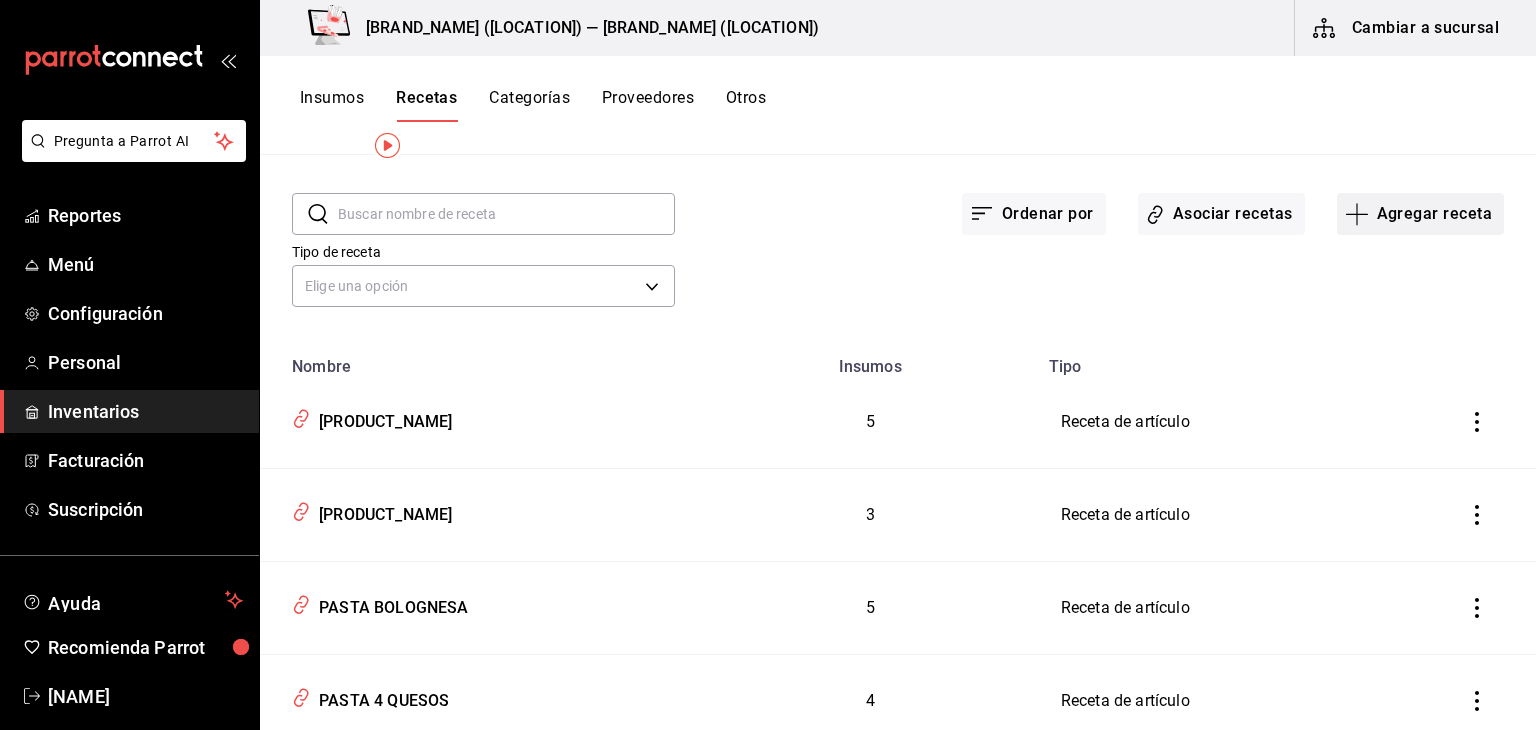 click on "Agregar receta" at bounding box center (1420, 214) 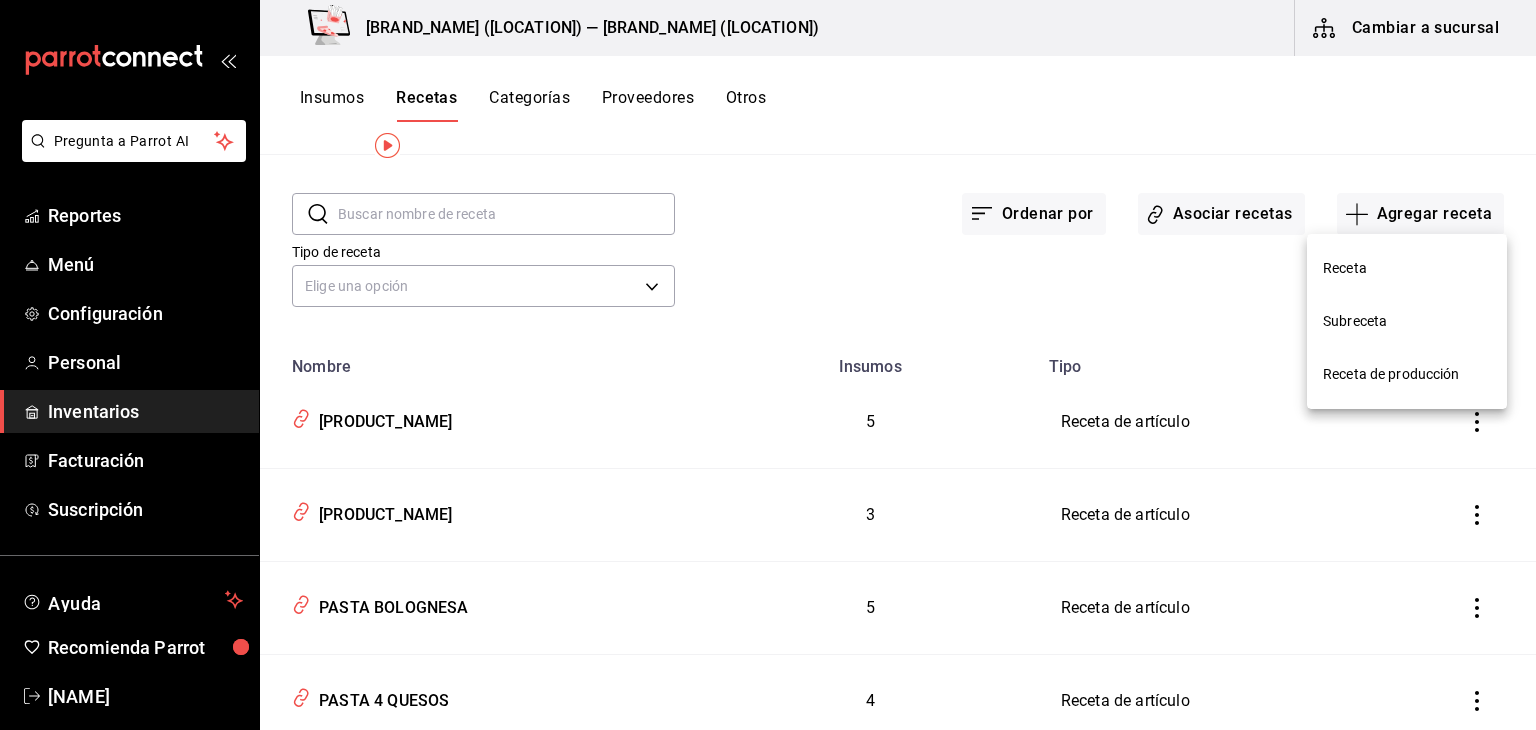 click on "Receta" at bounding box center [1407, 268] 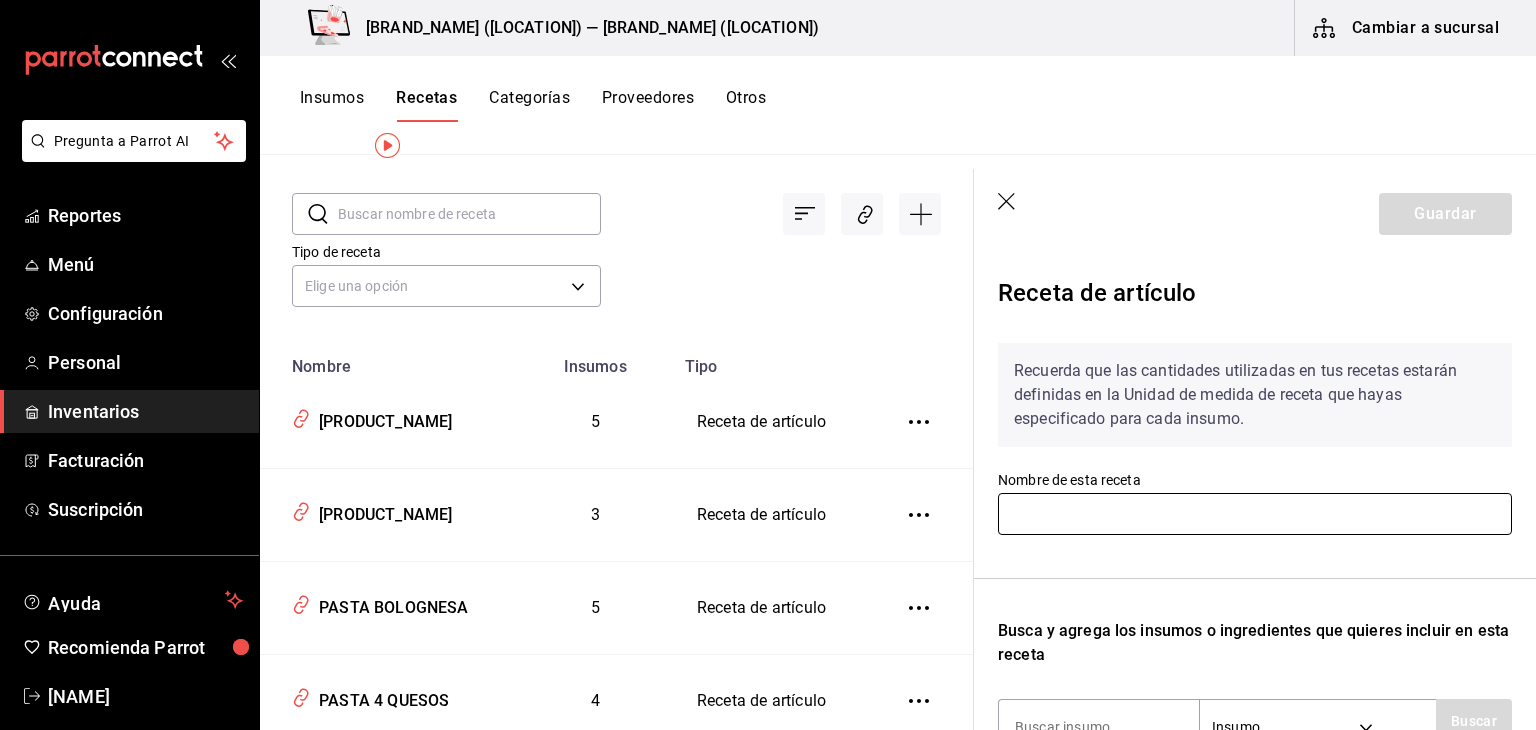 click at bounding box center (1255, 514) 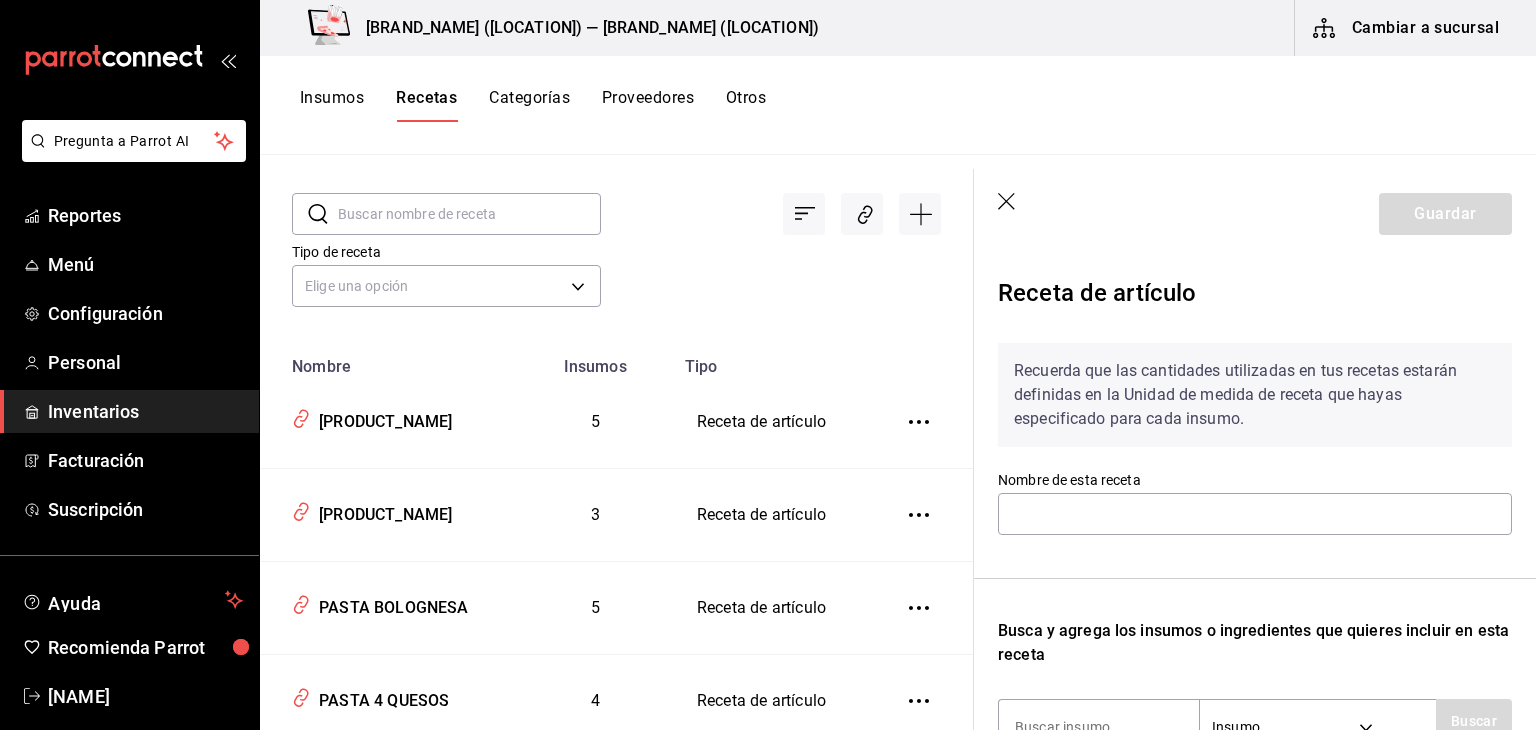 click on "Guardar" at bounding box center (1255, 214) 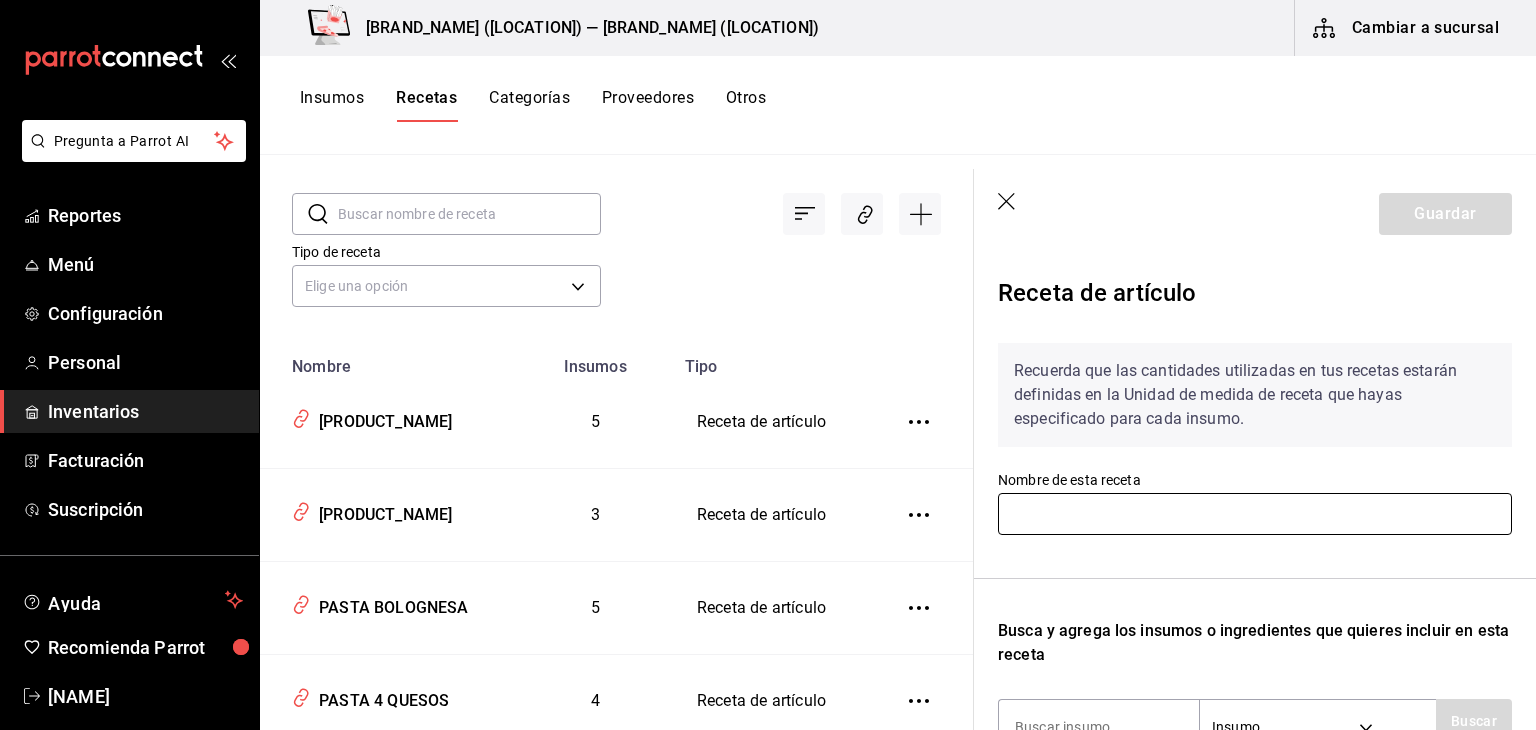 click at bounding box center [1255, 514] 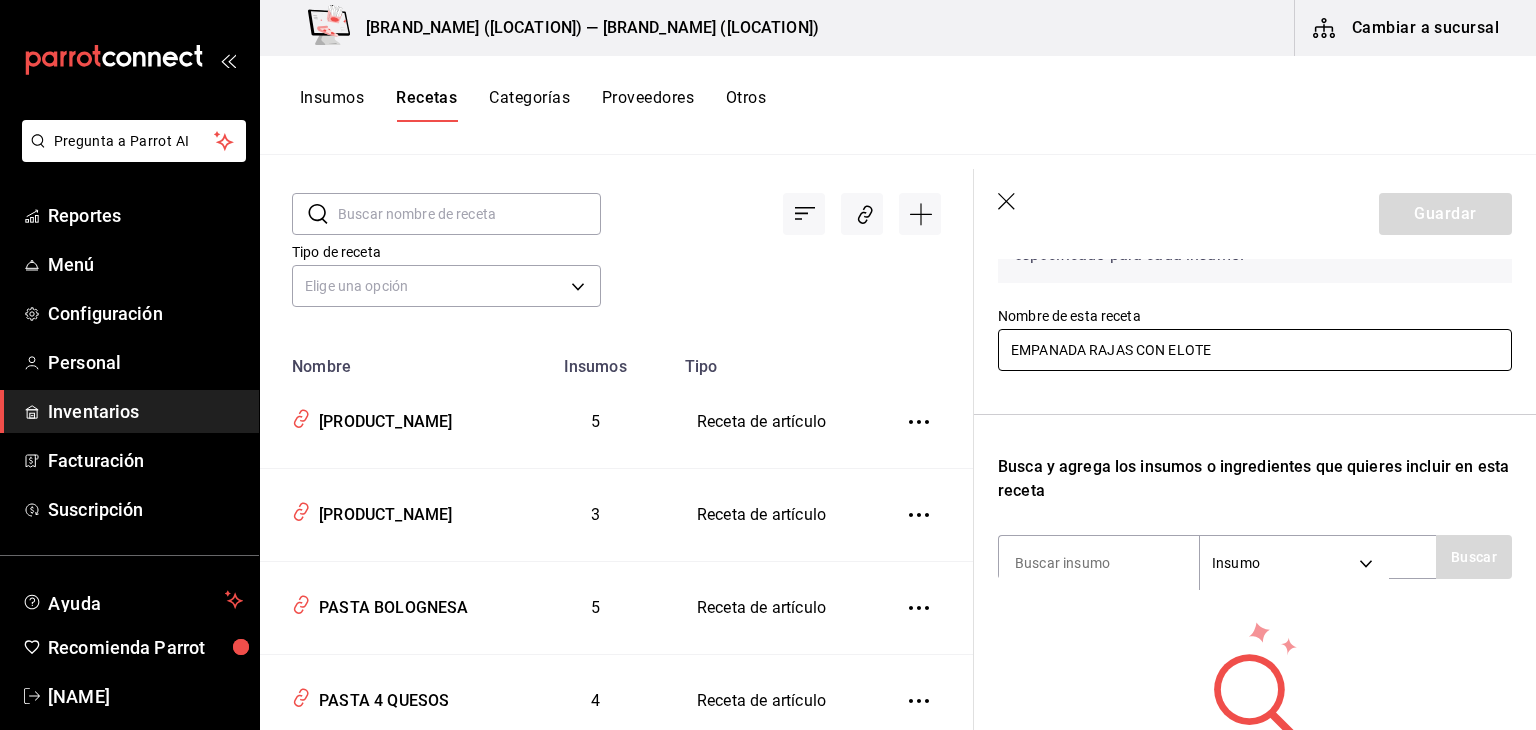 scroll, scrollTop: 200, scrollLeft: 0, axis: vertical 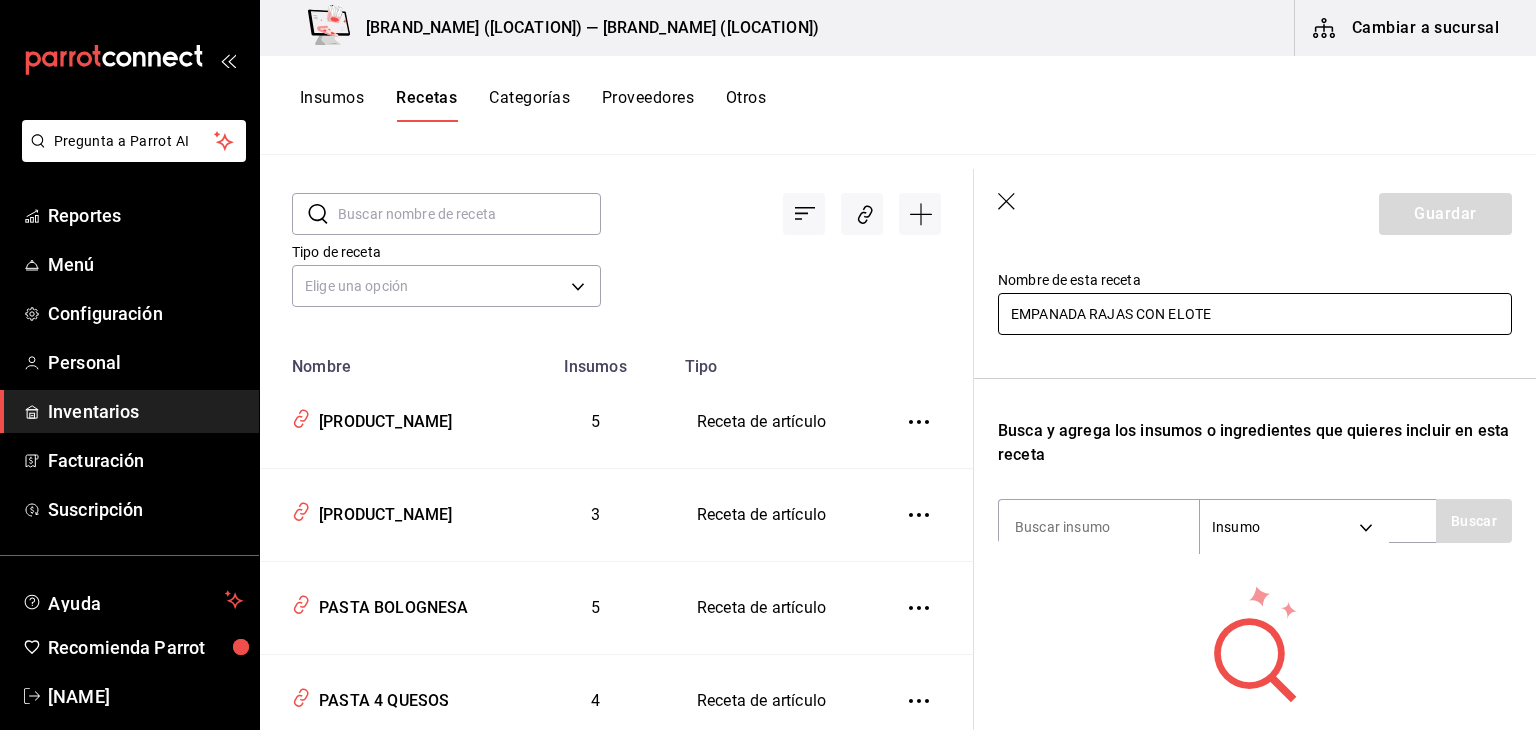 type on "EMPANADA RAJAS CON ELOTE" 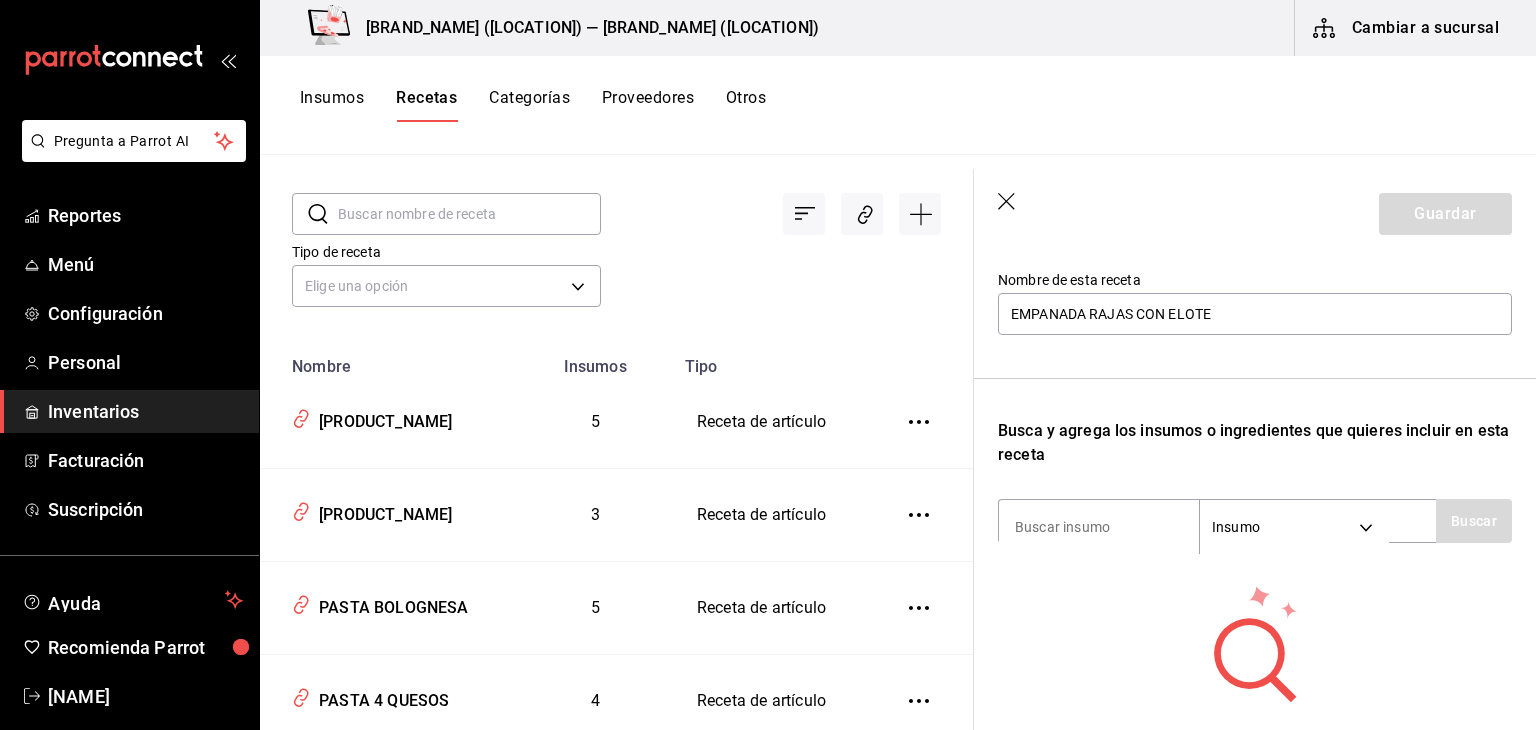 click on "Recuerda que las cantidades utilizadas en tus recetas estarán definidas en la Unidad de medida de receta que hayas especificado para cada insumo. Nombre de esta receta [PRODUCT_NAME] Busca y agrega los insumos o ingredientes que quieres incluir en esta receta Insumo SUPPLY Buscar No hay insumos a mostrar. Busca un insumo para agregarlo a la lista" at bounding box center (1255, 451) 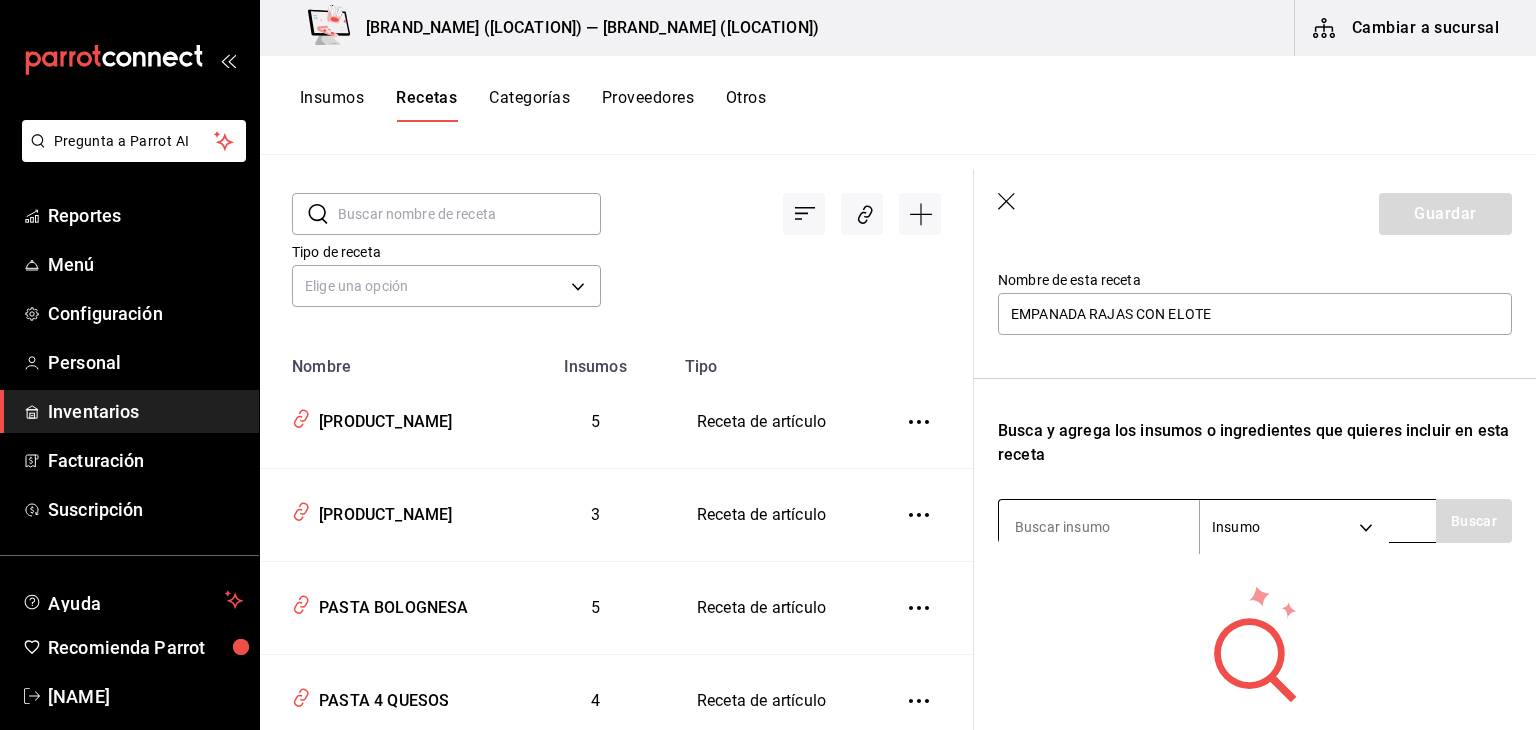 click at bounding box center [1099, 527] 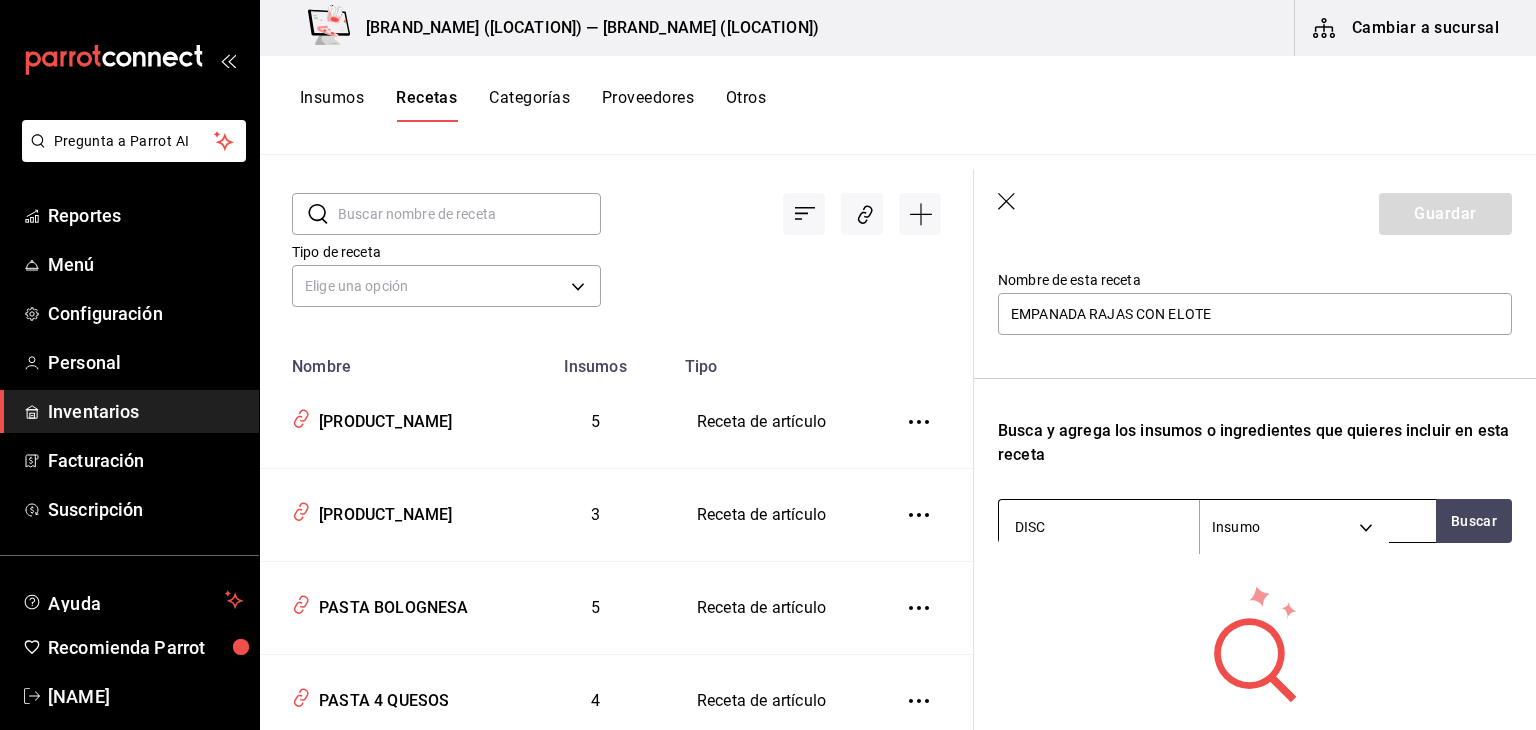 type on "[PRODUCT_NAME]" 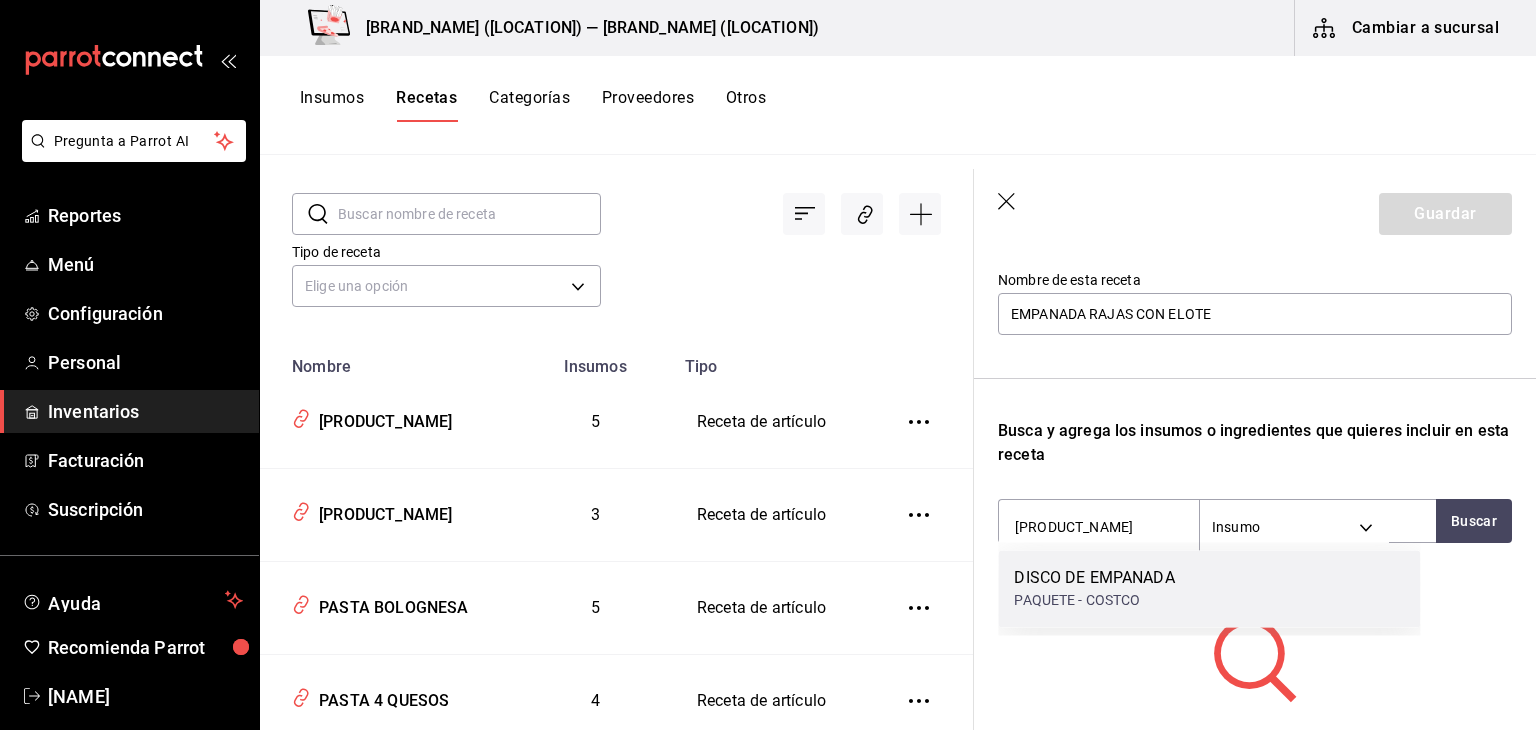 click on "PAQUETE - COSTCO" at bounding box center (1094, 600) 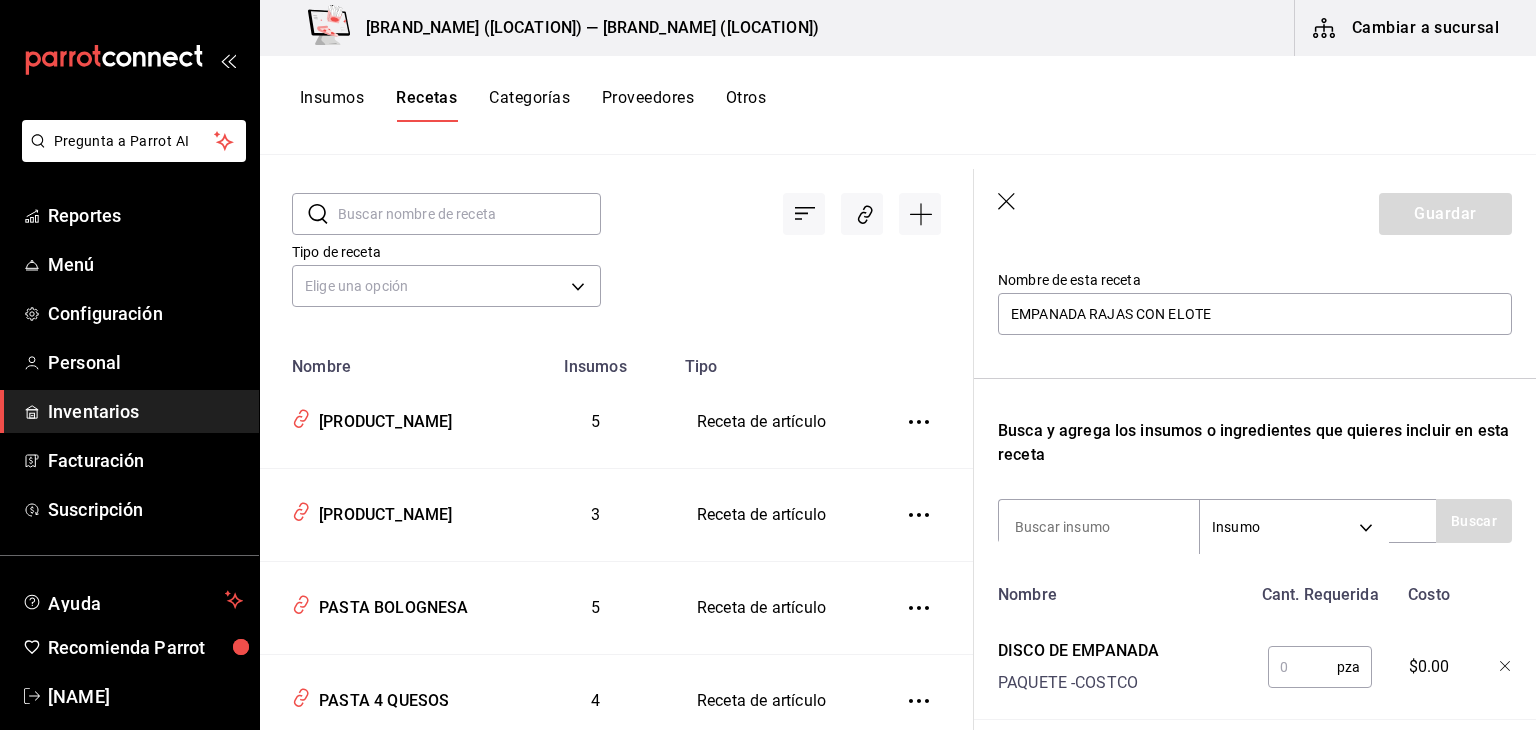 click at bounding box center (1302, 667) 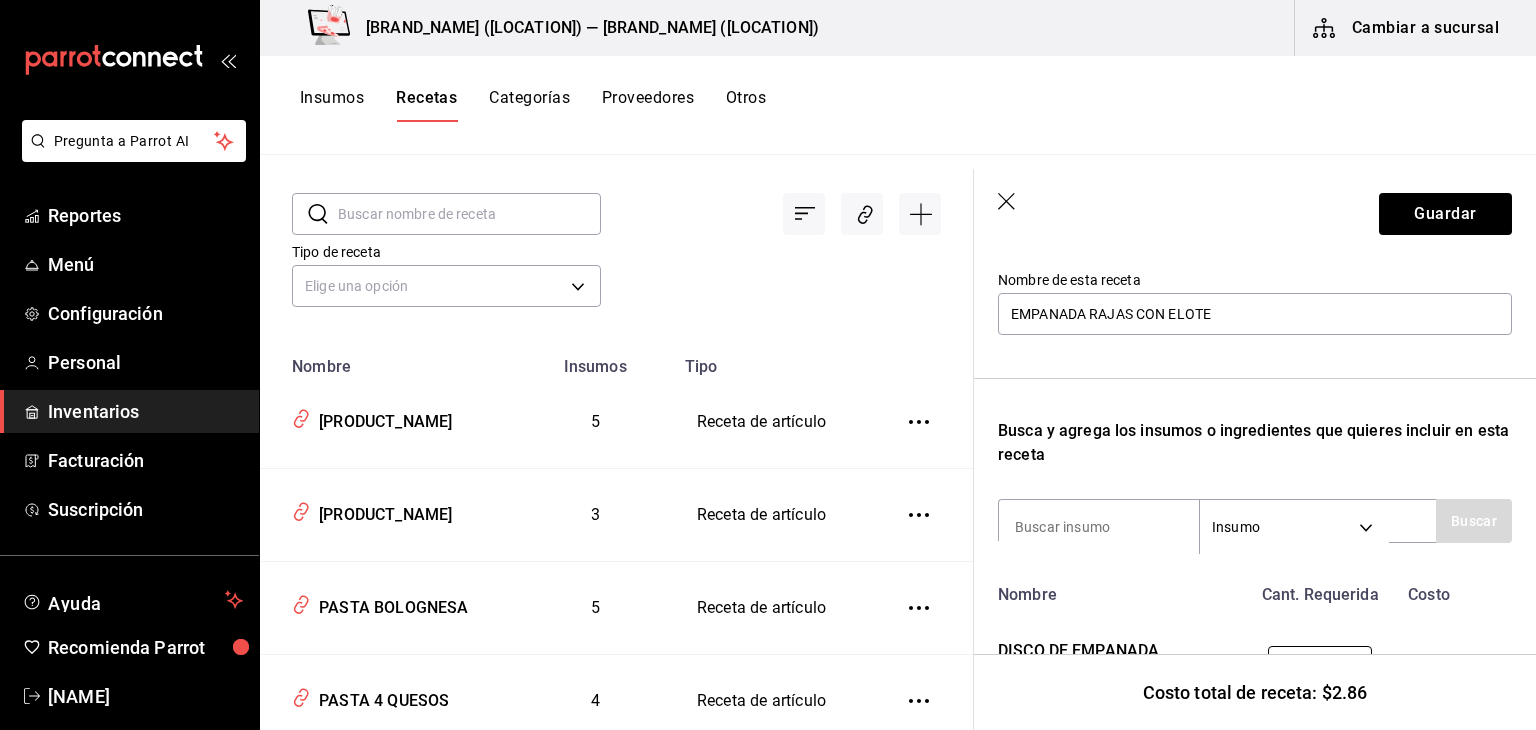 scroll, scrollTop: 309, scrollLeft: 0, axis: vertical 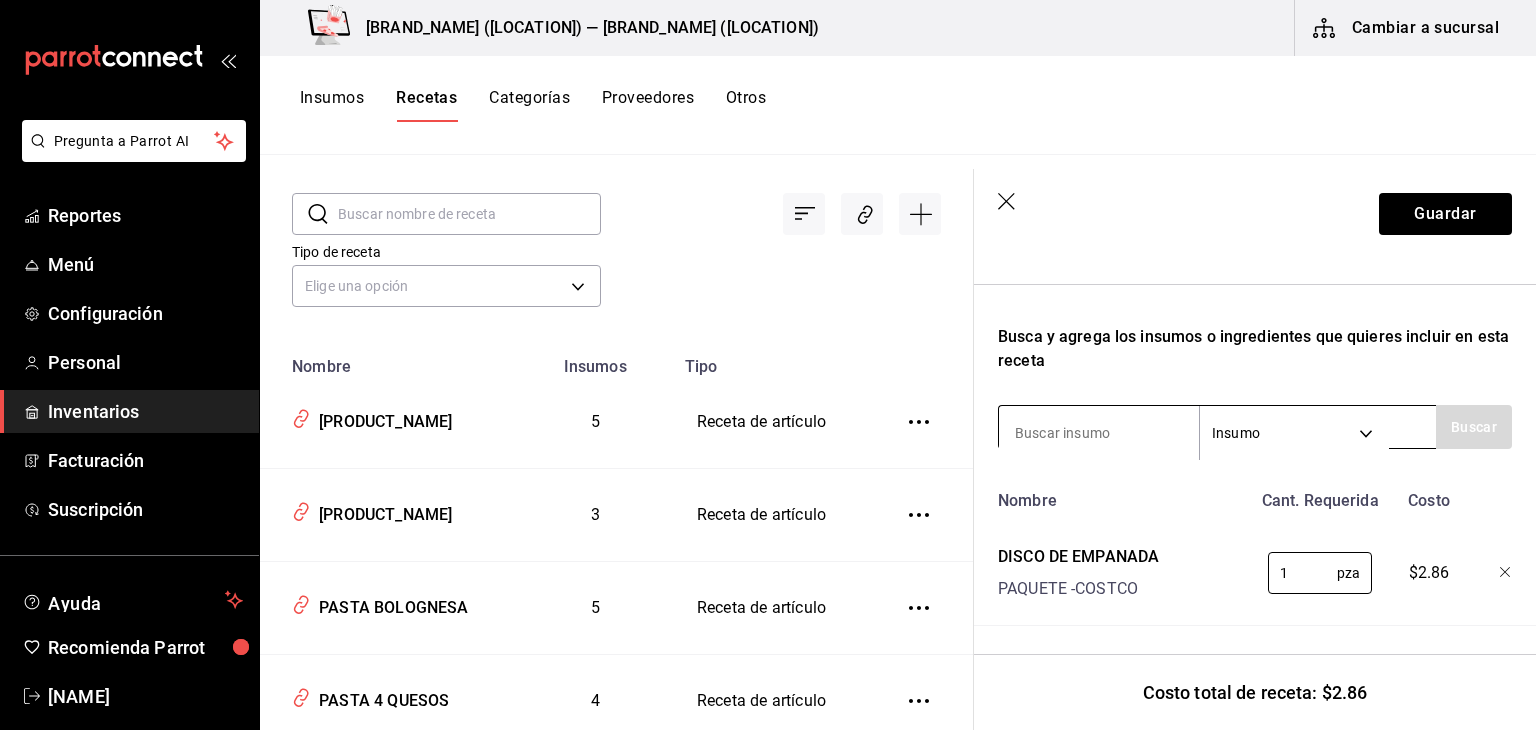 type on "1" 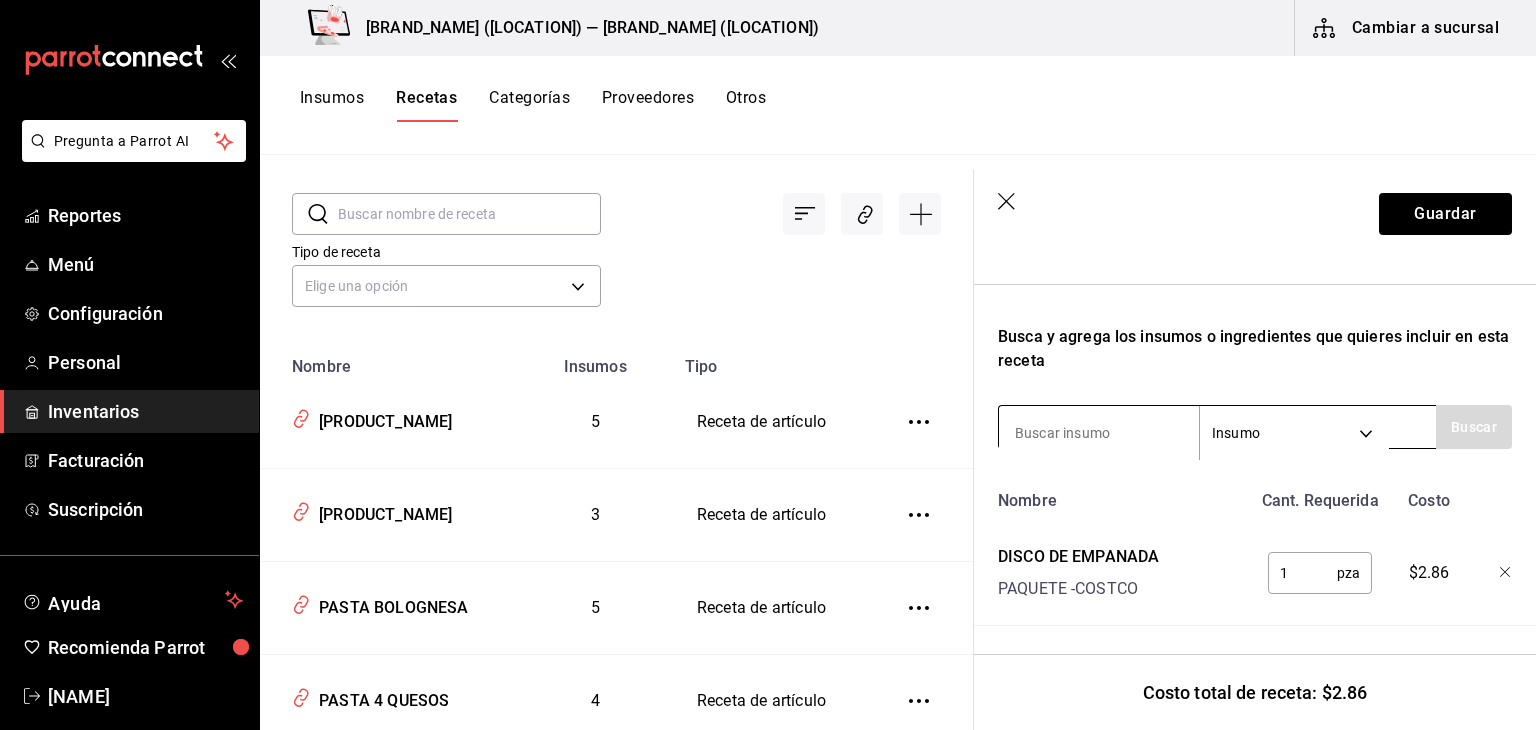 click at bounding box center [1099, 433] 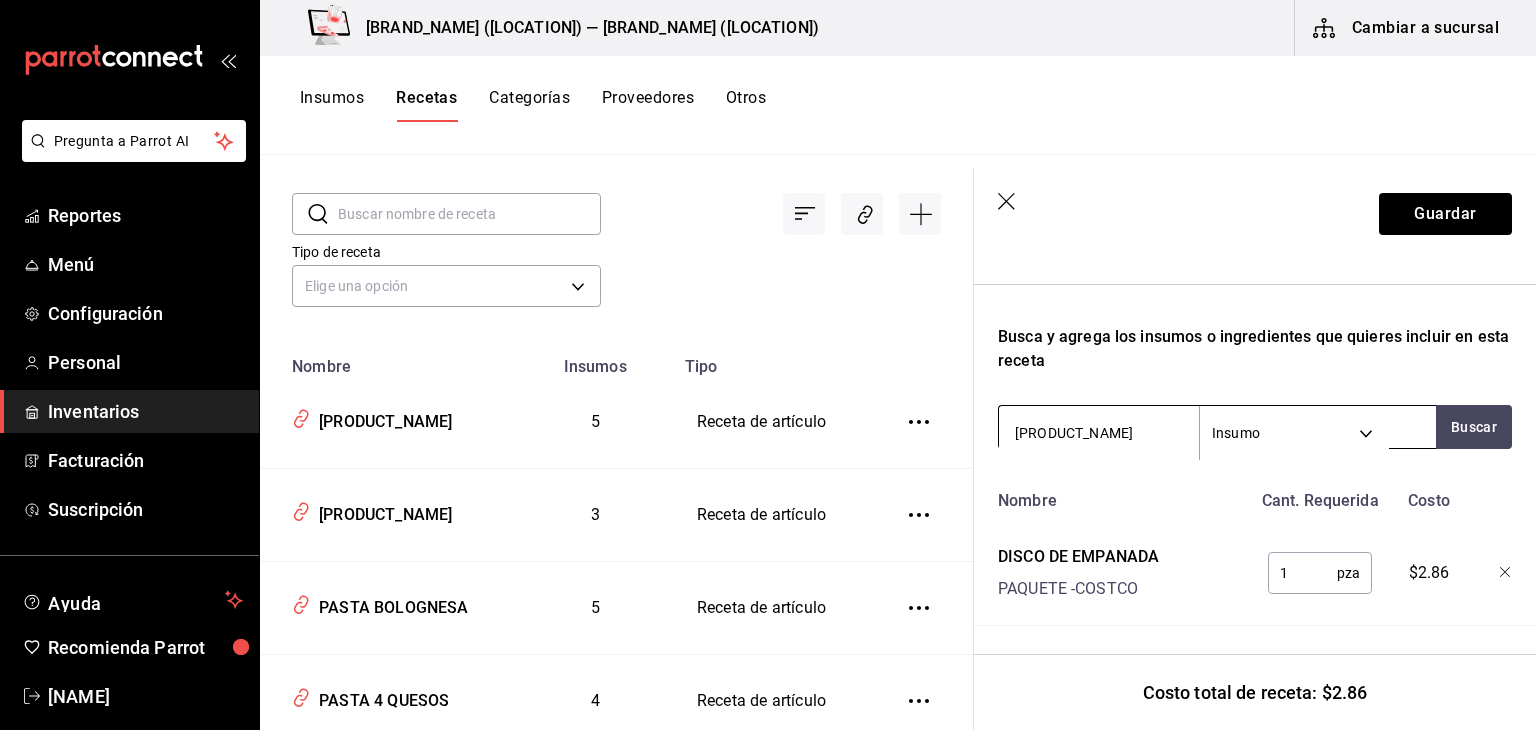 type on "RAJAS" 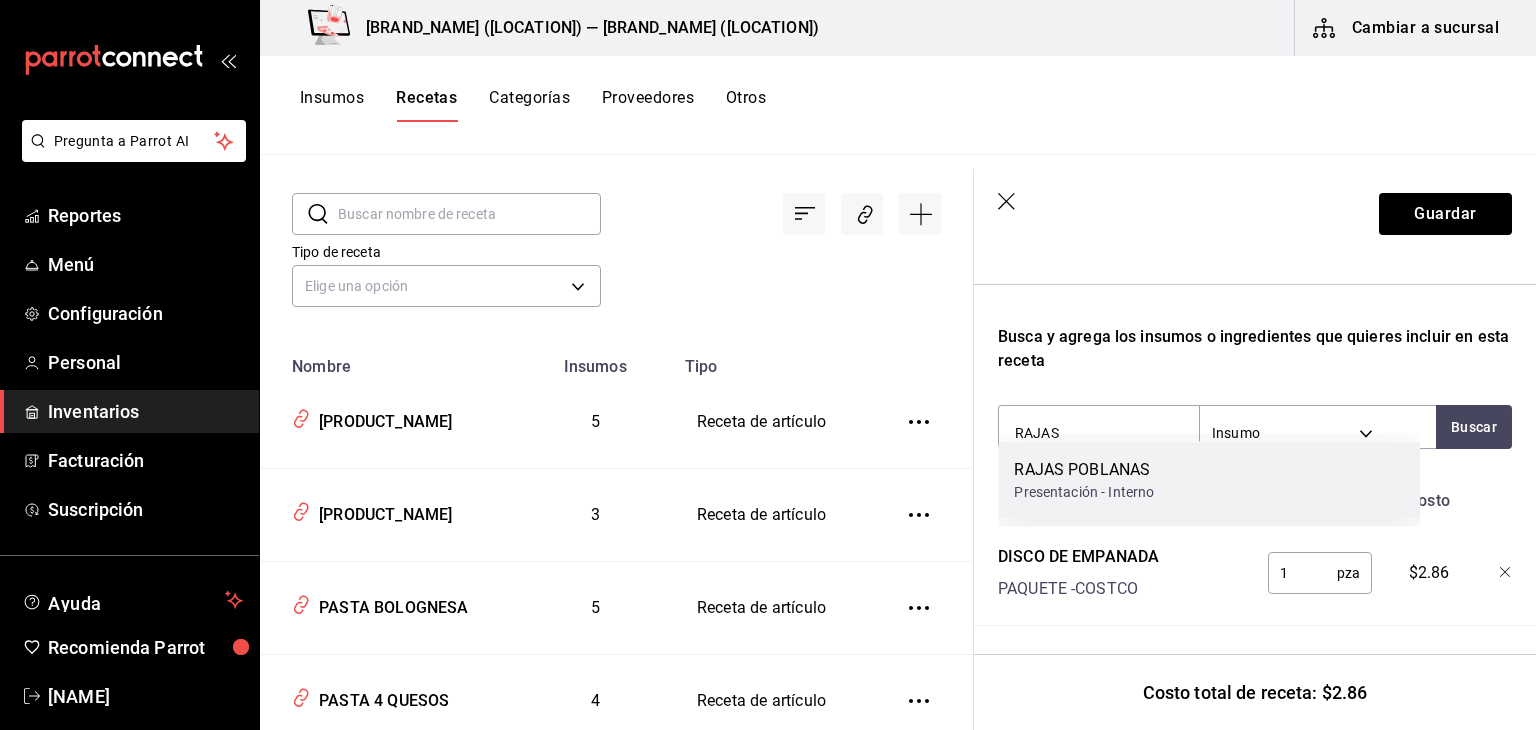 click on "RAJAS POBLANAS" at bounding box center (1084, 470) 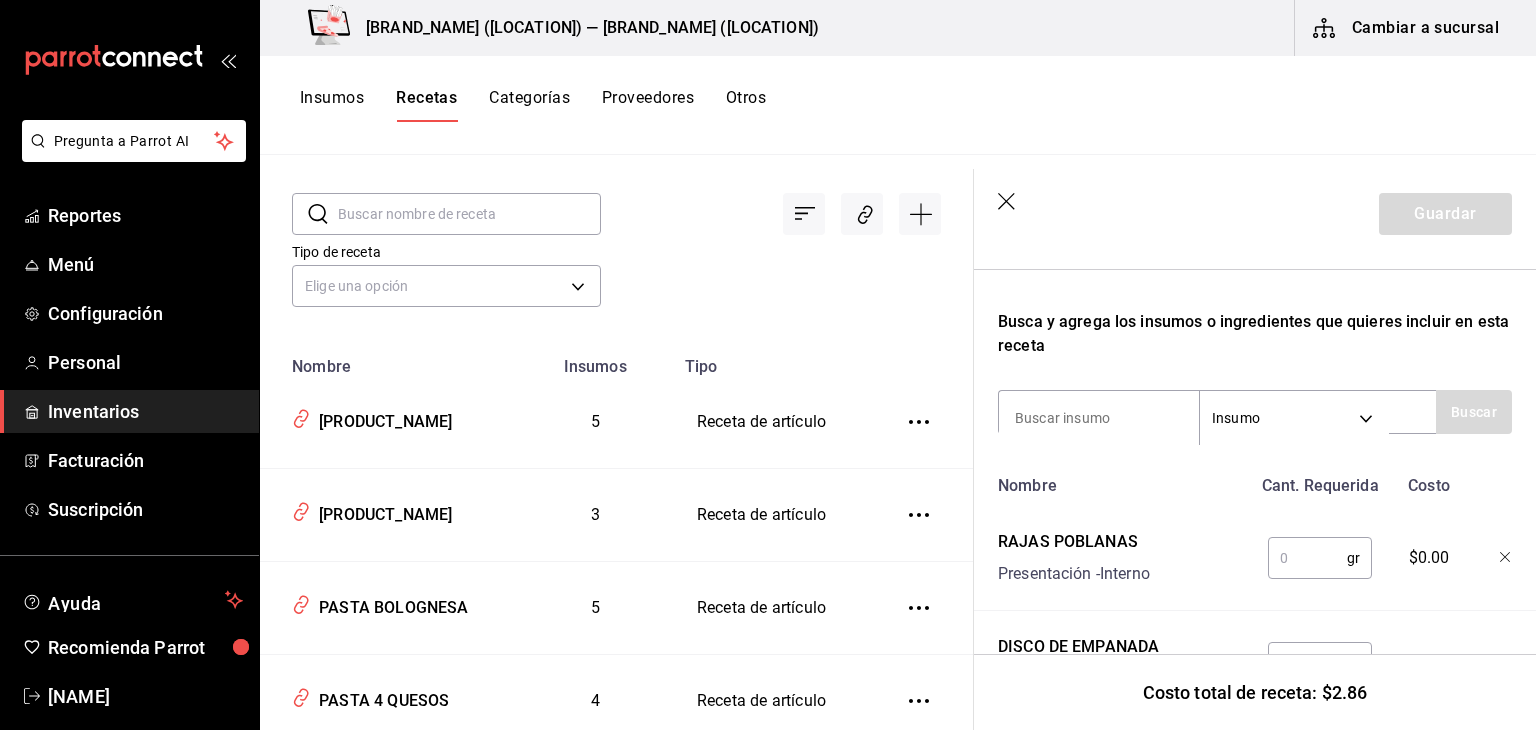 click at bounding box center [1307, 558] 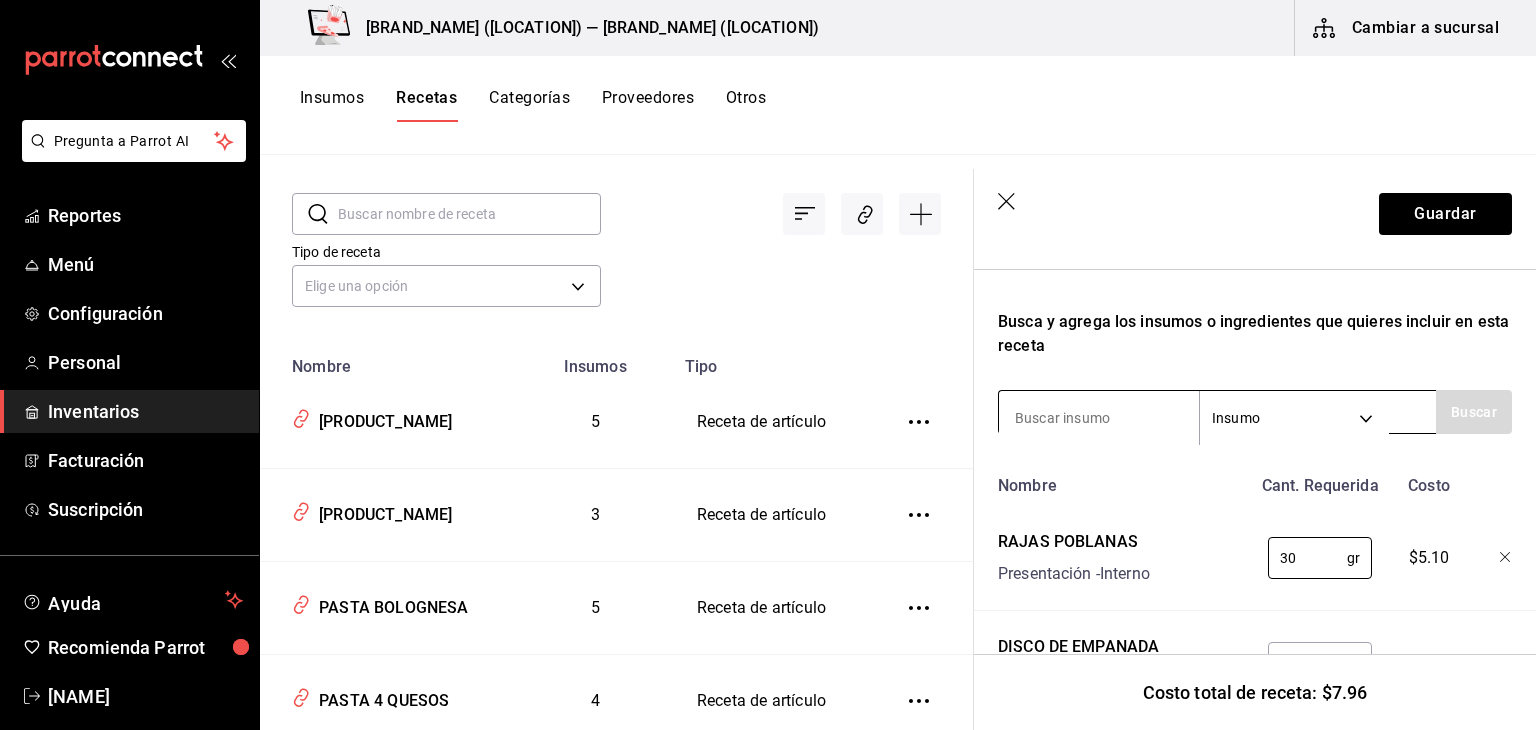 type on "30" 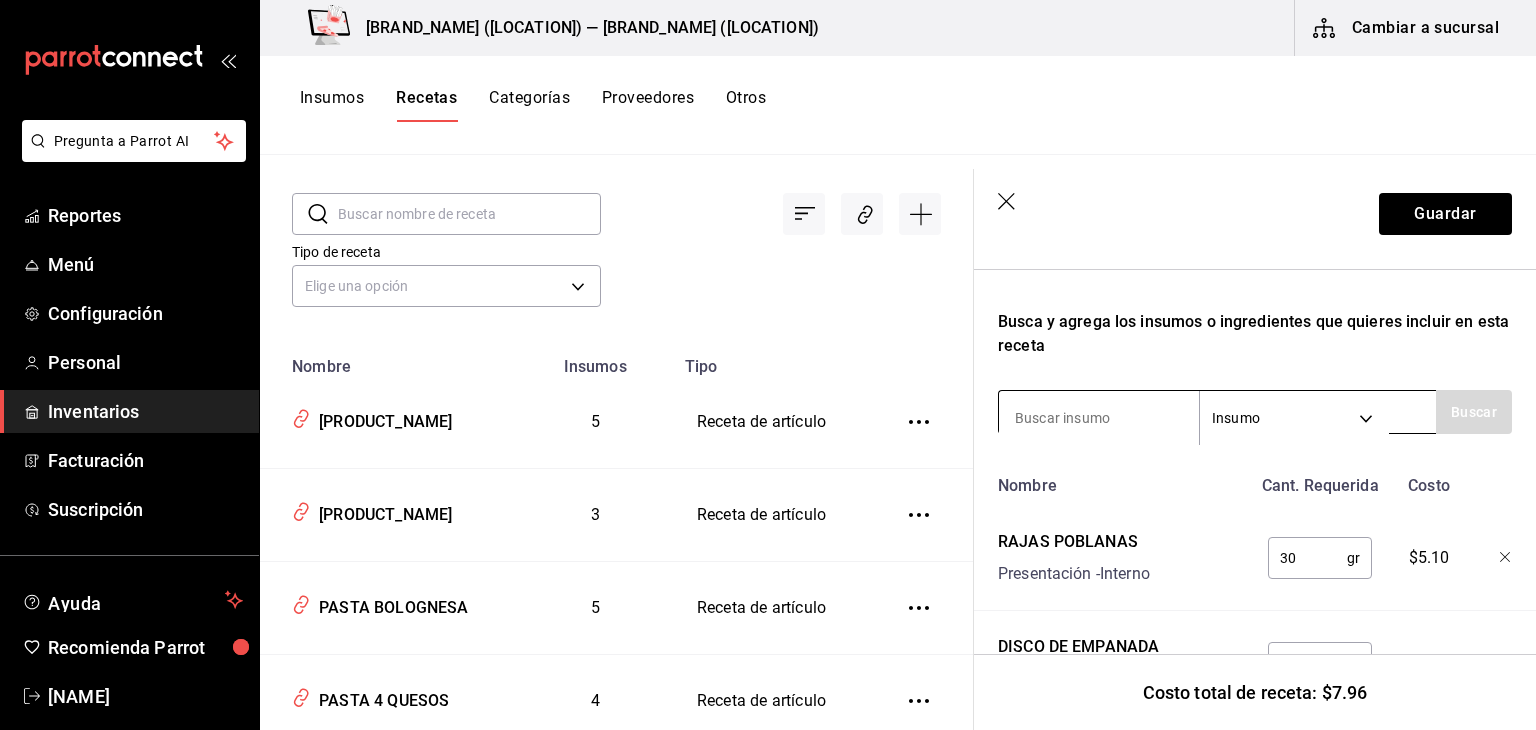 click on "Insumo SUPPLY" at bounding box center [1217, 412] 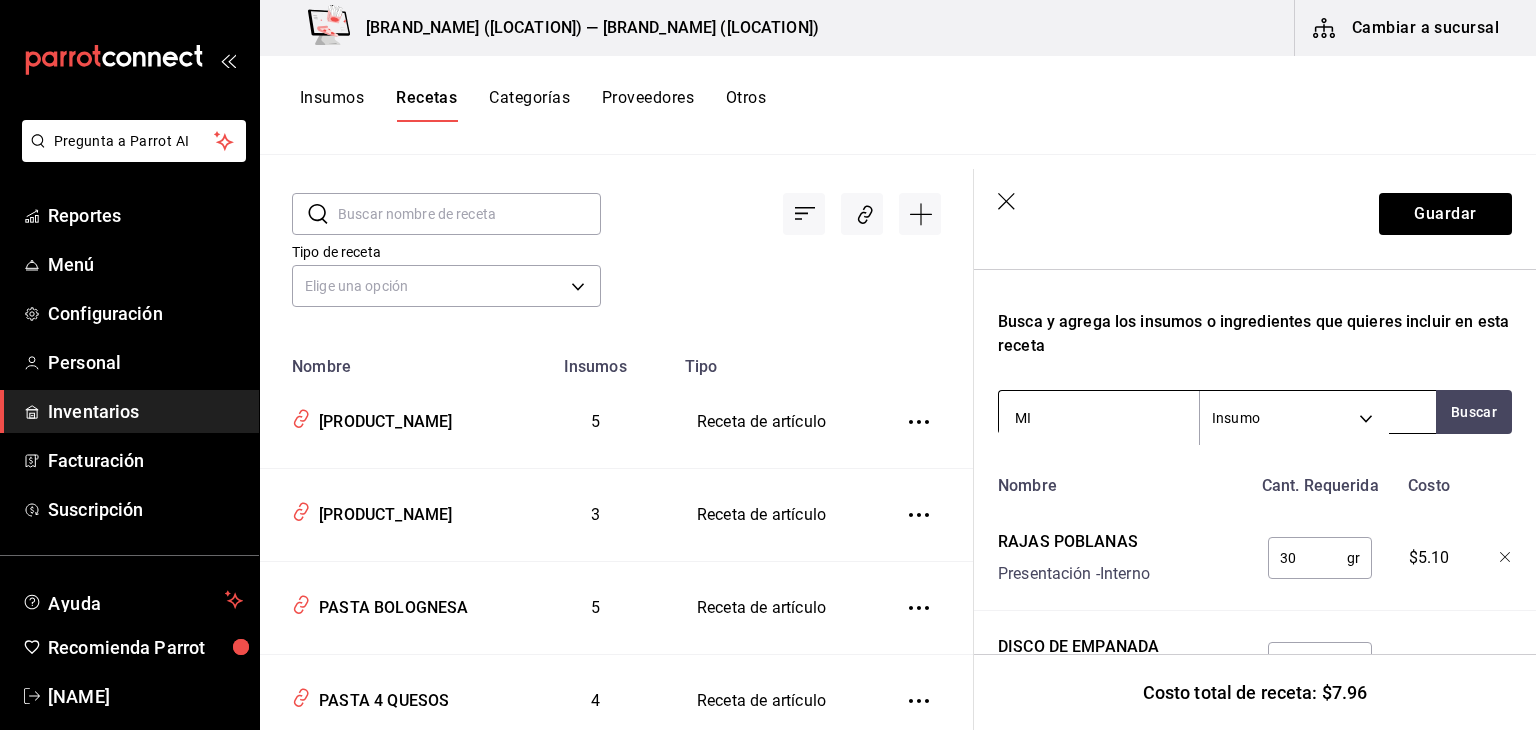 type on "MIX" 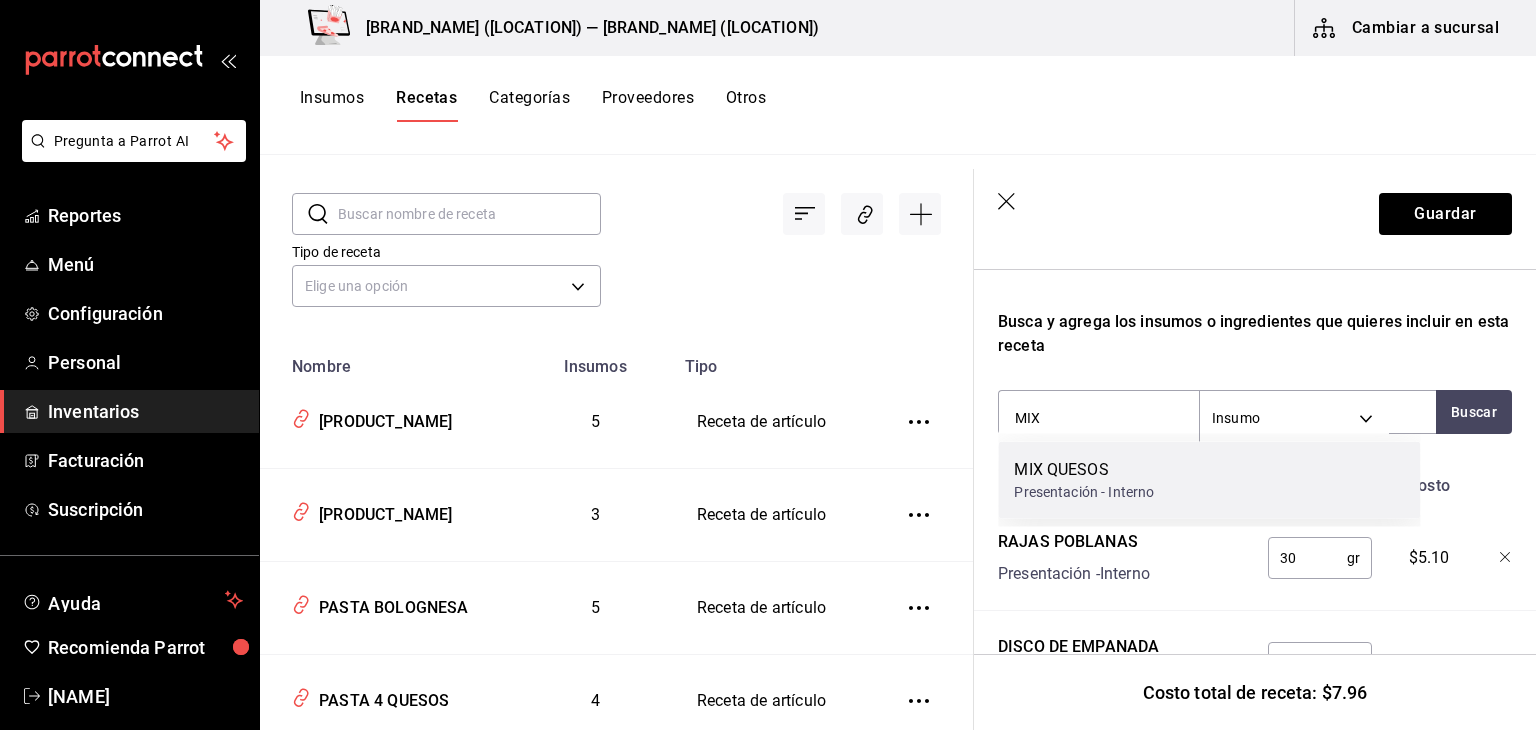 click on "MIX QUESOS" at bounding box center [1084, 470] 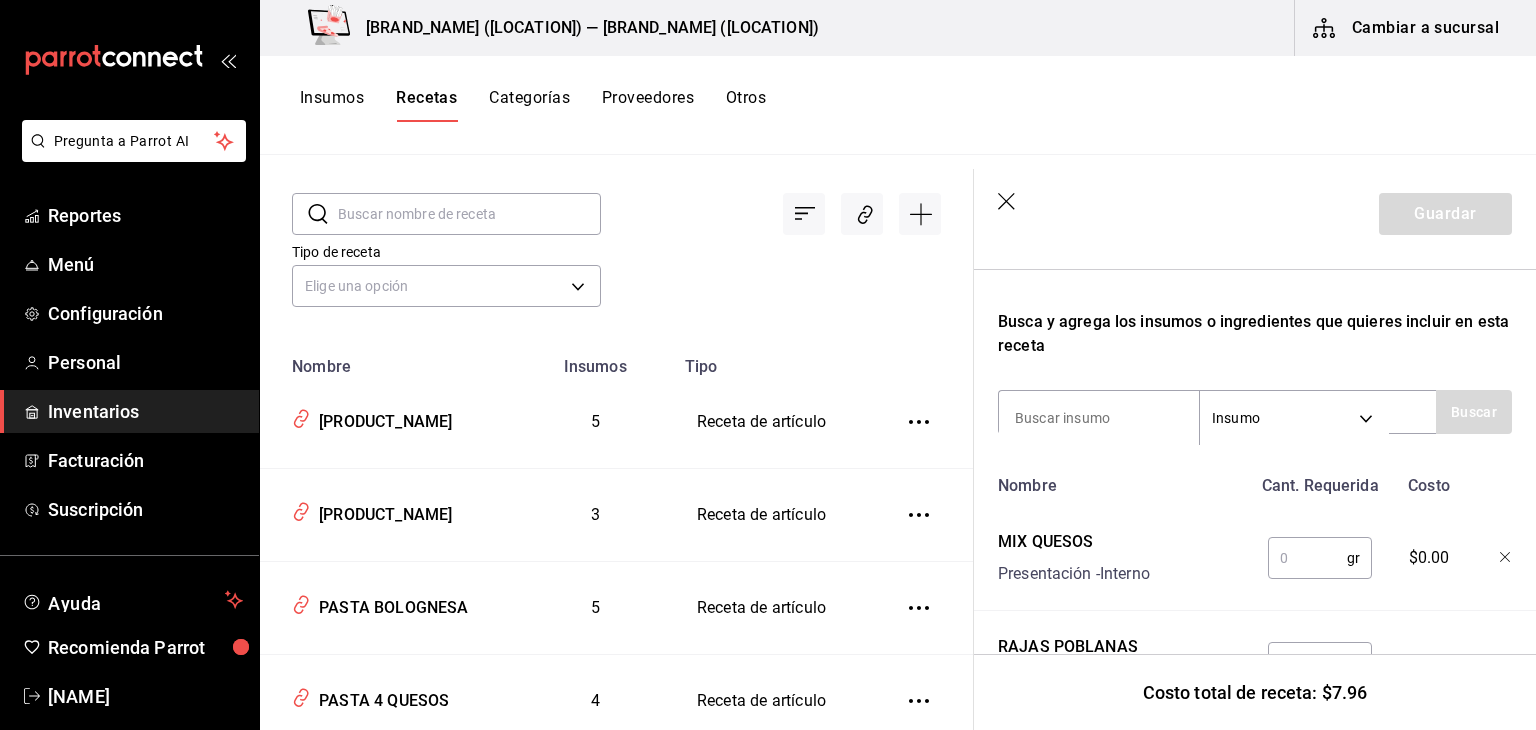 click at bounding box center (1307, 558) 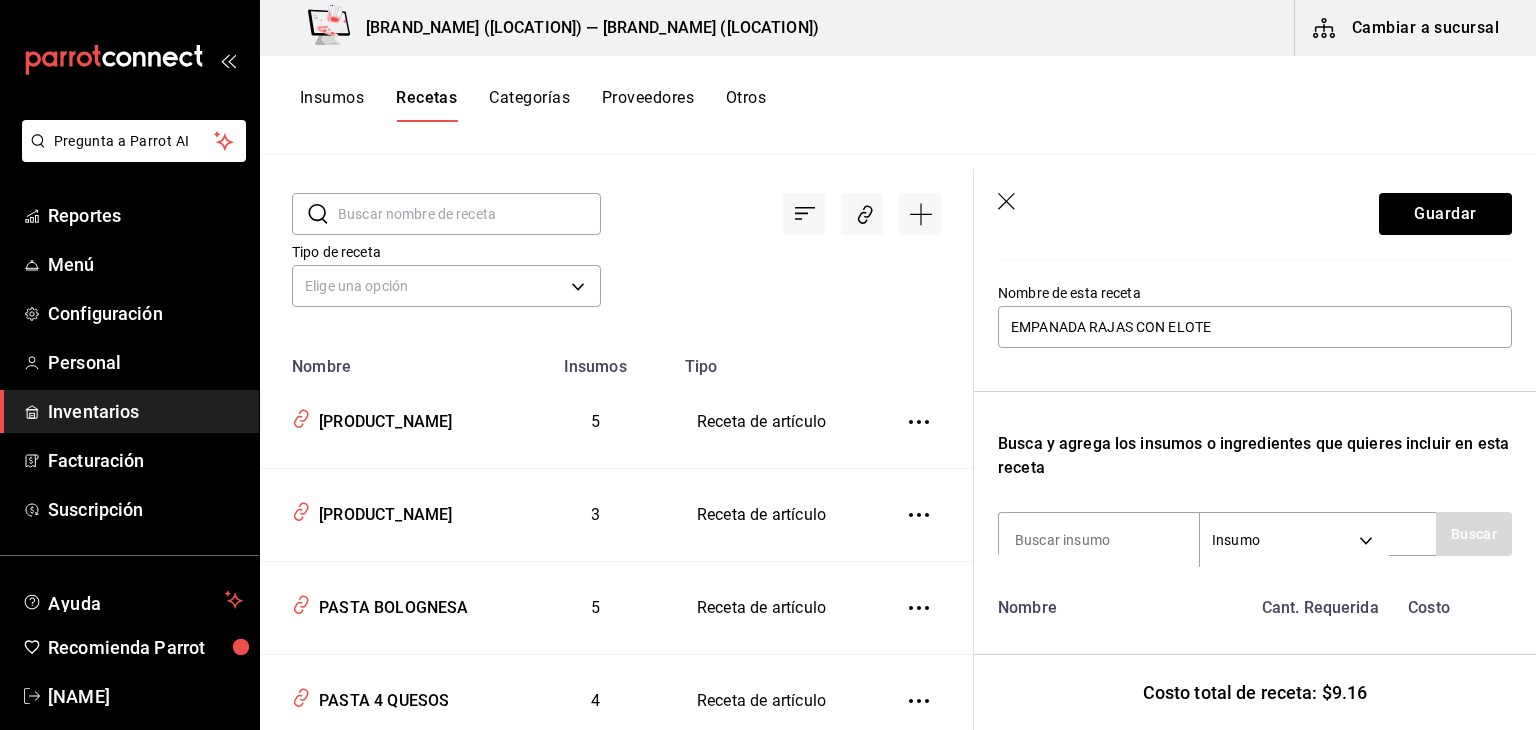 scroll, scrollTop: 184, scrollLeft: 0, axis: vertical 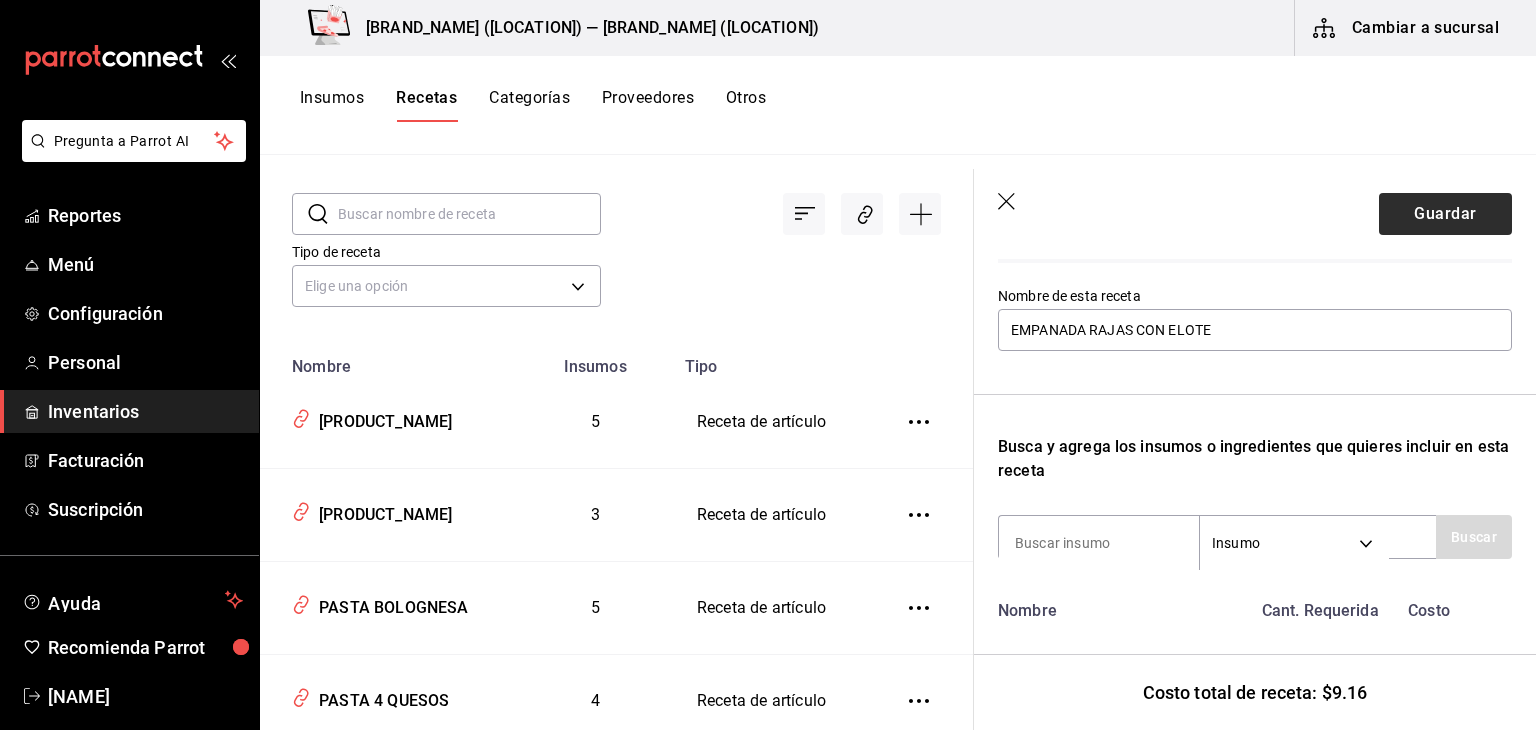 type on "10" 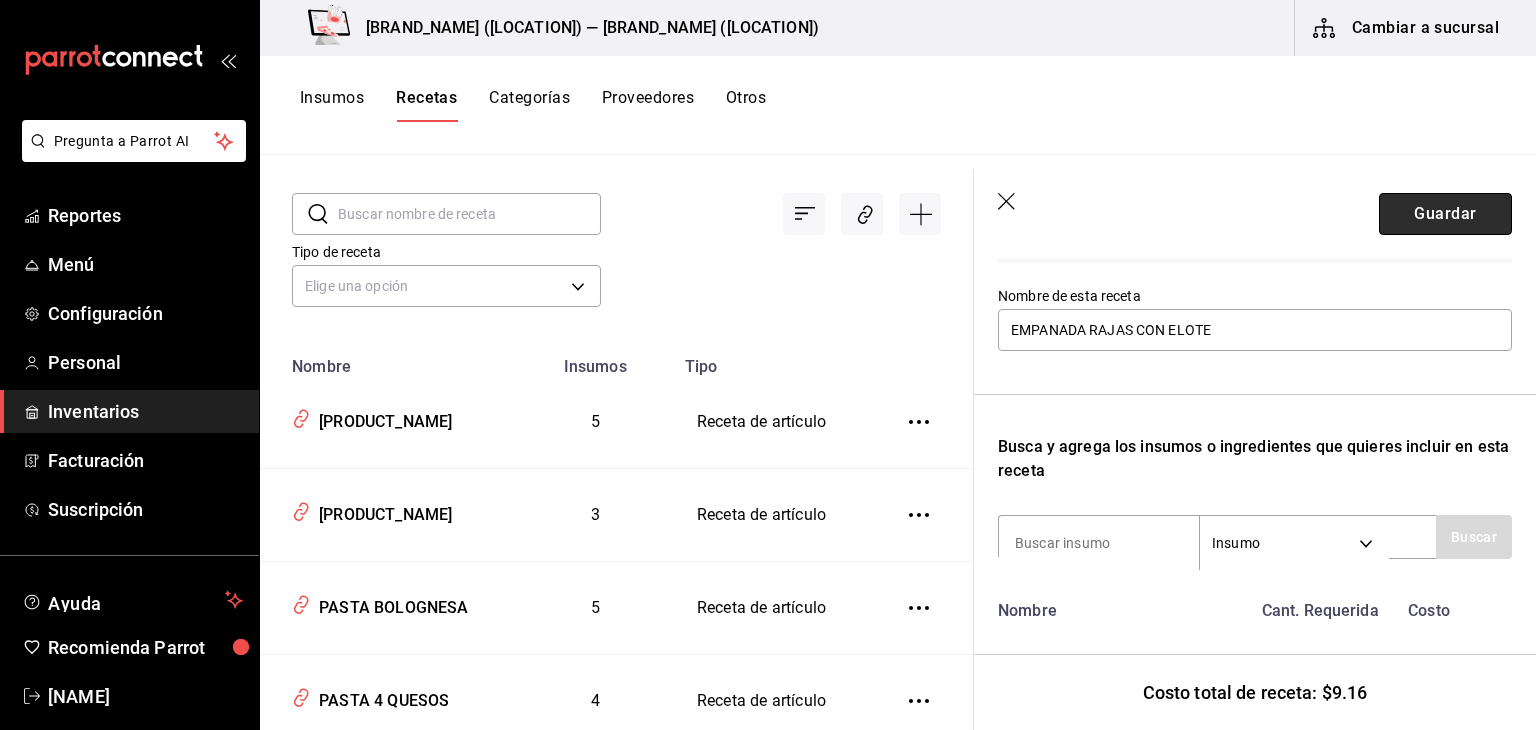 click on "Guardar" at bounding box center [1445, 214] 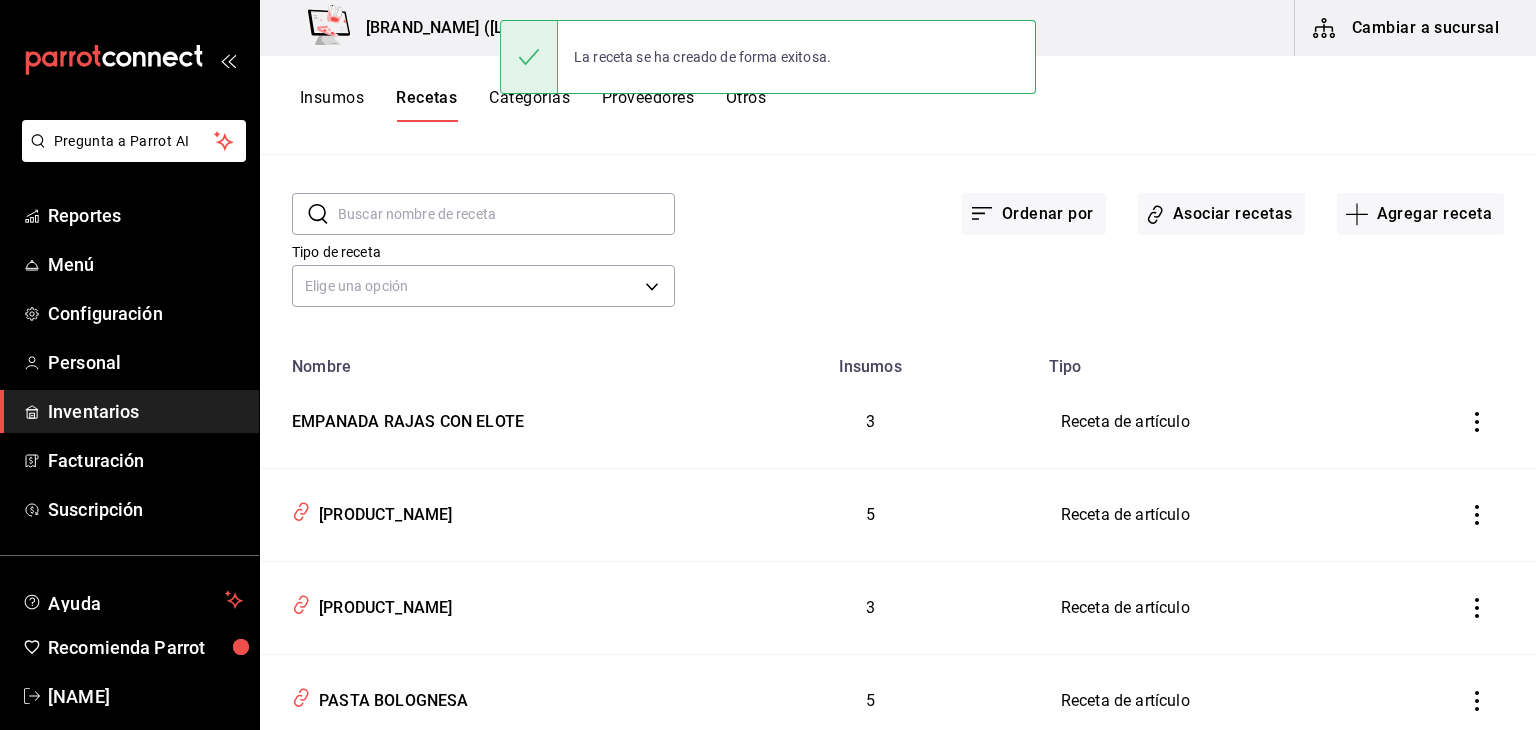 scroll, scrollTop: 0, scrollLeft: 0, axis: both 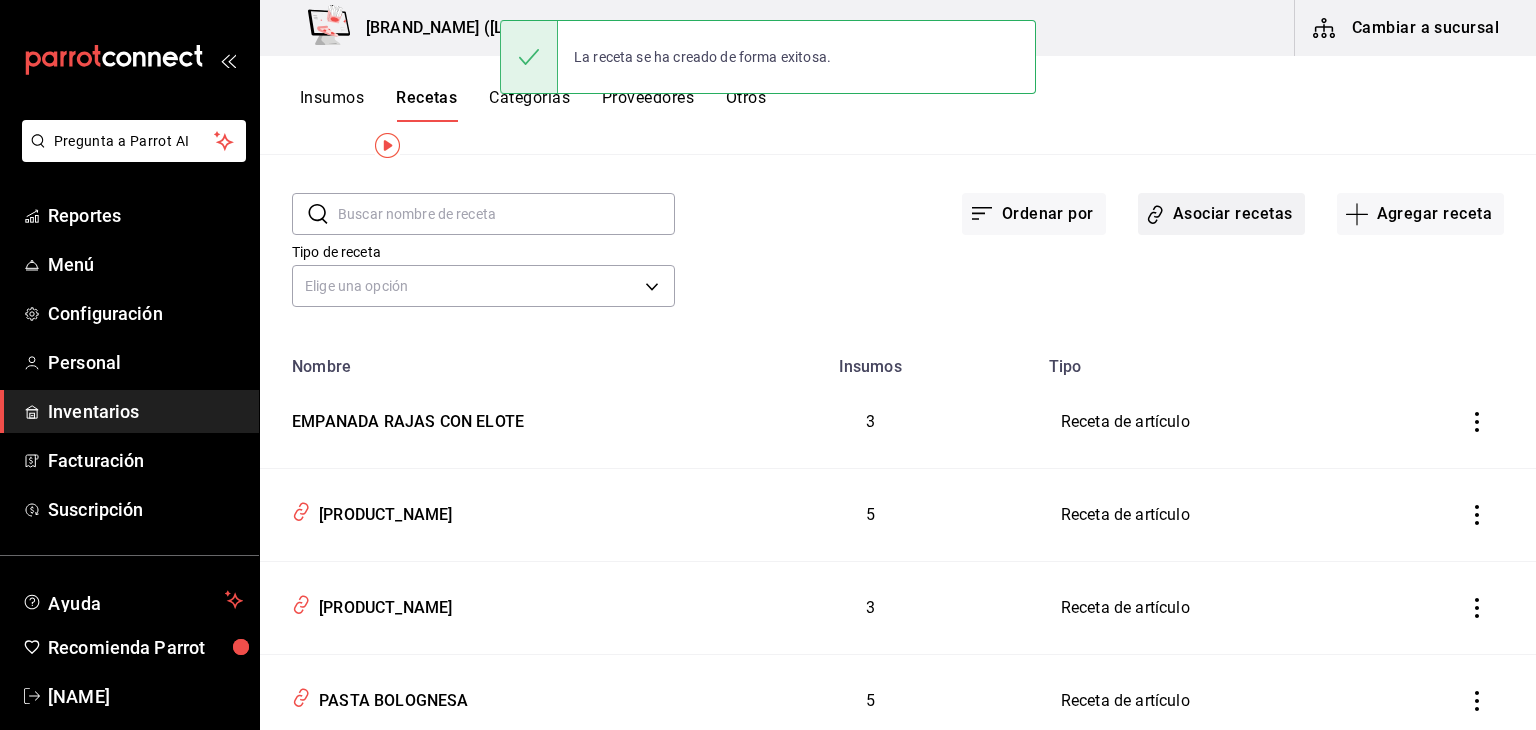 click on "Asociar recetas" at bounding box center [1221, 214] 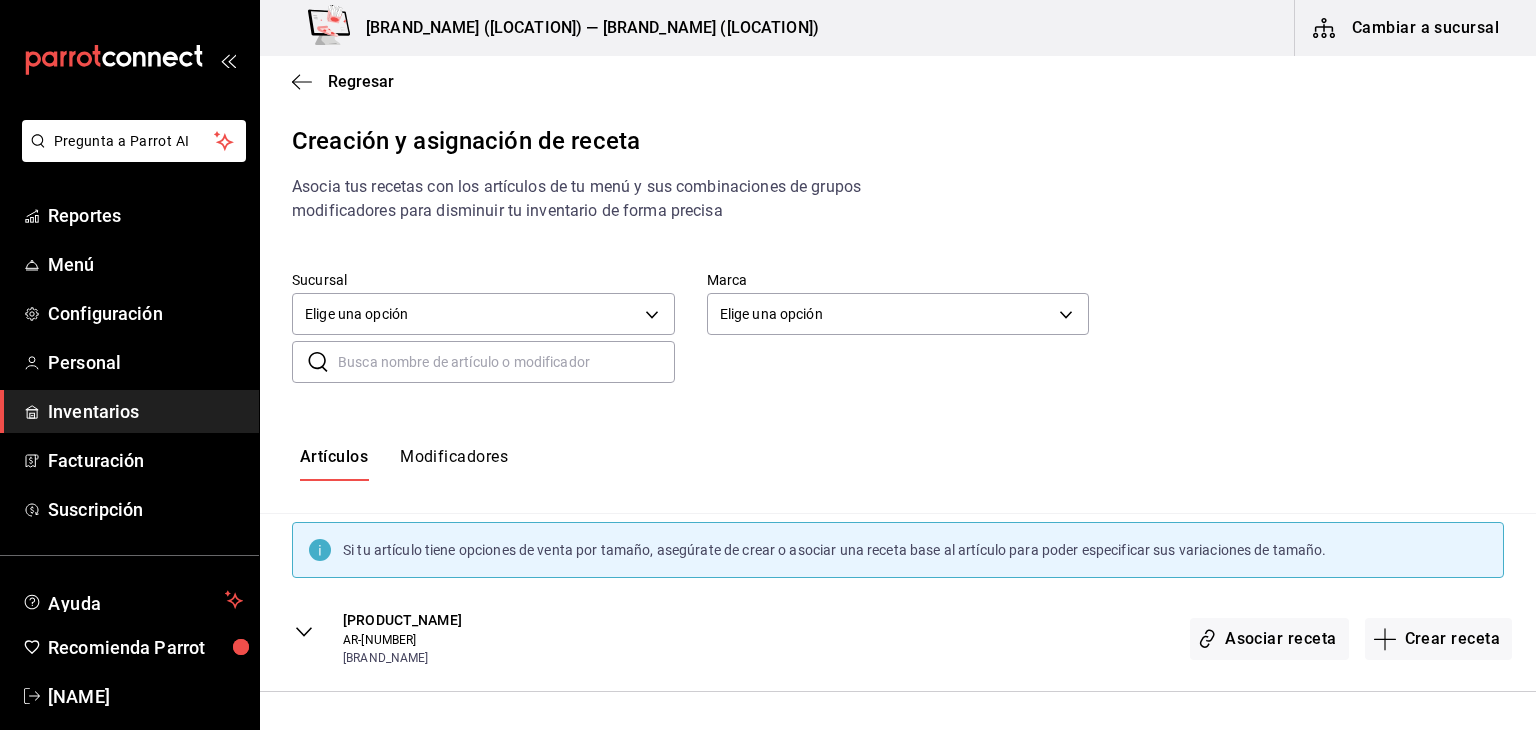 click at bounding box center (506, 362) 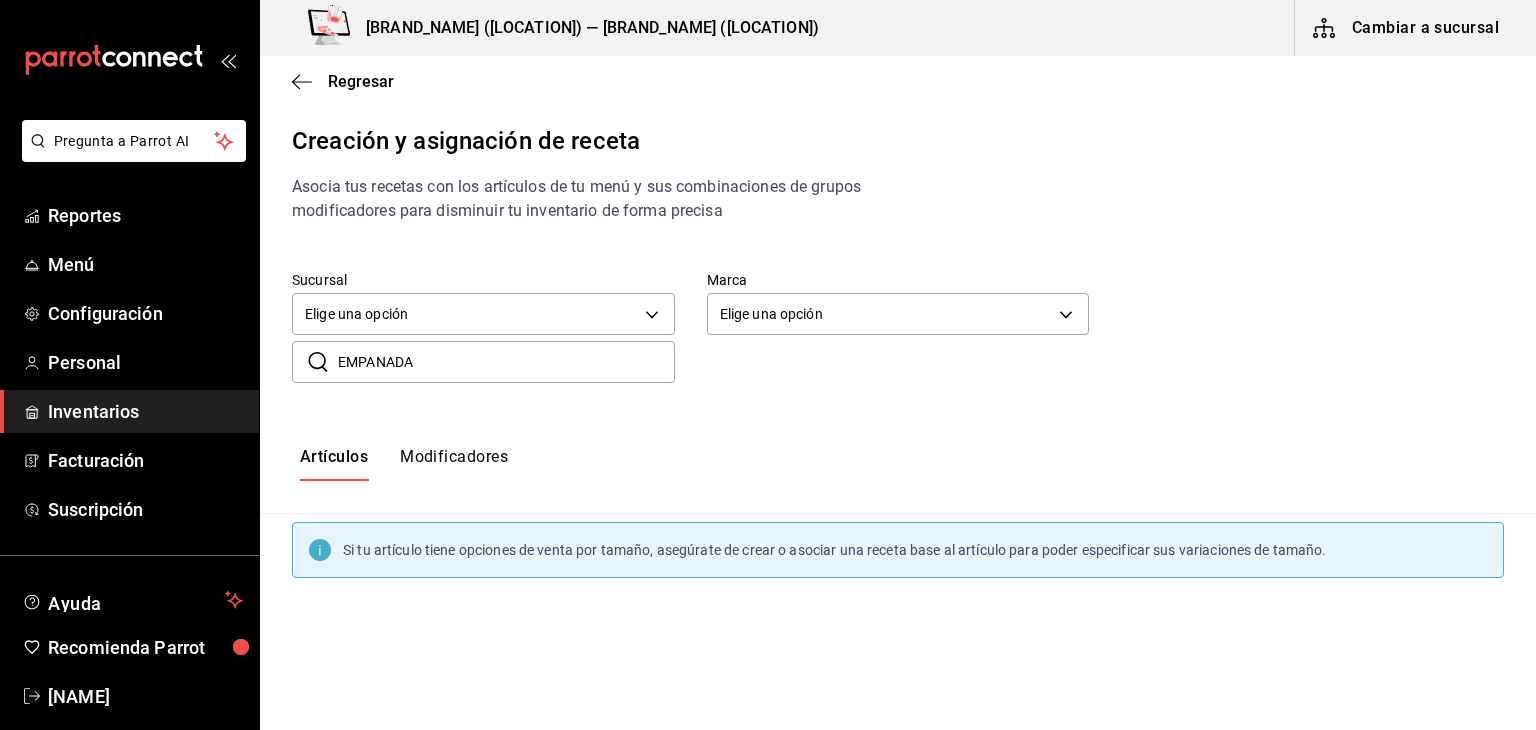 type on "EMPANADA" 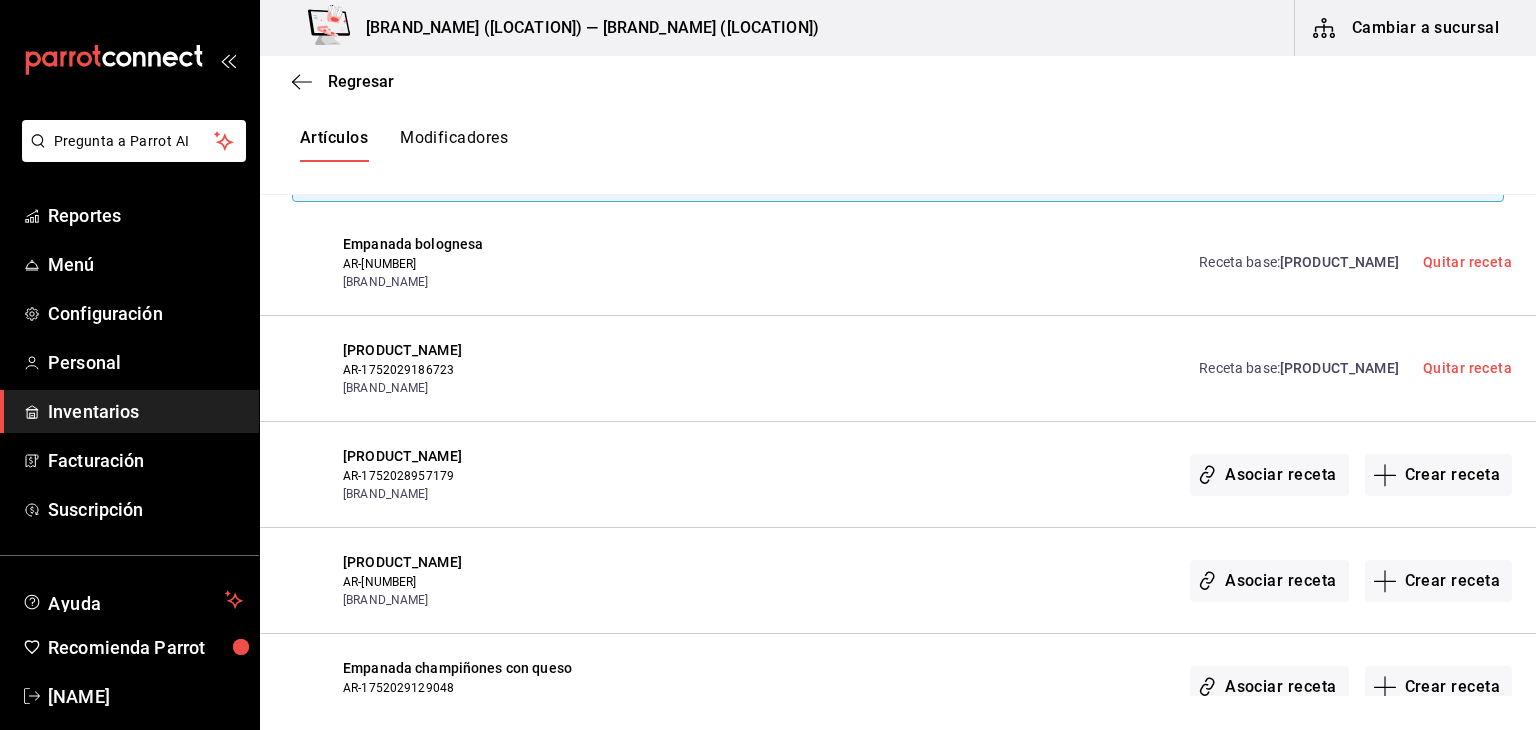scroll, scrollTop: 418, scrollLeft: 0, axis: vertical 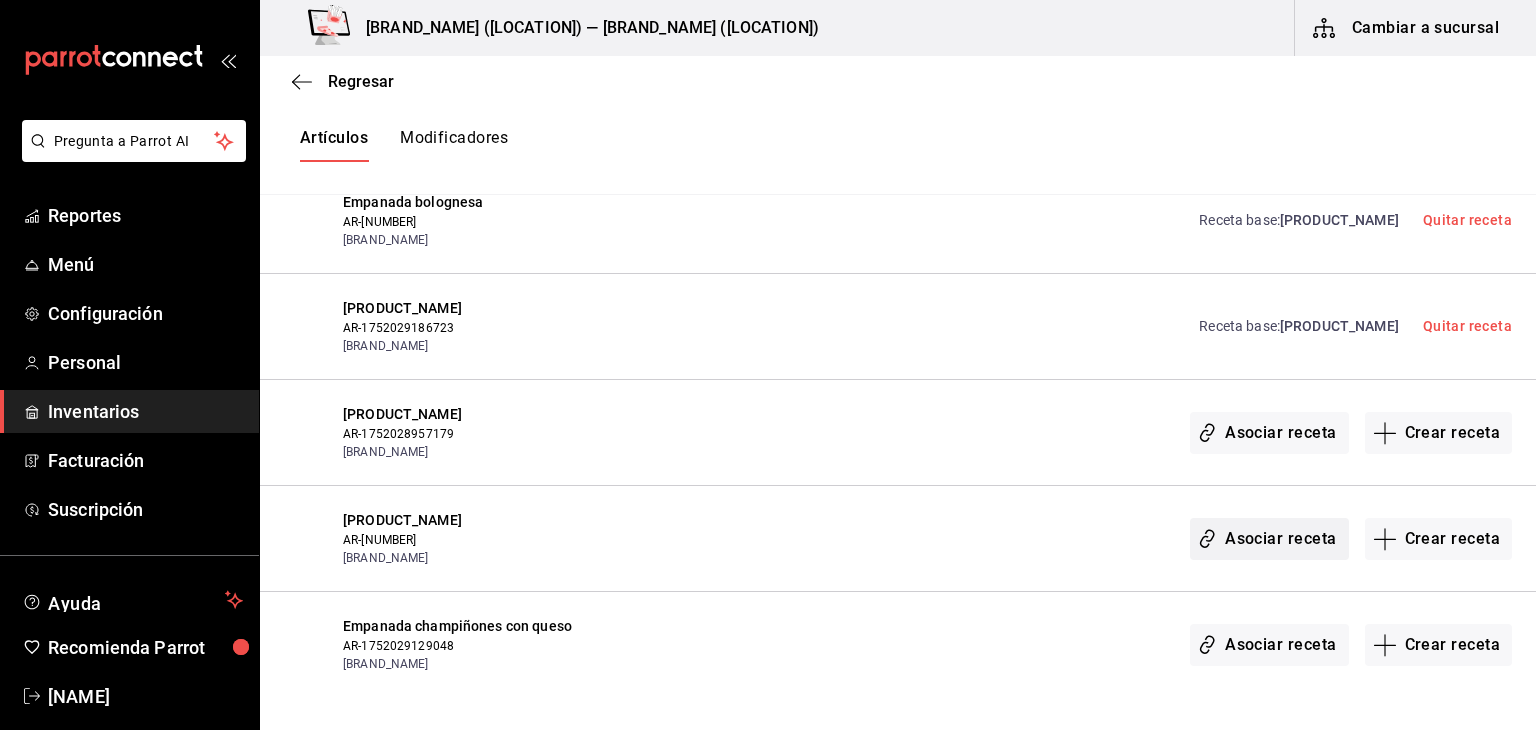 click on "Asociar receta" at bounding box center [1269, 539] 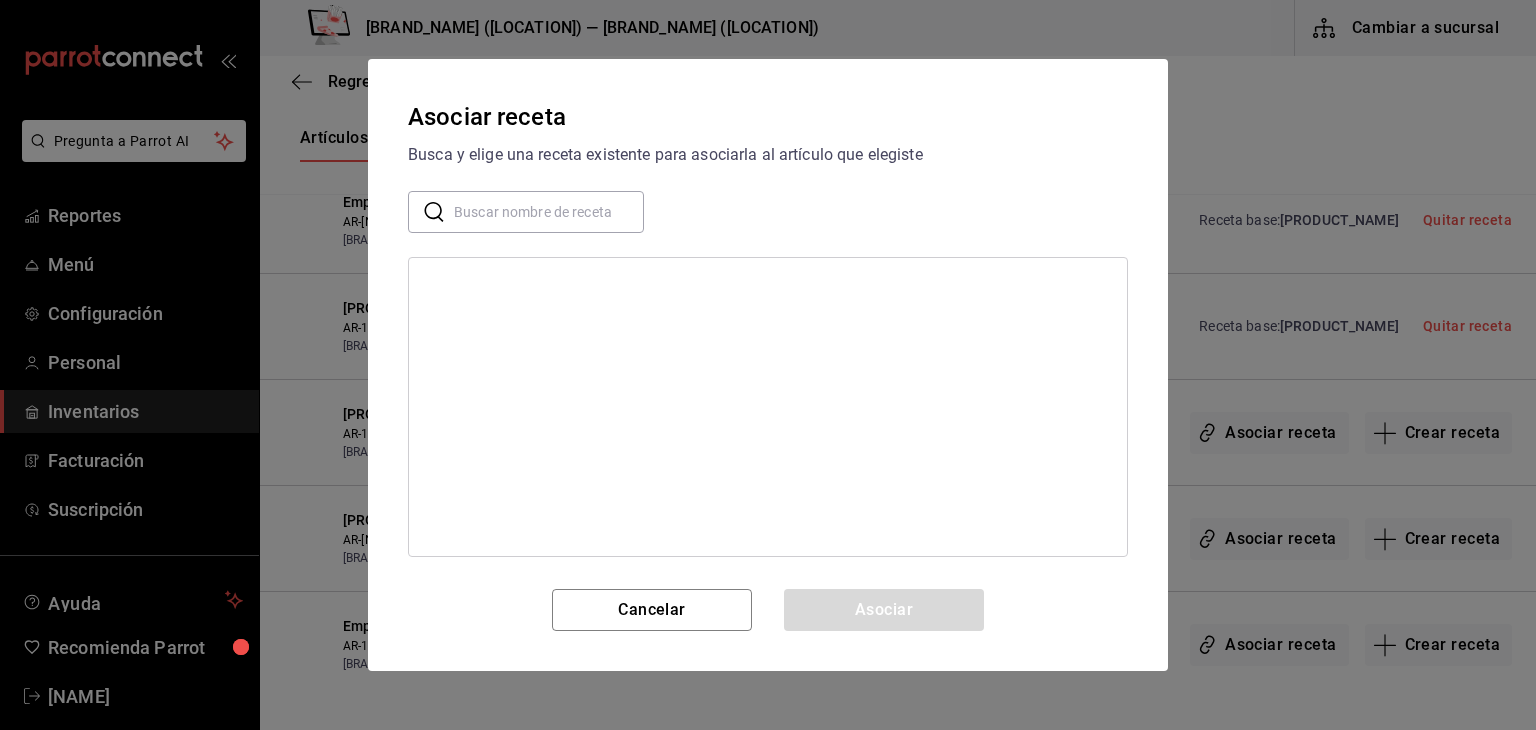 click at bounding box center [549, 212] 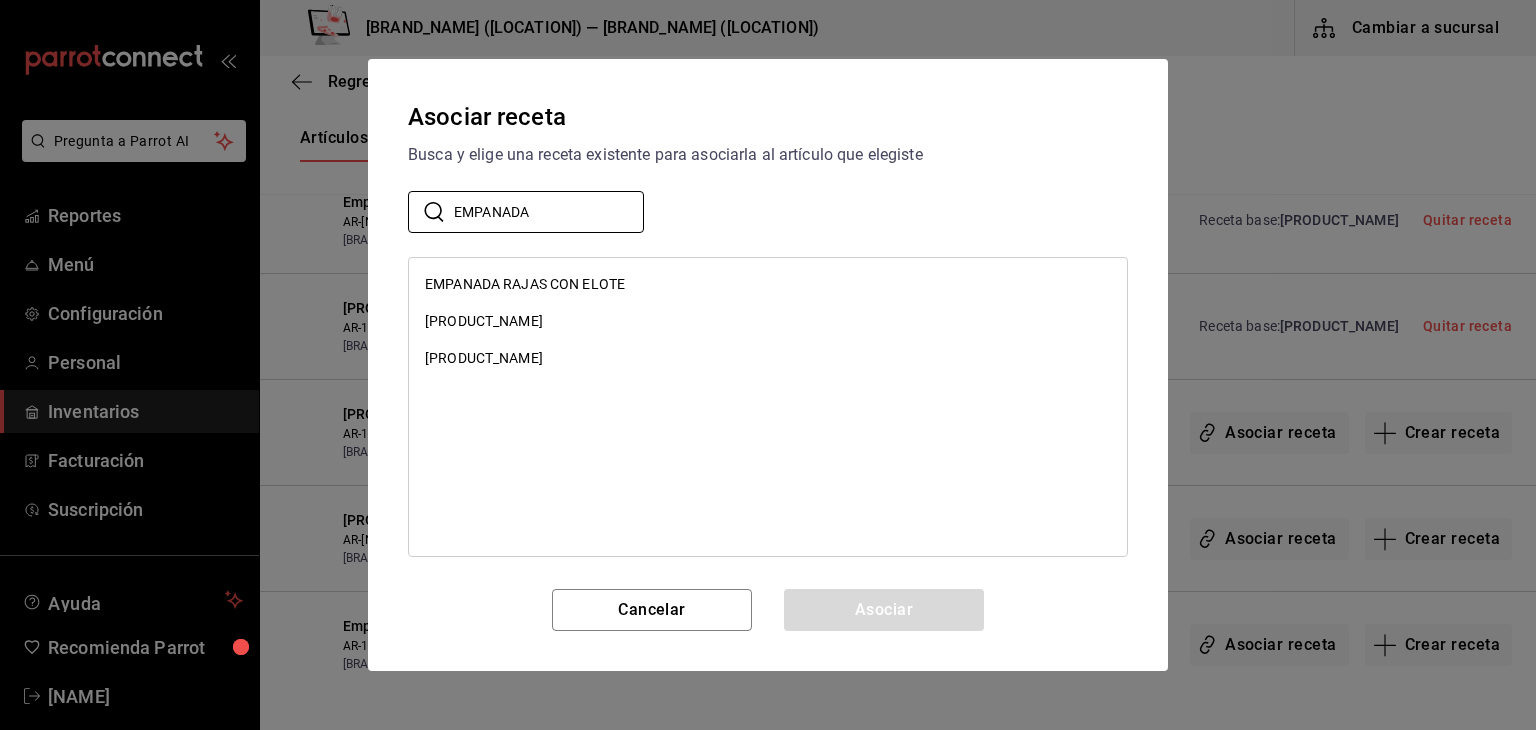 type on "EMPANADA" 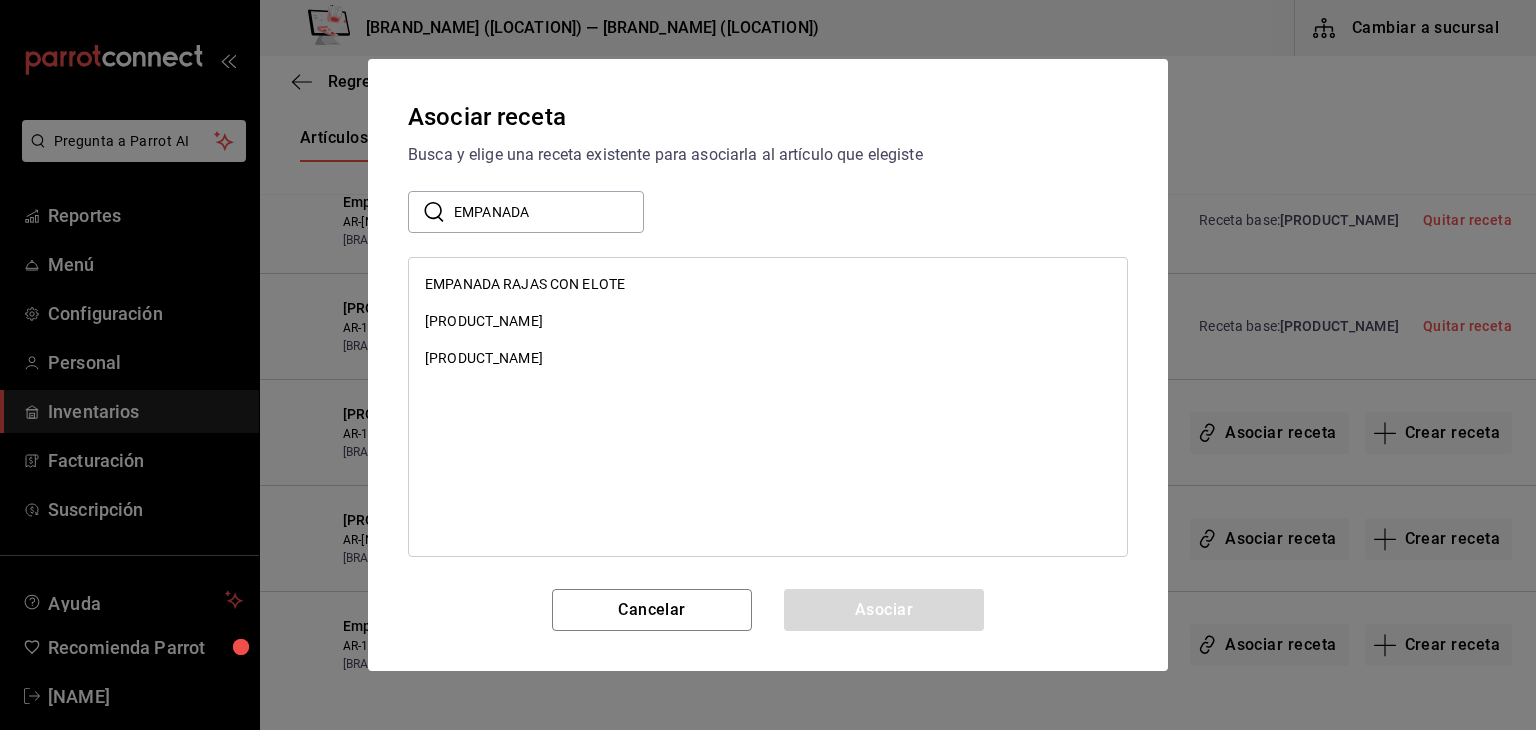 click on "EMPANADA RAJAS CON ELOTE" at bounding box center [525, 284] 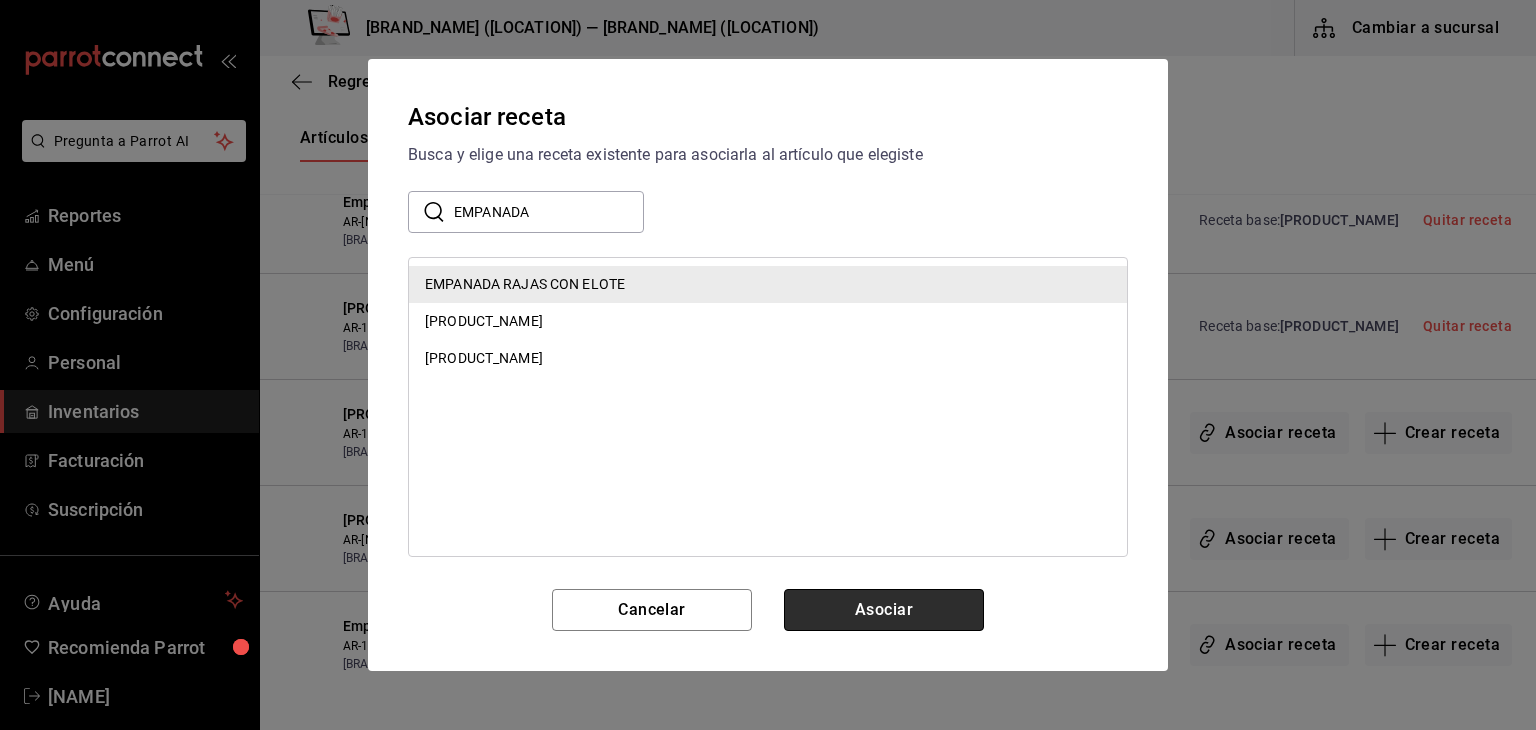 click on "Asociar" at bounding box center [884, 610] 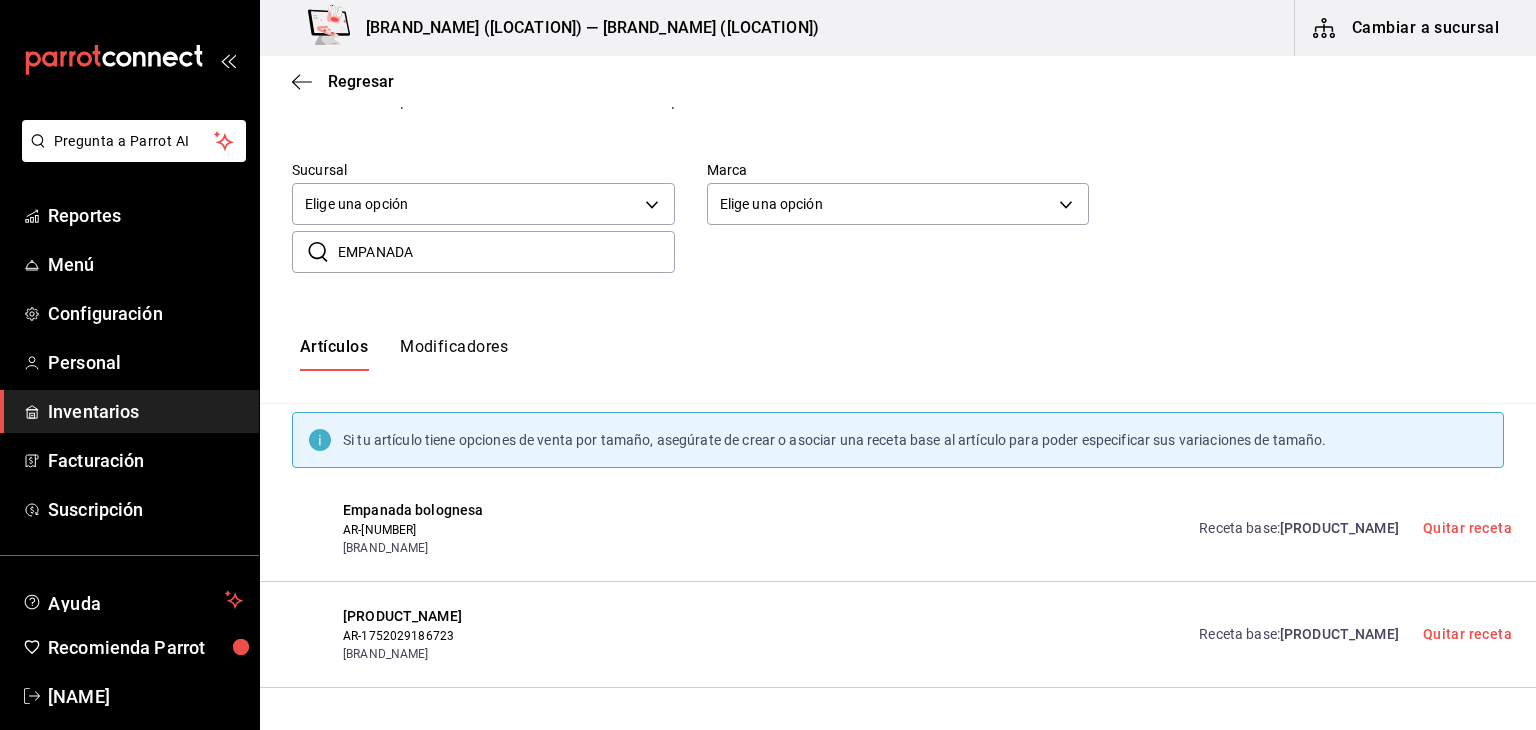 scroll, scrollTop: 0, scrollLeft: 0, axis: both 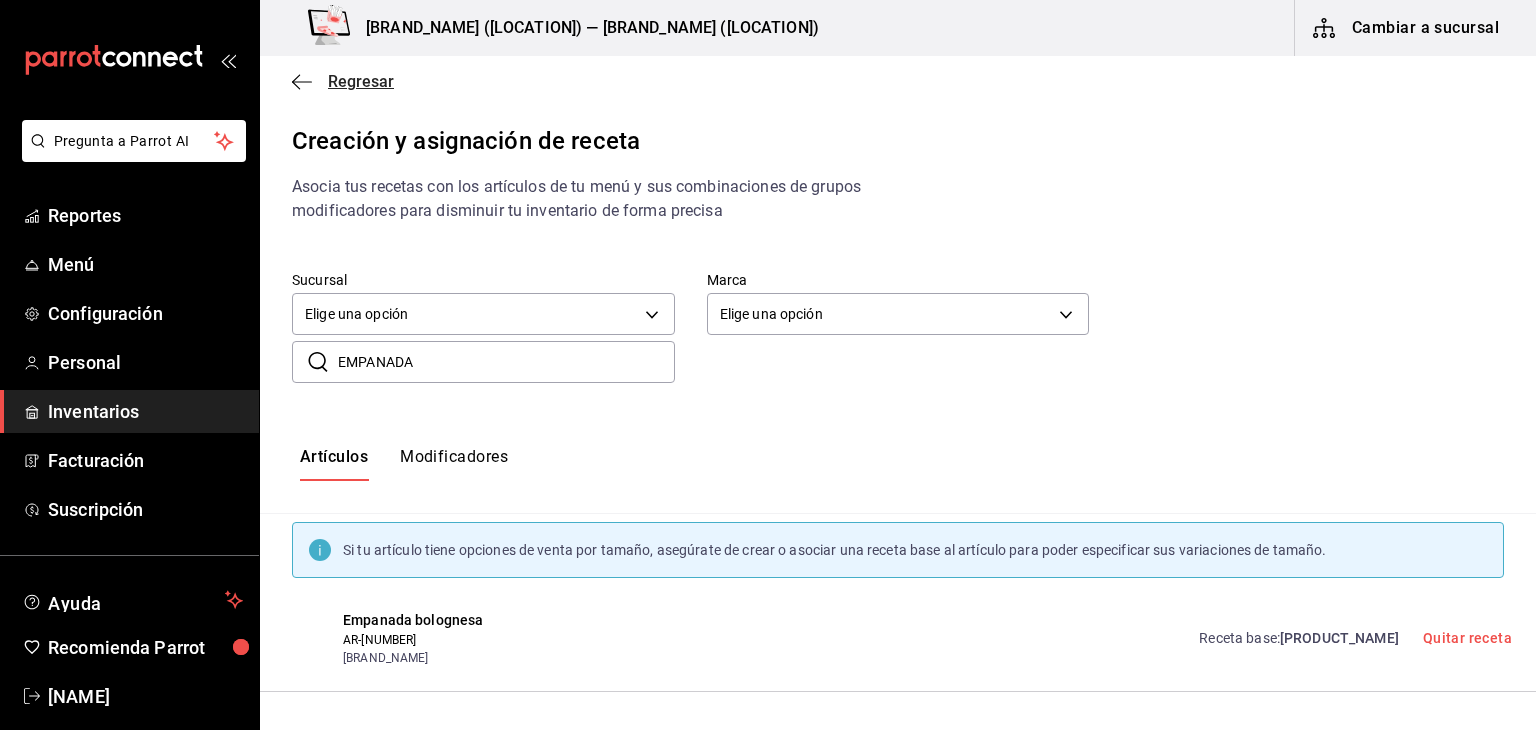 click on "Regresar" at bounding box center (361, 81) 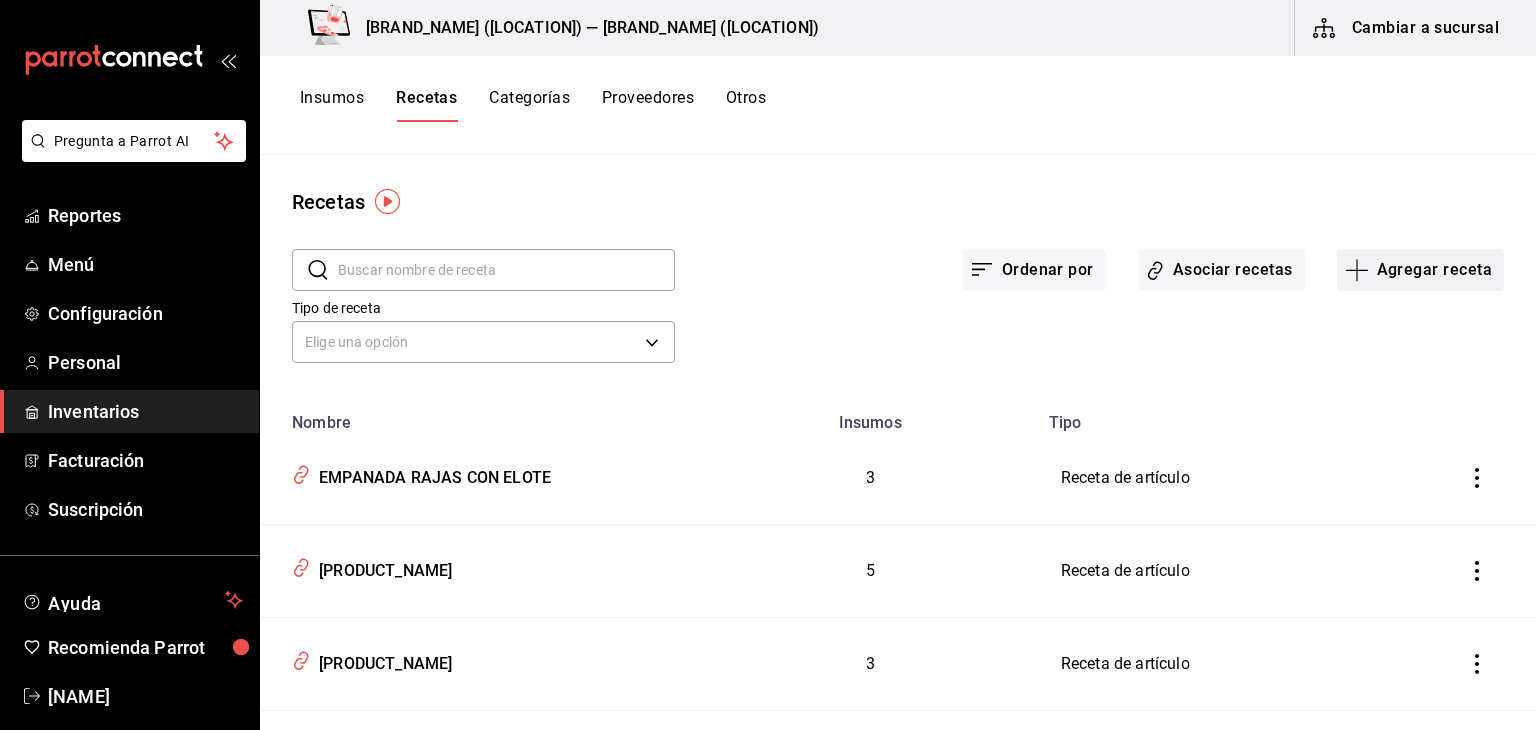 click on "Agregar receta" at bounding box center [1420, 270] 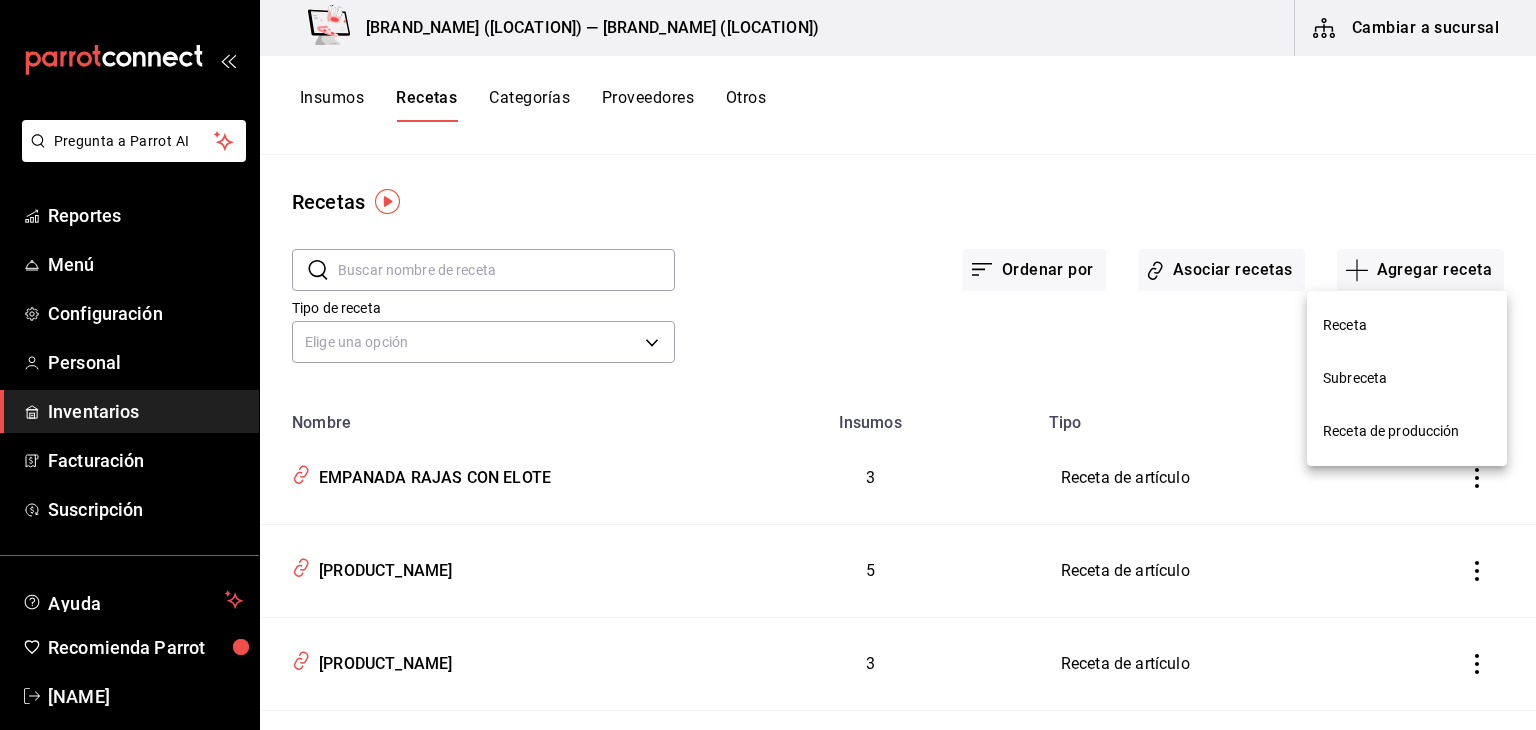 click on "Receta" at bounding box center [1407, 325] 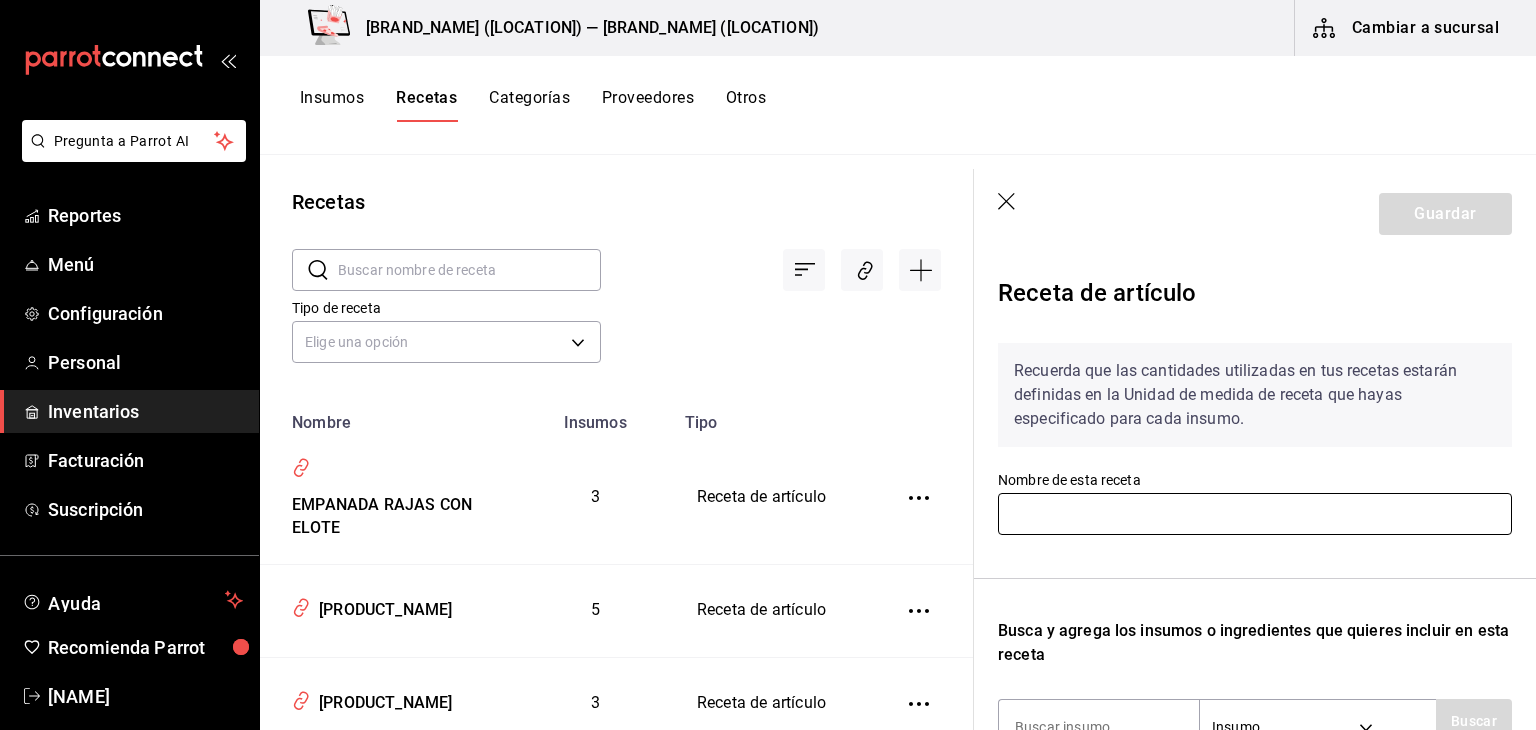click at bounding box center (1255, 514) 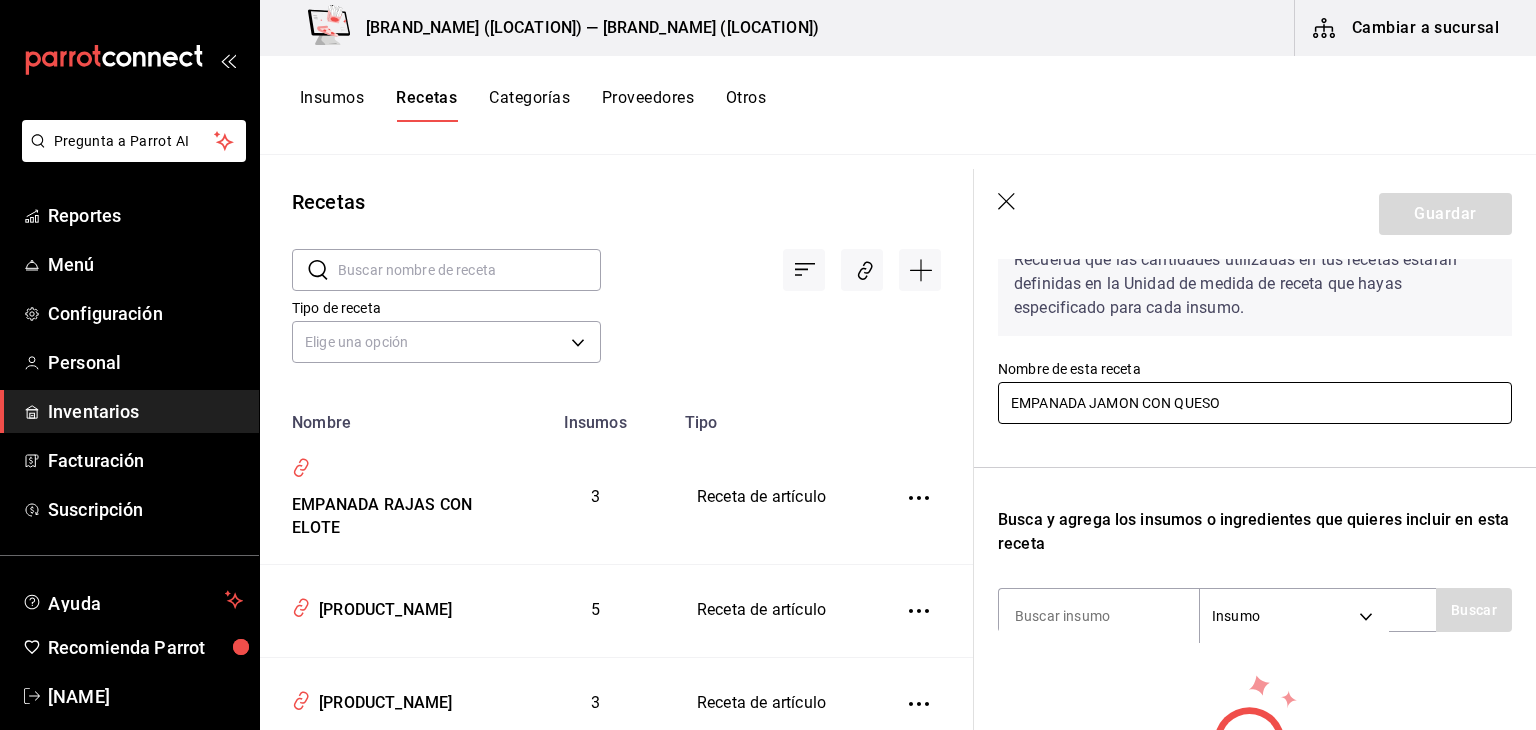 scroll, scrollTop: 220, scrollLeft: 0, axis: vertical 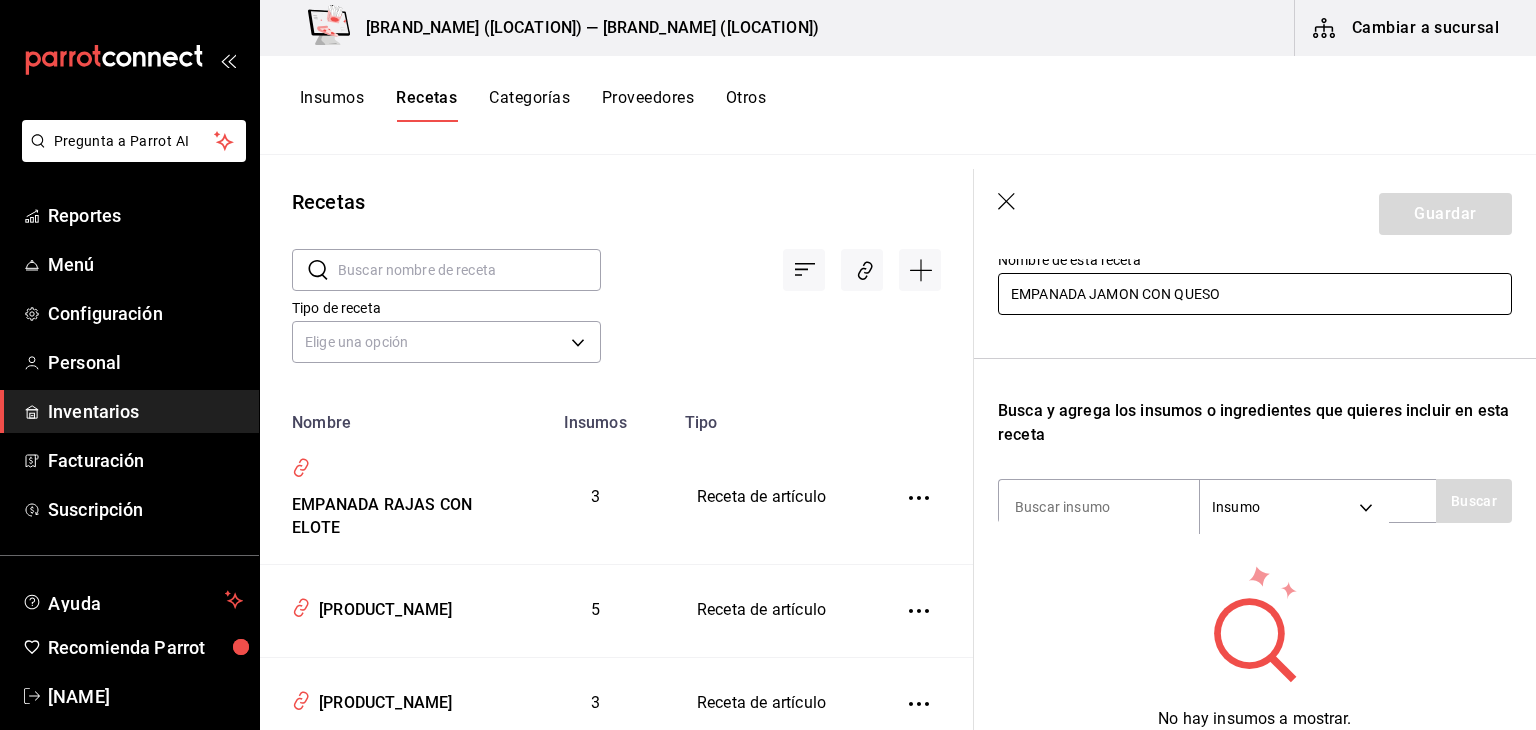 click on "EMPANADA JAMON CON QUESO" at bounding box center [1255, 294] 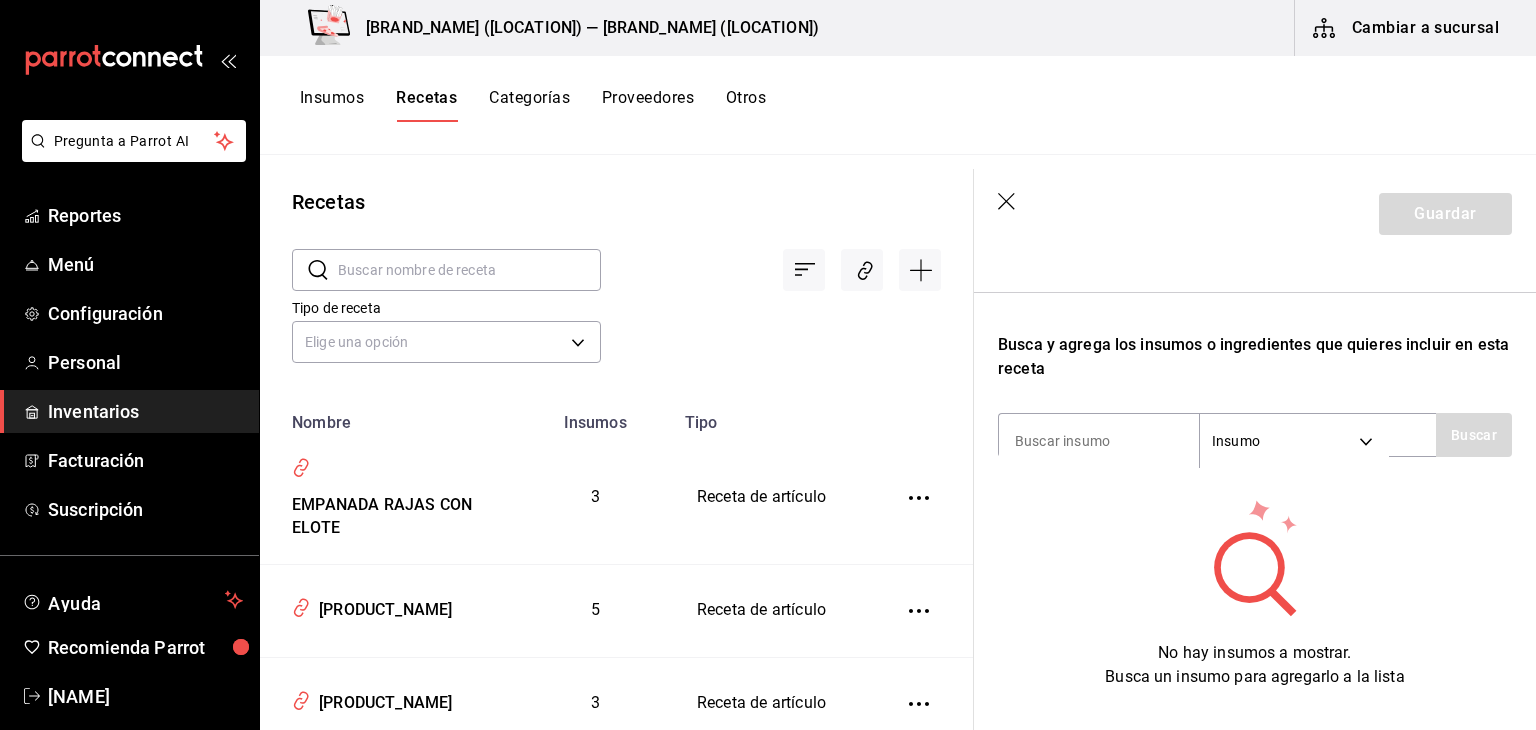 scroll, scrollTop: 287, scrollLeft: 0, axis: vertical 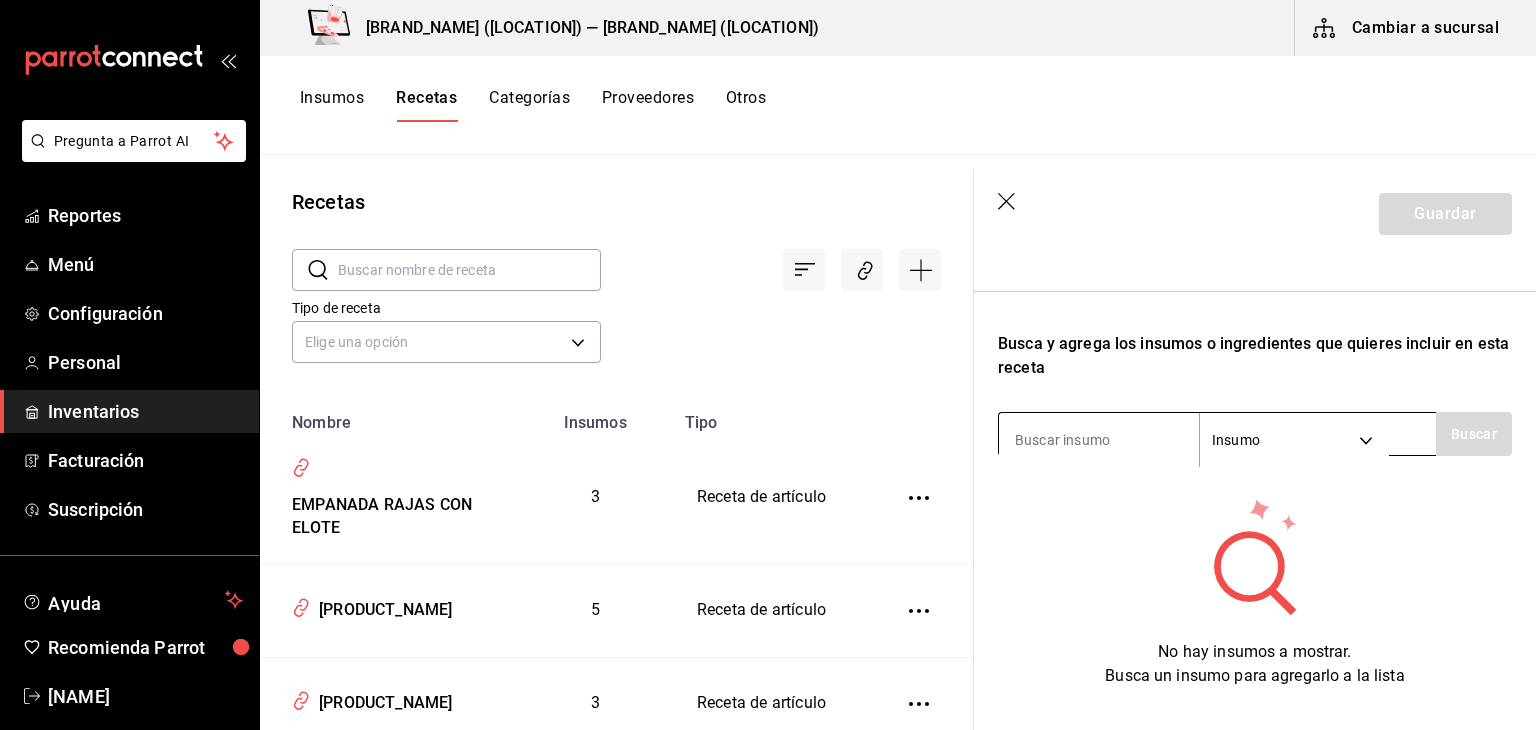 type on "[PRODUCT_NAME]" 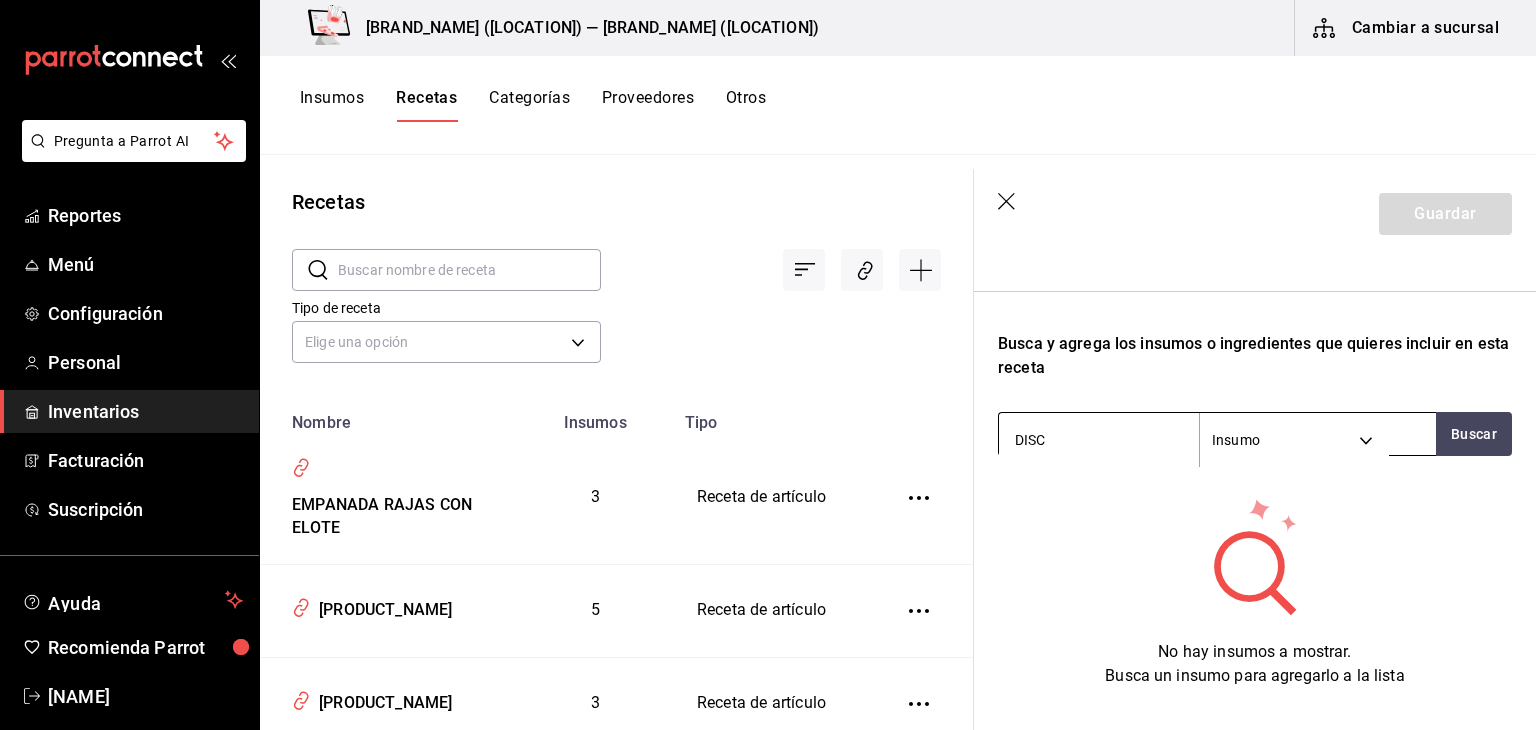 type on "[PRODUCT_NAME]" 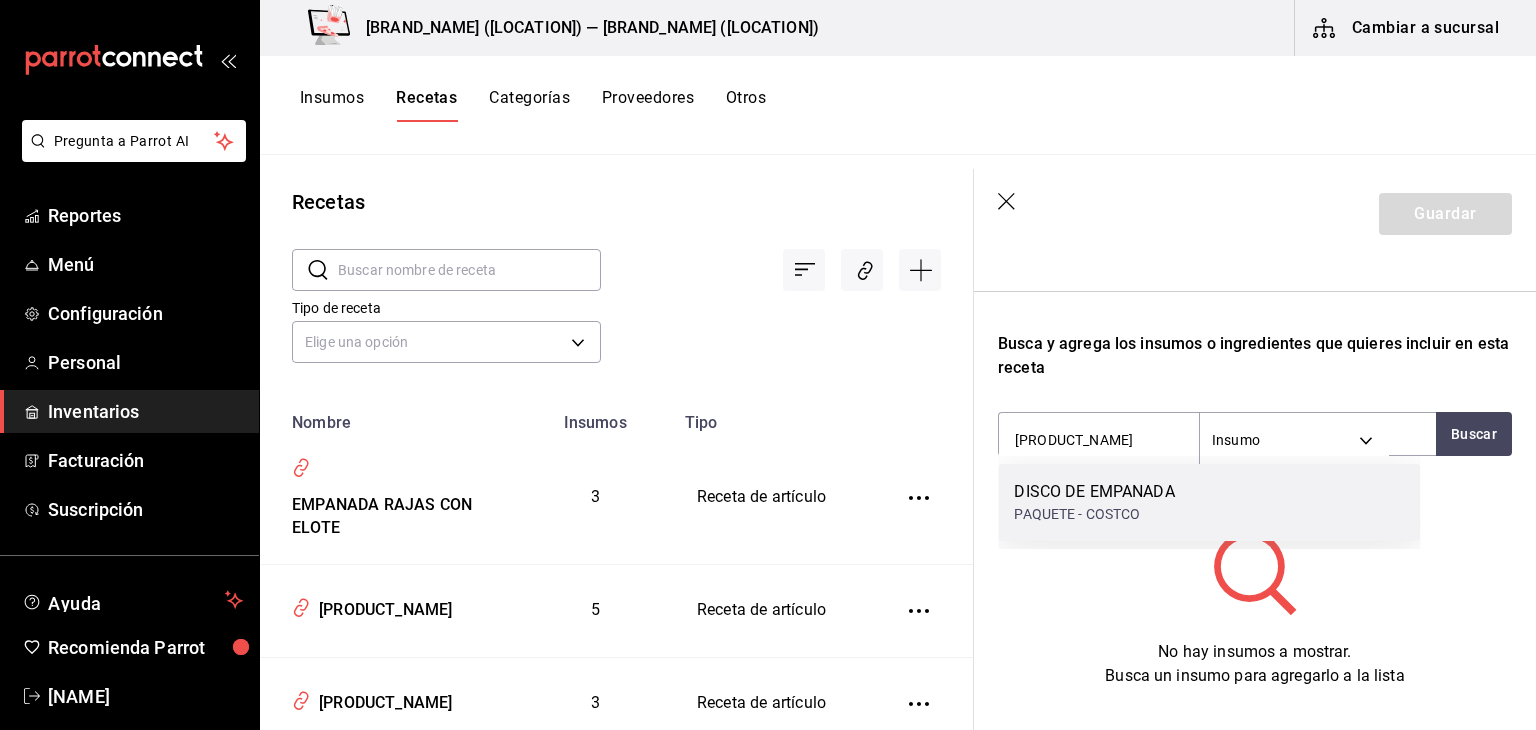 click on "[PRODUCT_NAME] [SUPPLIER_TYPE]" at bounding box center [1209, 502] 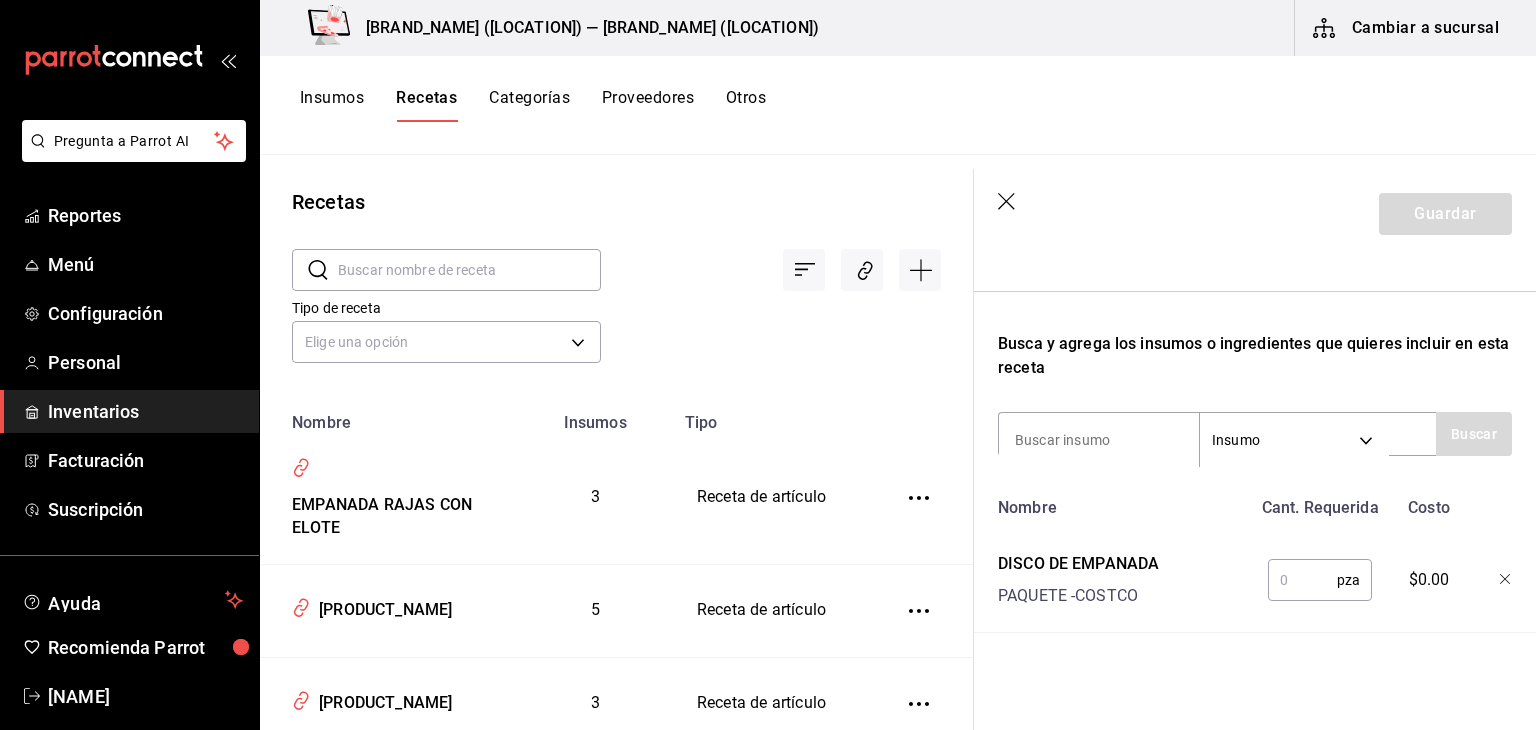 click at bounding box center [1302, 580] 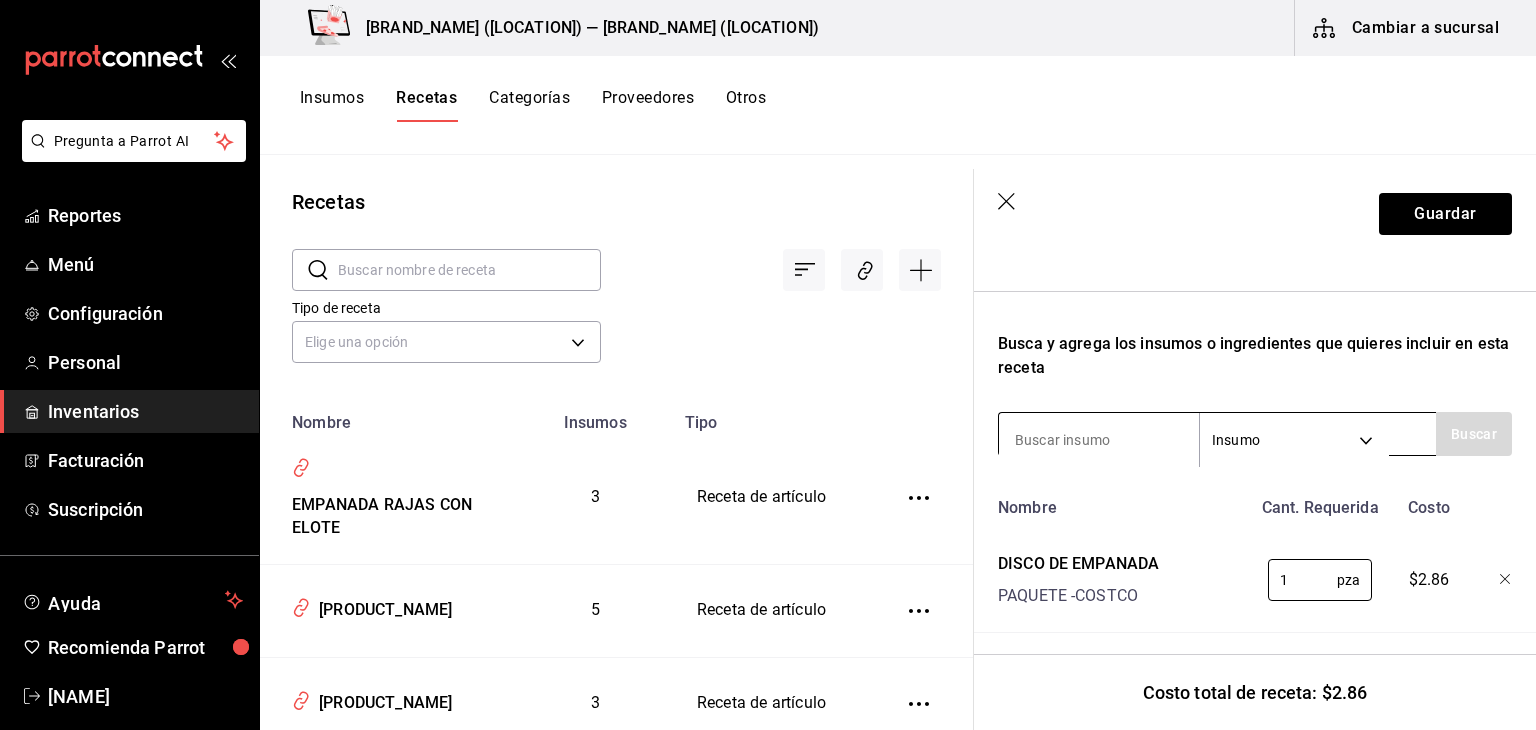 type on "1" 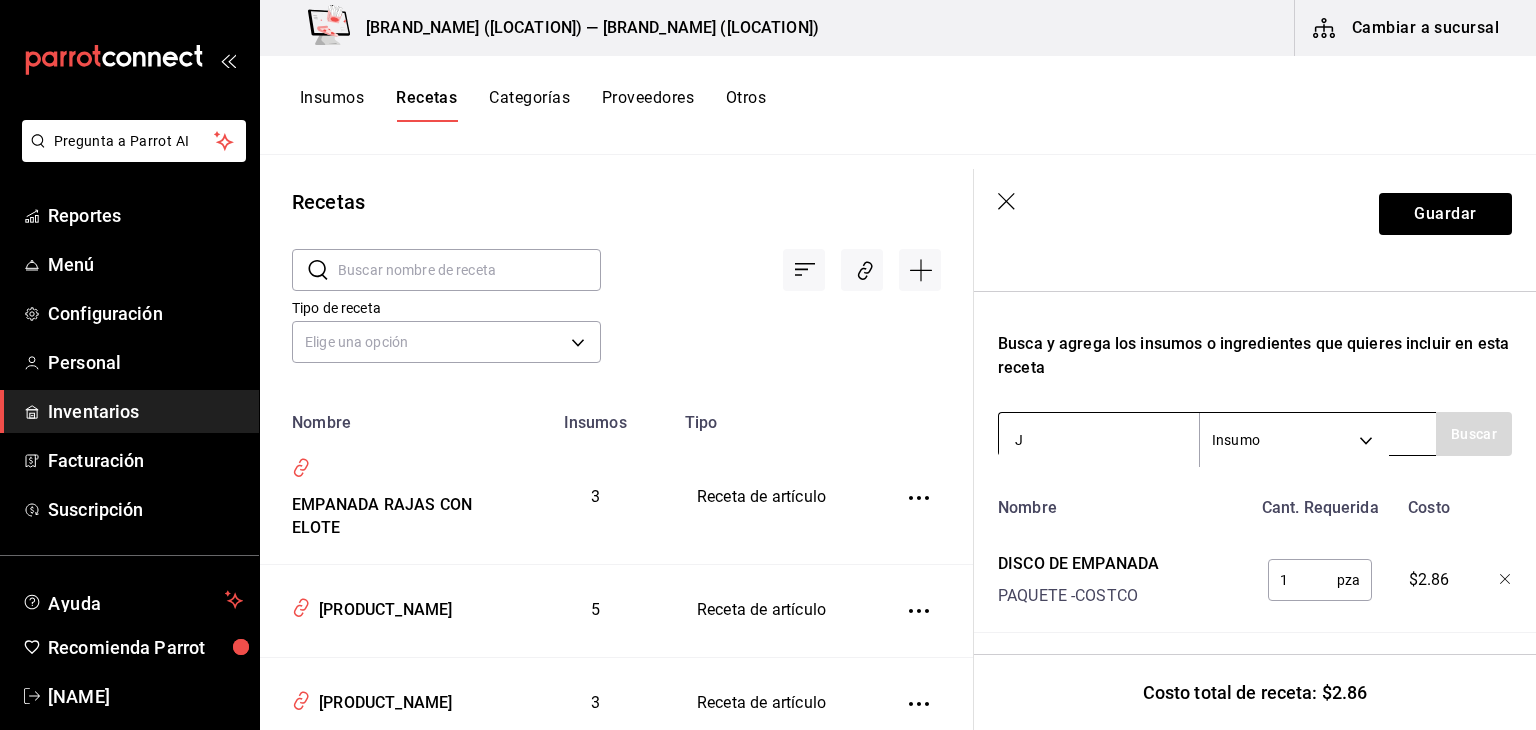 click on "J" at bounding box center [1099, 440] 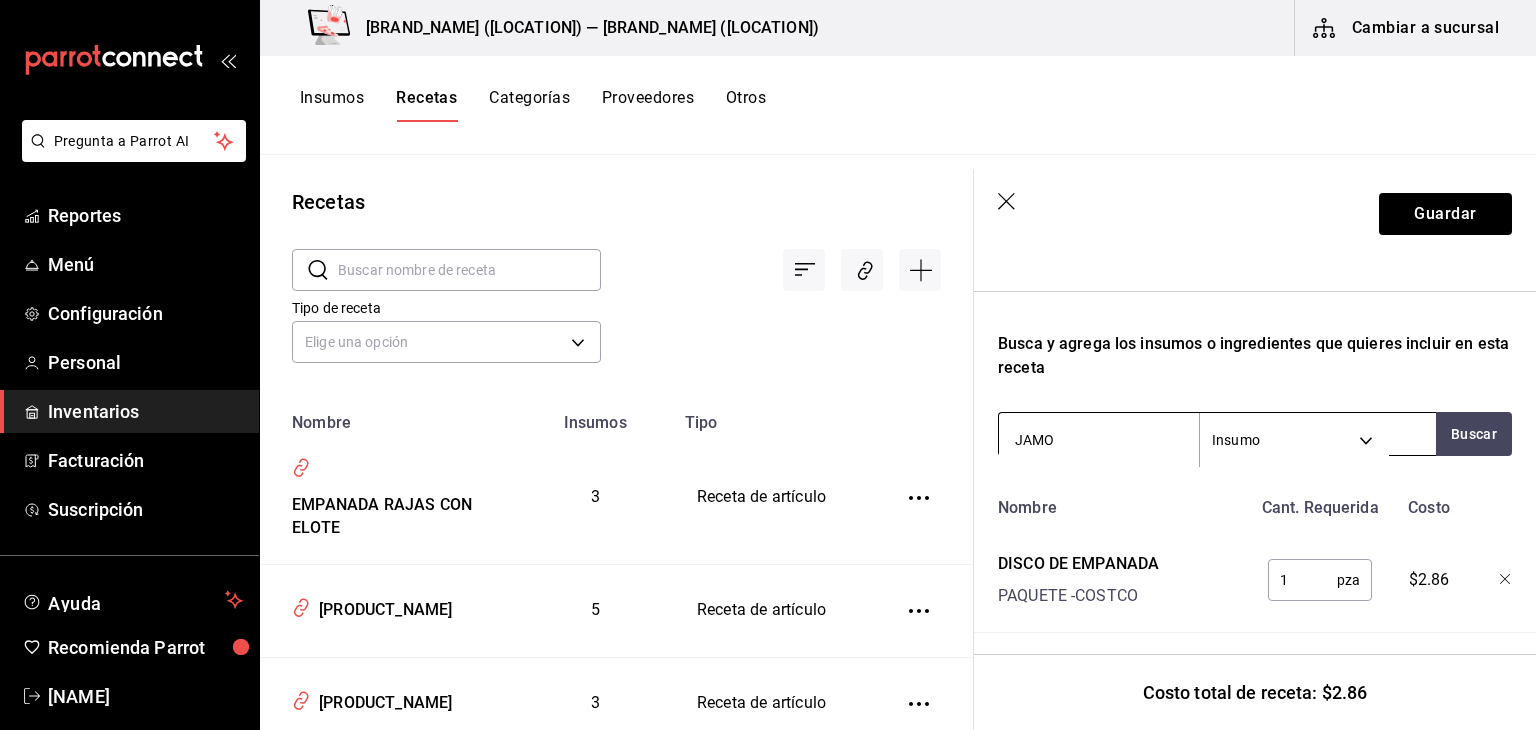 type on "[PRODUCT_NAME]" 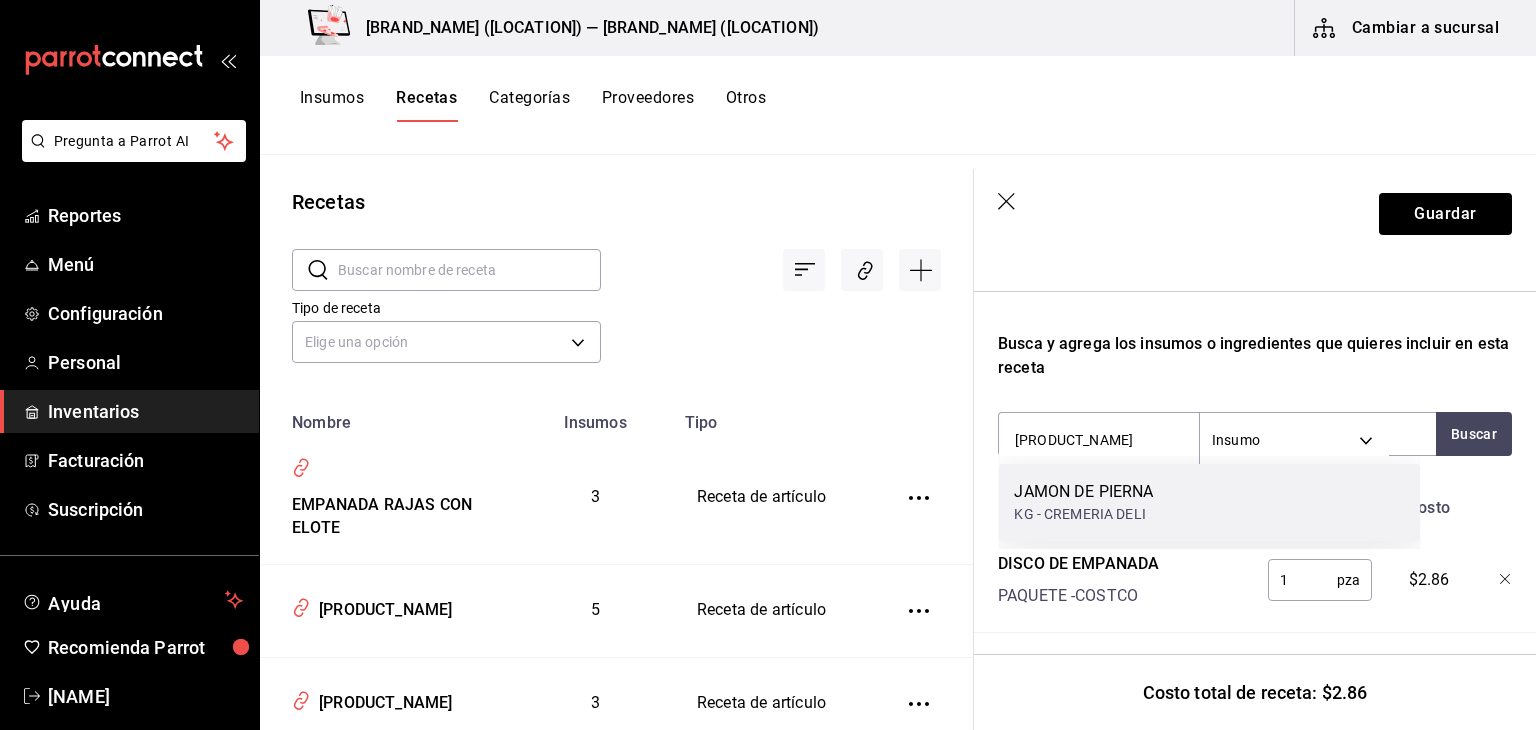 click on "KG - CREMERIA DELI" at bounding box center (1083, 514) 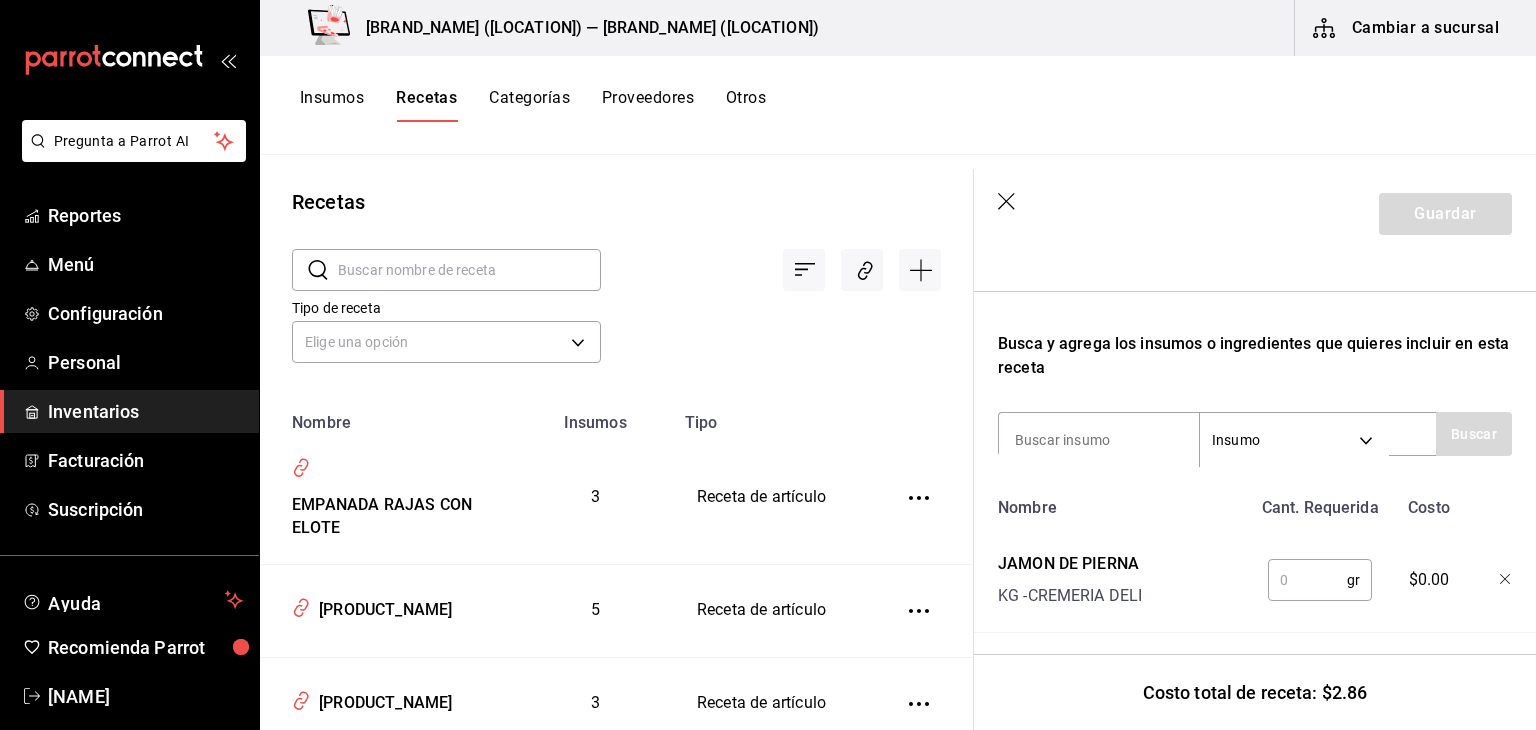 click at bounding box center (1307, 580) 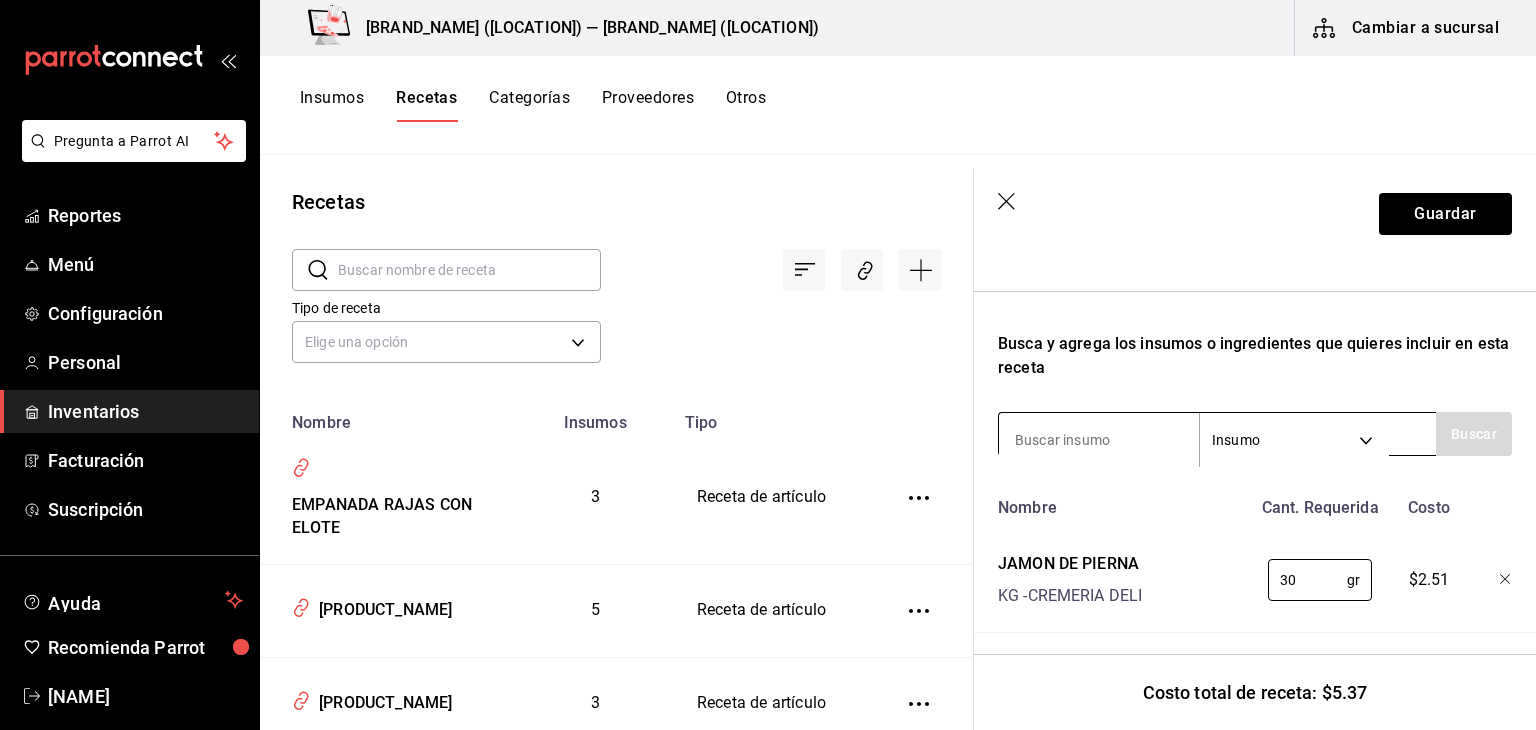 type on "30" 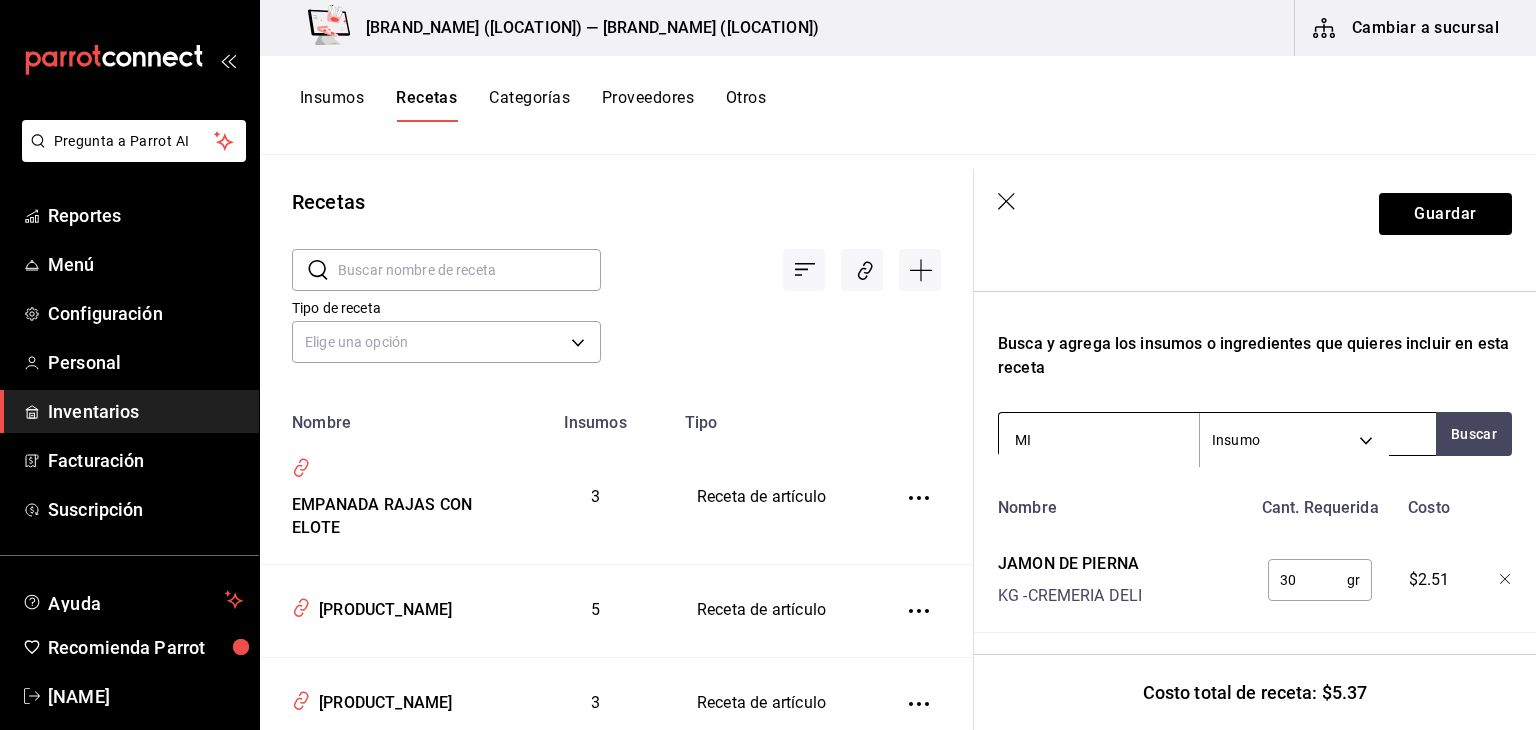 type on "MIX" 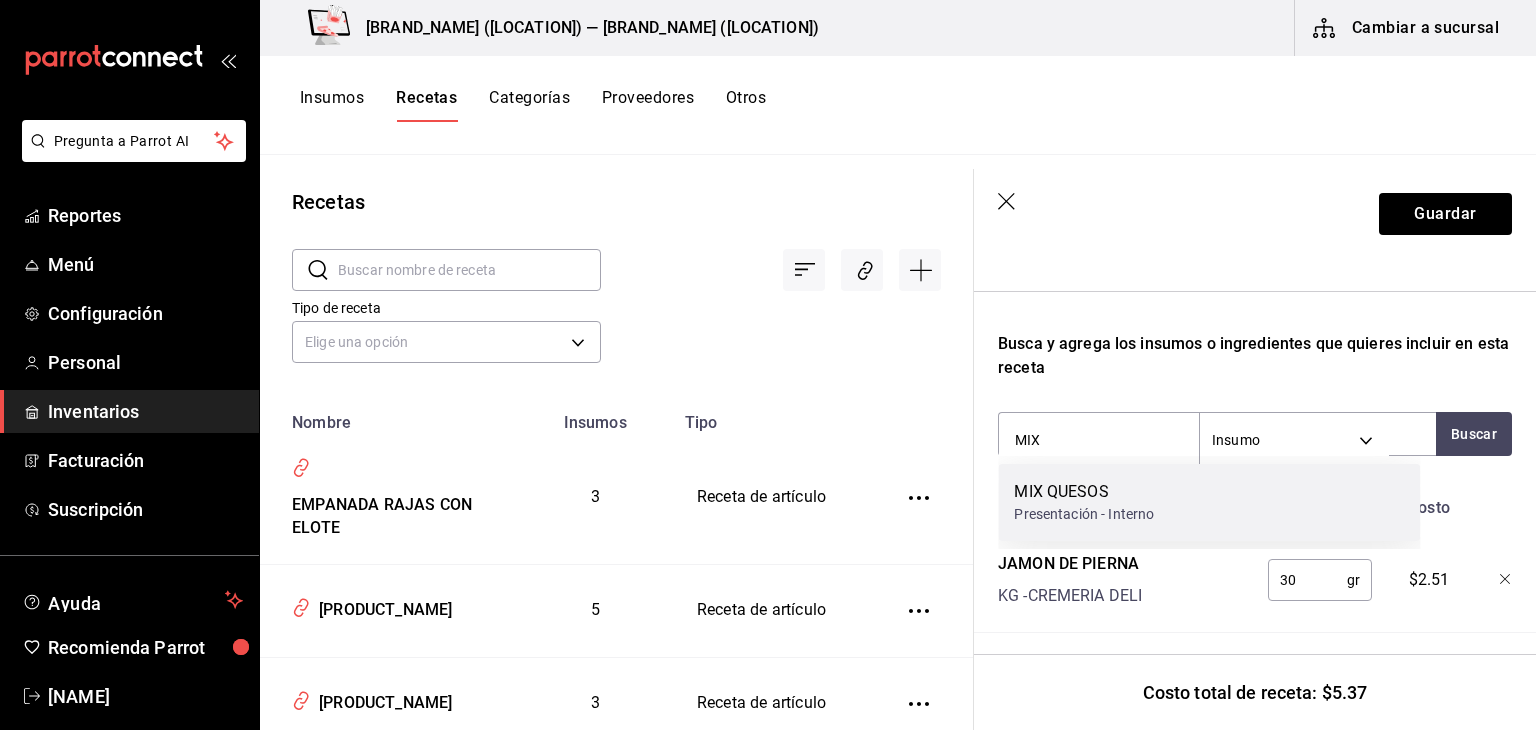 click on "MIX QUESOS" at bounding box center (1084, 492) 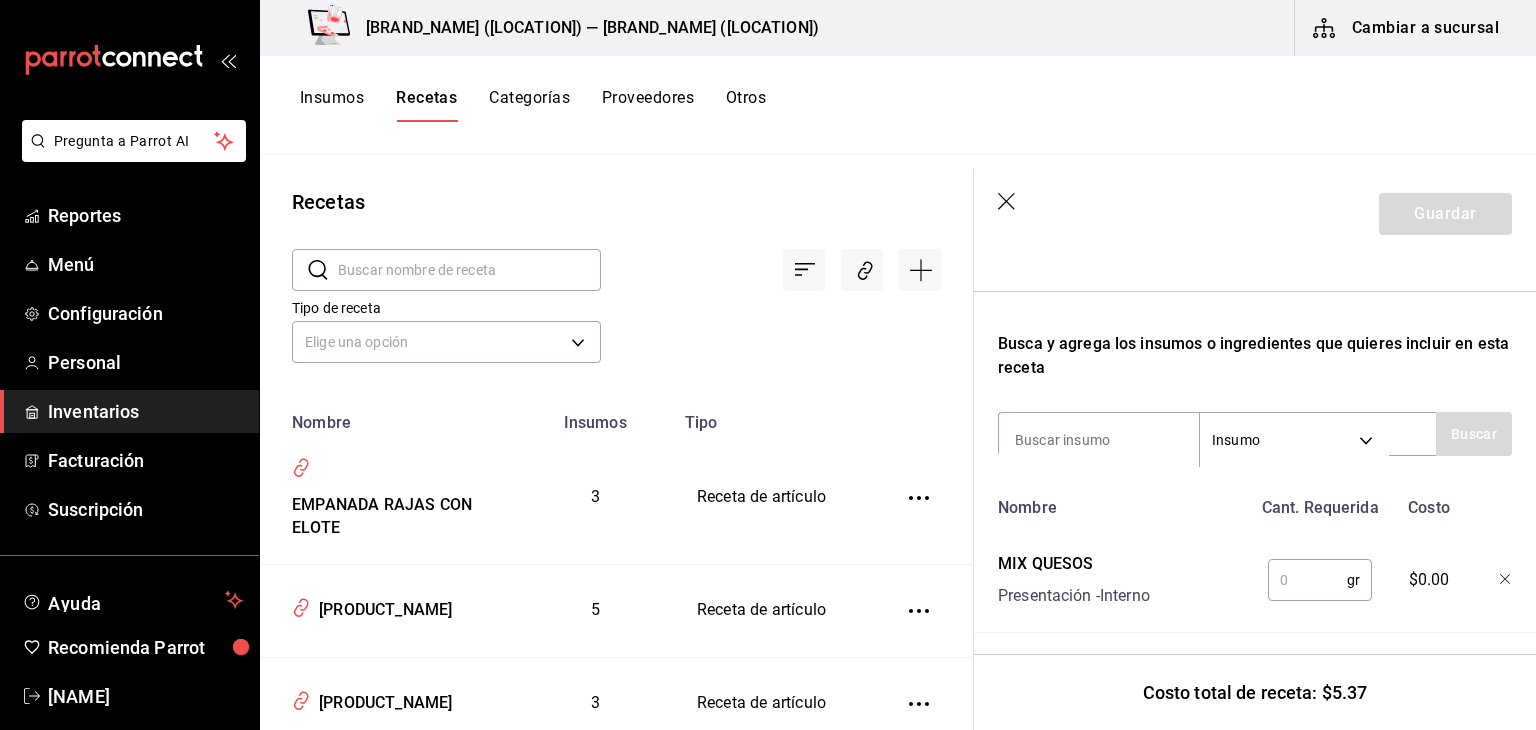 click at bounding box center [1307, 580] 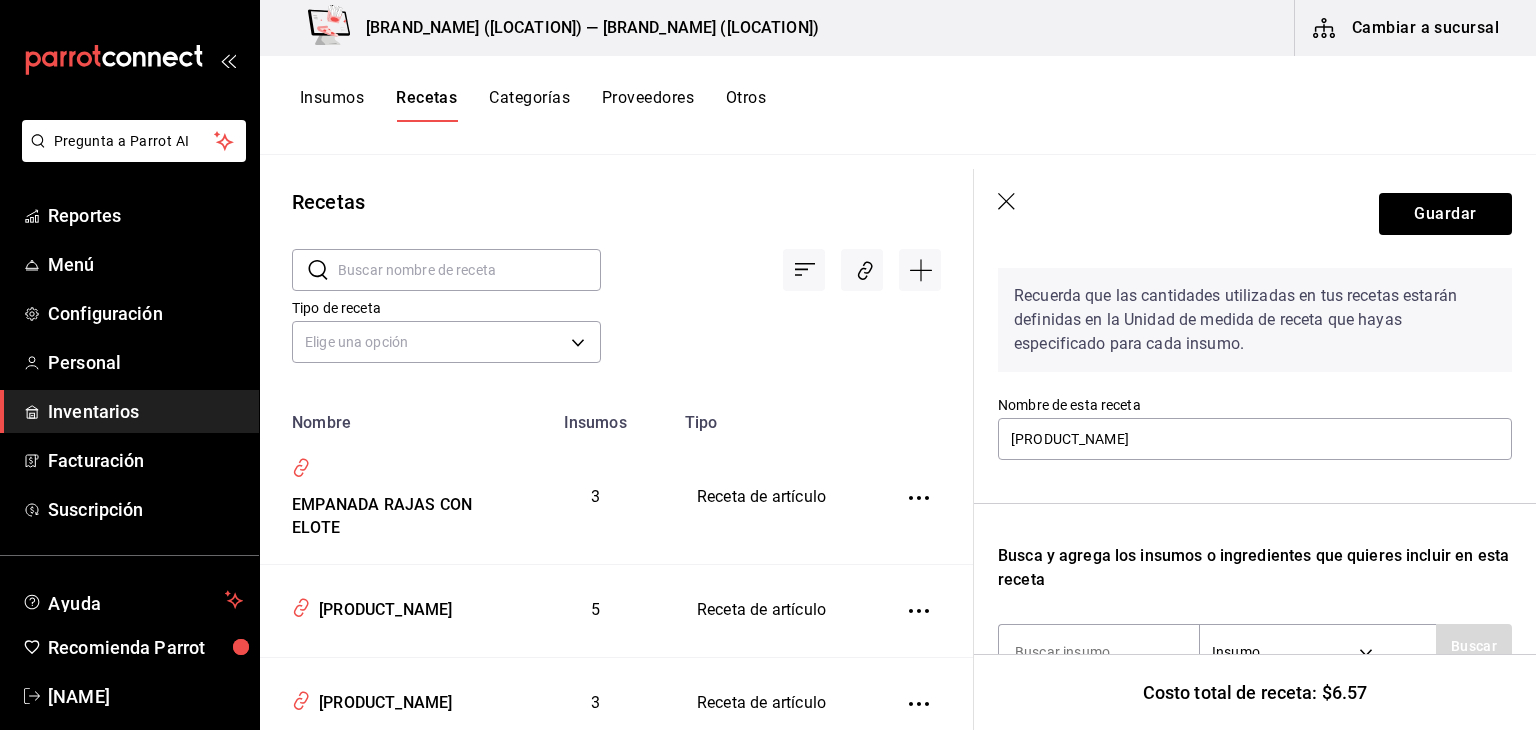 scroll, scrollTop: 72, scrollLeft: 0, axis: vertical 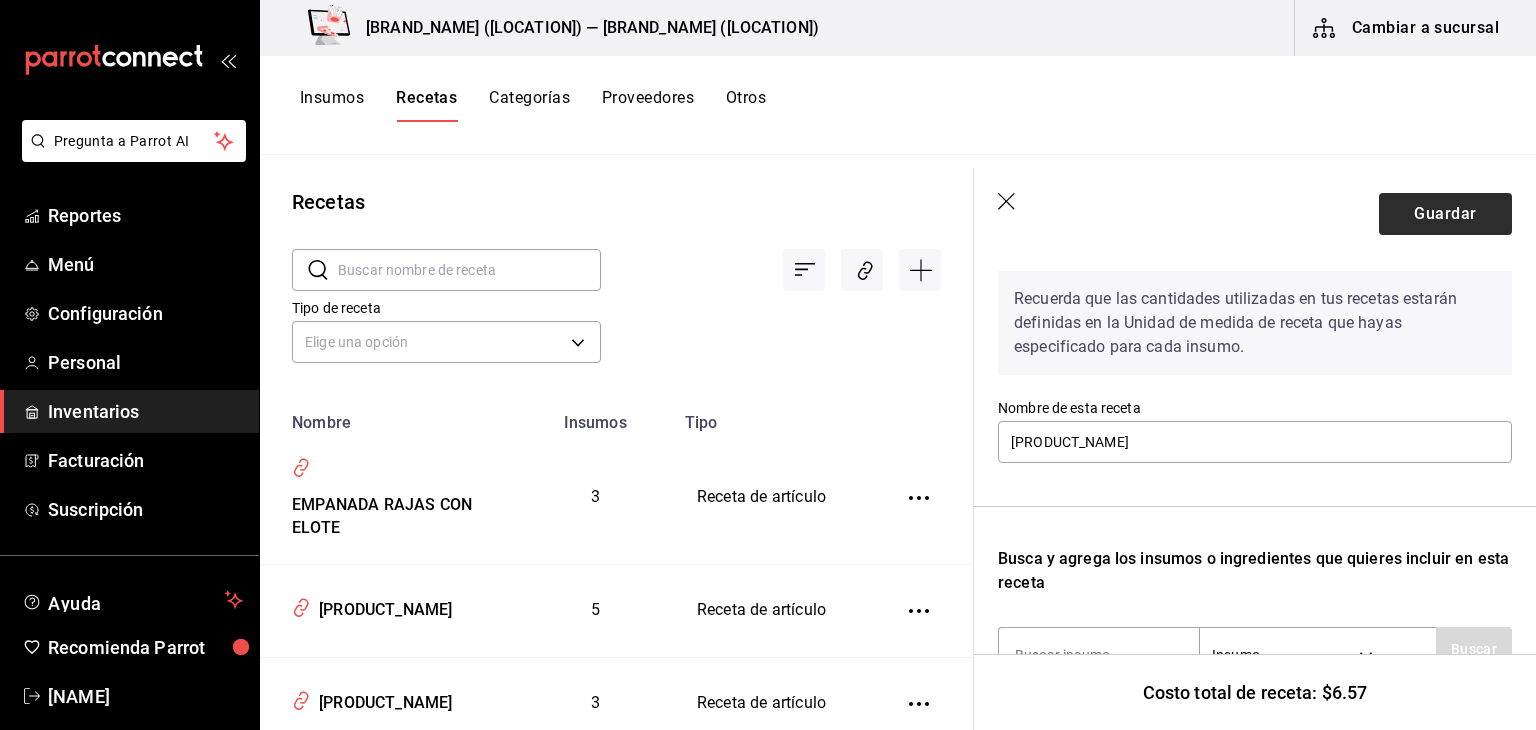 type on "10" 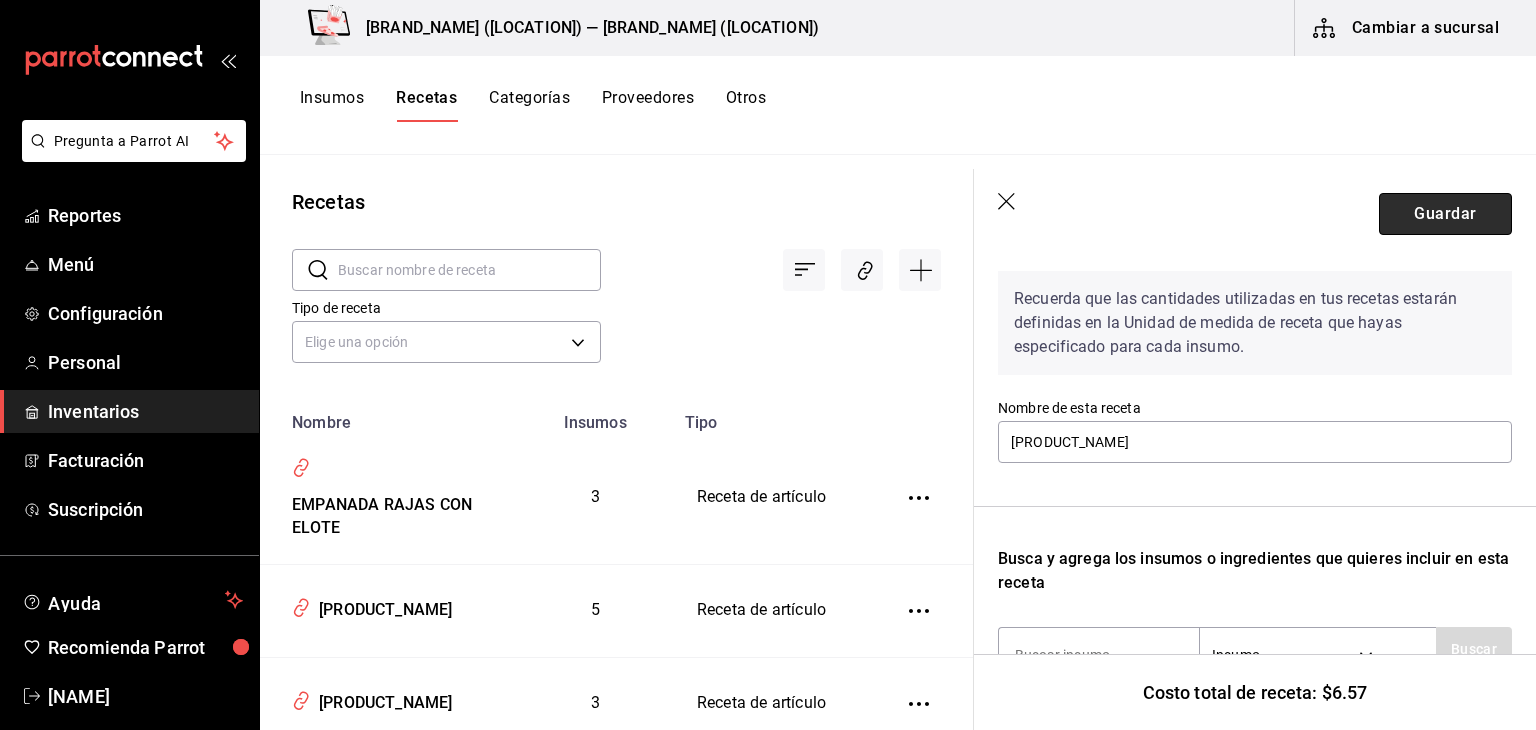 click on "Guardar" at bounding box center (1445, 214) 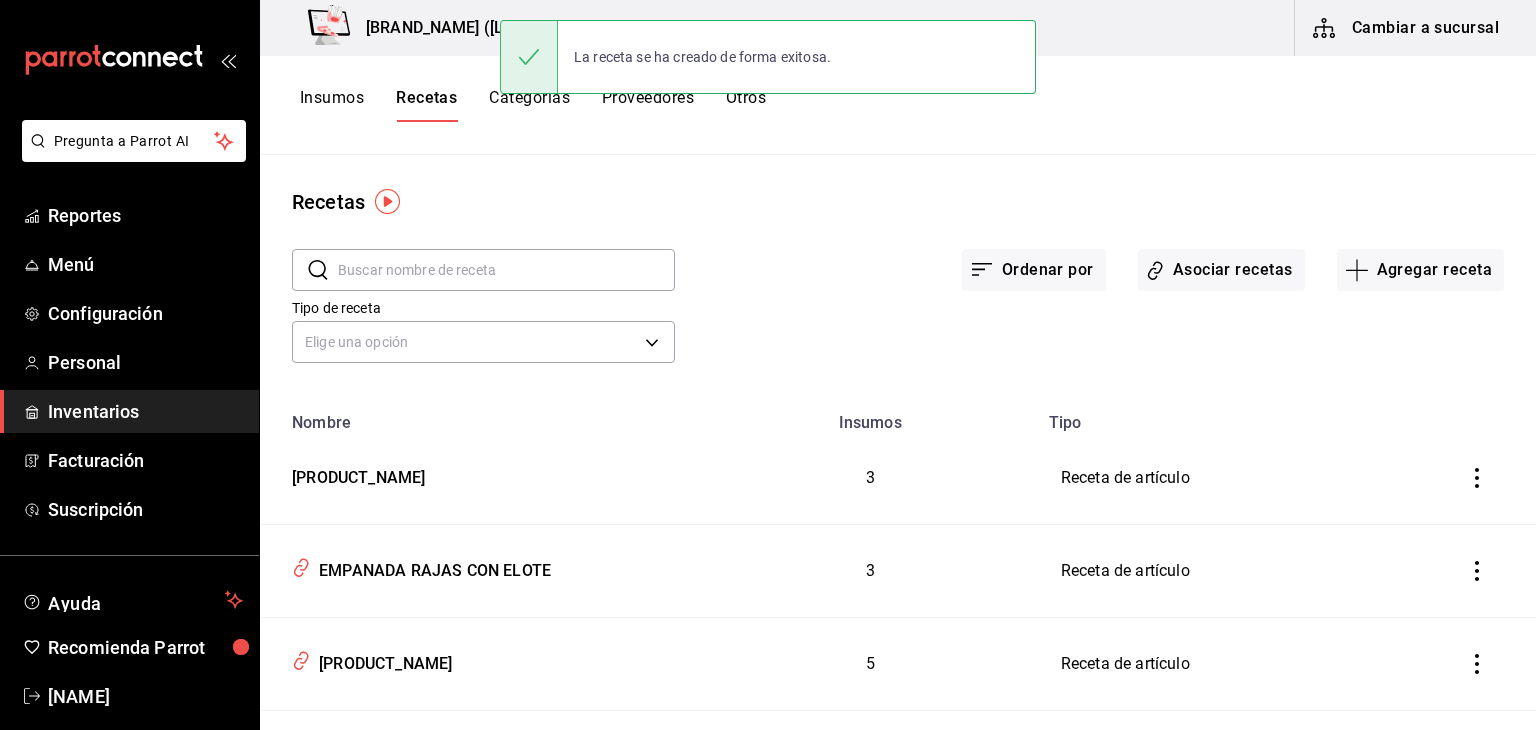 scroll, scrollTop: 0, scrollLeft: 0, axis: both 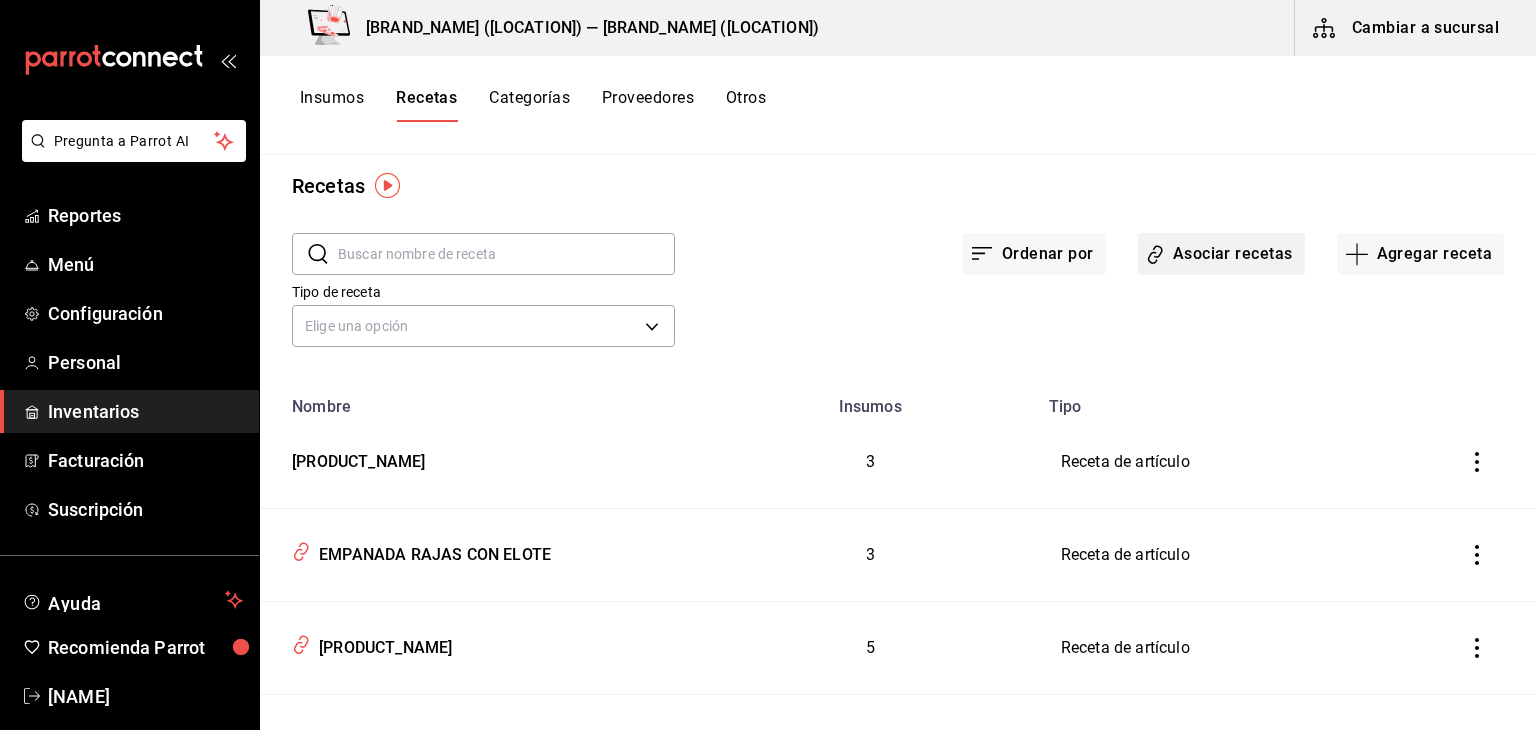 click on "Asociar recetas" at bounding box center [1221, 254] 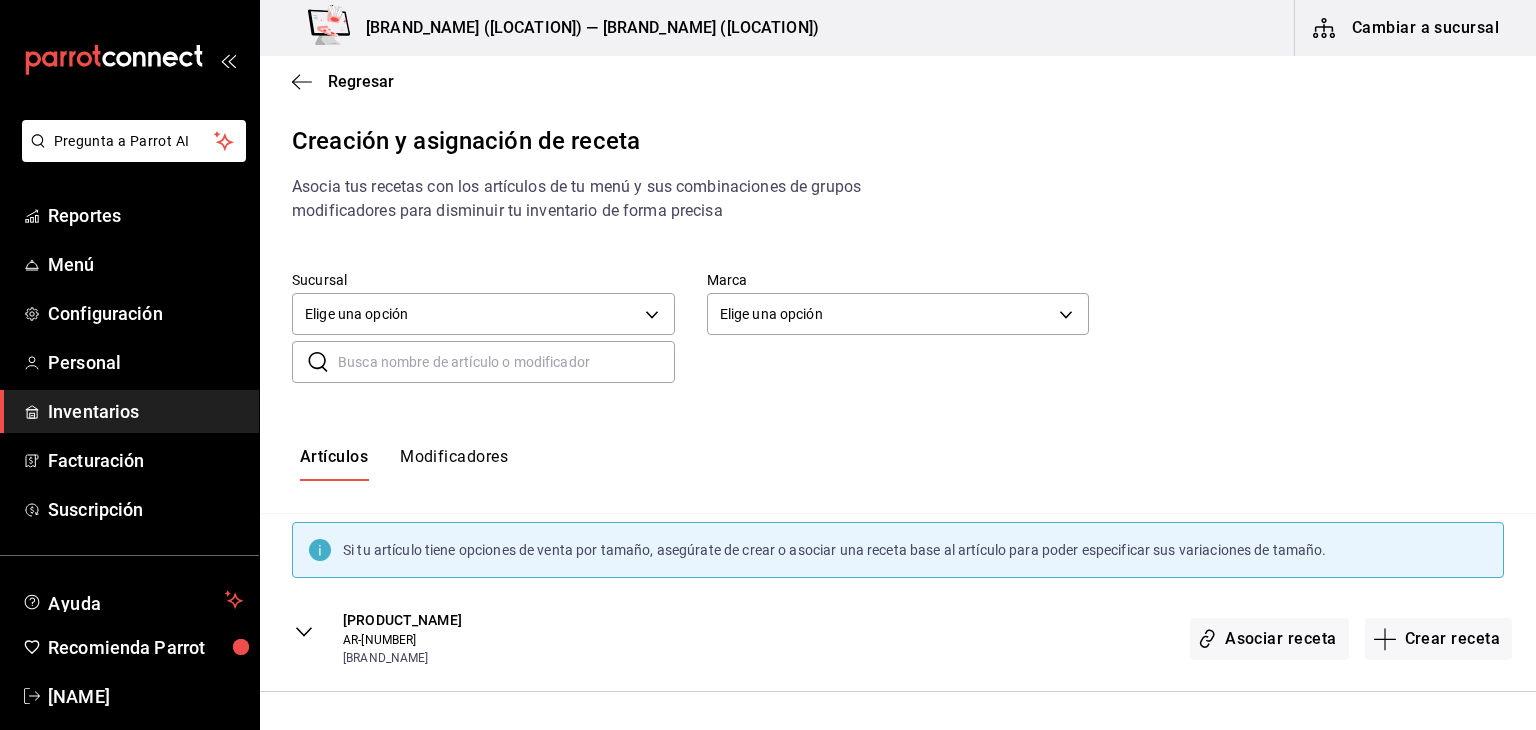 click at bounding box center (506, 362) 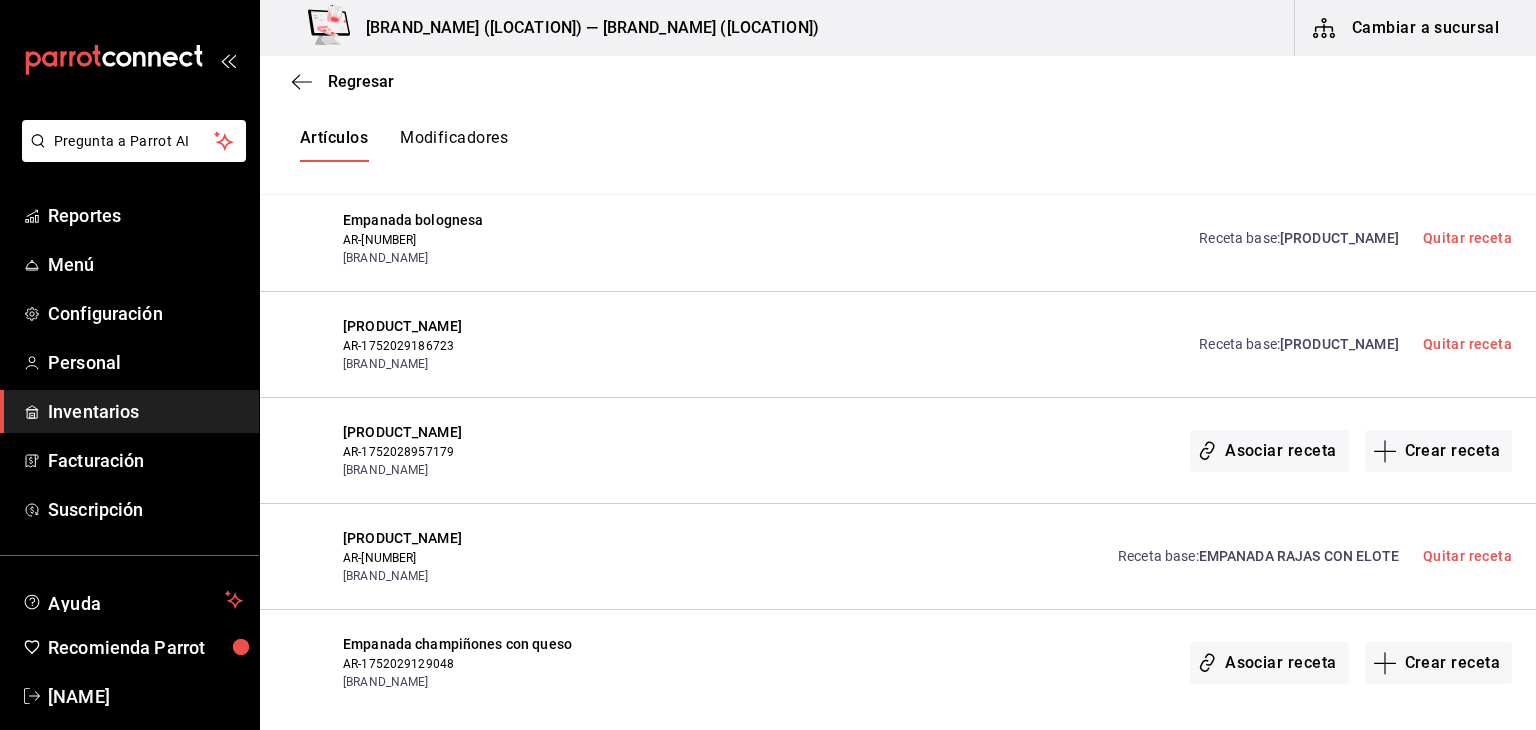 scroll, scrollTop: 418, scrollLeft: 0, axis: vertical 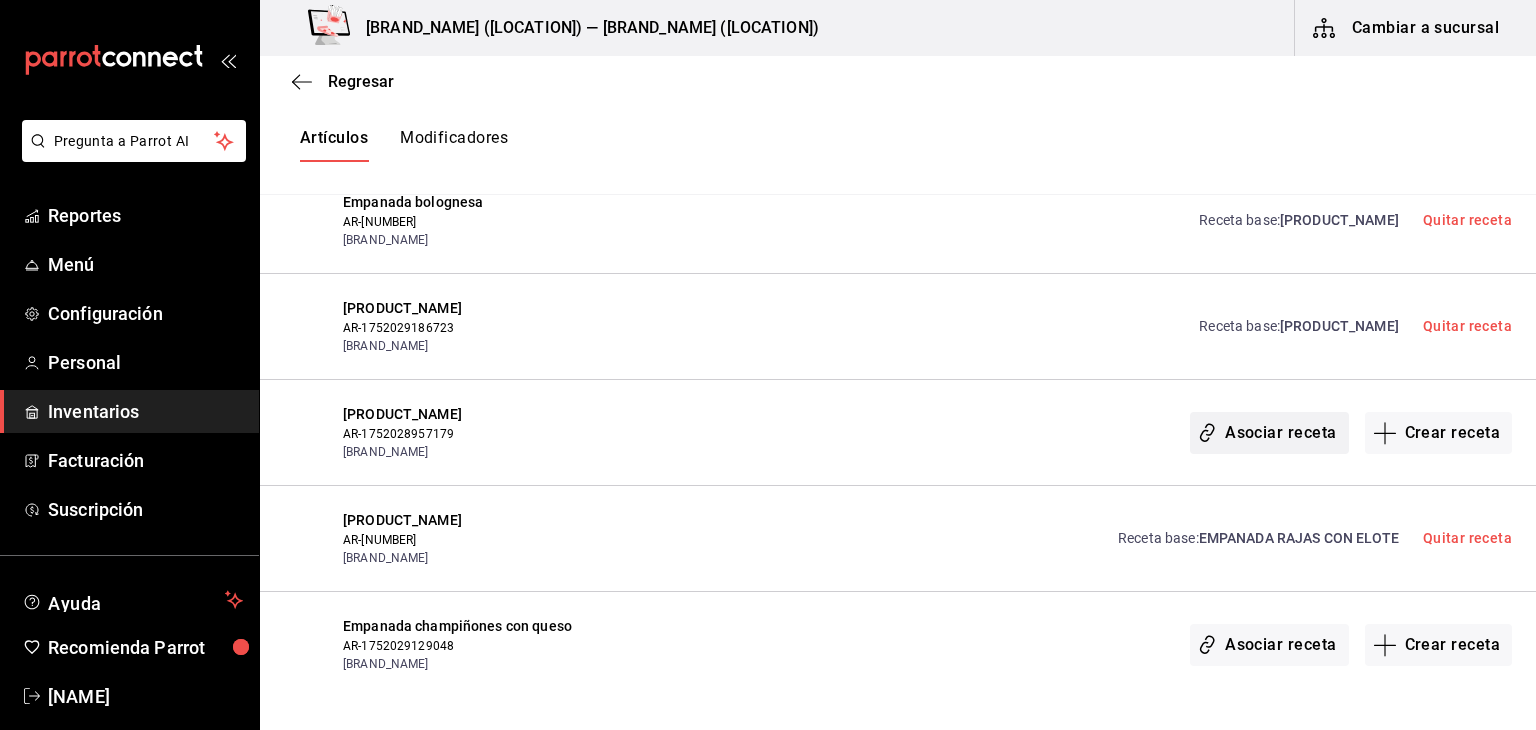 type on "EMPANADA" 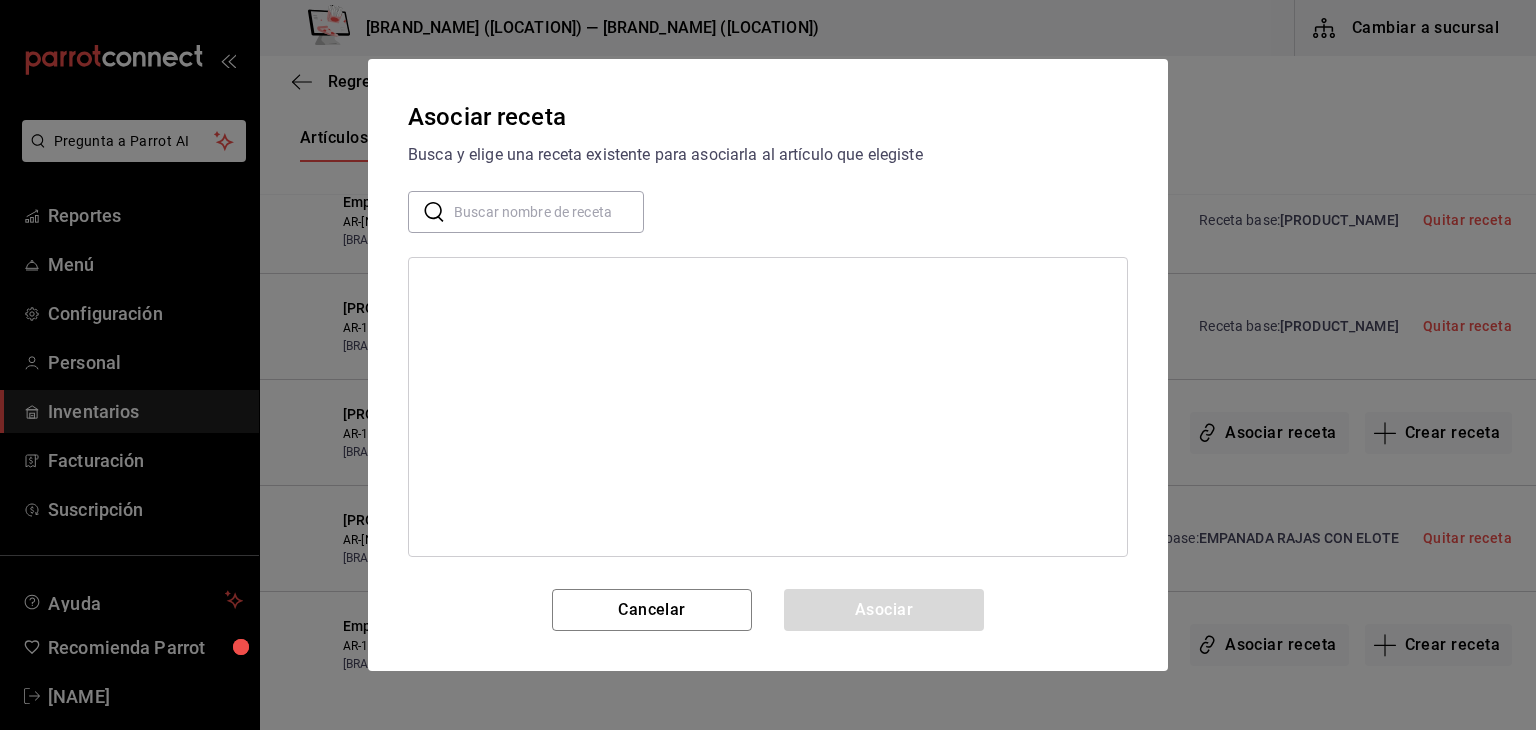 click at bounding box center (549, 212) 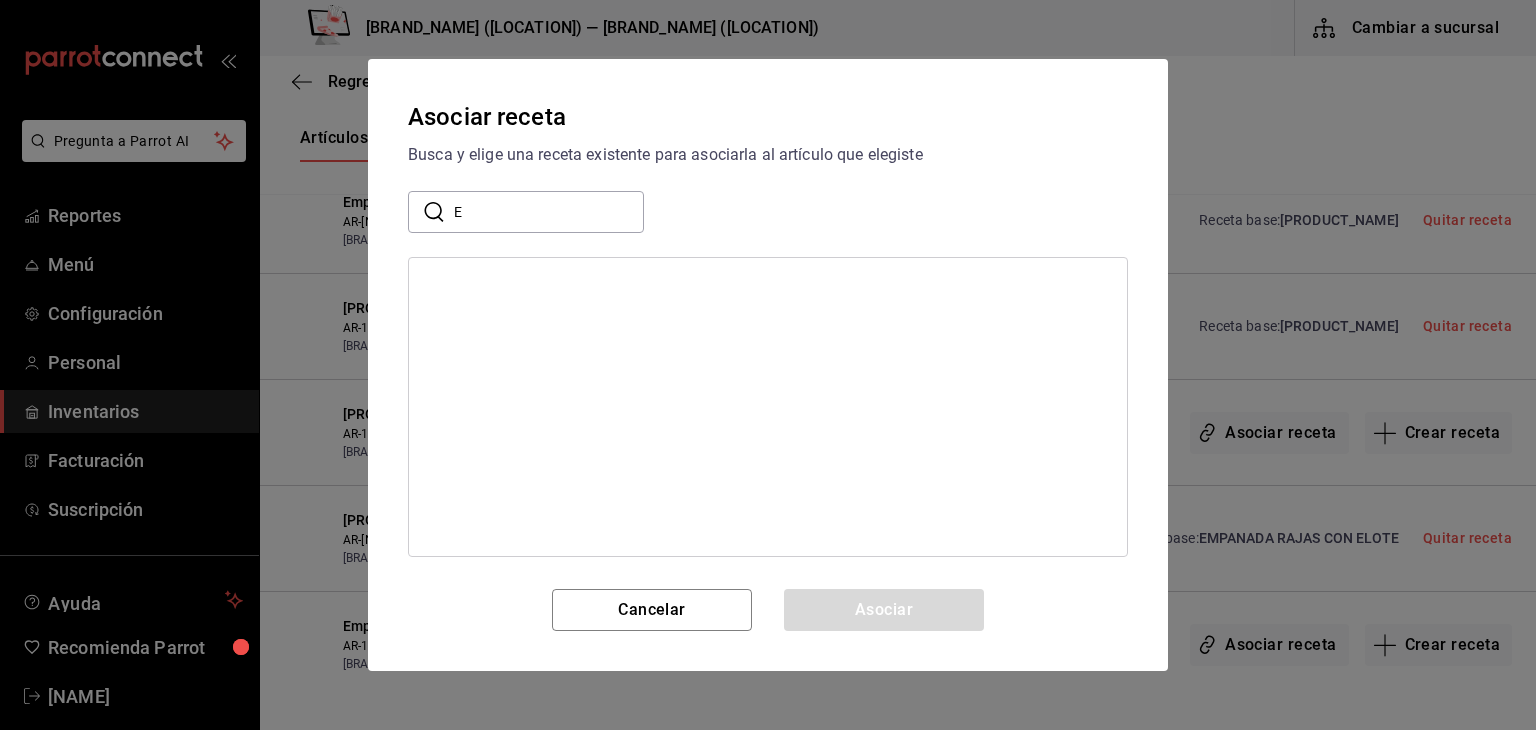 click on "E" at bounding box center [549, 212] 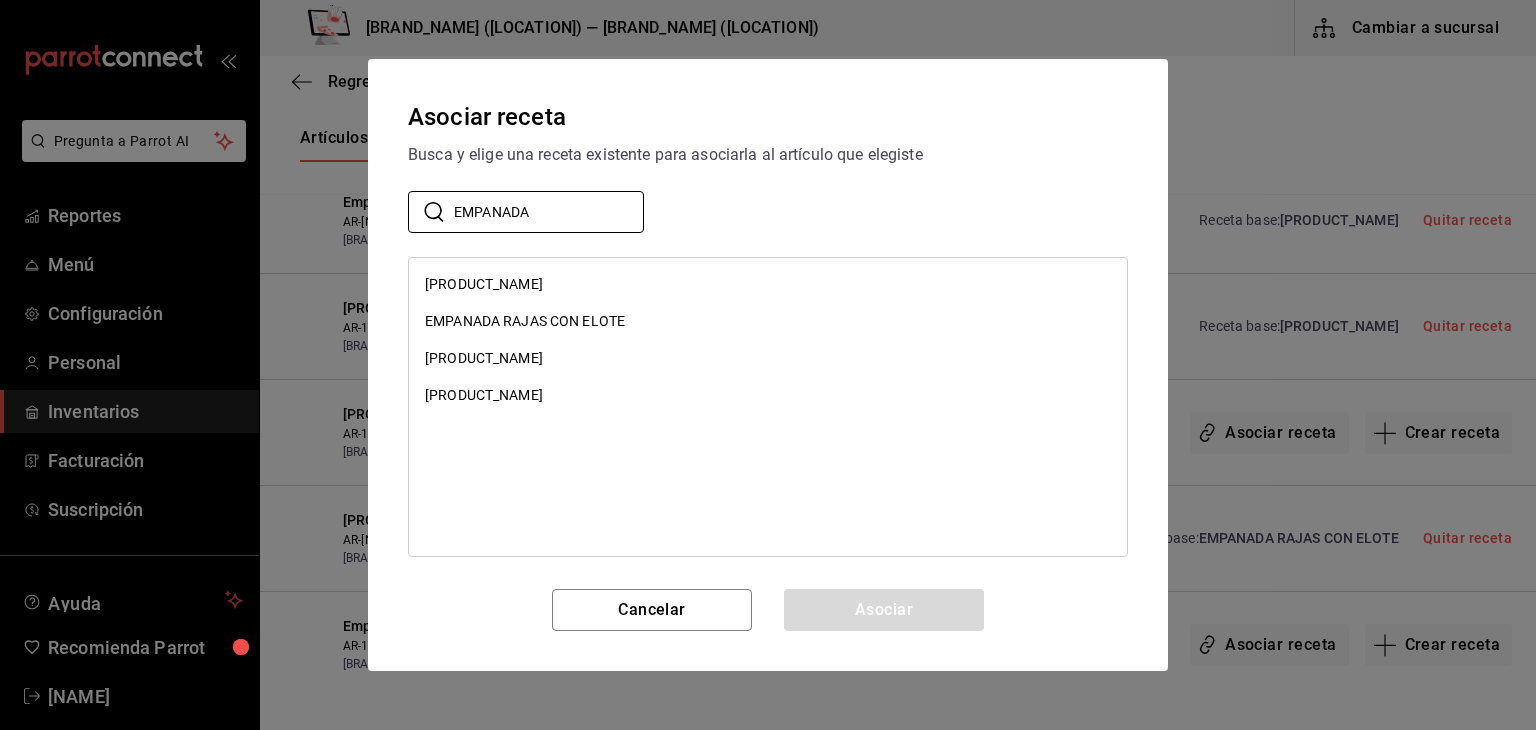 type on "EMPANADA" 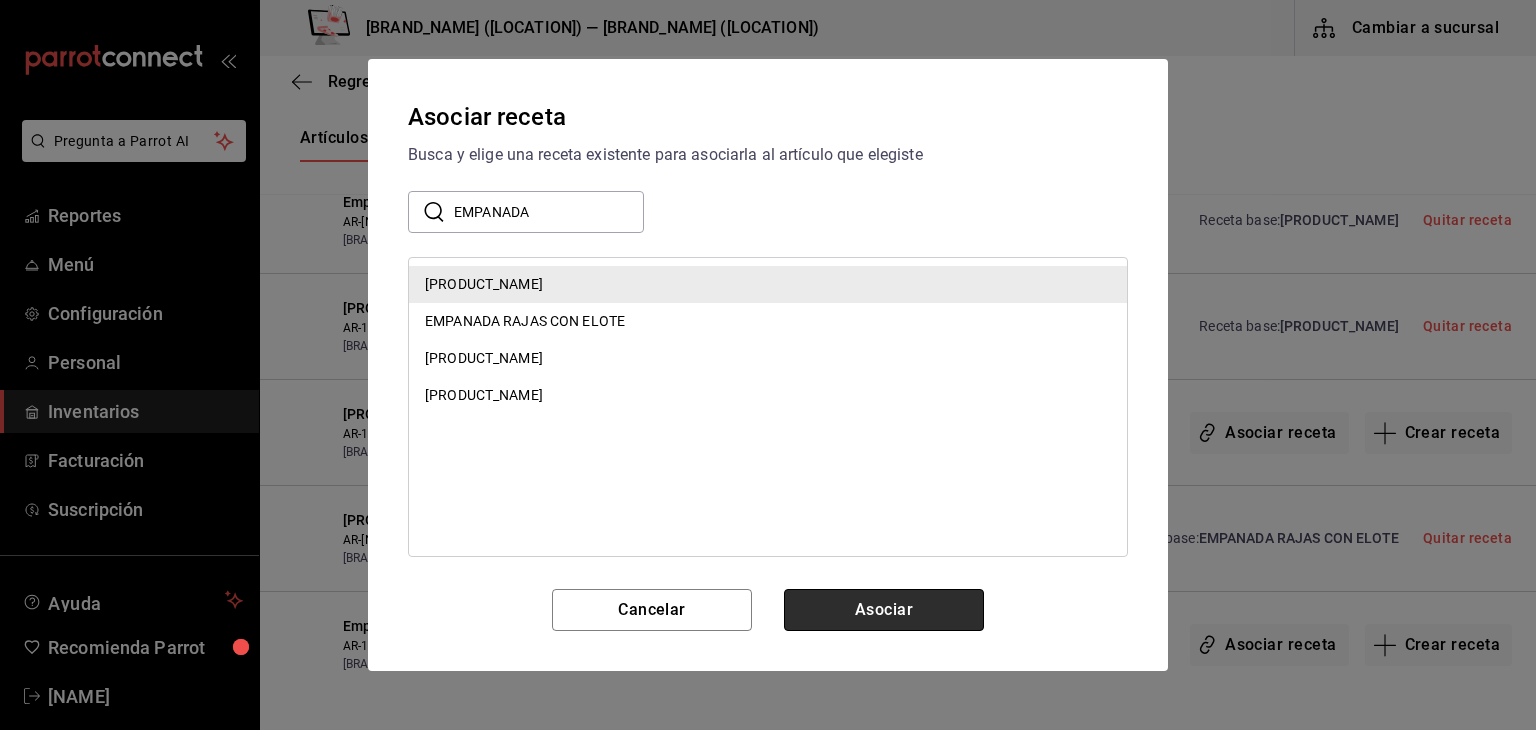 click on "Asociar" at bounding box center [884, 610] 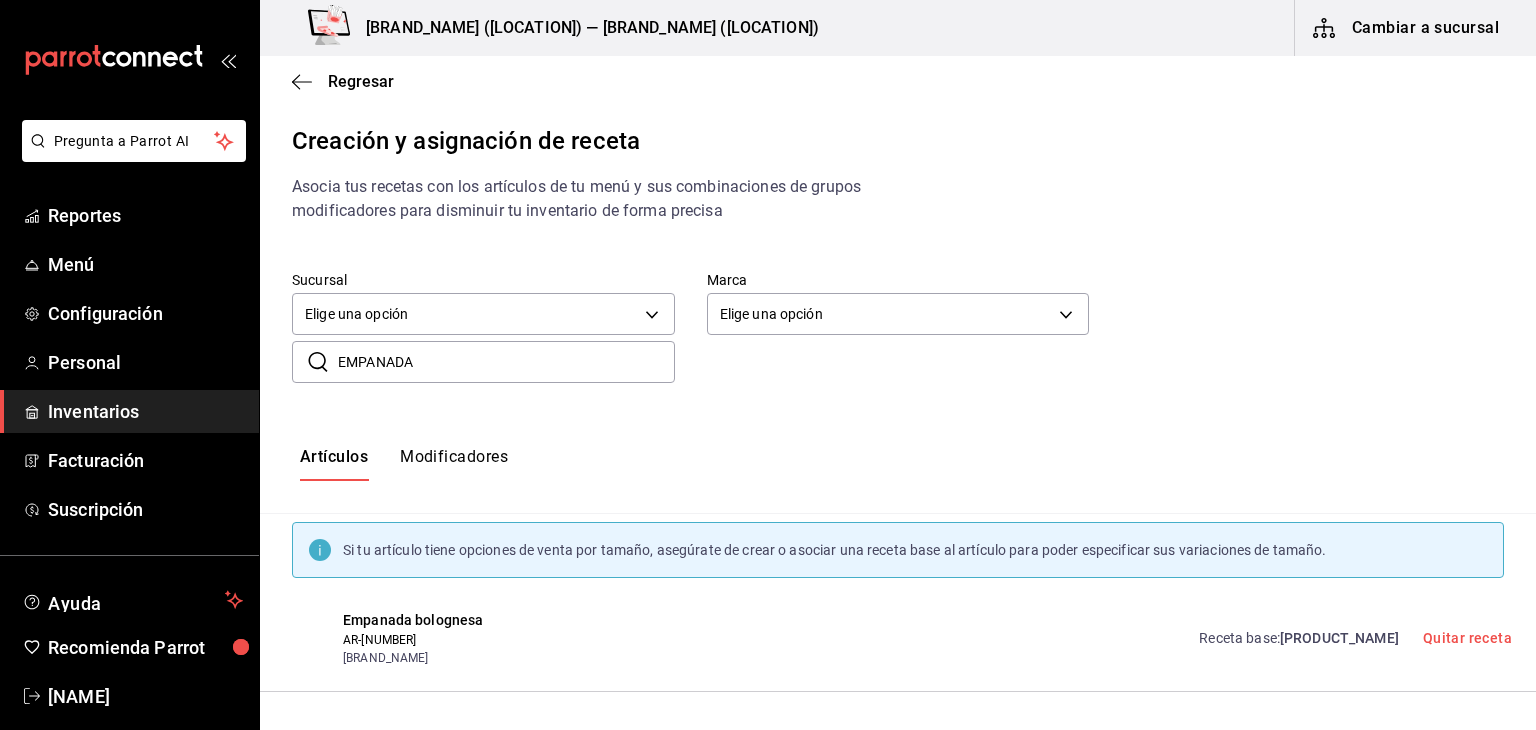 scroll, scrollTop: 0, scrollLeft: 0, axis: both 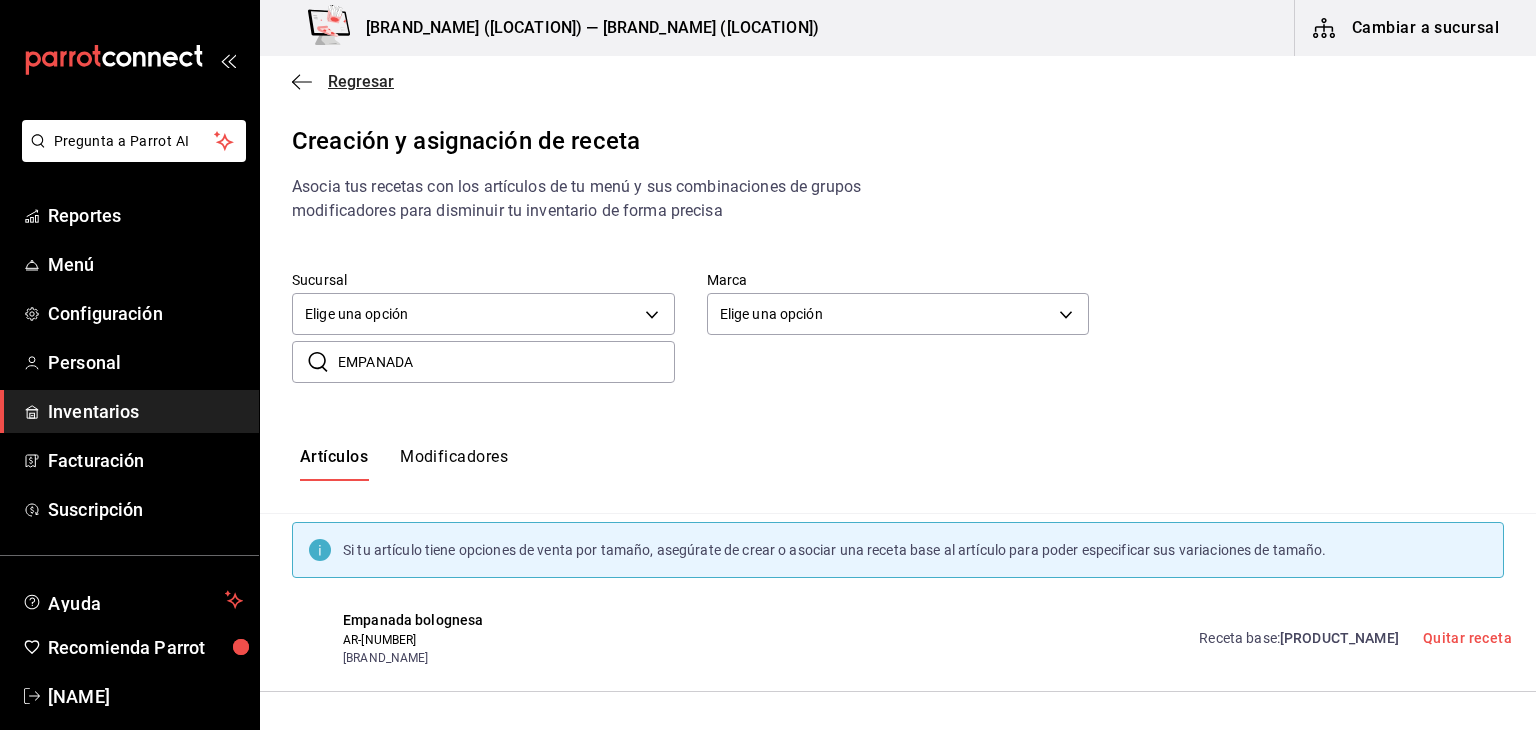 click 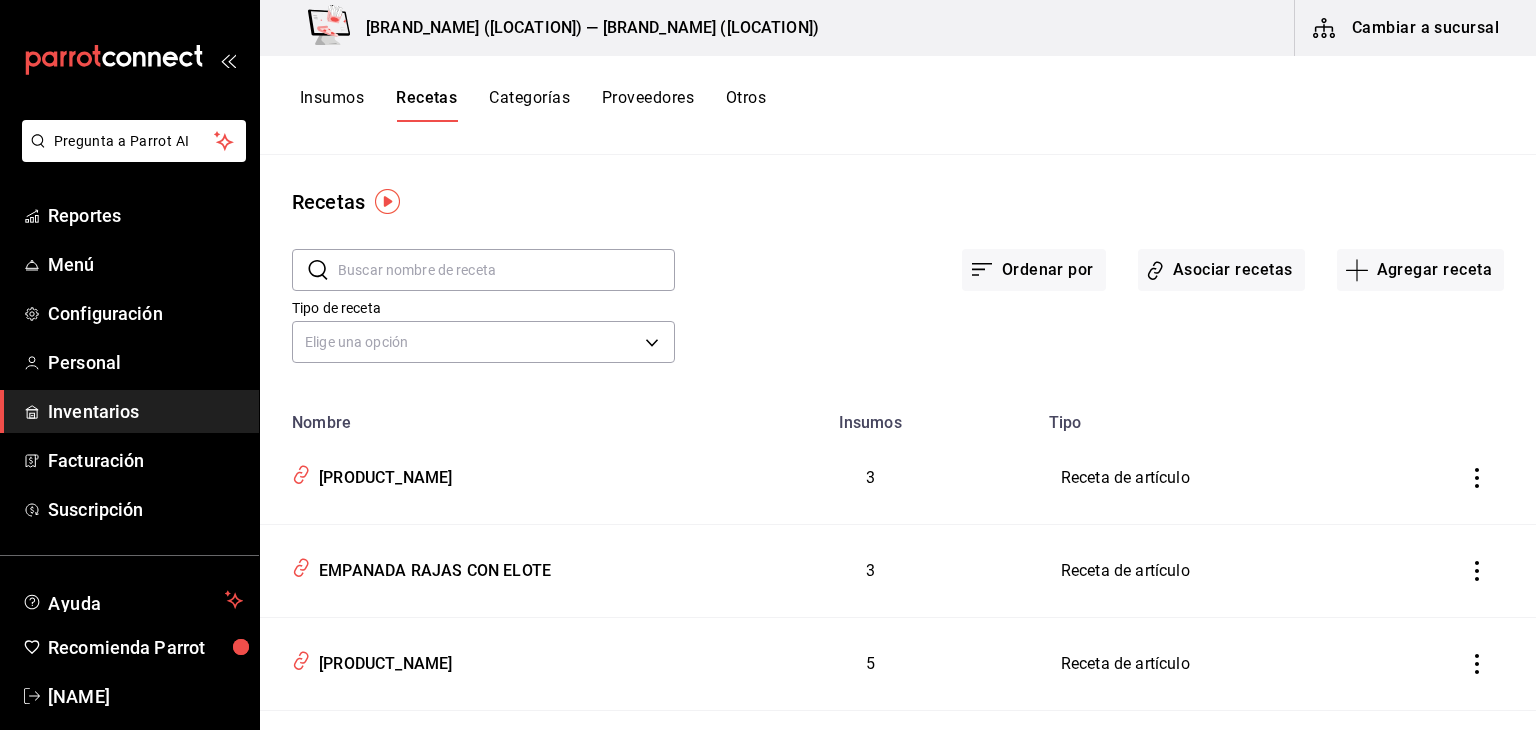 click on "Insumos" at bounding box center (332, 105) 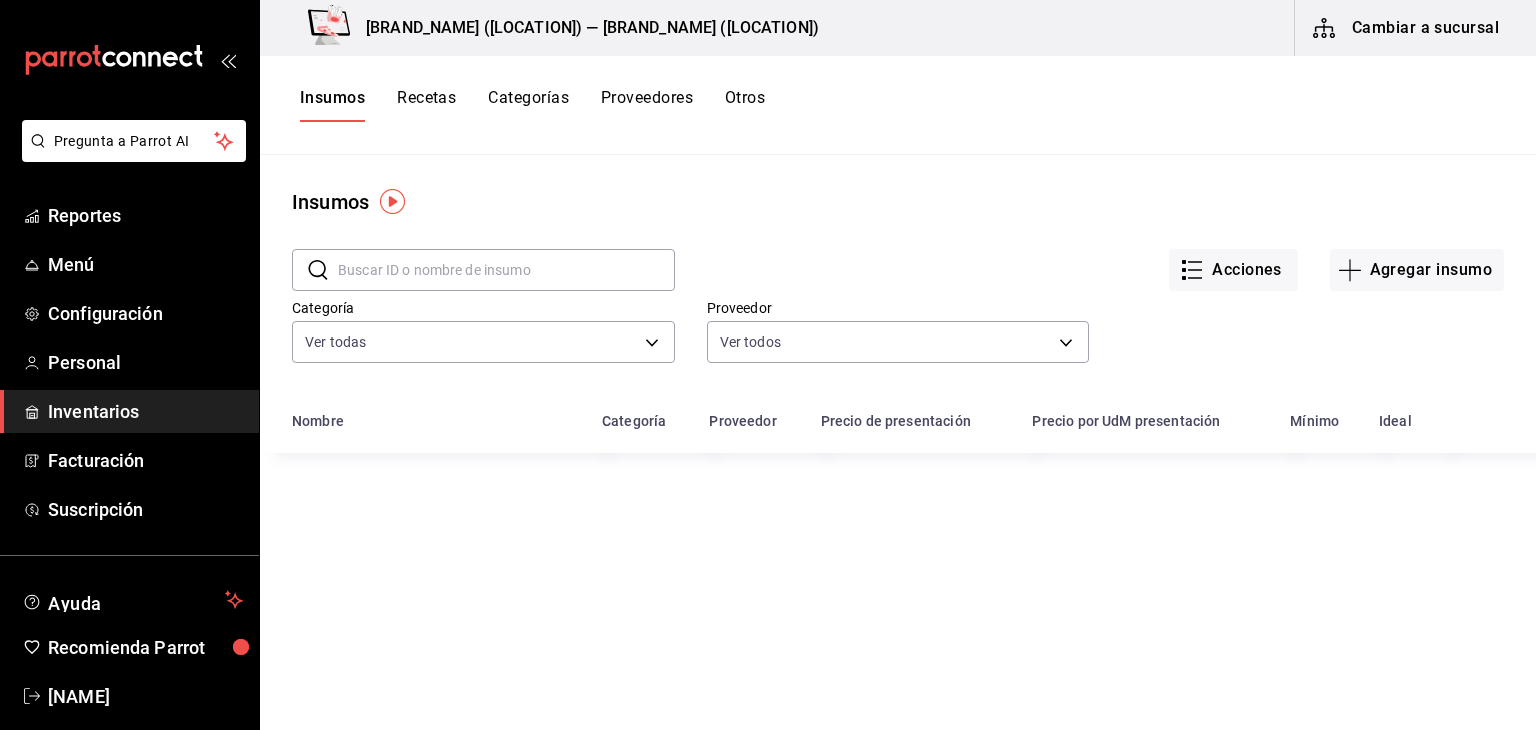 click at bounding box center [506, 270] 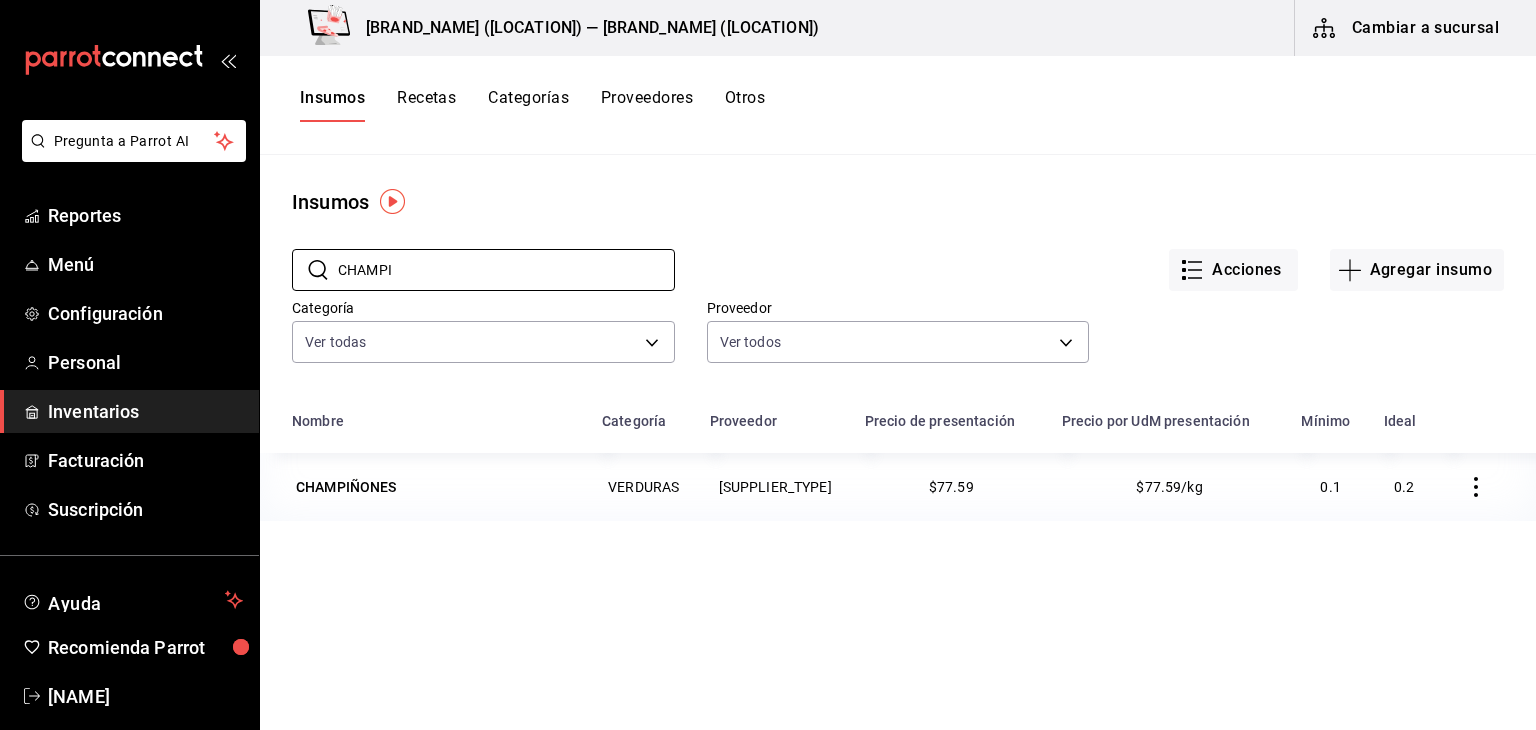 click on "Insumos" at bounding box center (332, 105) 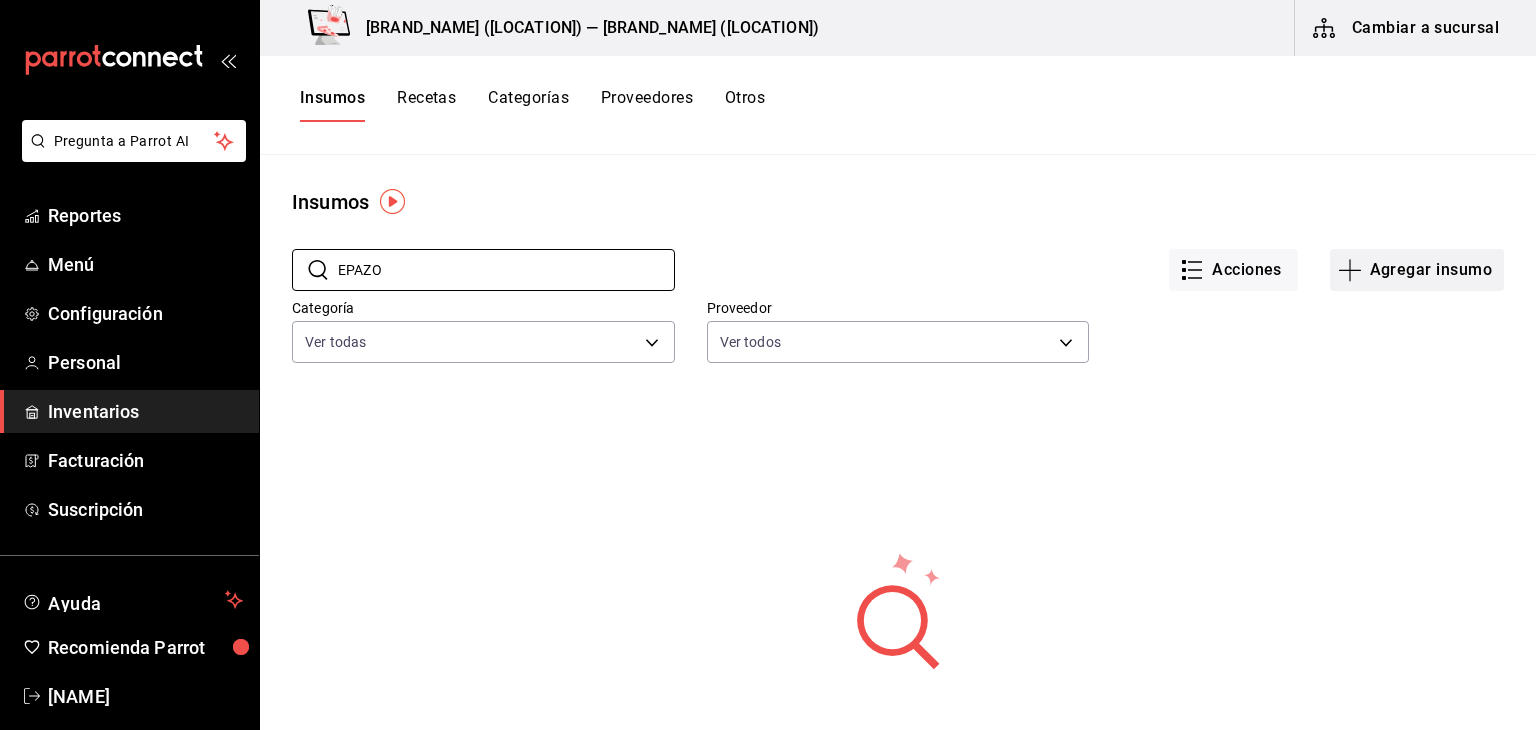type on "EPAZO" 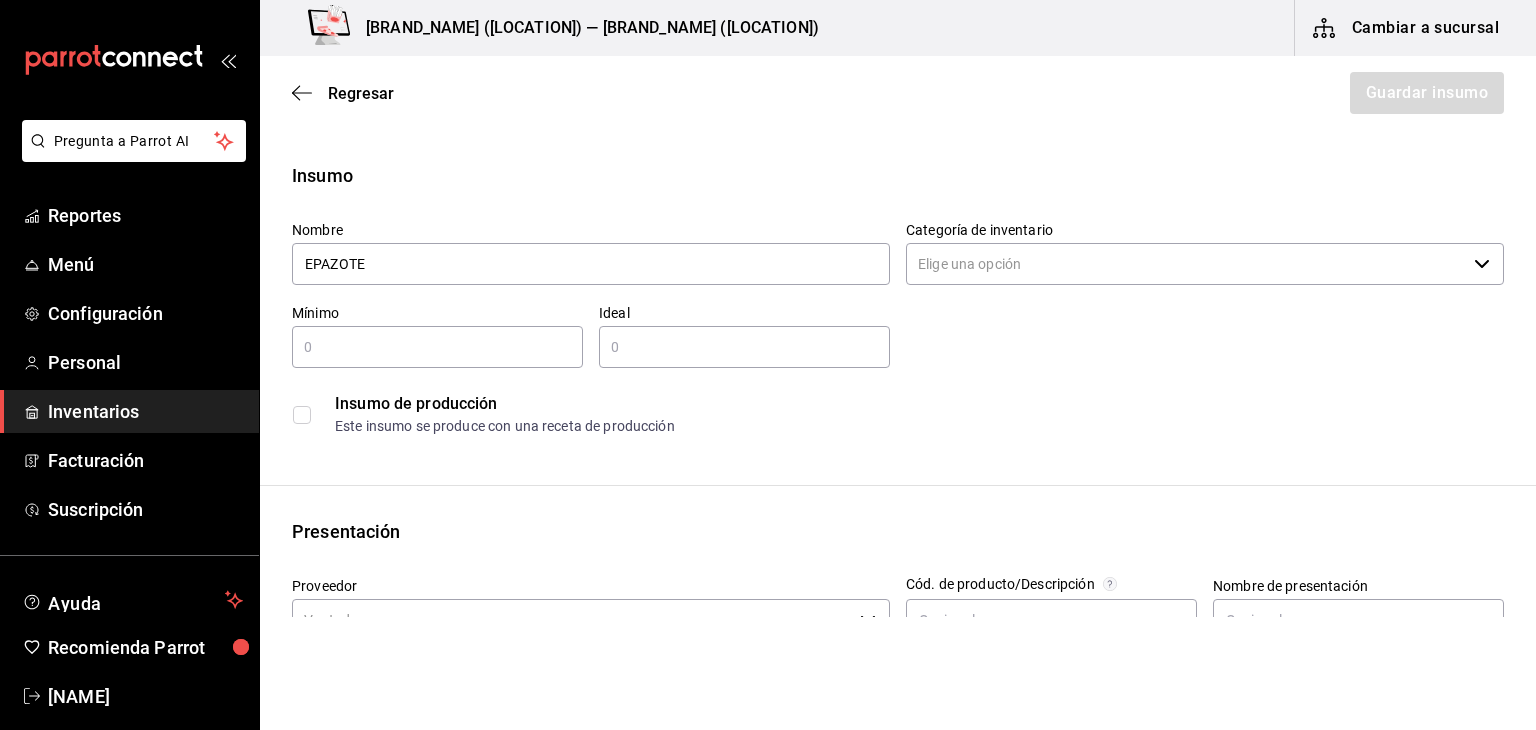 type on "EPAZOTE" 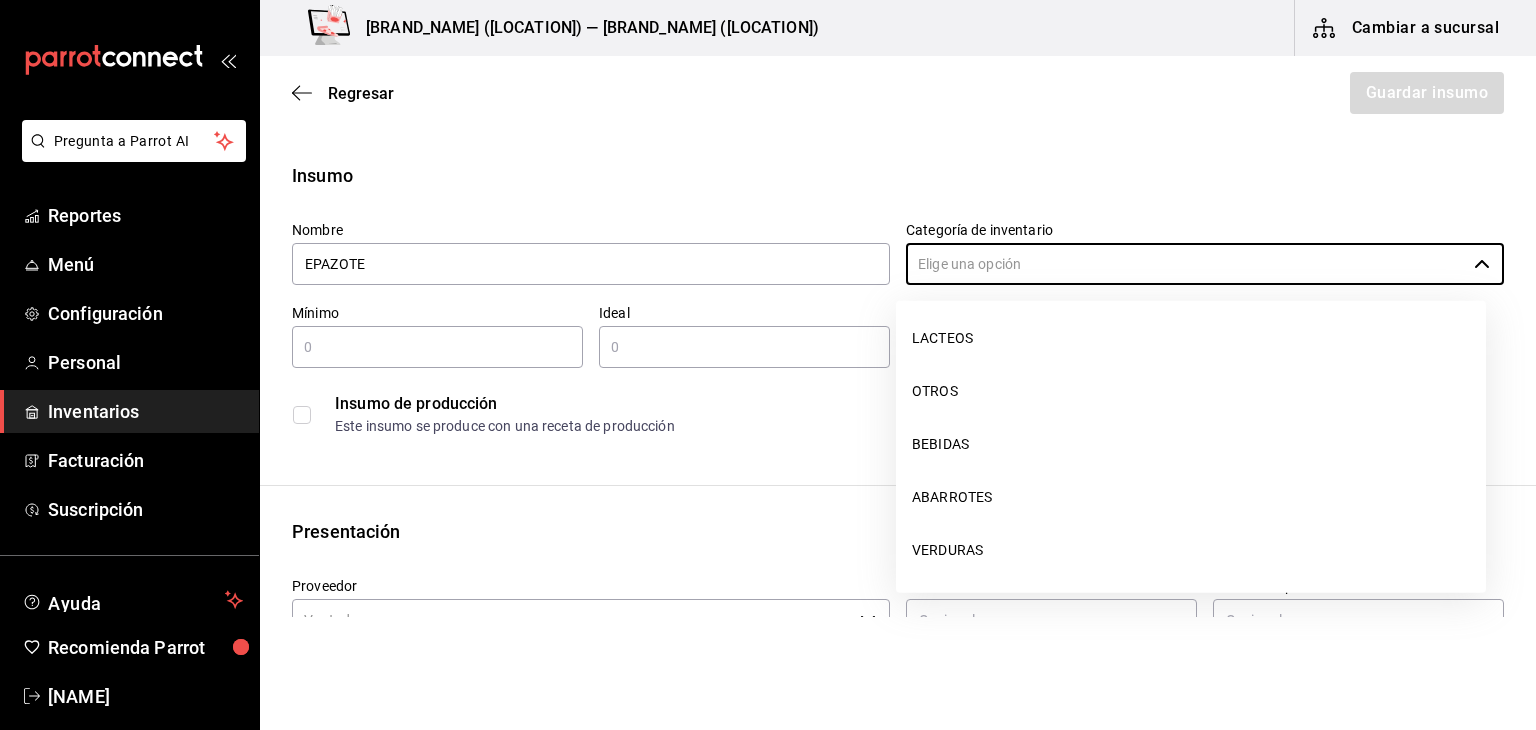 scroll, scrollTop: 266, scrollLeft: 0, axis: vertical 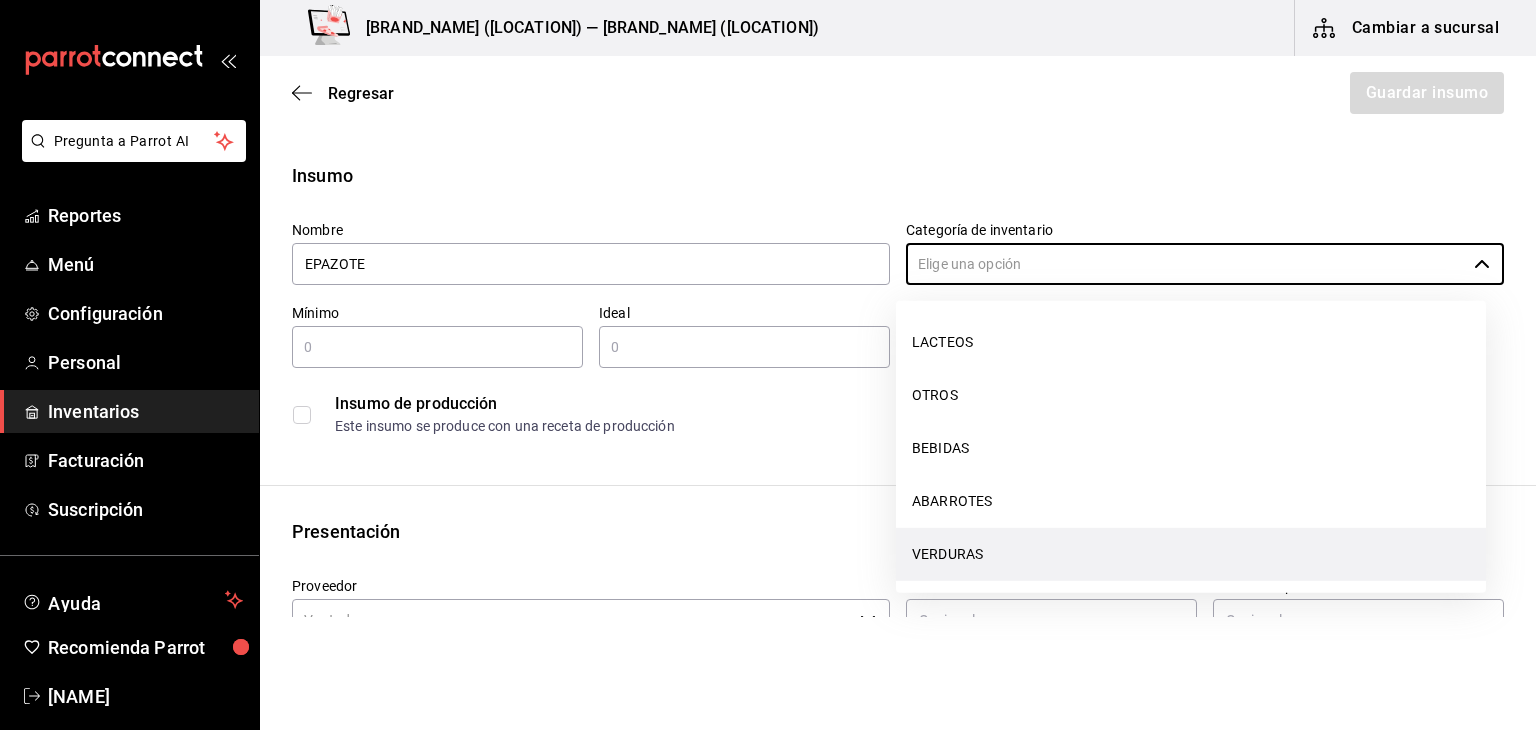 click on "VERDURAS" at bounding box center (1191, 554) 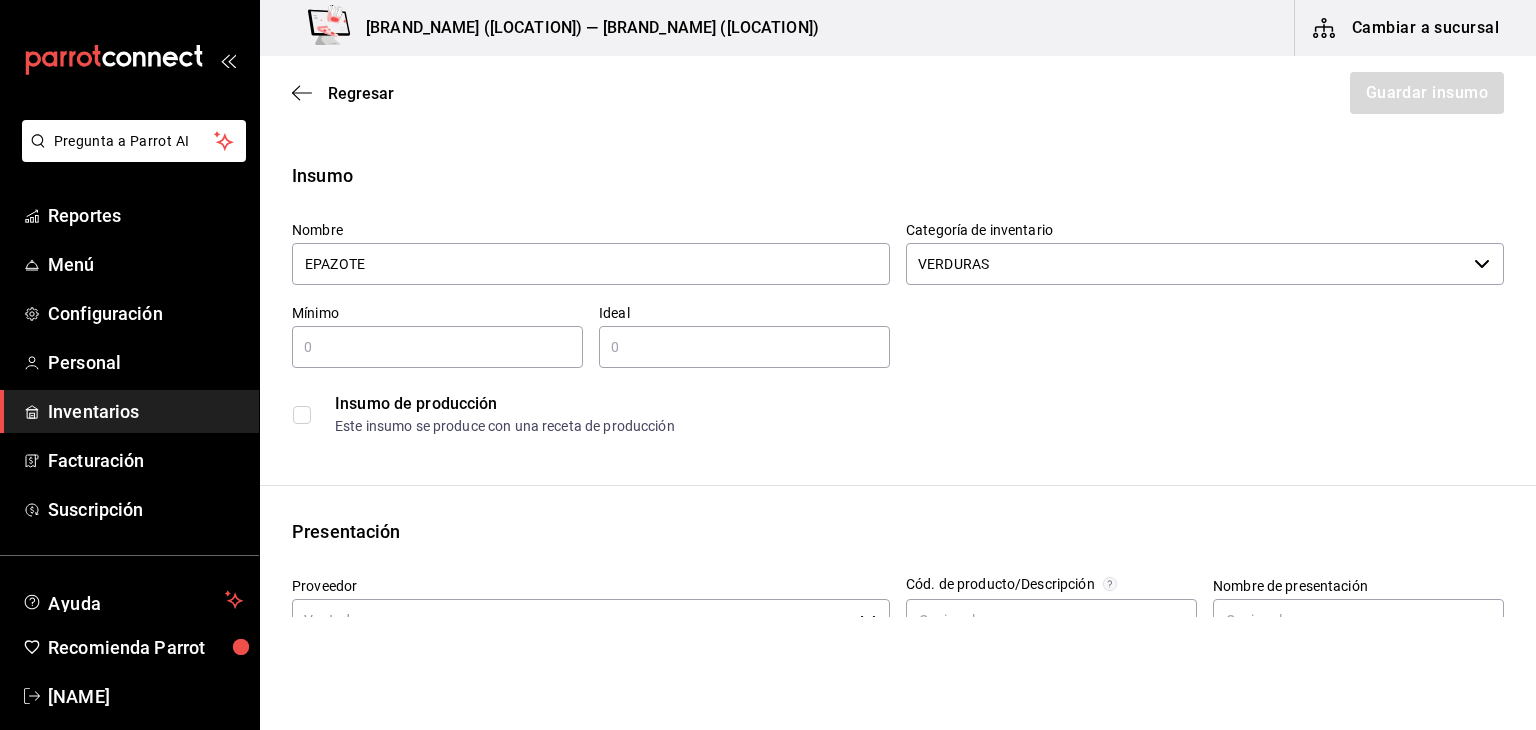 click at bounding box center [437, 347] 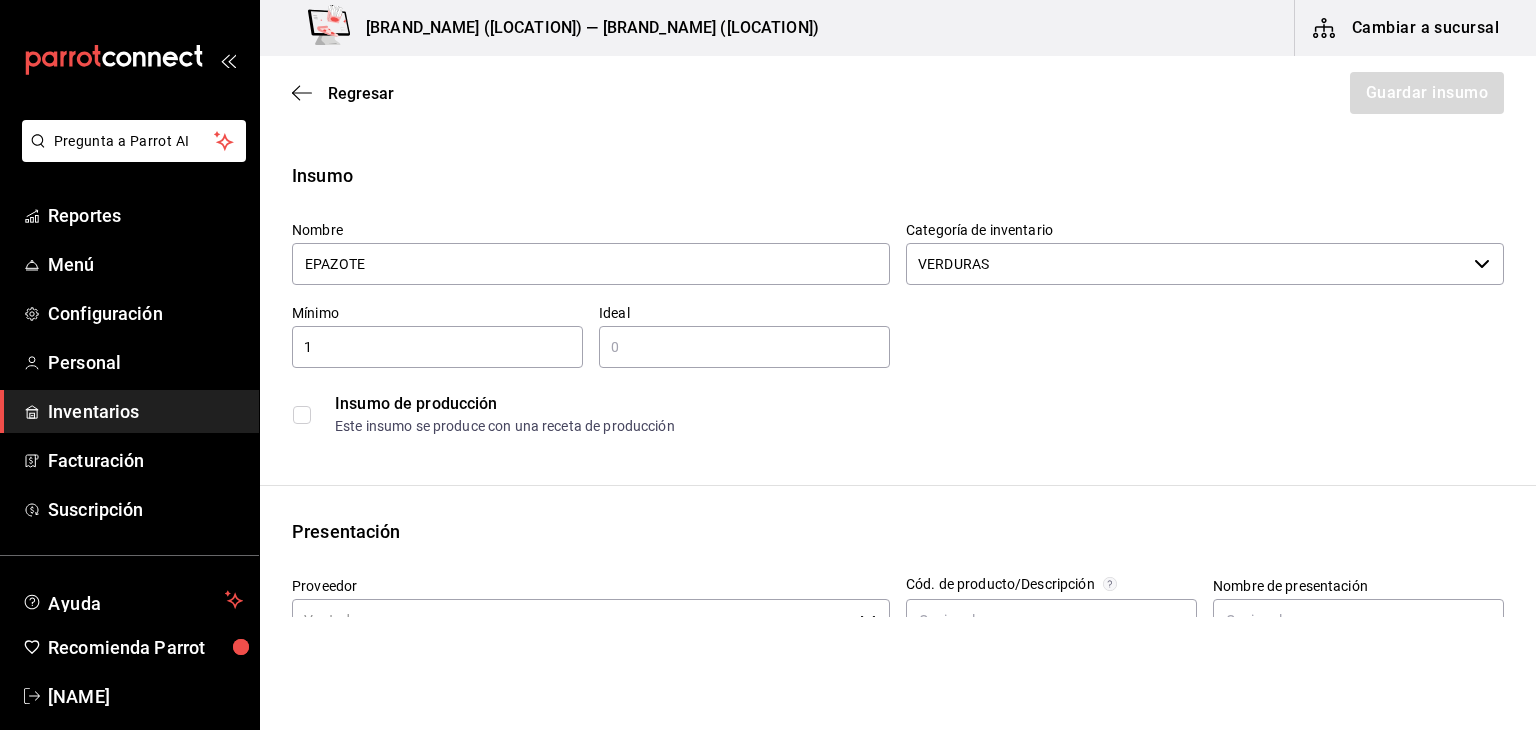 type on "1" 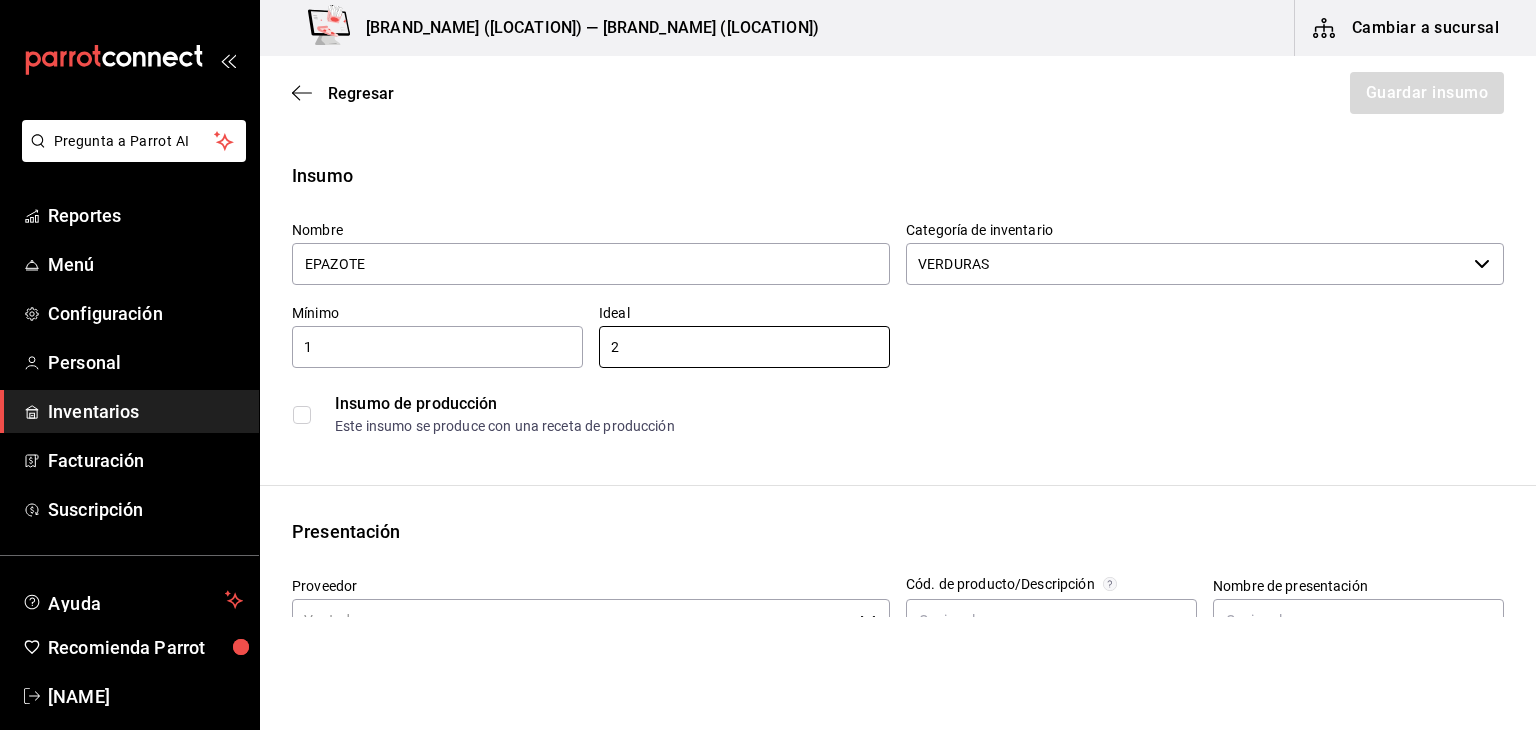 type on "2" 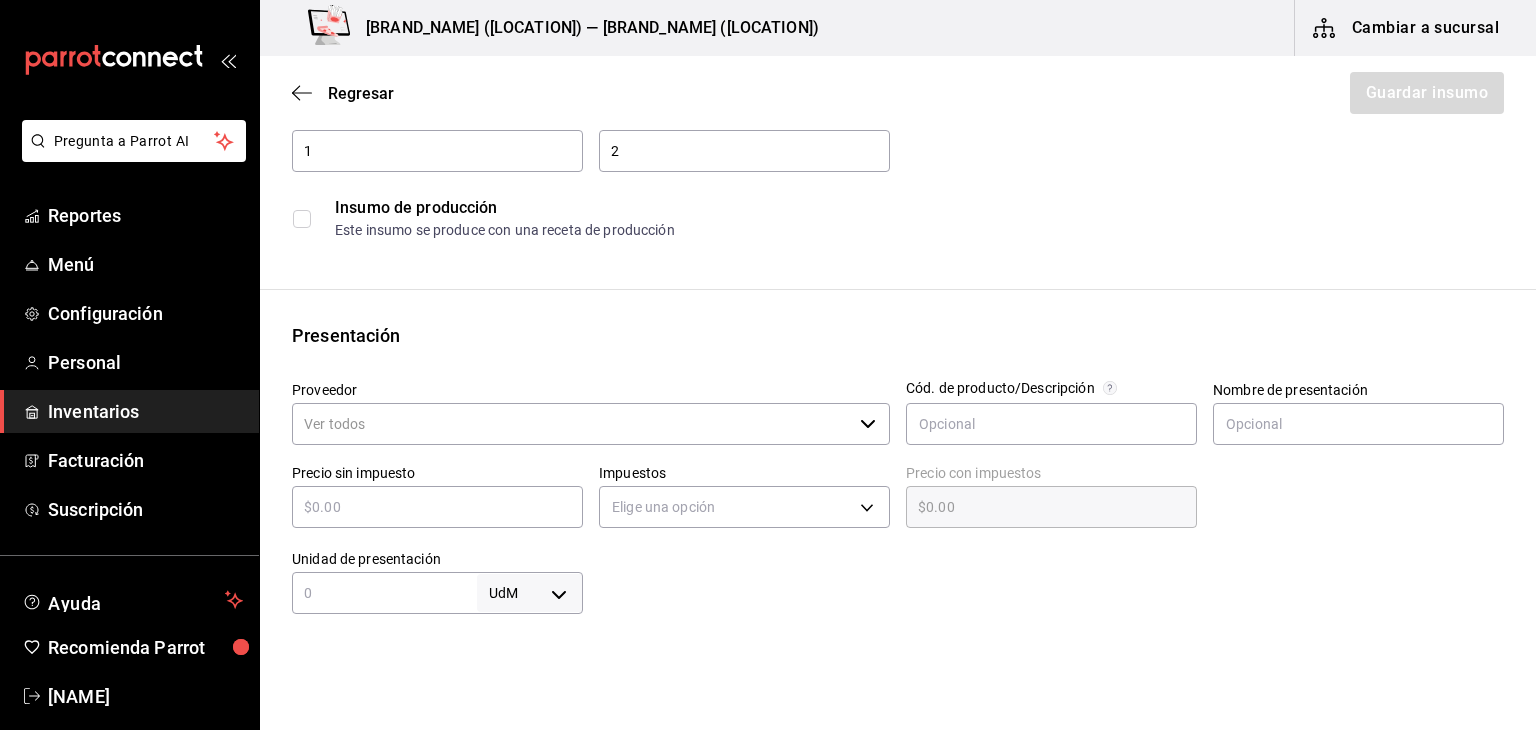 scroll, scrollTop: 199, scrollLeft: 0, axis: vertical 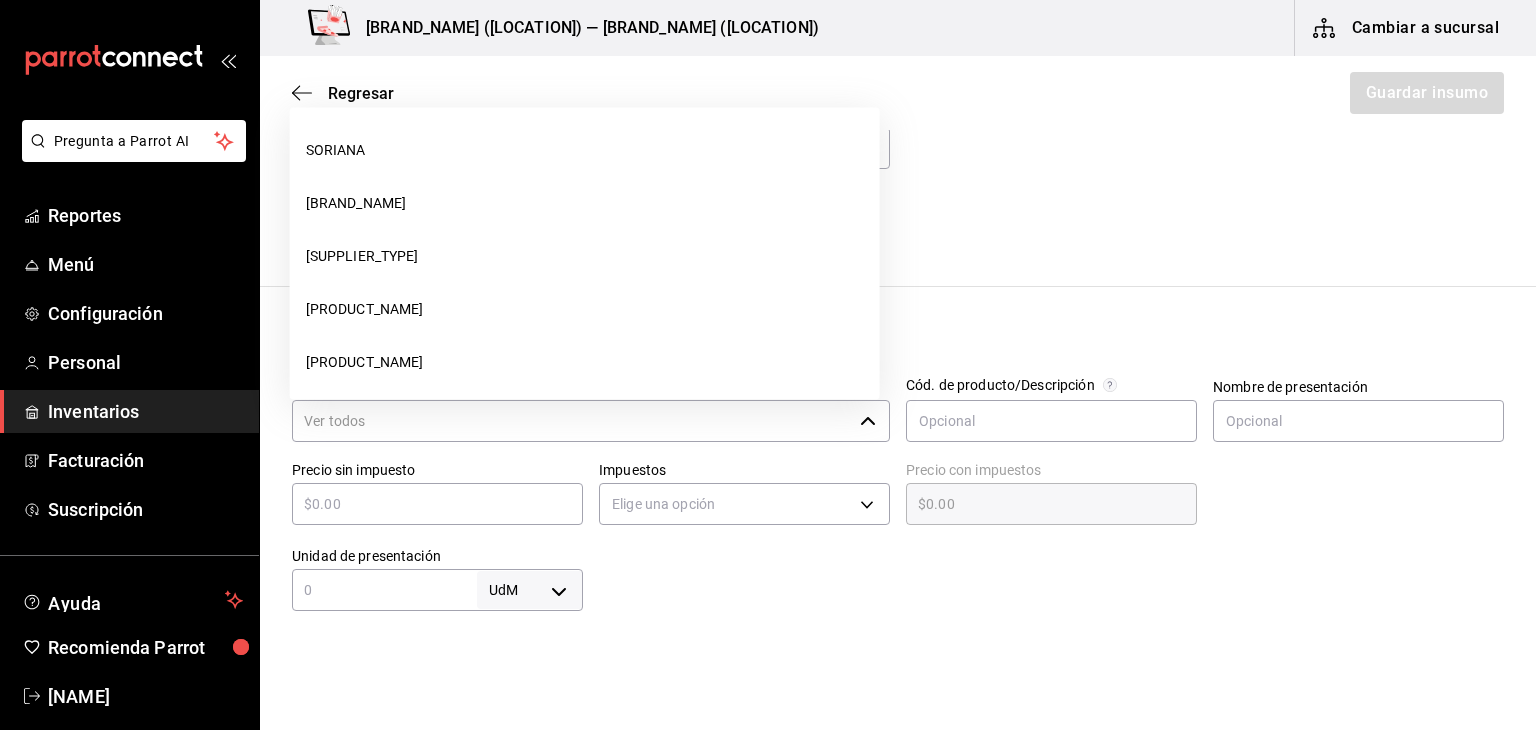 click on "Proveedor" at bounding box center (572, 421) 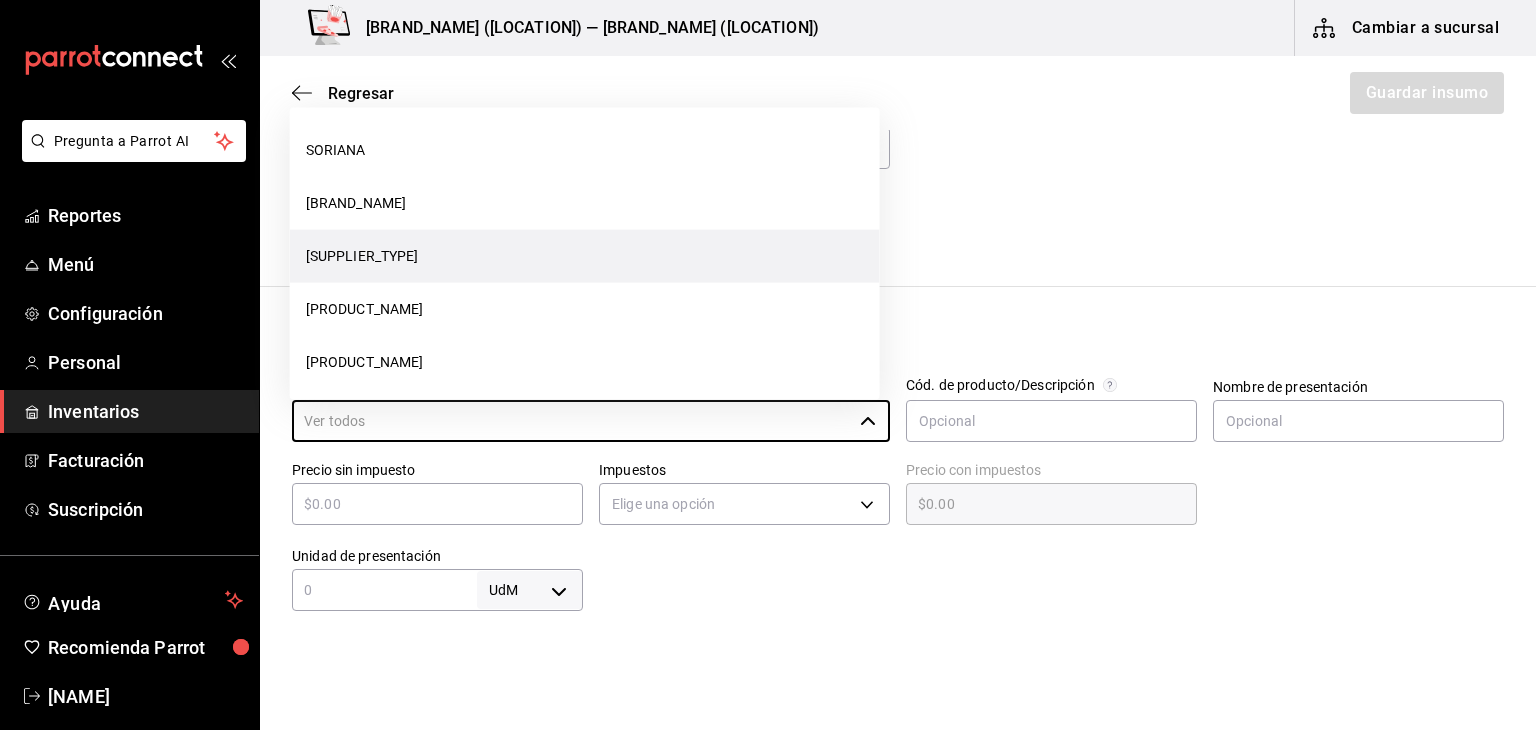click on "[SUPPLIER_TYPE]" at bounding box center [585, 256] 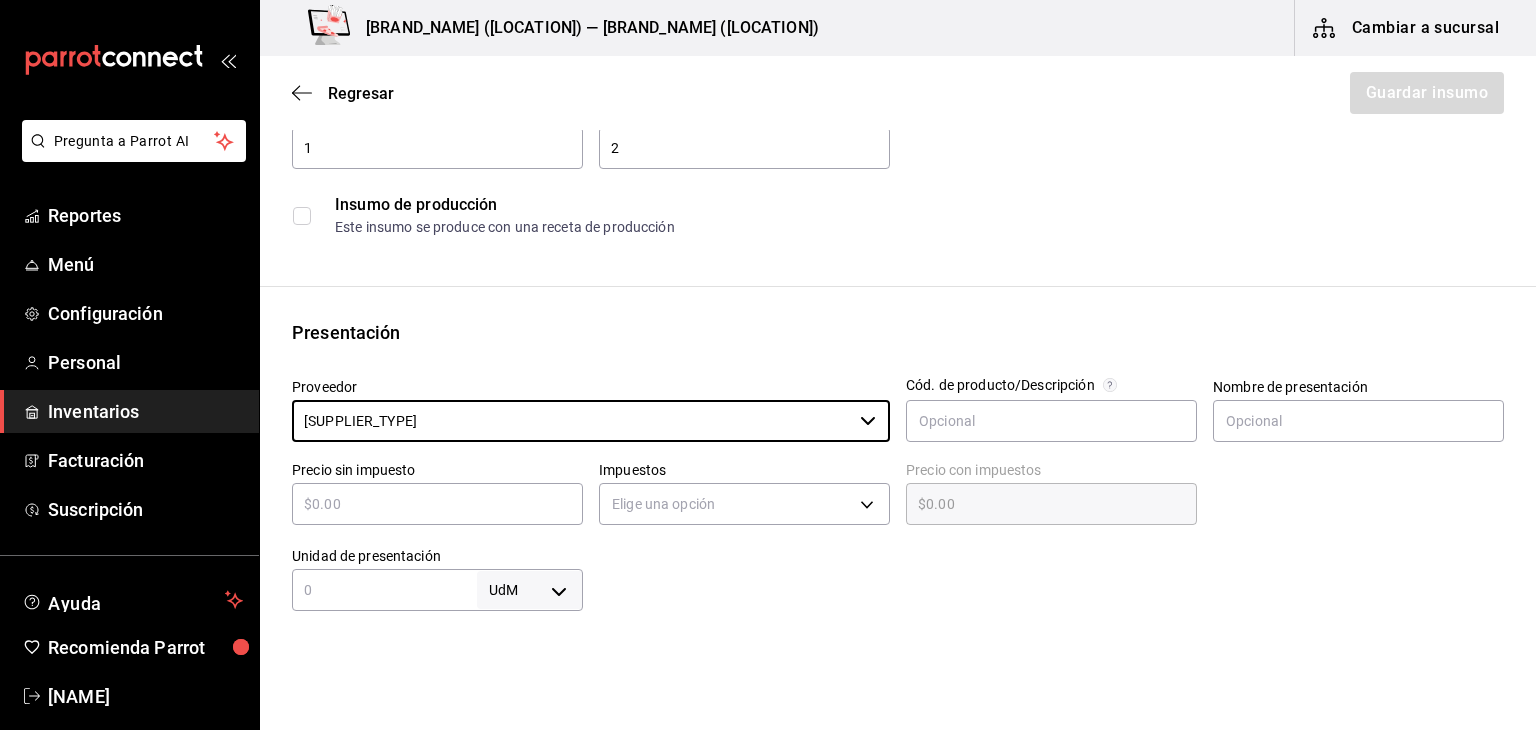 click at bounding box center [384, 590] 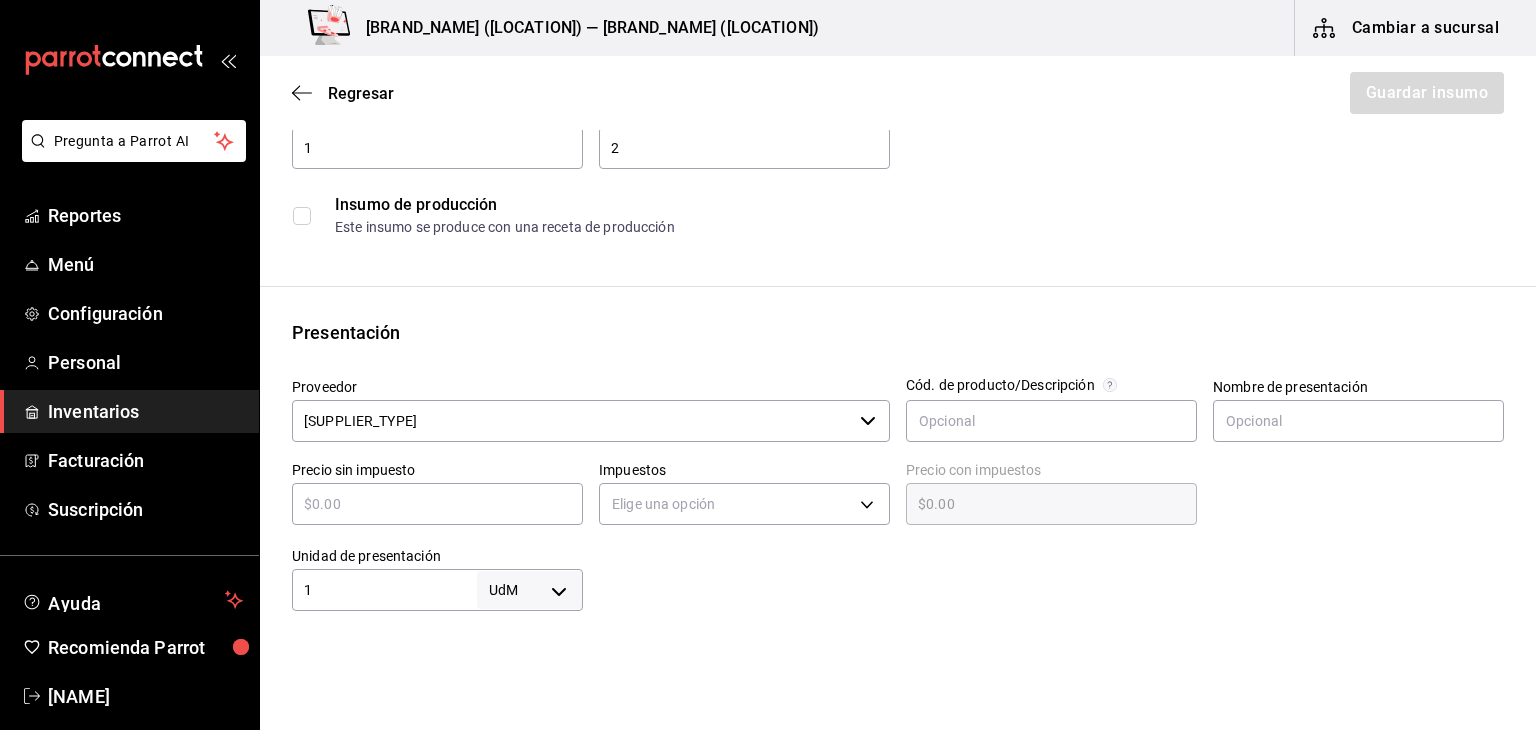 type on "1" 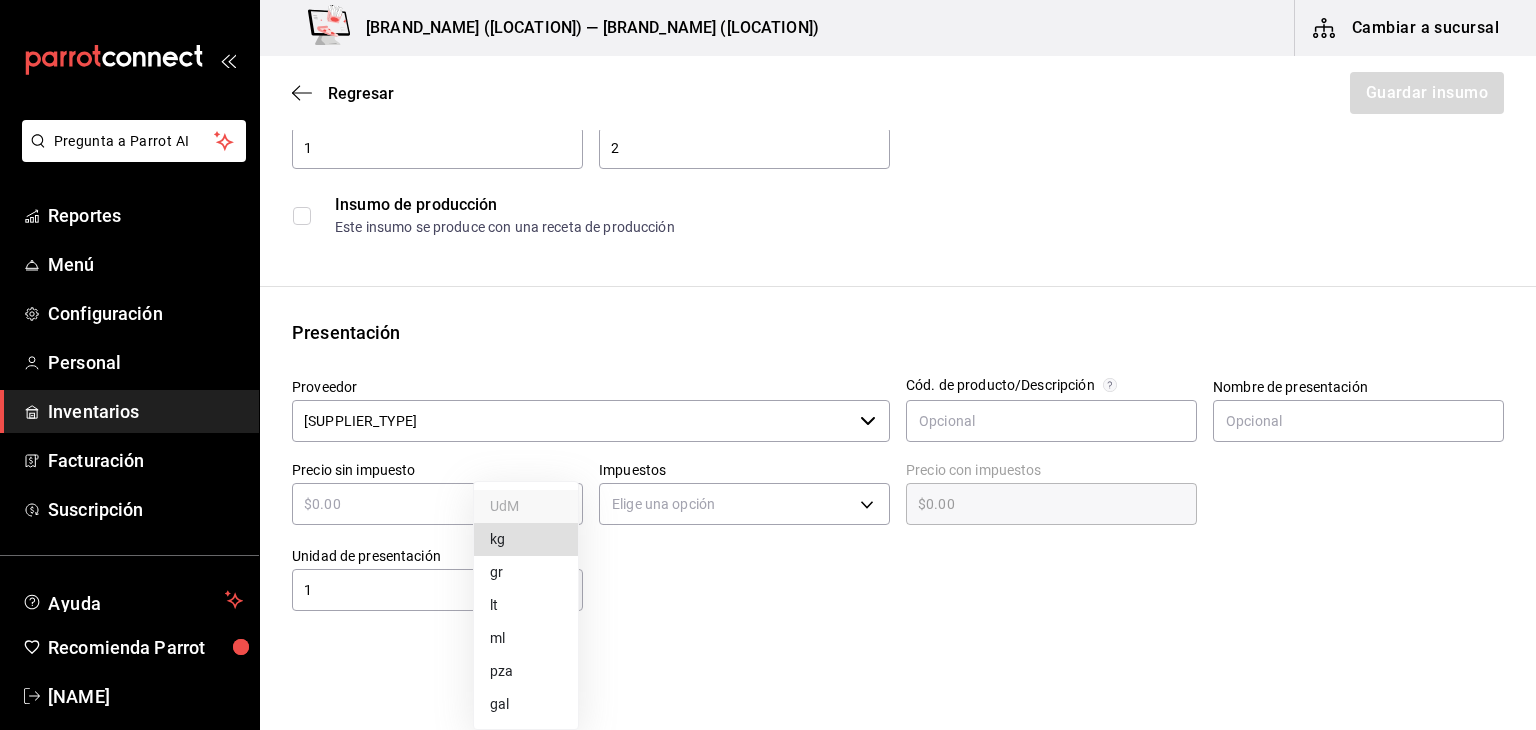 click on "Pregunta a Parrot AI Reportes   Menú   Configuración   Personal   Inventarios   Facturación   Suscripción   Ayuda Recomienda Parrot   [PERSON]   Sugerir nueva función   Pizzeria Contessa (Condesa) — Pizzeria Contessa (Condesa) Cambiar a sucursal Regresar Guardar insumo Insumo Nombre EPAZOTE Categoría de inventario VERDURAS ​ Mínimo 1 ​ Ideal 2 ​ Insumo de producción Este insumo se produce con una receta de producción Presentación Proveedor CENTRAL DE ABASTOS ​ Cód. de producto/Descripción Nombre de presentación Precio sin impuesto ​ Impuestos Elige una opción Precio con impuestos $0.00 ​ Unidad de presentación 1 UdM ​ Receta Unidad de receta Elige una opción Factor de conversión ​ Ver ayuda de conversiones ¿La presentación  viene en otra caja? Si No Presentaciones por caja ​ Sin definir Unidades de conteo GANA 1 MES GRATIS EN TU SUSCRIPCIÓN AQUÍ Pregunta a Parrot AI Reportes   Menú   Configuración   Personal   Inventarios   Facturación   Suscripción   Ayuda" at bounding box center [768, 308] 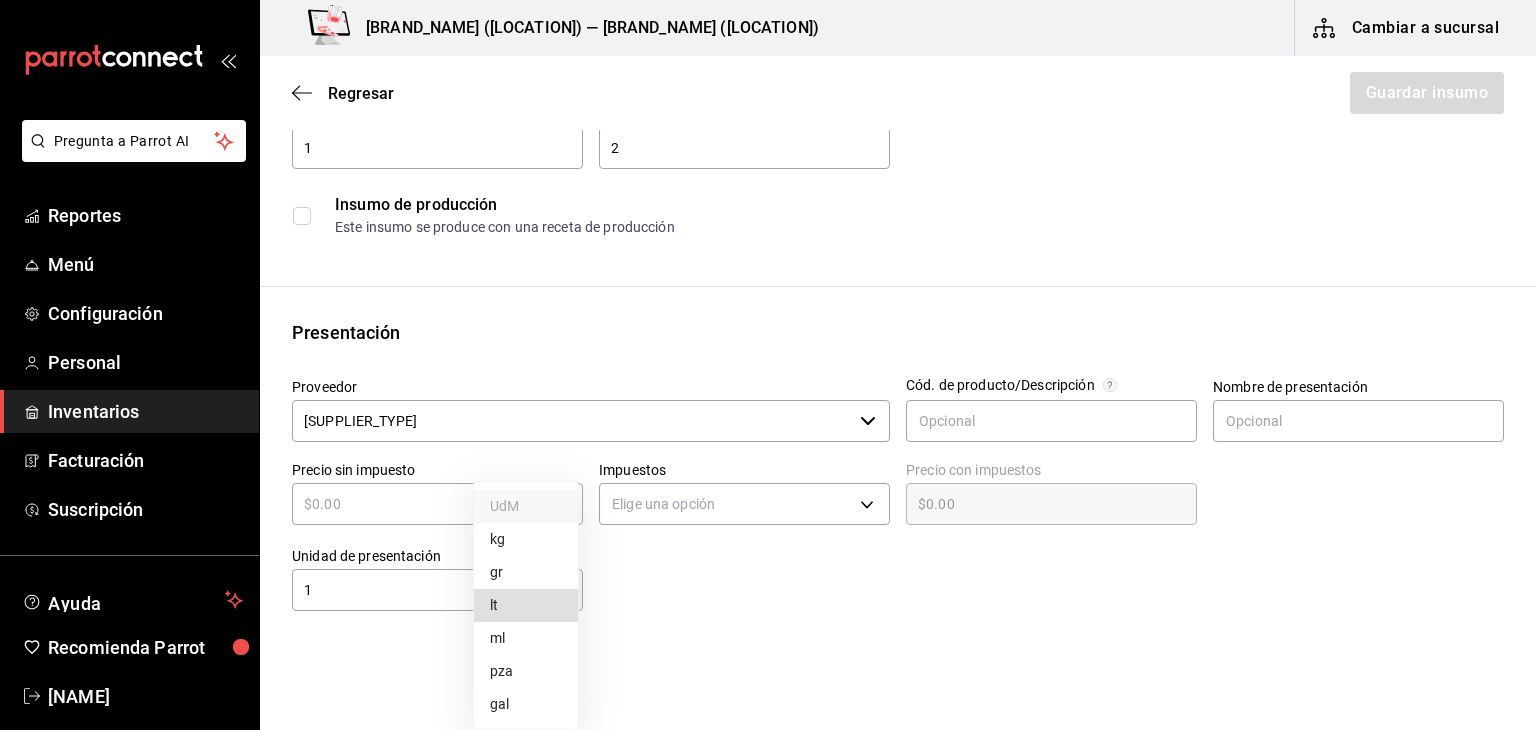 click on "gr" at bounding box center (526, 572) 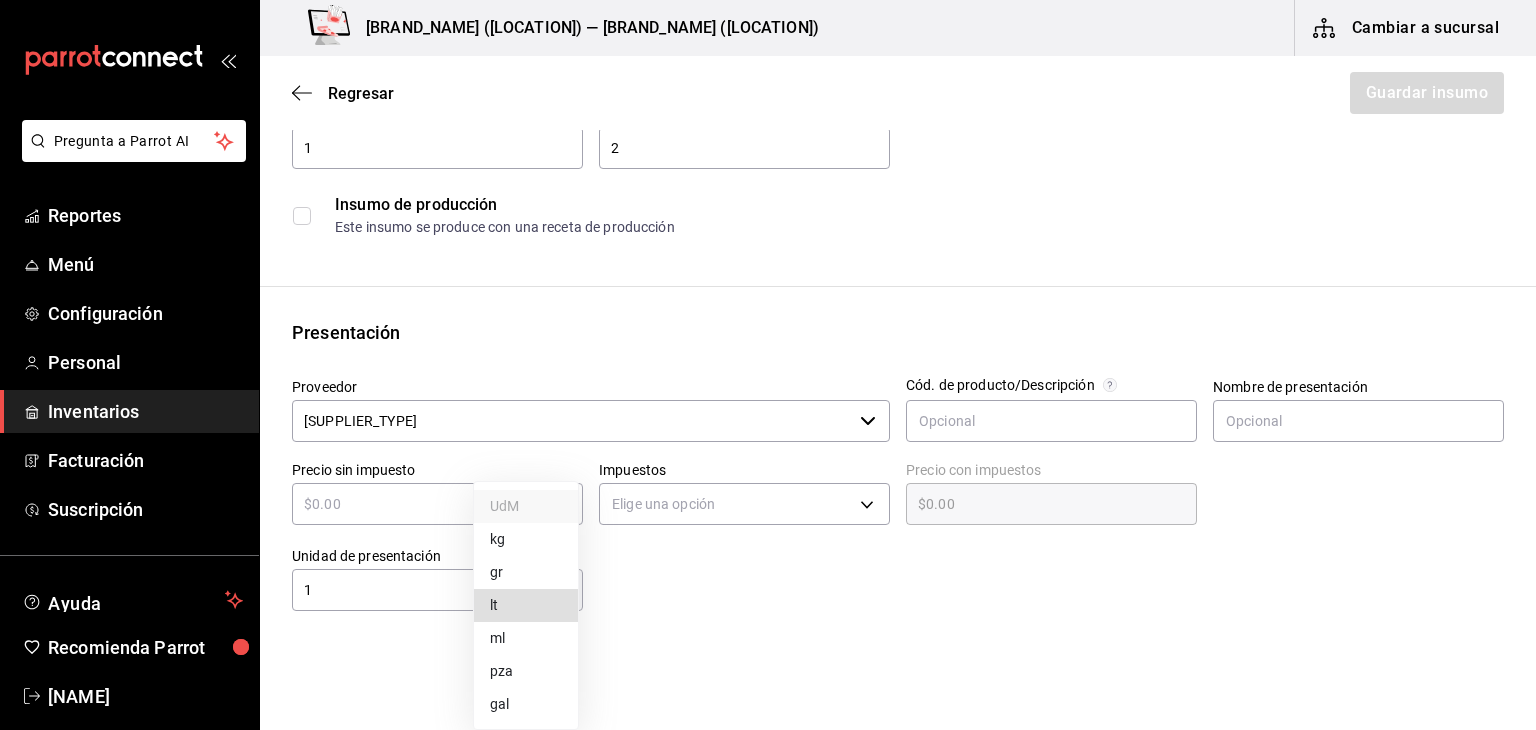 type on "GRAM" 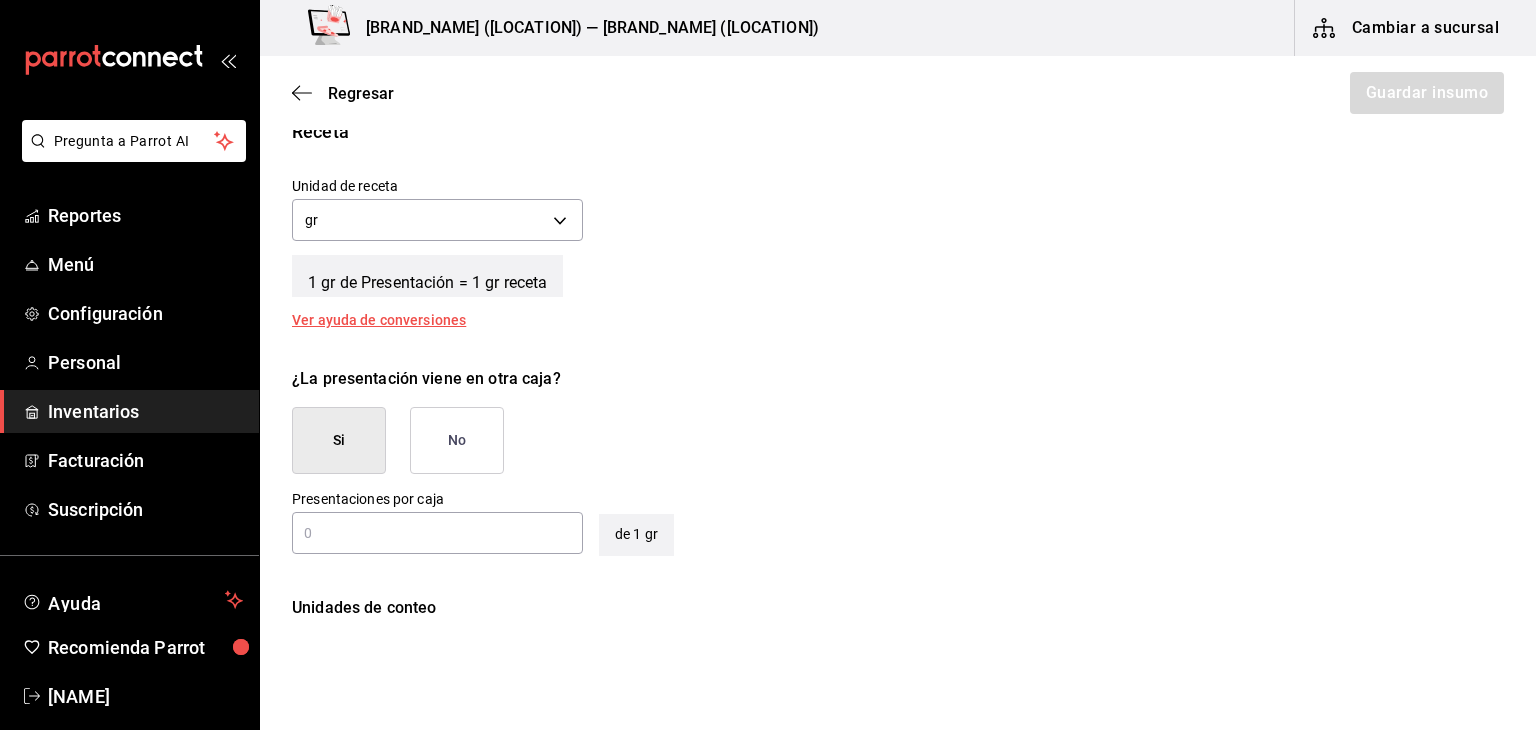 scroll, scrollTop: 782, scrollLeft: 0, axis: vertical 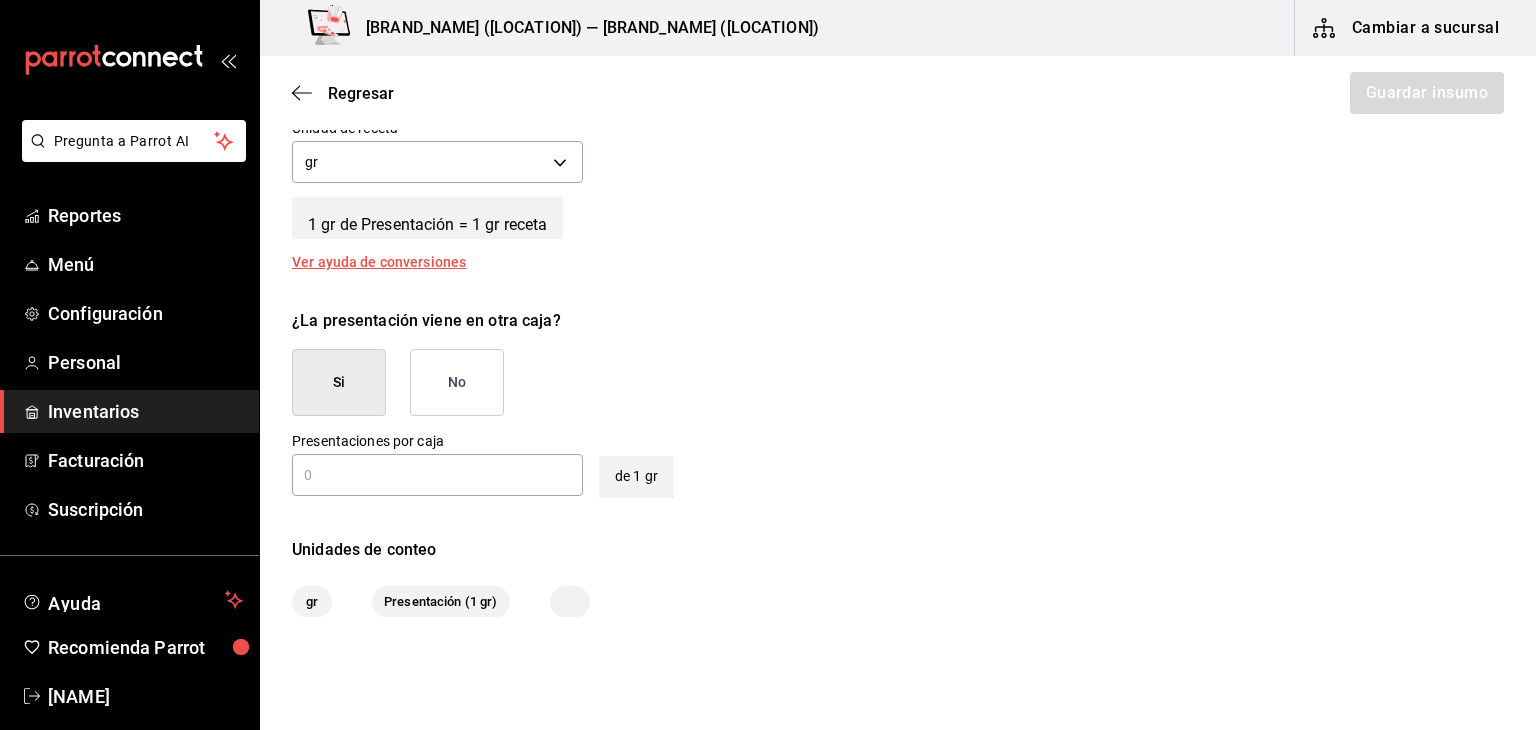 click on "No" at bounding box center (457, 382) 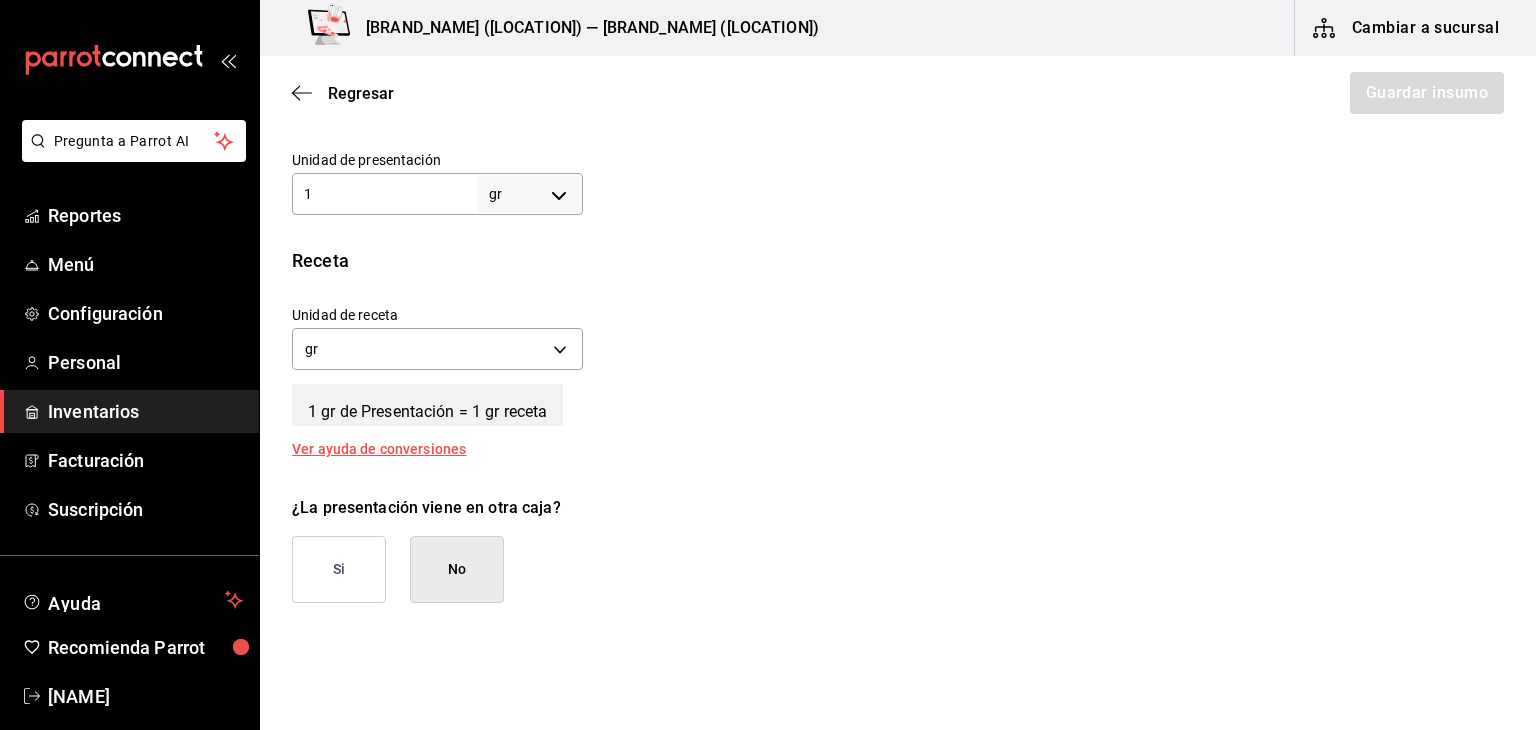 type on "false" 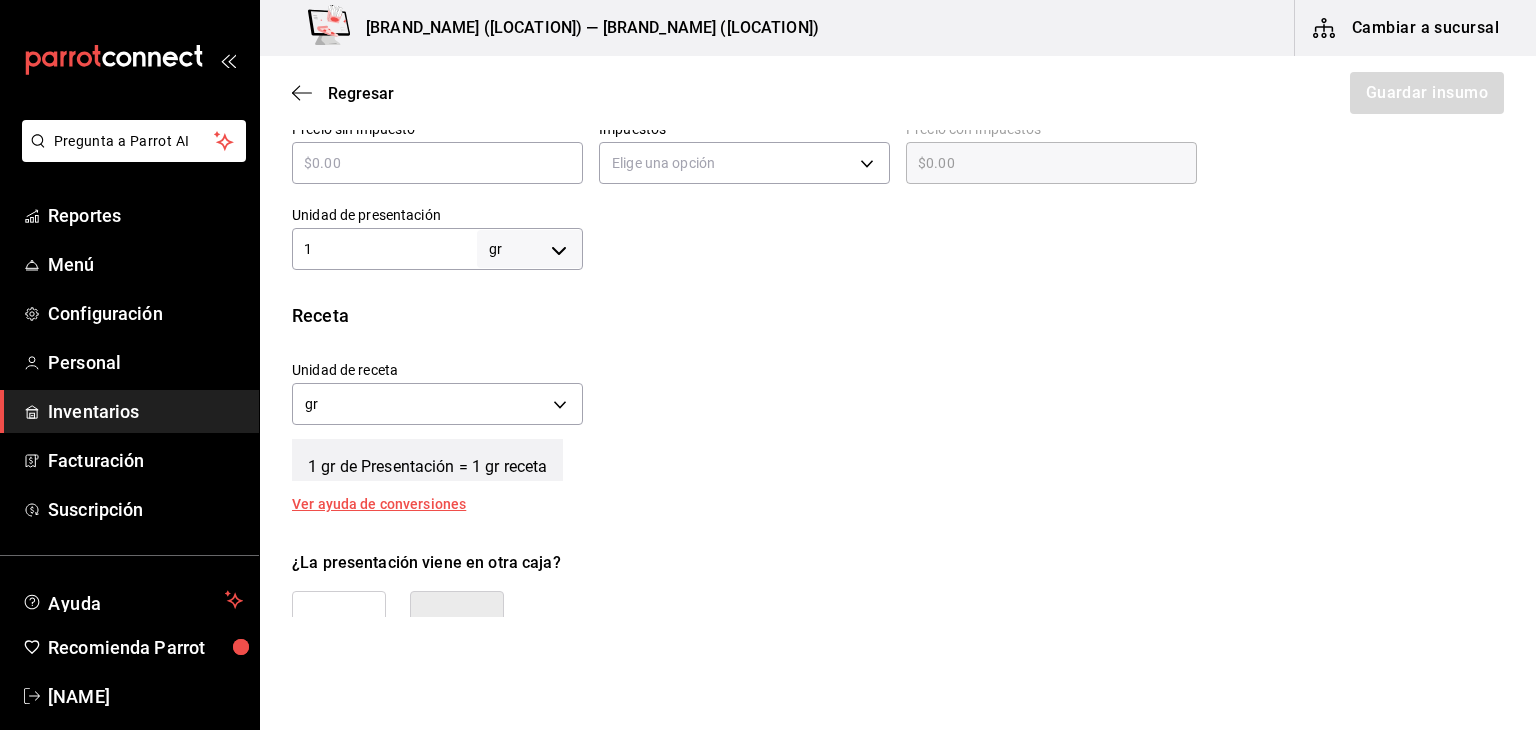 scroll, scrollTop: 532, scrollLeft: 0, axis: vertical 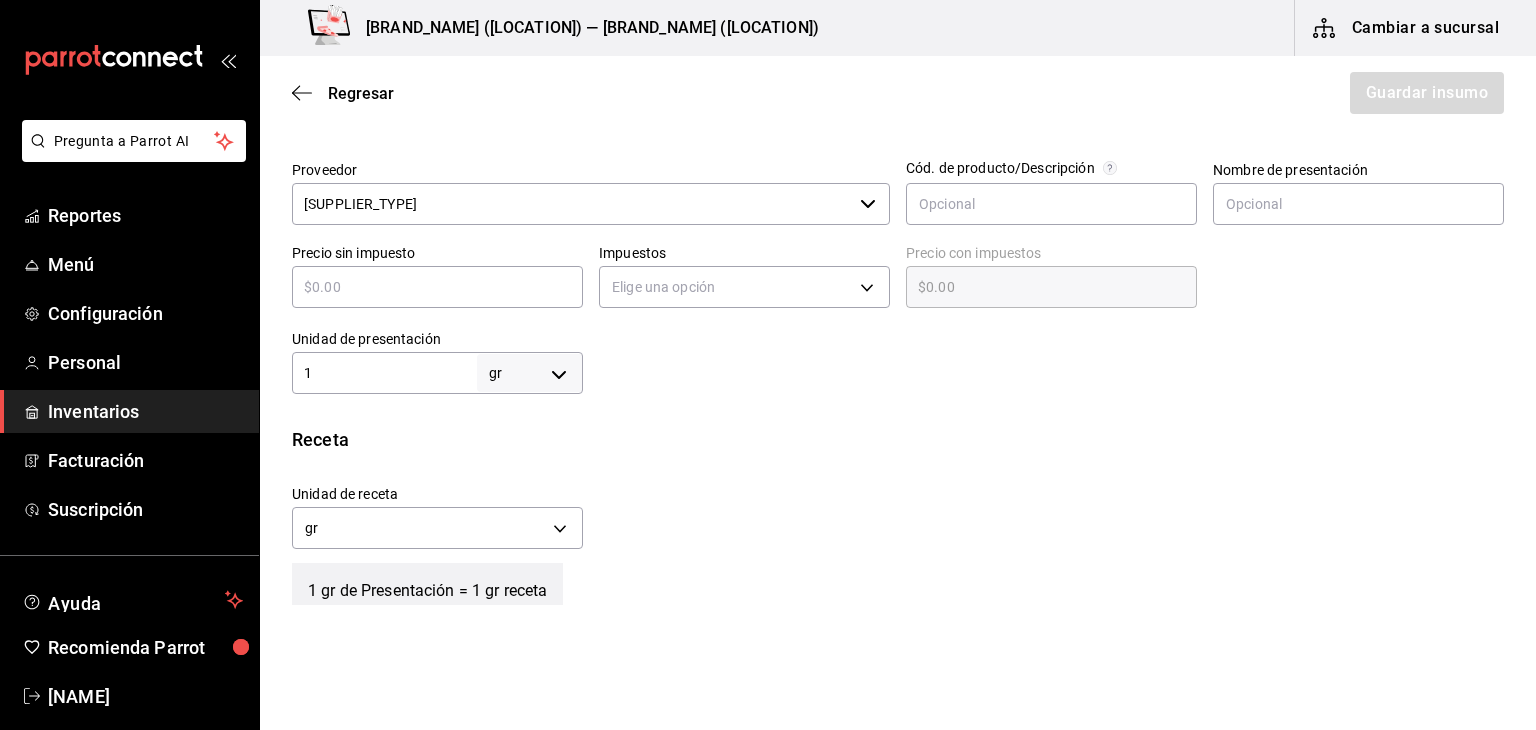 click on "1" at bounding box center [384, 373] 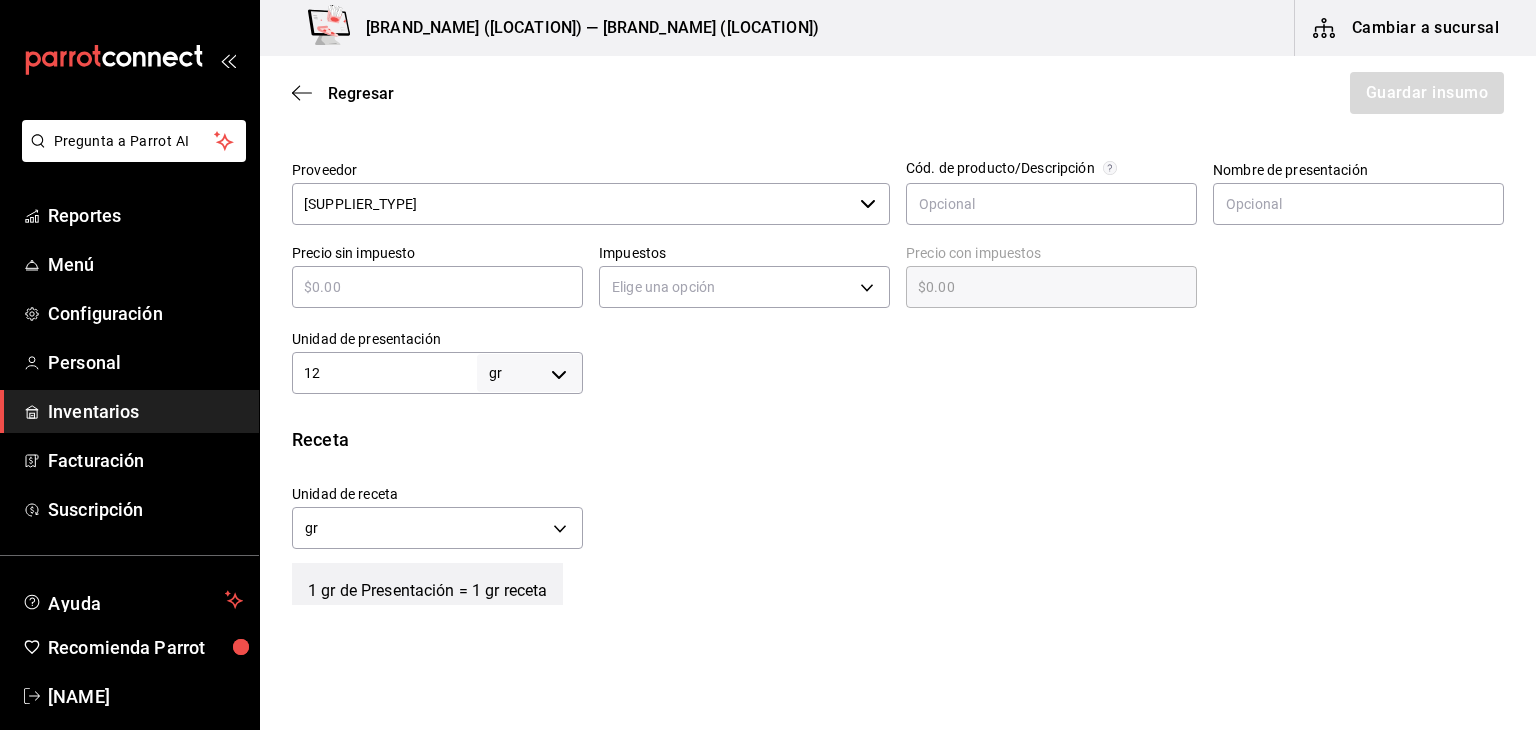 type on "12" 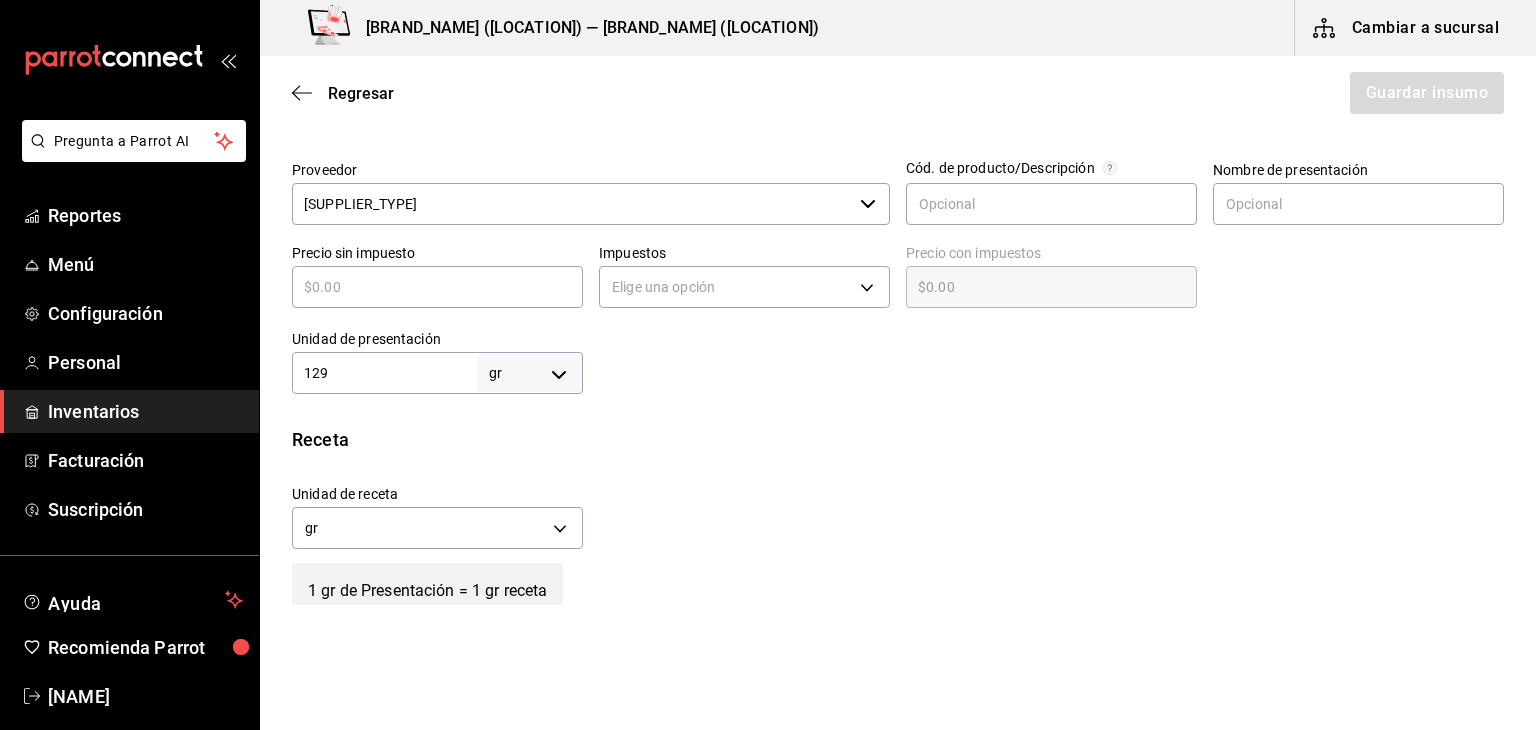 type on "129" 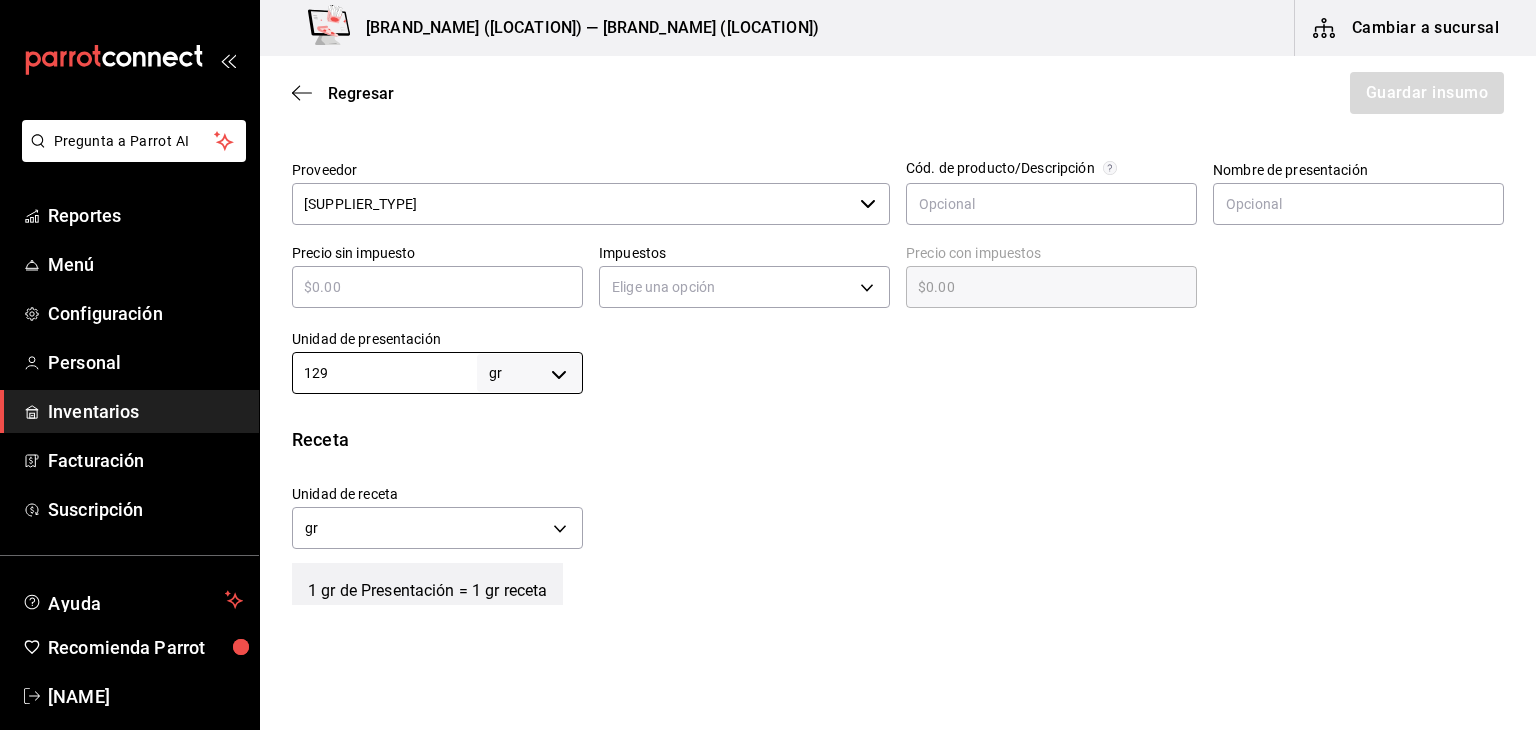 type on "129" 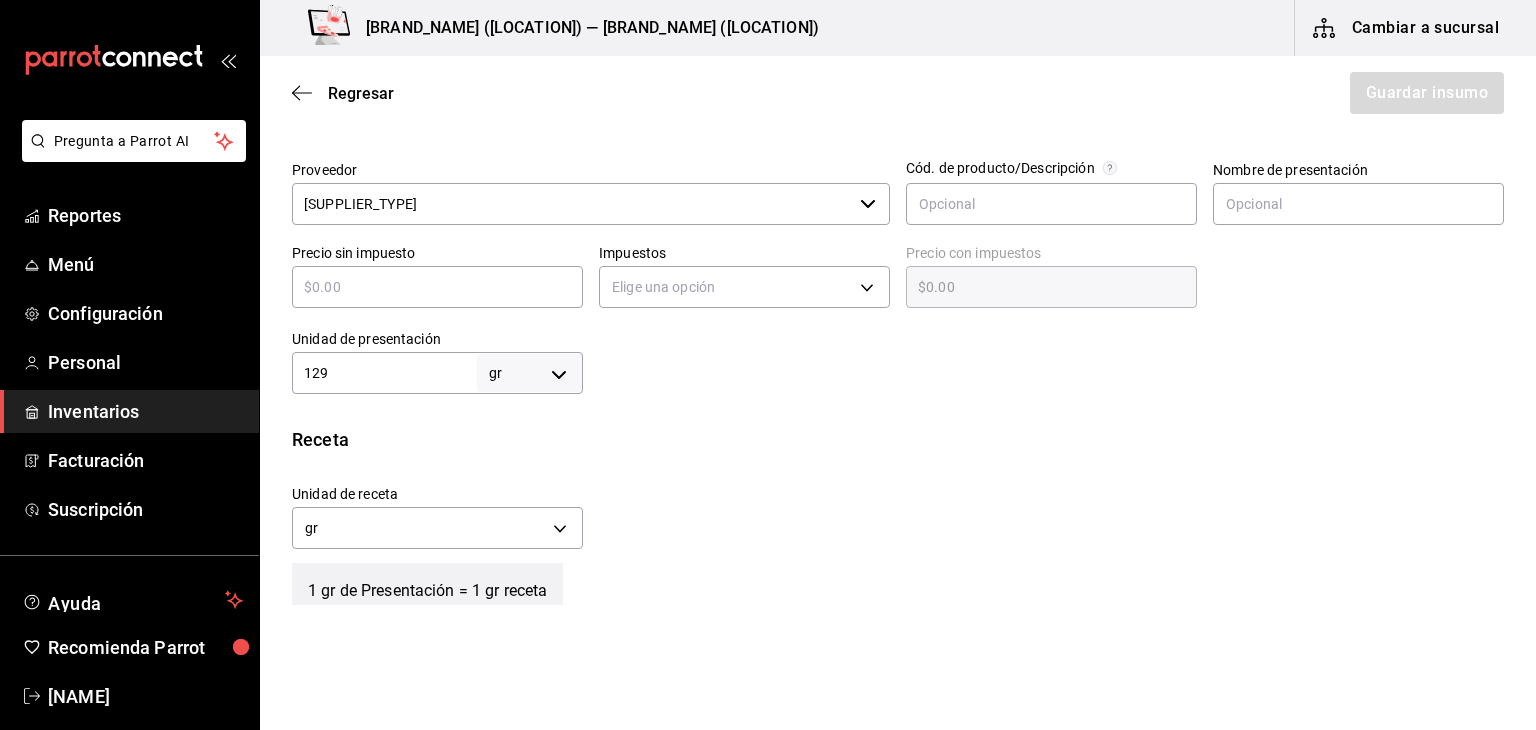 type on "$1" 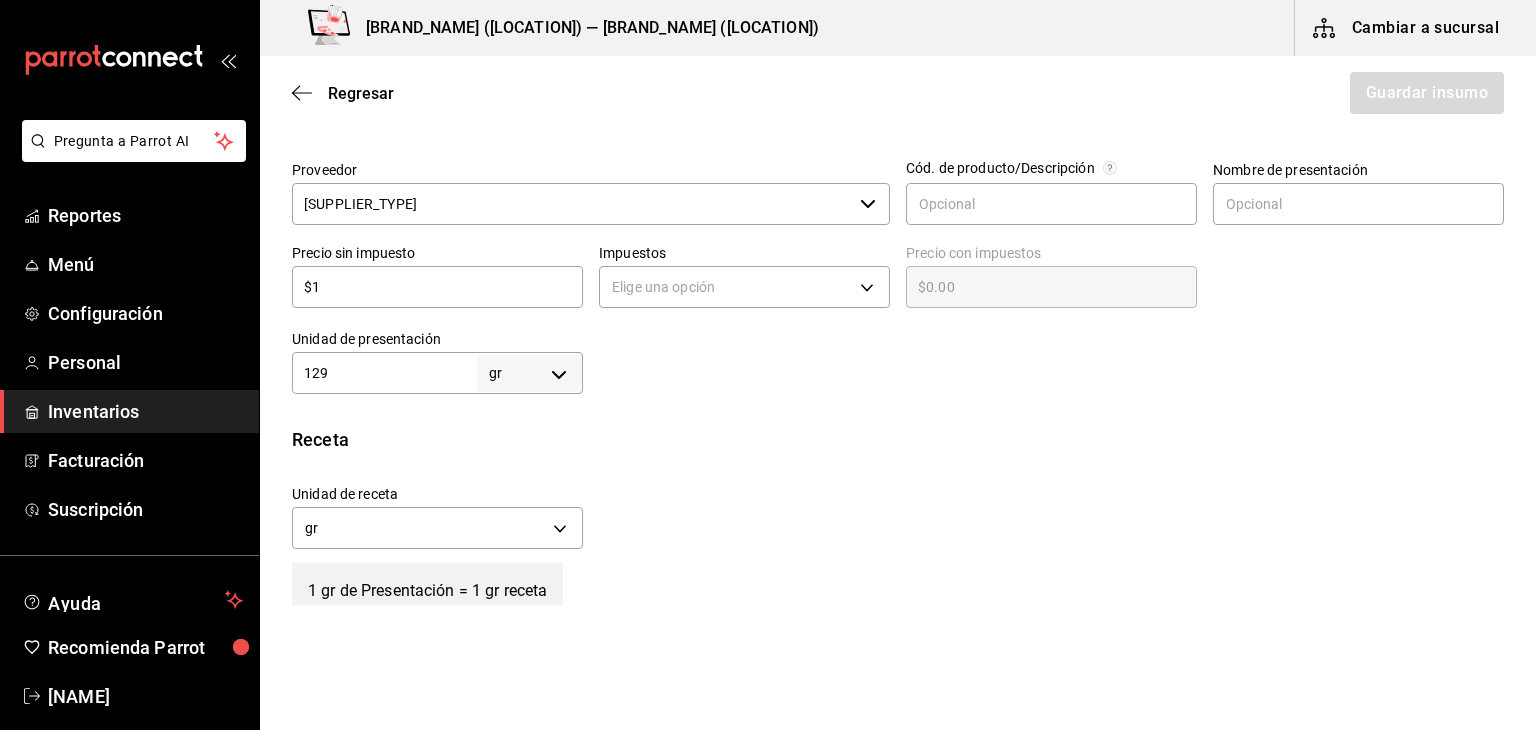 type on "$1.00" 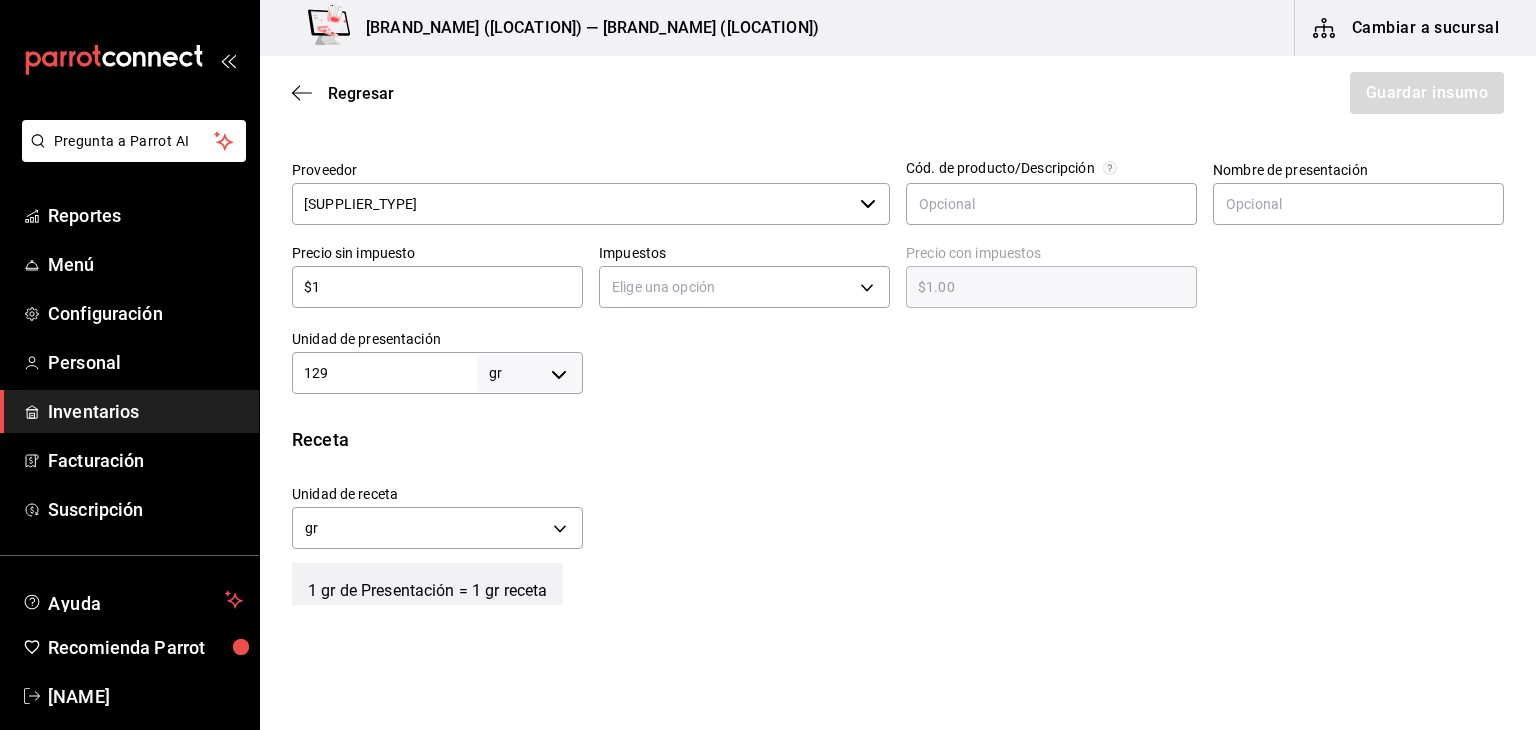 type on "$13" 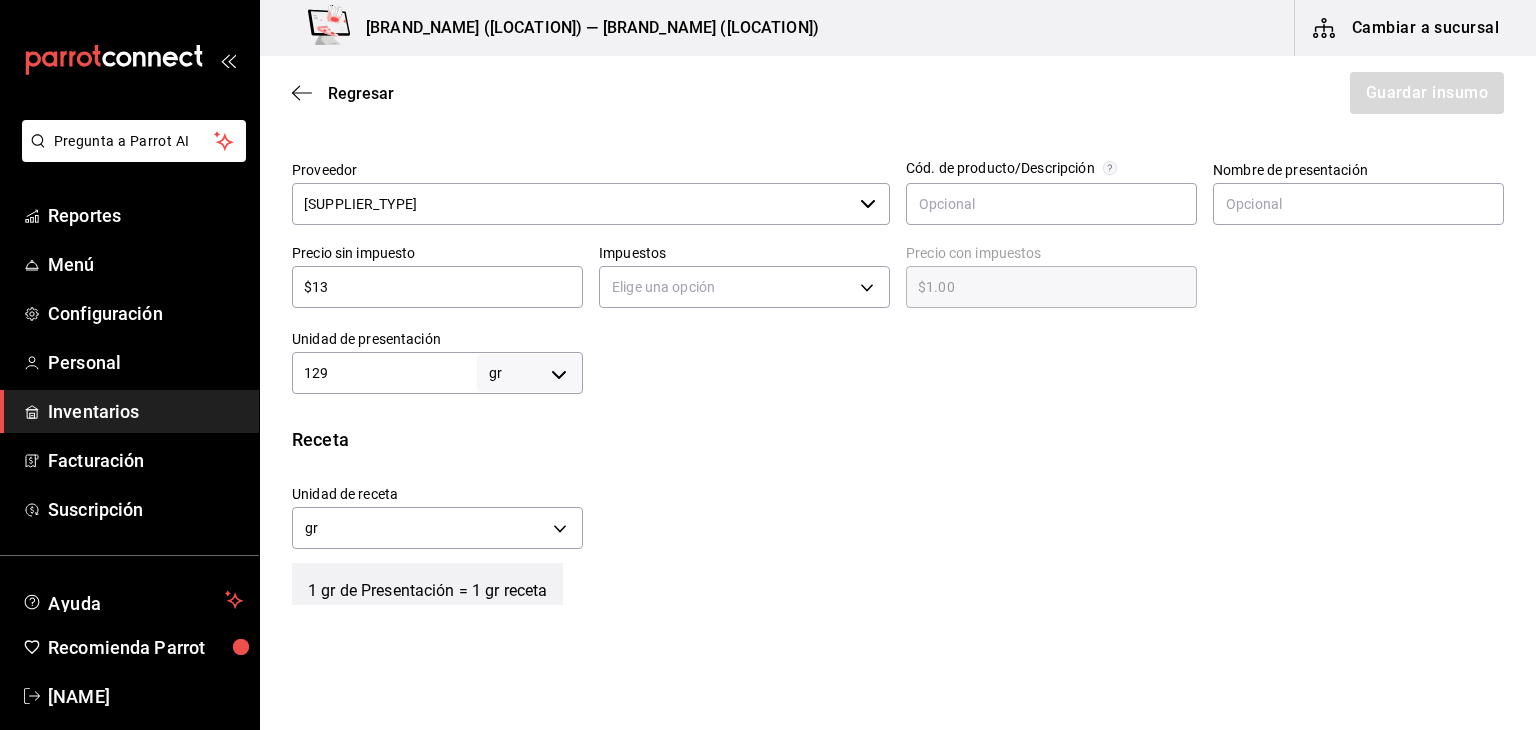 type on "$13.00" 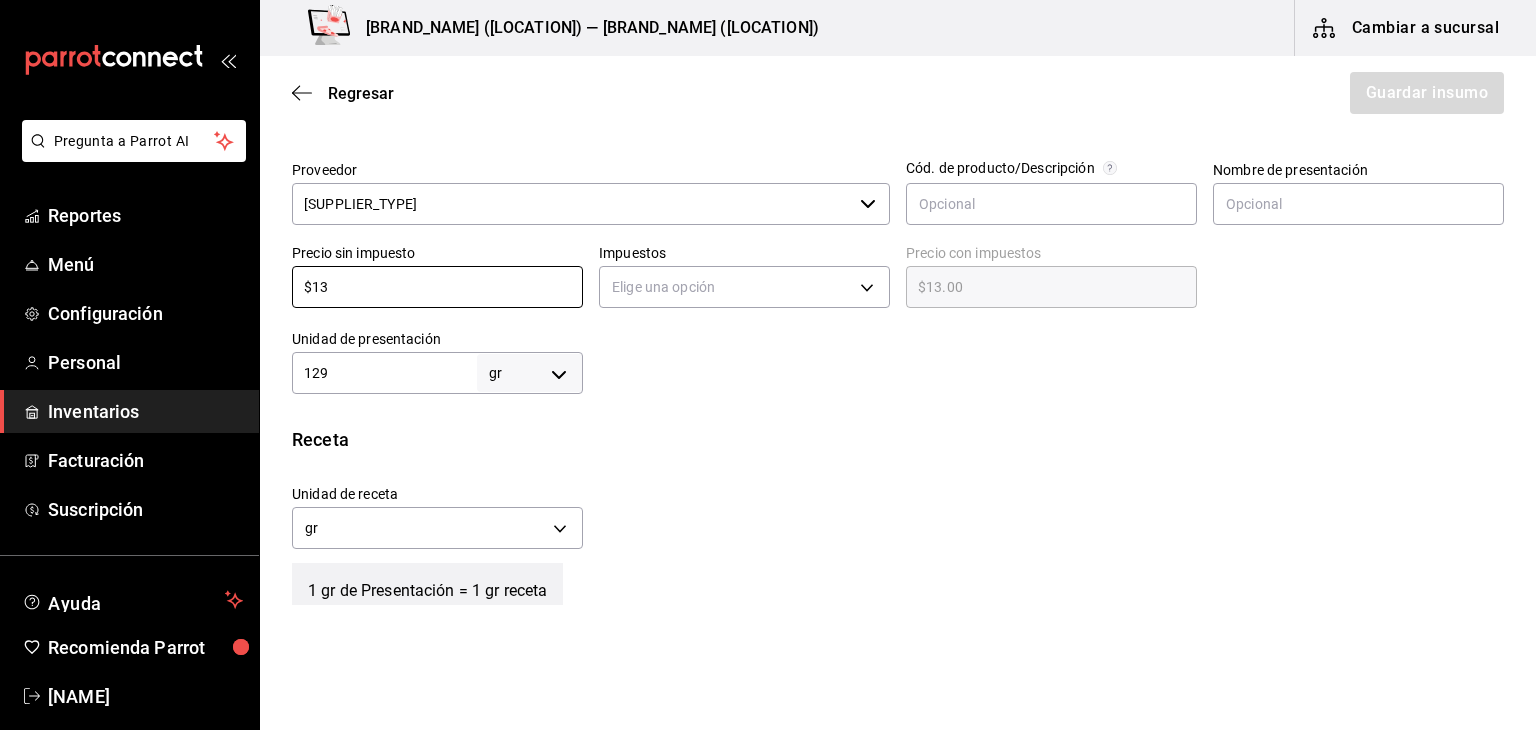 type on "$13" 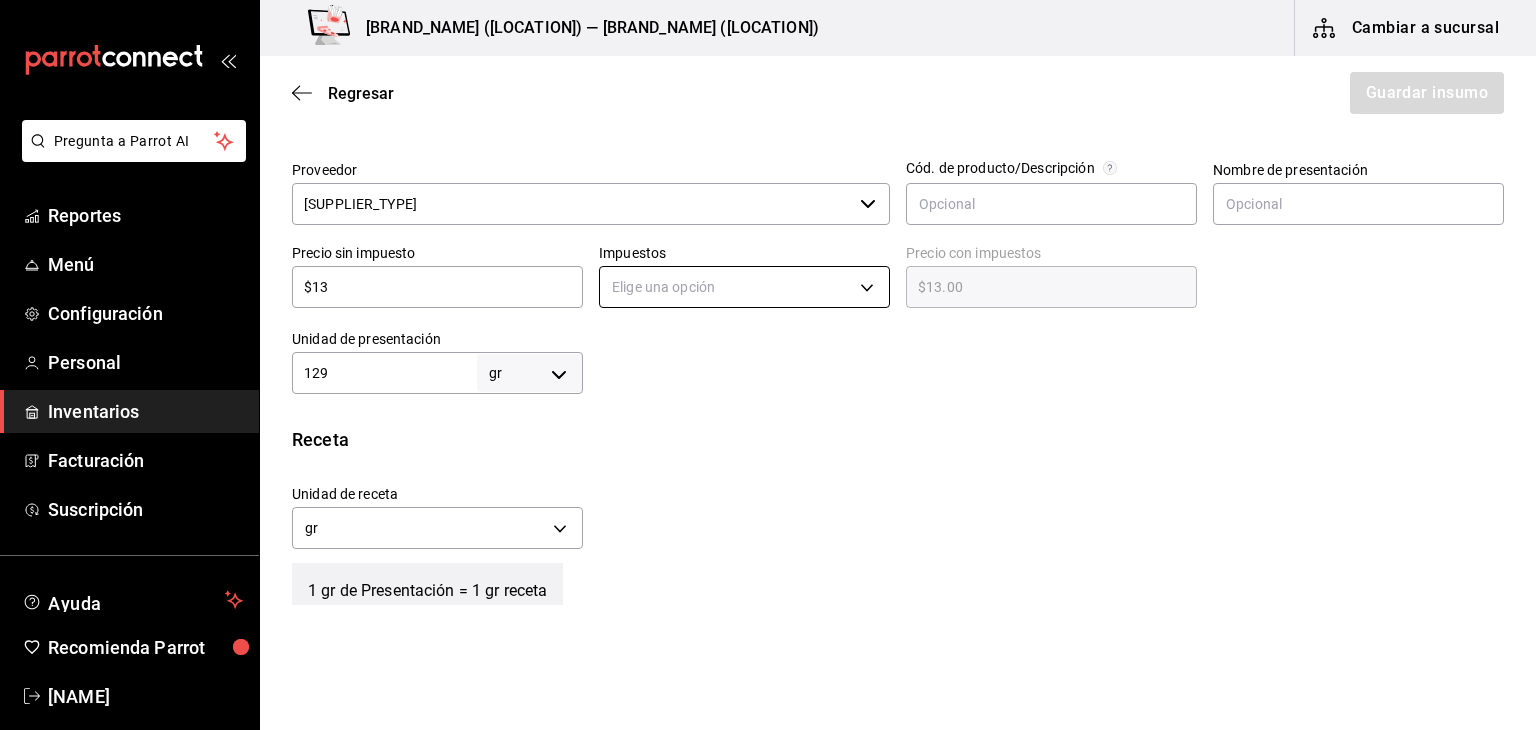 click on "Pregunta a Parrot AI Reportes   Menú   Configuración   Personal   Inventarios   Facturación   Suscripción   Ayuda Recomienda Parrot   [PERSON]   Sugerir nueva función   Pizzeria Contessa (Condesa) — Pizzeria Contessa (Condesa) Cambiar a sucursal Regresar Guardar insumo Insumo Nombre EPAZOTE Categoría de inventario VERDURAS ​ Mínimo 1 ​ Ideal 2 ​ Insumo de producción Este insumo se produce con una receta de producción Presentación Proveedor CENTRAL DE ABASTOS ​ Cód. de producto/Descripción Nombre de presentación Precio sin impuesto $13 ​ Impuestos Elige una opción Precio con impuestos $13.00 ​ Unidad de presentación 129 gr GRAM ​ Receta Unidad de receta gr GRAM Factor de conversión 129 ​ 1 gr de Presentación = 1 gr receta Ver ayuda de conversiones ¿La presentación  viene en otra caja? Si No Unidades de conteo gr Presentaciones (129 gr) GANA 1 MES GRATIS EN TU SUSCRIPCIÓN AQUÍ Pregunta a Parrot AI Reportes   Menú   Configuración   Personal   Inventarios       Ayuda" at bounding box center (768, 308) 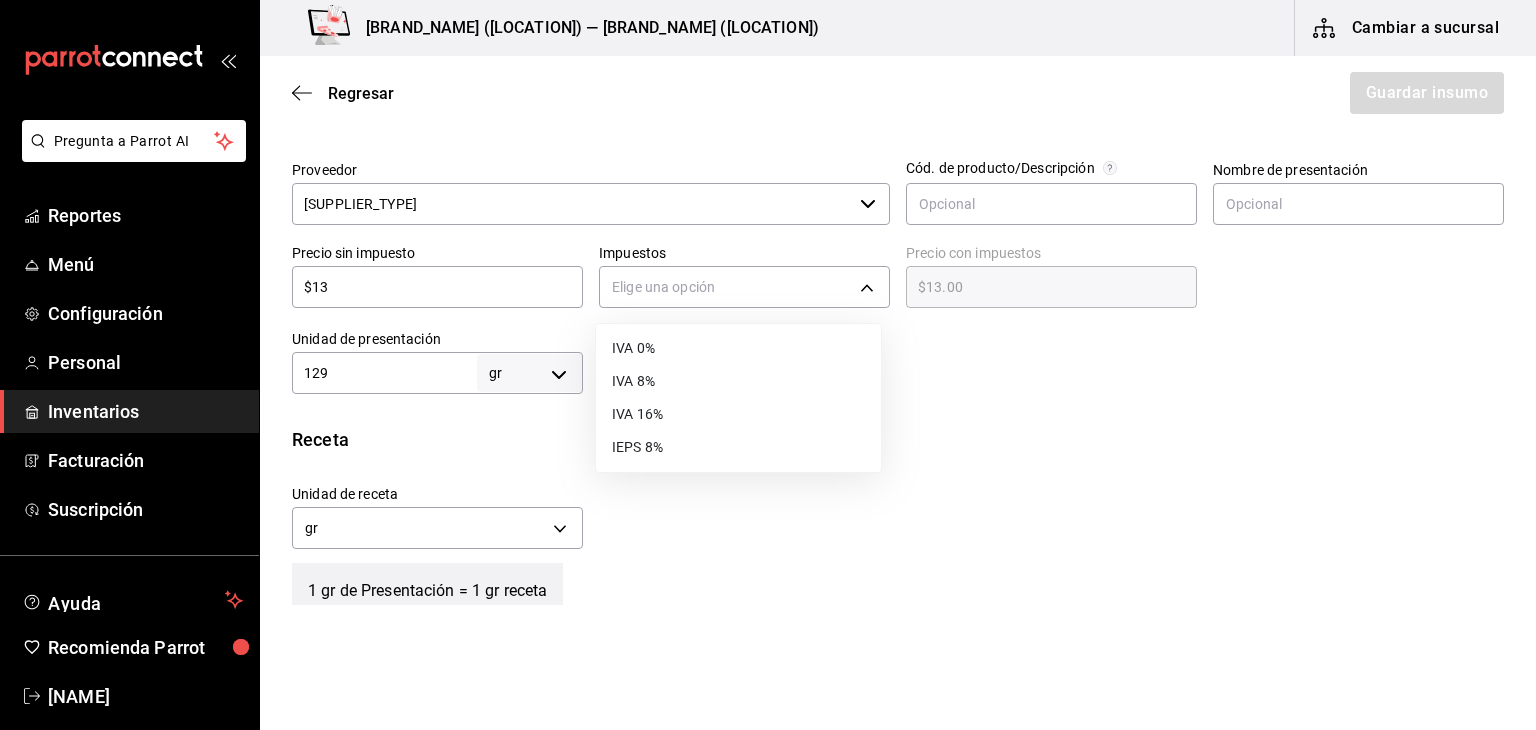click on "IVA 16%" at bounding box center [738, 414] 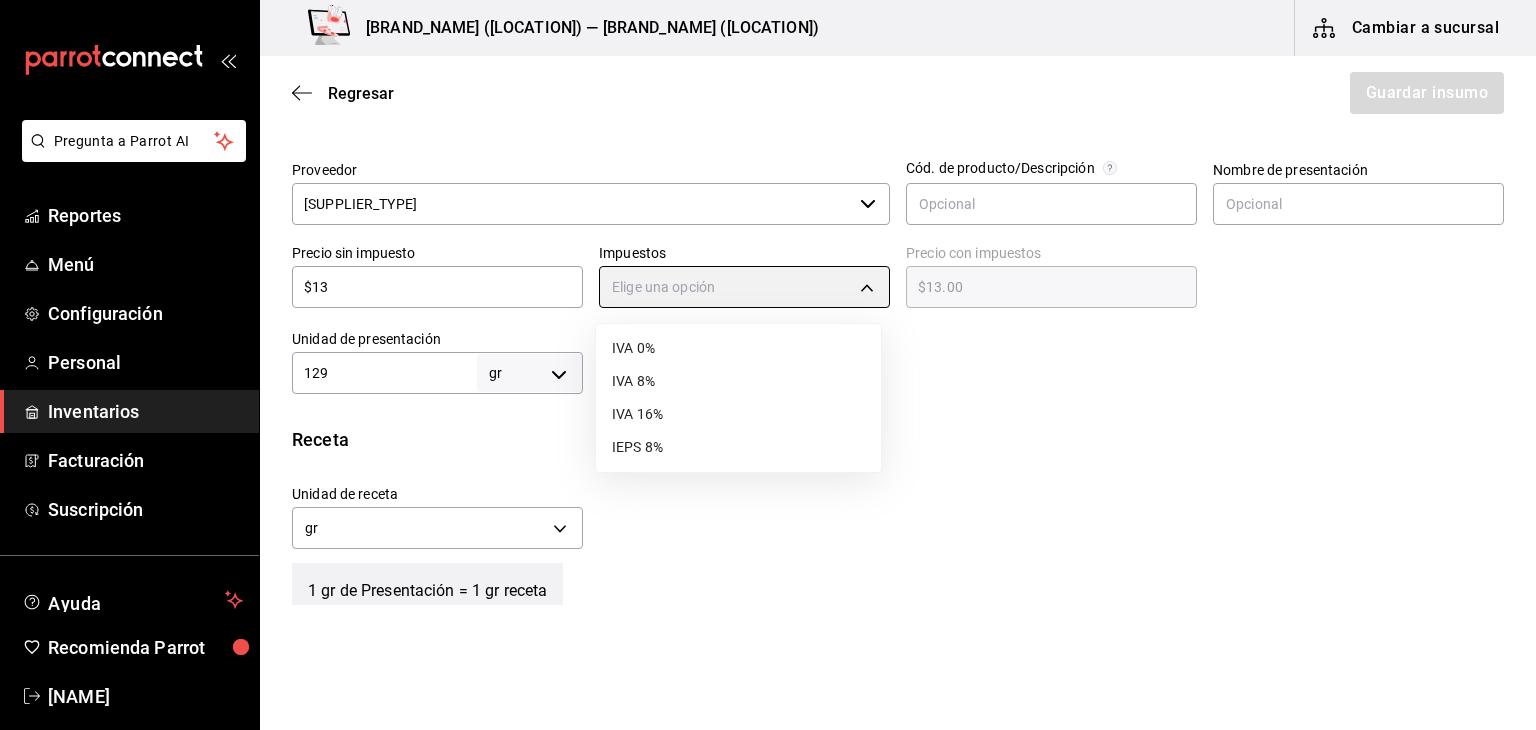 type on "IVA_16" 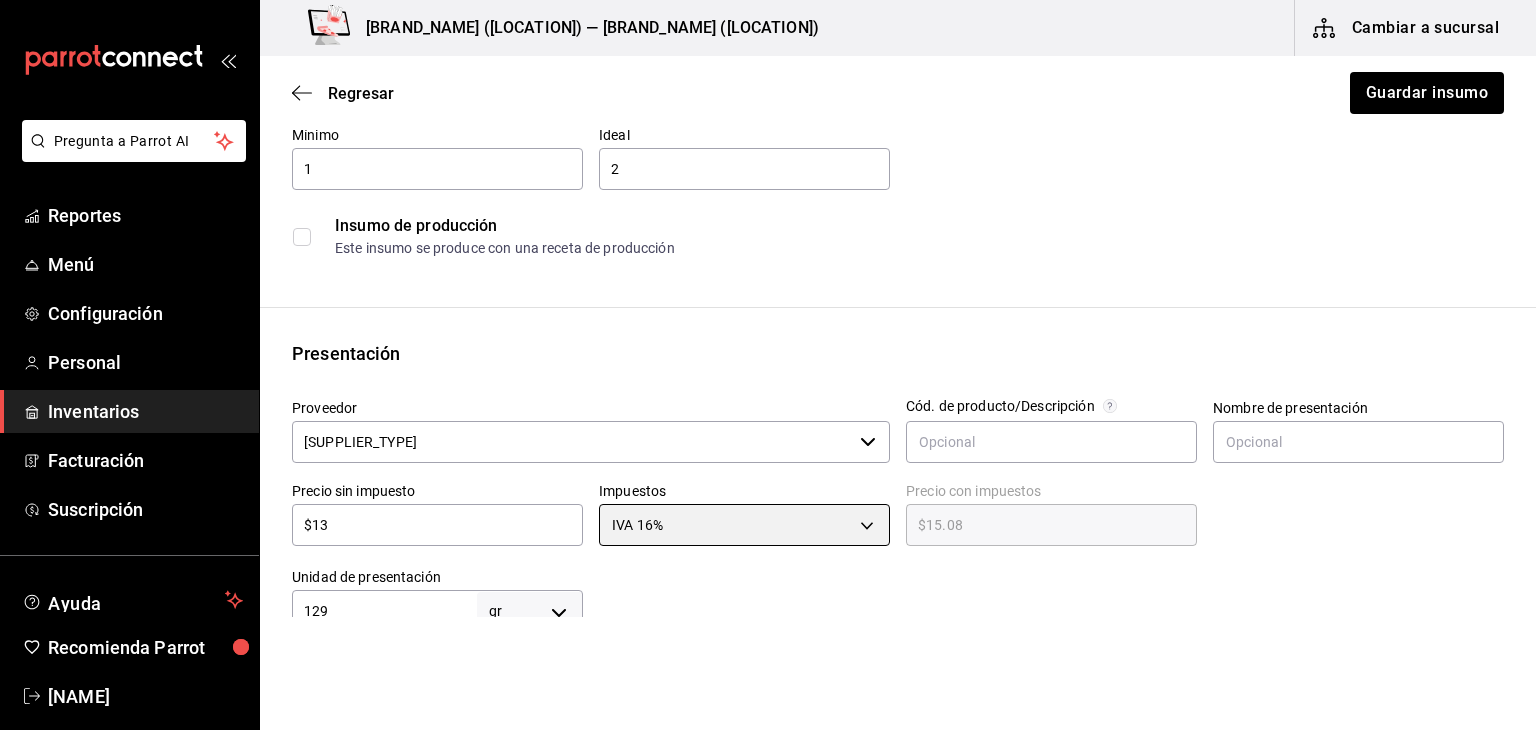 scroll, scrollTop: 176, scrollLeft: 0, axis: vertical 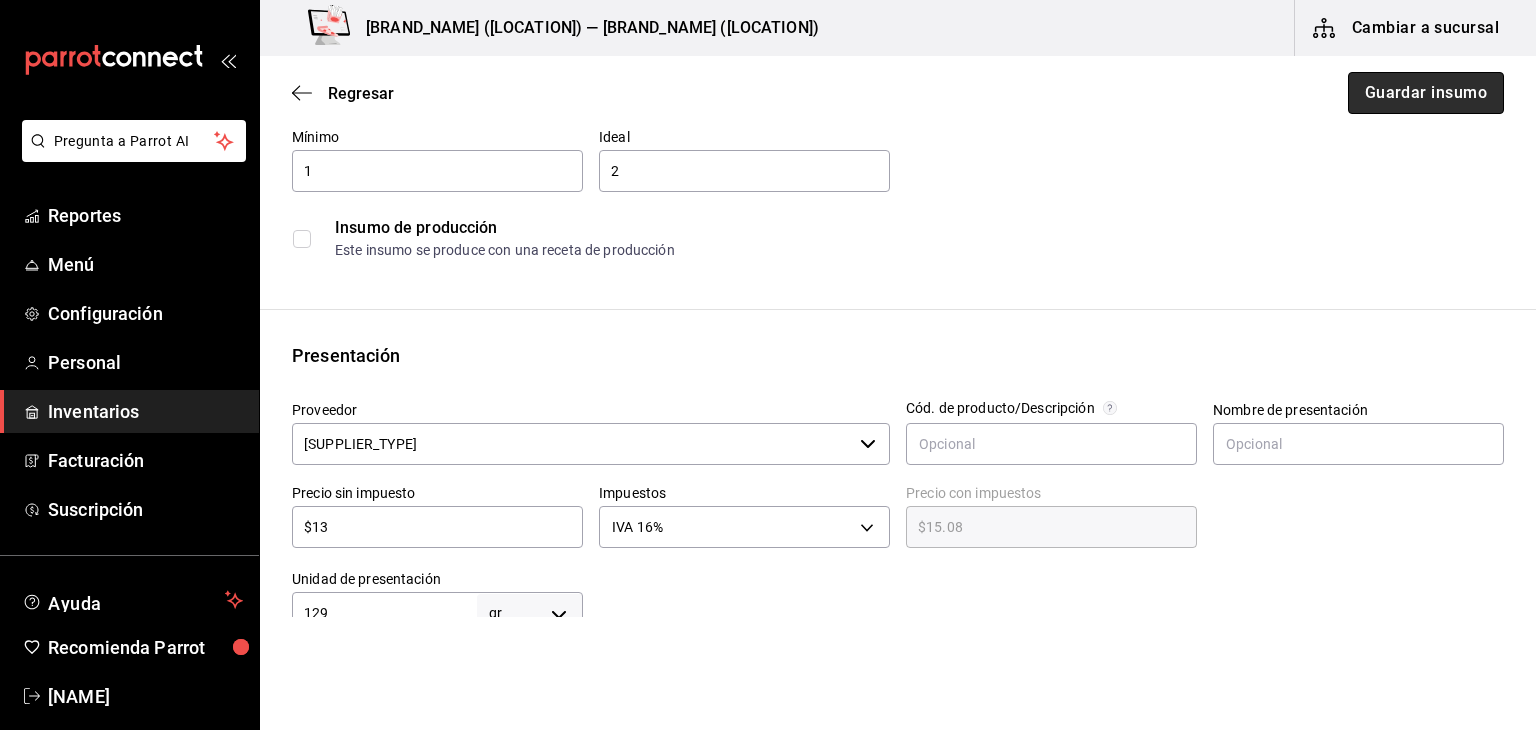click on "Guardar insumo" at bounding box center (1426, 93) 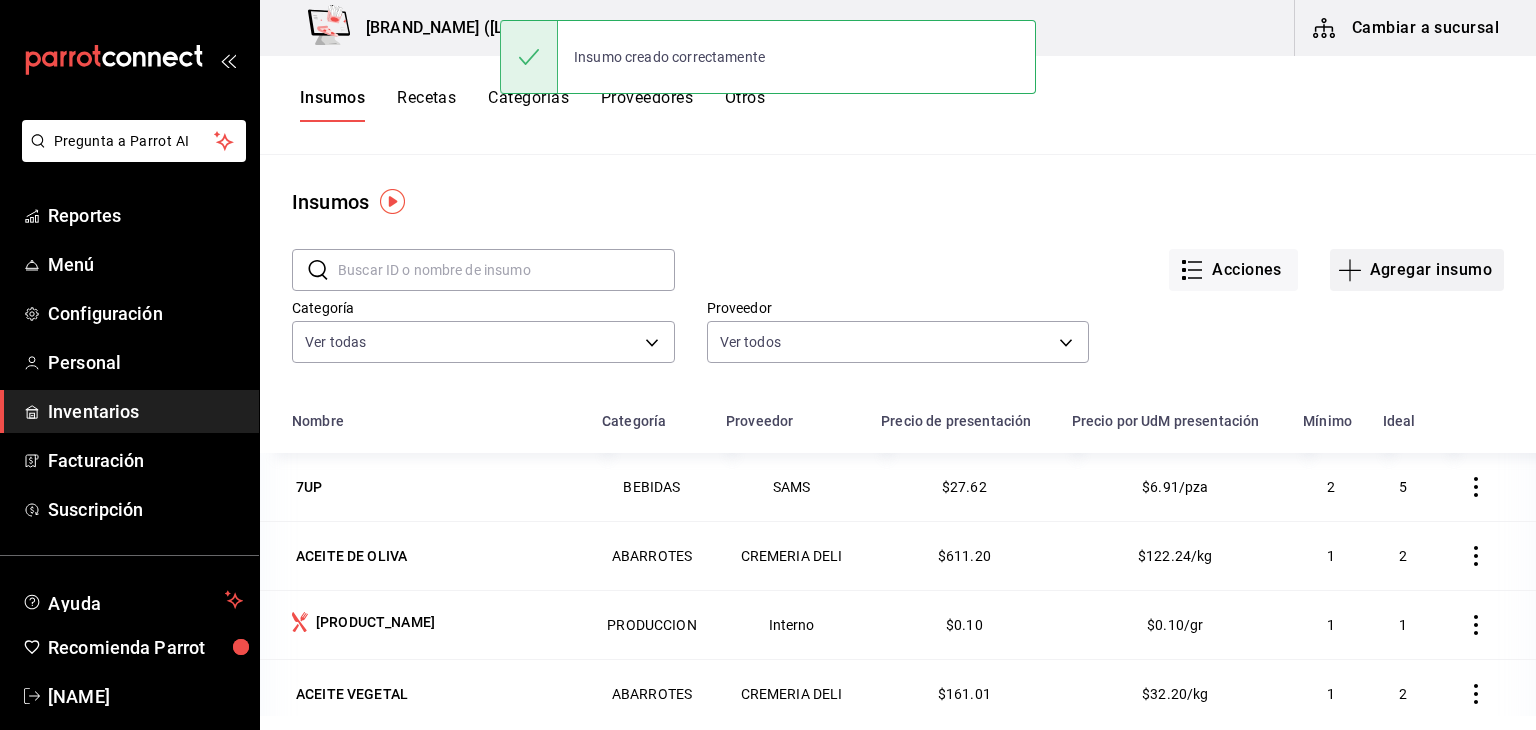 click on "Agregar insumo" at bounding box center (1417, 270) 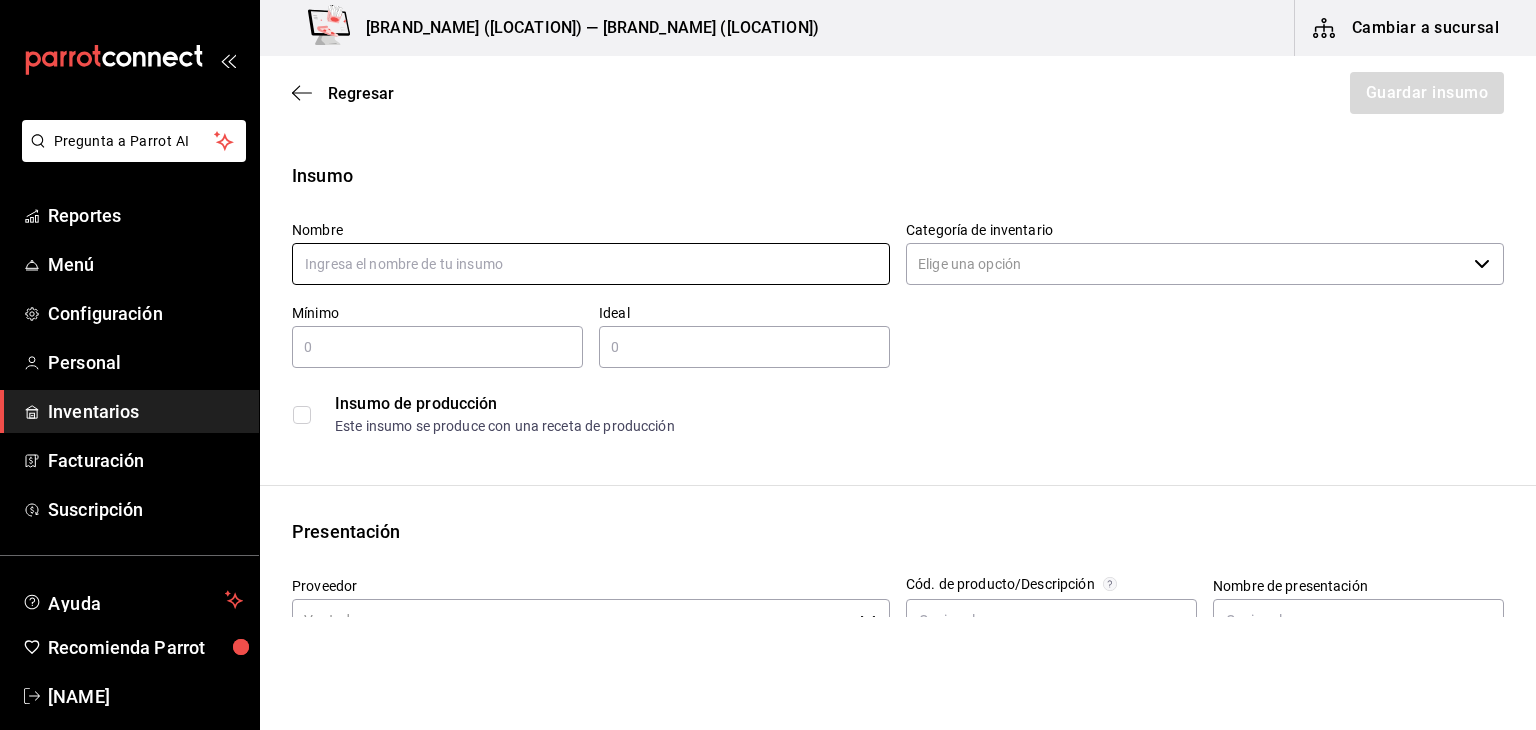click at bounding box center [591, 264] 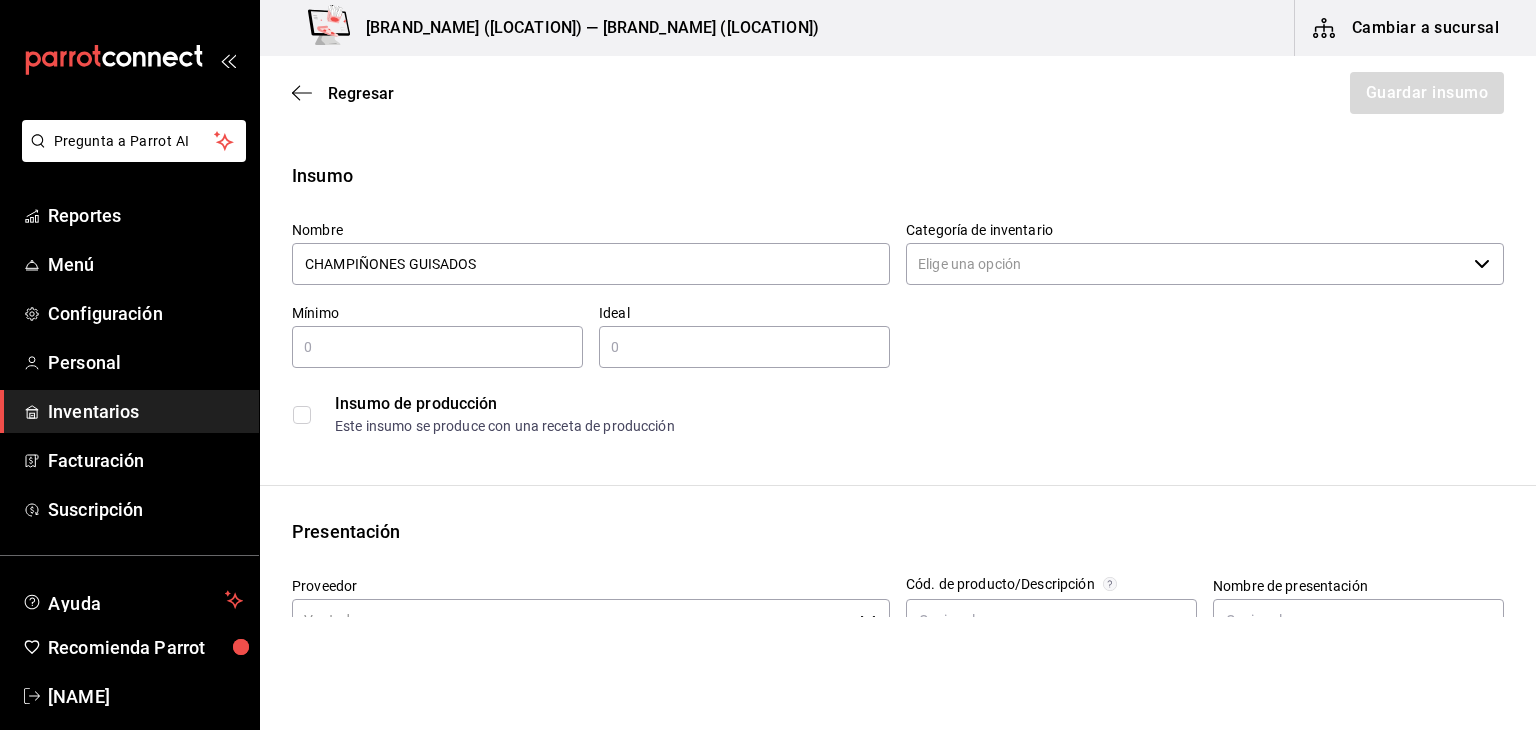 type on "CHAMPIÑONES GUISADOS" 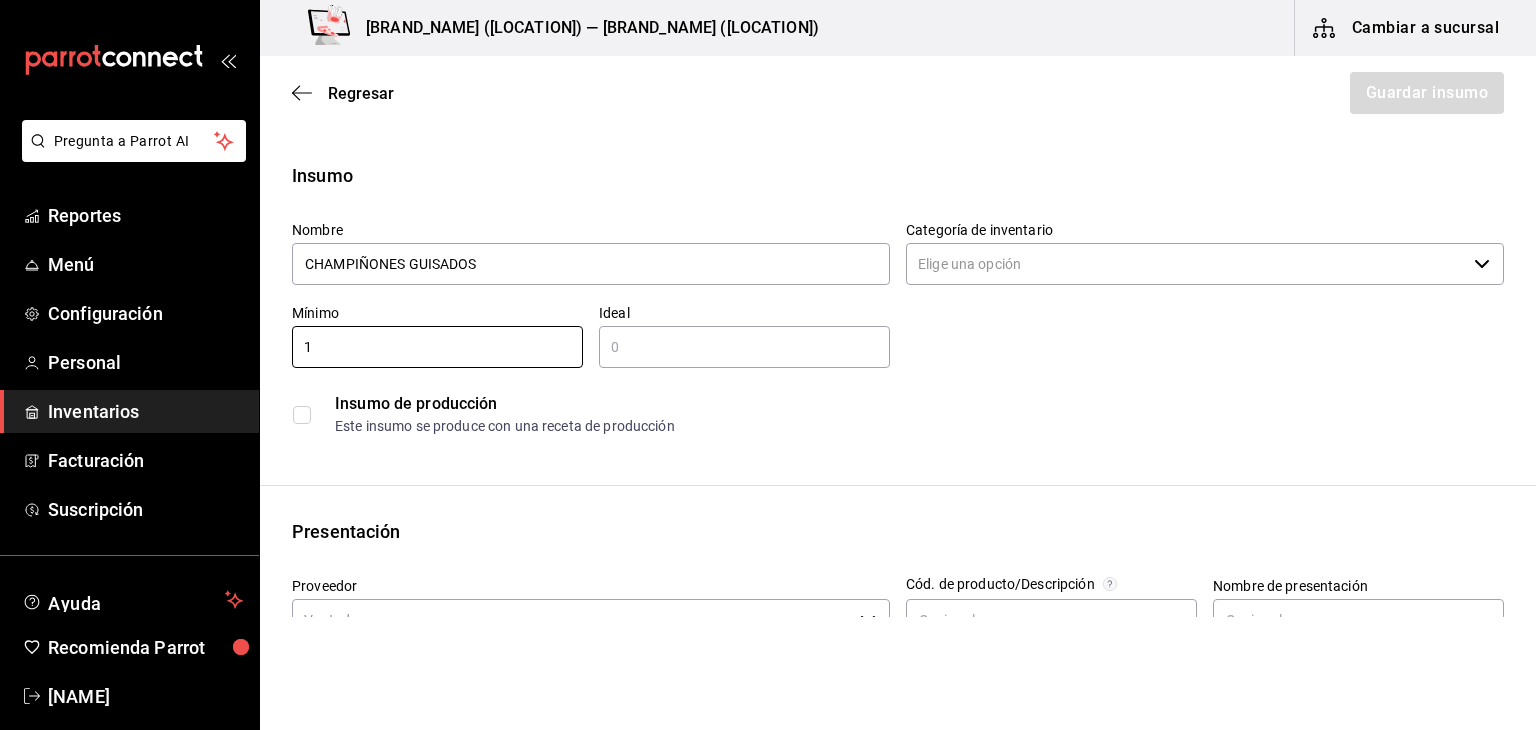 type on "1" 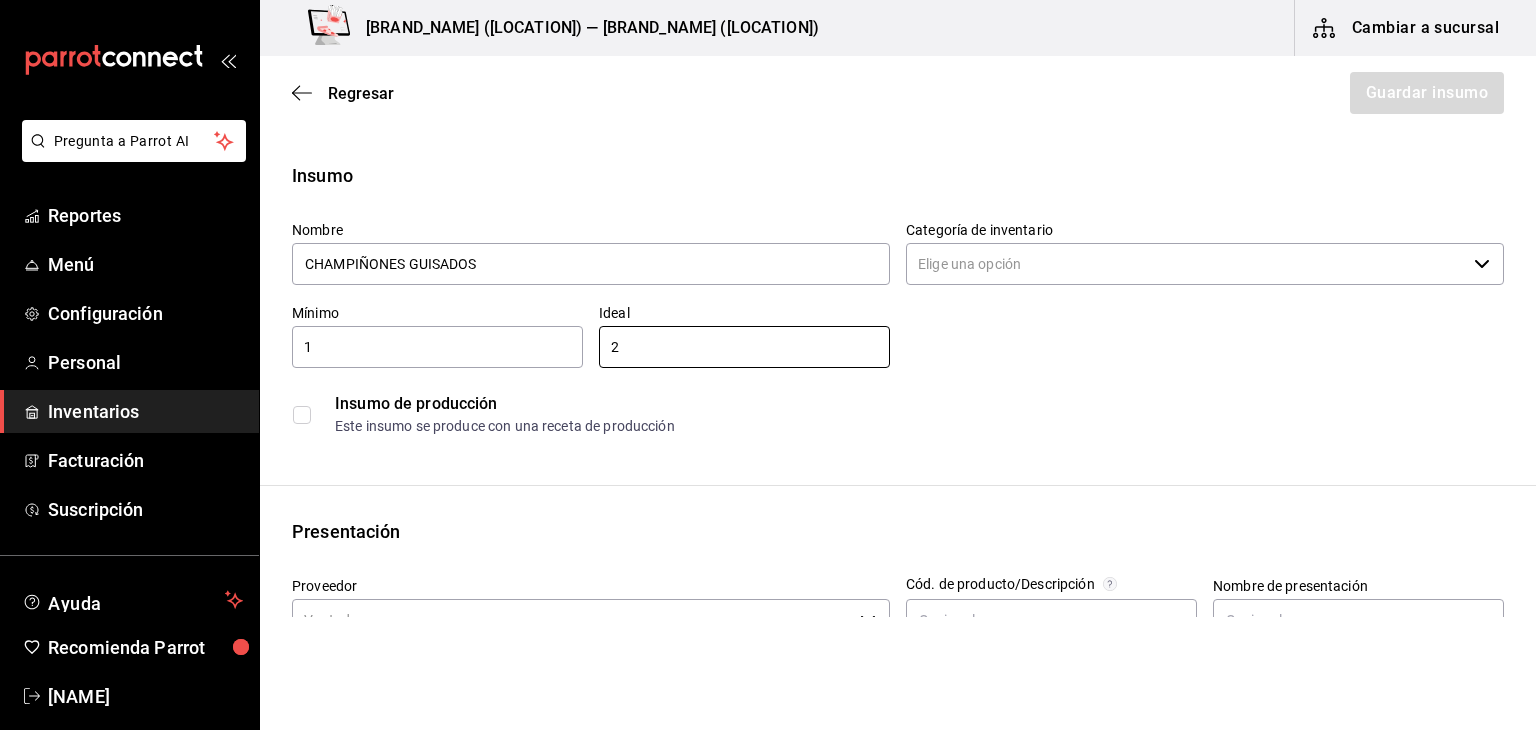 type on "2" 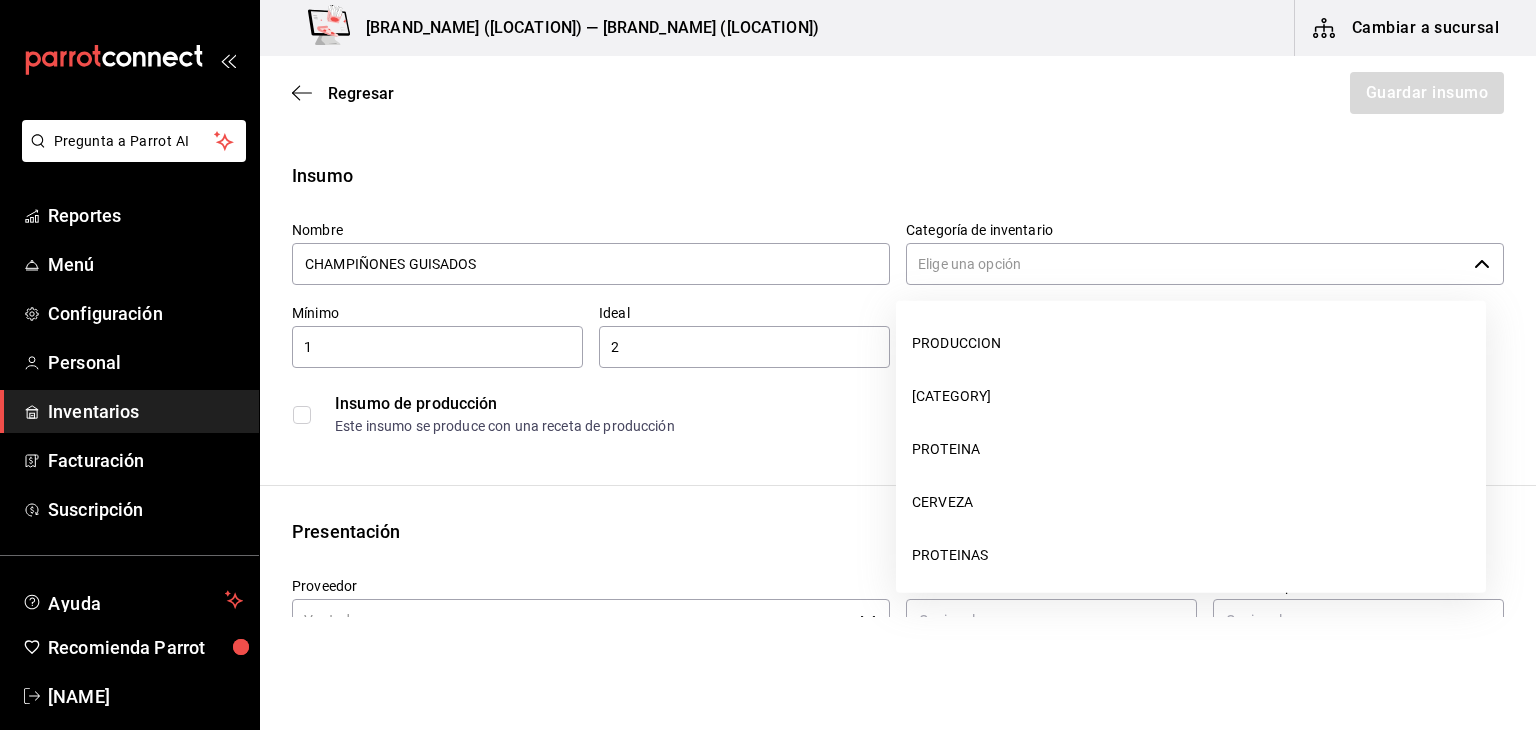 click on "Categoría de inventario" at bounding box center (1186, 264) 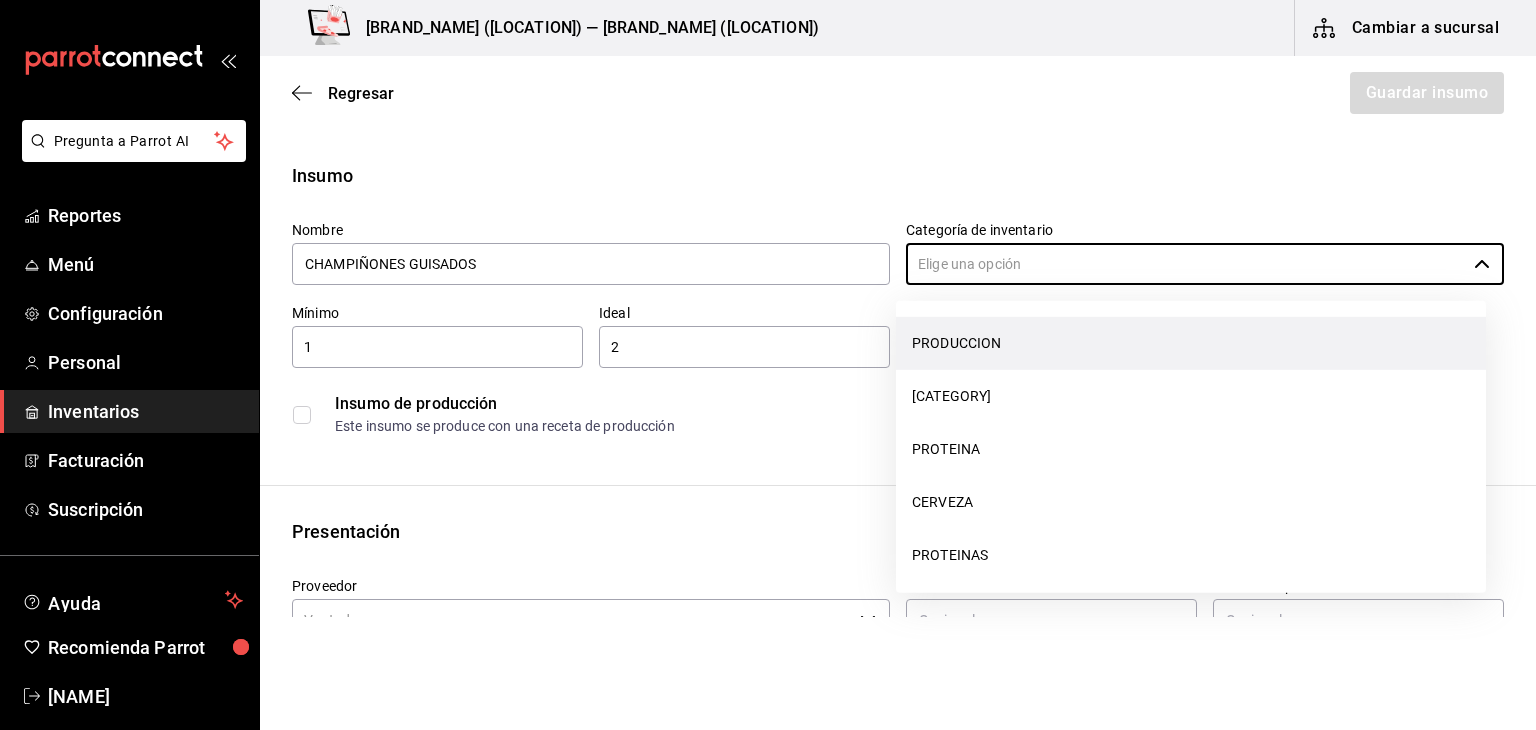 click on "PRODUCCION" at bounding box center (1191, 343) 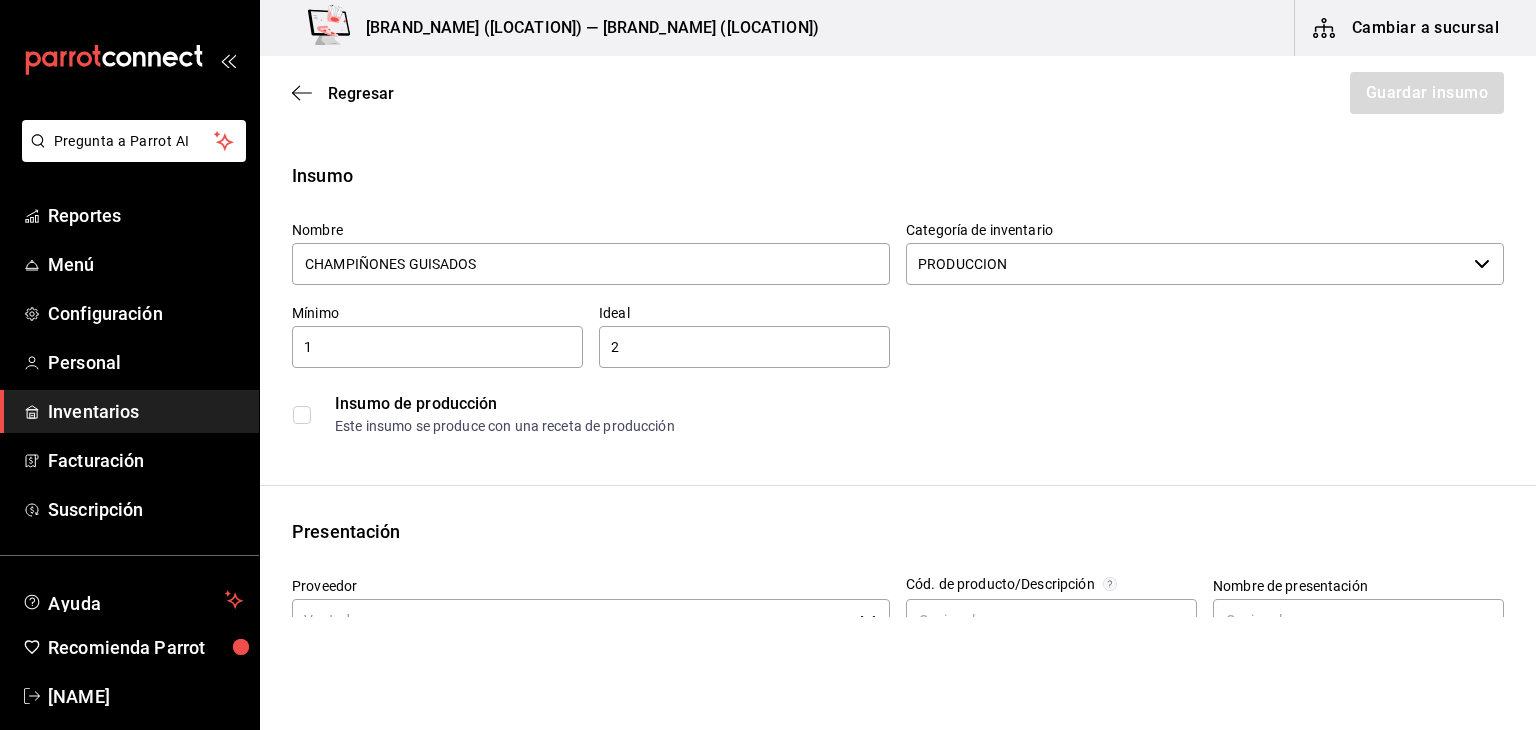 click on "Insumo de producción Este insumo se produce con una receta de producción" at bounding box center [890, 406] 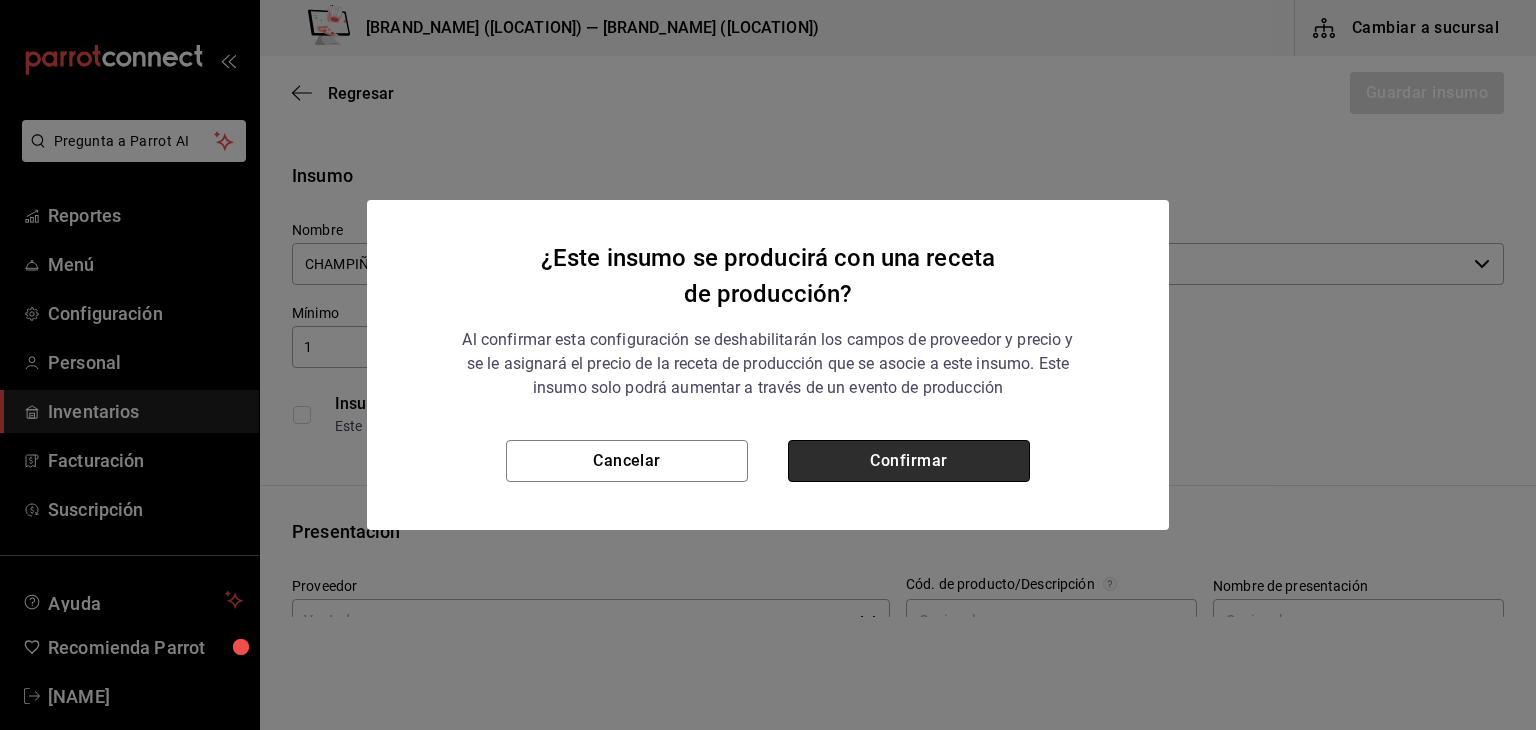 click on "Confirmar" at bounding box center [909, 461] 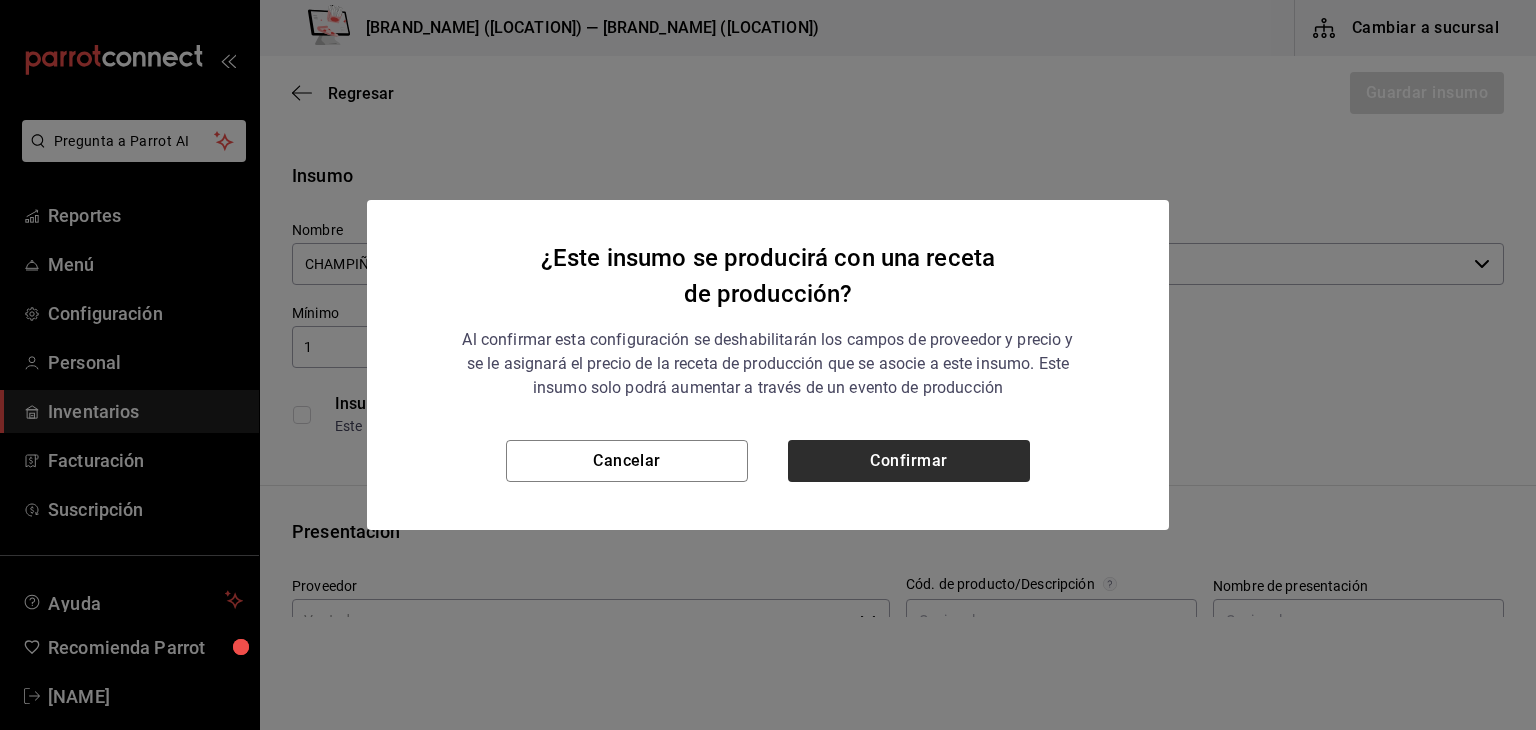 checkbox on "true" 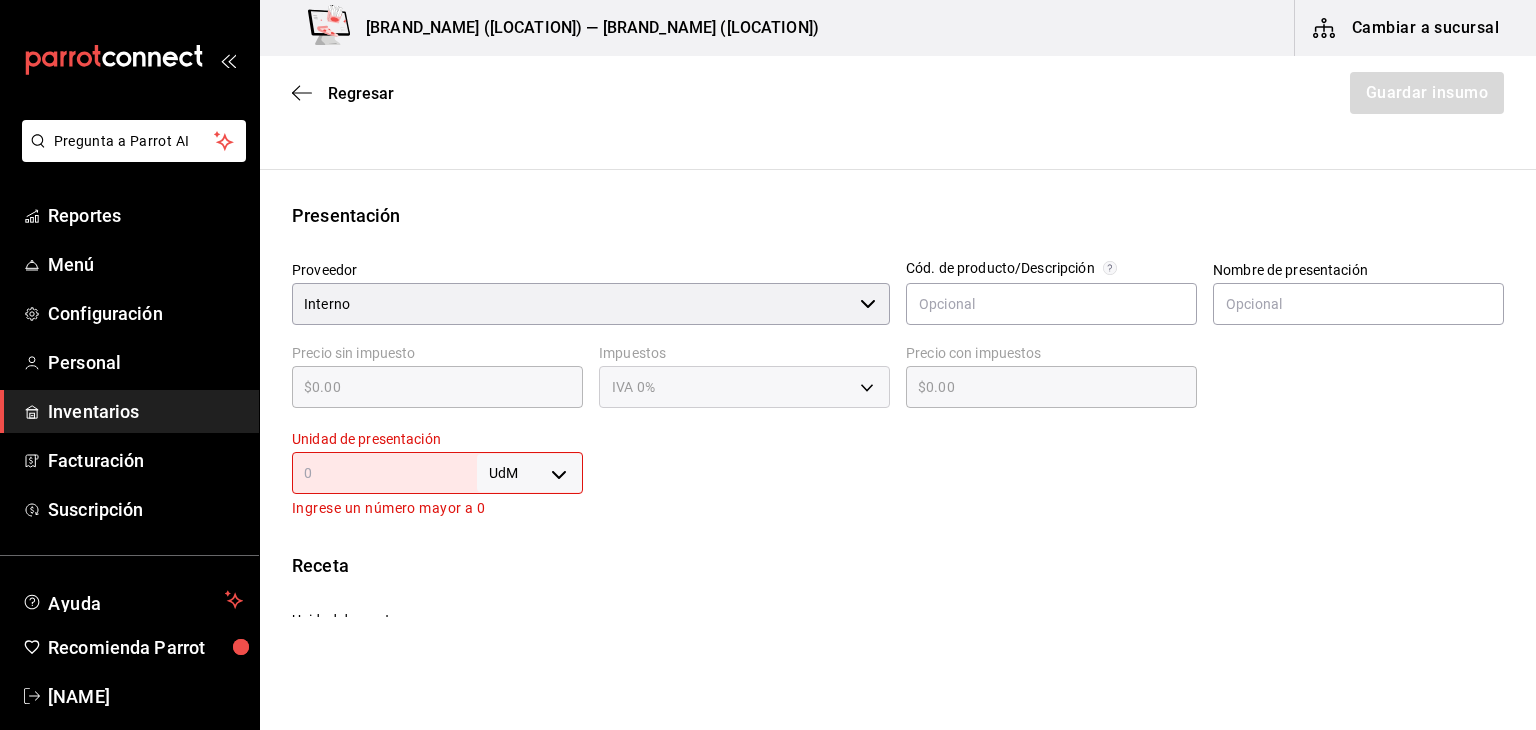 scroll, scrollTop: 316, scrollLeft: 0, axis: vertical 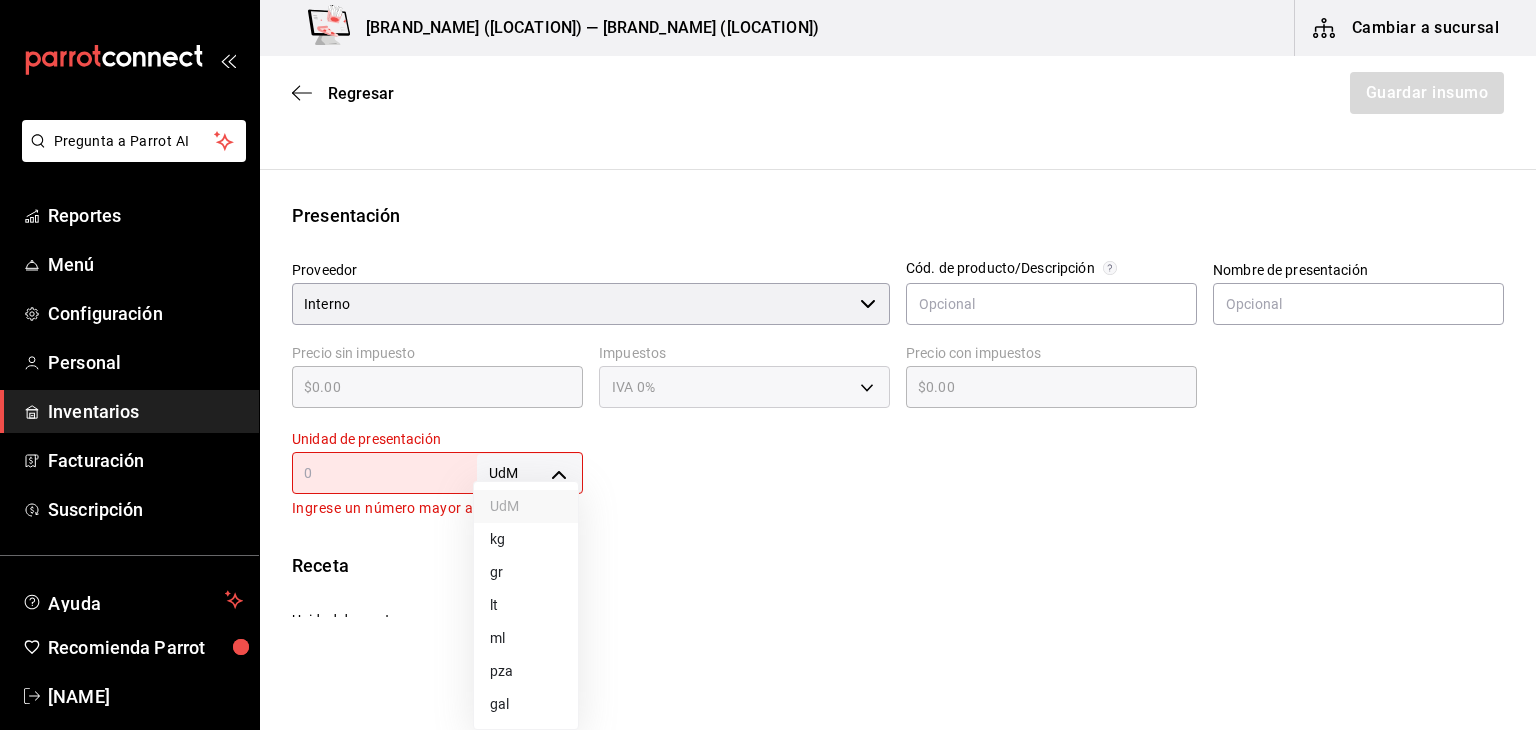 click on "Pregunta a Parrot AI Reportes   Menú   Configuración   Personal   Inventarios   Facturación   Suscripción   Ayuda Recomienda Parrot   [PERSON]   Sugerir nueva función   Pizzeria Contessa (Condesa) — Pizzeria Contessa (Condesa) Cambiar a sucursal Regresar Guardar insumo Insumo Nombre CHAMPIÑONES GUISADOS Categoría de inventario PRODUCCION ​ Mínimo 1 ​ Ideal 2 ​ Insumo de producción Este insumo se produce con una receta de producción Presentación Proveedor Interno ​ Cód. de producto/Descripción Nombre de presentación Precio sin impuesto $0.00 ​ Impuestos IVA 0% Precio con impuestos $0.00 ​ Unidad de presentación UdM ​ Ingrese un número mayor a 0 Receta Unidad de receta Elige una opción Factor de conversión ​ Ver ayuda de conversiones Unidades de conteo GANA 1 MES GRATIS EN TU SUSCRIPCIÓN AQUÍ Pregunta a Parrot AI Reportes   Menú   Configuración   Personal   Inventarios   Facturación   Suscripción   Ayuda Recomienda Parrot   [PERSON]   Sugerir nueva función" at bounding box center (768, 308) 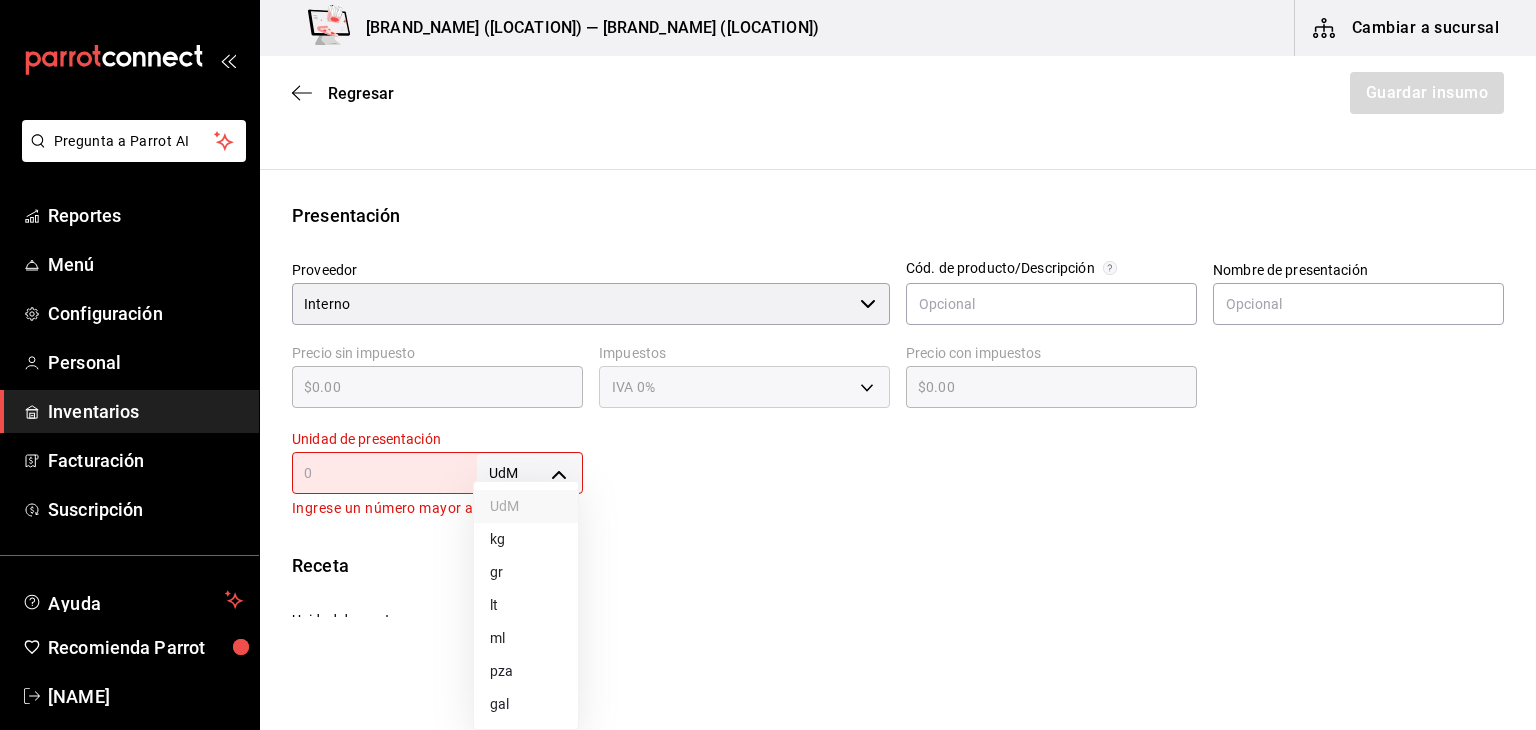 type on "GRAM" 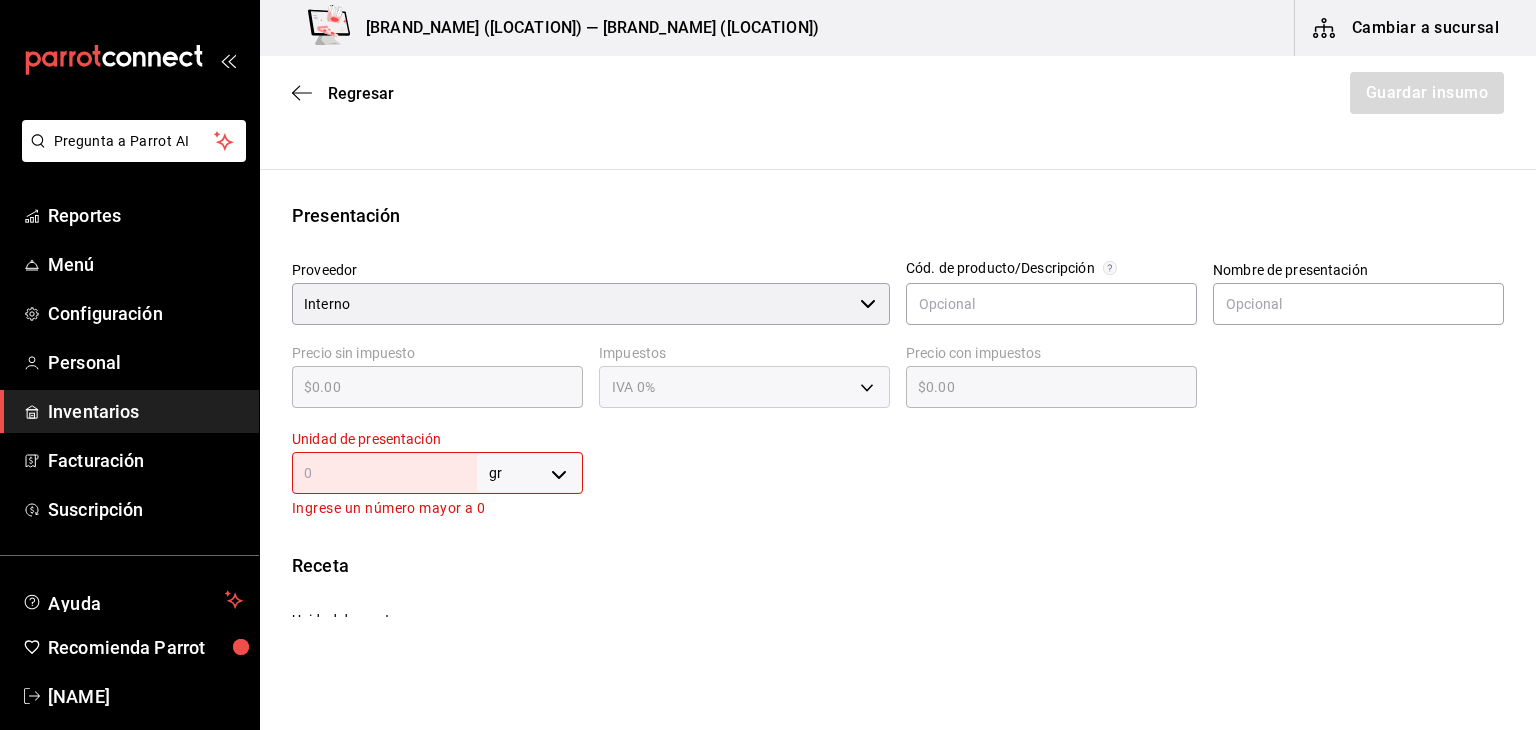 click at bounding box center (384, 473) 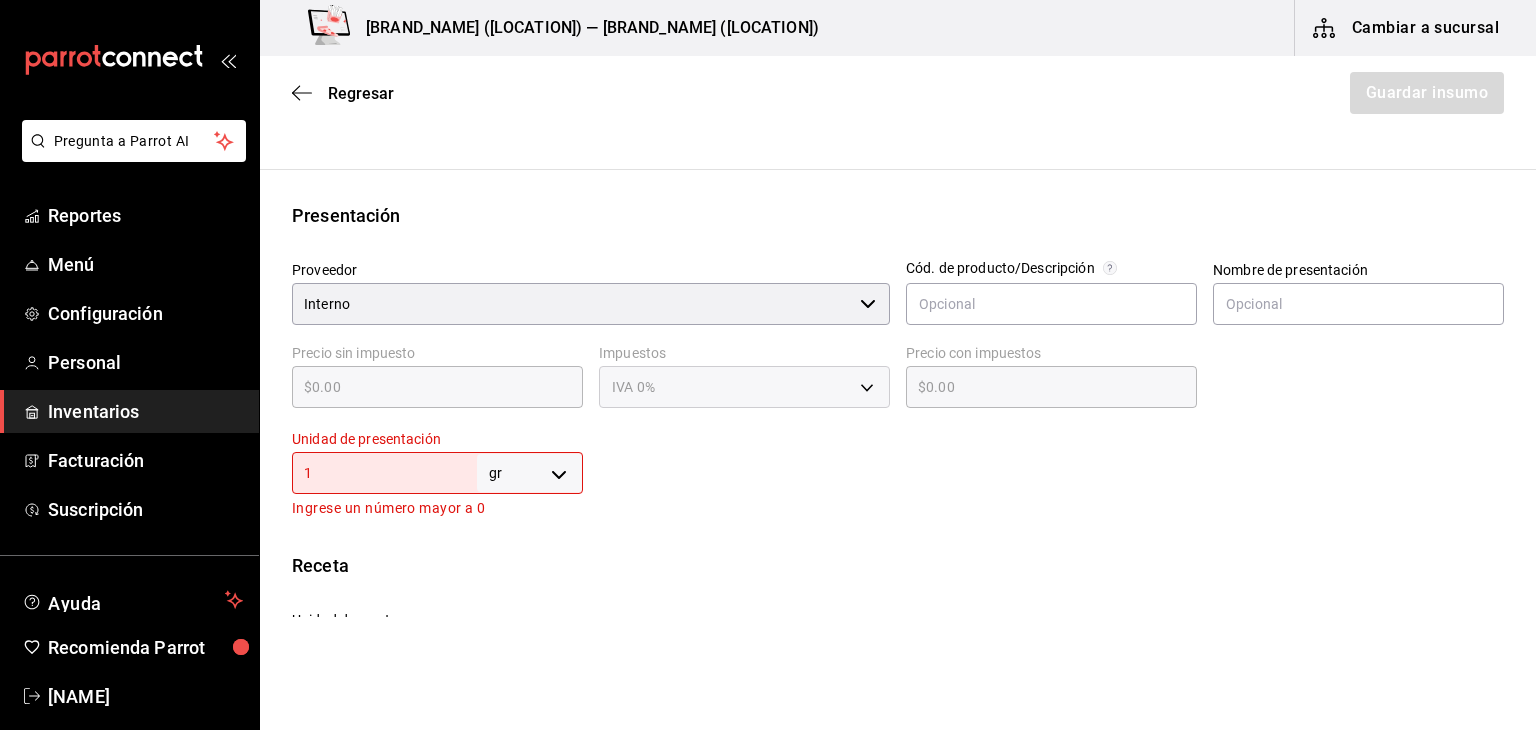 type on "1" 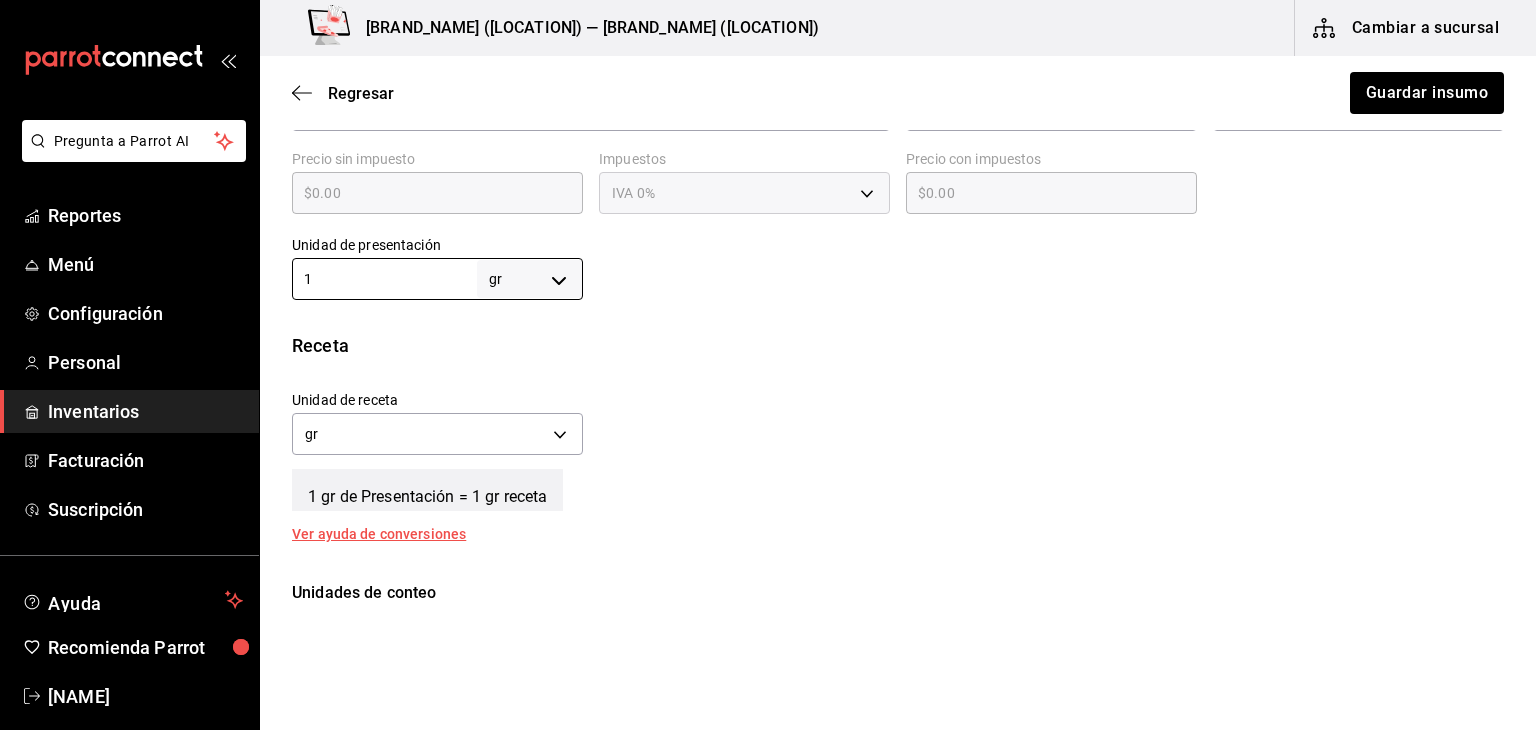 type on "1" 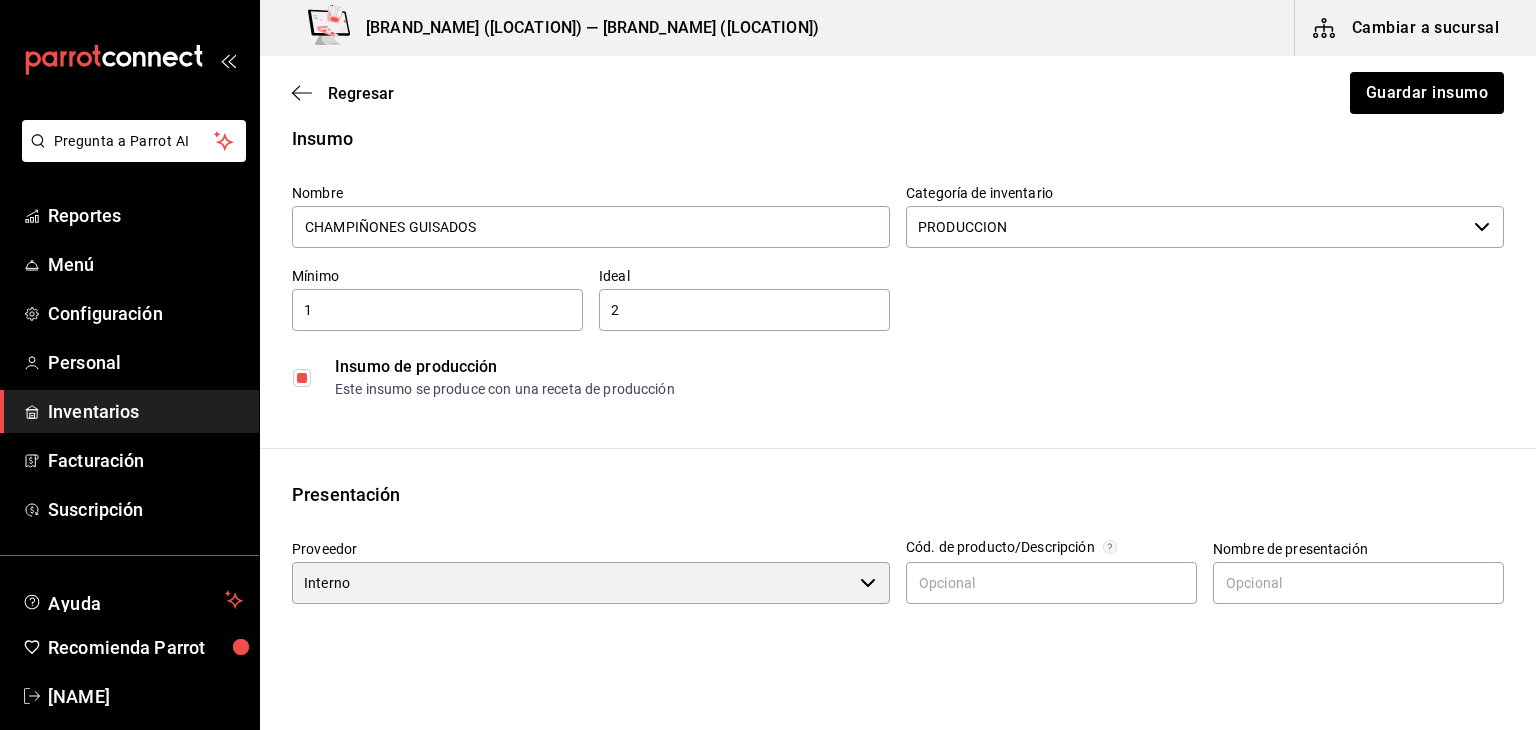 scroll, scrollTop: 0, scrollLeft: 0, axis: both 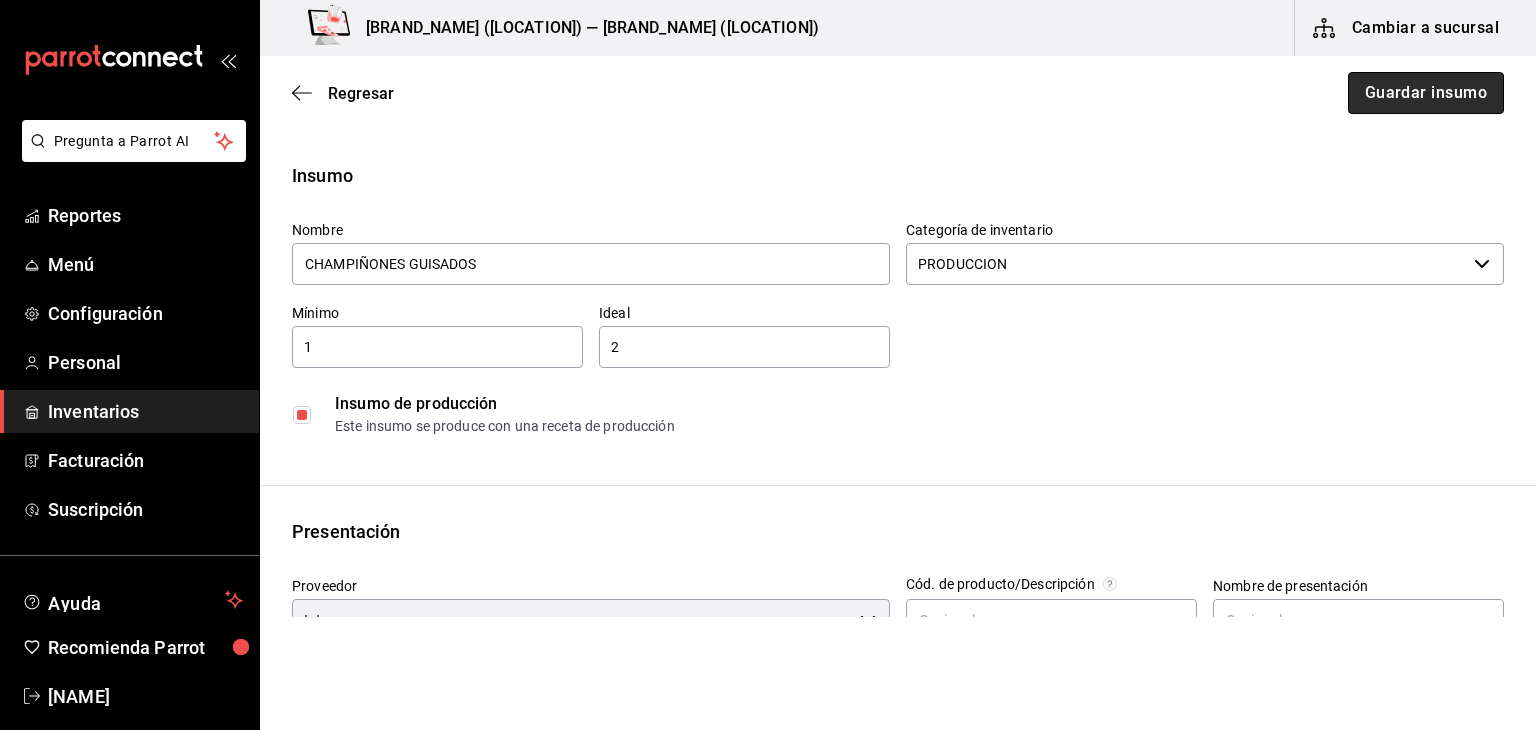 click on "Guardar insumo" at bounding box center (1426, 93) 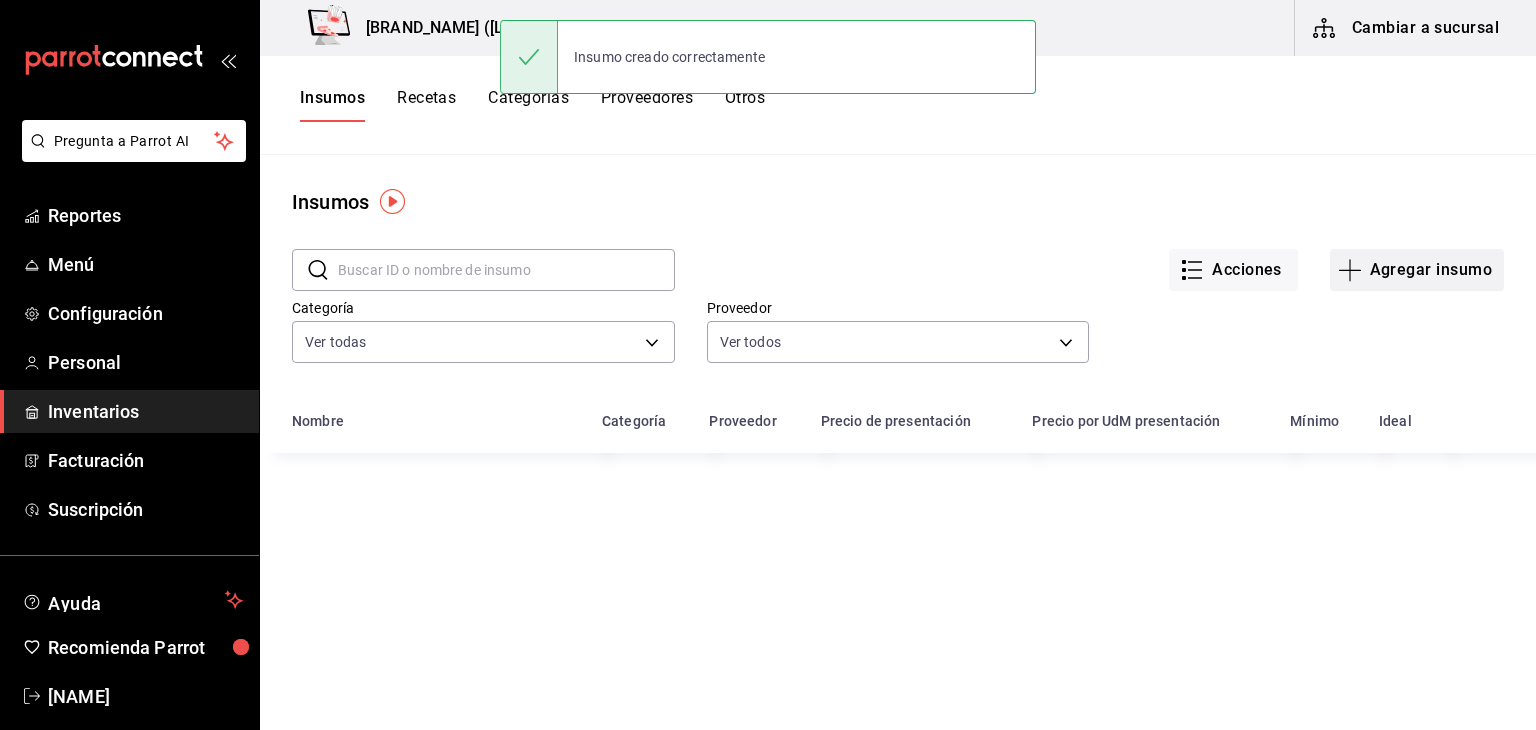 click on "Agregar insumo" at bounding box center (1417, 270) 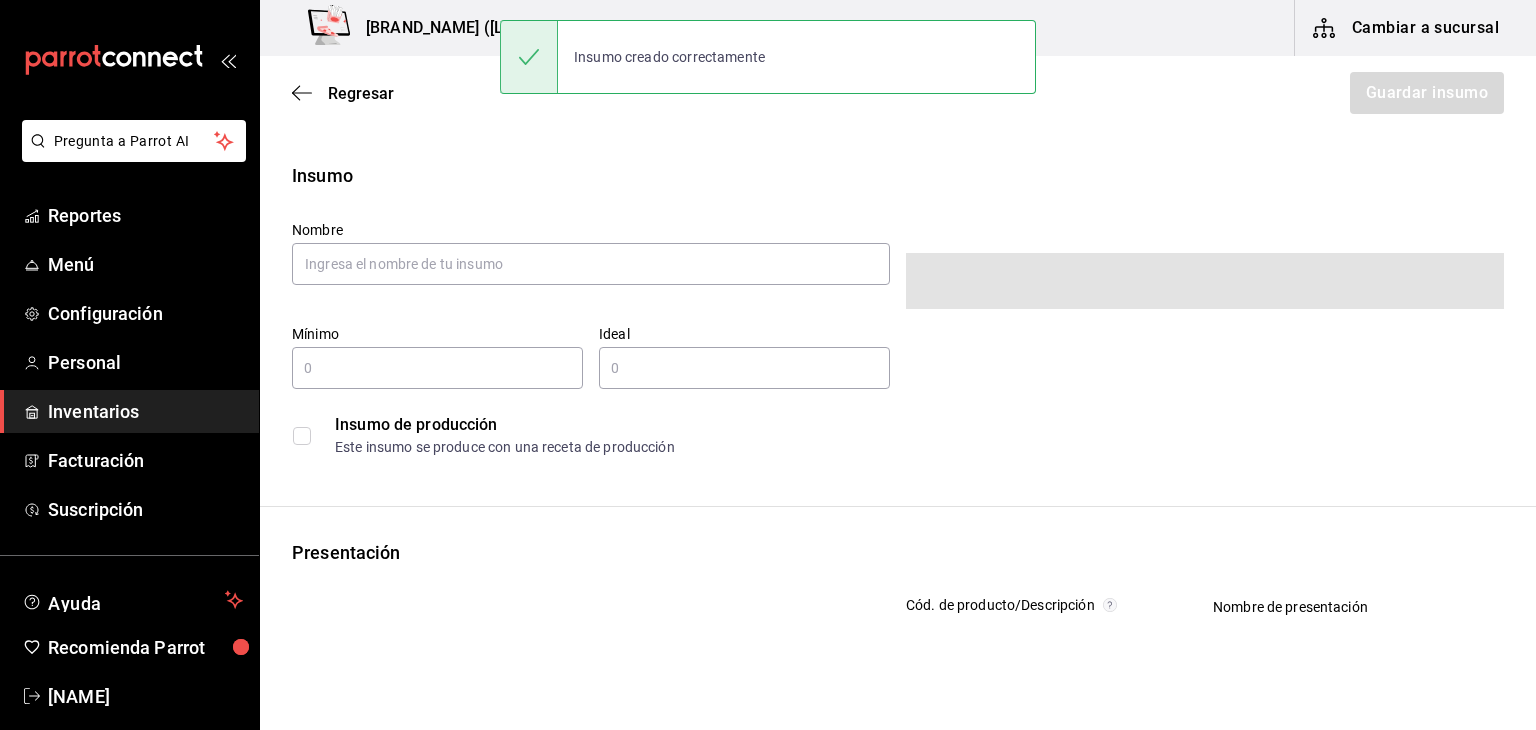 type on "$0.00" 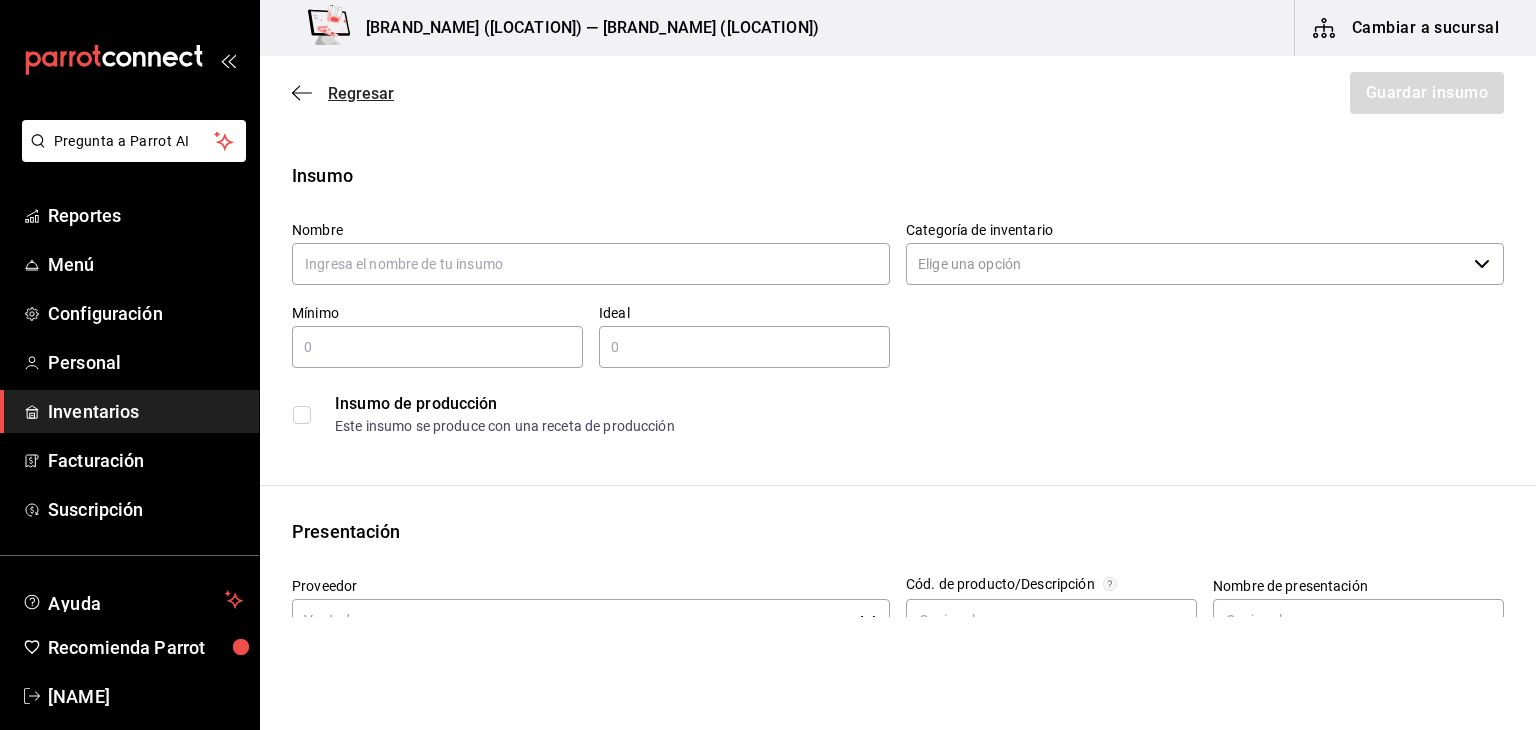 click 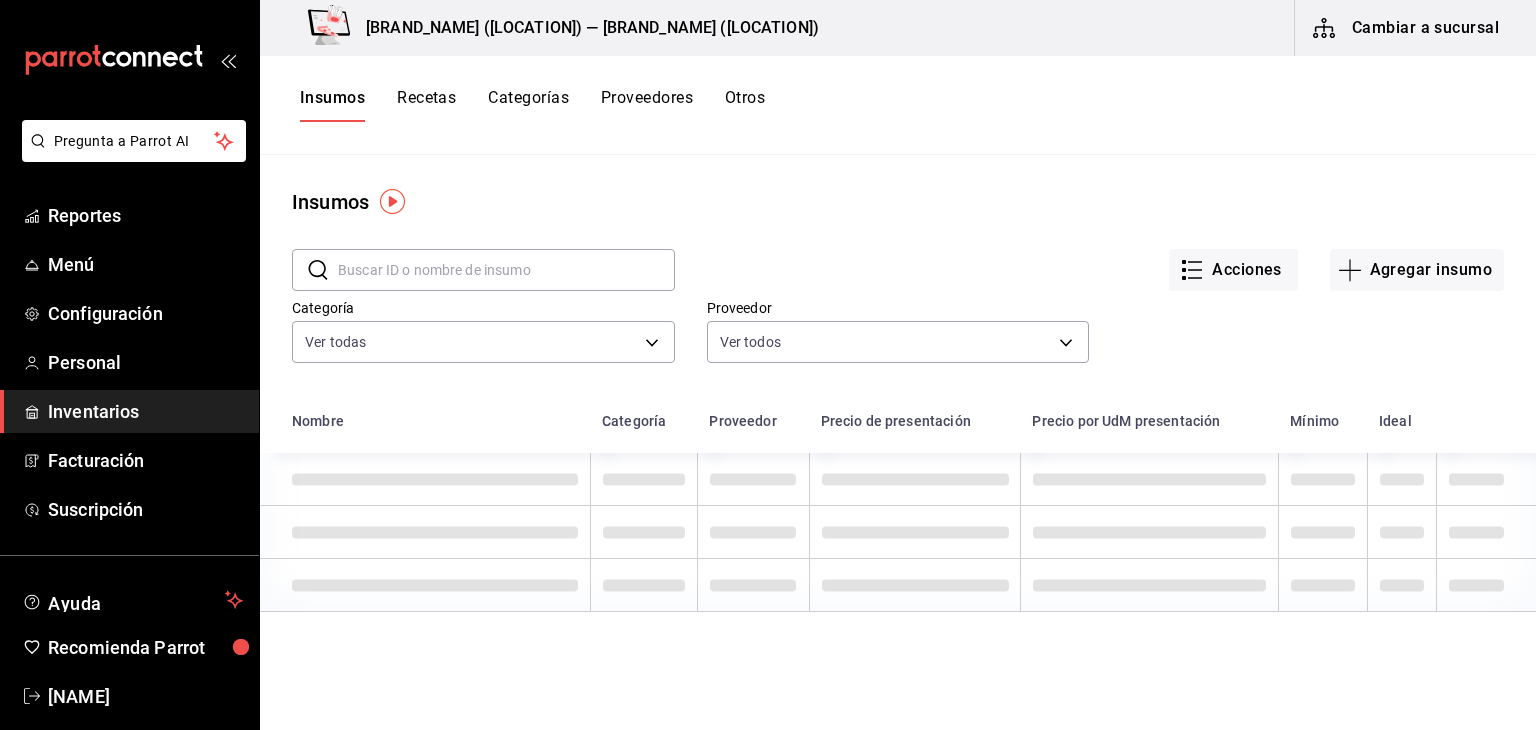 click on "Recetas" at bounding box center [426, 105] 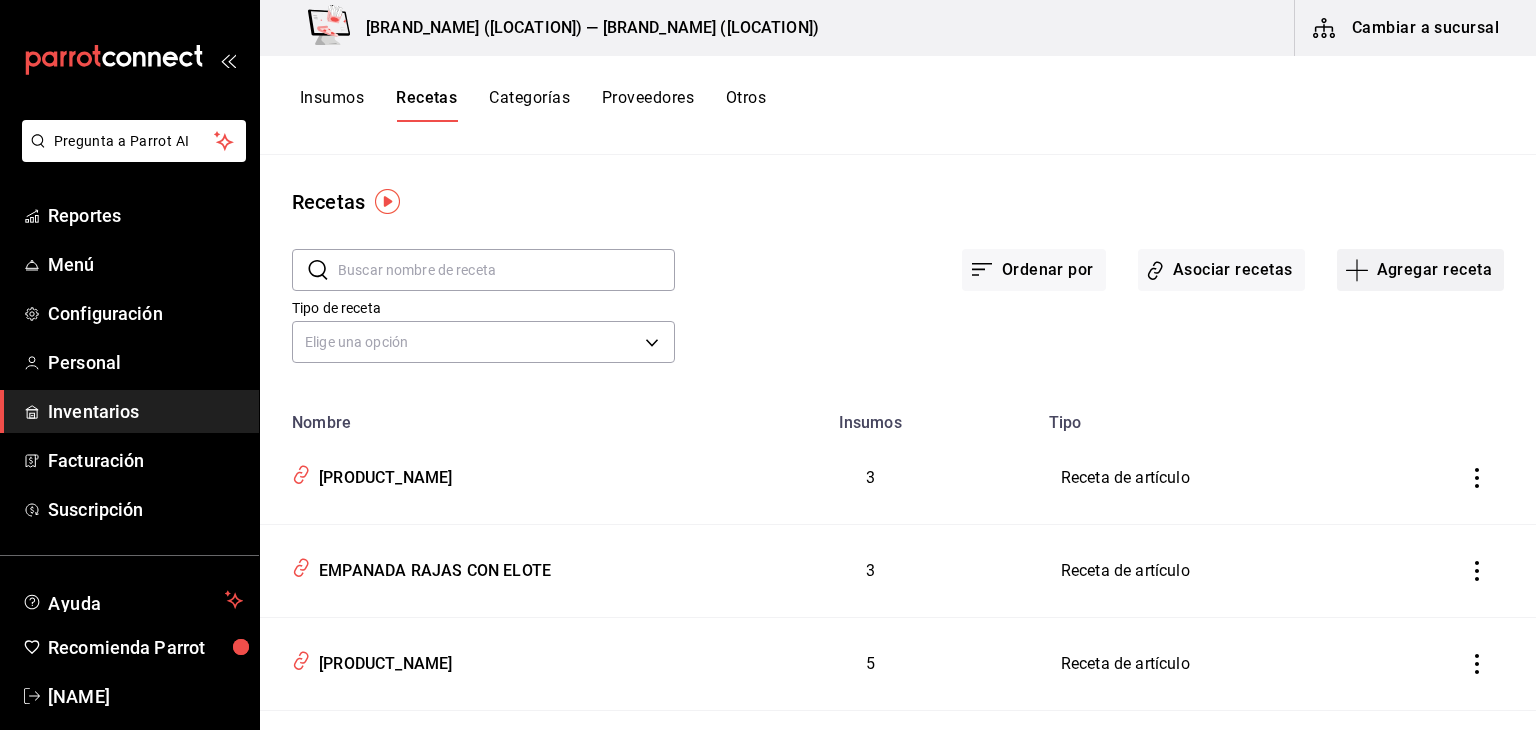 click on "Agregar receta" at bounding box center [1420, 270] 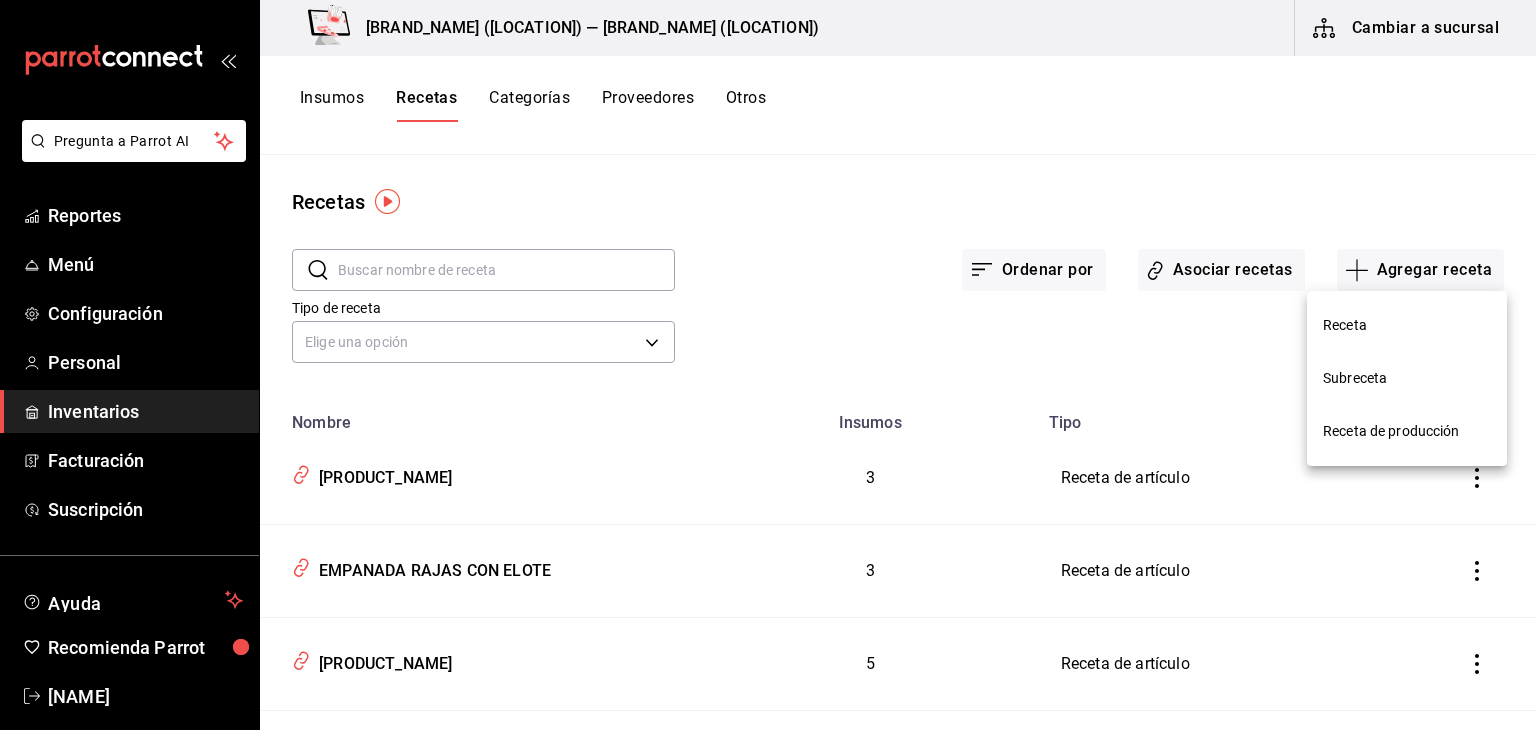 click on "Receta de producción" at bounding box center (1407, 431) 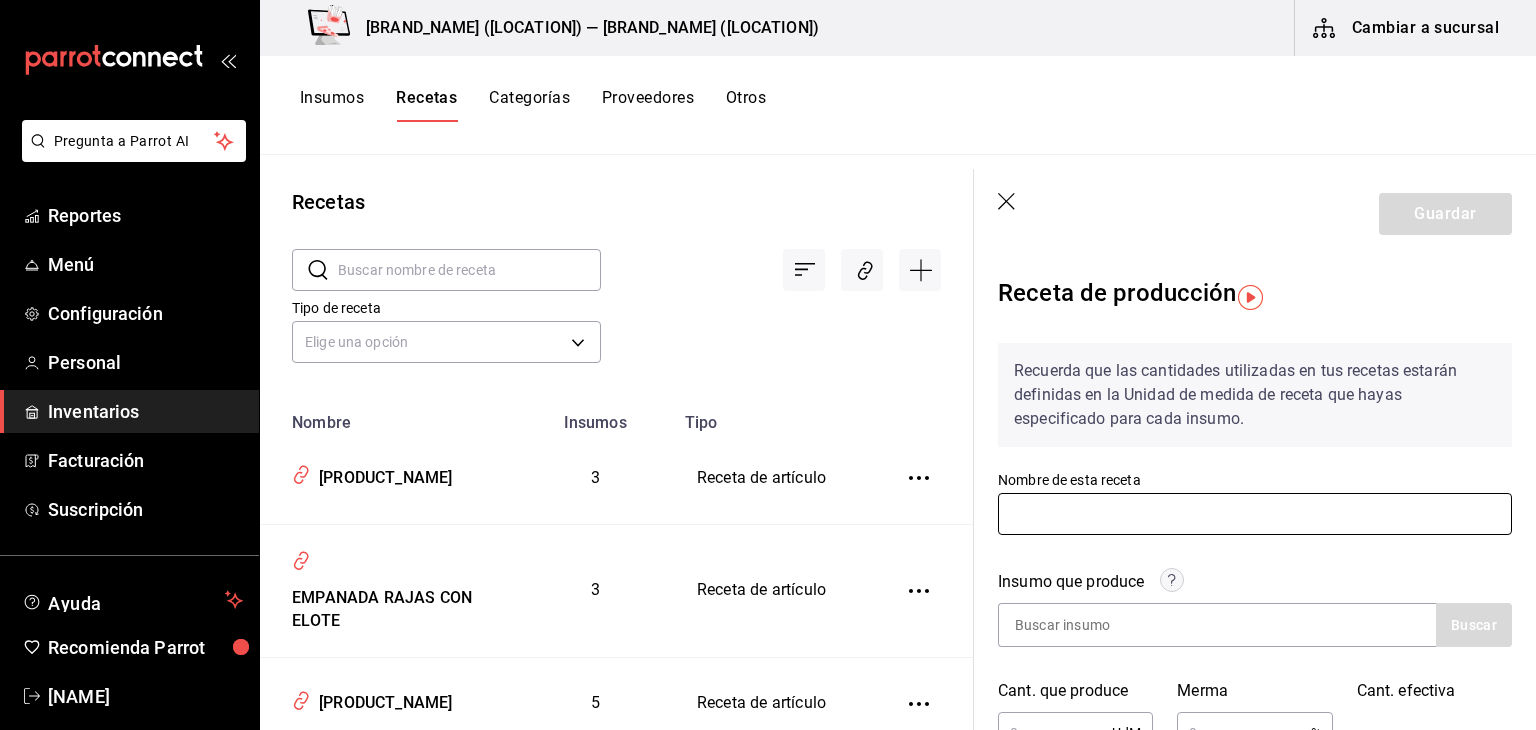 click at bounding box center [1255, 514] 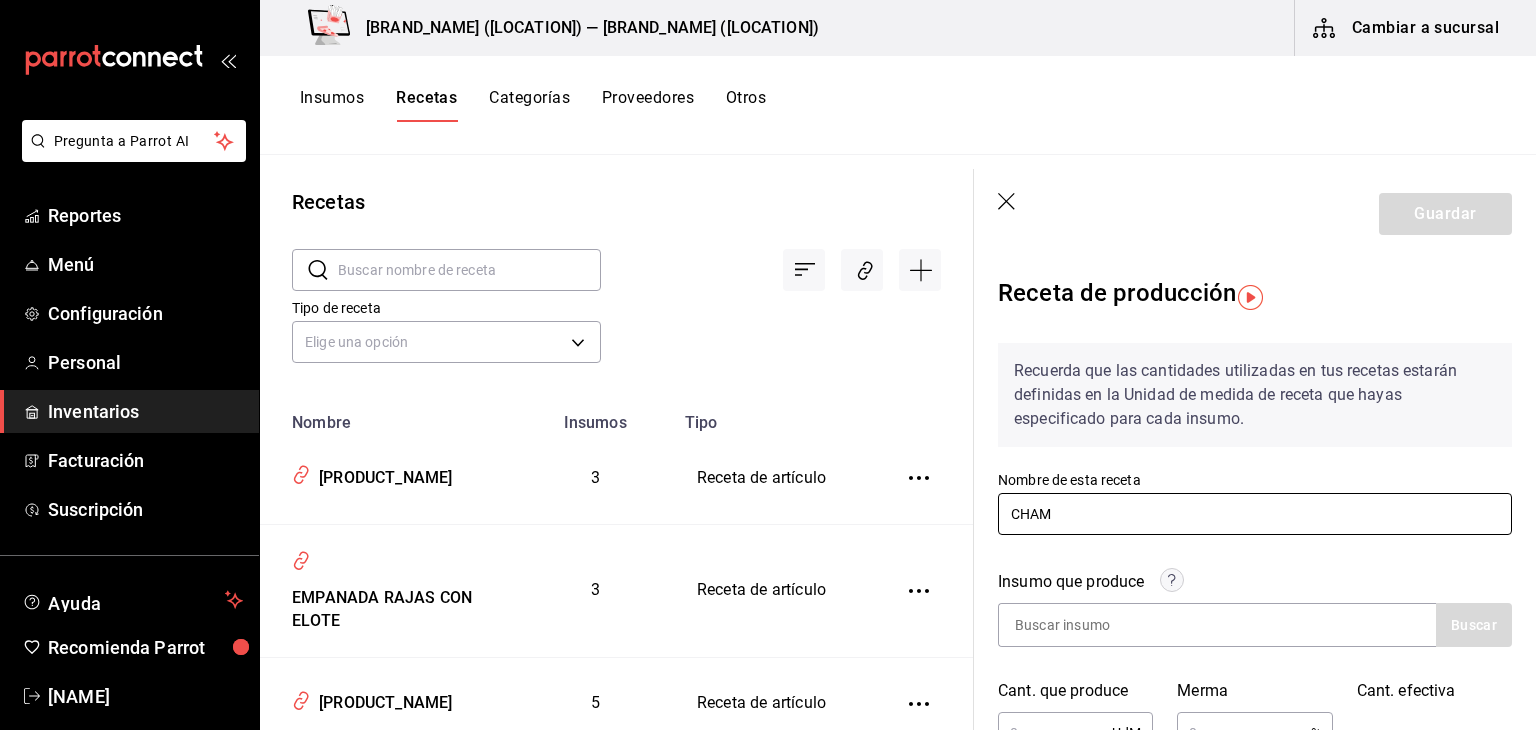 type on "CHAMPIÑONES GUISADOS" 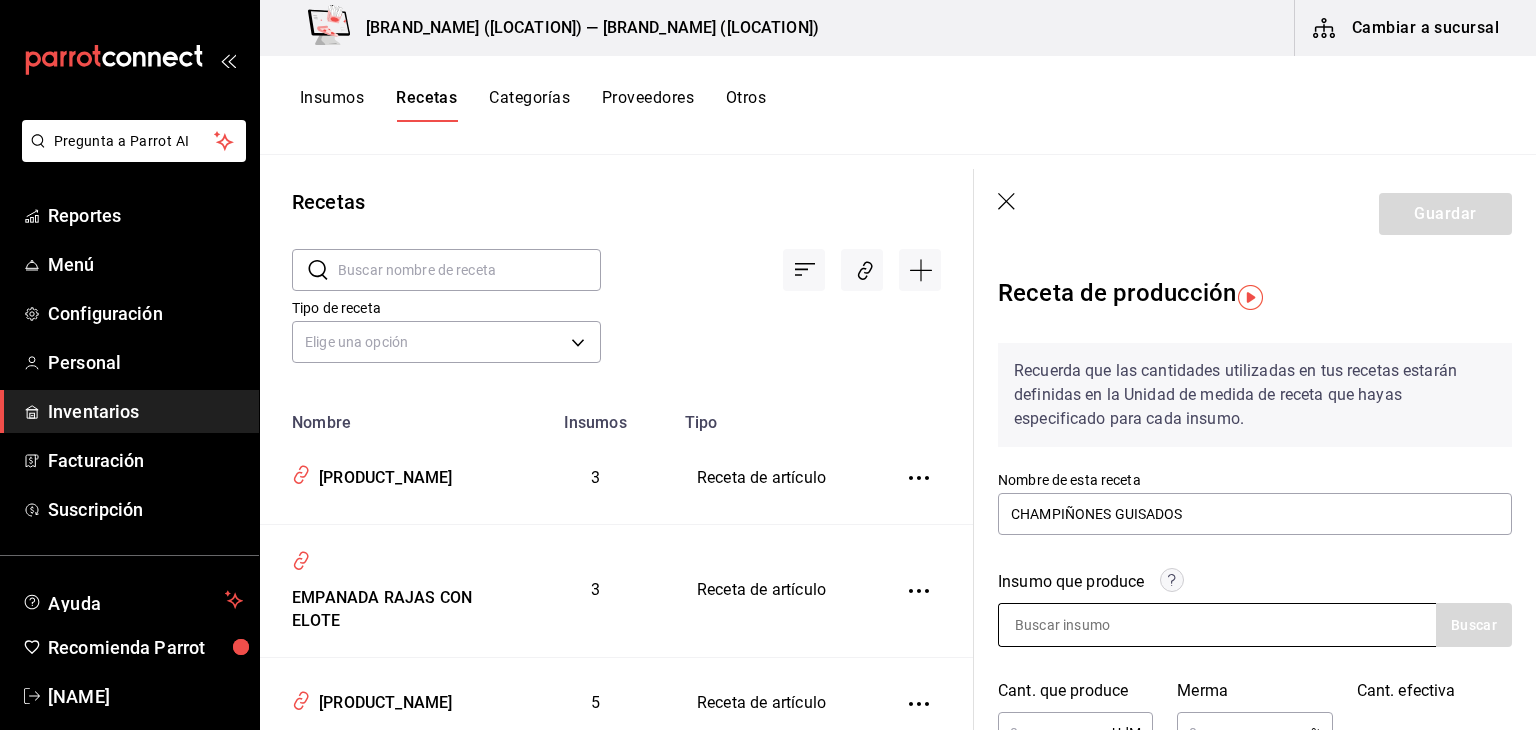 click at bounding box center (1099, 625) 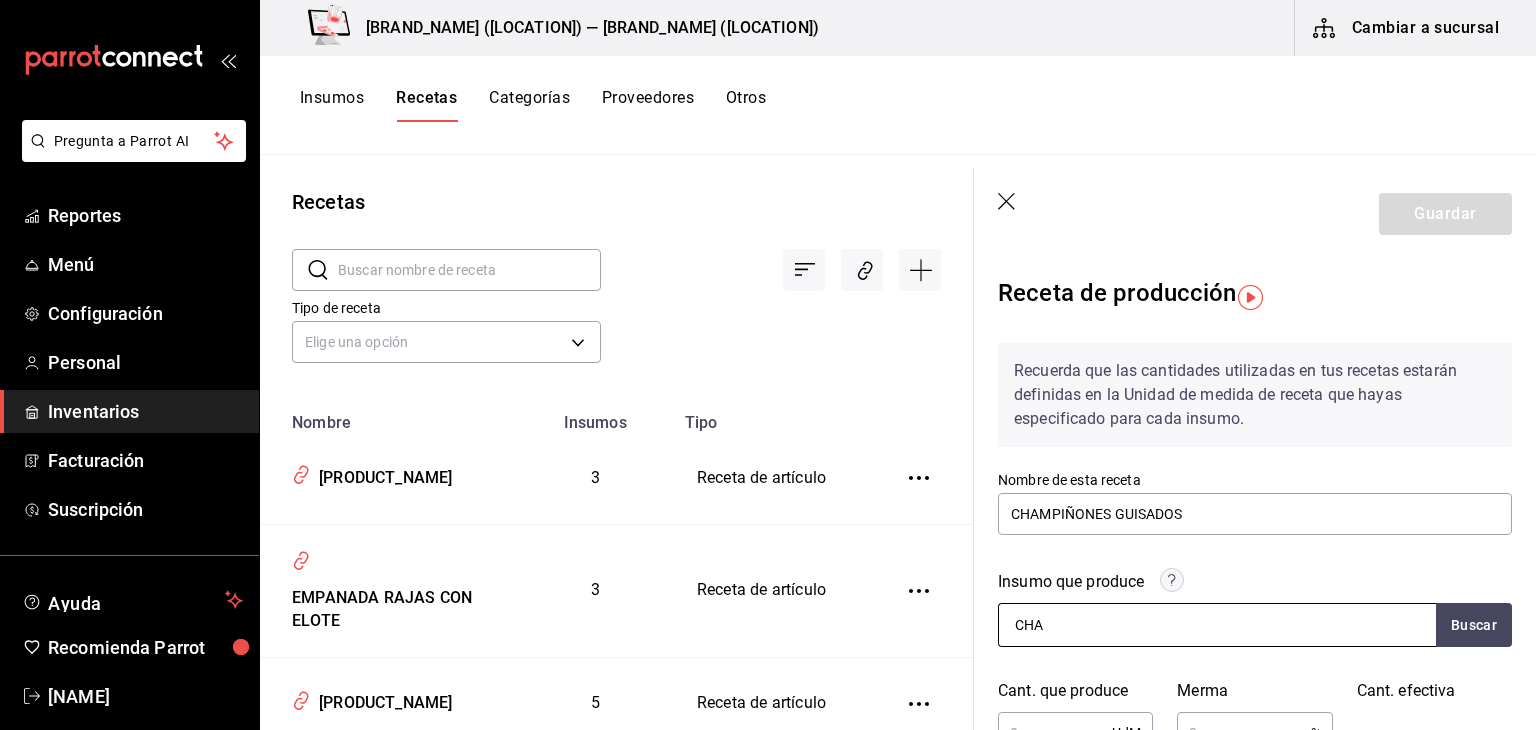 type on "CHAM" 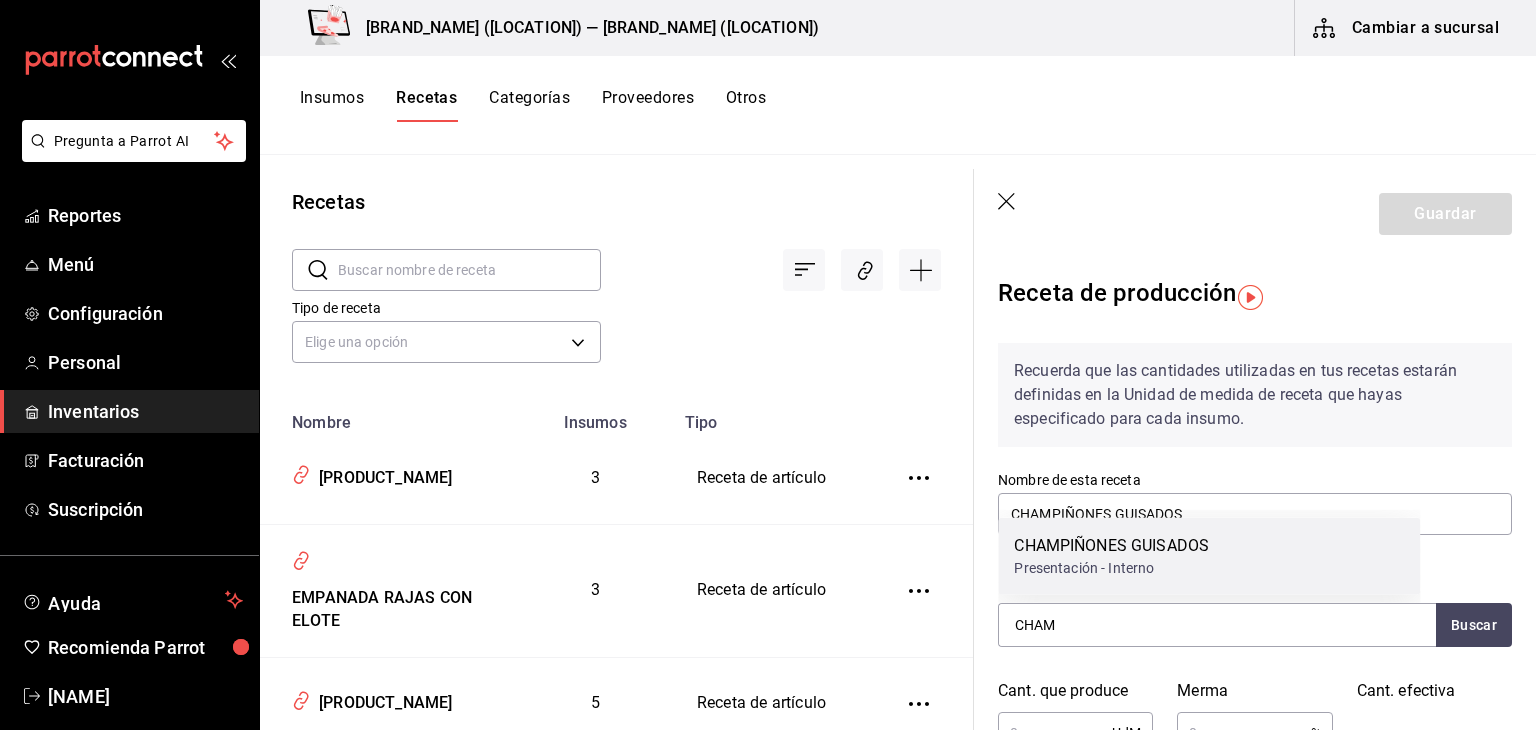 click on "Presentación - Interno" at bounding box center [1111, 568] 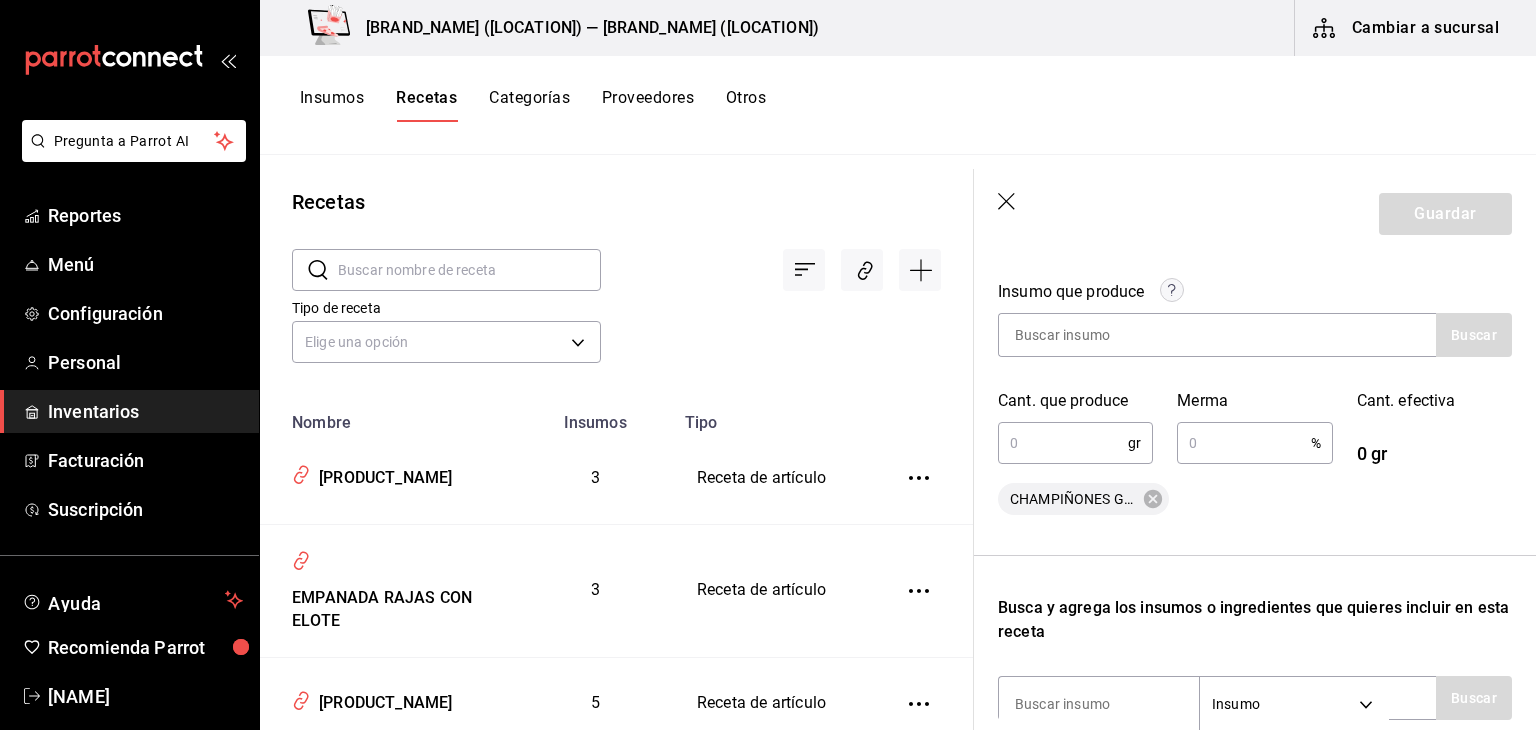 scroll, scrollTop: 295, scrollLeft: 0, axis: vertical 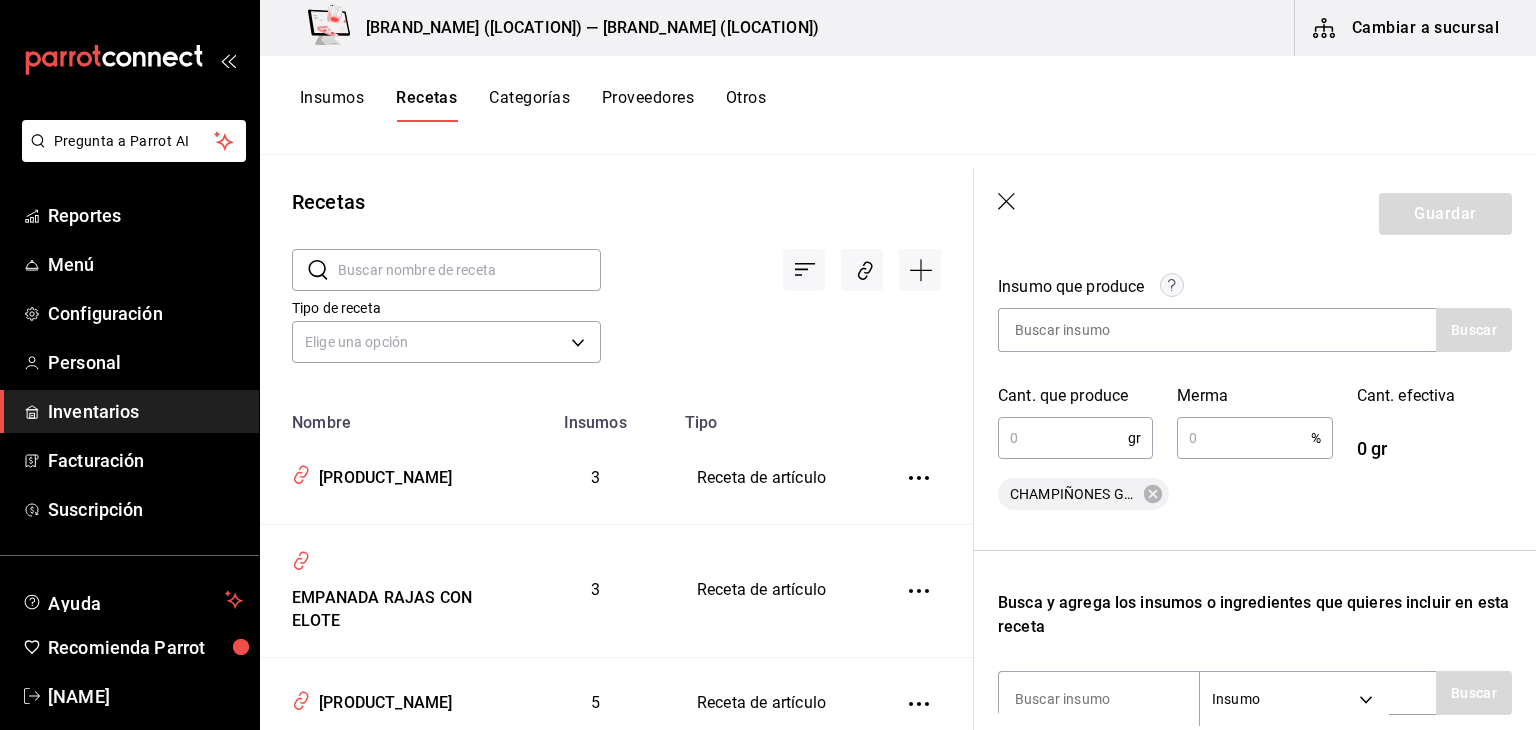 click at bounding box center (1063, 438) 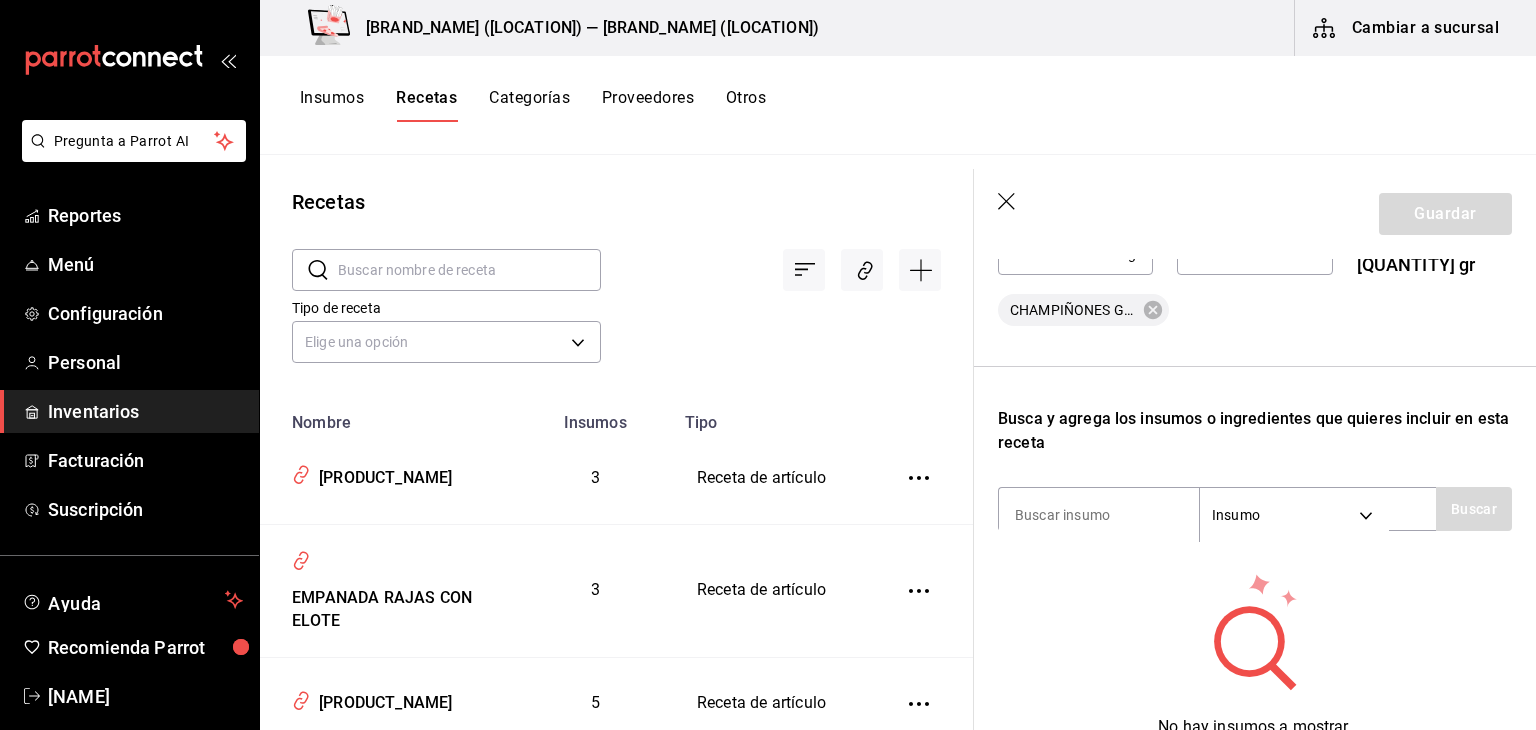 scroll, scrollTop: 482, scrollLeft: 0, axis: vertical 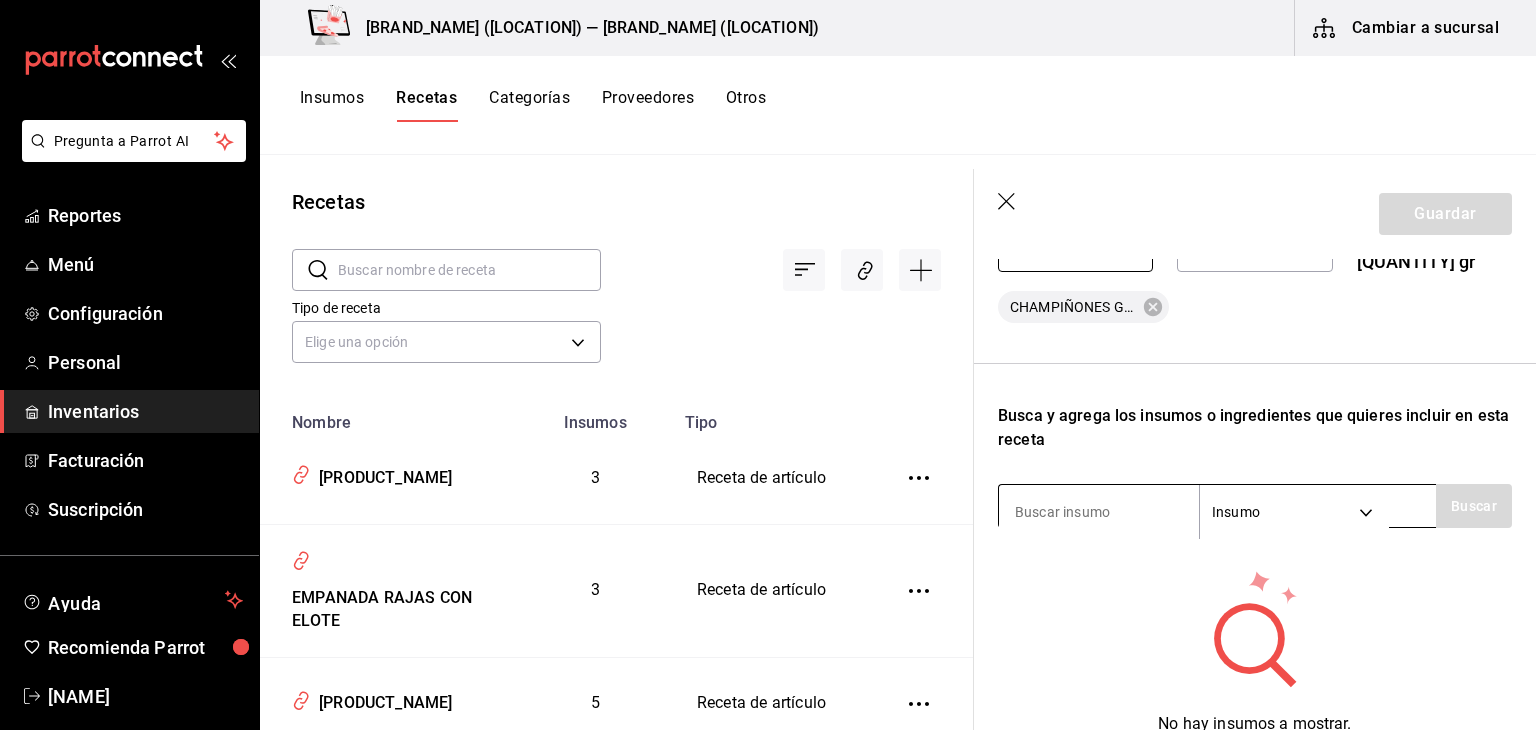 type on "125" 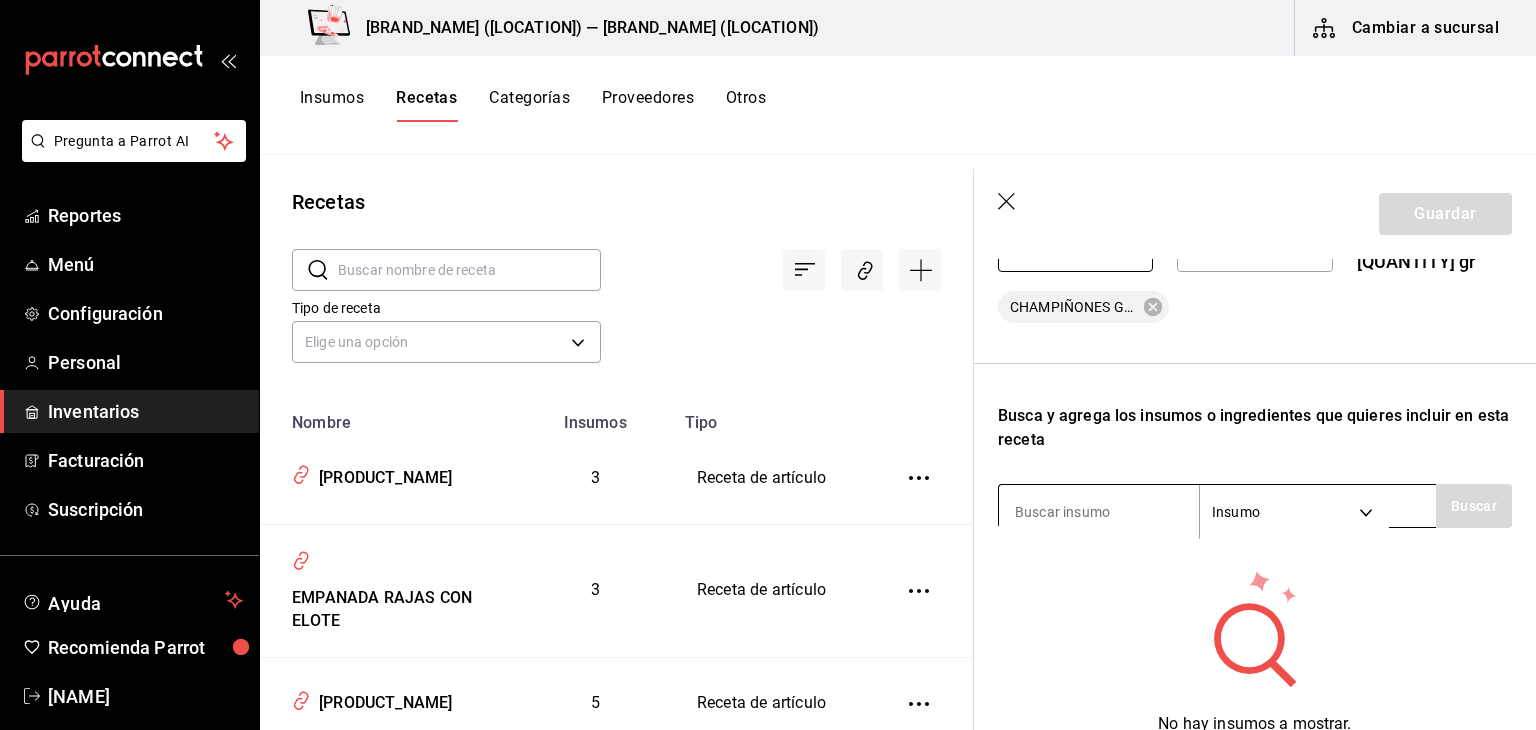 click at bounding box center (1099, 512) 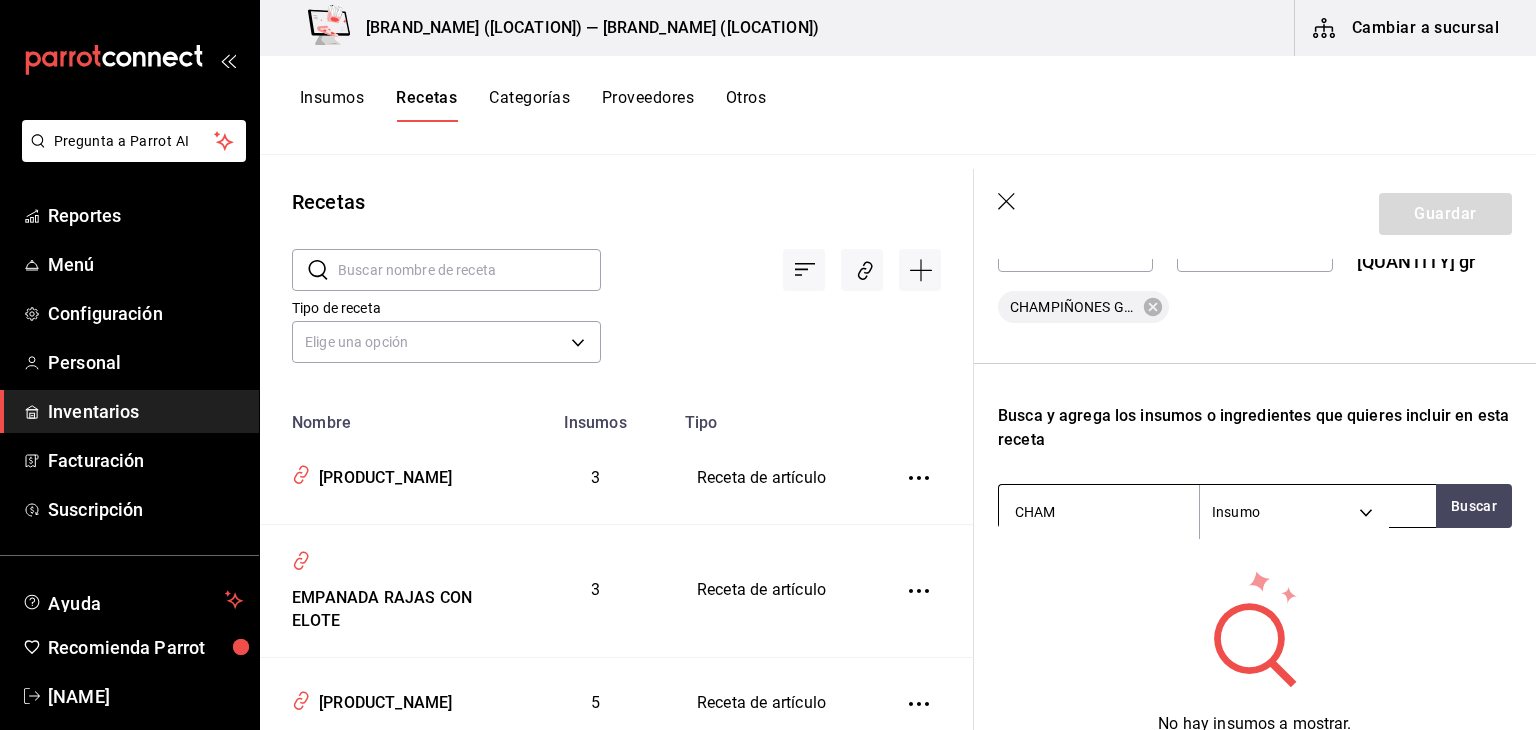type on "[PRODUCT_NAME]" 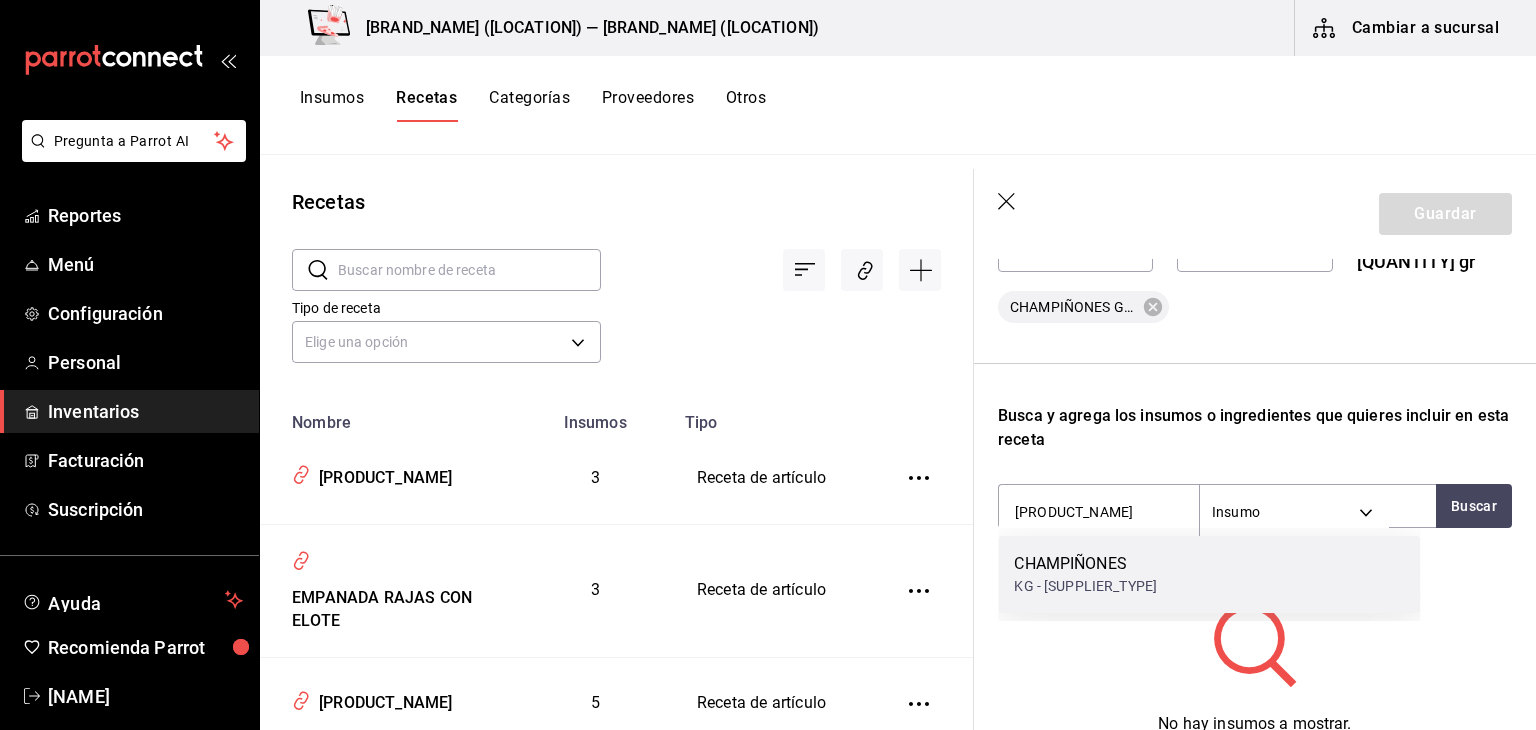 click on "CHAMPIÑONES  KG - CENTRAL DE ABASTOS" at bounding box center [1209, 574] 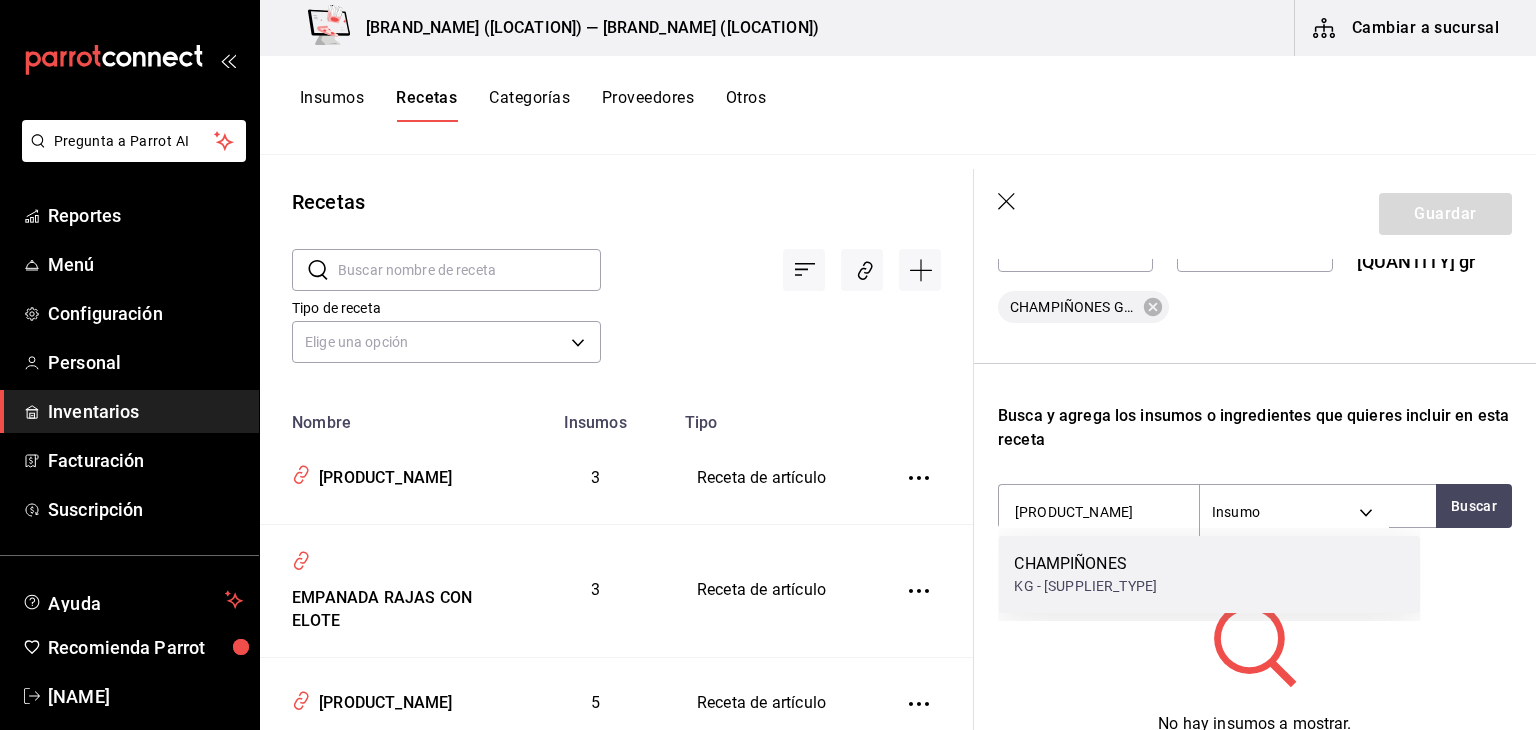 type 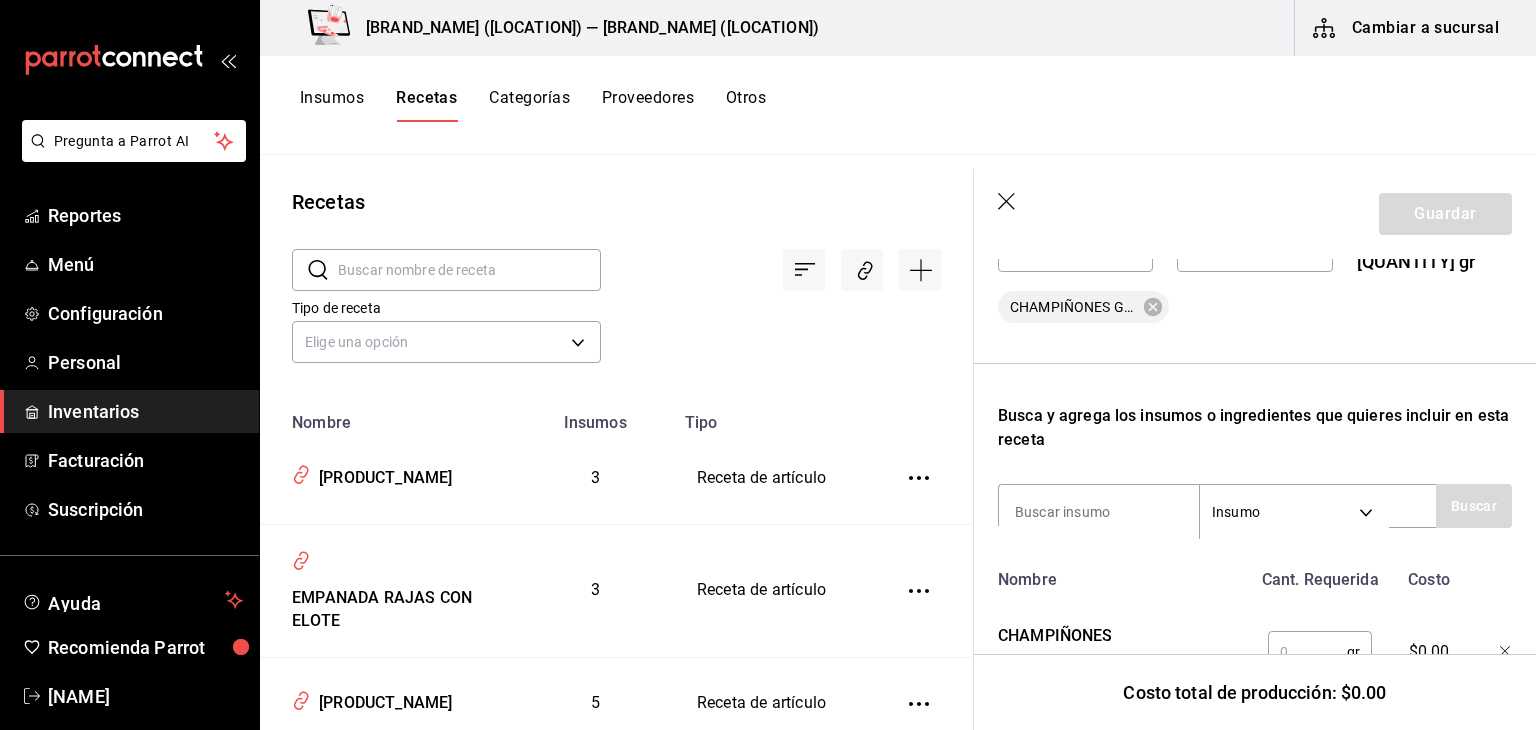 scroll, scrollTop: 576, scrollLeft: 0, axis: vertical 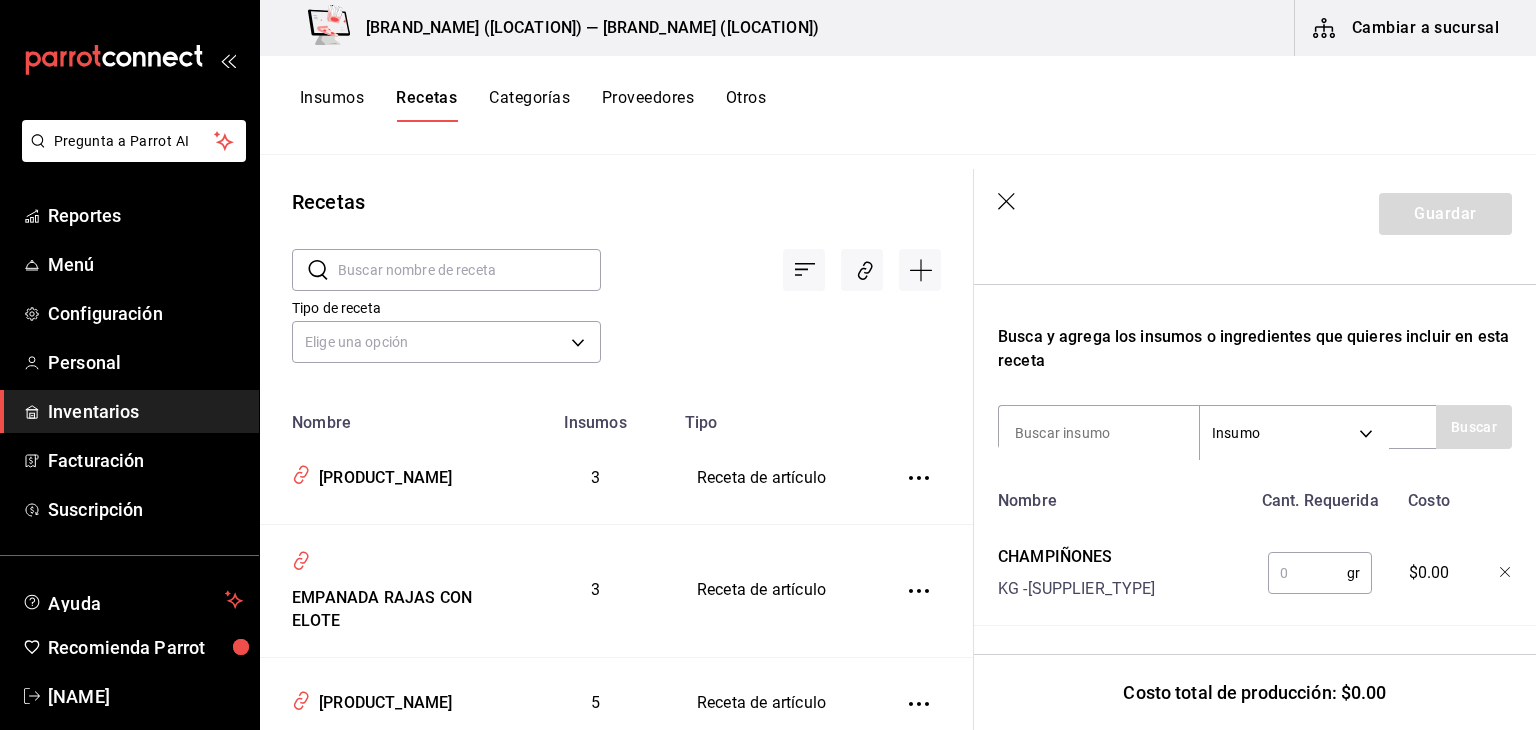 click at bounding box center [1307, 573] 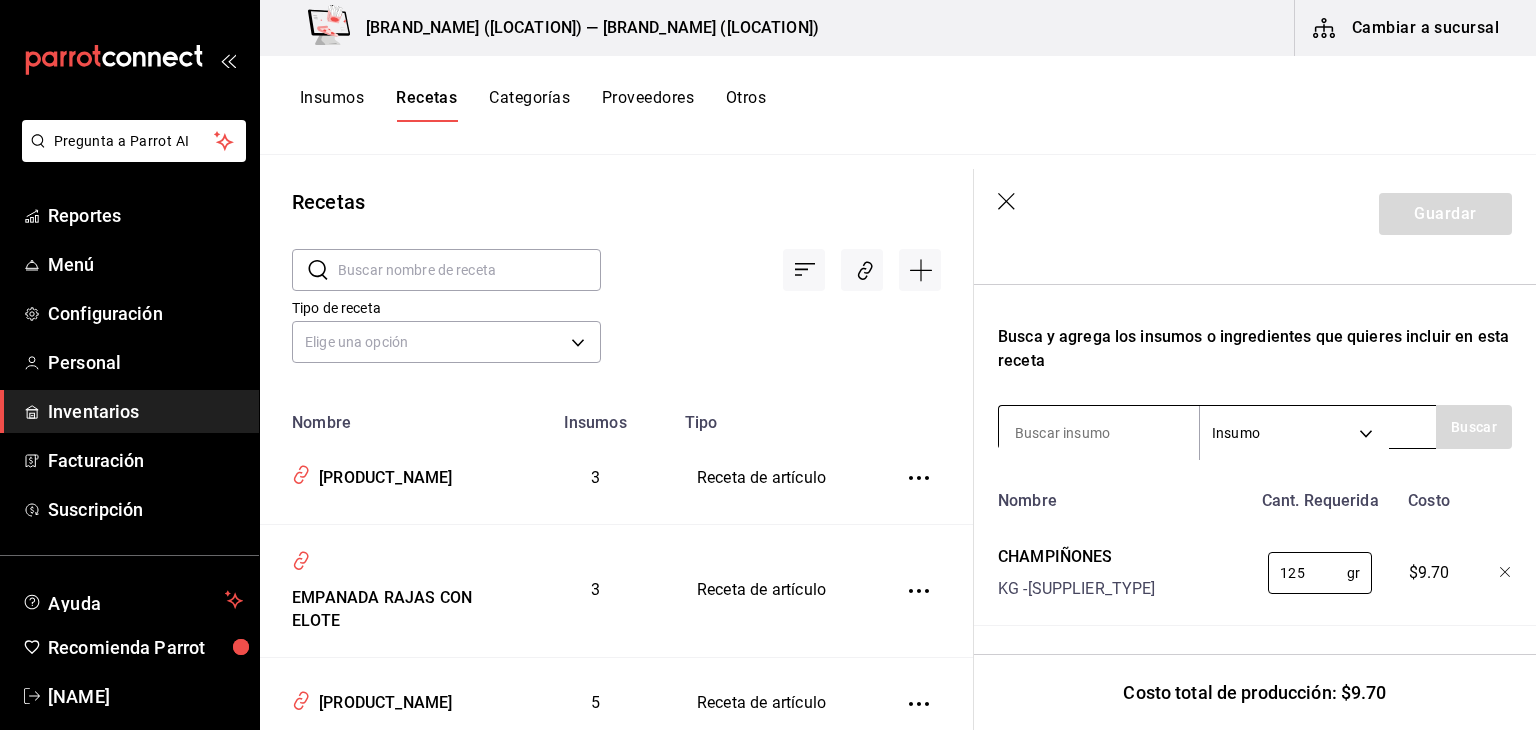 type on "125" 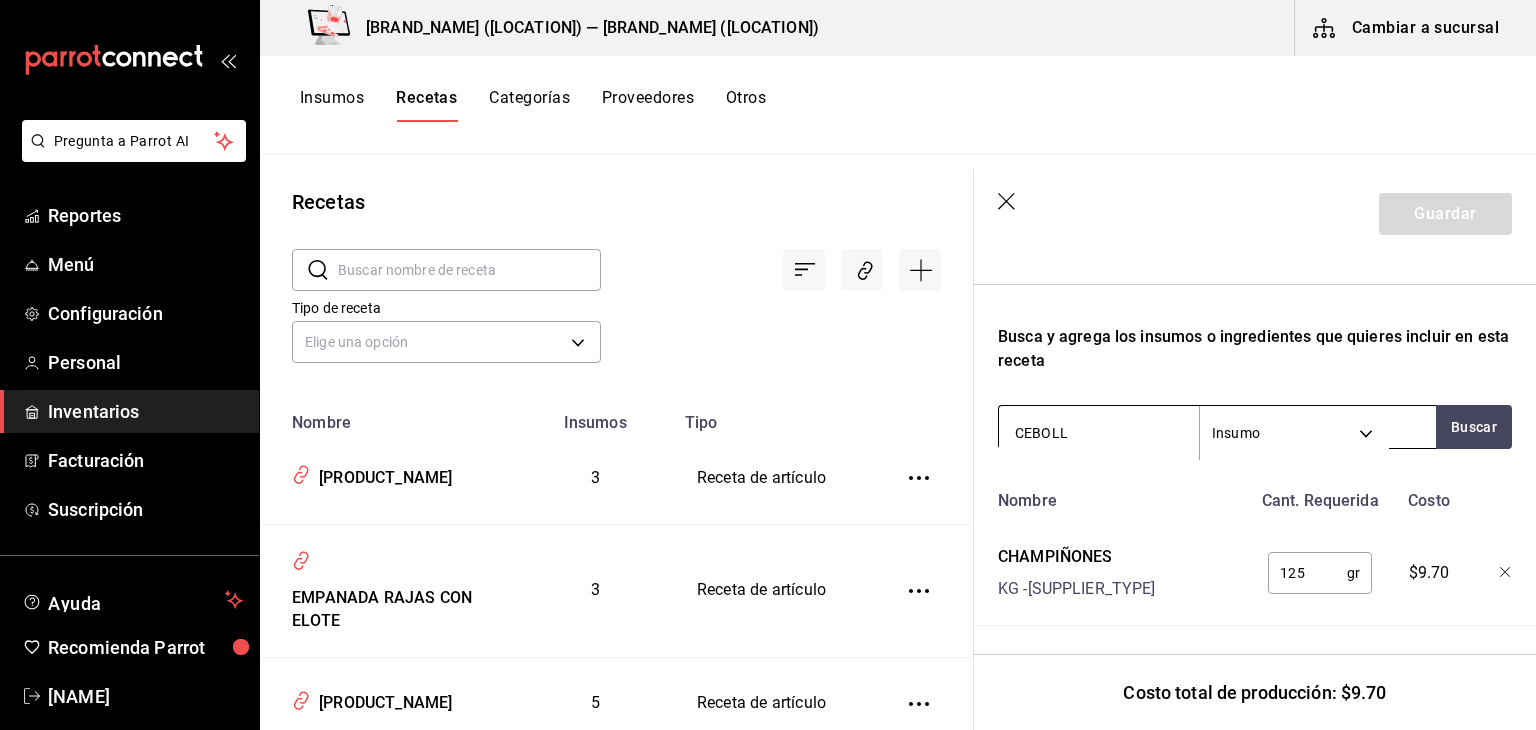 type on "CEBOLLA" 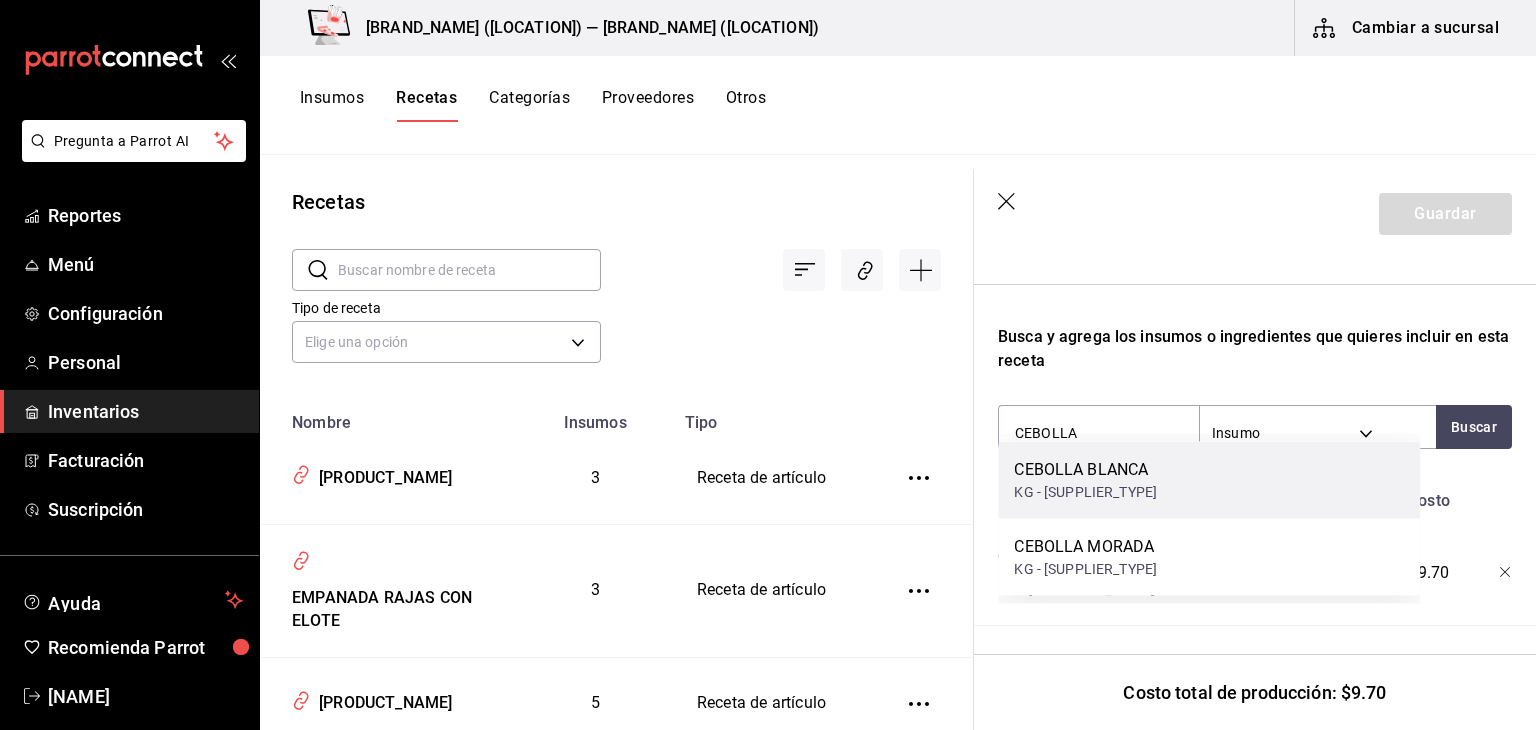 click on "CEBOLLA BLANCA" at bounding box center [1085, 470] 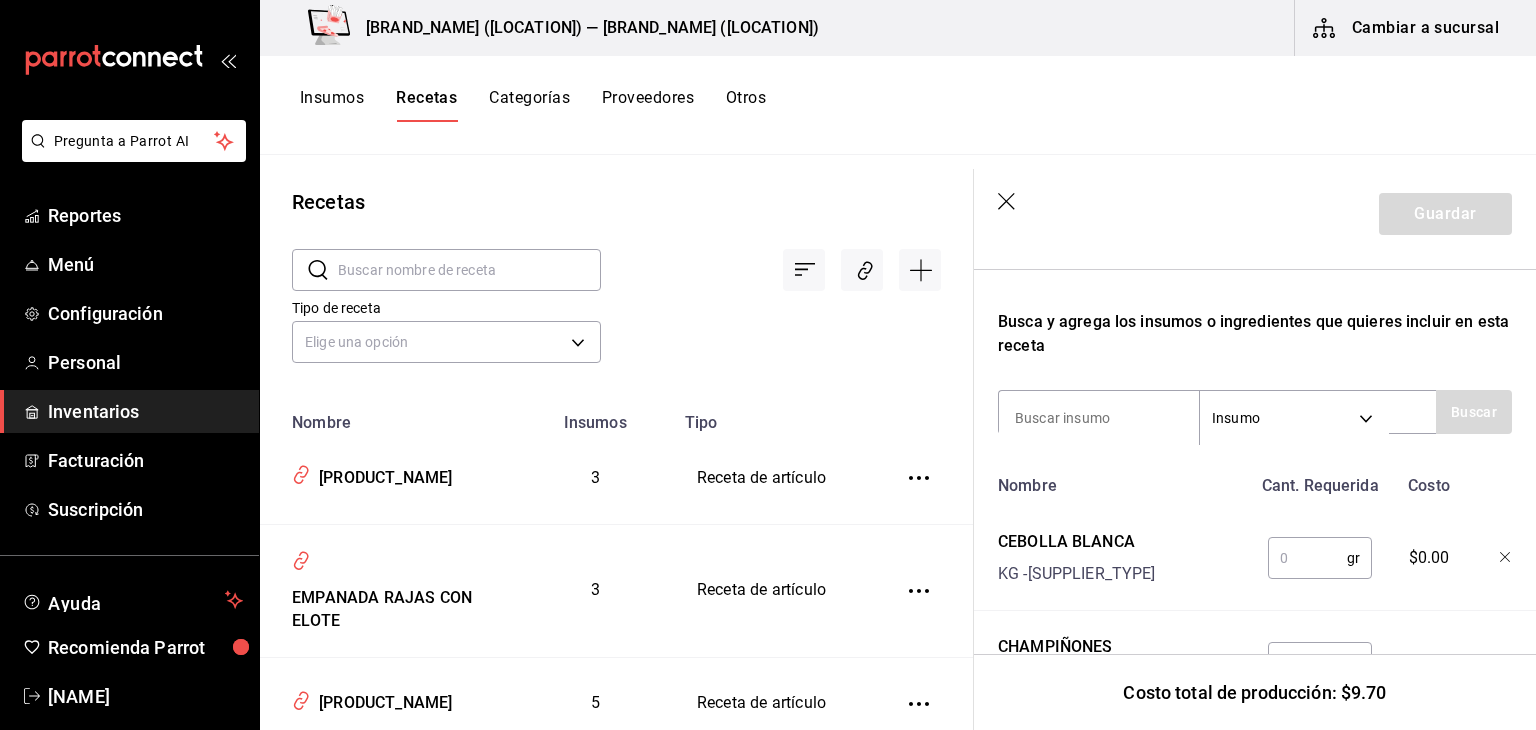 click at bounding box center [1307, 558] 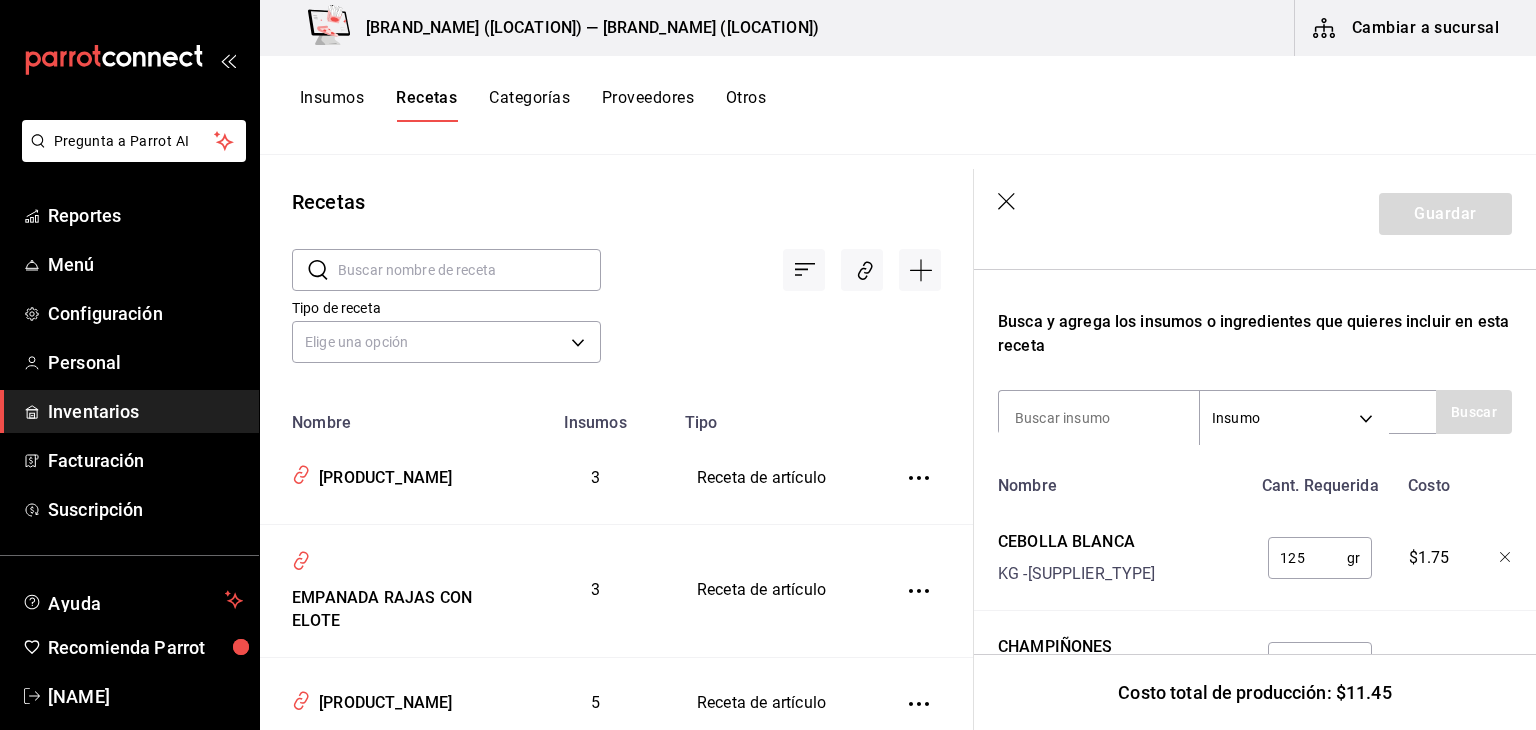 type on "125" 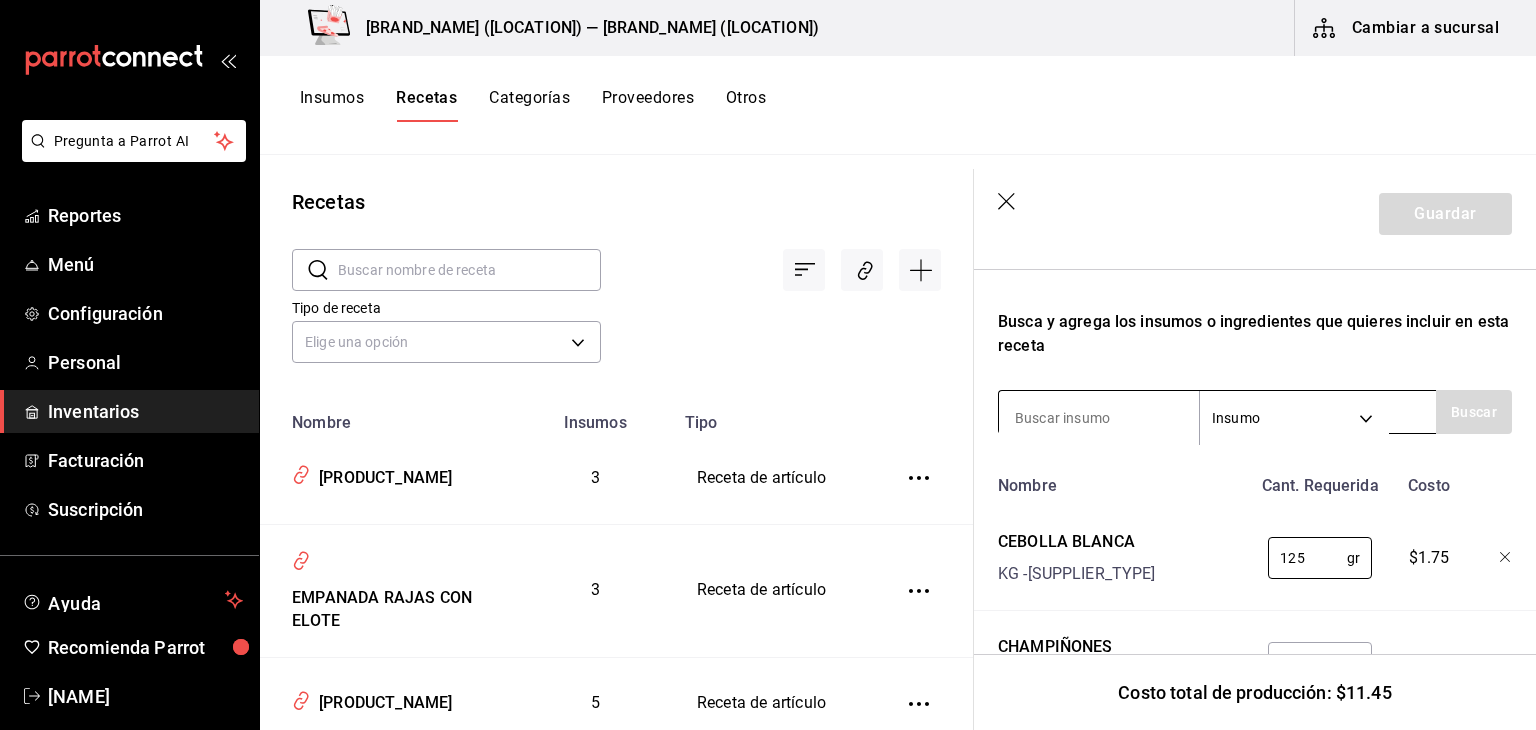 click at bounding box center (1099, 418) 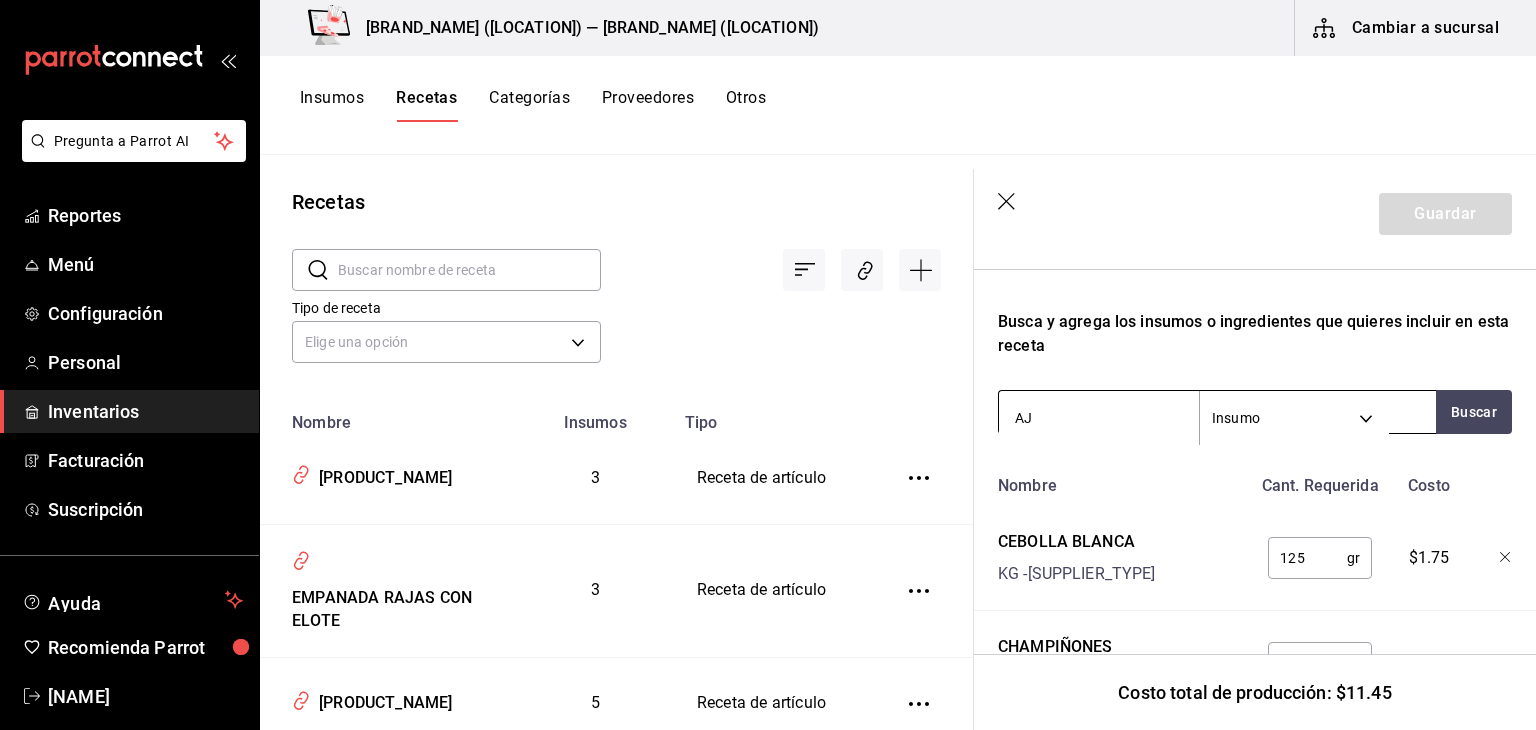 type on "AJO" 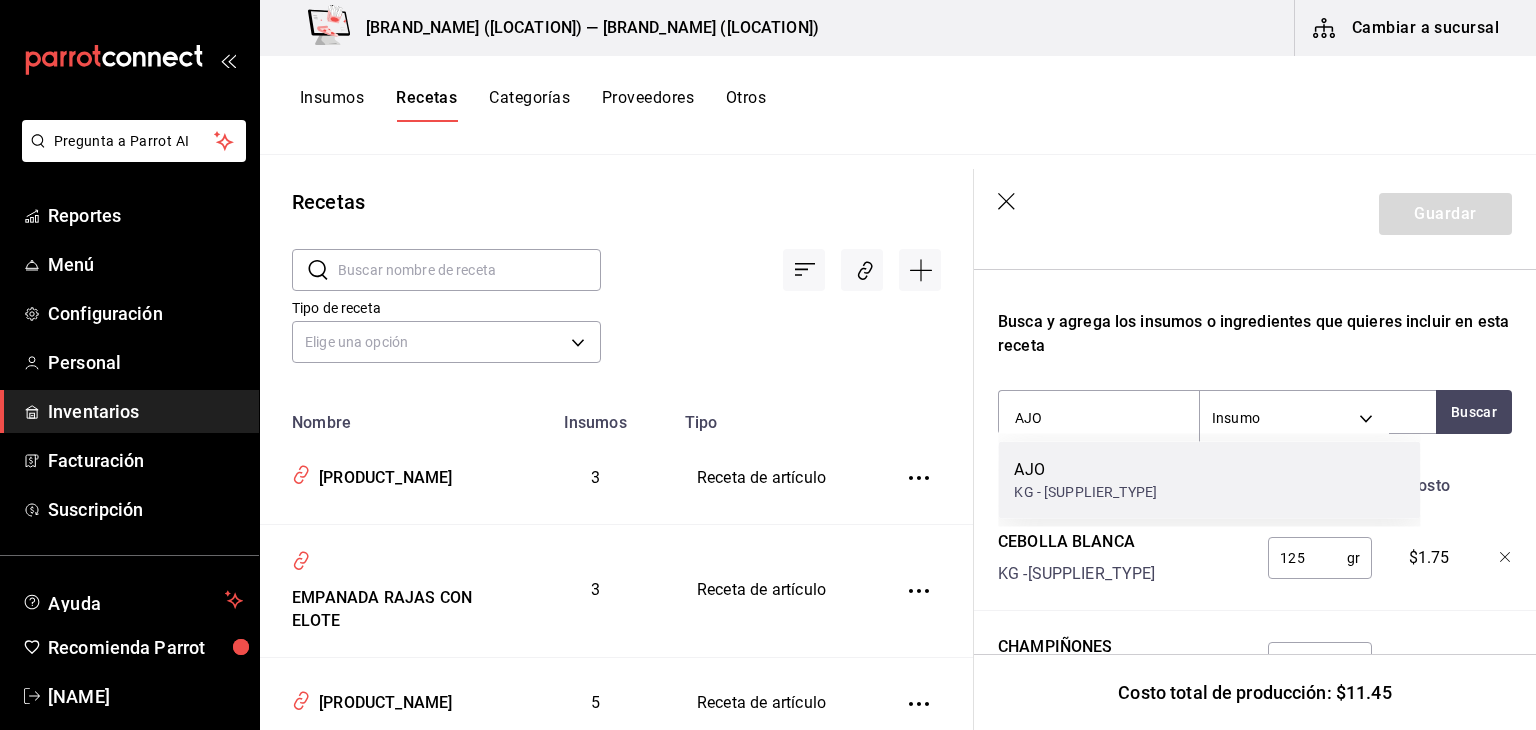 click on "AJO" at bounding box center [1085, 470] 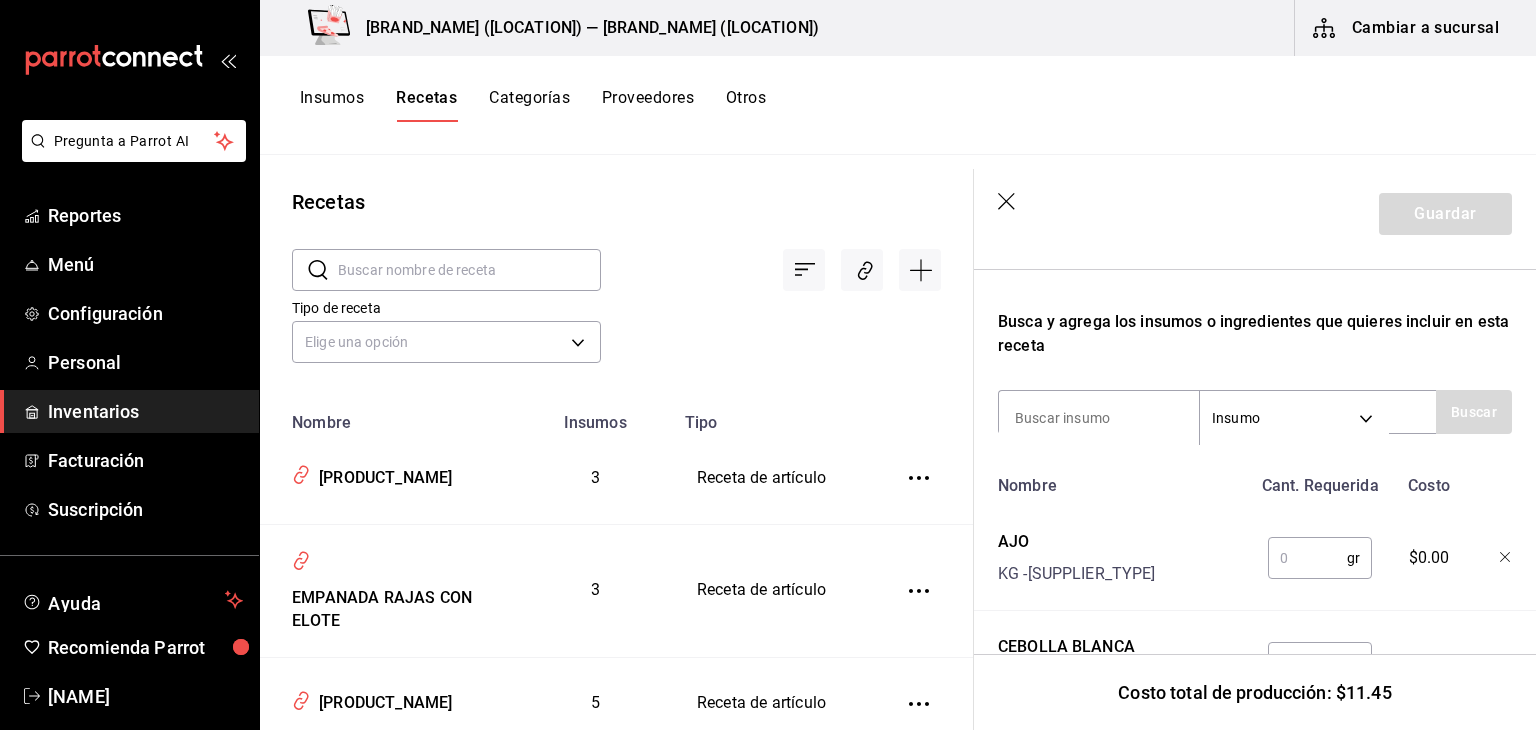 click at bounding box center [1307, 558] 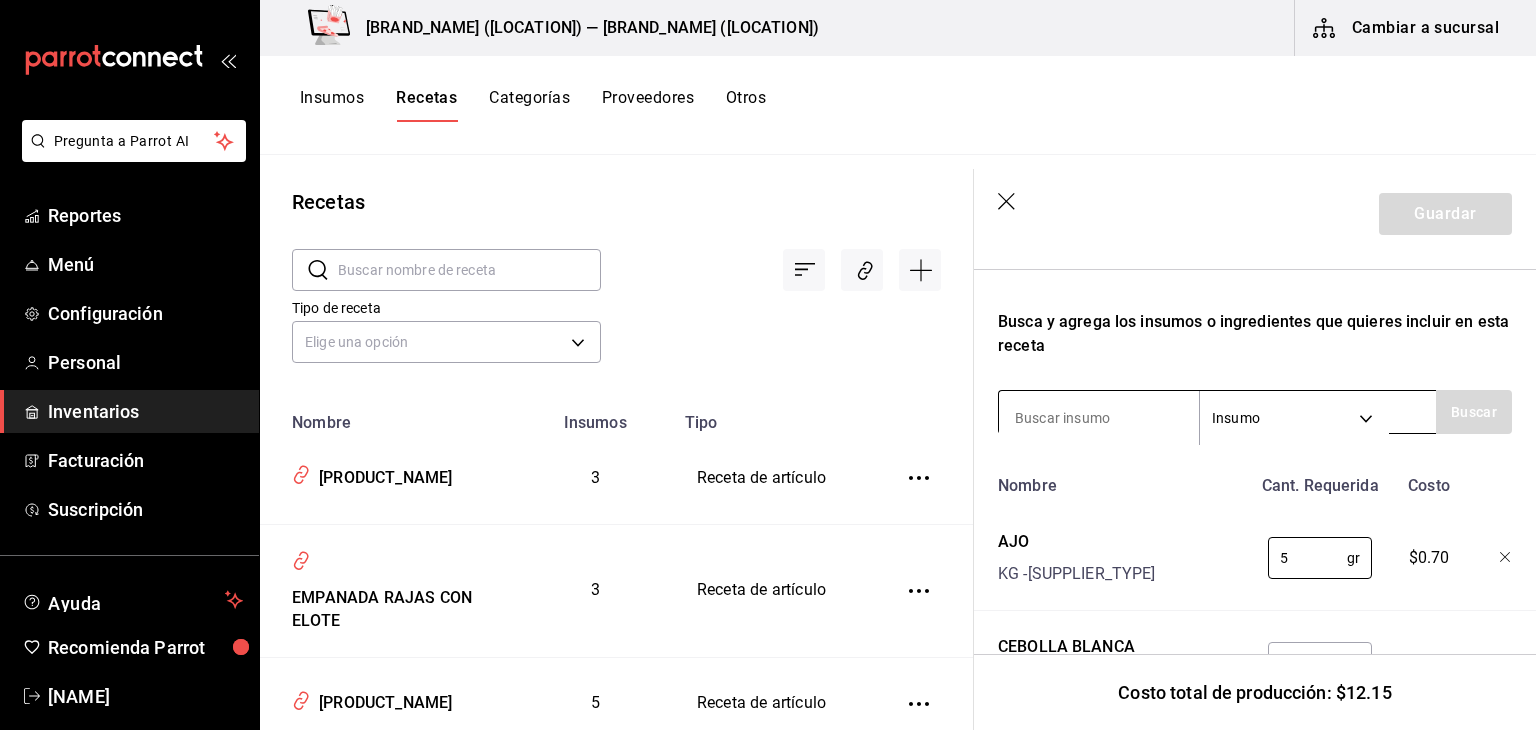 type on "5" 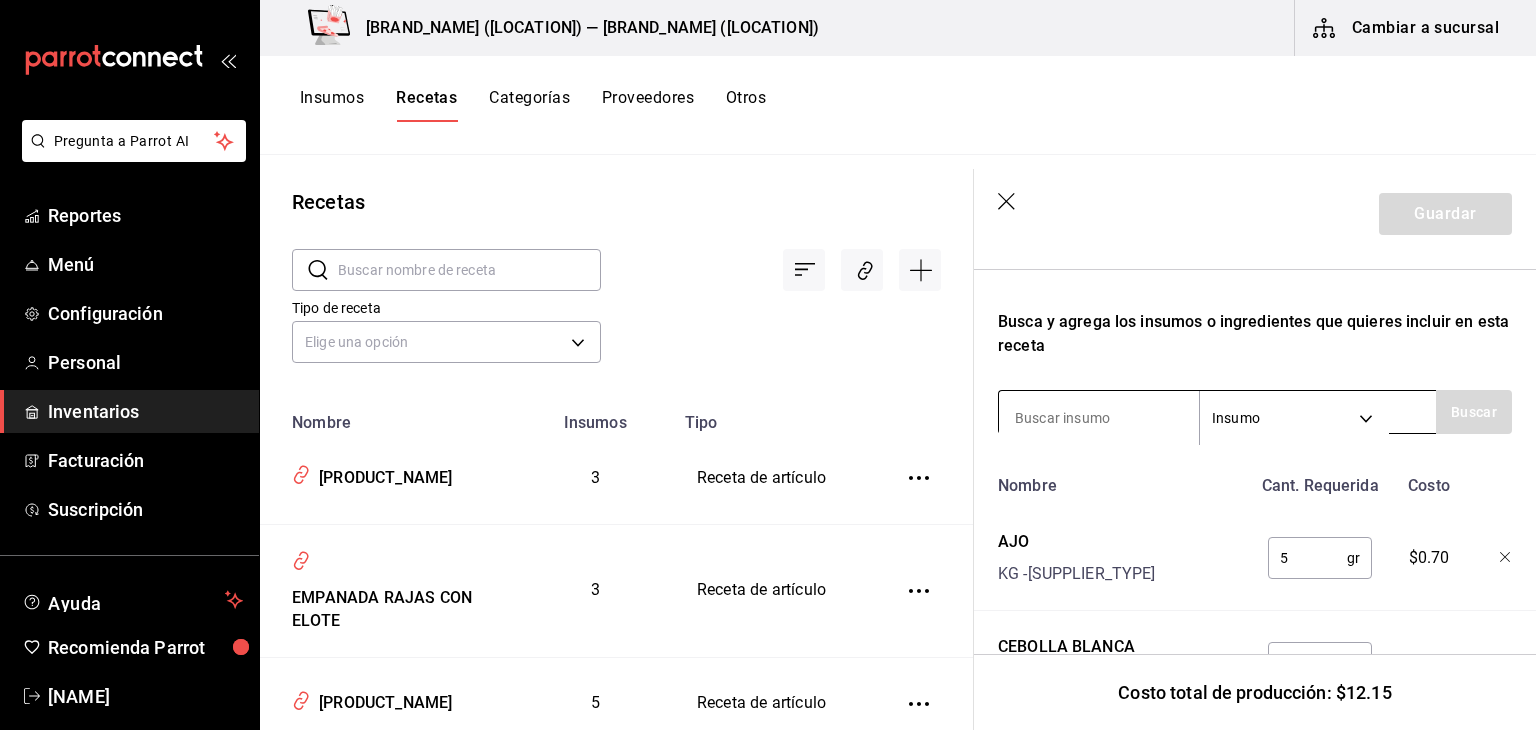 click at bounding box center (1099, 418) 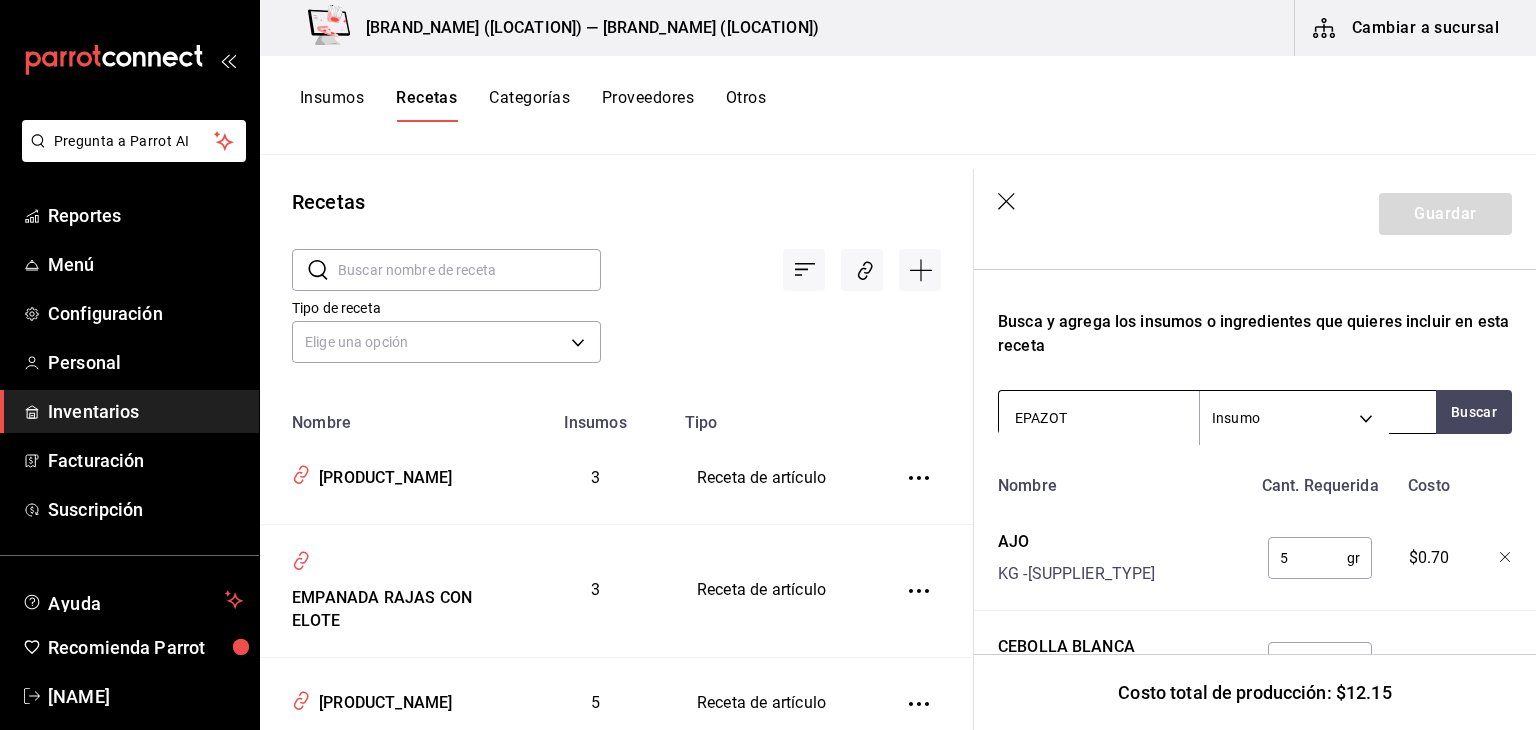 type on "EPAZOTE" 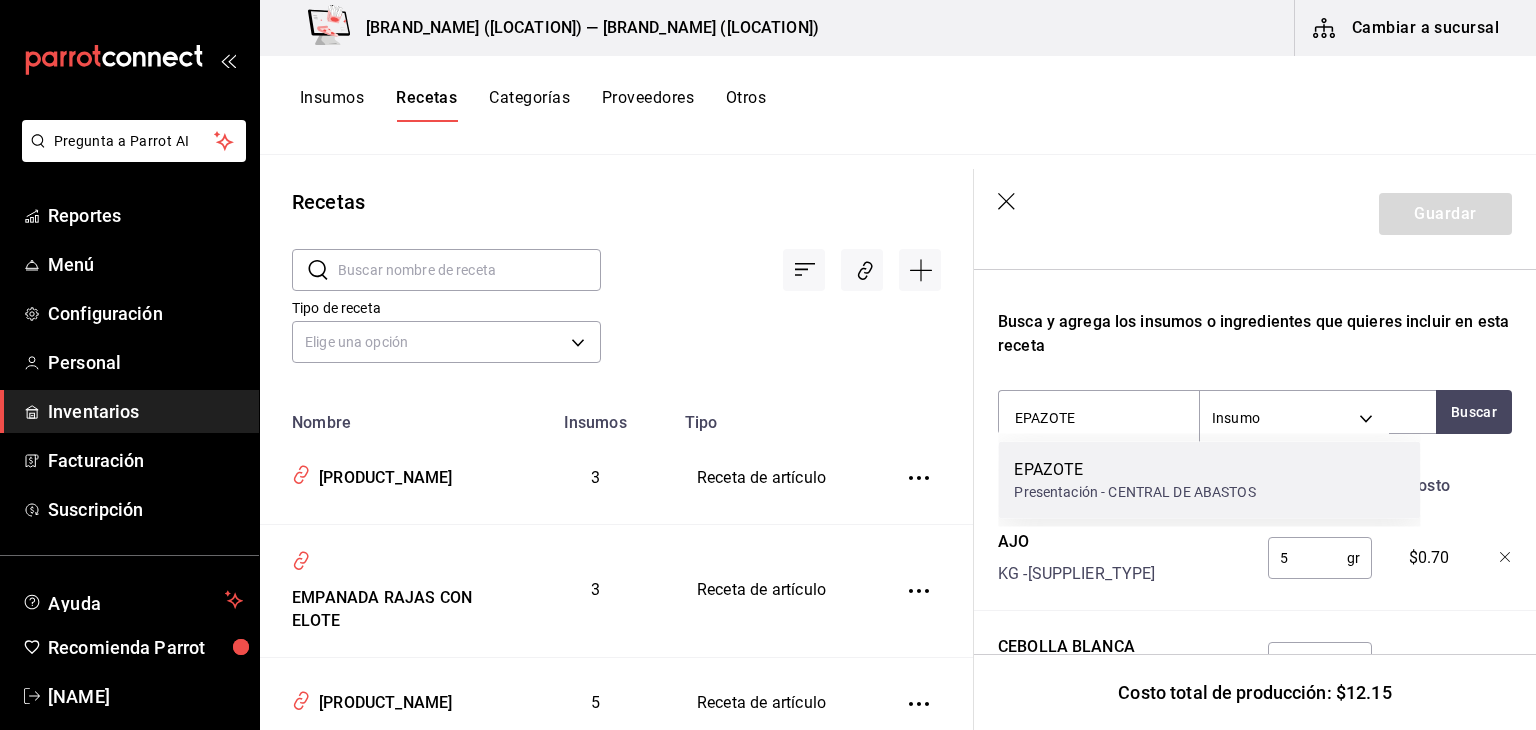 click on "EPAZOTE" at bounding box center (1134, 470) 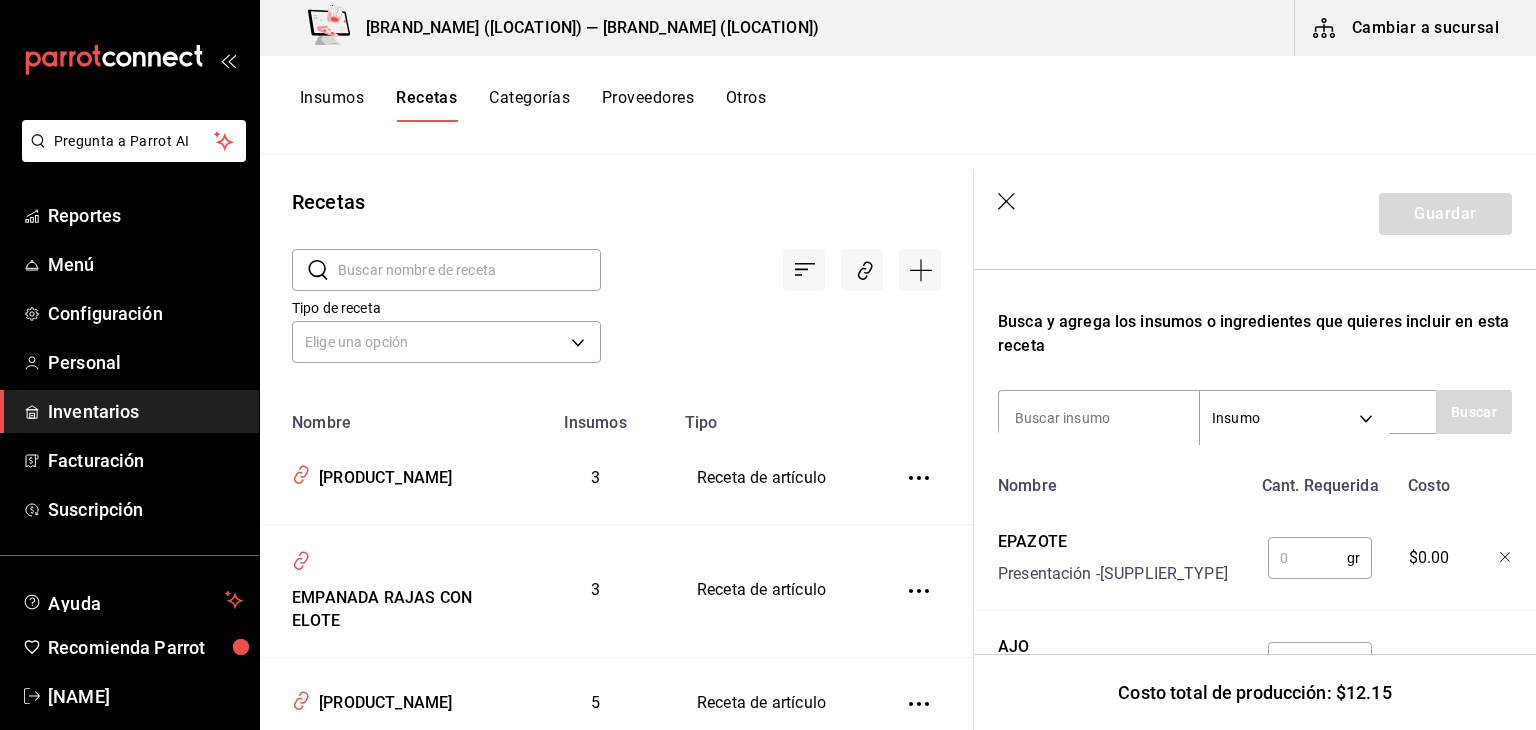 click at bounding box center [1307, 558] 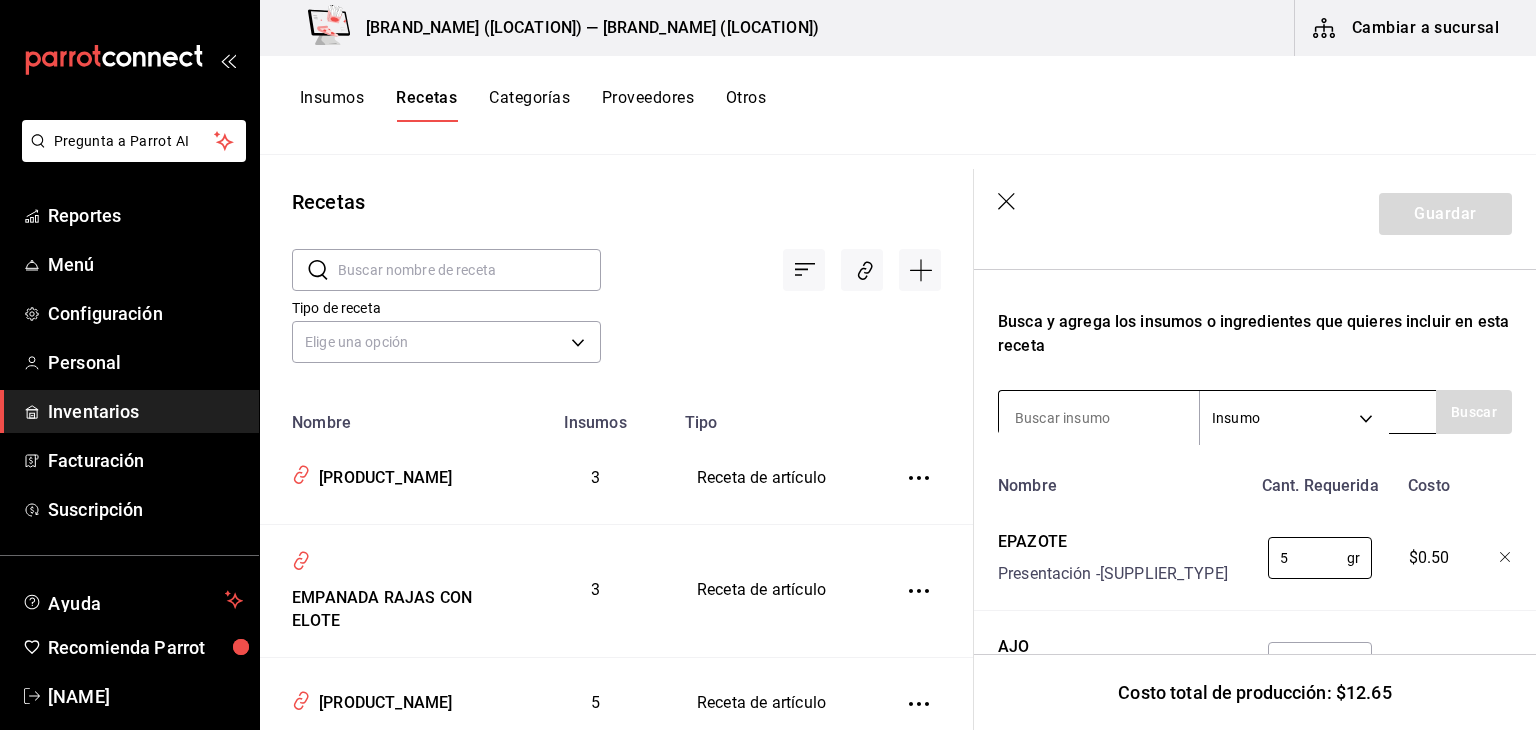 type on "5" 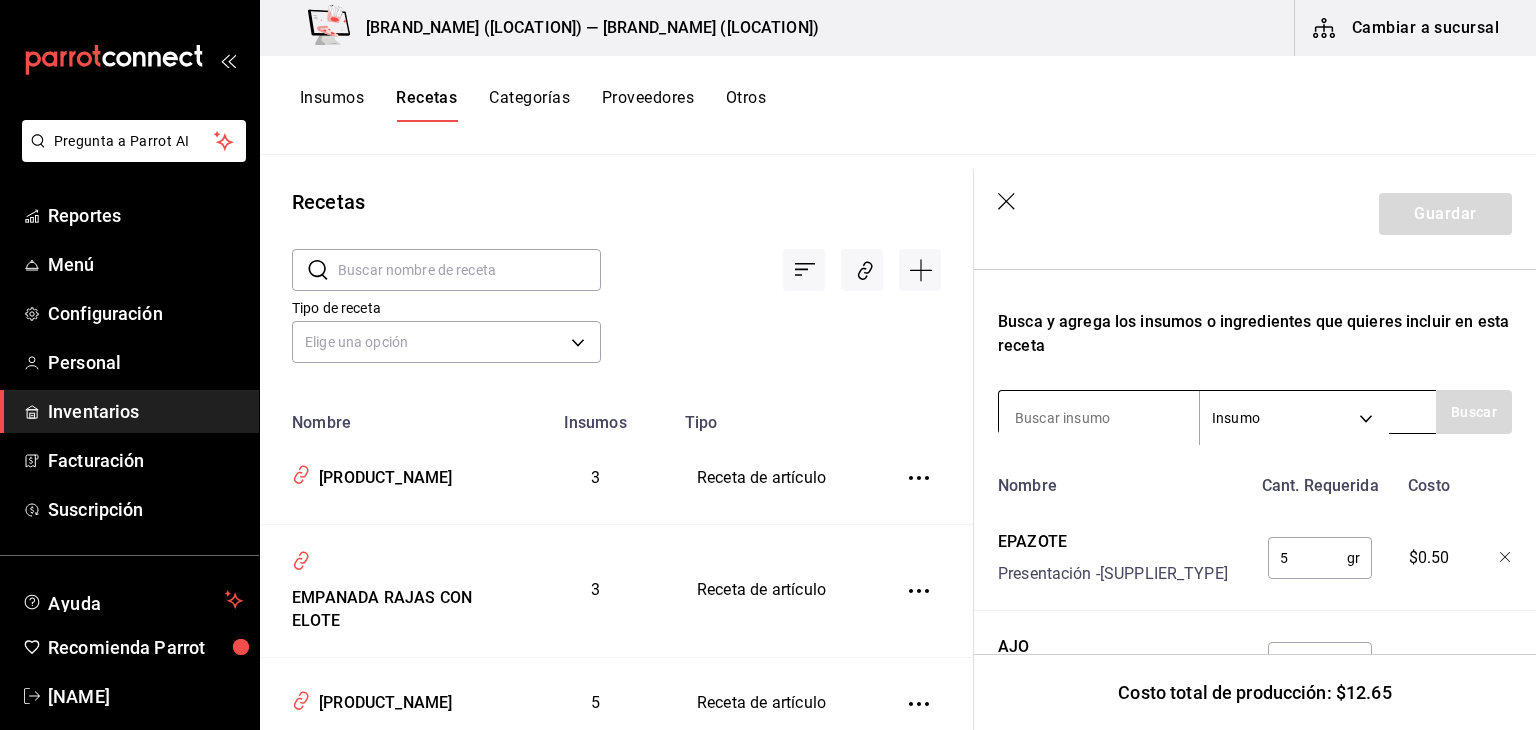 click at bounding box center [1099, 418] 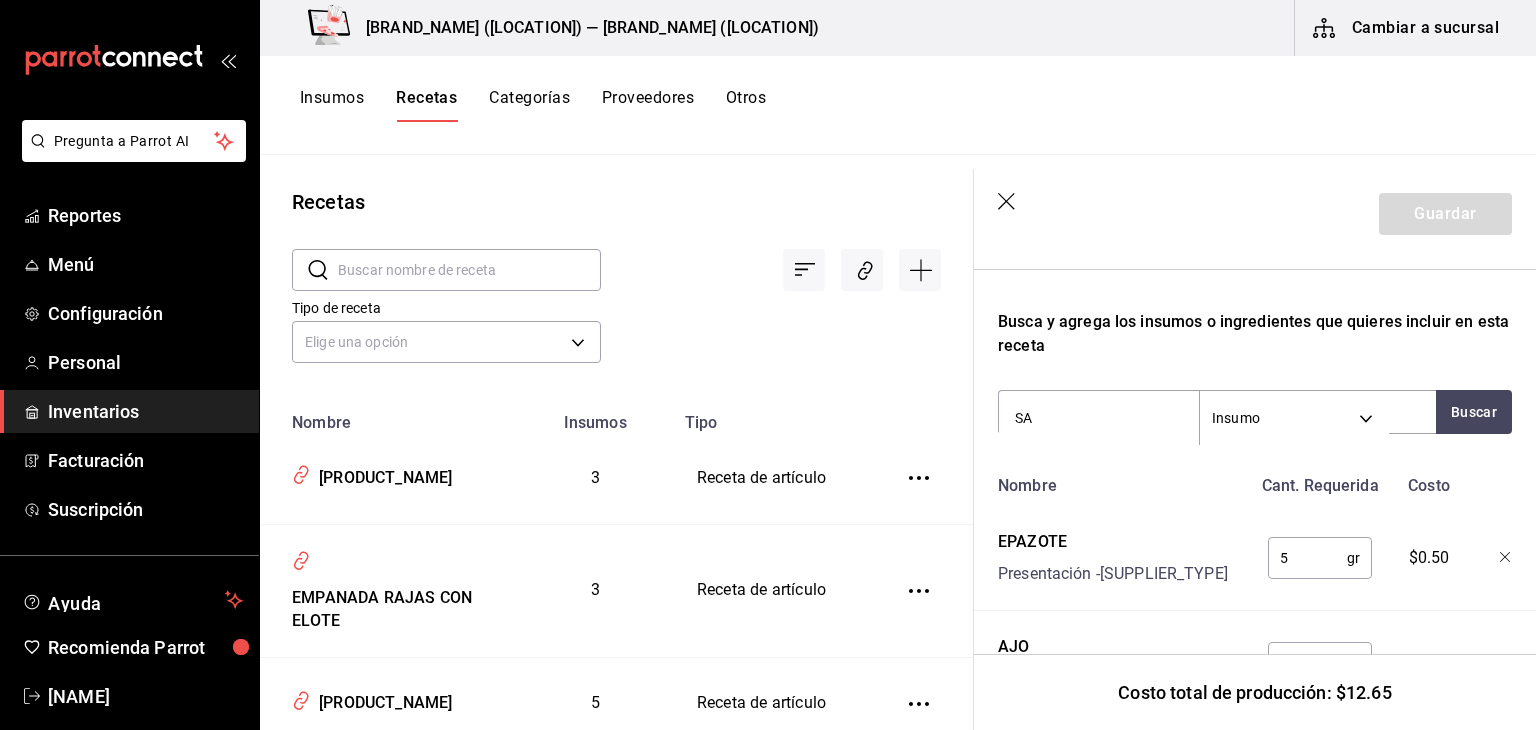 type on "SAL" 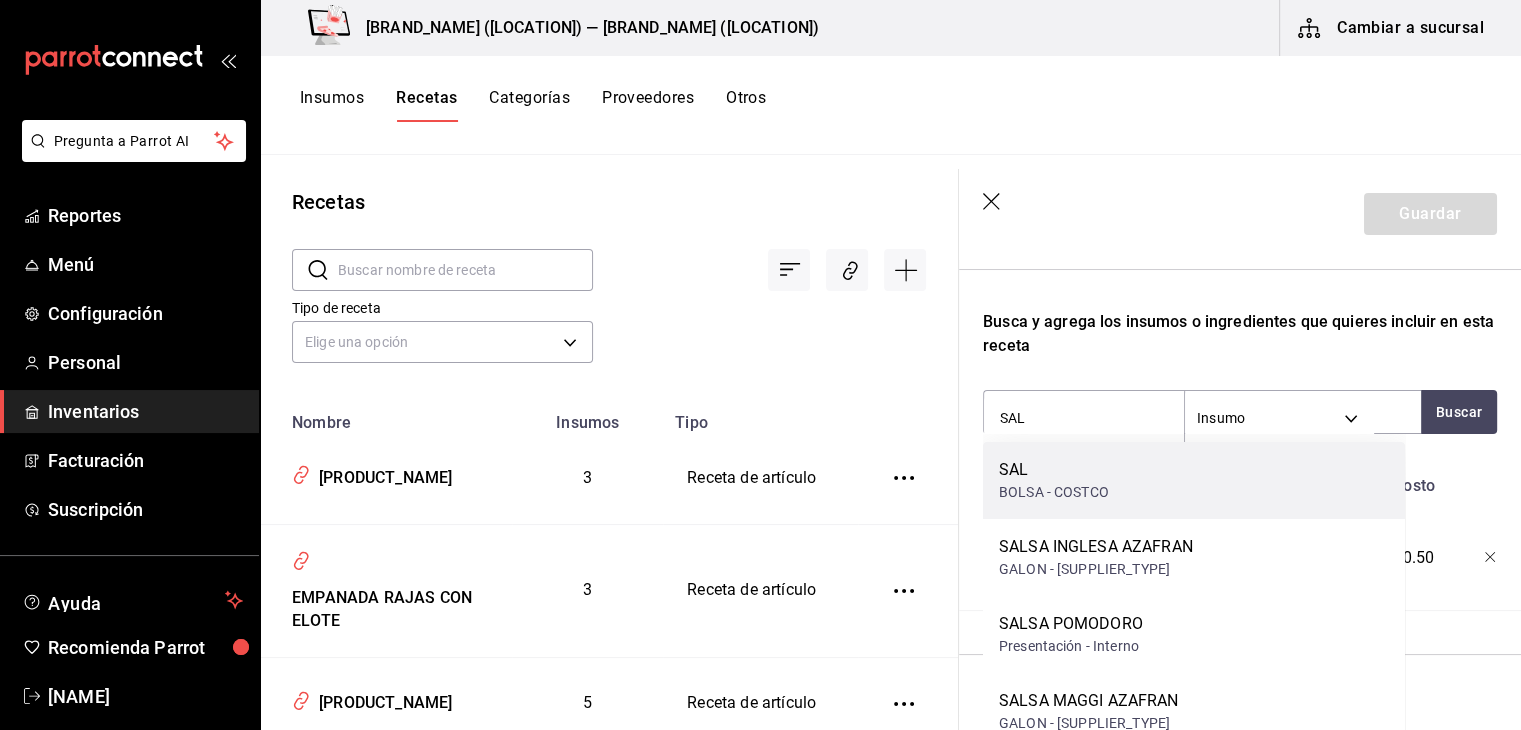 click on "BOLSA - COSTCO" at bounding box center (1054, 492) 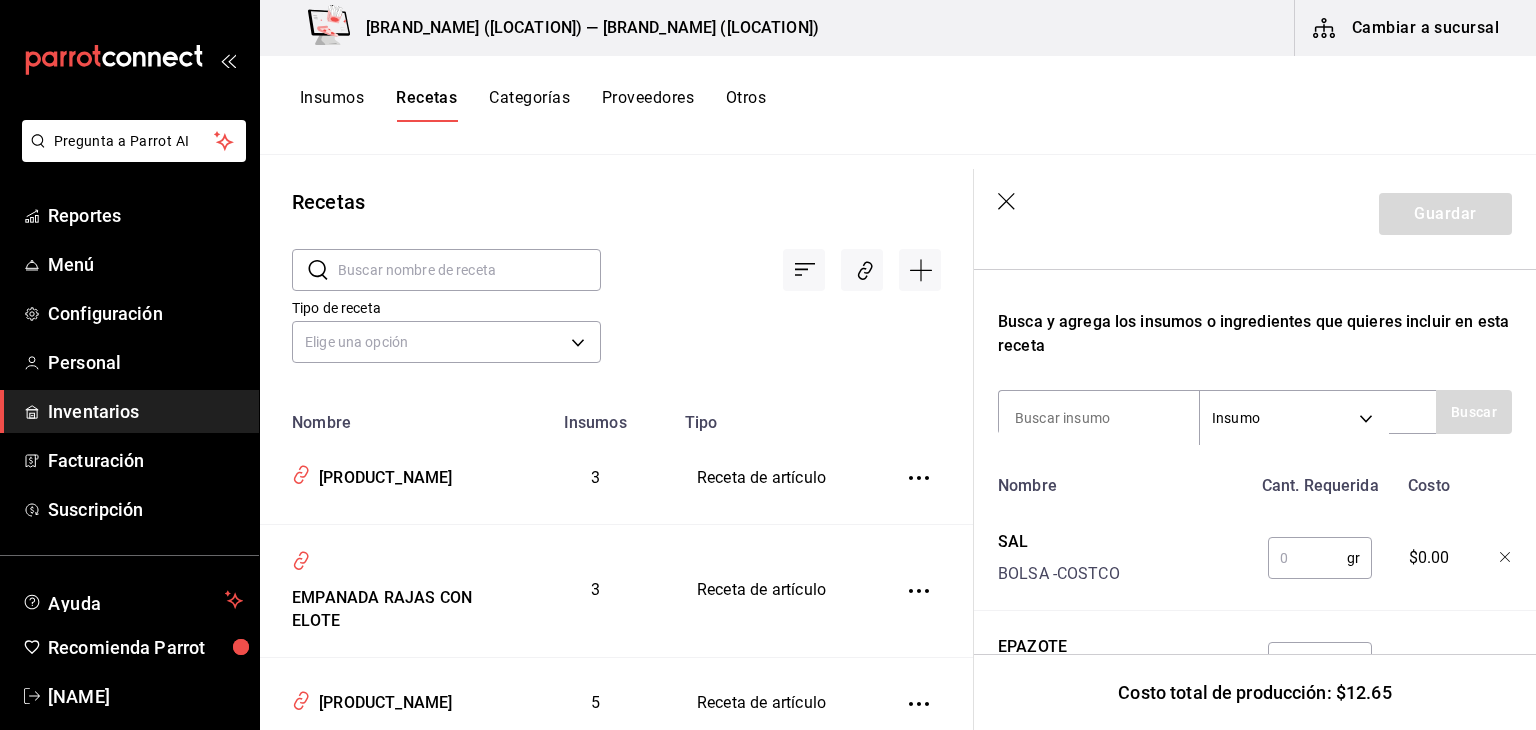 click at bounding box center (1307, 558) 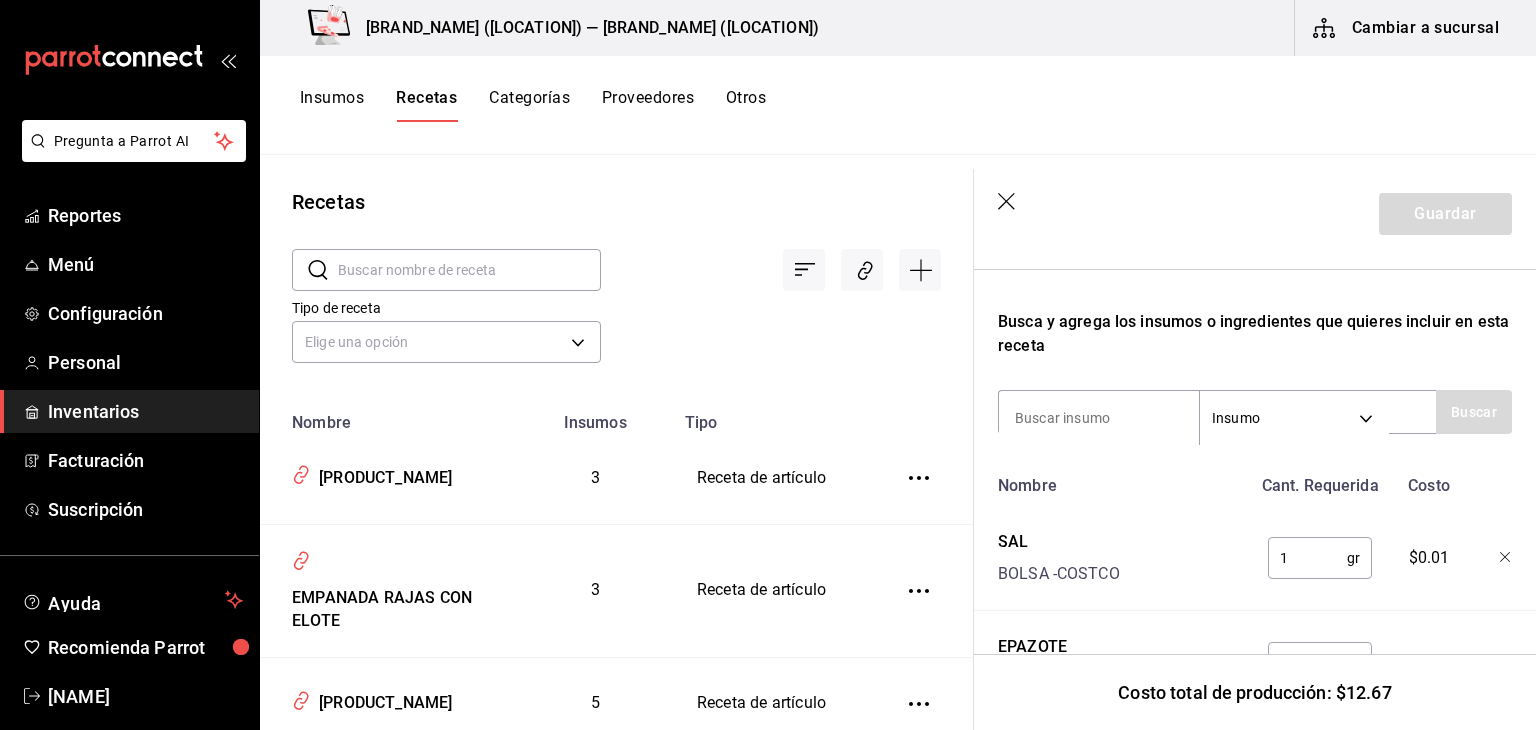type on "1" 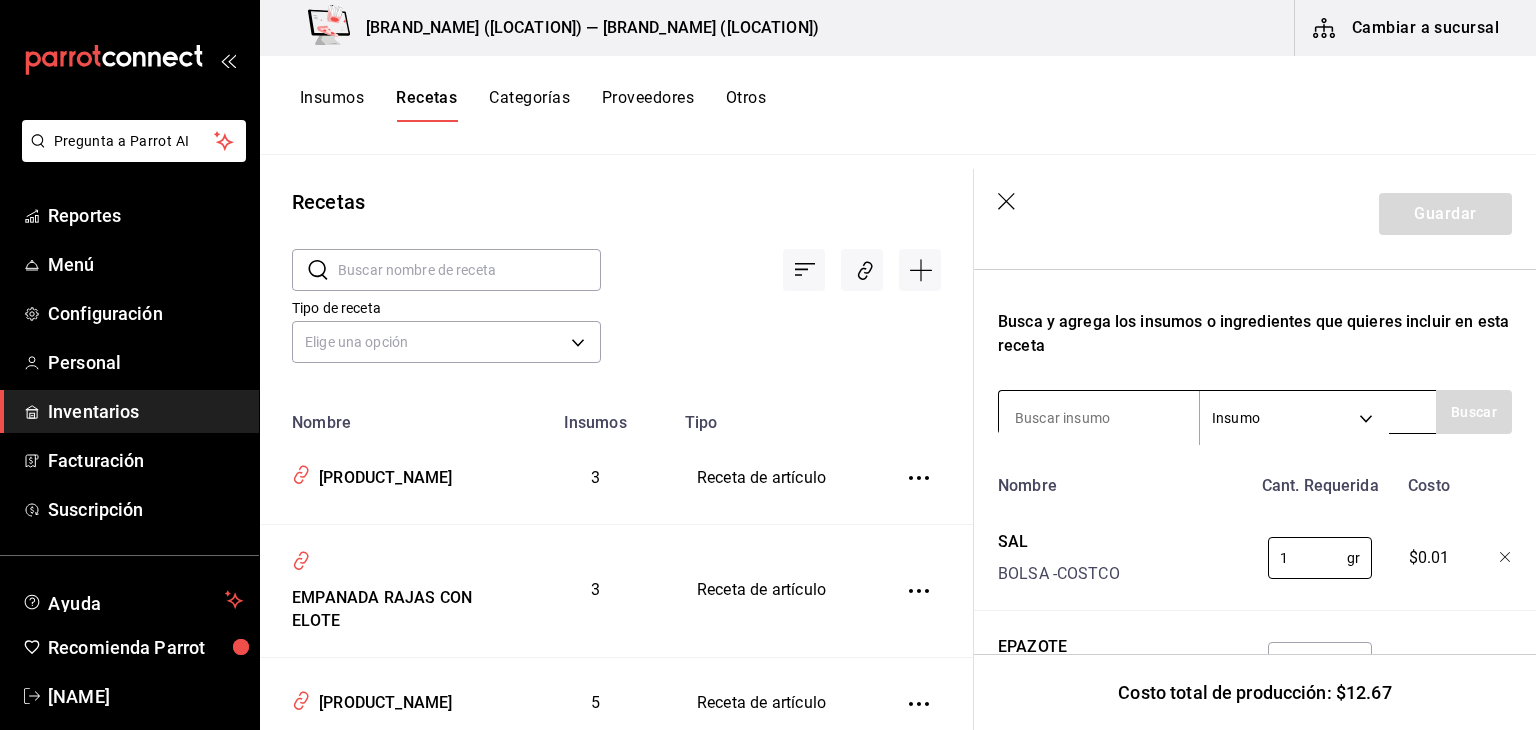 drag, startPoint x: 1294, startPoint y: 549, endPoint x: 1013, endPoint y: 413, distance: 312.18103 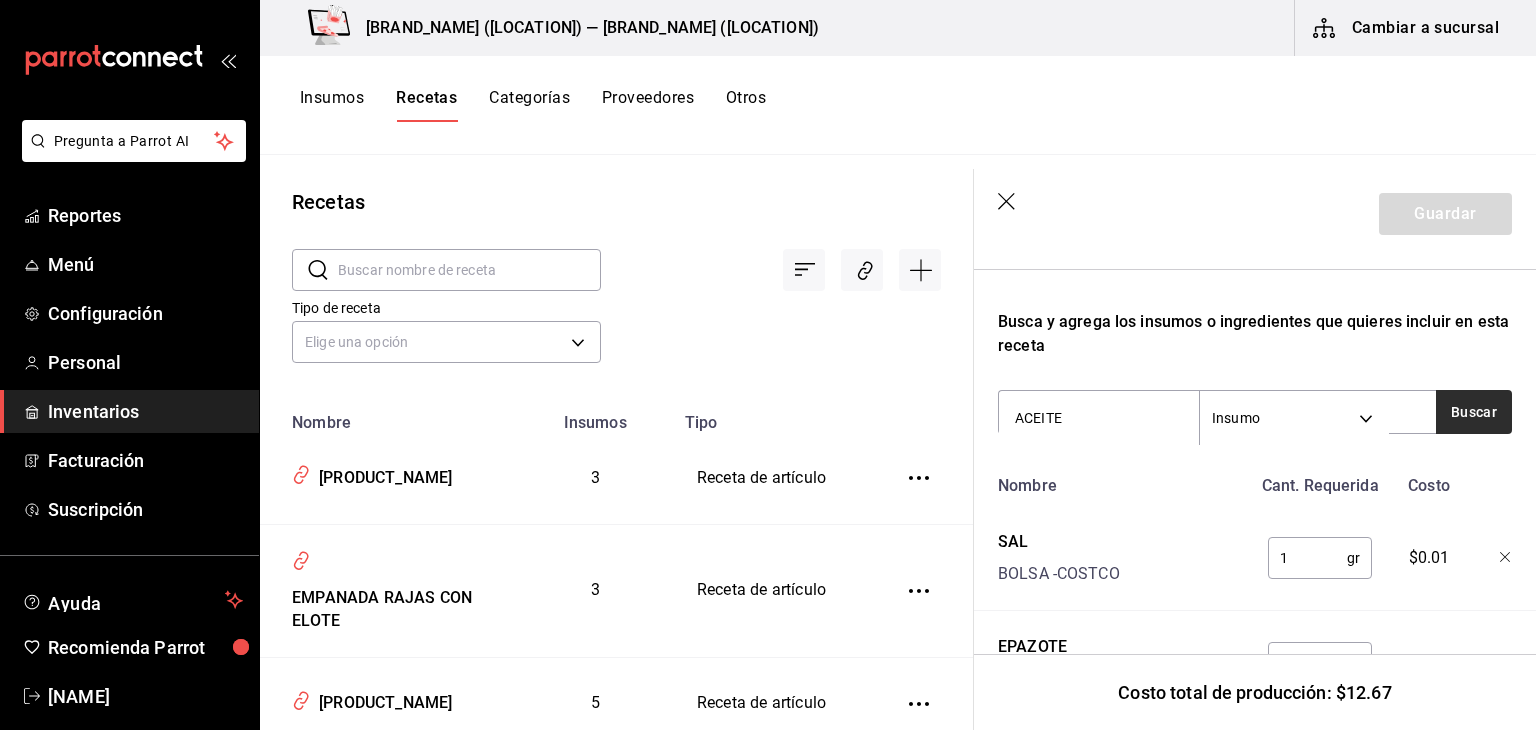 type on "ACEITE" 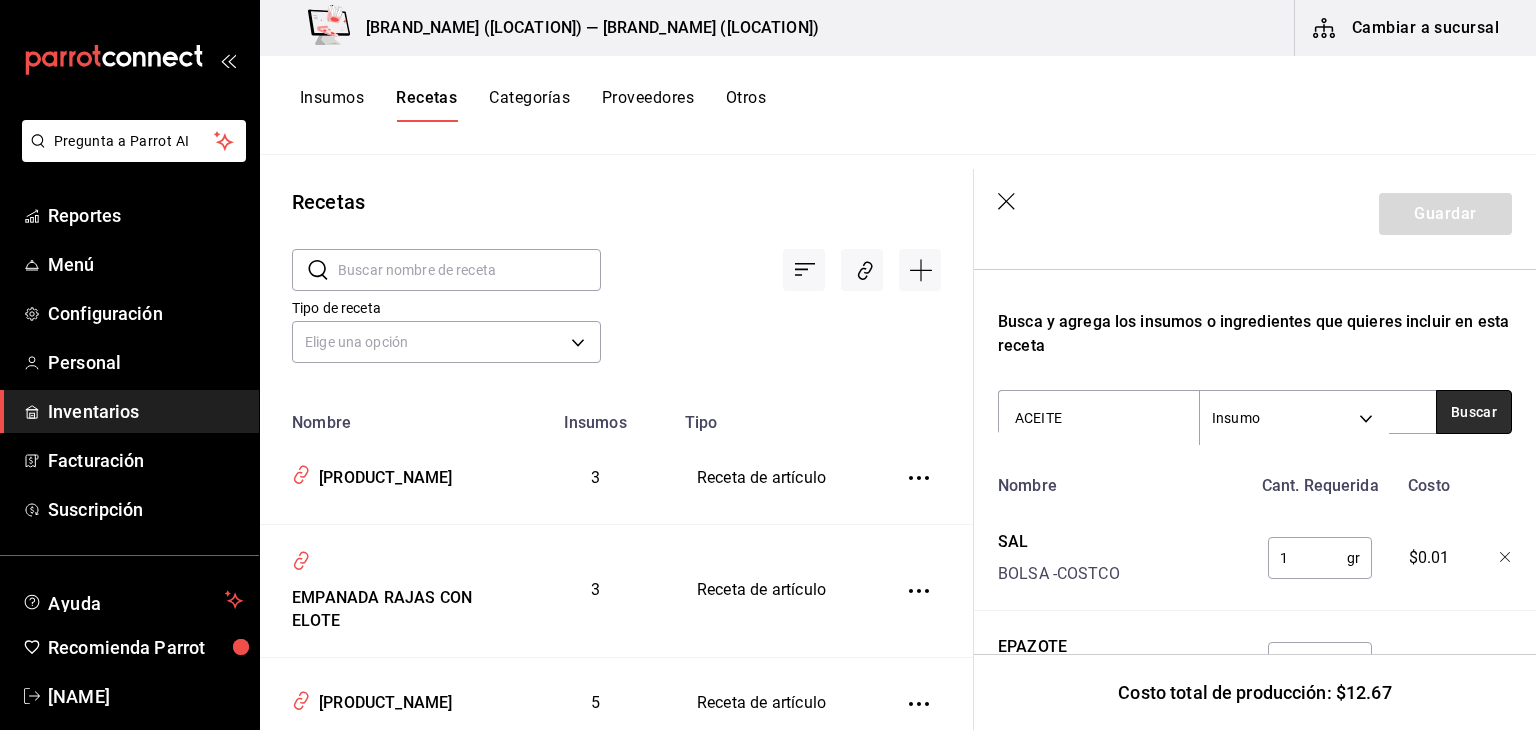 click on "Buscar" at bounding box center [1474, 412] 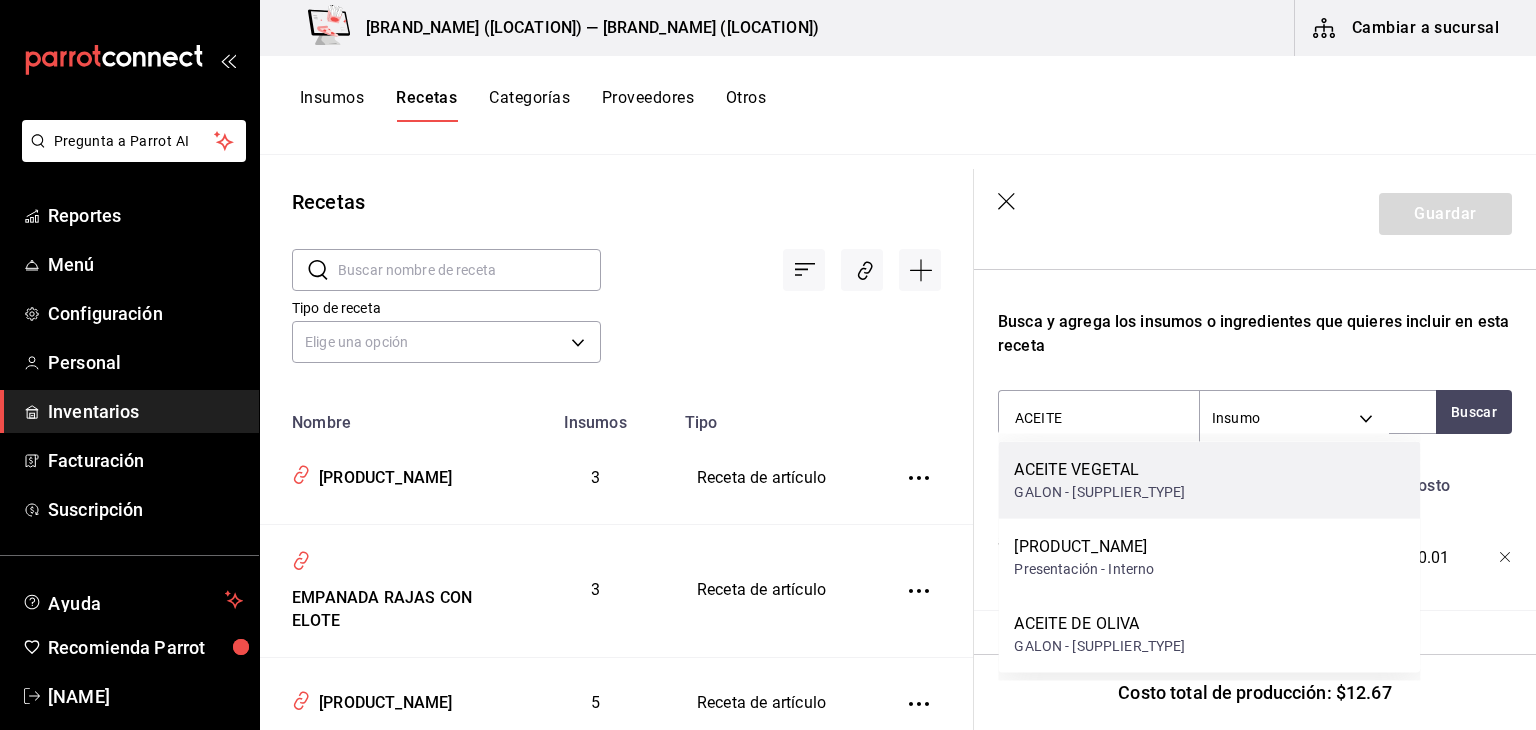 click on "ACEITE VEGETAL" at bounding box center [1099, 470] 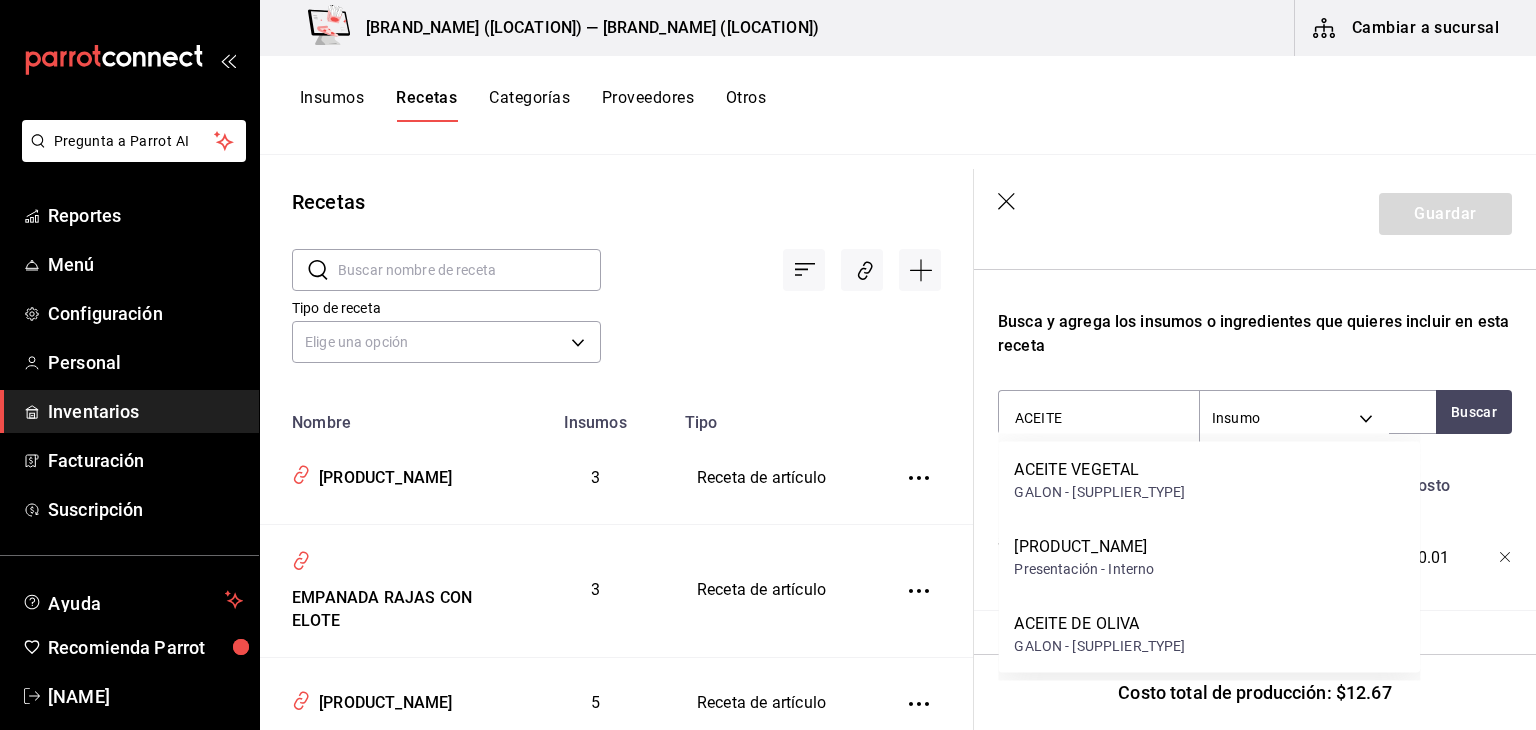 type 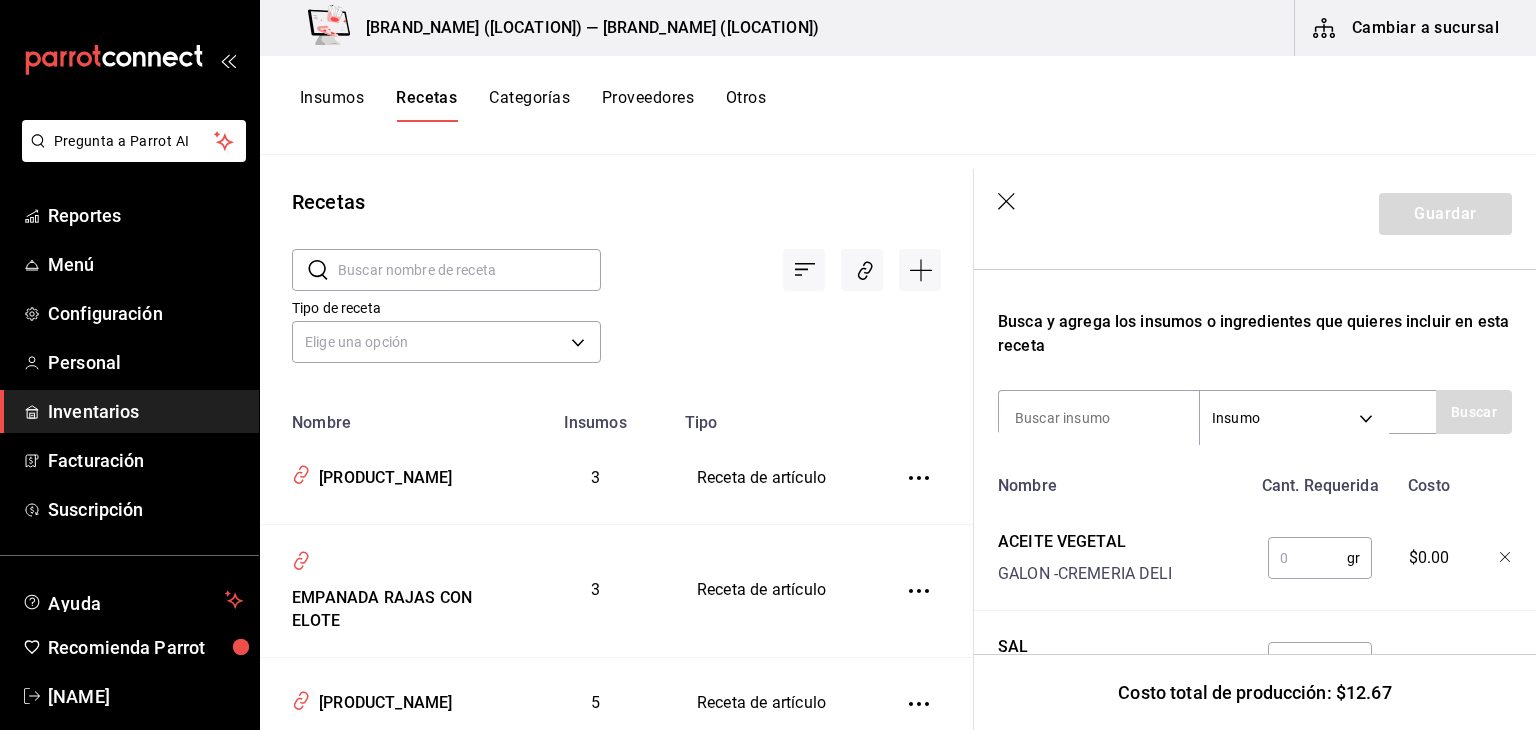 click at bounding box center [1307, 558] 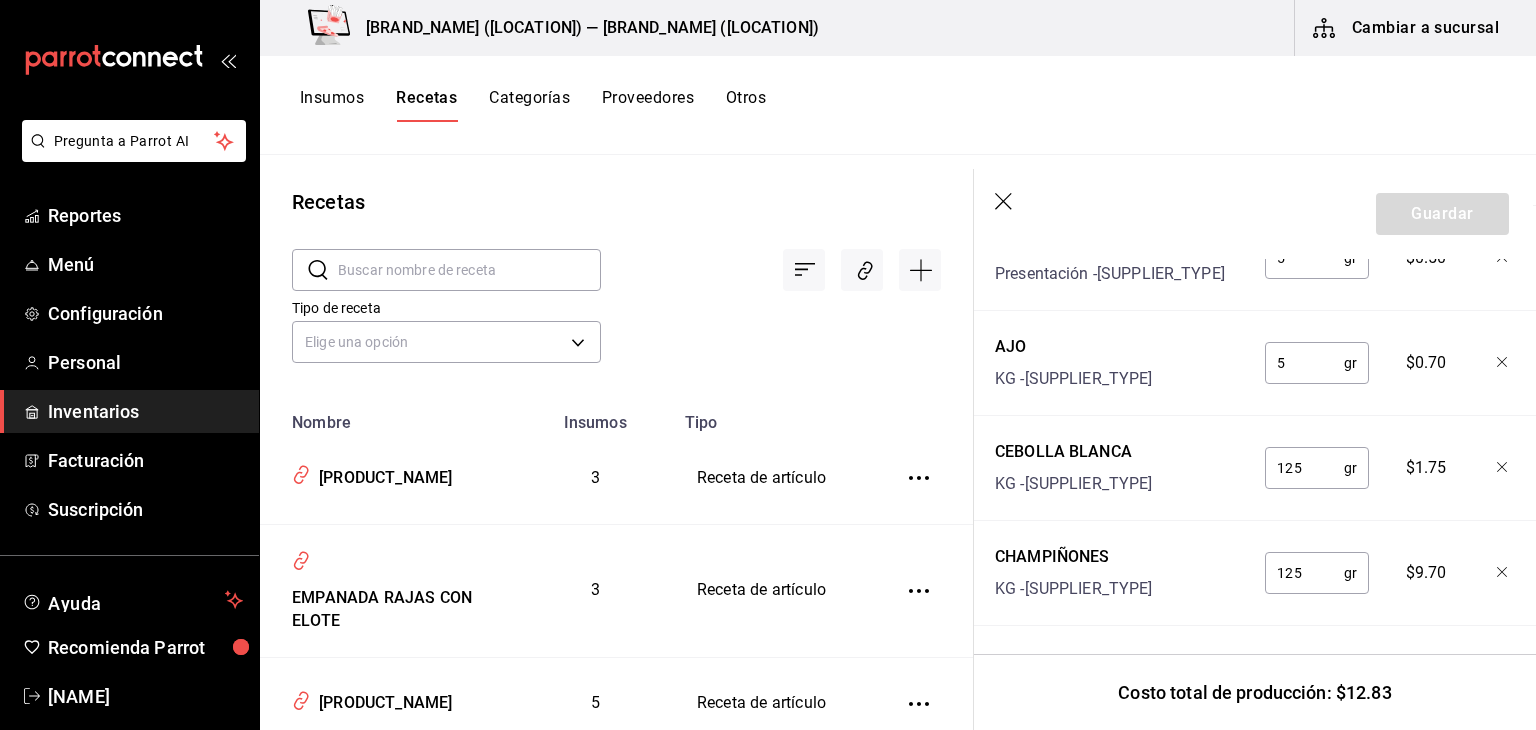 scroll, scrollTop: 1125, scrollLeft: 0, axis: vertical 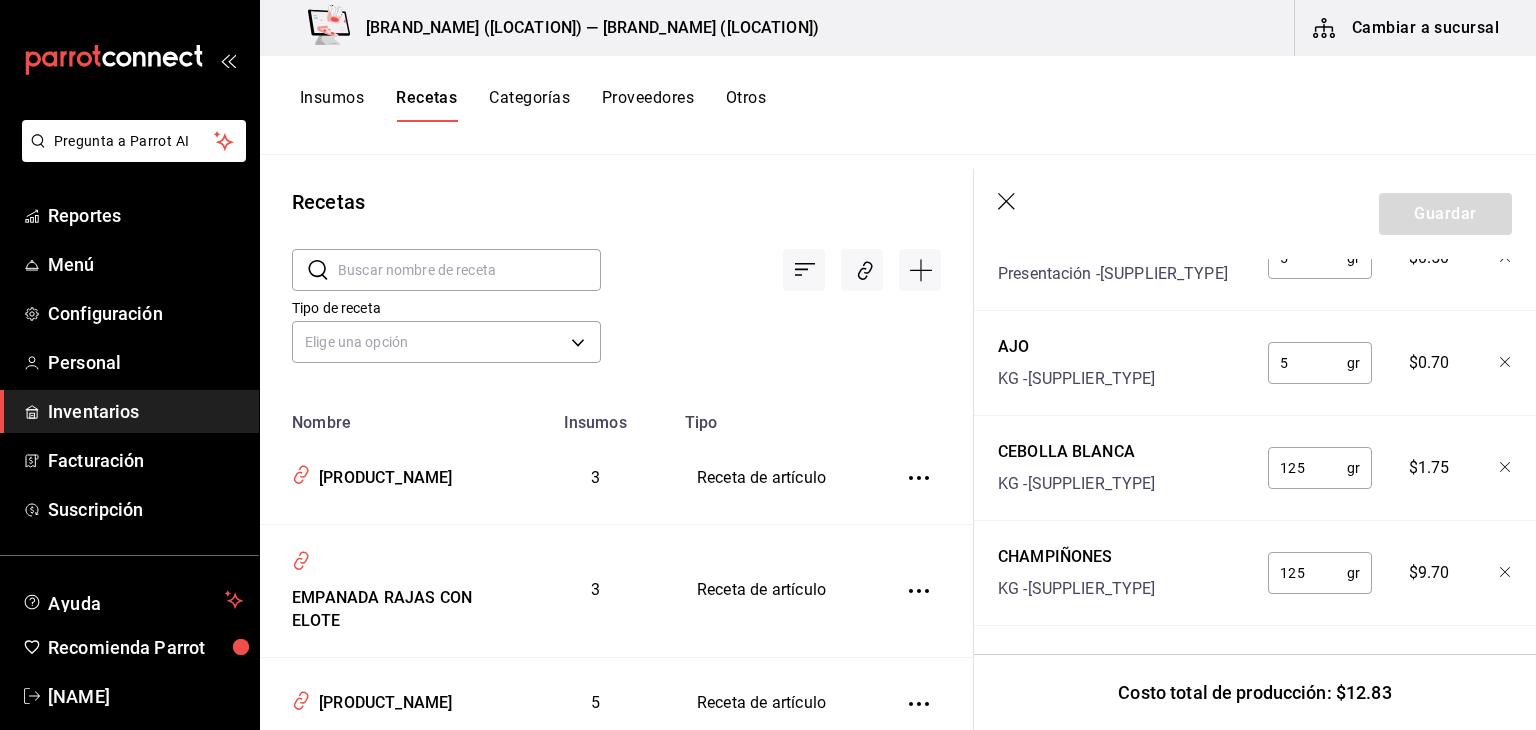 type on "5" 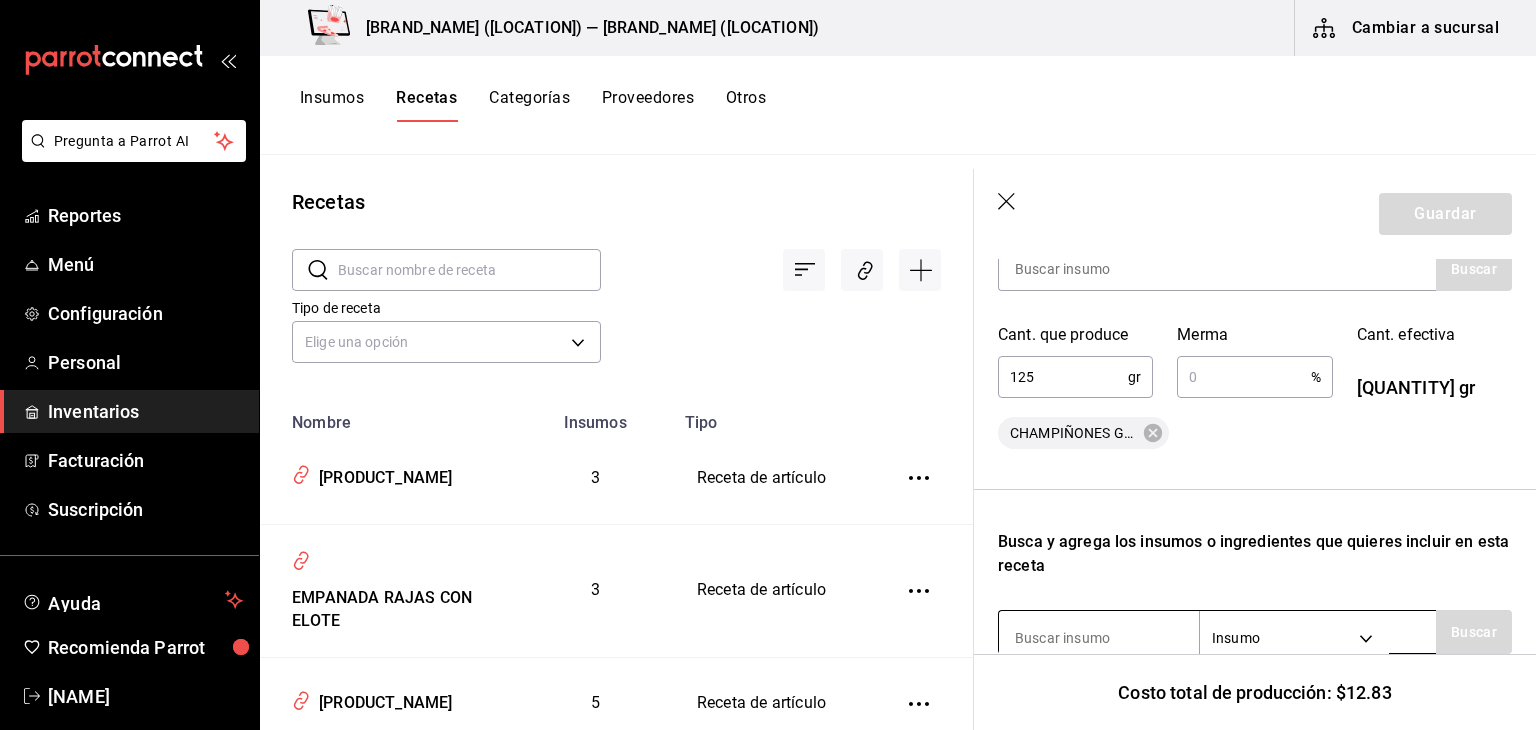 scroll, scrollTop: 353, scrollLeft: 0, axis: vertical 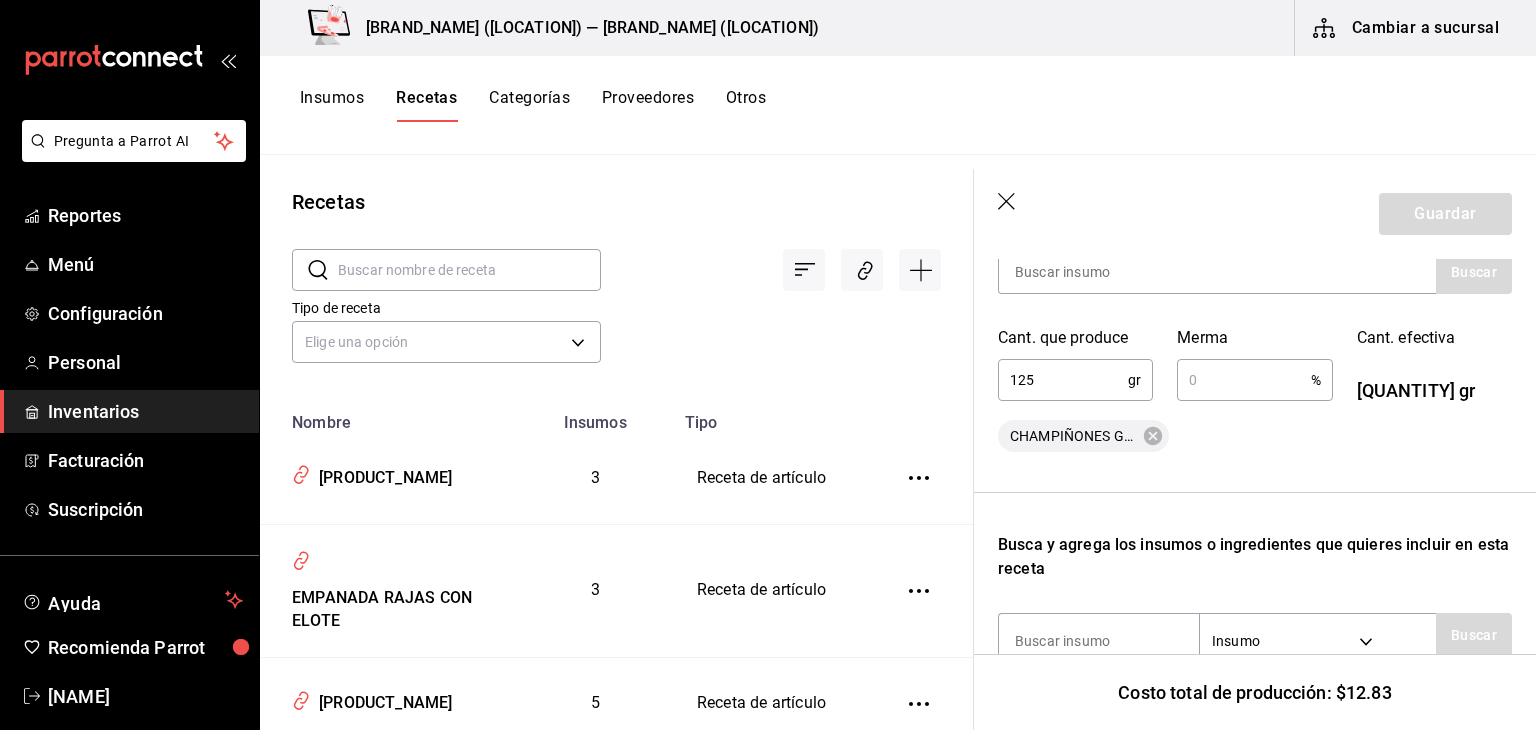 click at bounding box center [1243, 380] 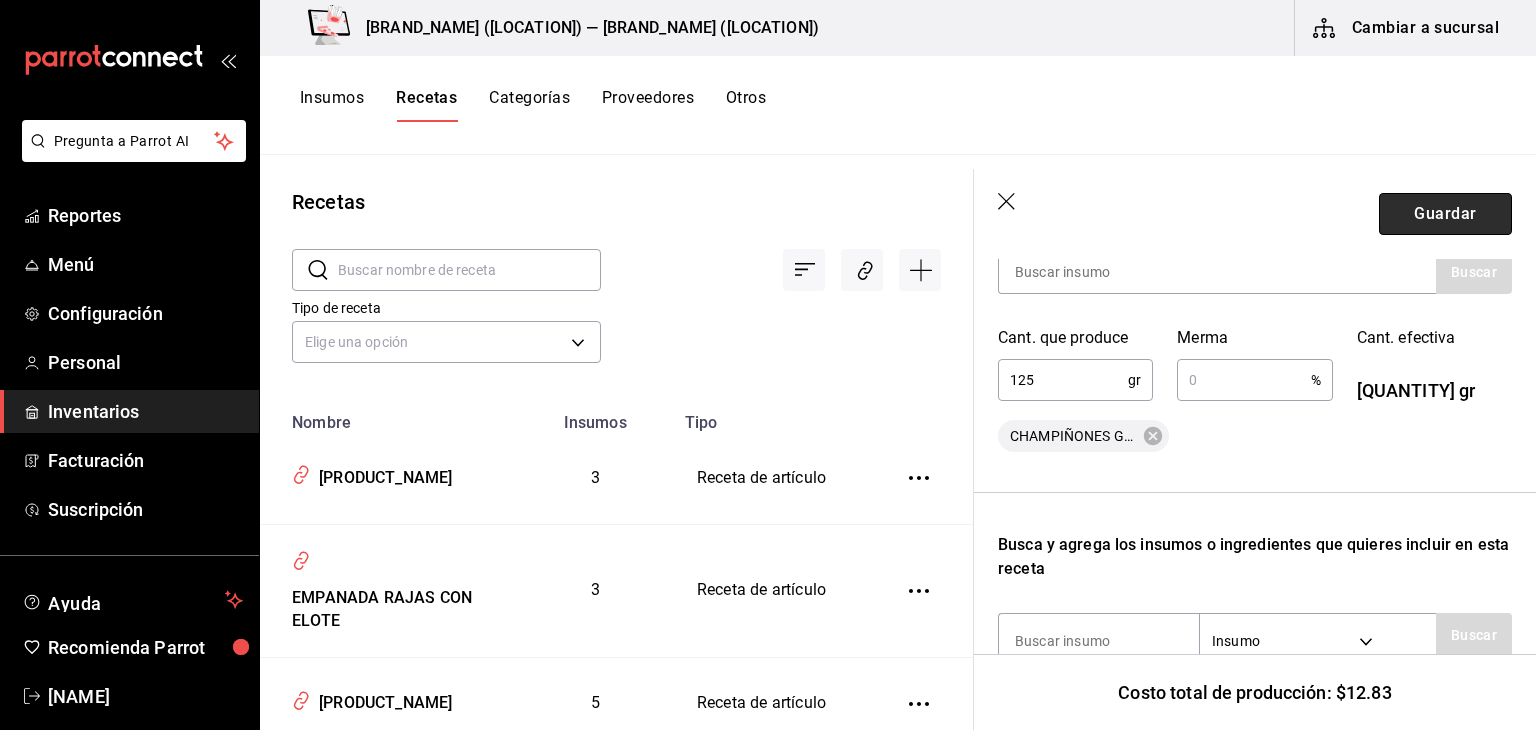click on "Guardar" at bounding box center (1445, 214) 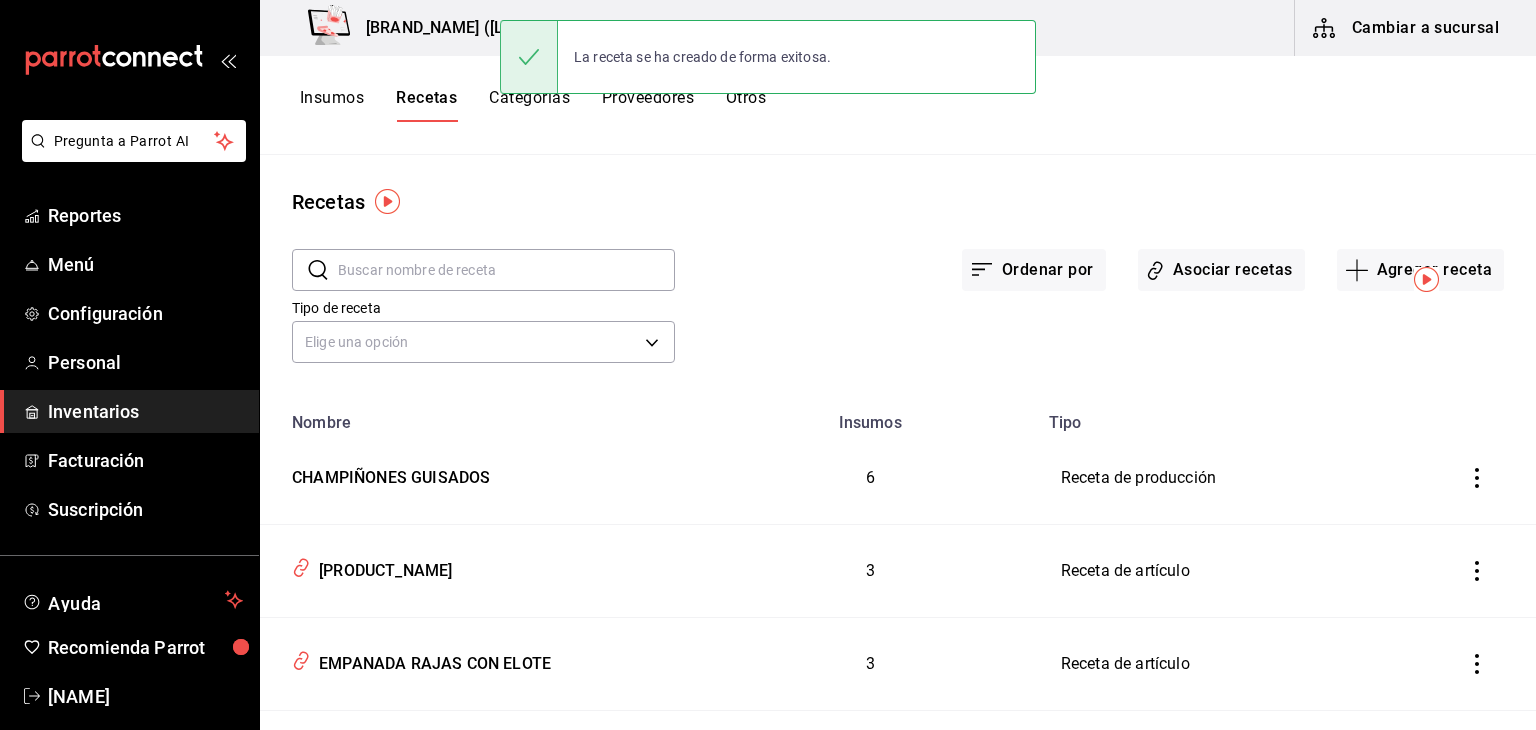 scroll, scrollTop: 0, scrollLeft: 0, axis: both 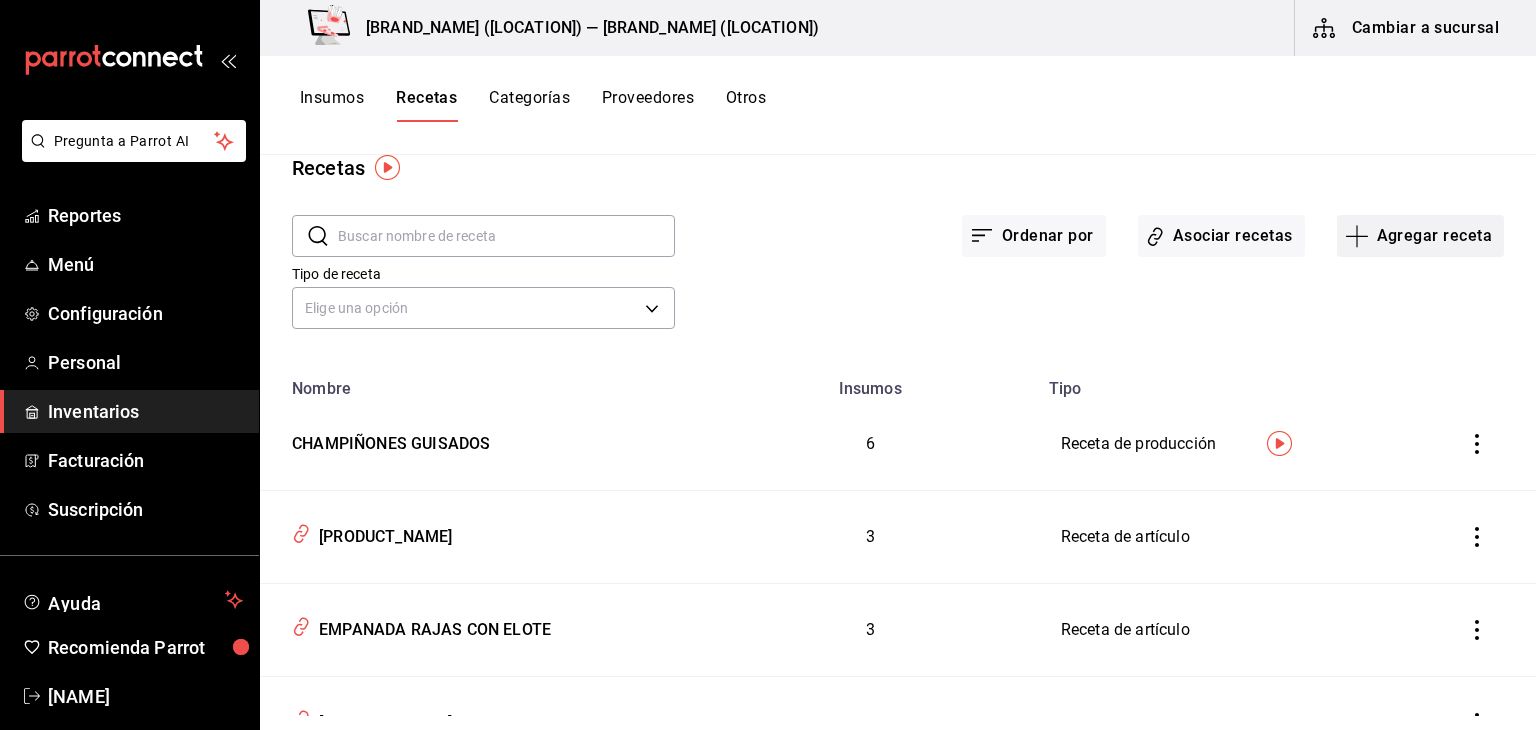 click on "Agregar receta" at bounding box center [1420, 236] 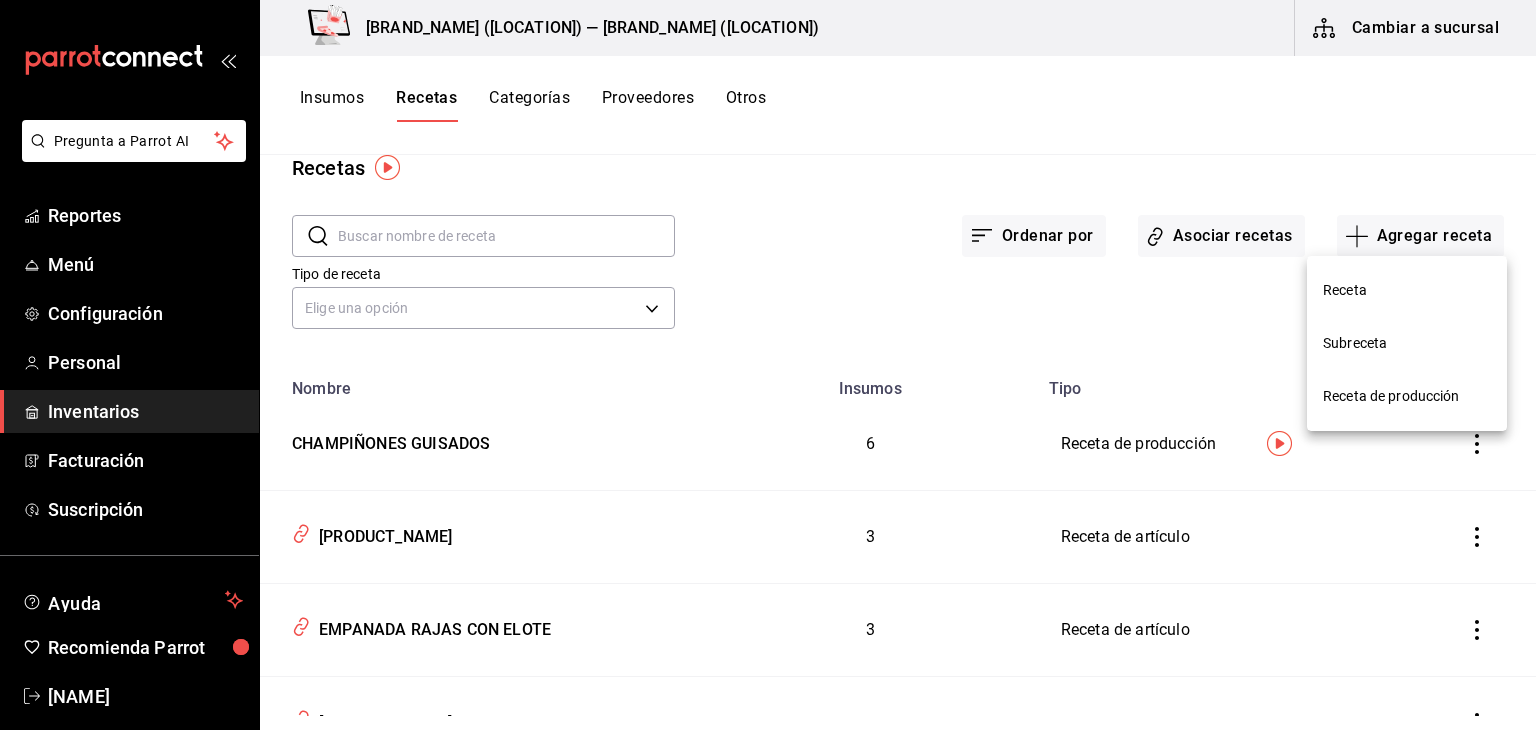 click on "Receta" at bounding box center (1407, 290) 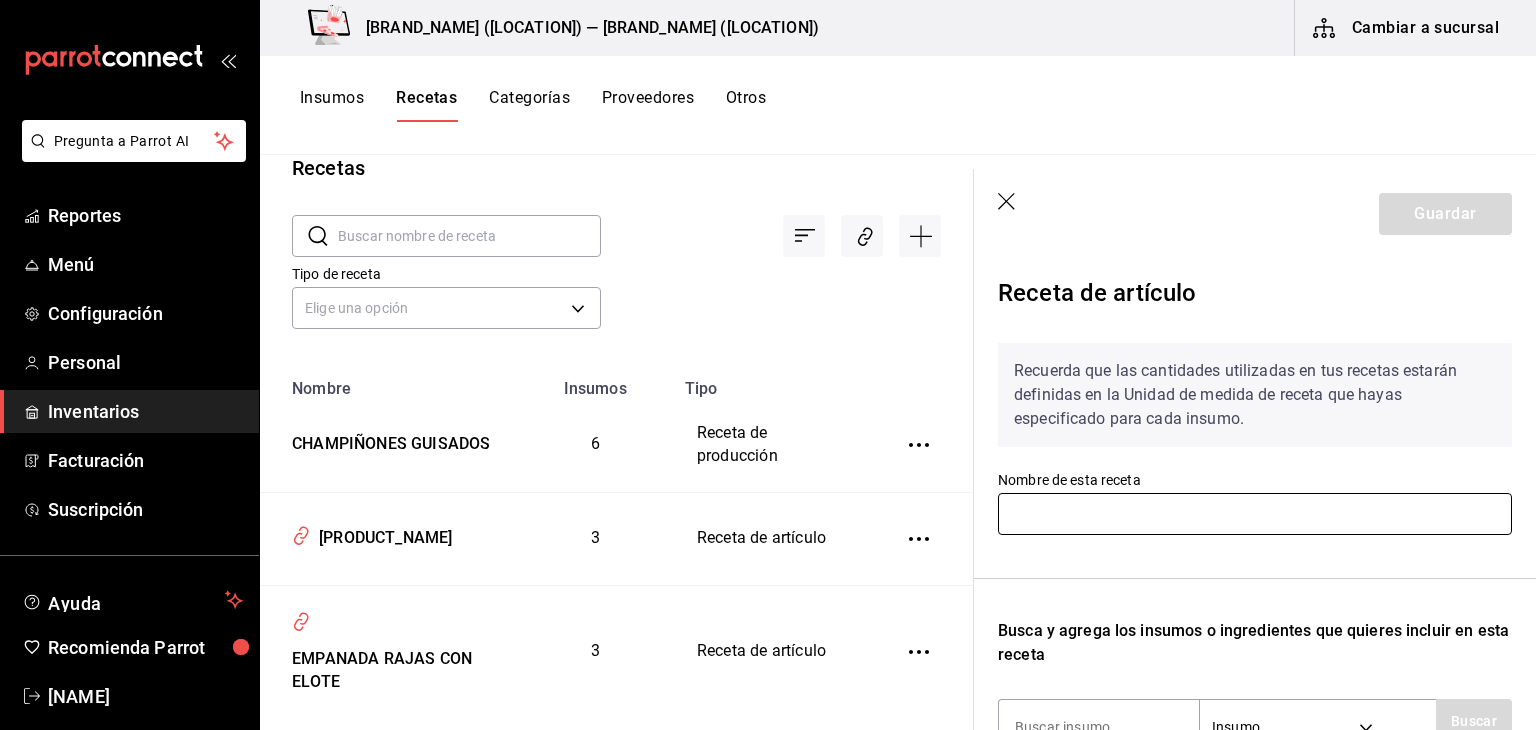 click at bounding box center [1255, 514] 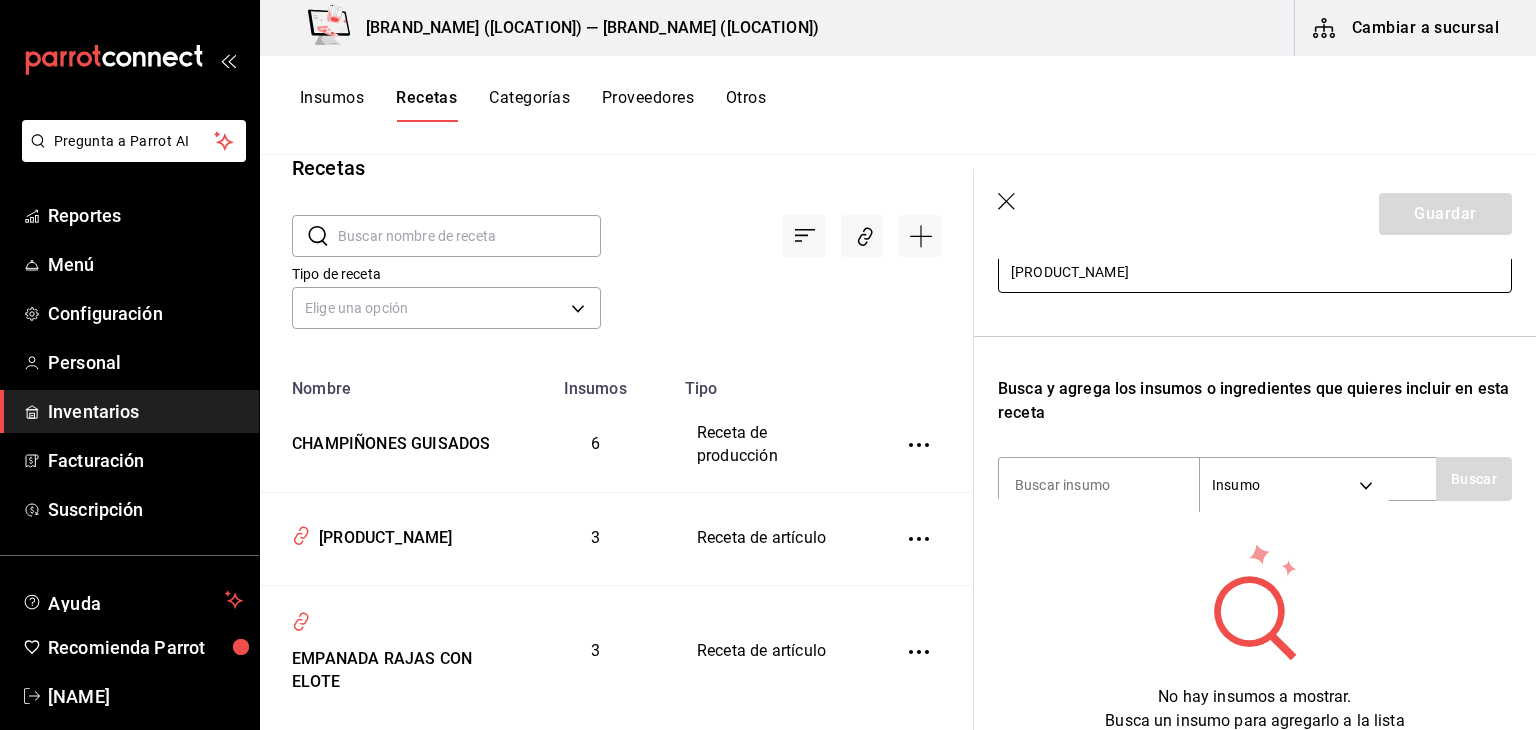 scroll, scrollTop: 248, scrollLeft: 0, axis: vertical 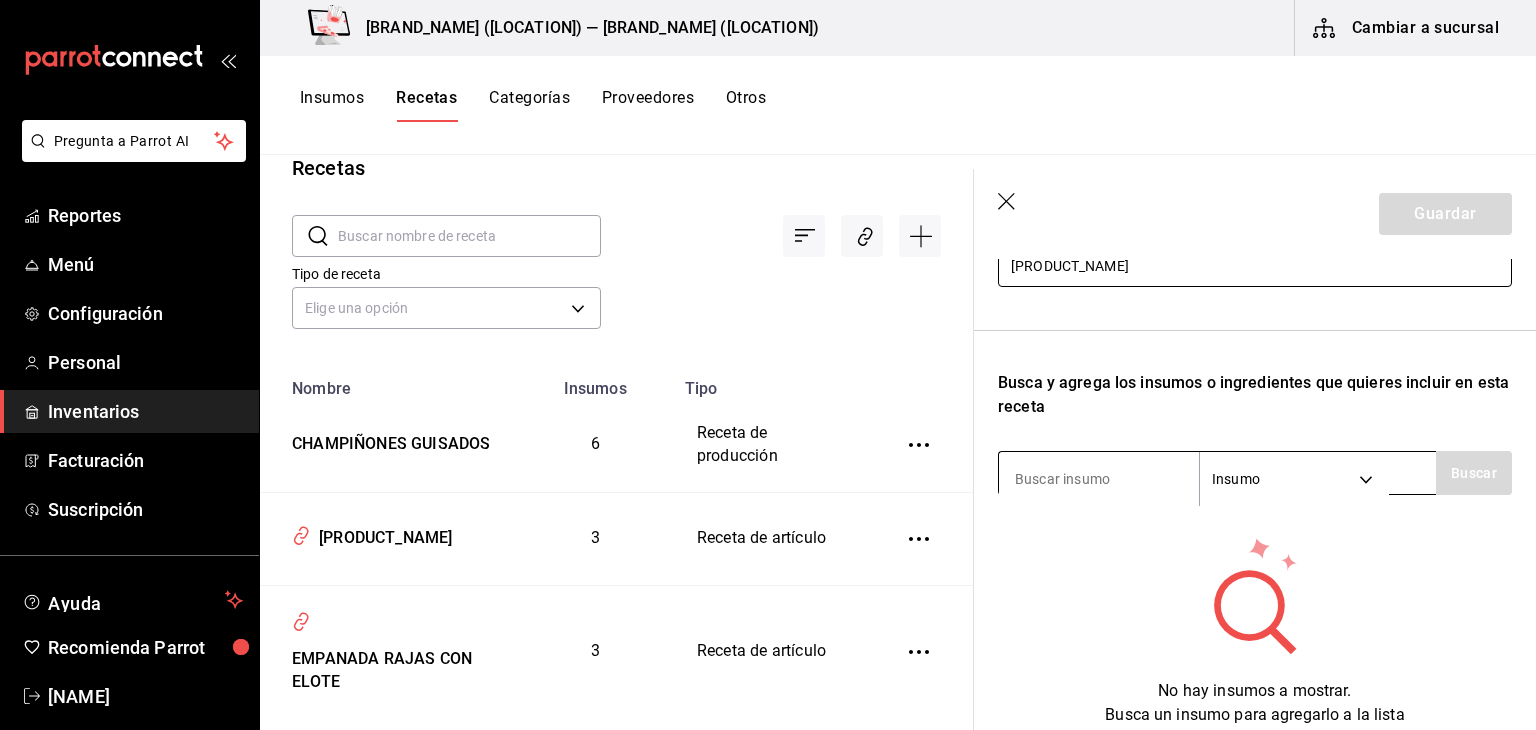 type on "[PRODUCT_NAME]" 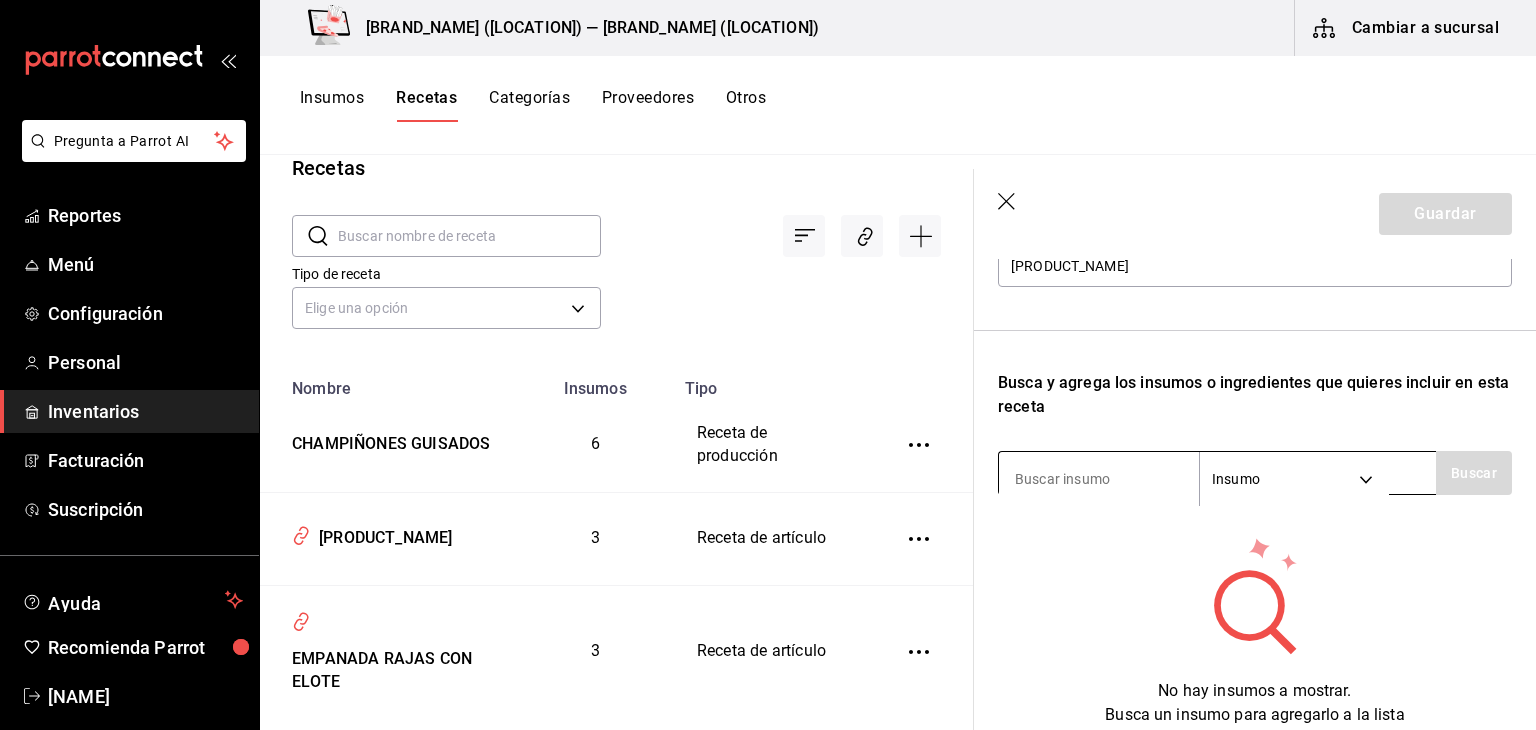 click at bounding box center [1099, 479] 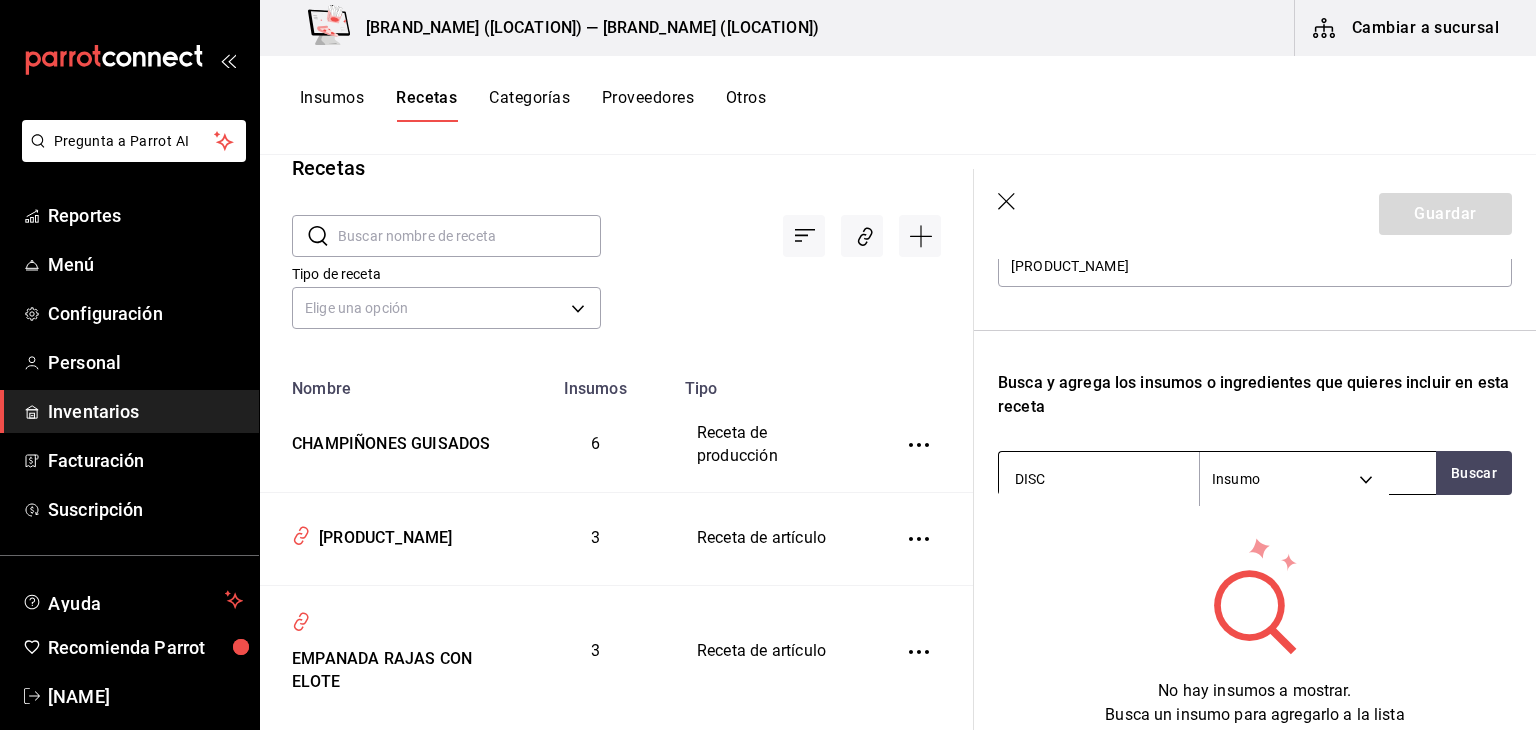 type on "[PRODUCT_NAME]" 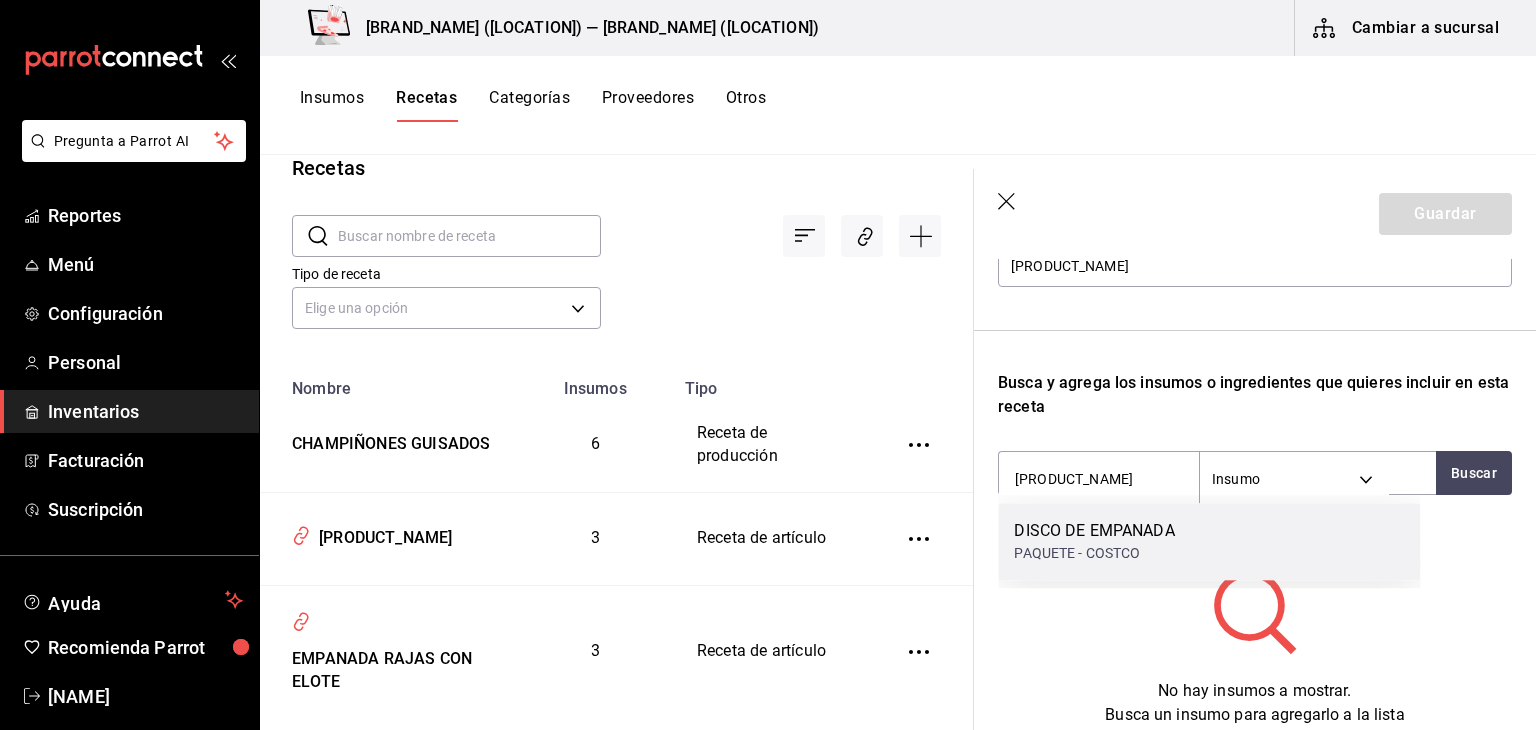 click on "[PRODUCT_NAME] [SUPPLIER_TYPE]" at bounding box center [1209, 541] 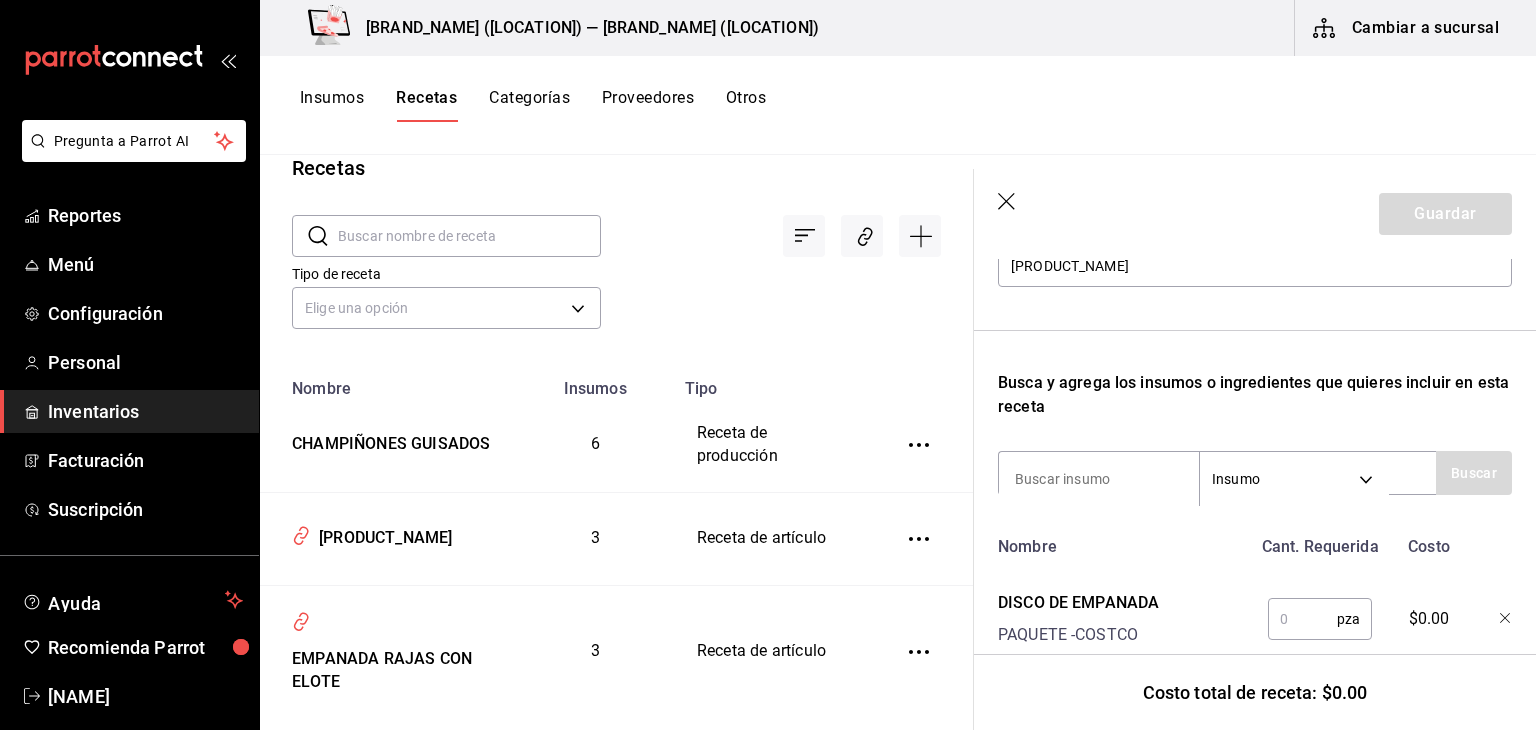 click at bounding box center (1302, 619) 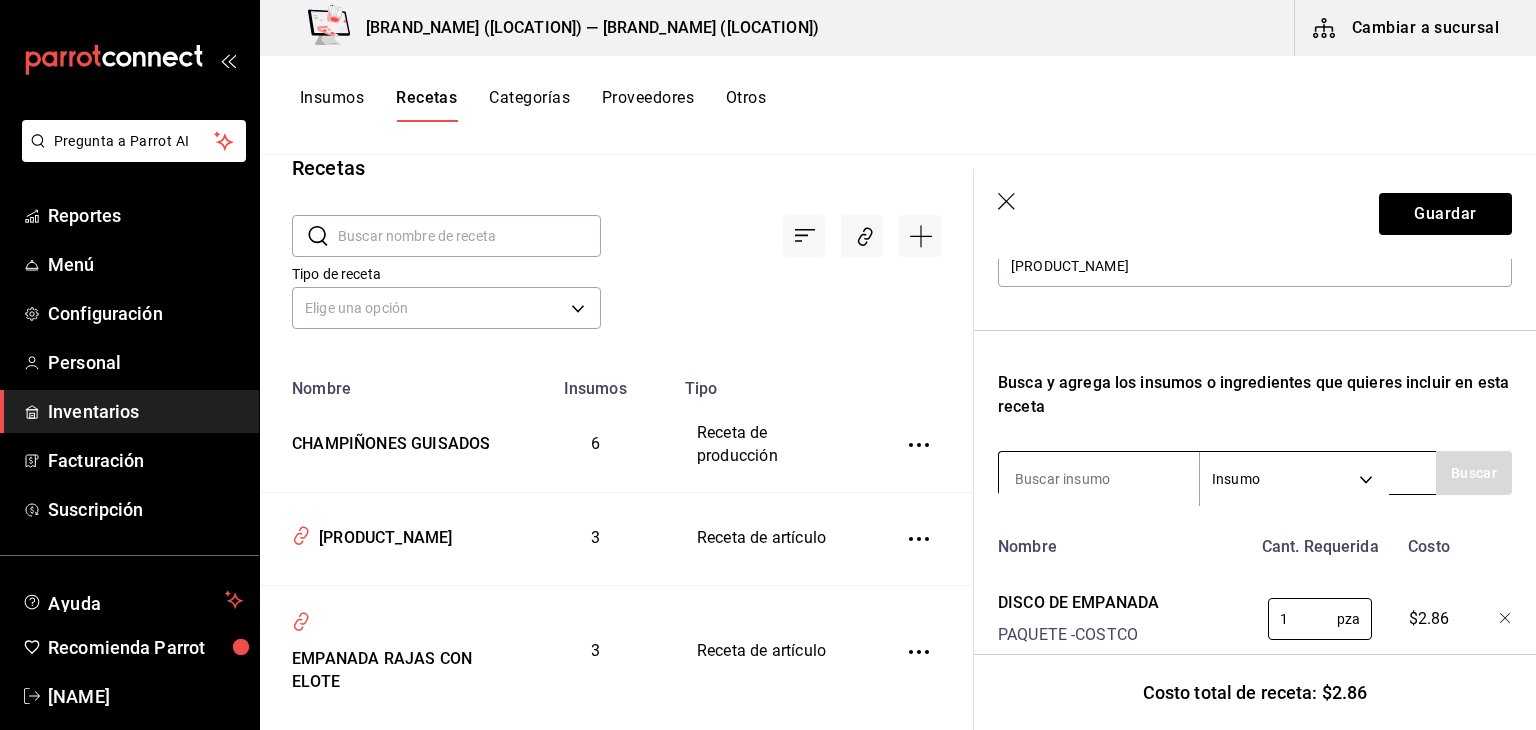 type on "1" 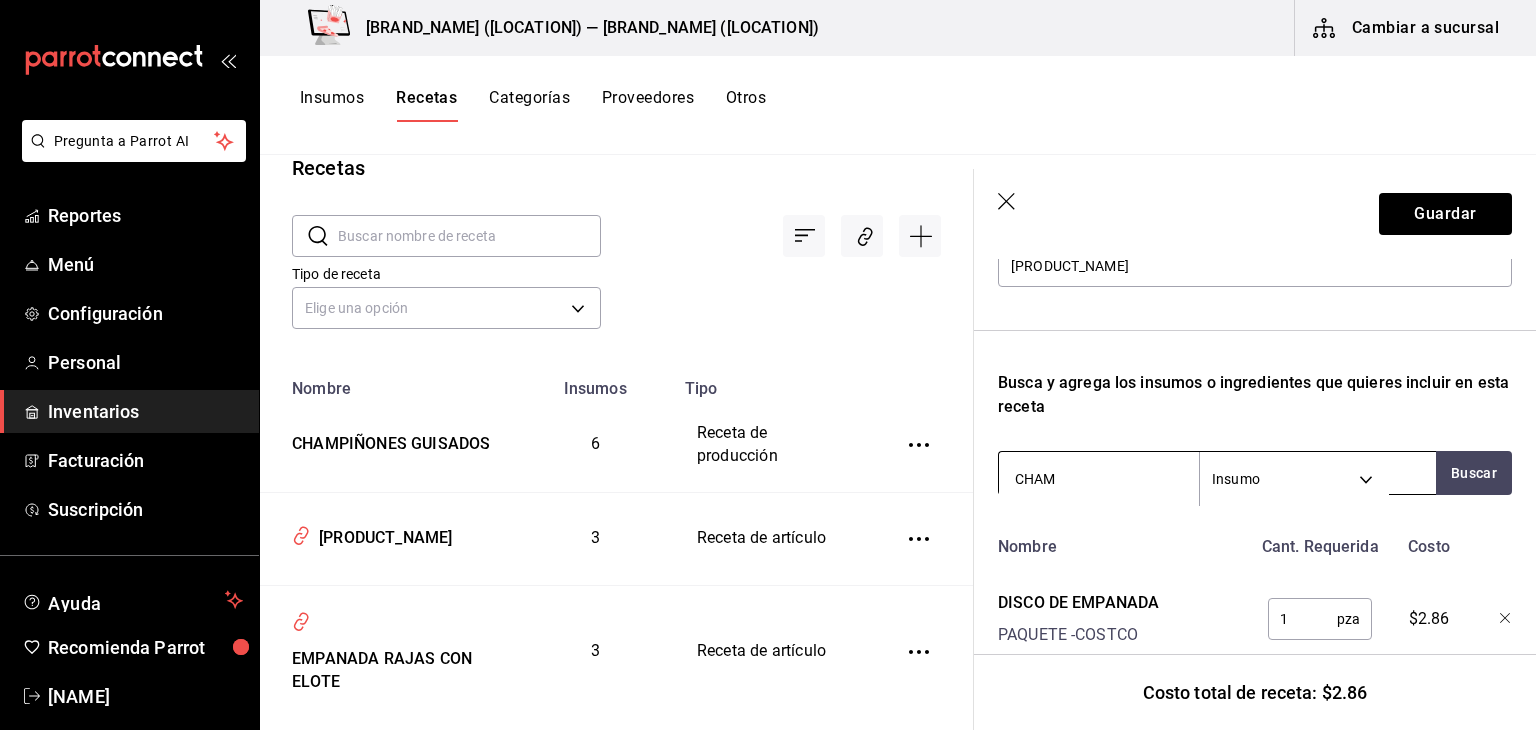 type on "[PRODUCT_NAME]" 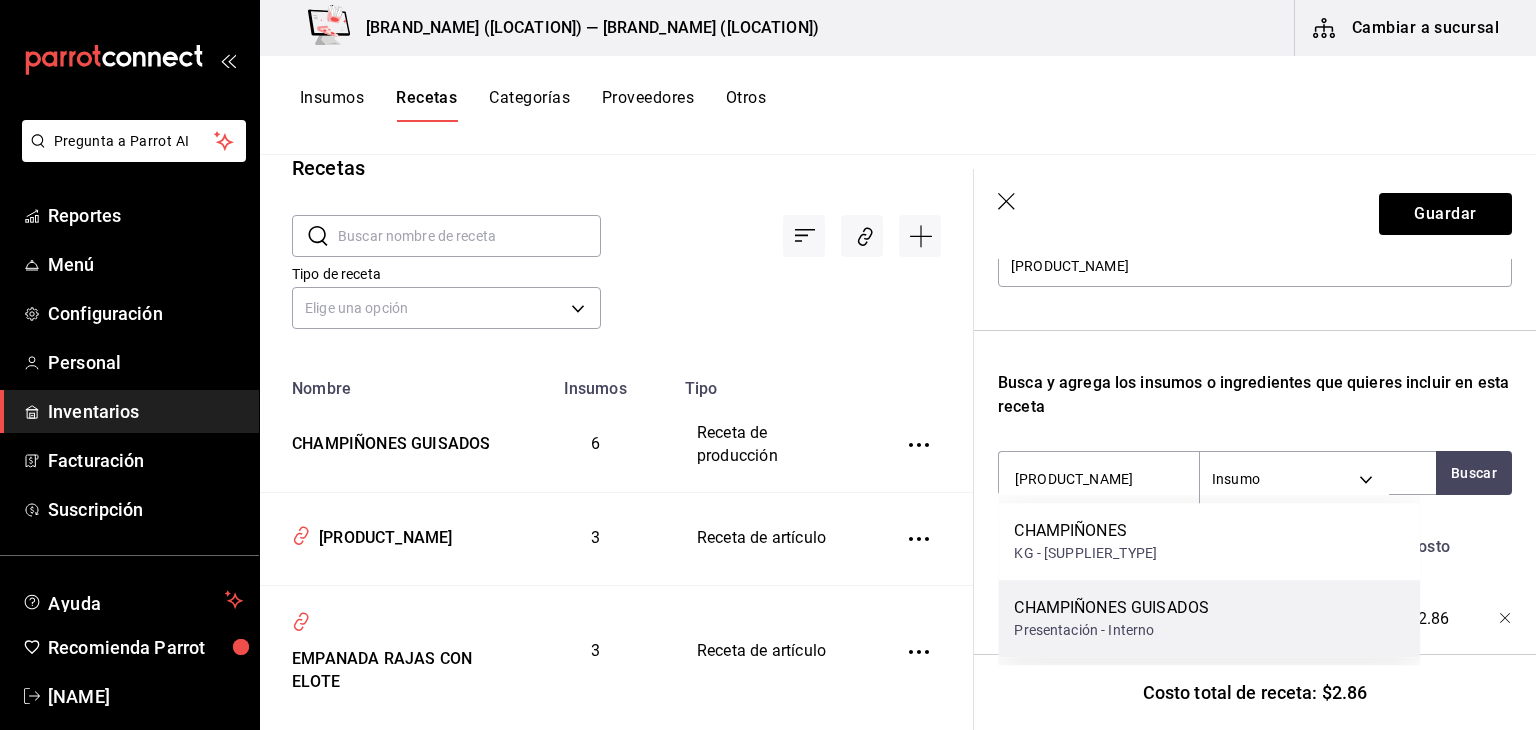 click on "CHAMPIÑONES GUISADOS" at bounding box center [1111, 608] 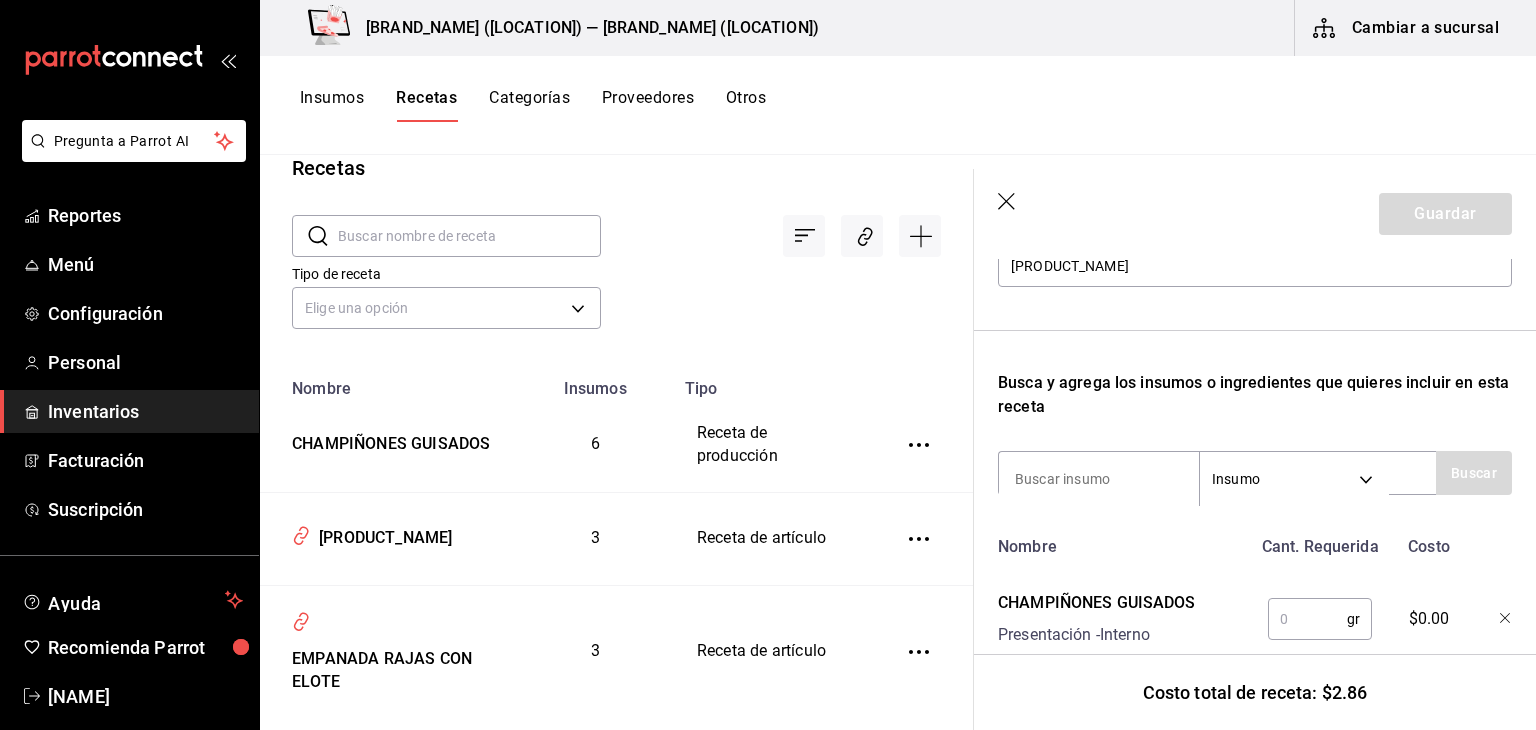click at bounding box center [1307, 619] 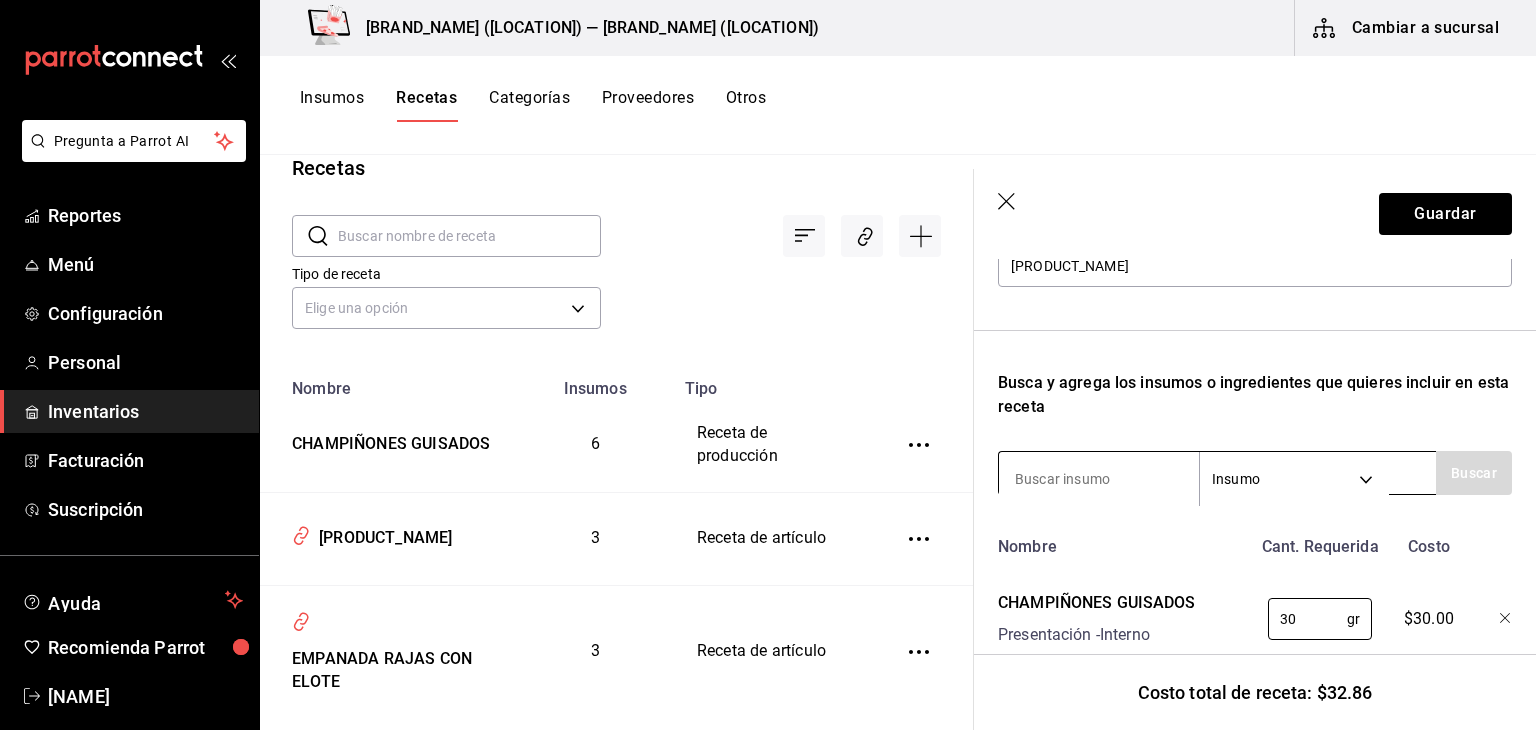 type on "30" 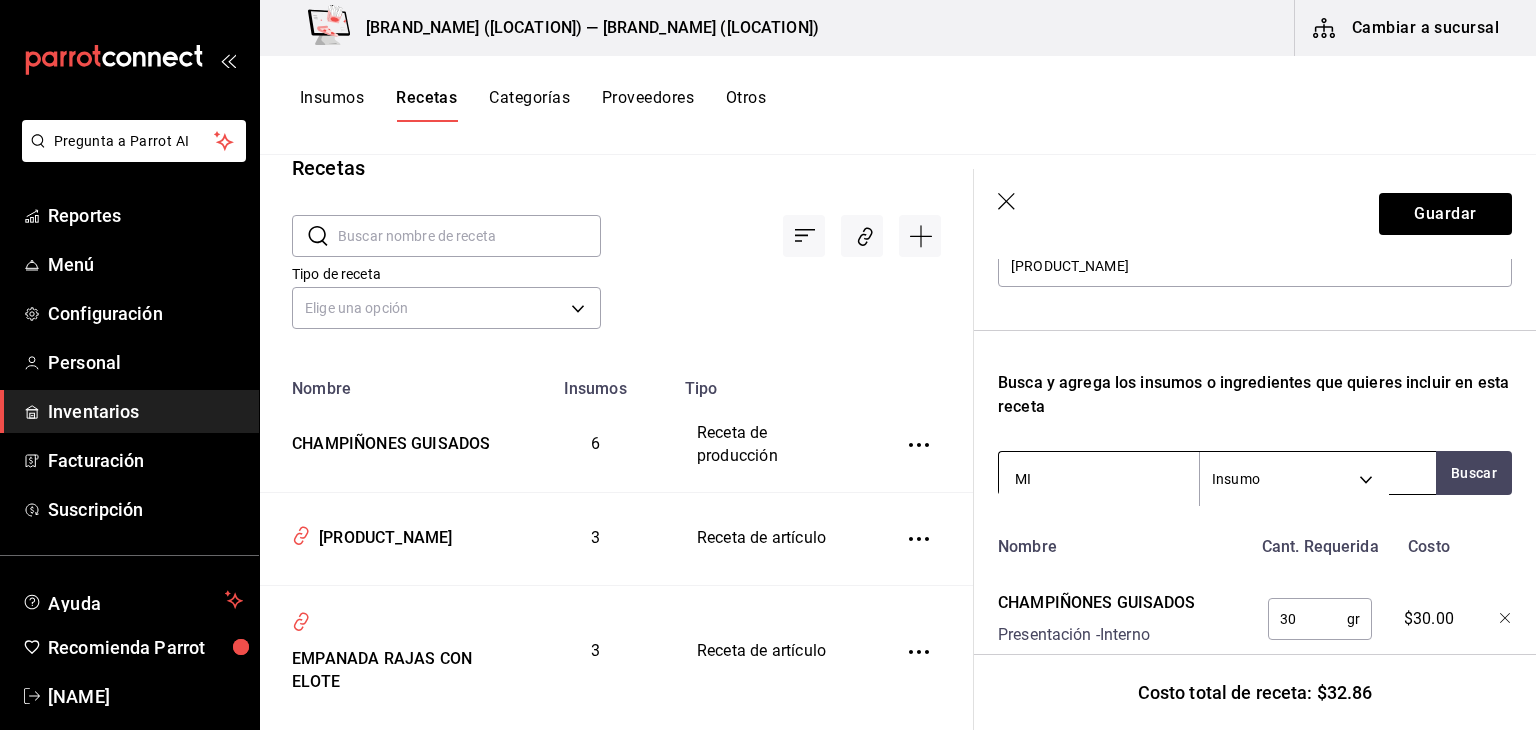 type on "MIX" 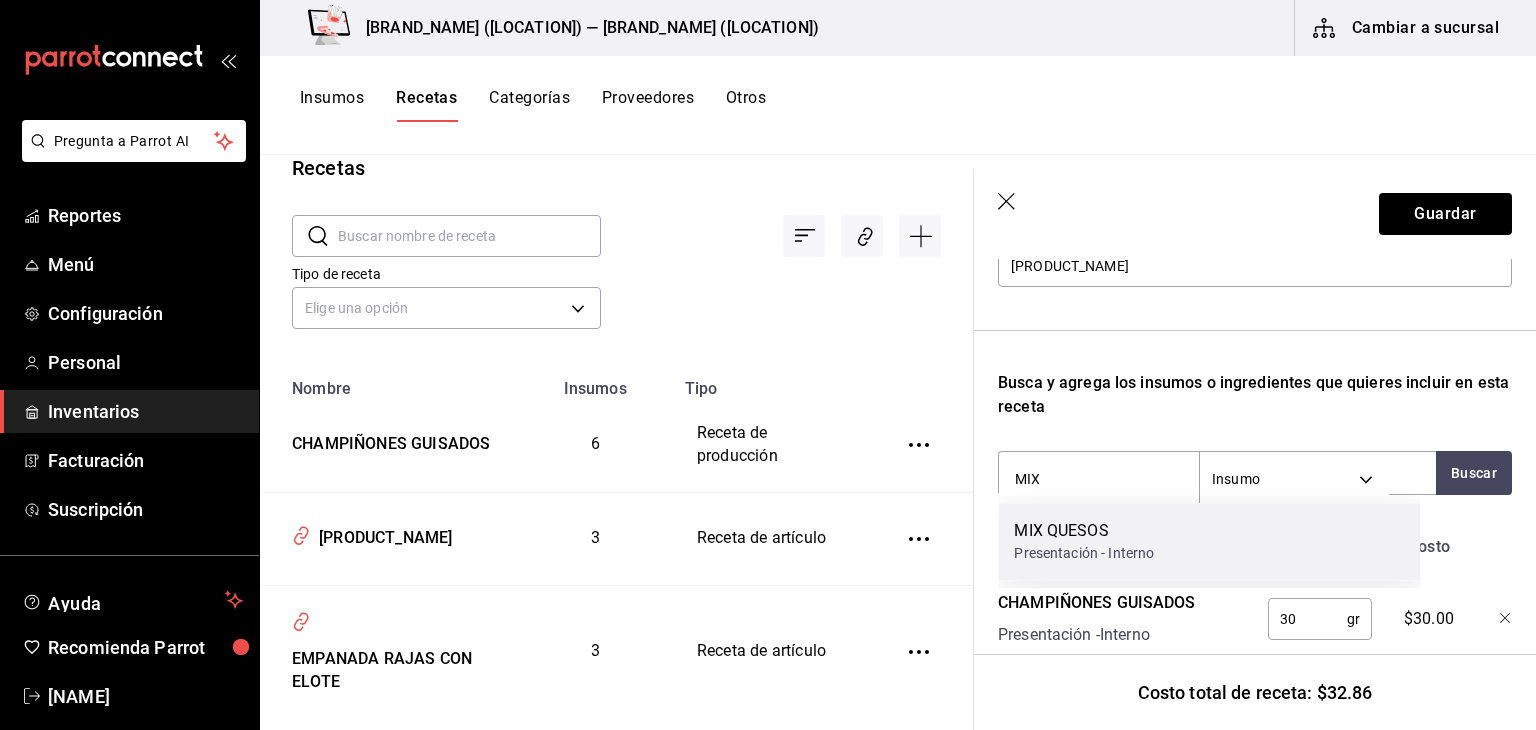 click on "MIX QUESOS" at bounding box center (1084, 531) 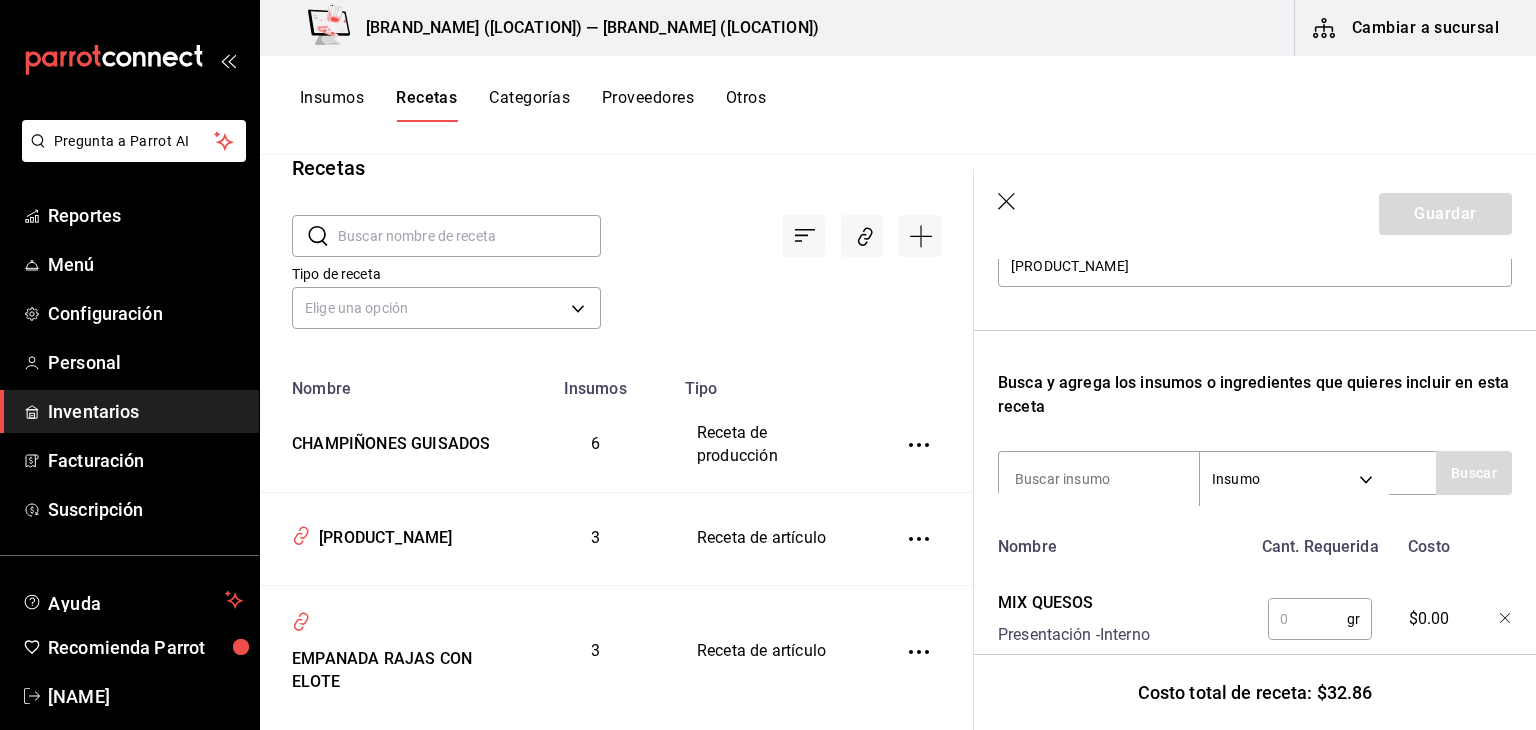 click at bounding box center [1307, 619] 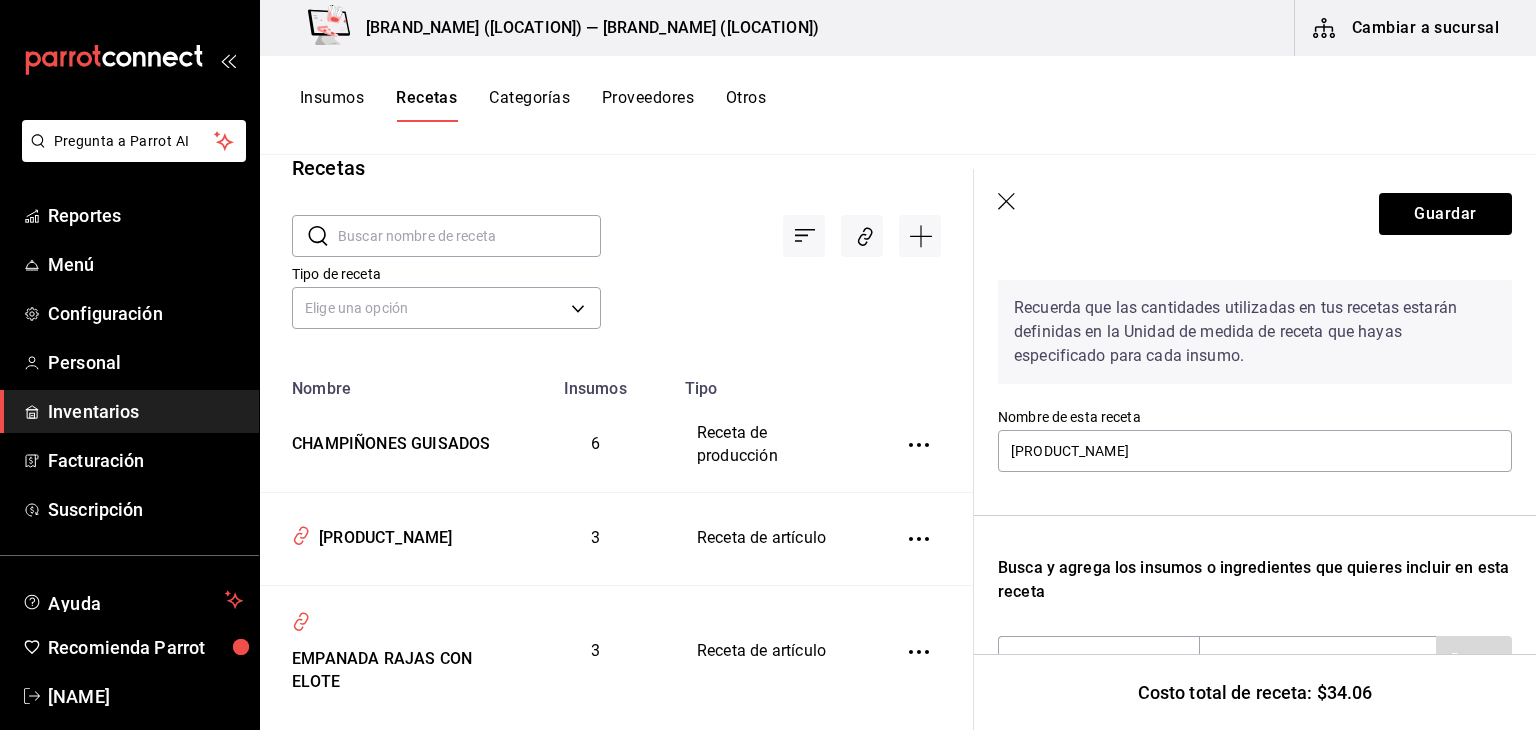 scroll, scrollTop: 51, scrollLeft: 0, axis: vertical 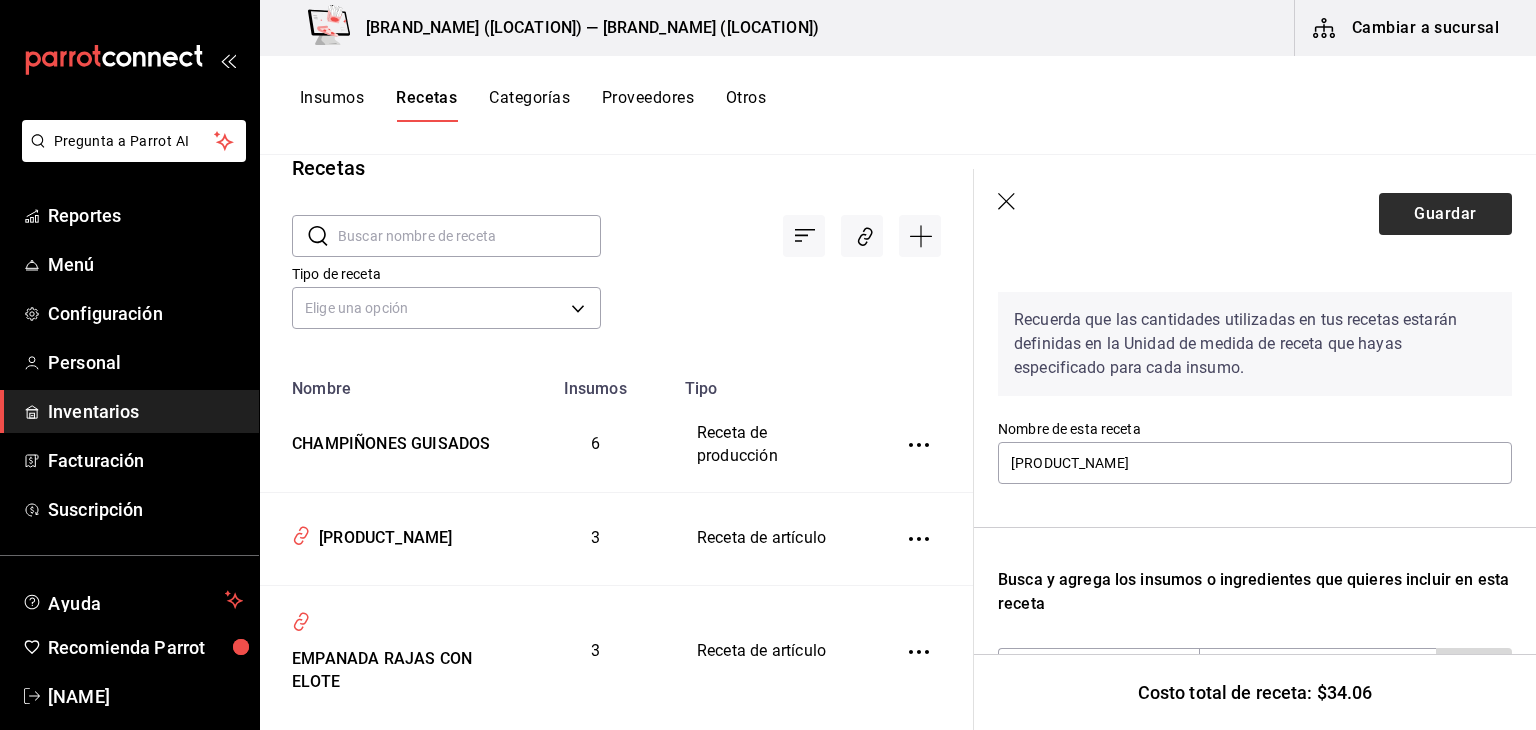 type on "10" 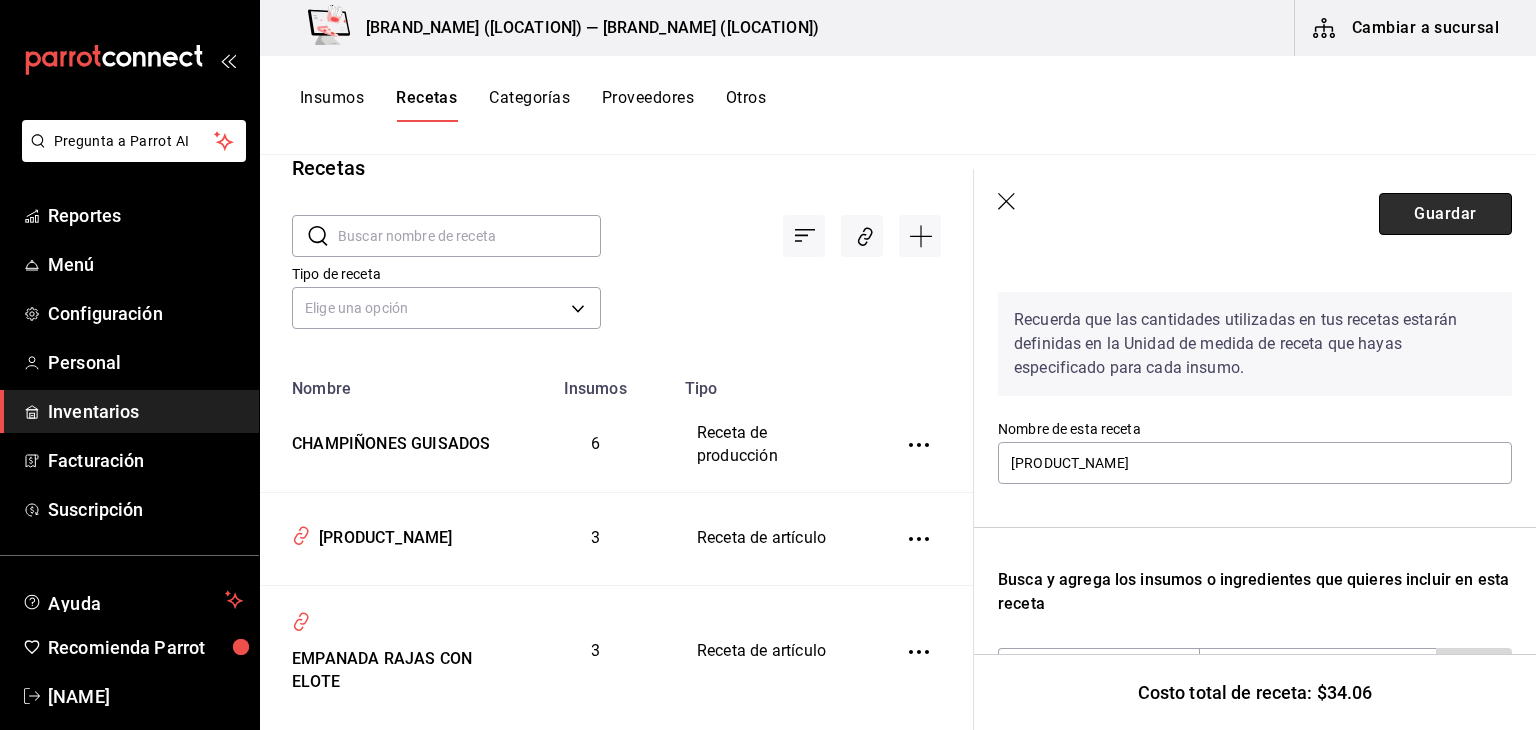 click on "Guardar" at bounding box center (1445, 214) 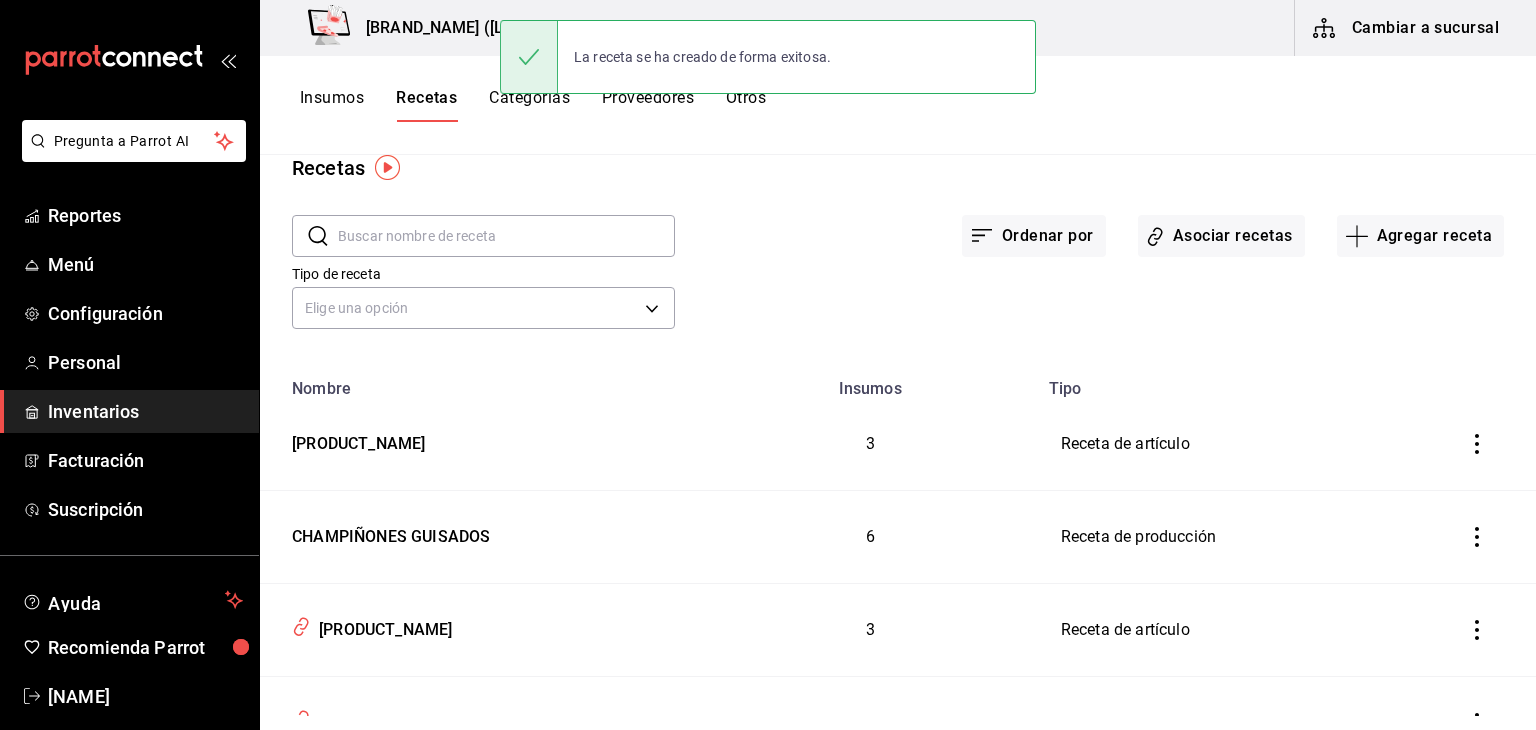 scroll, scrollTop: 0, scrollLeft: 0, axis: both 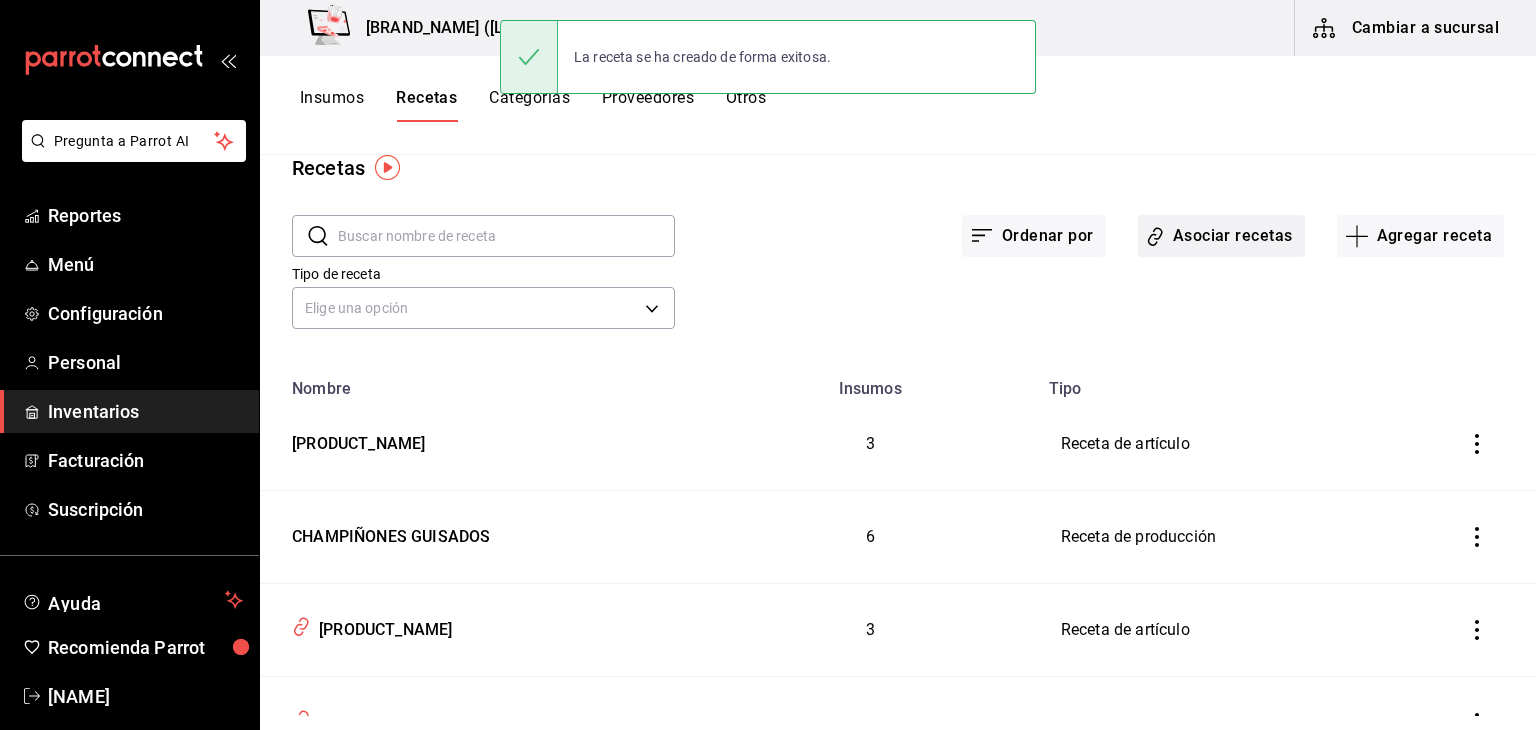 click on "Asociar recetas" at bounding box center [1221, 236] 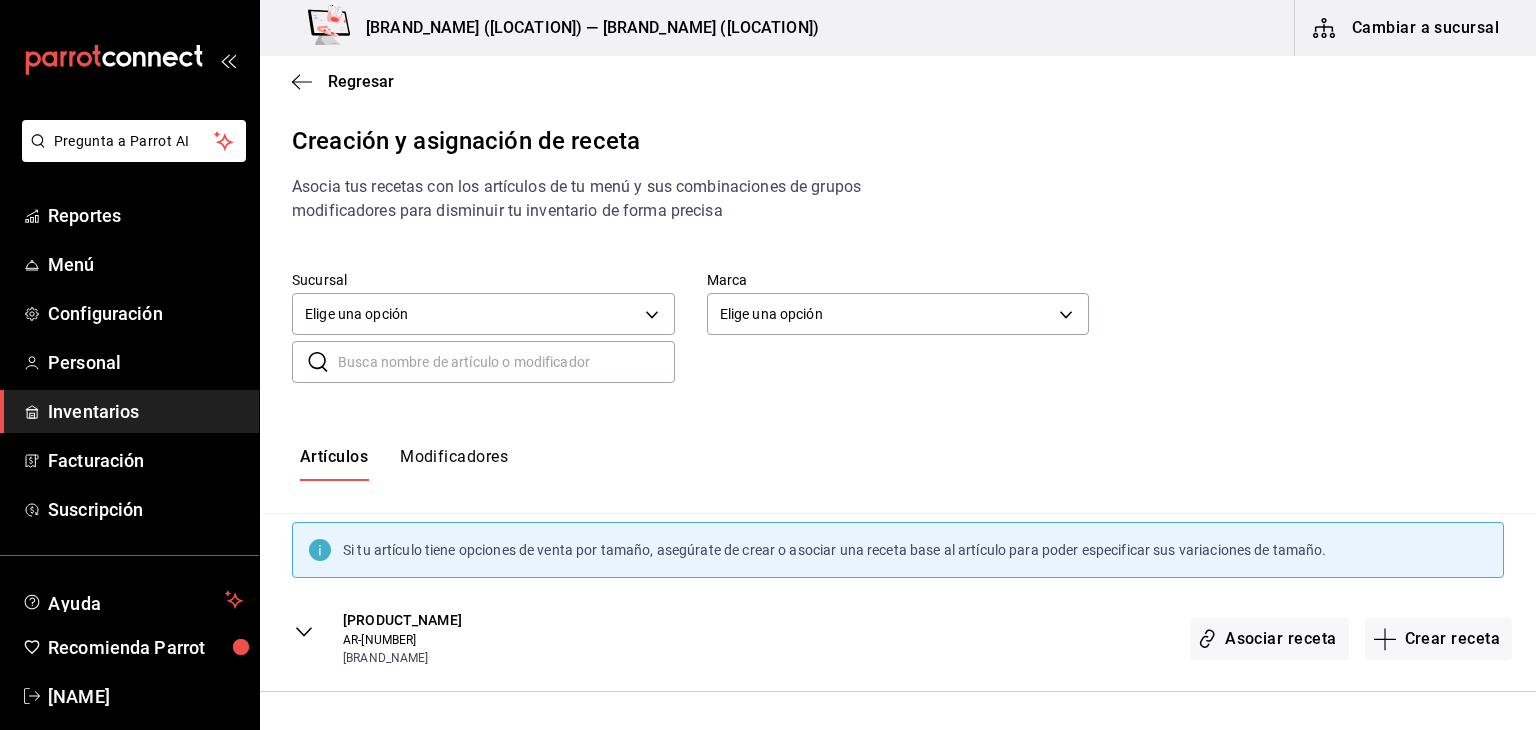 click at bounding box center (506, 362) 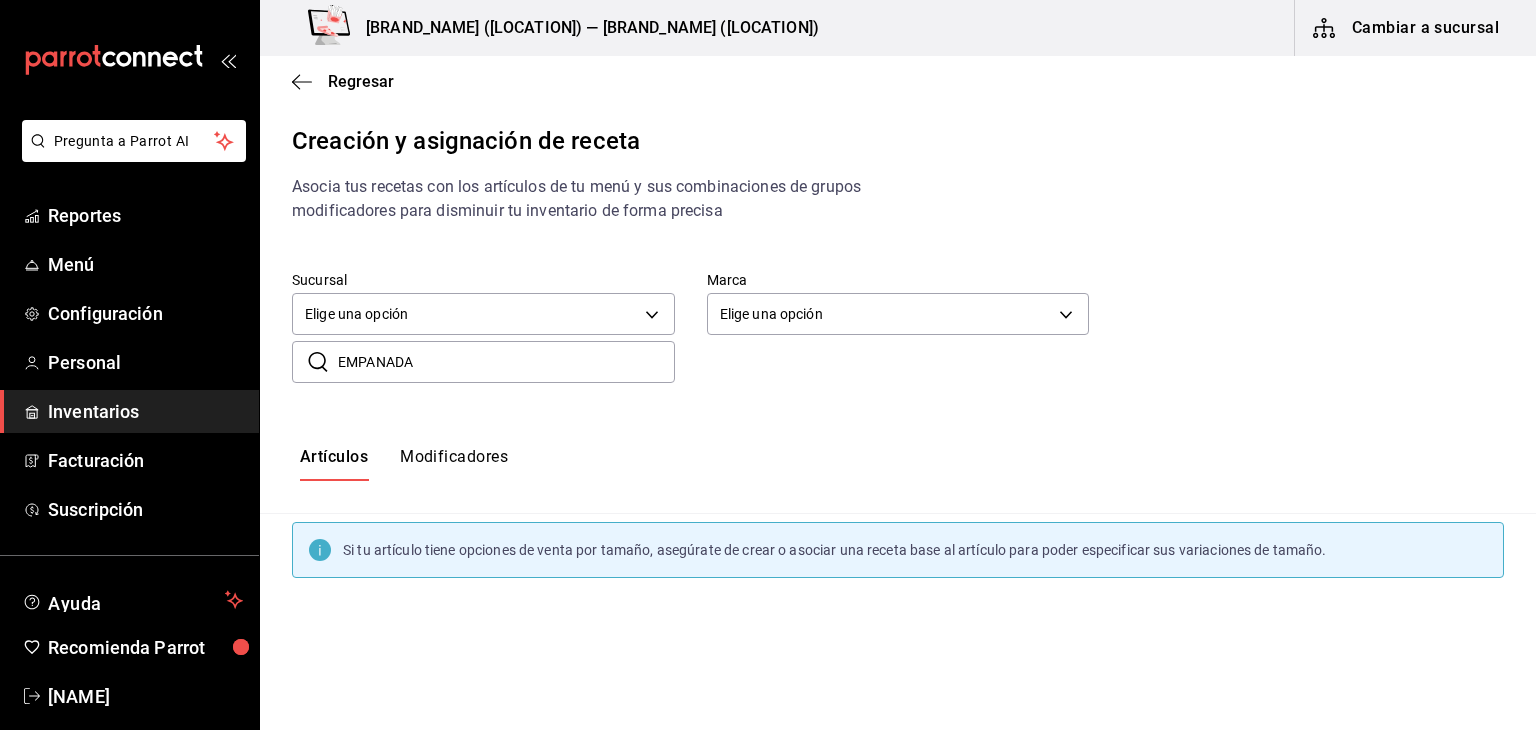 type on "EMPANADA" 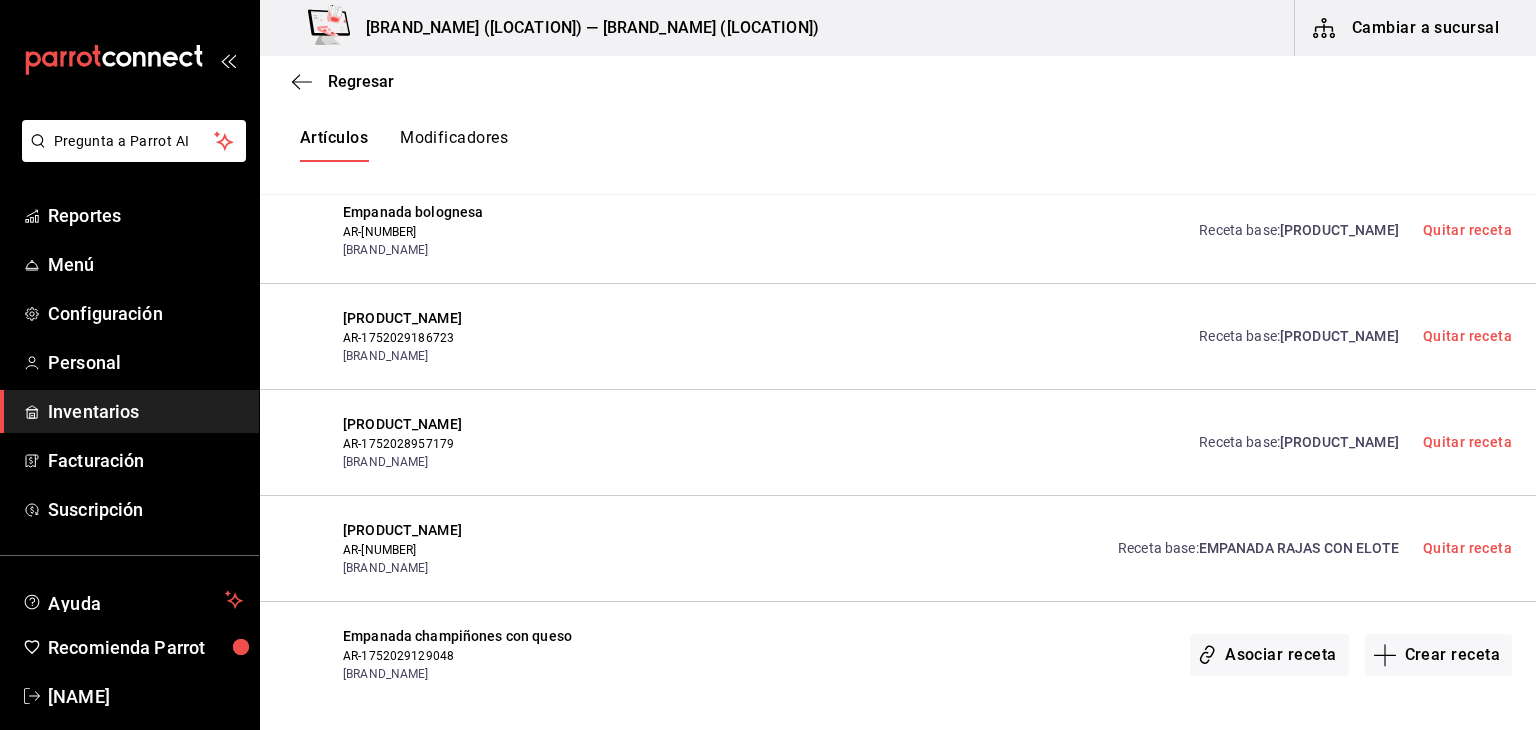 scroll, scrollTop: 418, scrollLeft: 0, axis: vertical 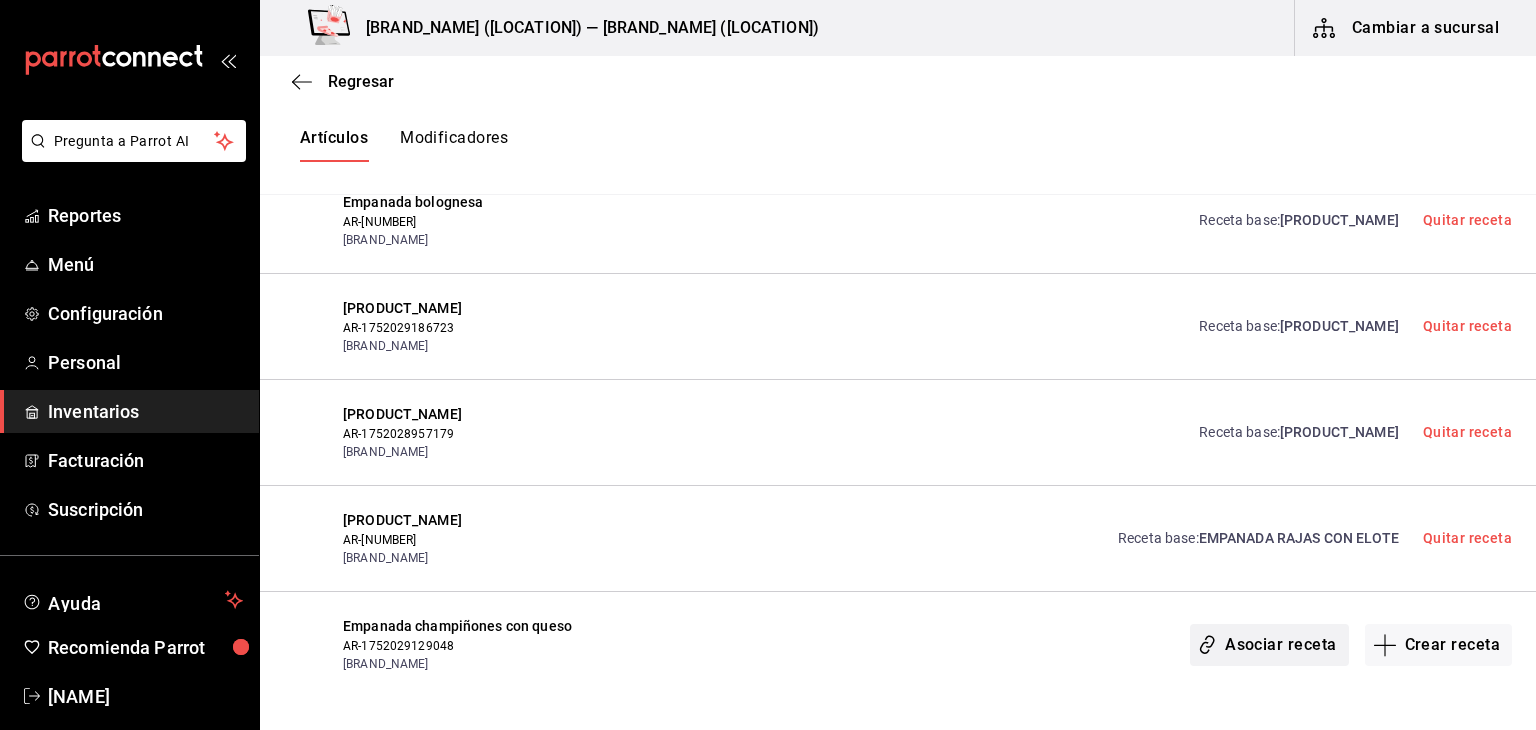 click on "Asociar receta" at bounding box center [1269, 645] 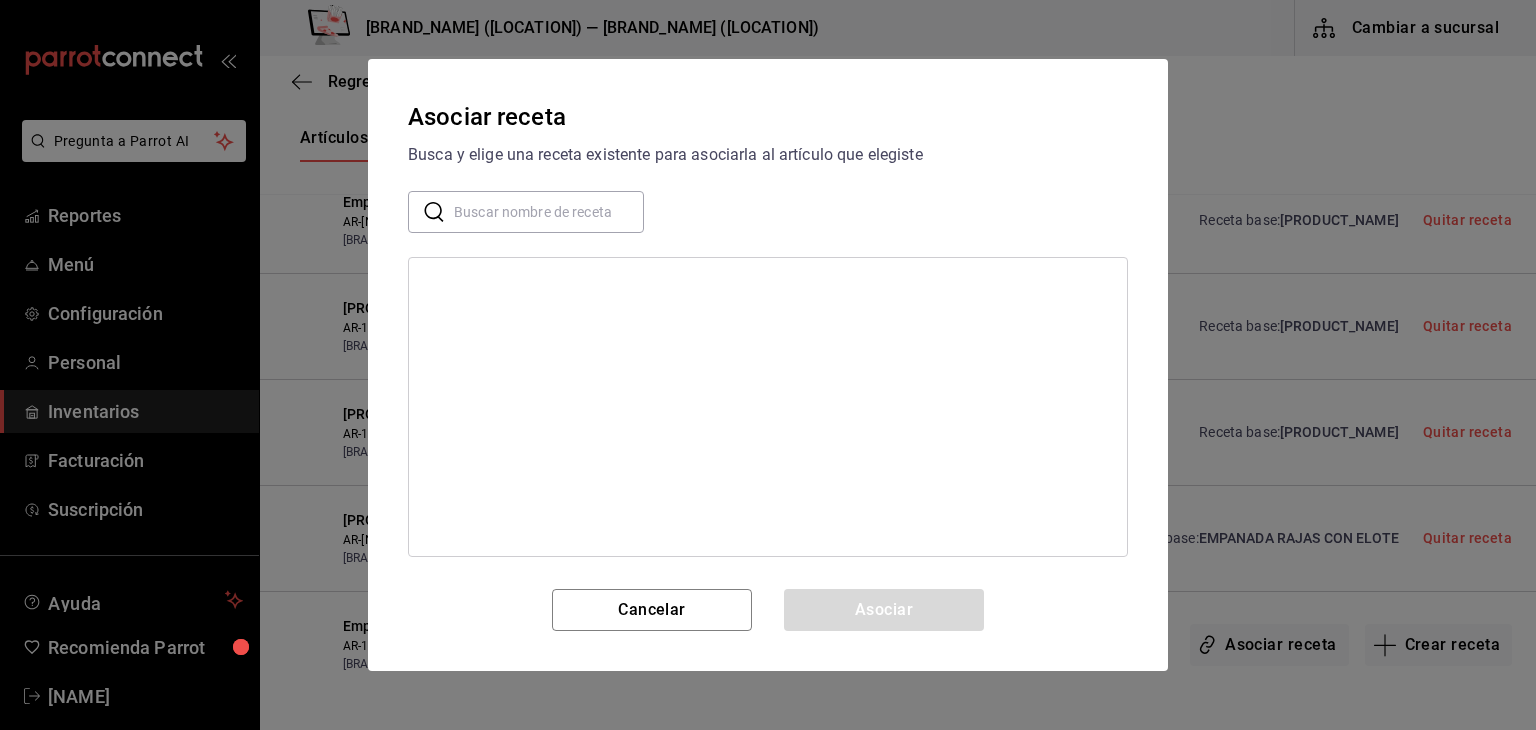 click at bounding box center (549, 212) 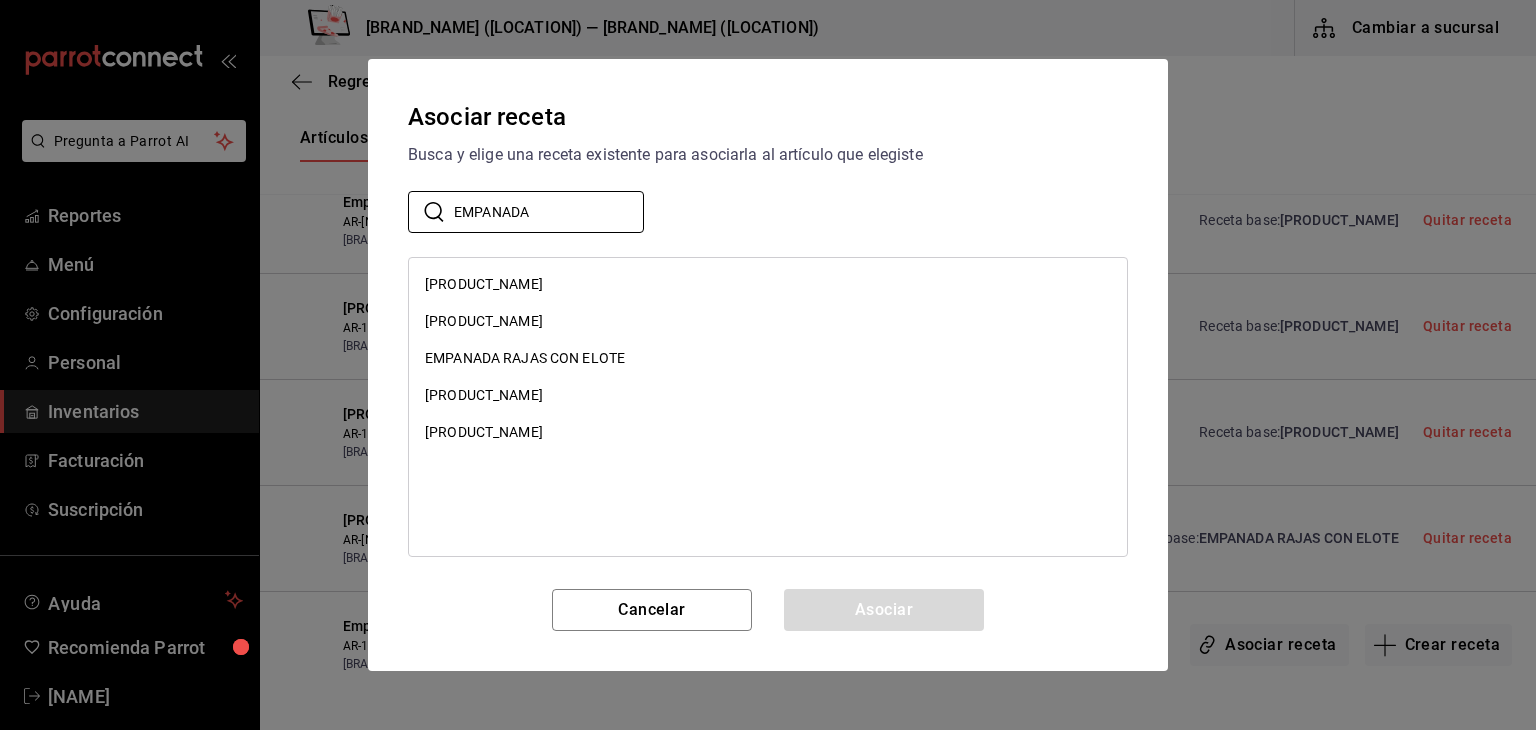 type on "EMPANADA" 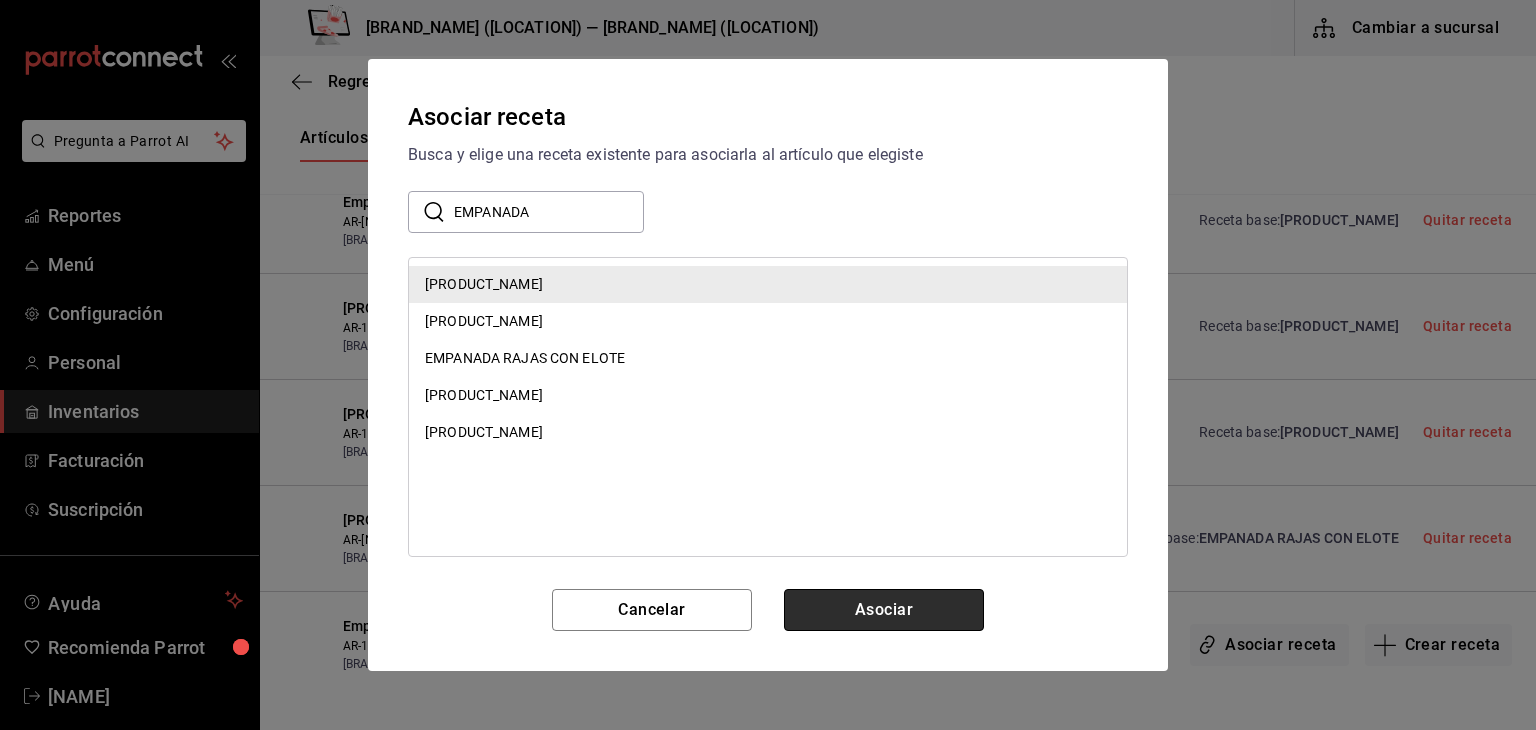 click on "Asociar" at bounding box center [884, 610] 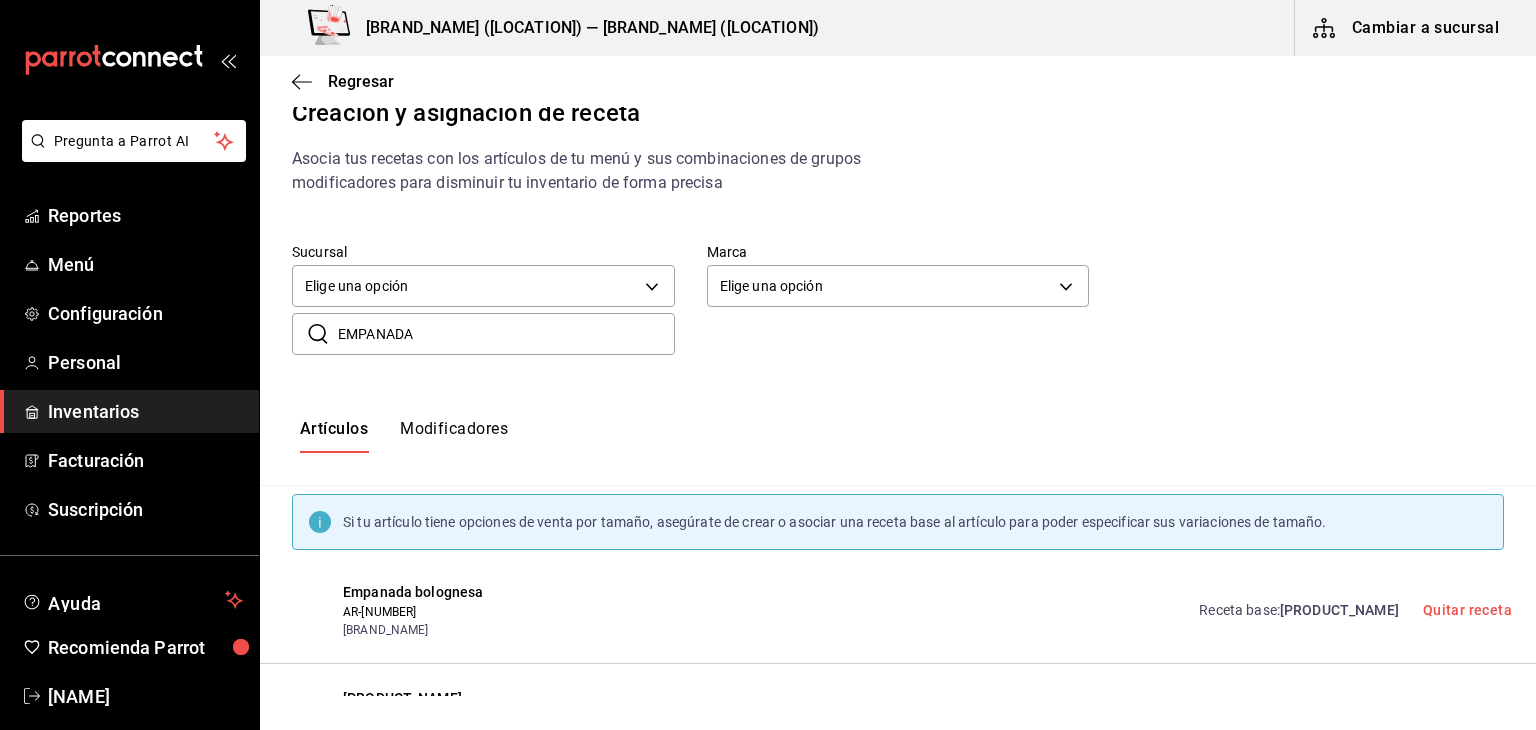 scroll, scrollTop: 0, scrollLeft: 0, axis: both 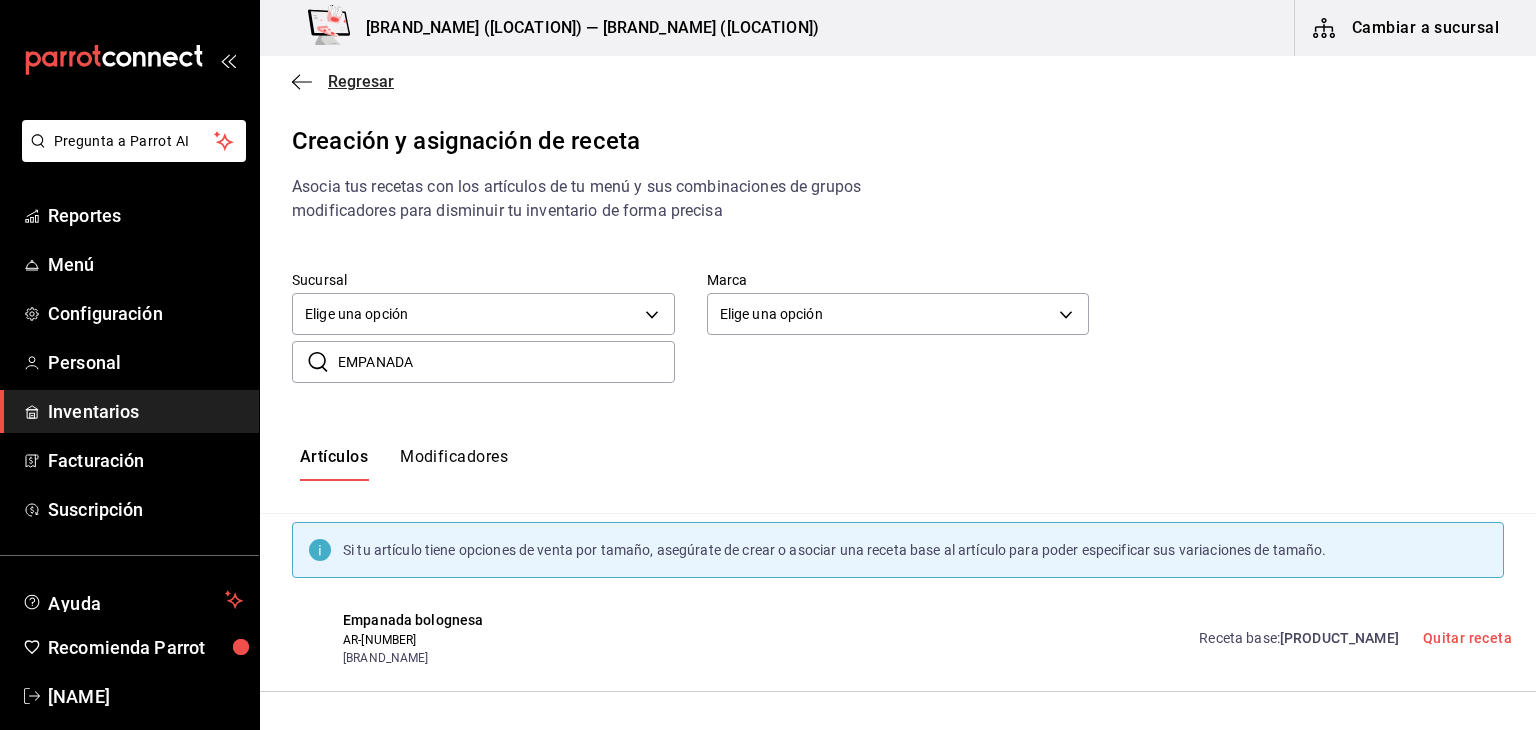 click 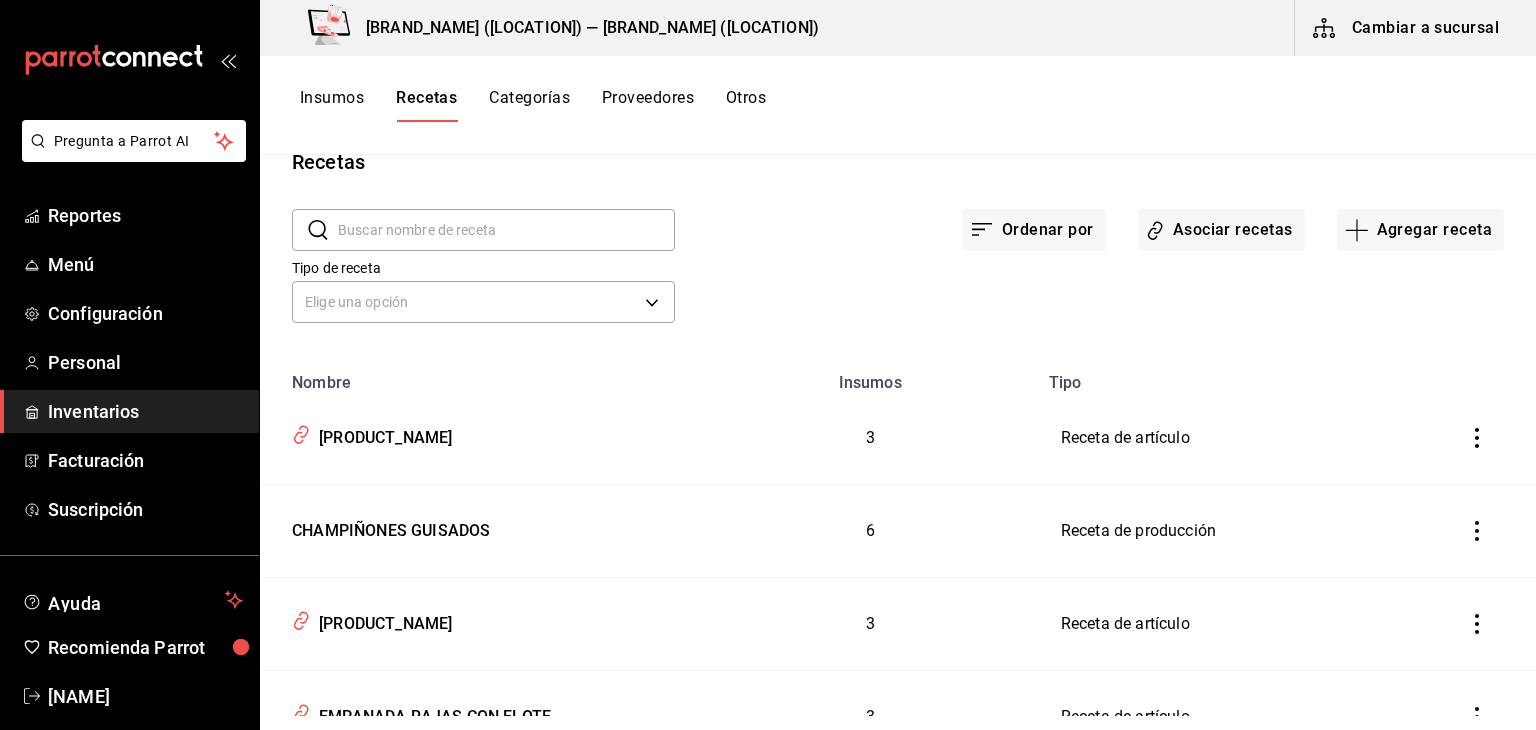scroll, scrollTop: 0, scrollLeft: 0, axis: both 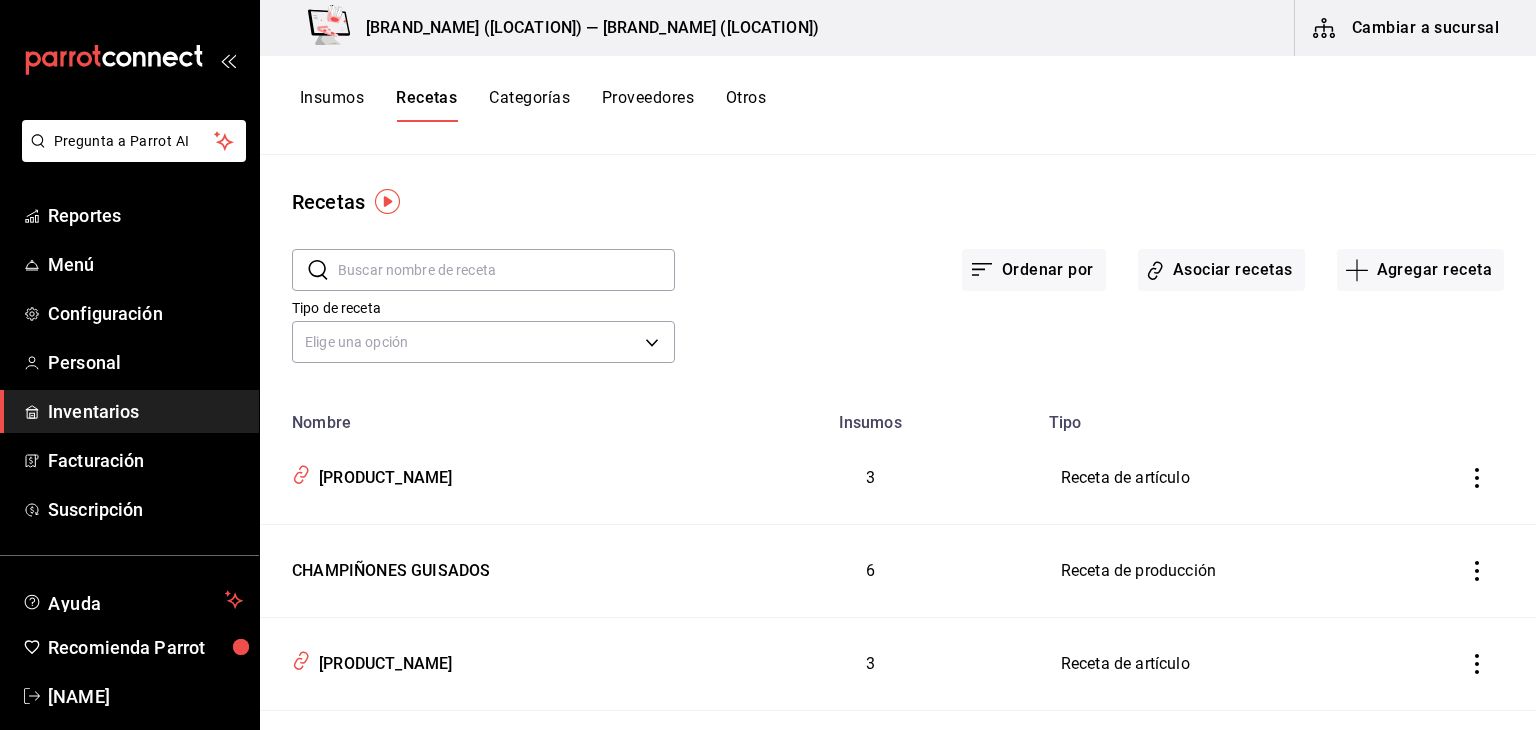 click on "Recetas ​ ​ Ordenar por Asociar recetas Agregar receta Tipo de receta [OPTION] default Nombre Insumos Tipo [PRODUCT_NAME] 3 Receta de artículo [PRODUCT_NAME] 6 Receta de producción [PRODUCT_NAME] 3 Receta de artículo [PRODUCT_NAME] 3 Receta de artículo [PRODUCT_NAME] 5 Receta de artículo [PRODUCT_NAME] 3 Receta de artículo [PRODUCT_NAME] 5 Receta de artículo [PRODUCT_NAME] 6 Receta de artículo [PRODUCT_NAME] 4 Receta de artículo [PRODUCT_NAME] 6 Receta de producción [PRODUCT_NAME] 4 Receta de producción [PRODUCT_NAME] 4 Receta de producción [PRODUCT_NAME] 1 Receta de producción [PRODUCT_NAME] 10 Receta de producción [PRODUCT_NAME] 7 Receta de producción [PRODUCT_NAME] 2 Receta de producción [PRODUCT_NAME] 2 Receta de producción [PRODUCT_NAME] 6 Receta de producción [PRODUCT_NAME] 12 Receta de producción [PRODUCT_NAME] 10 Receta de producción [PRODUCT_NAME] 10 7 2 3 3 10" at bounding box center [898, 435] 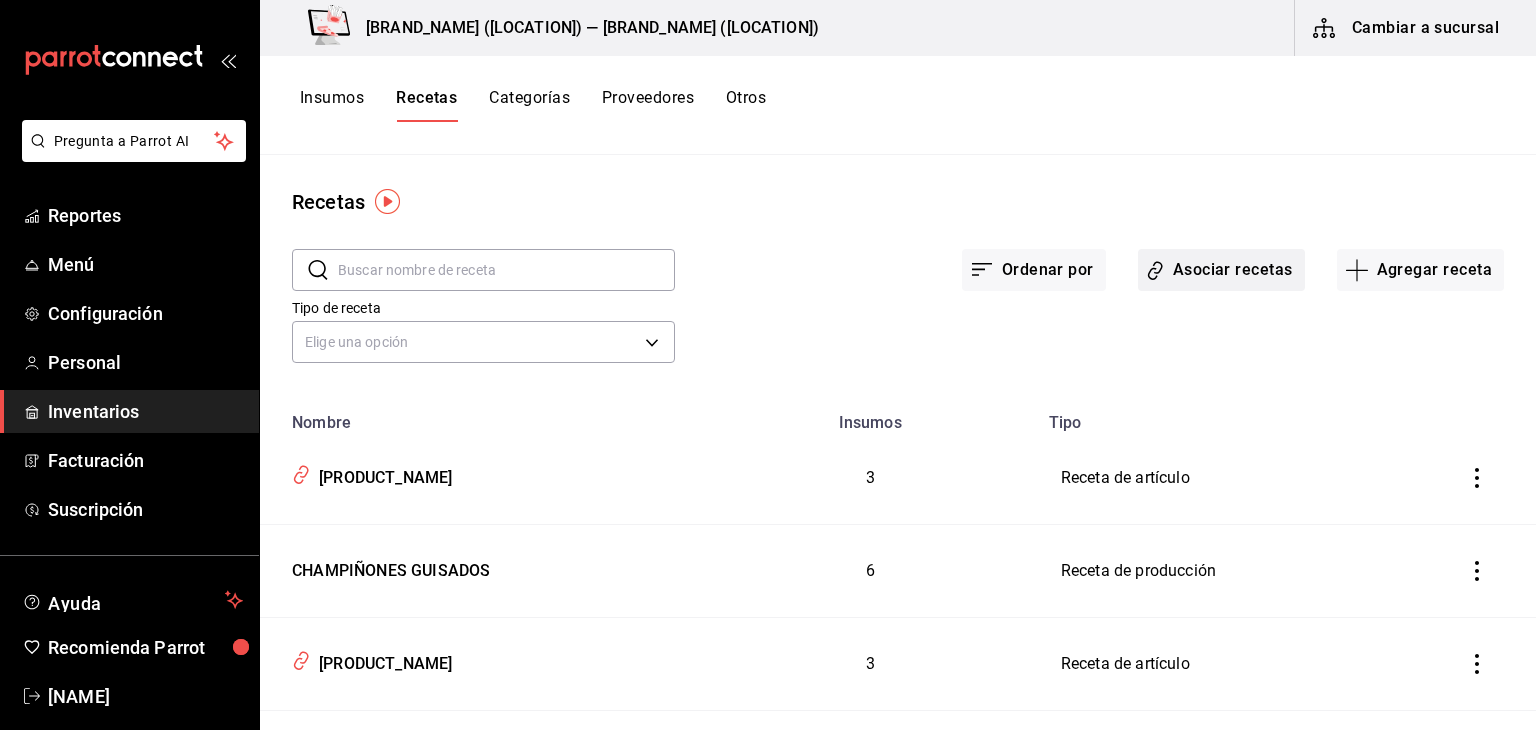 click on "Asociar recetas" at bounding box center (1221, 270) 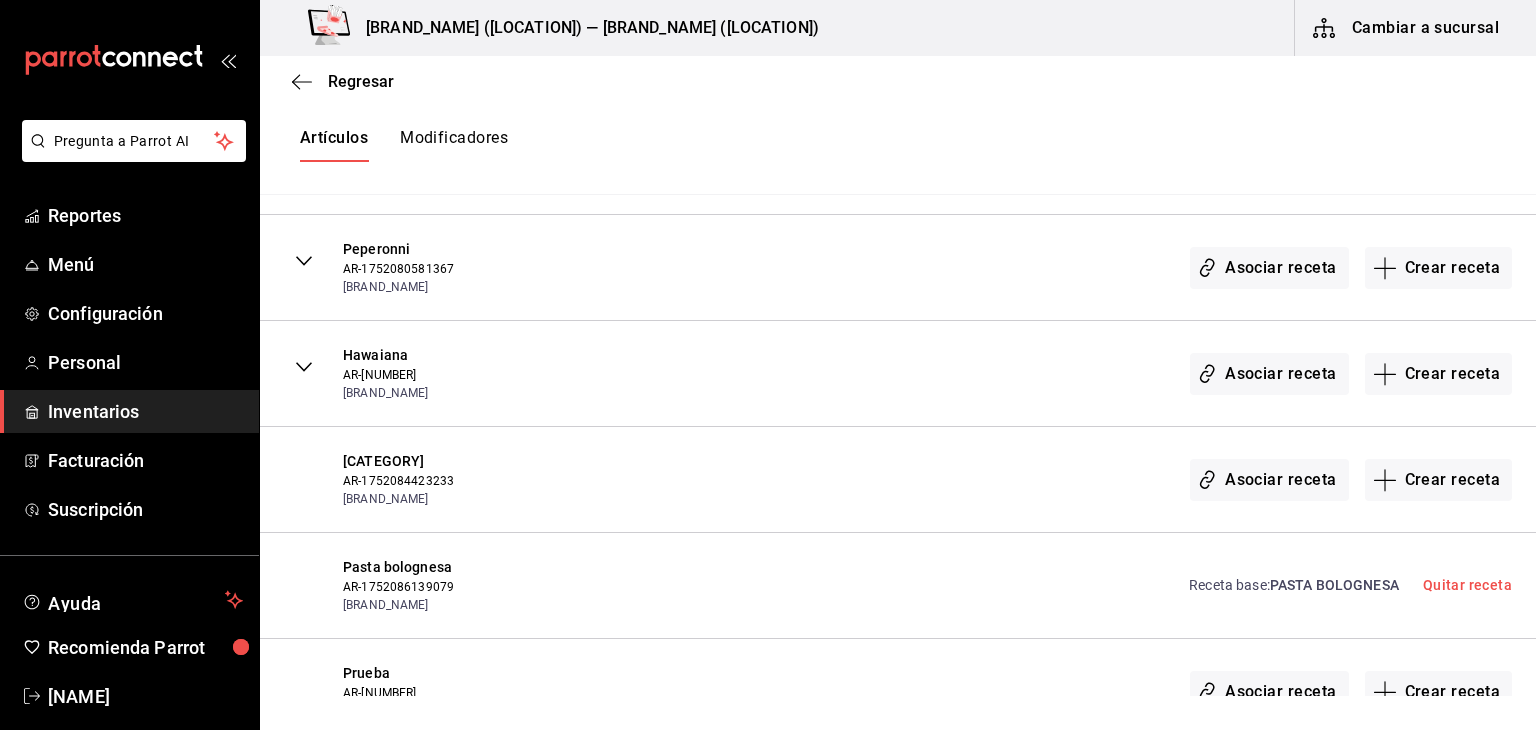 scroll, scrollTop: 2957, scrollLeft: 0, axis: vertical 